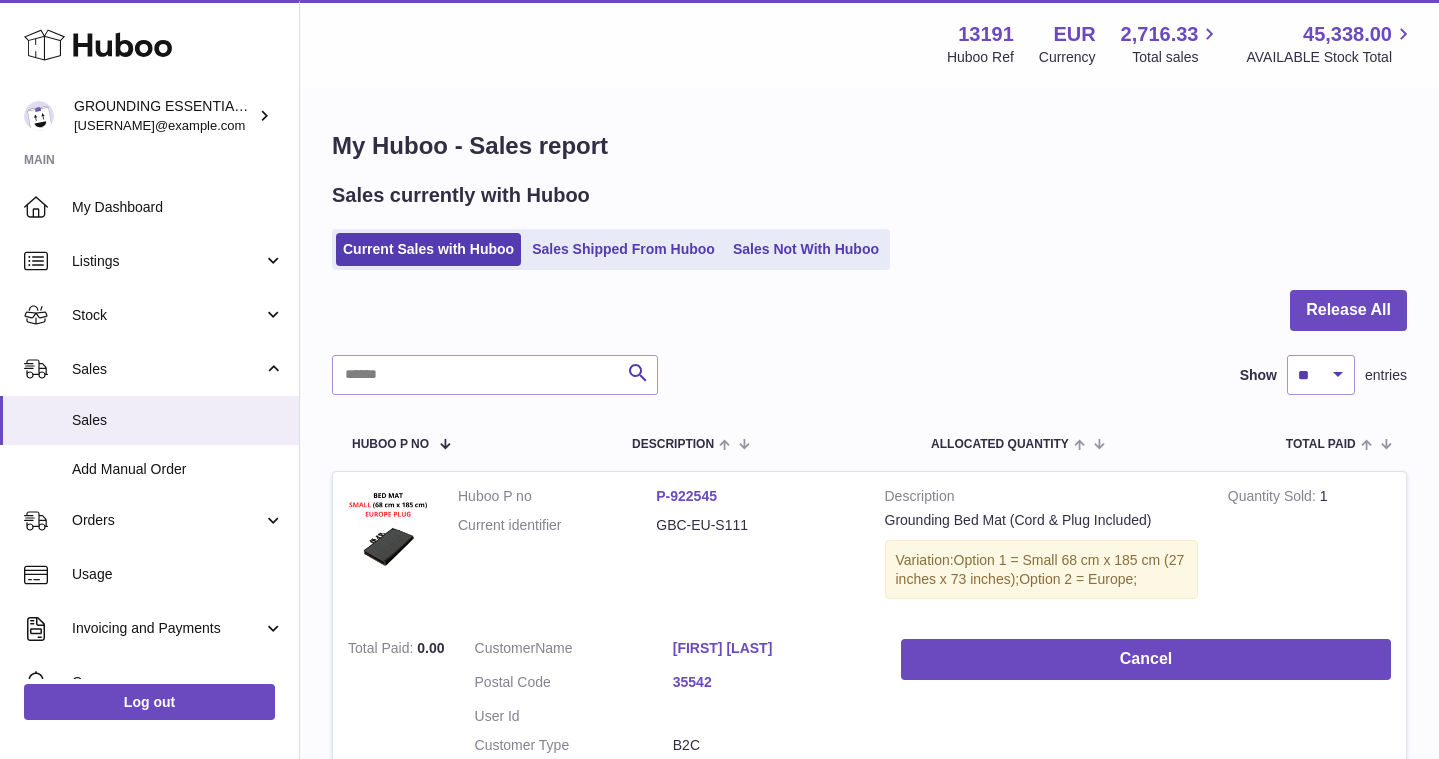scroll, scrollTop: 146, scrollLeft: 0, axis: vertical 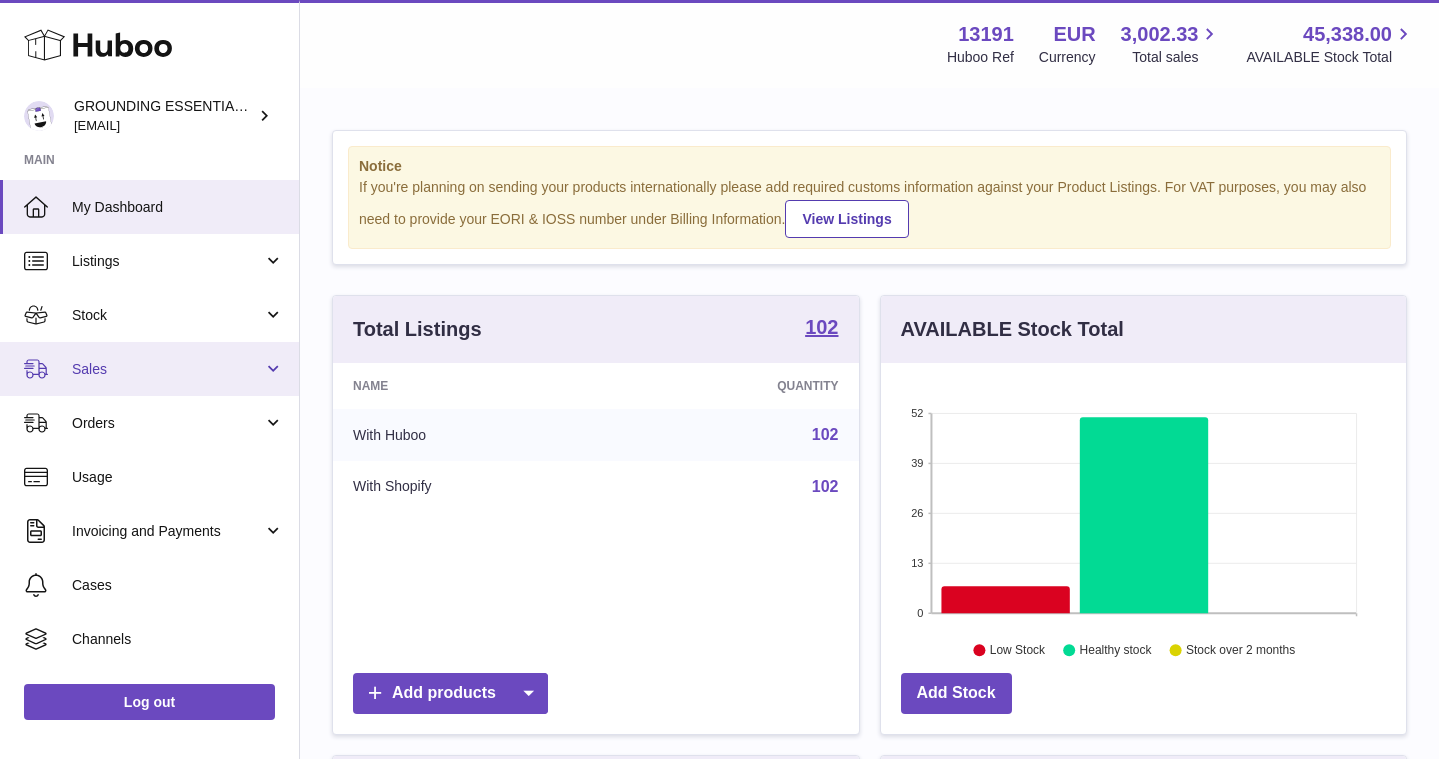 click on "Sales" at bounding box center [167, 369] 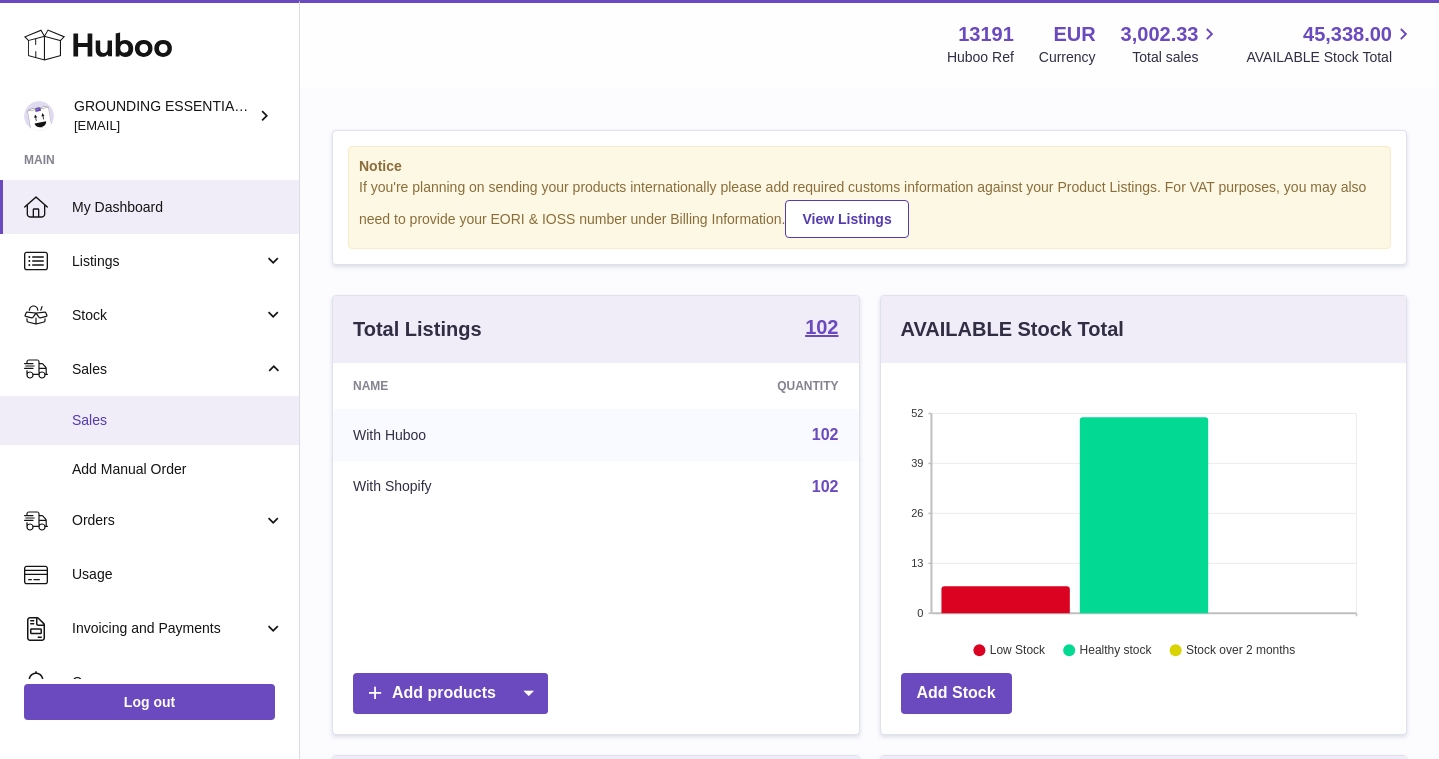 click on "Sales" at bounding box center [178, 420] 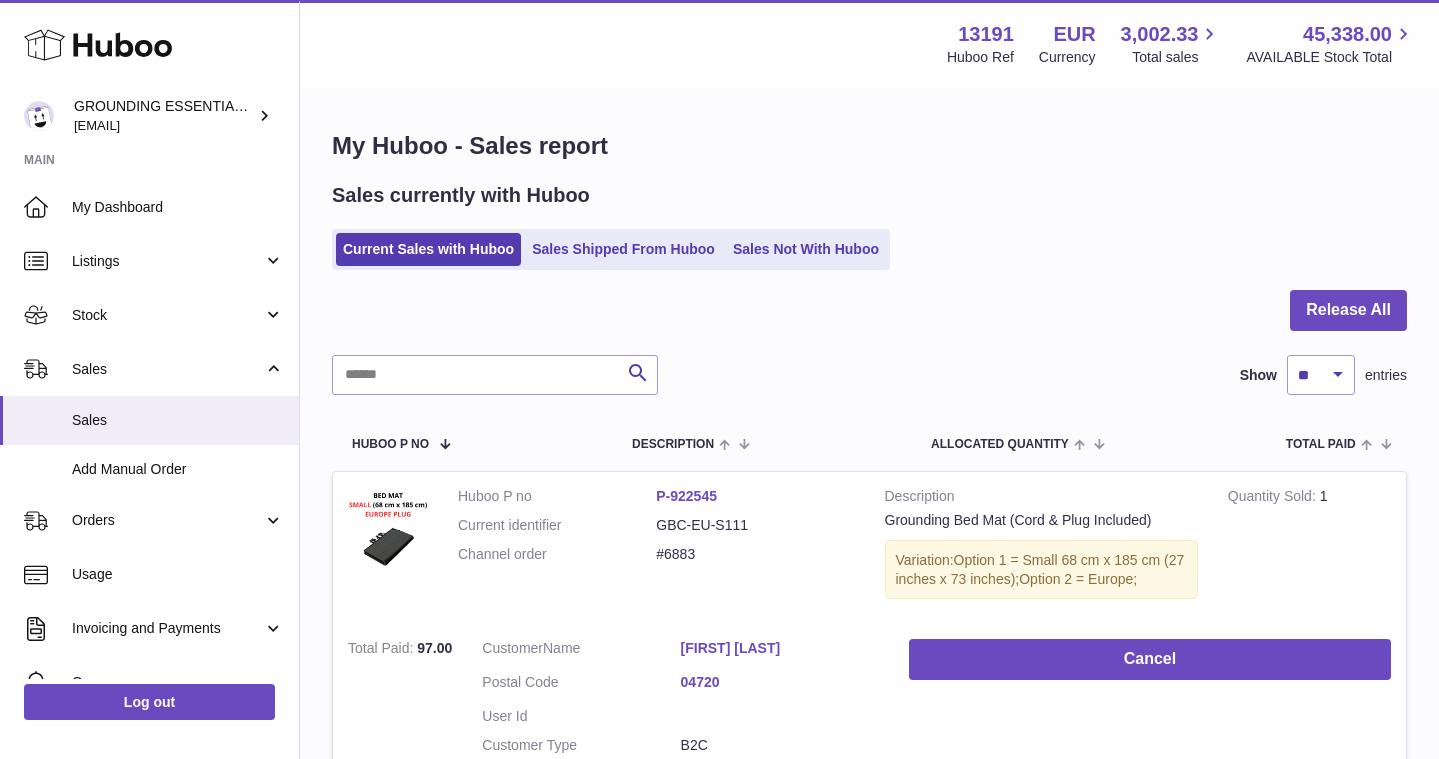 scroll, scrollTop: 0, scrollLeft: 0, axis: both 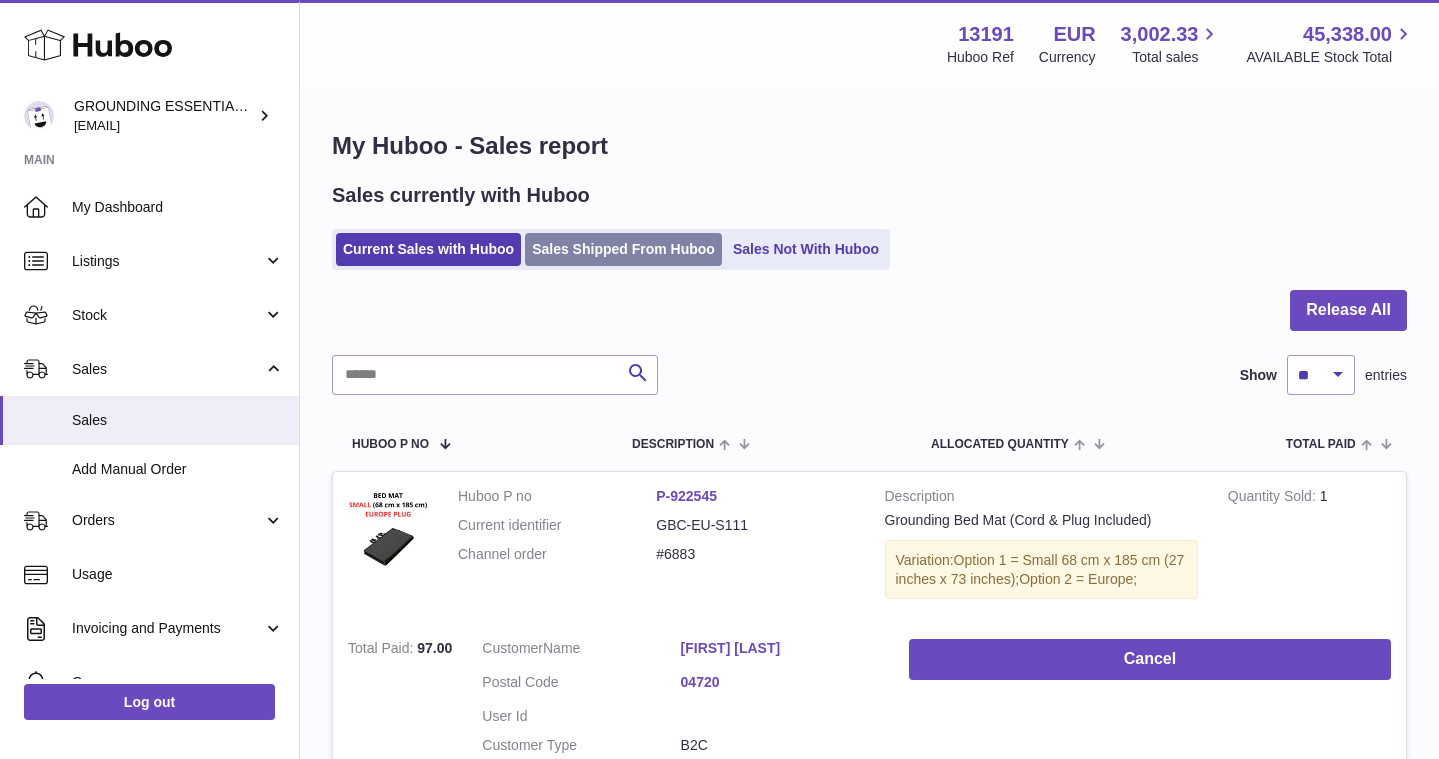 click on "Sales Shipped From Huboo" at bounding box center [623, 249] 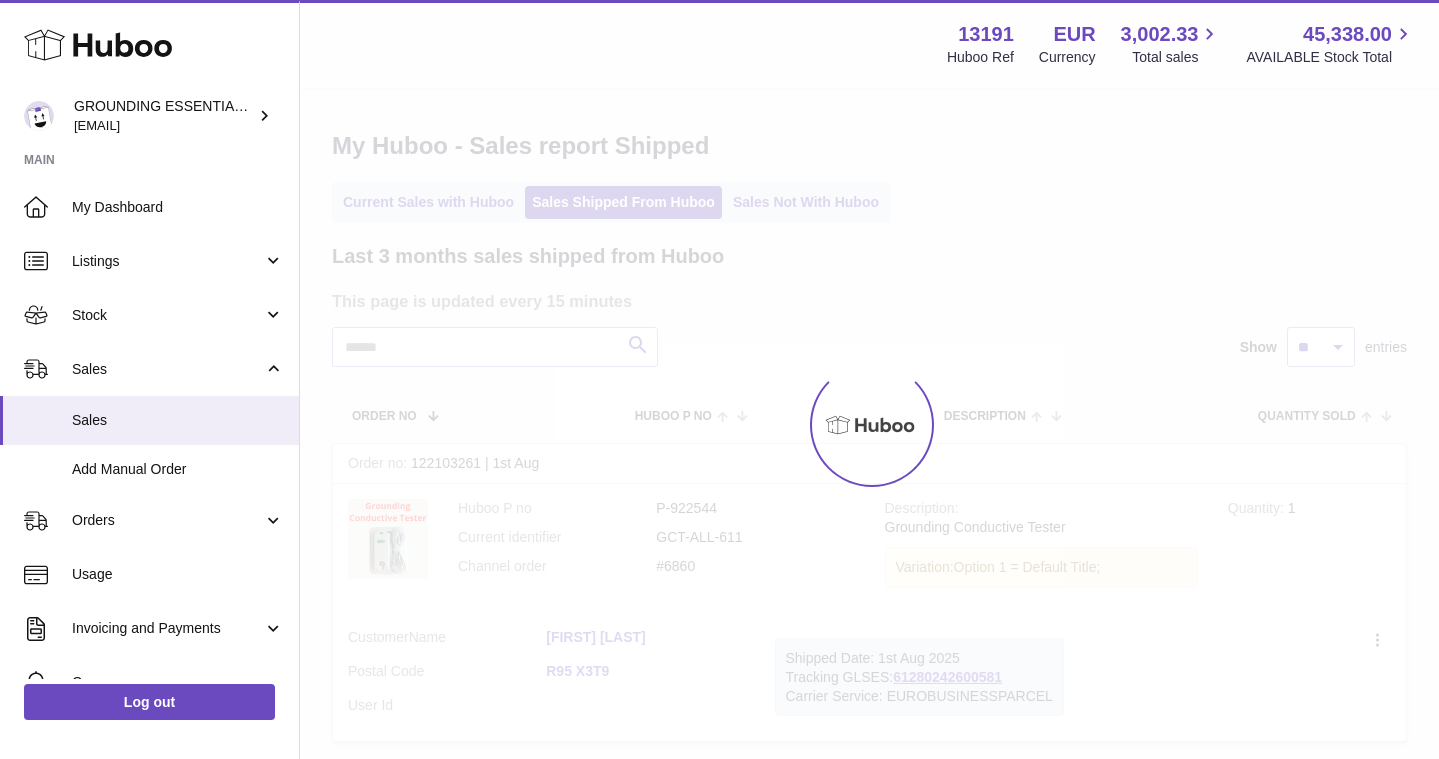 scroll, scrollTop: 0, scrollLeft: 0, axis: both 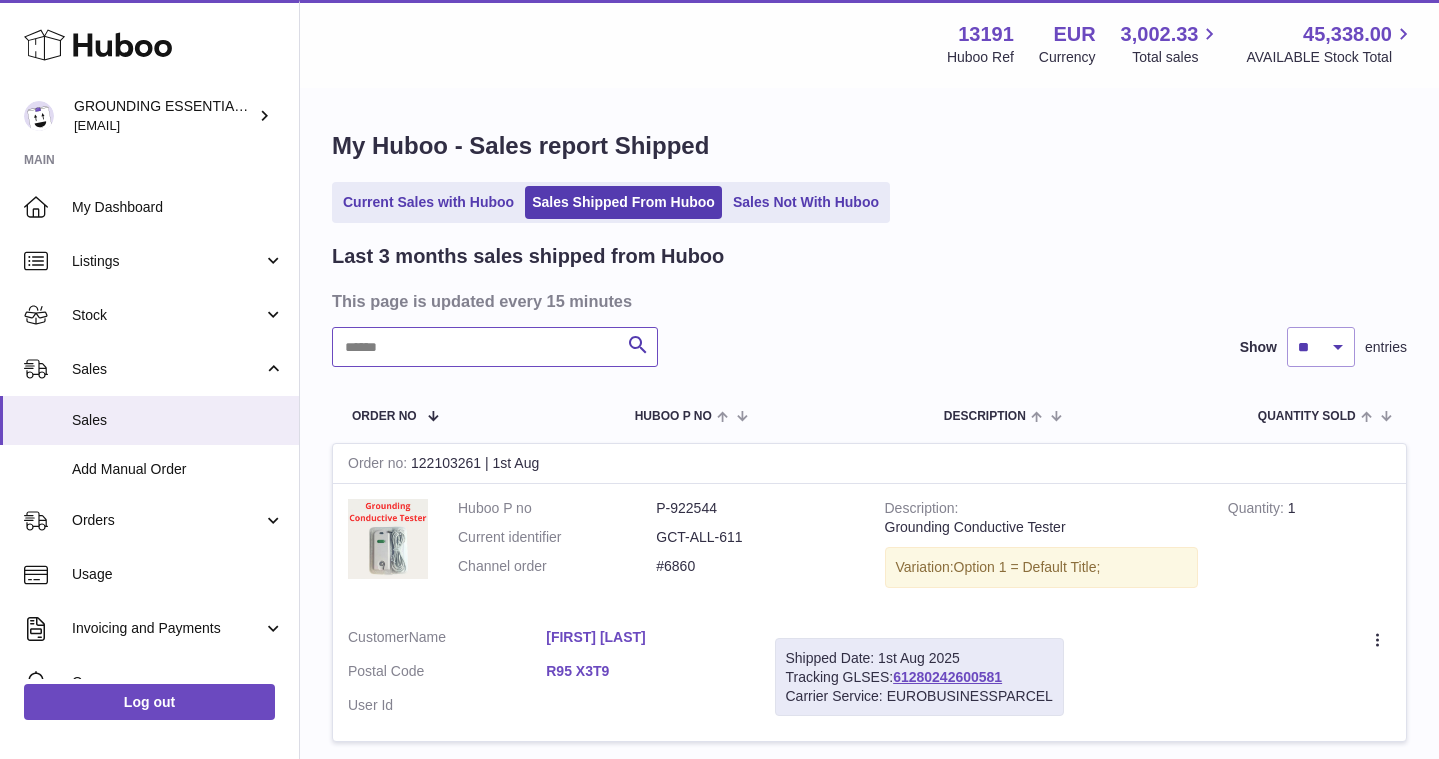 click at bounding box center [495, 347] 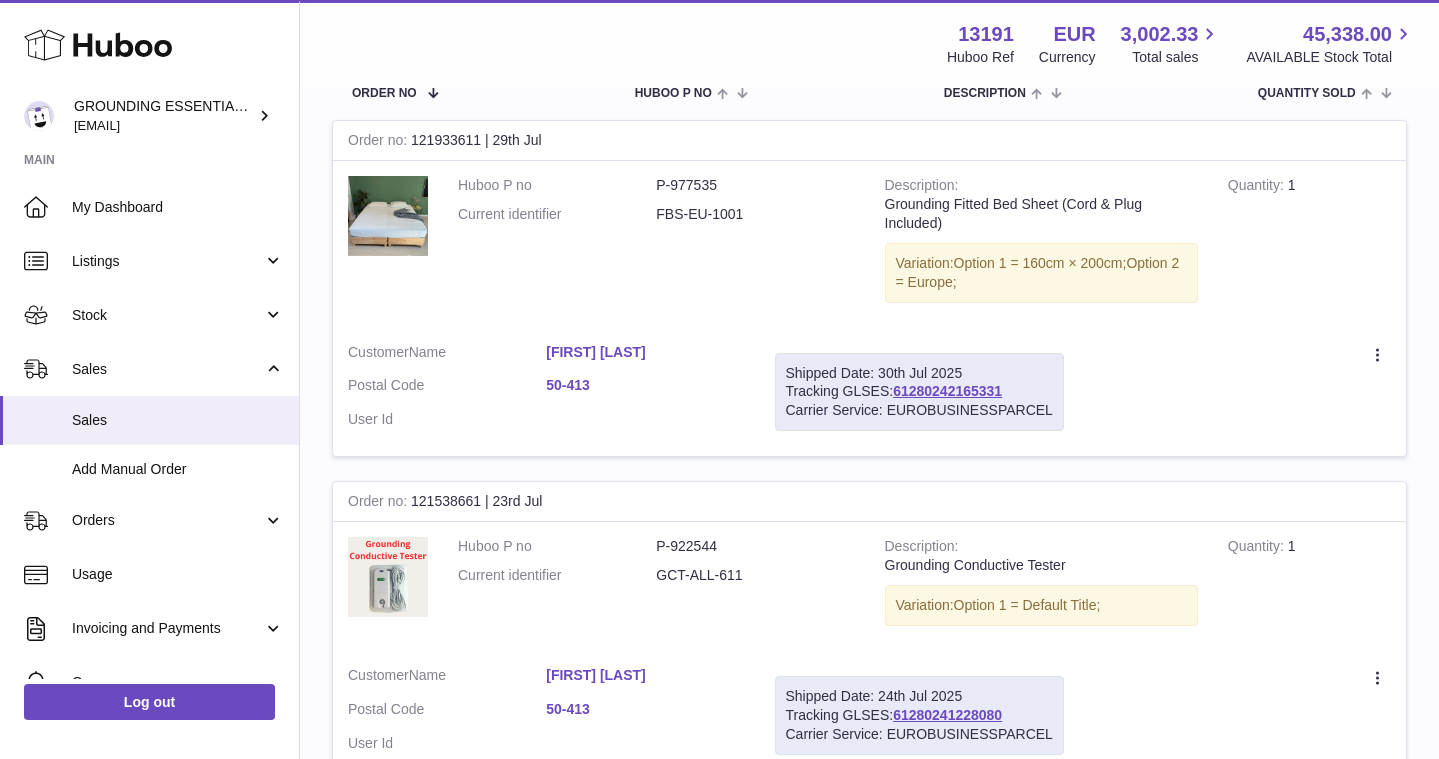 scroll, scrollTop: 0, scrollLeft: 0, axis: both 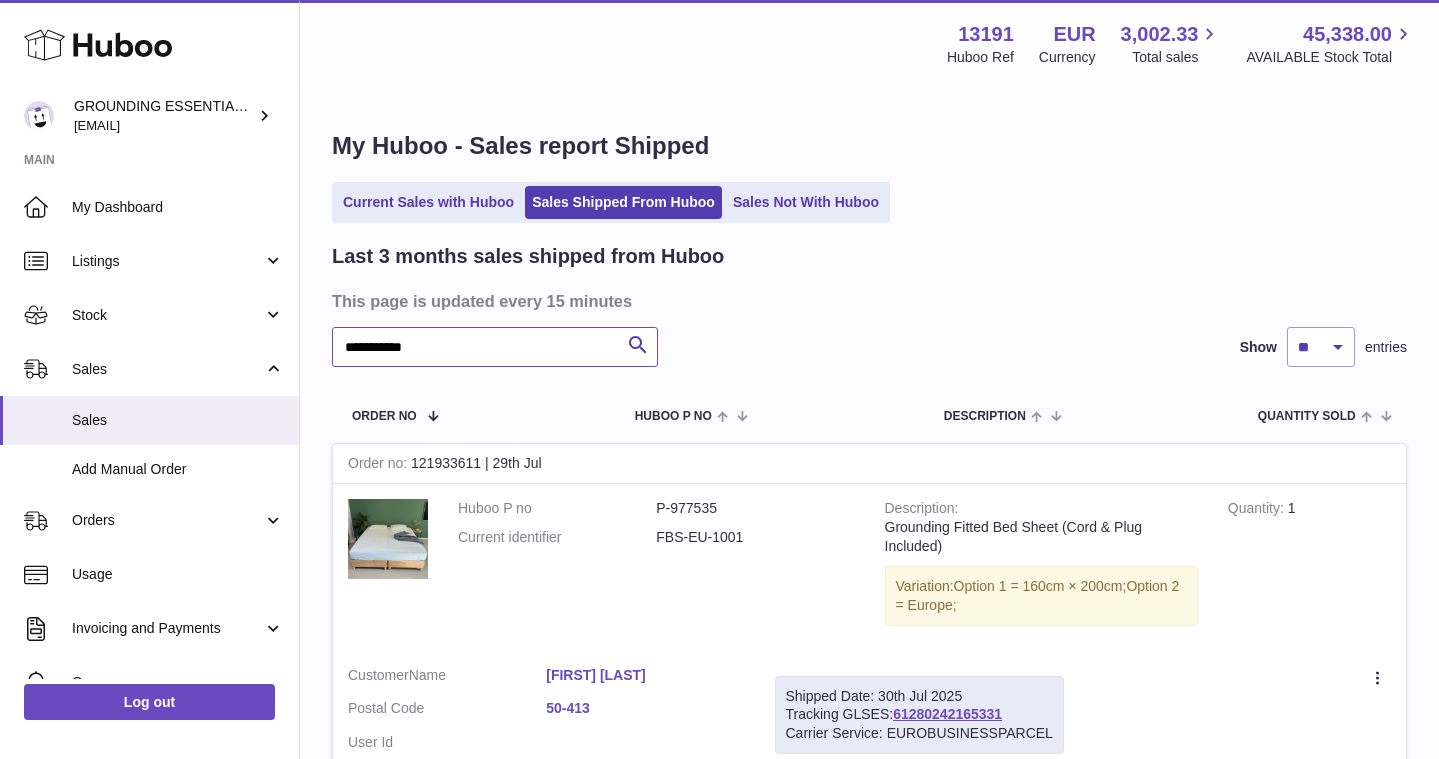 type on "**********" 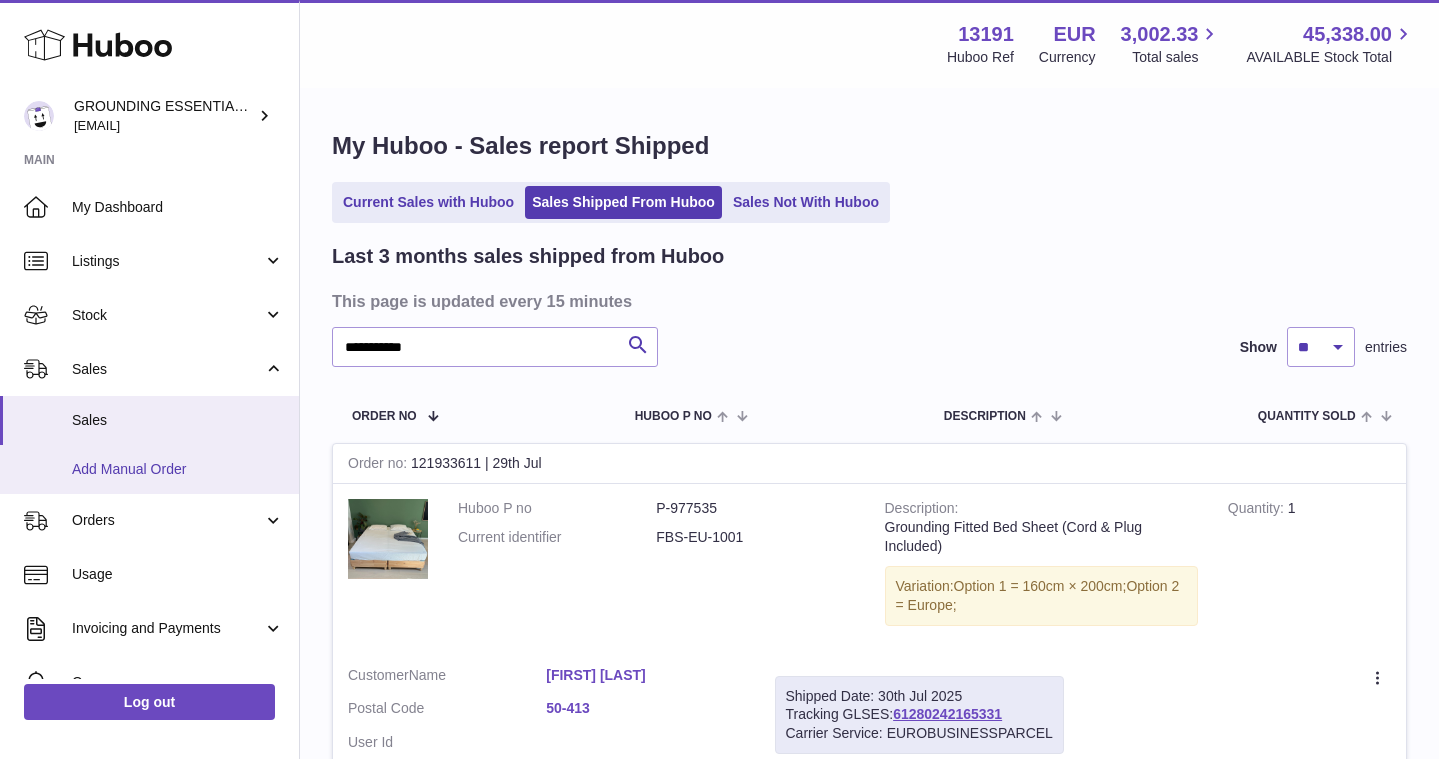 click on "Add Manual Order" at bounding box center [178, 469] 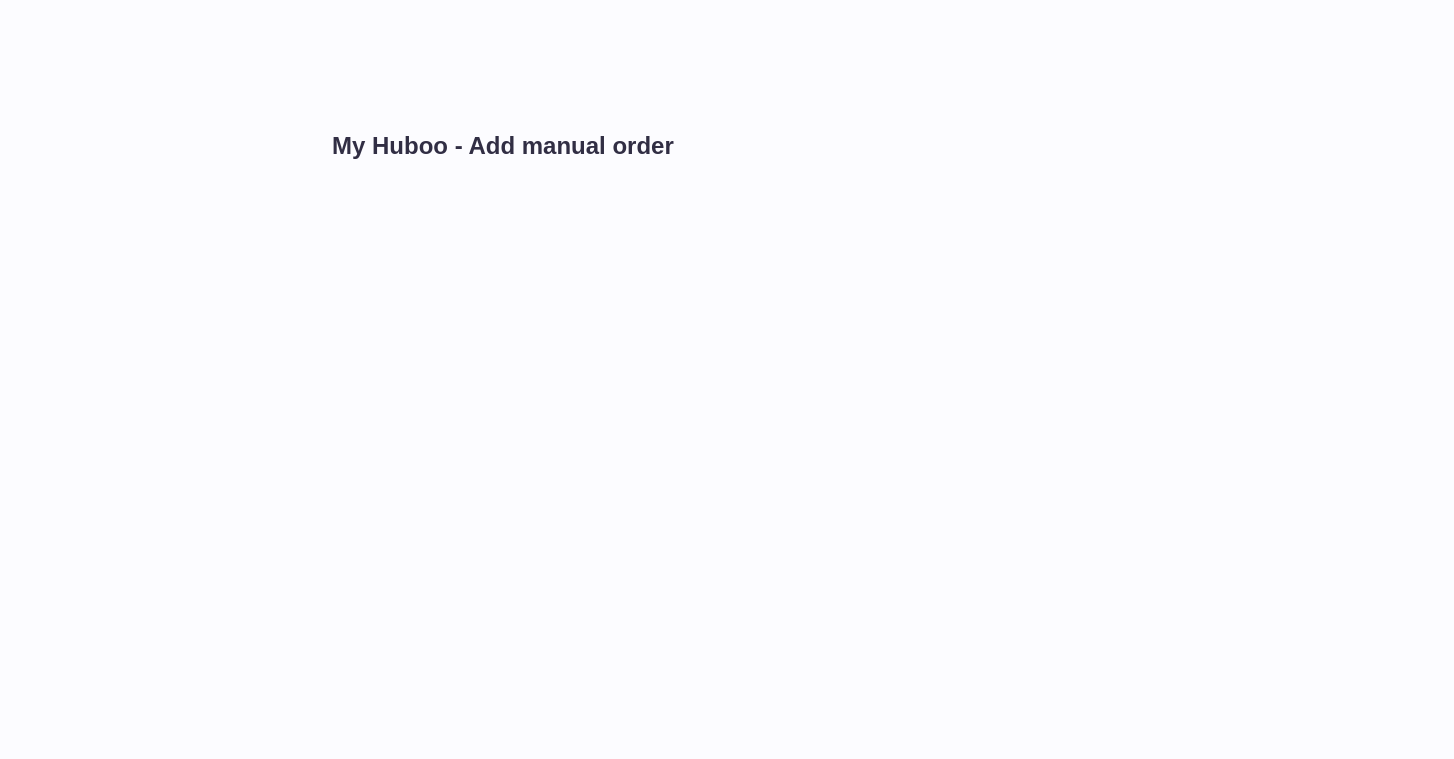 scroll, scrollTop: 0, scrollLeft: 0, axis: both 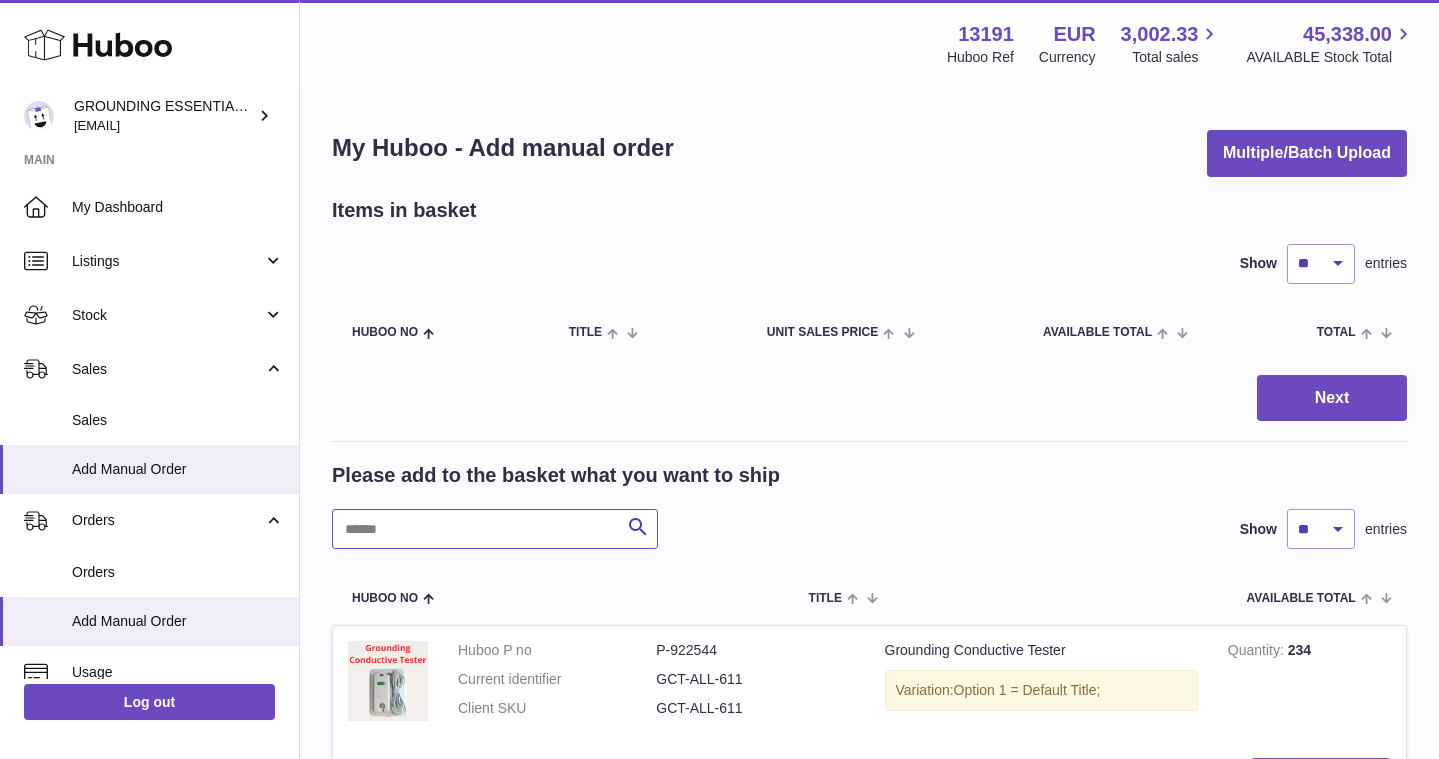 click at bounding box center [495, 529] 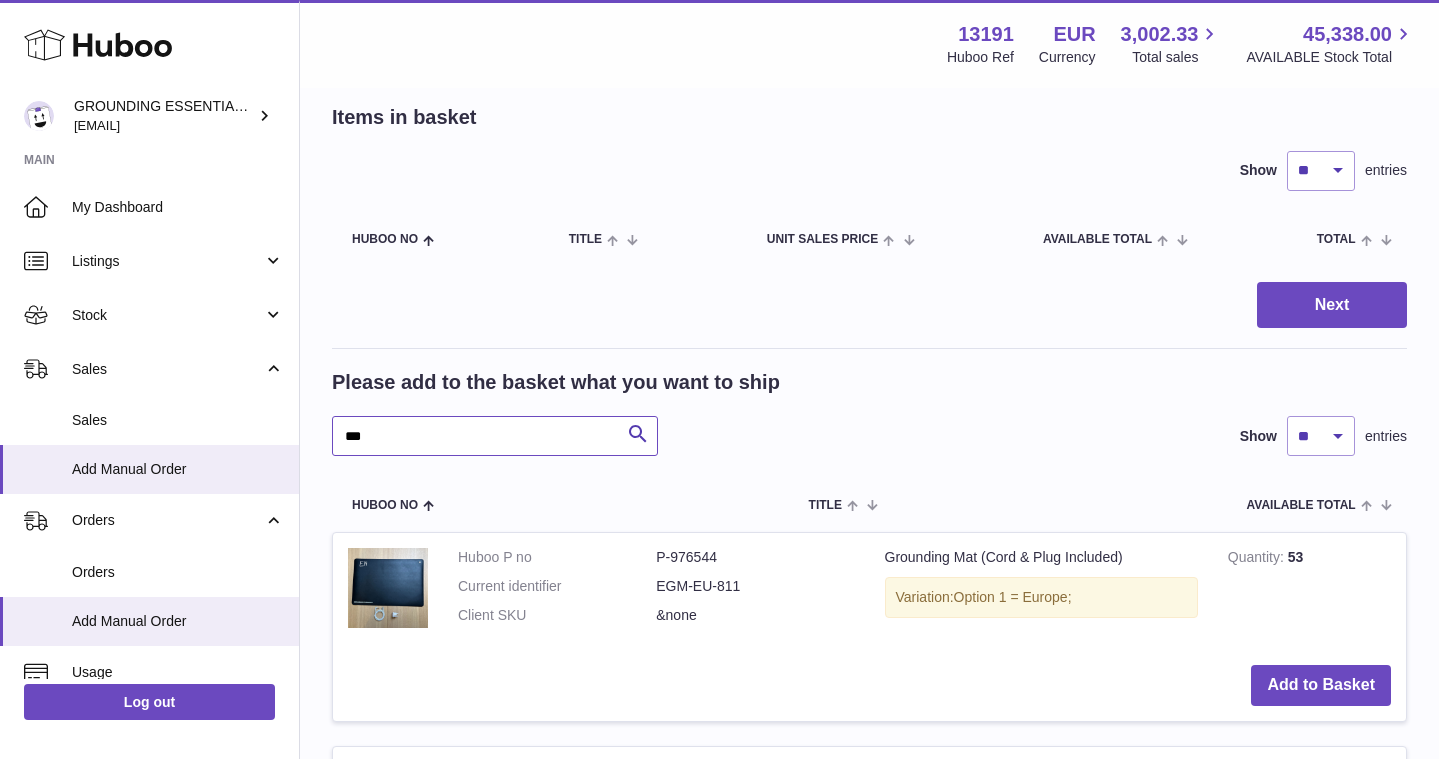 scroll, scrollTop: 258, scrollLeft: 0, axis: vertical 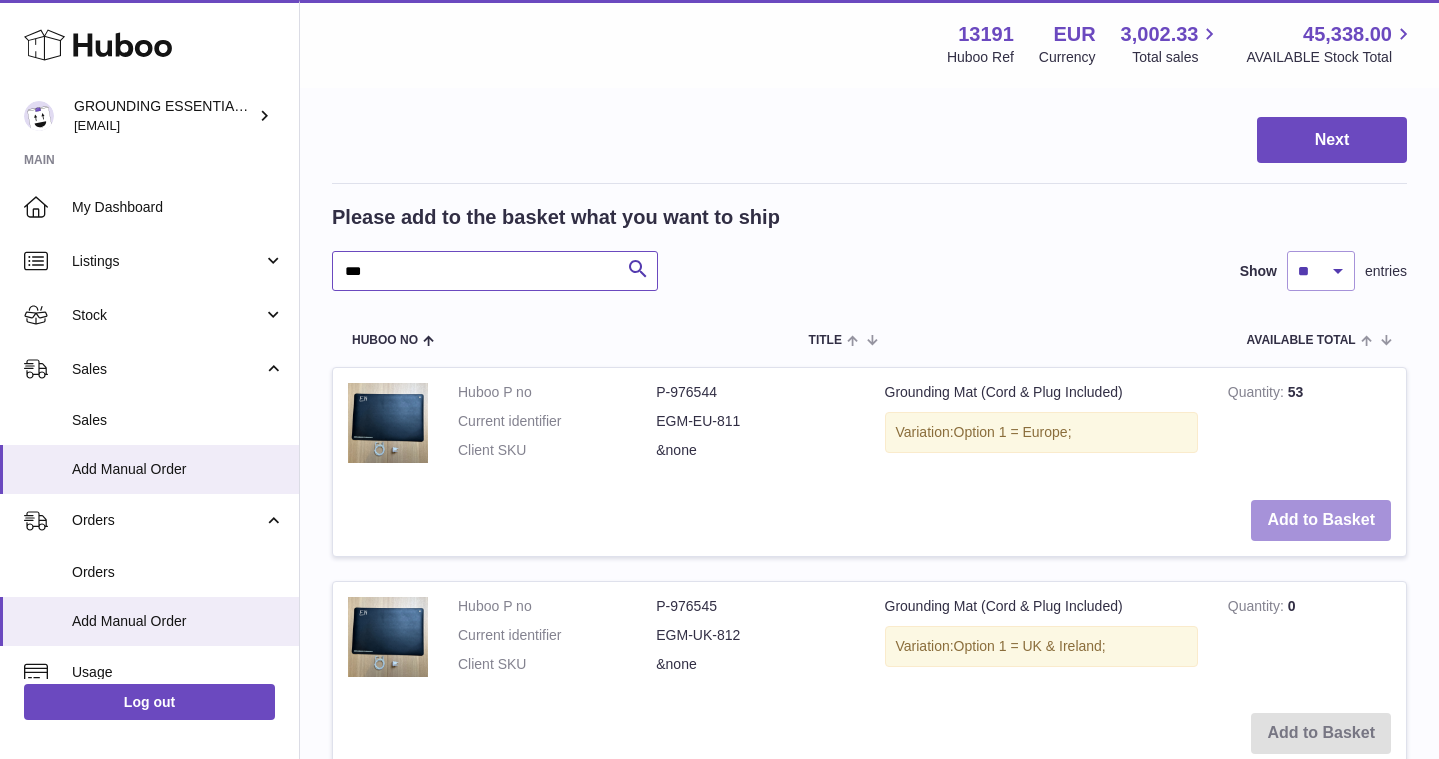 type on "***" 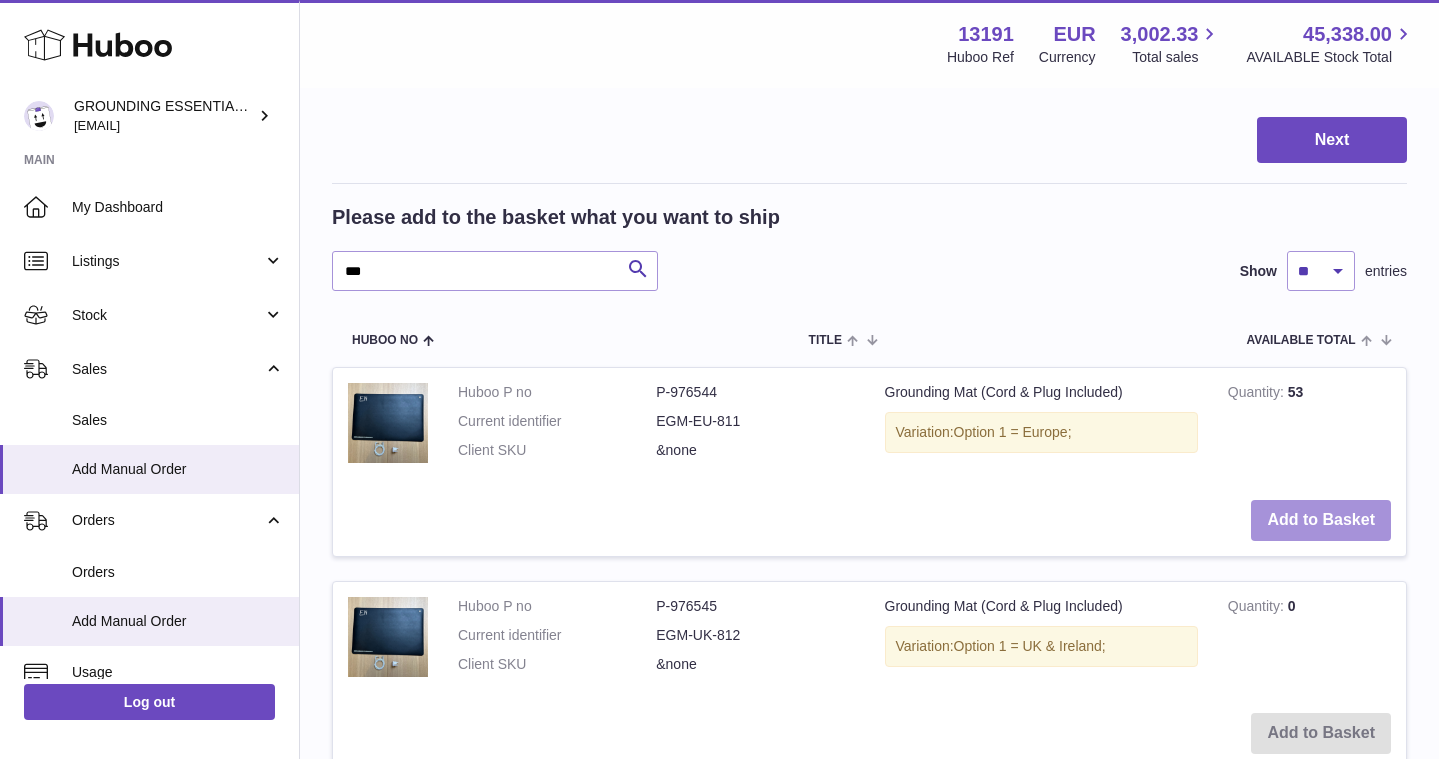 click on "Add to Basket" at bounding box center [1321, 520] 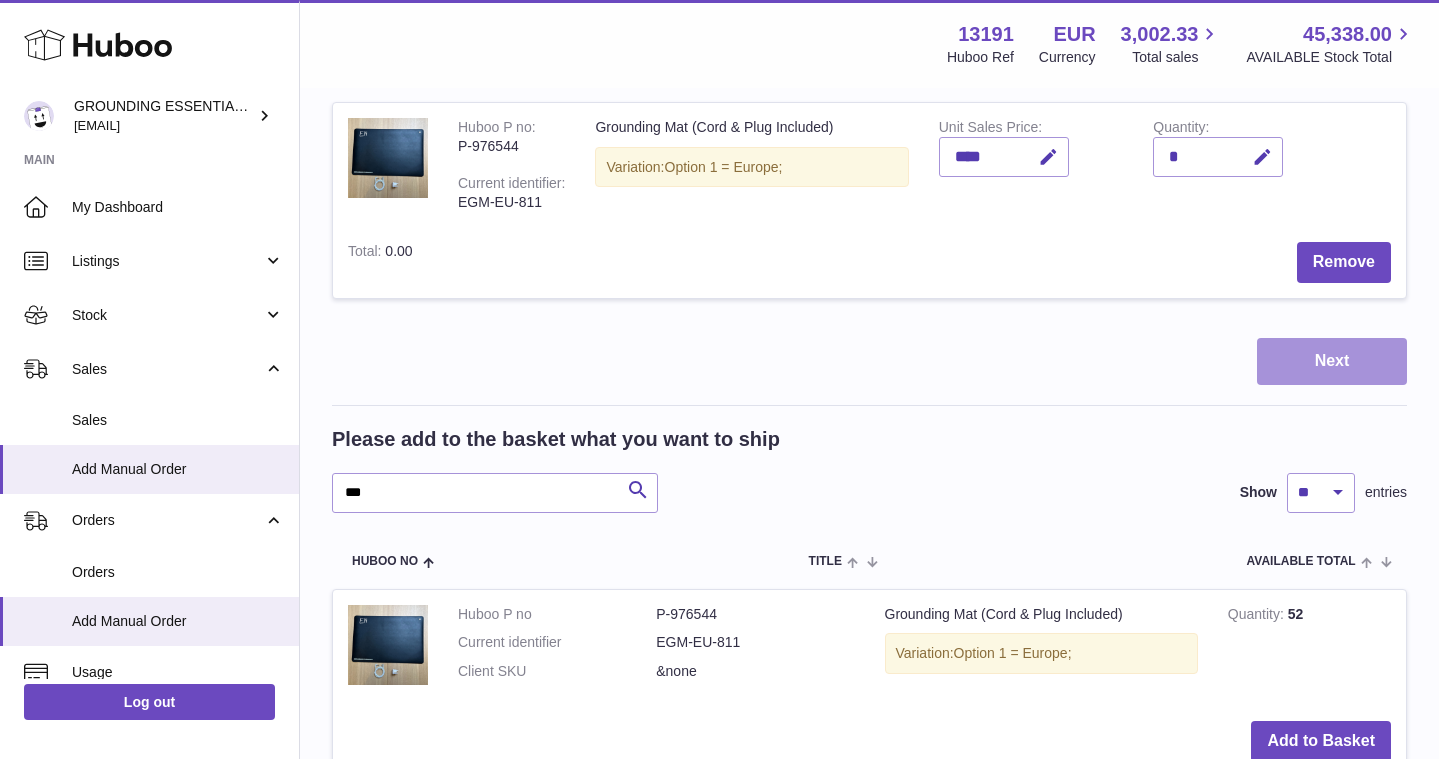 click on "Next" at bounding box center [1332, 361] 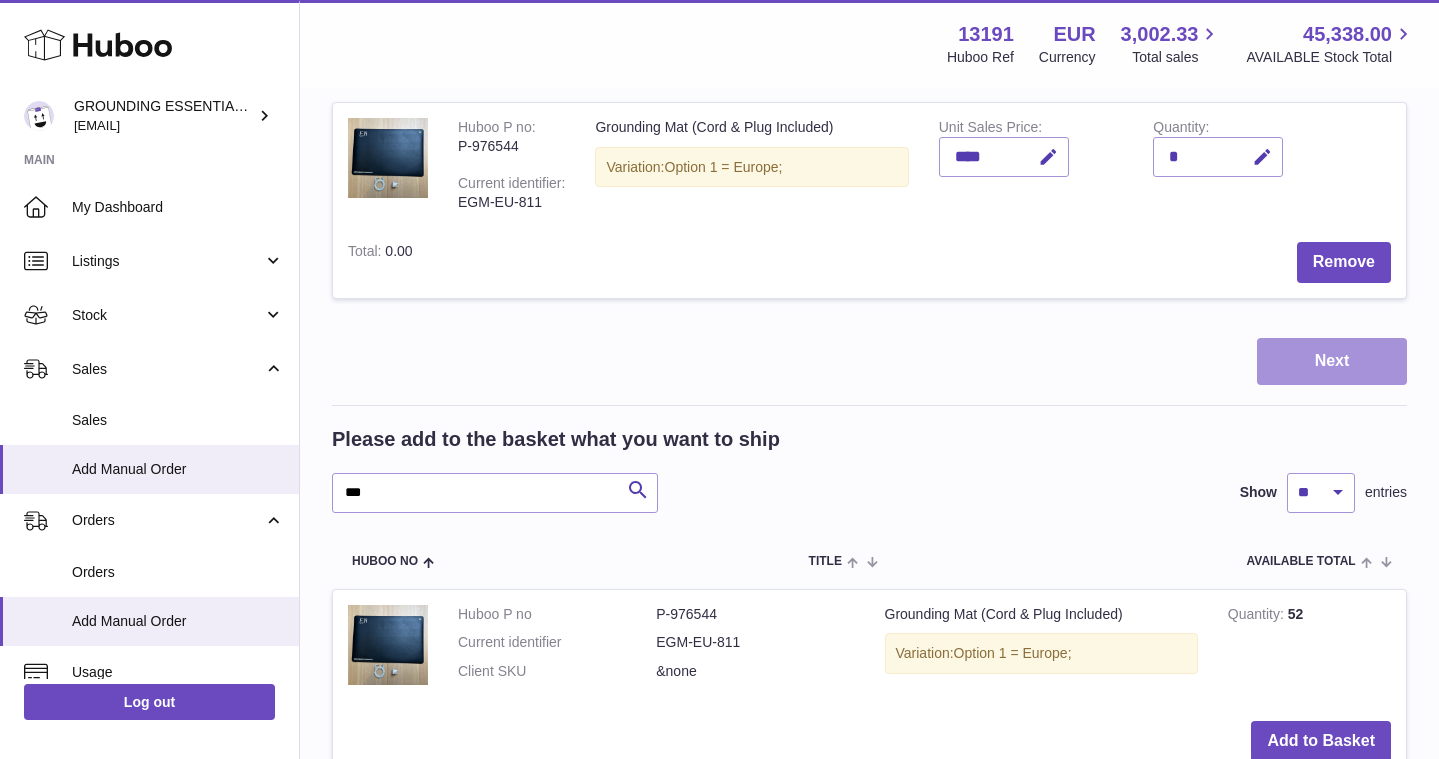 scroll, scrollTop: 0, scrollLeft: 0, axis: both 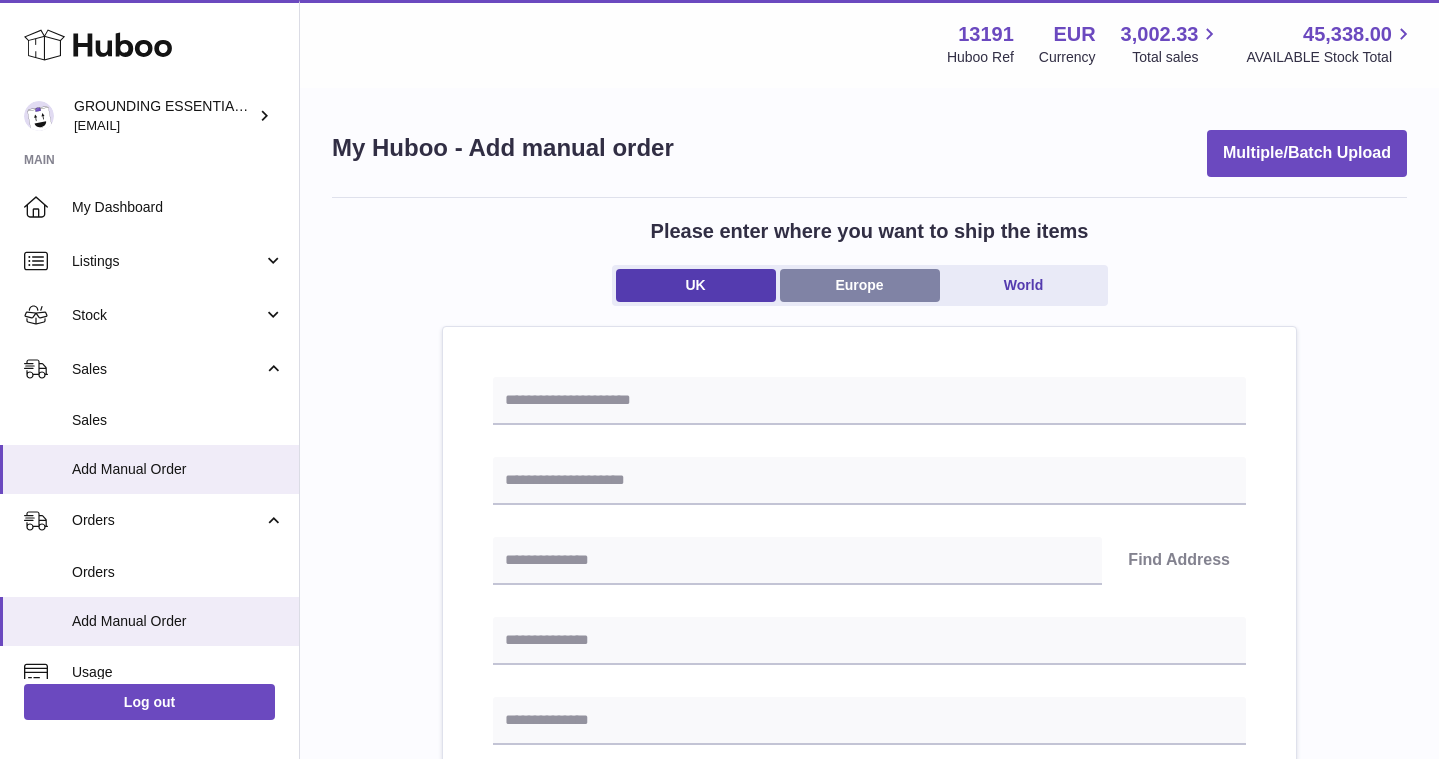 click on "Europe" at bounding box center [860, 285] 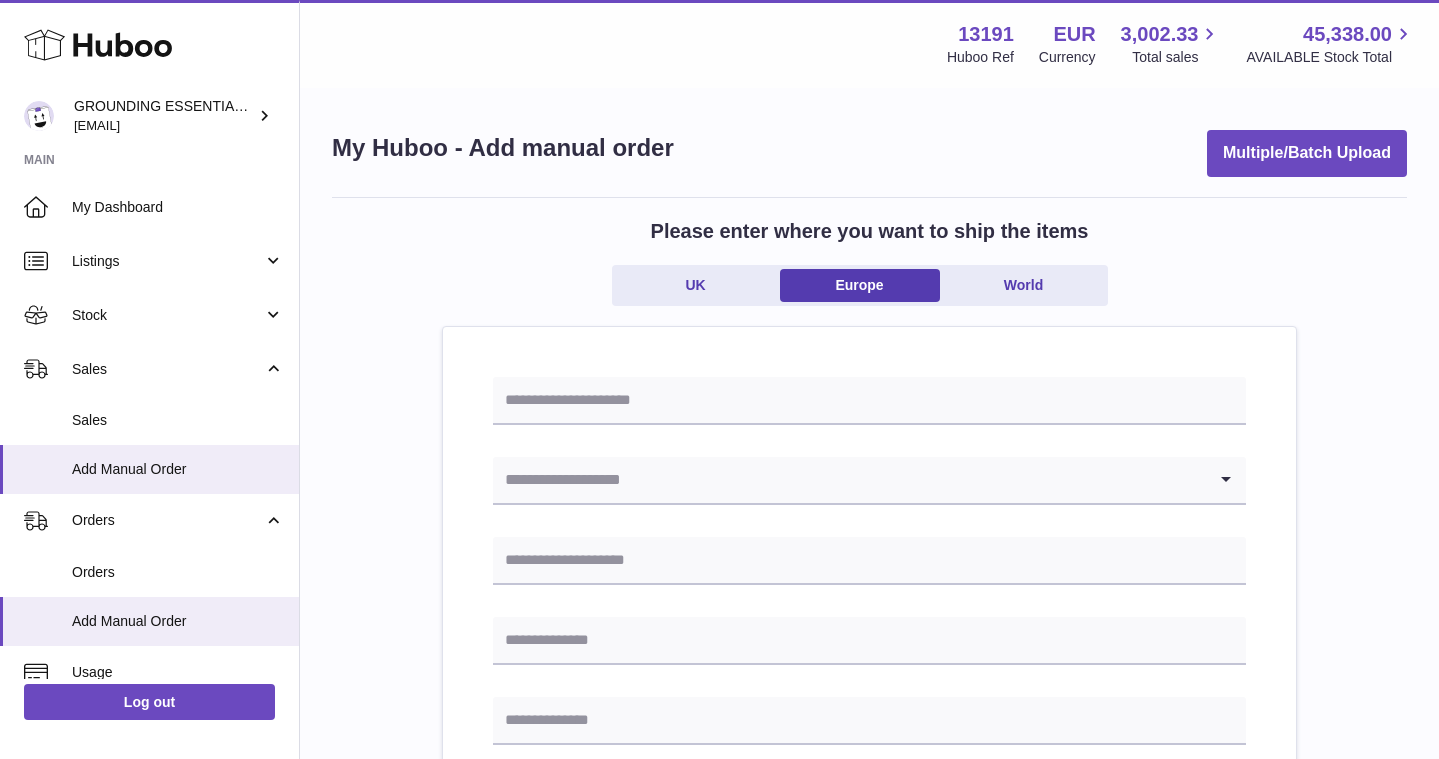 click at bounding box center (849, 480) 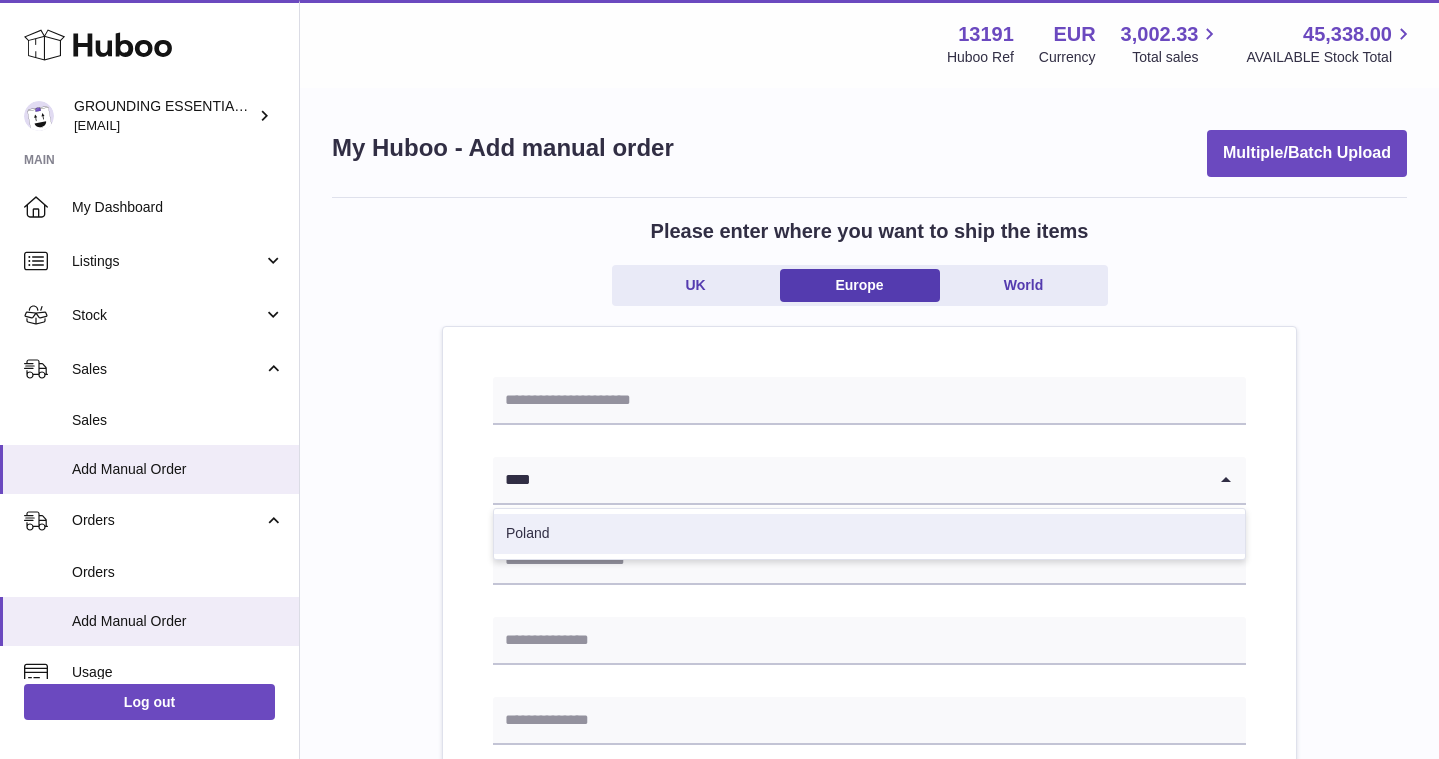 type on "****" 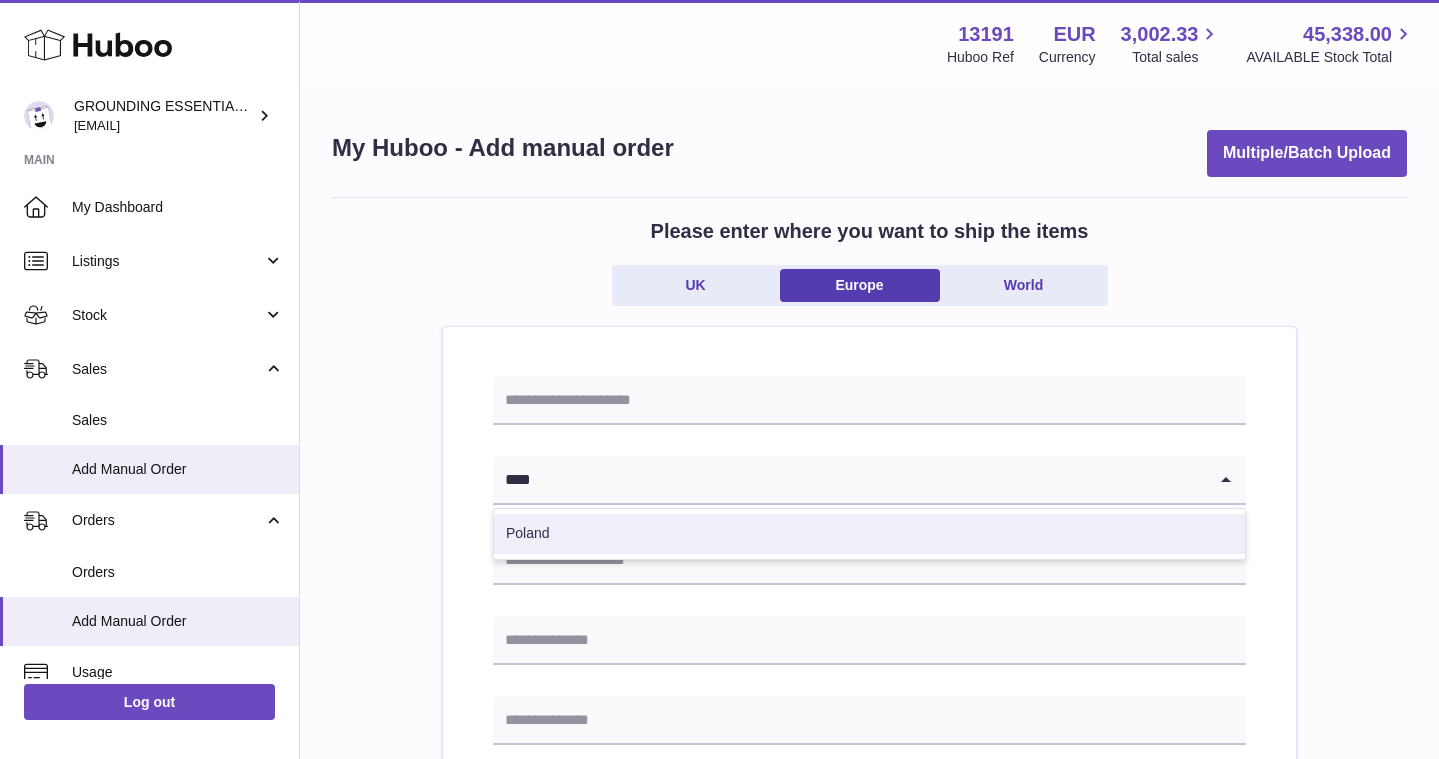 type 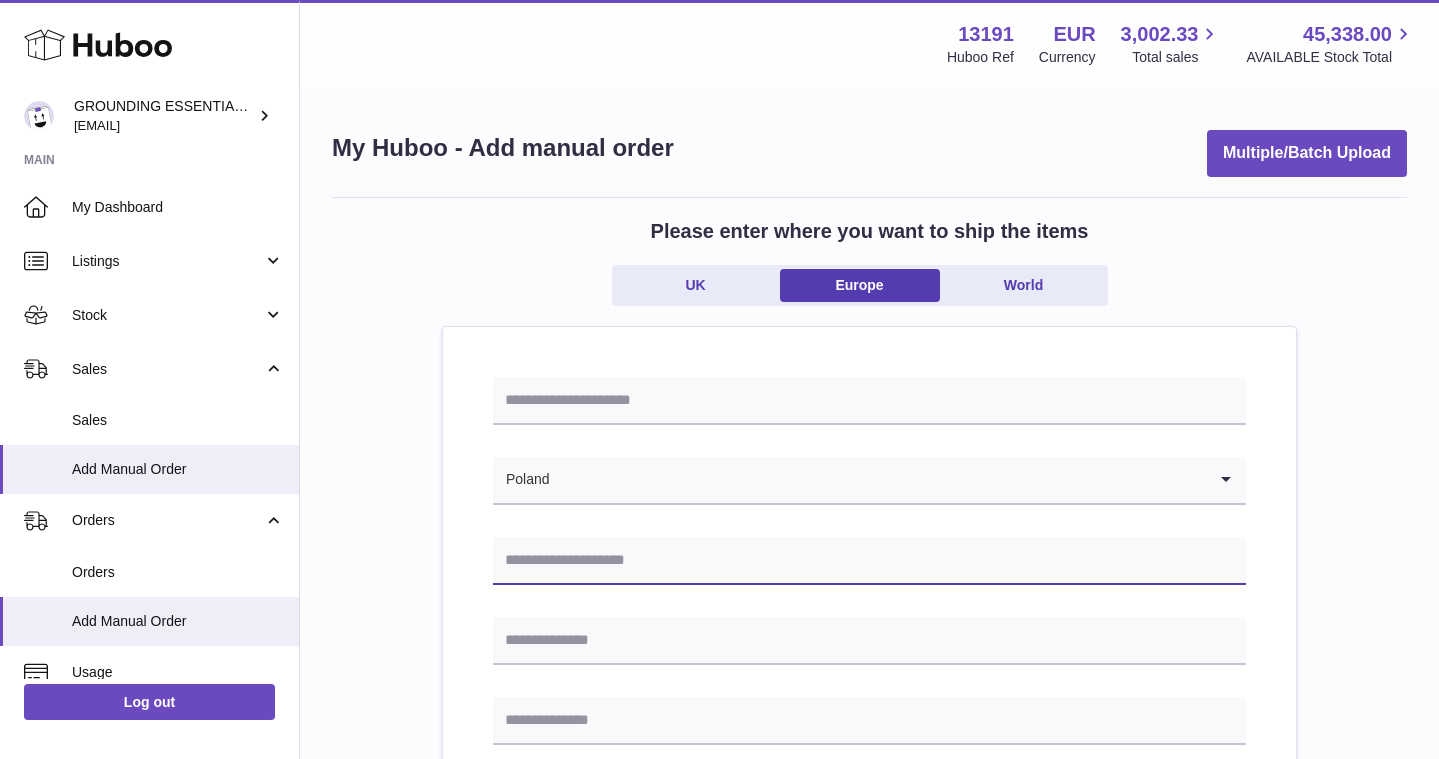 click at bounding box center [869, 561] 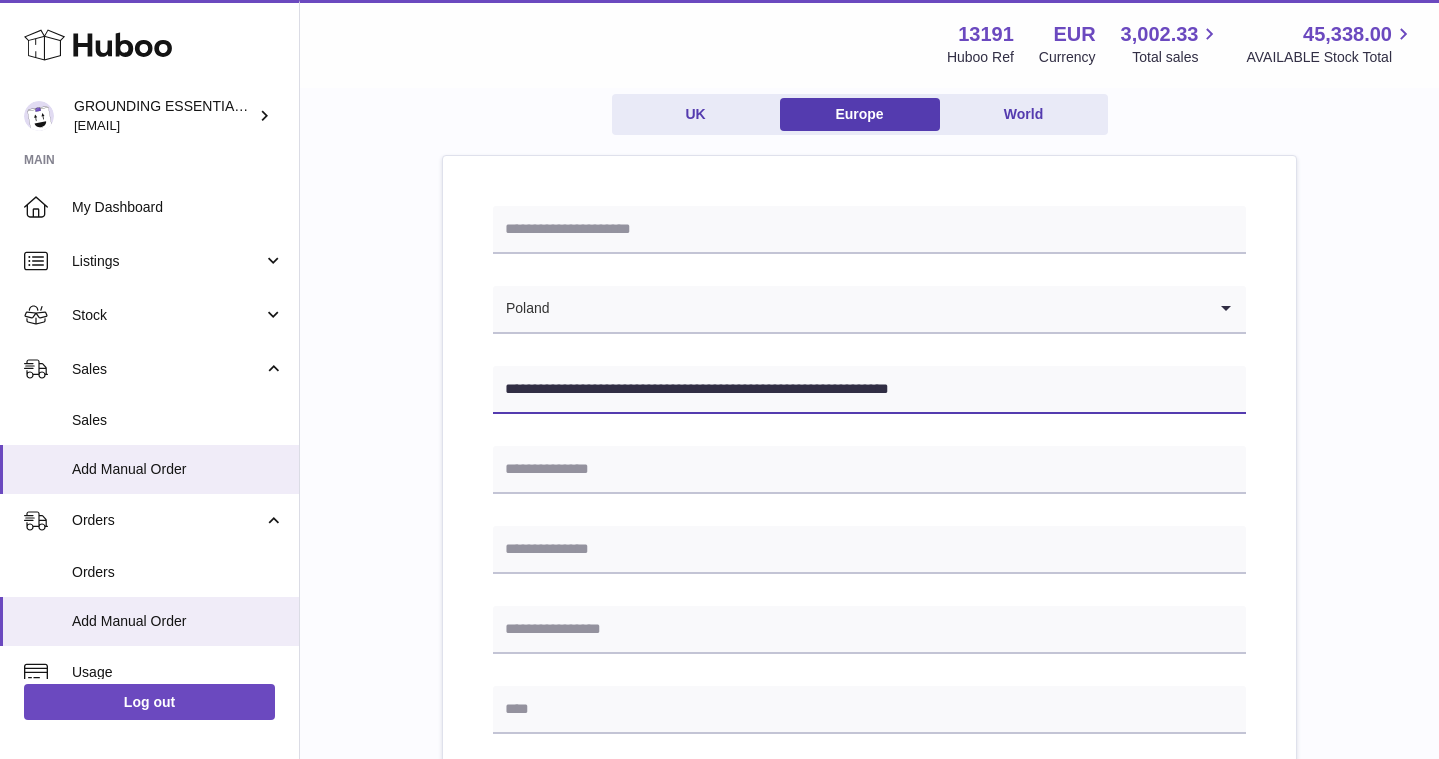 scroll, scrollTop: 187, scrollLeft: 0, axis: vertical 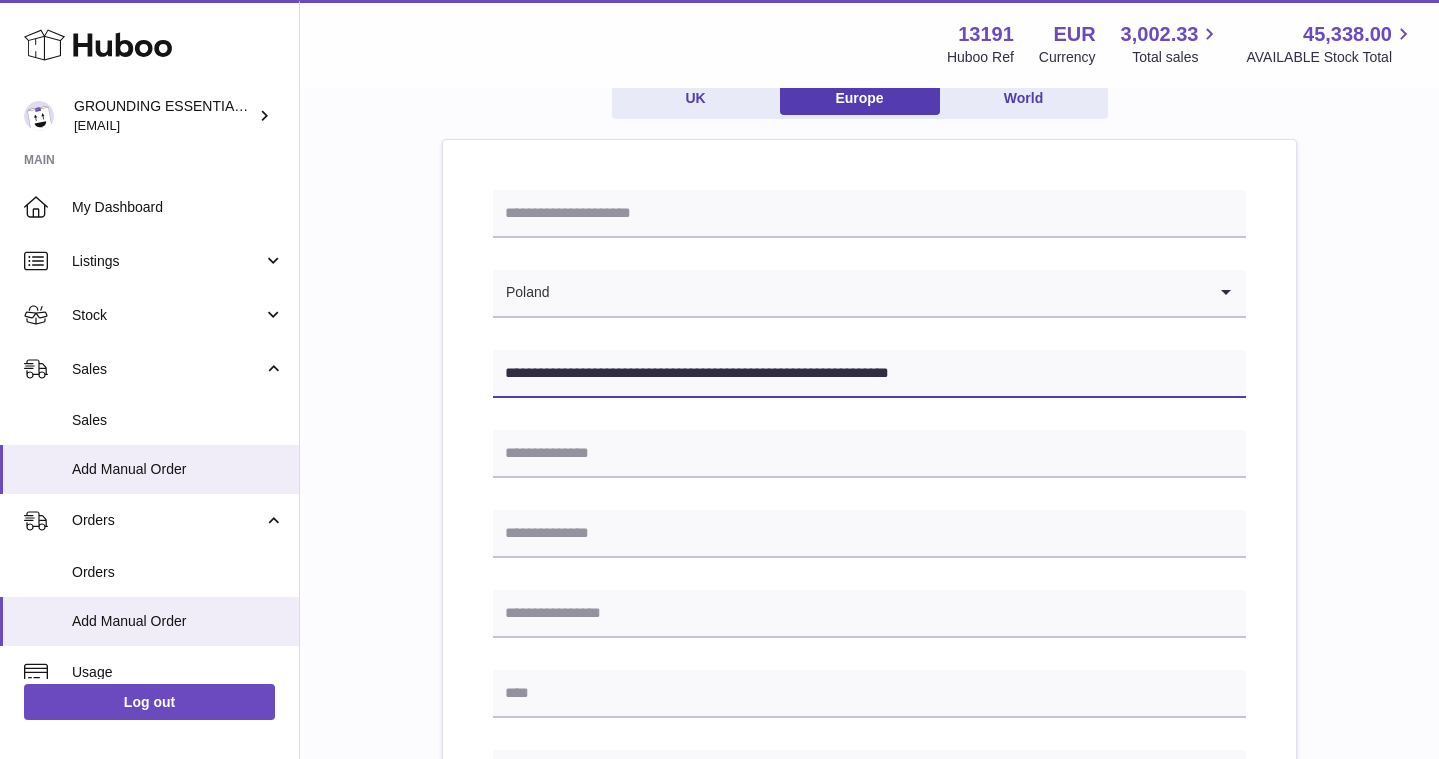 drag, startPoint x: 587, startPoint y: 369, endPoint x: 671, endPoint y: 377, distance: 84.38009 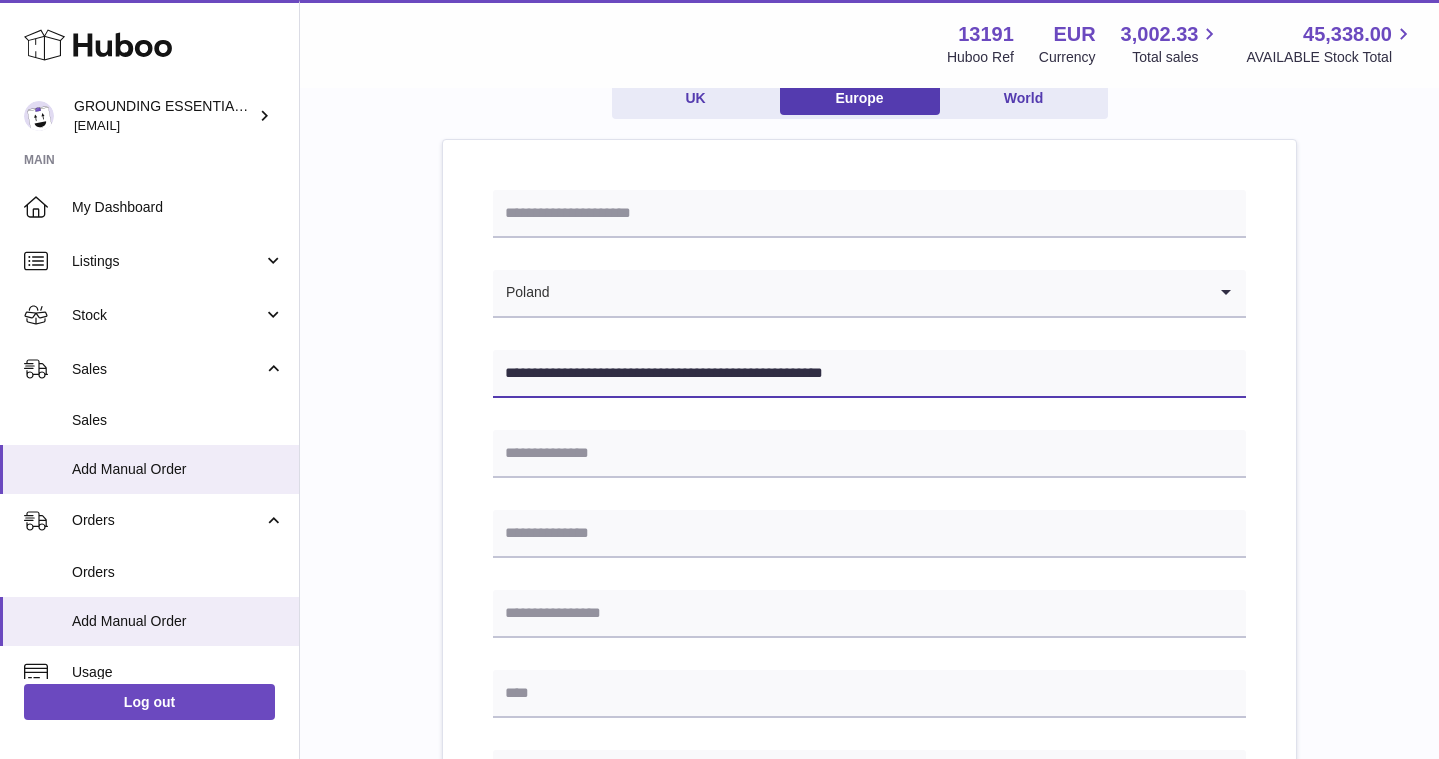 type on "**********" 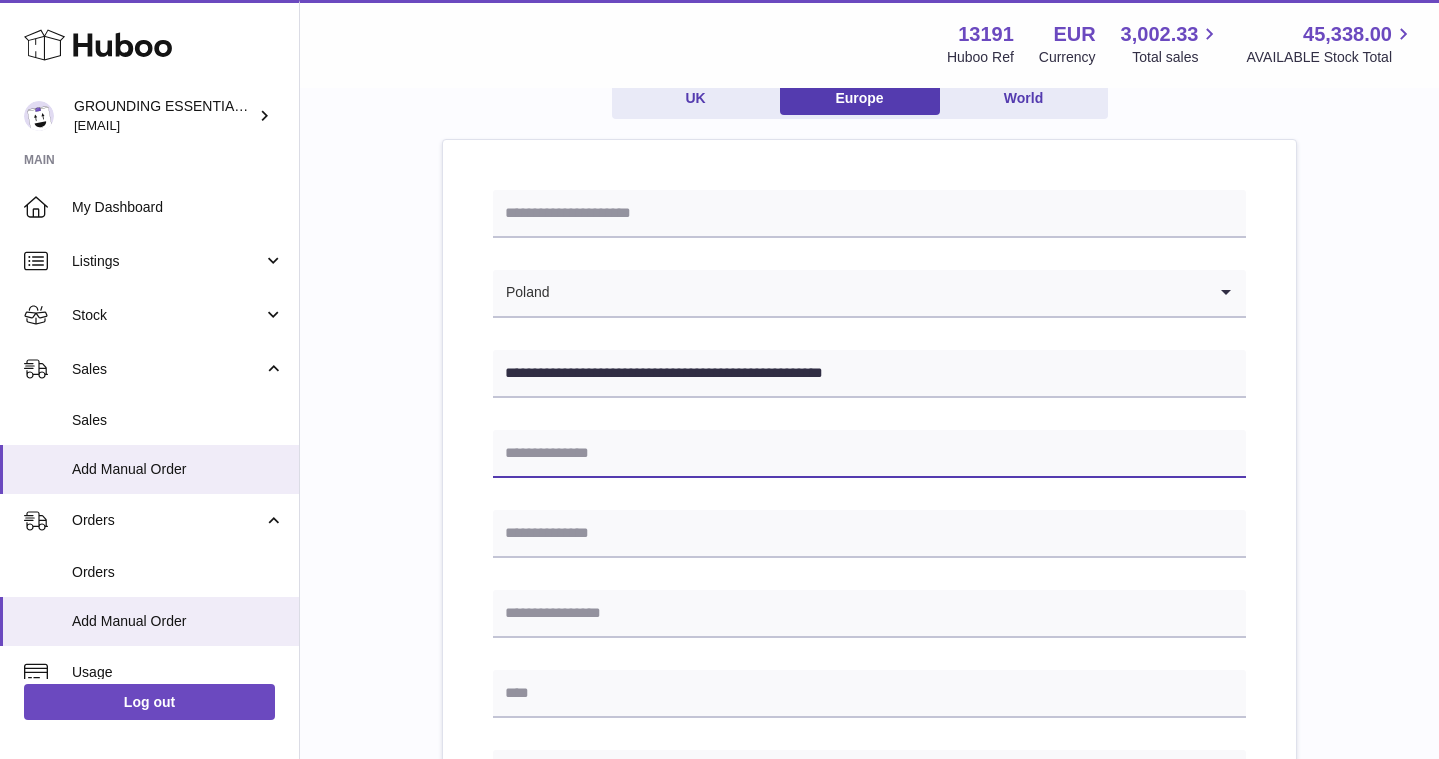click at bounding box center [869, 454] 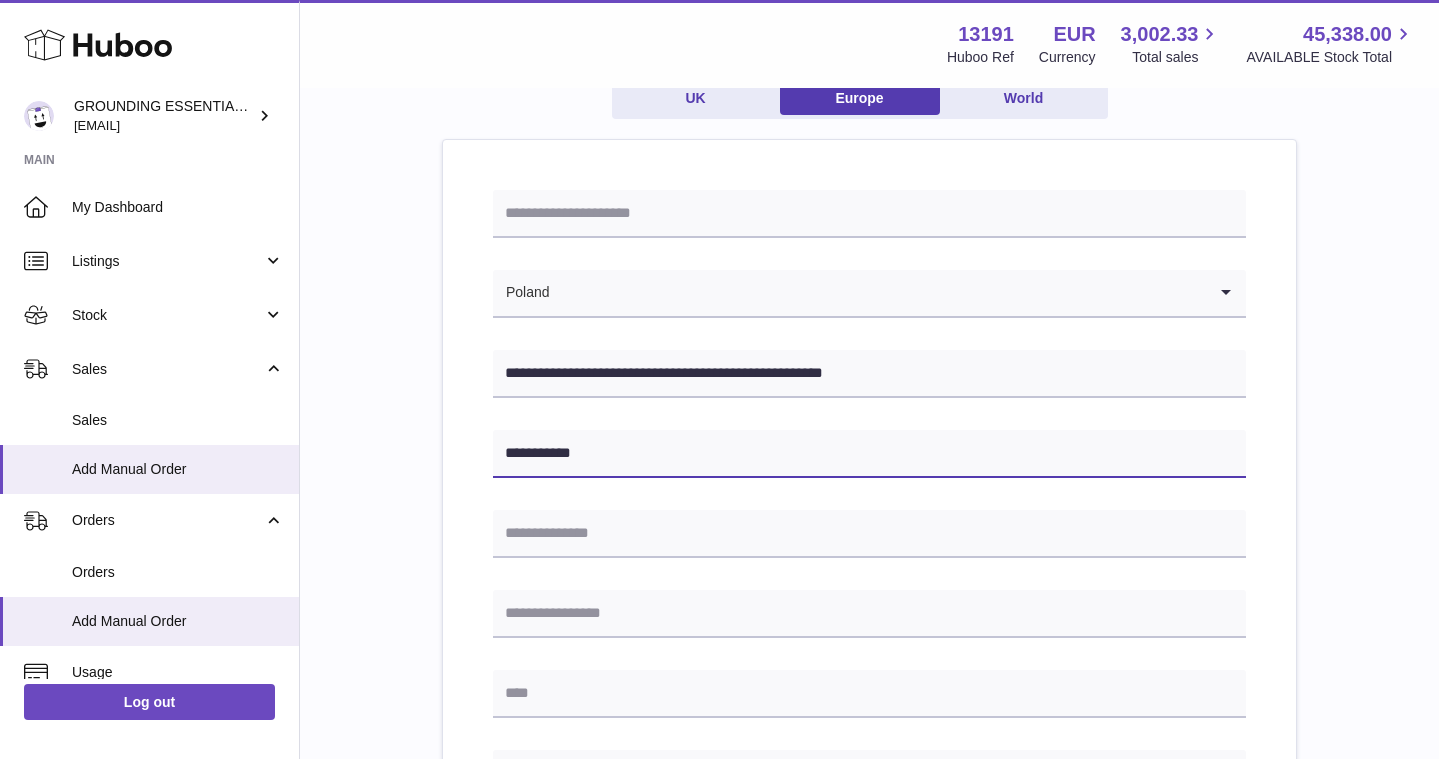 type on "**********" 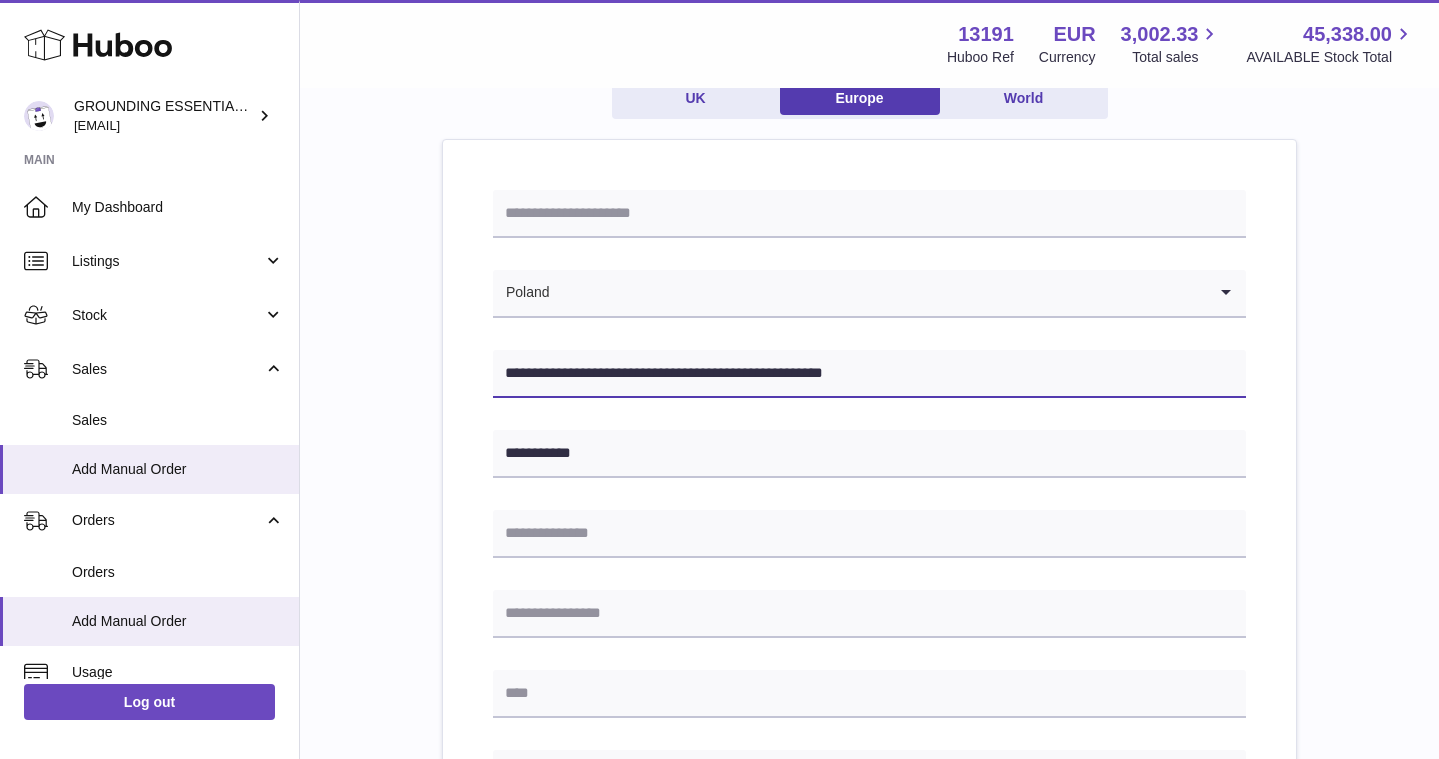 drag, startPoint x: 931, startPoint y: 373, endPoint x: 775, endPoint y: 372, distance: 156.0032 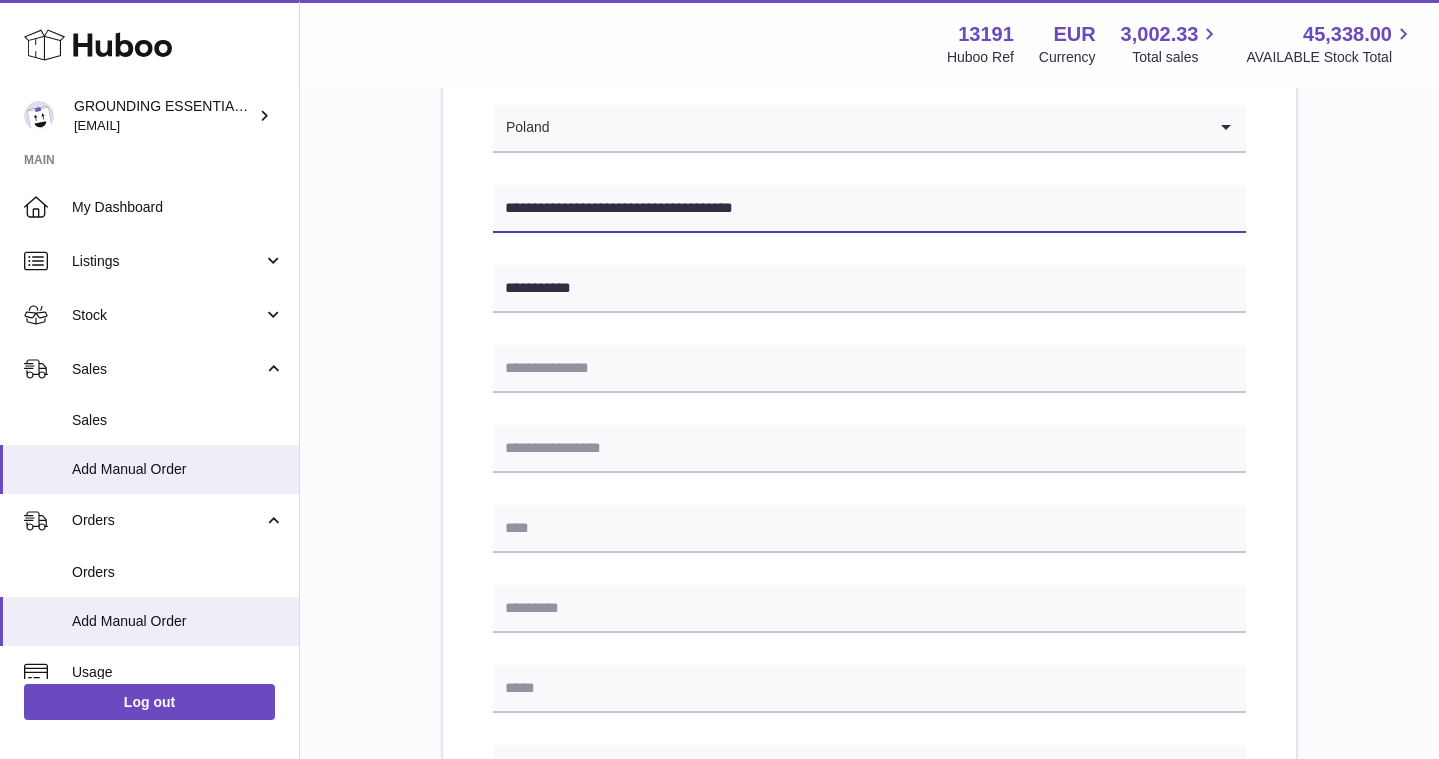 scroll, scrollTop: 360, scrollLeft: 0, axis: vertical 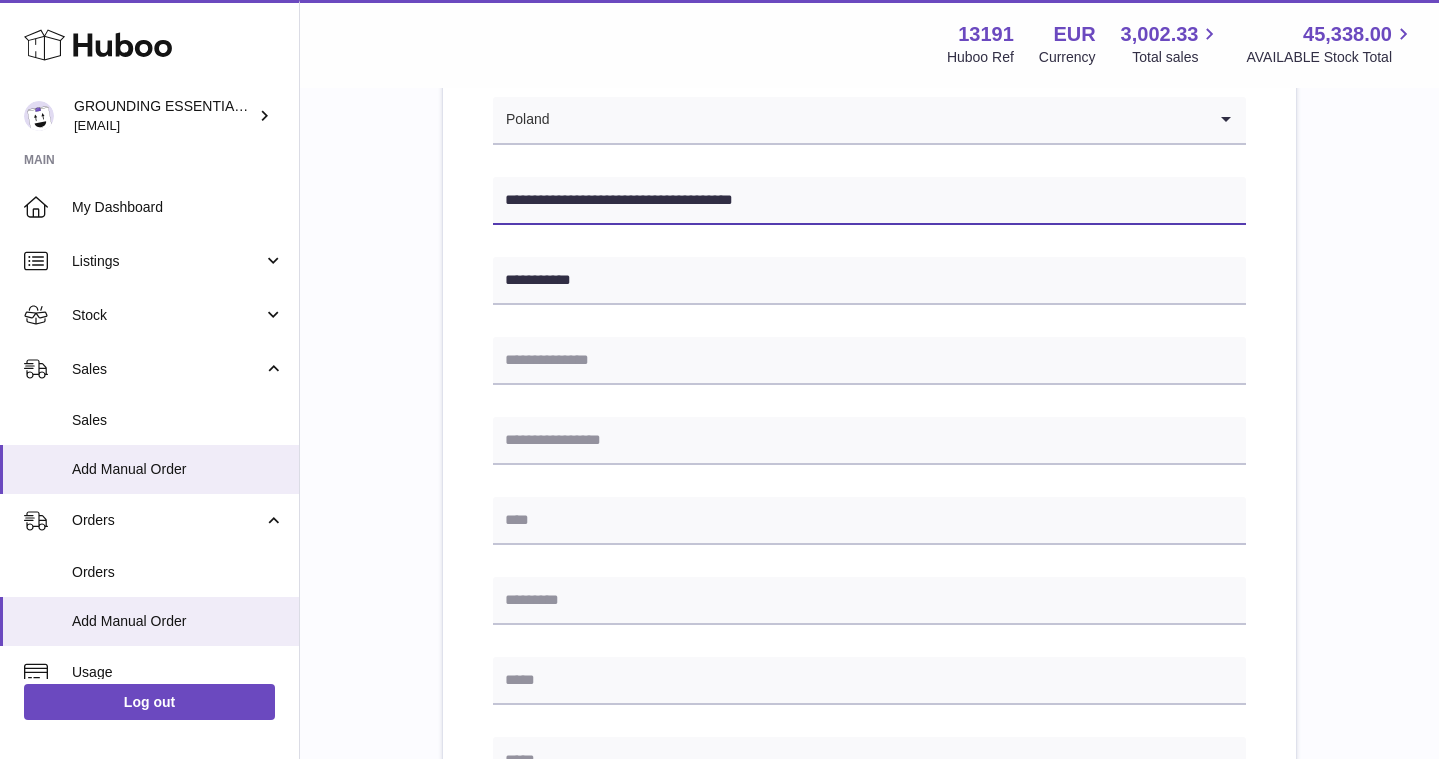 type on "**********" 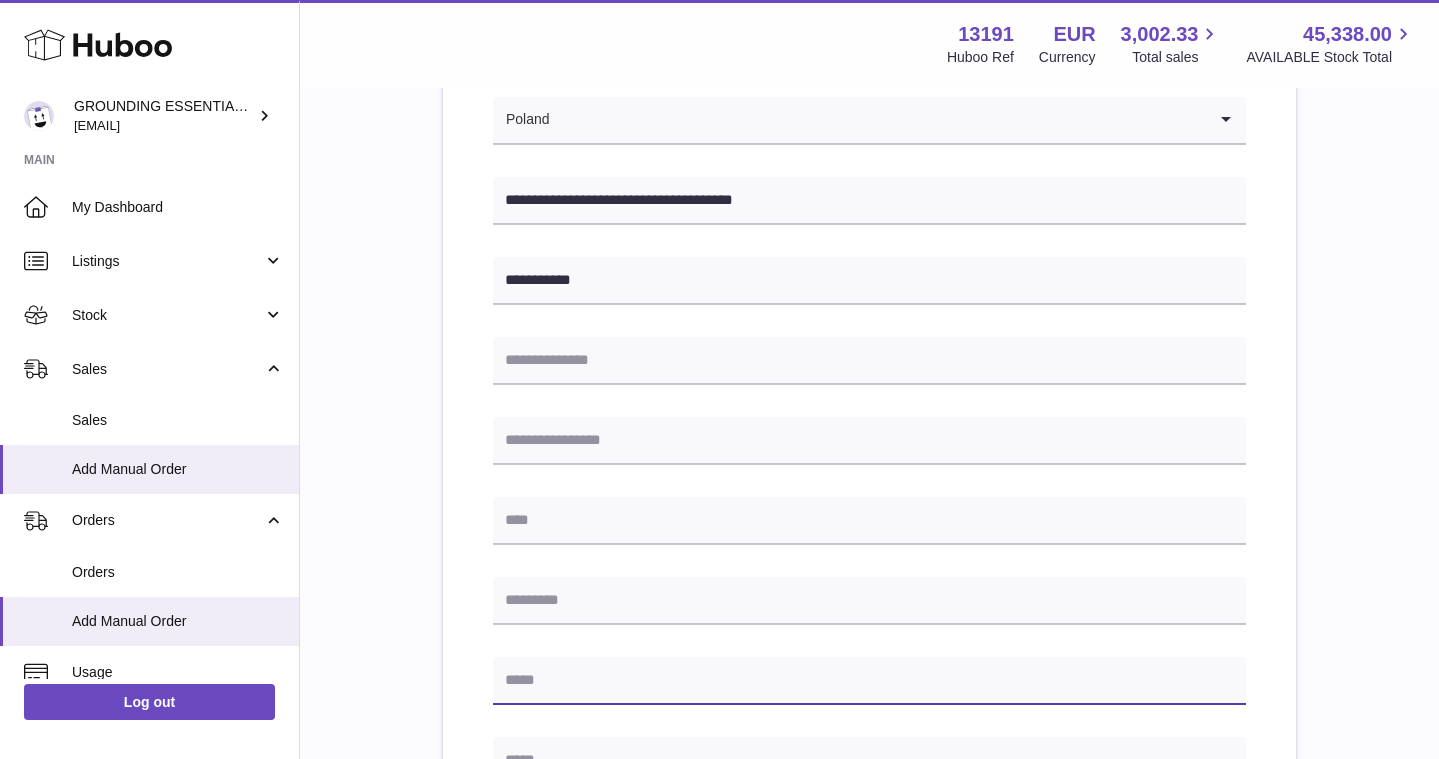 click at bounding box center [869, 681] 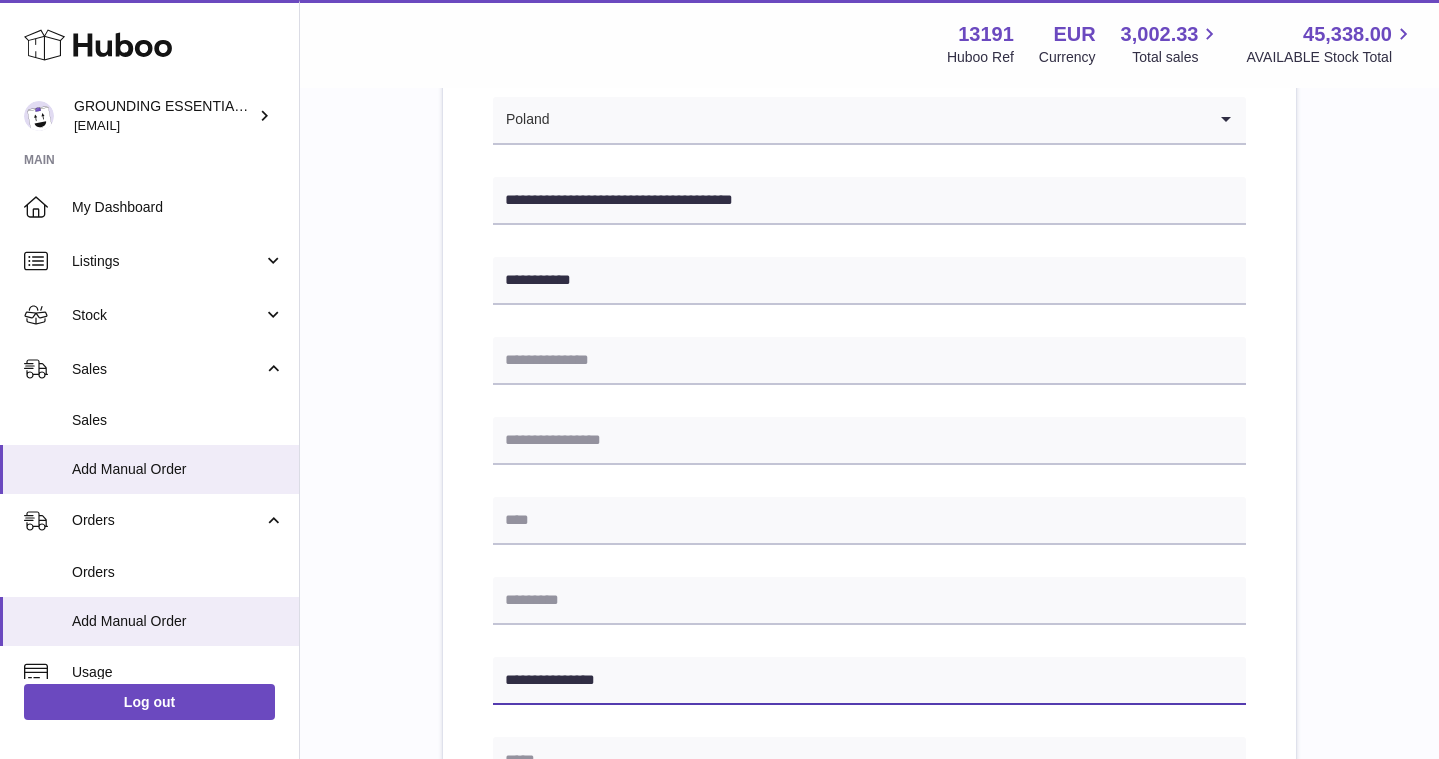type on "**********" 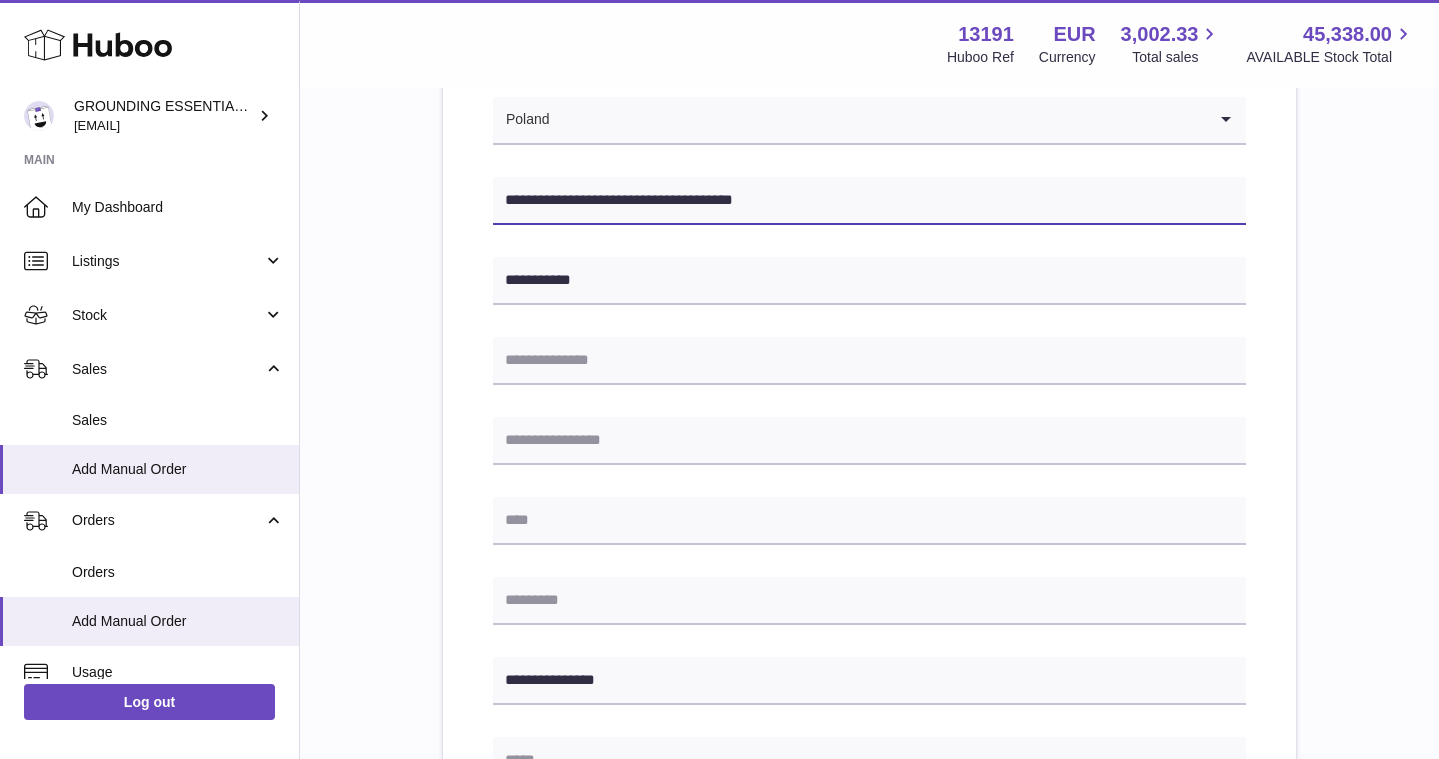 drag, startPoint x: 718, startPoint y: 206, endPoint x: 664, endPoint y: 203, distance: 54.08327 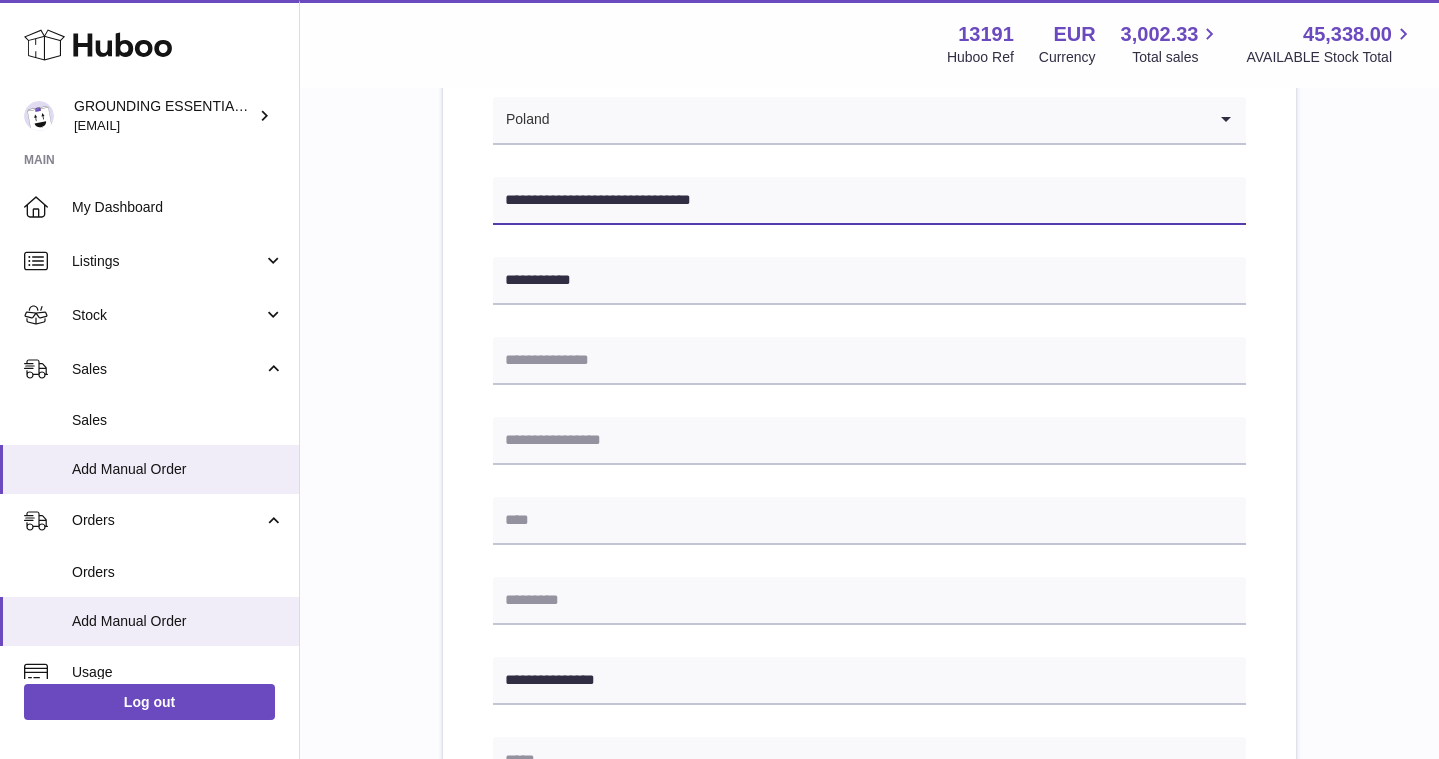 type on "**********" 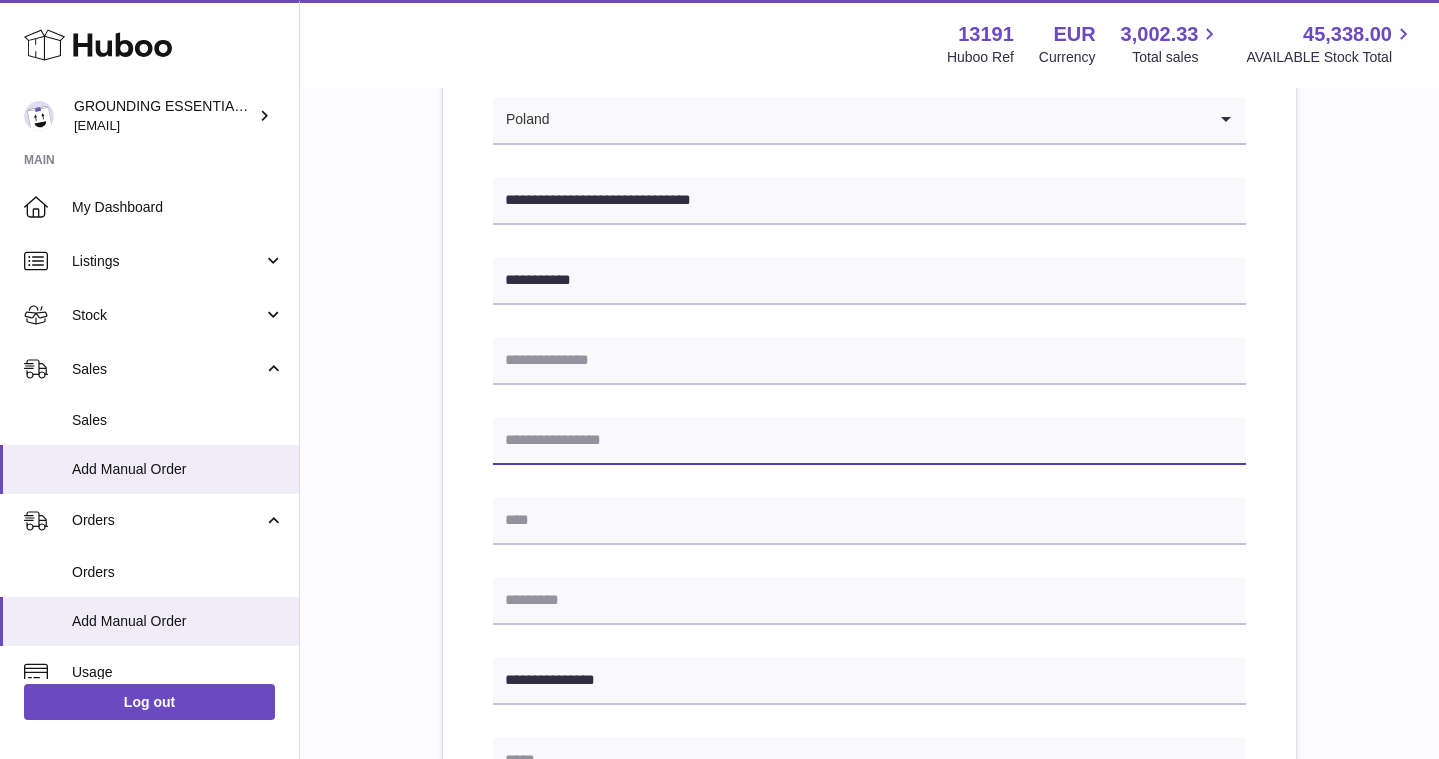 click at bounding box center (869, 441) 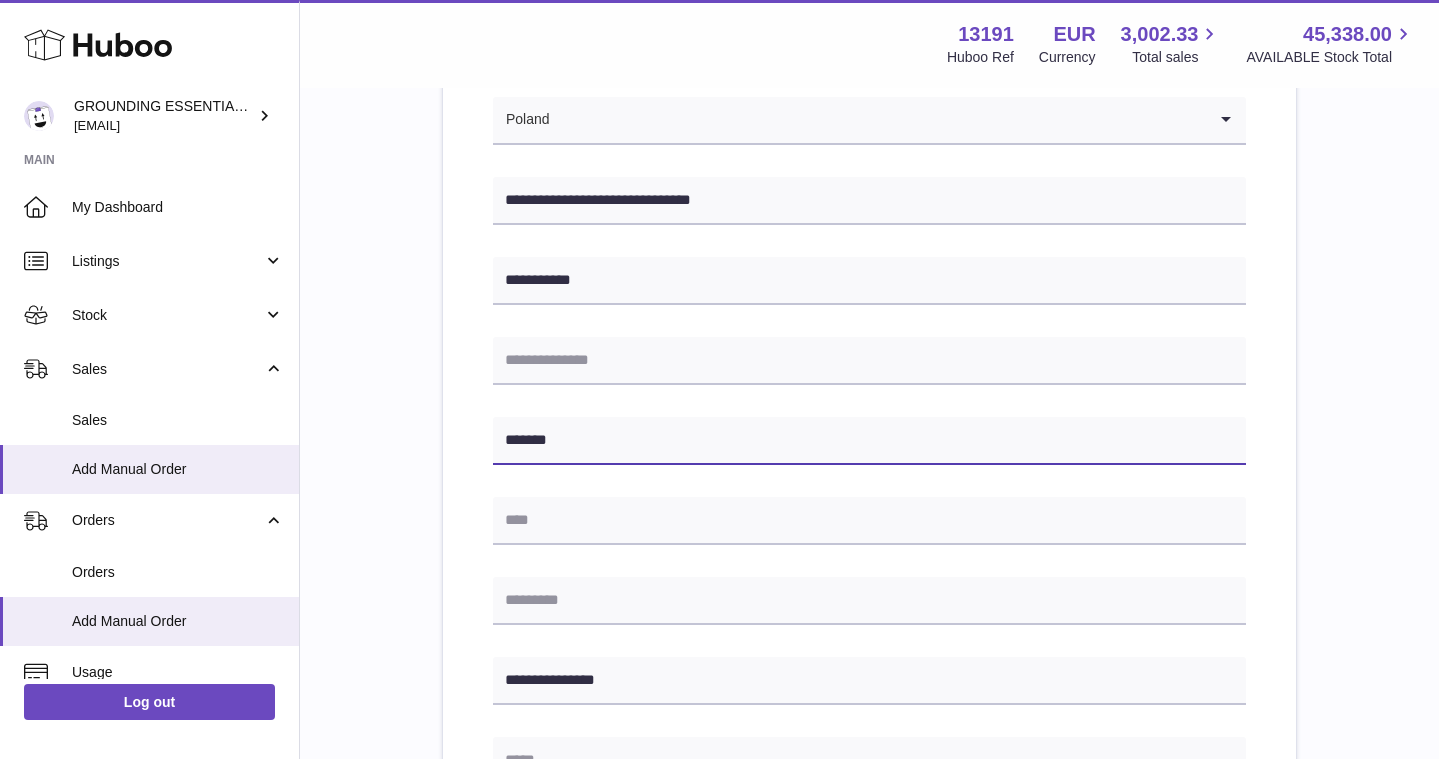 type on "*******" 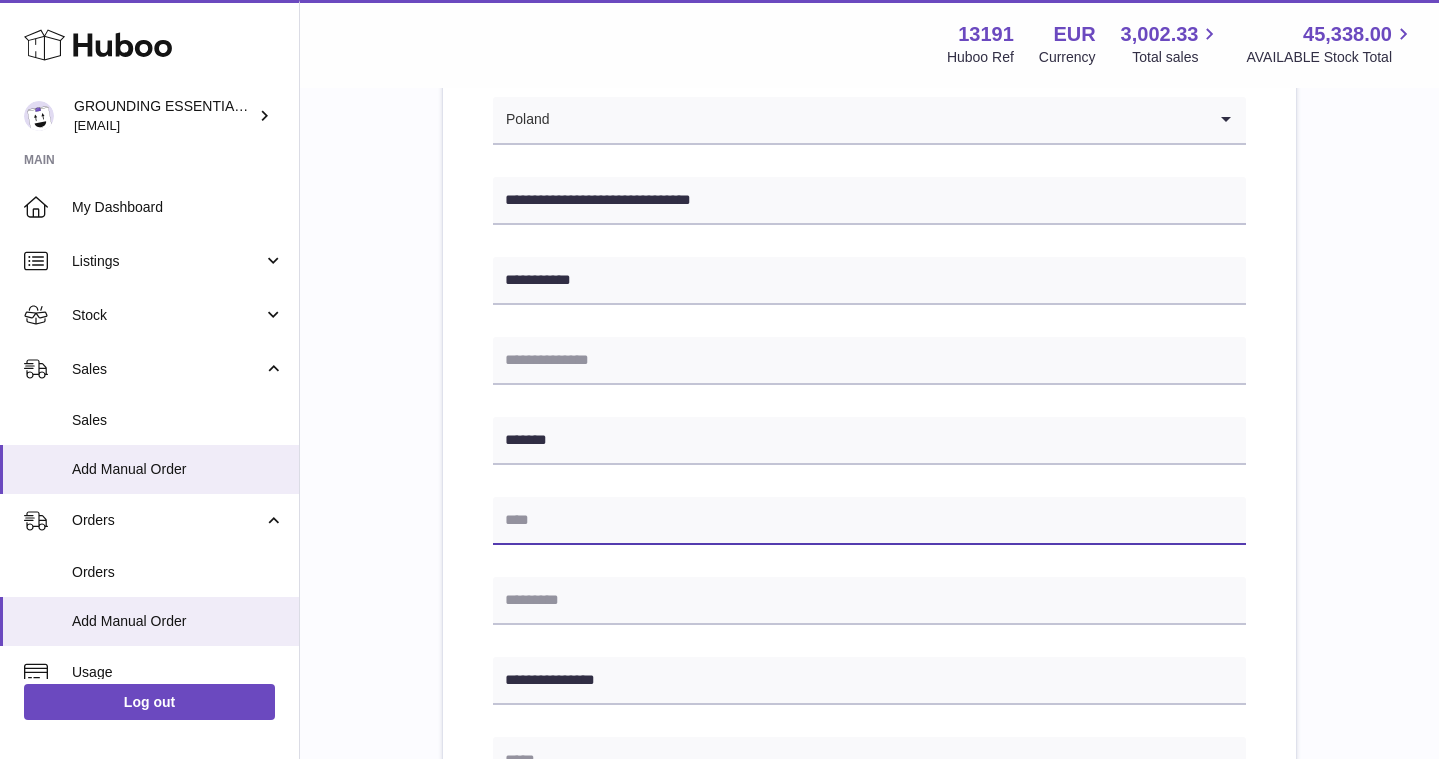 paste on "*******" 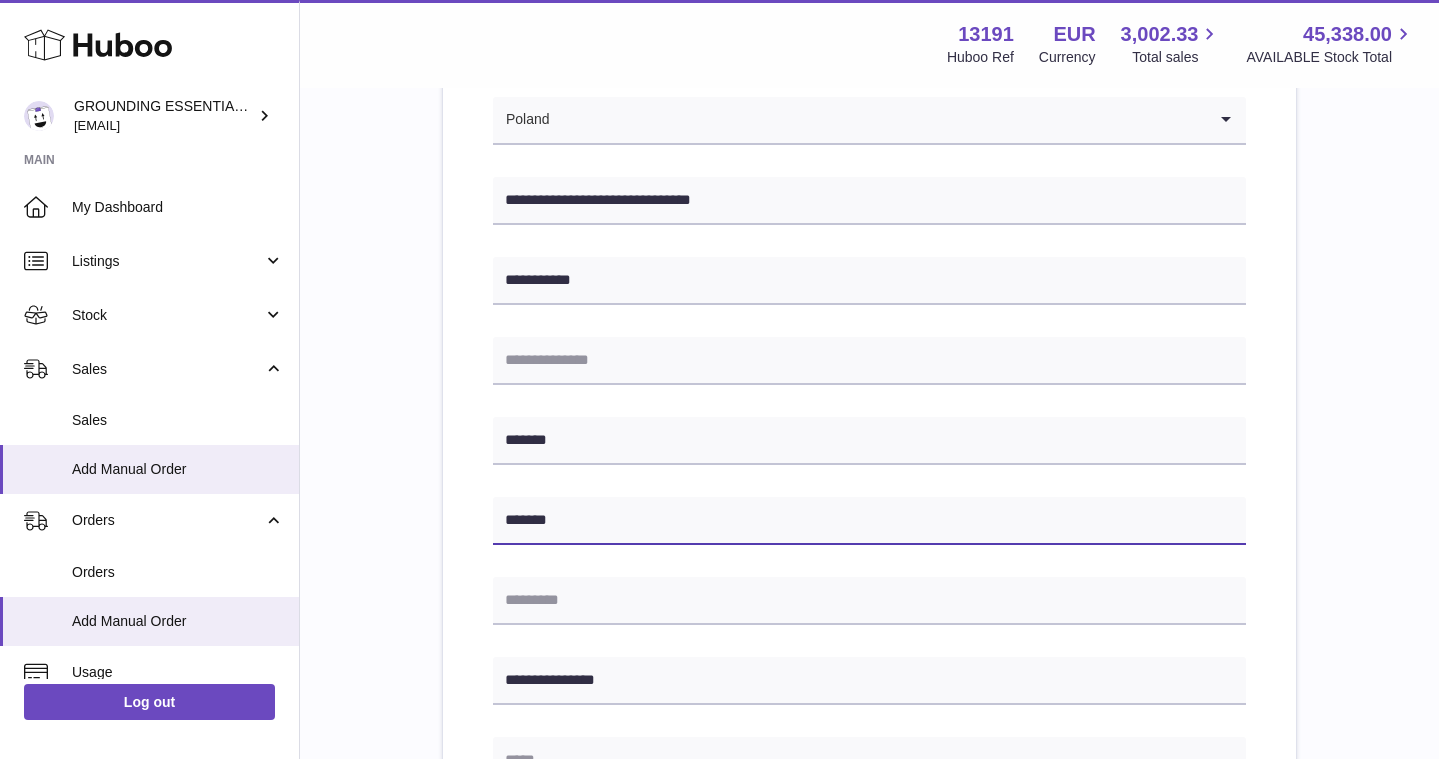 type on "*******" 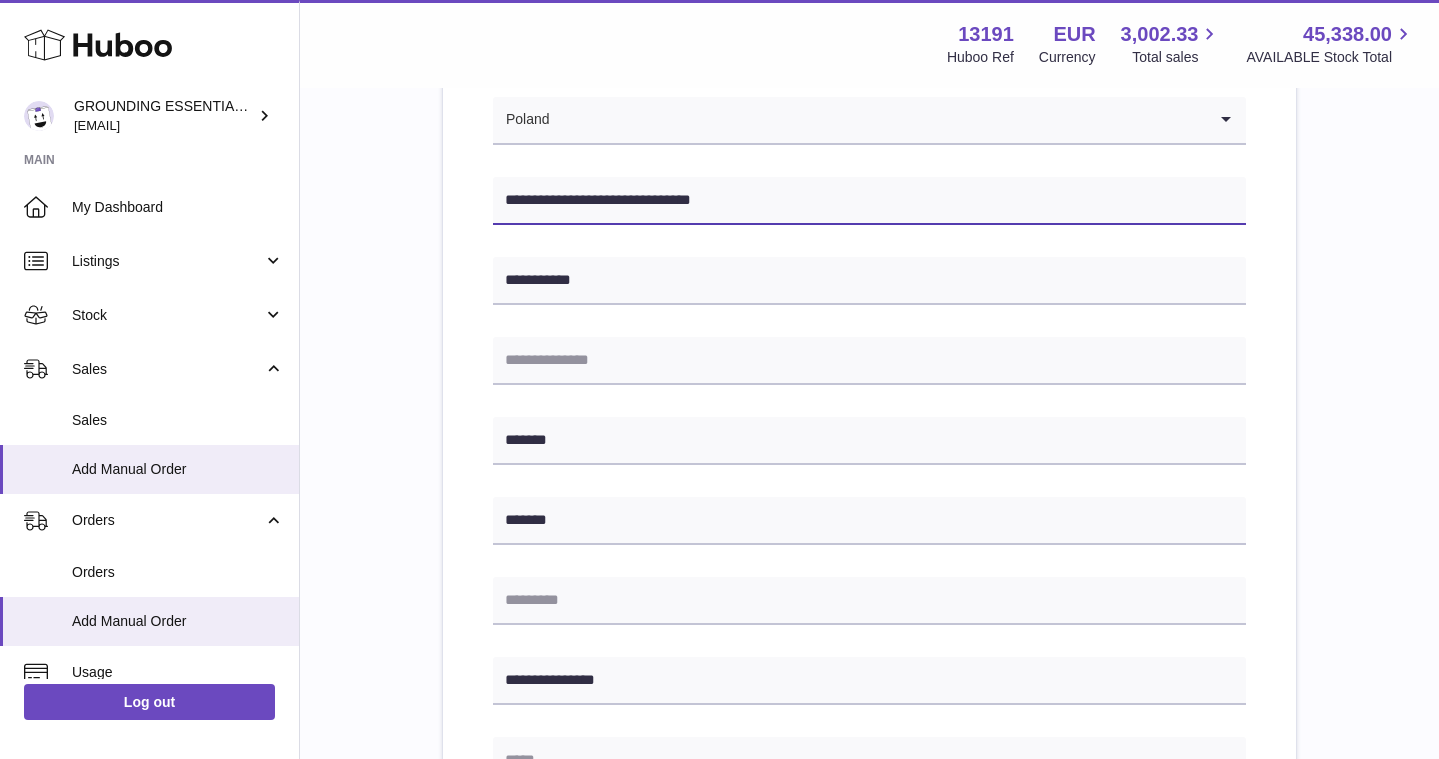 drag, startPoint x: 653, startPoint y: 203, endPoint x: 609, endPoint y: 205, distance: 44.04543 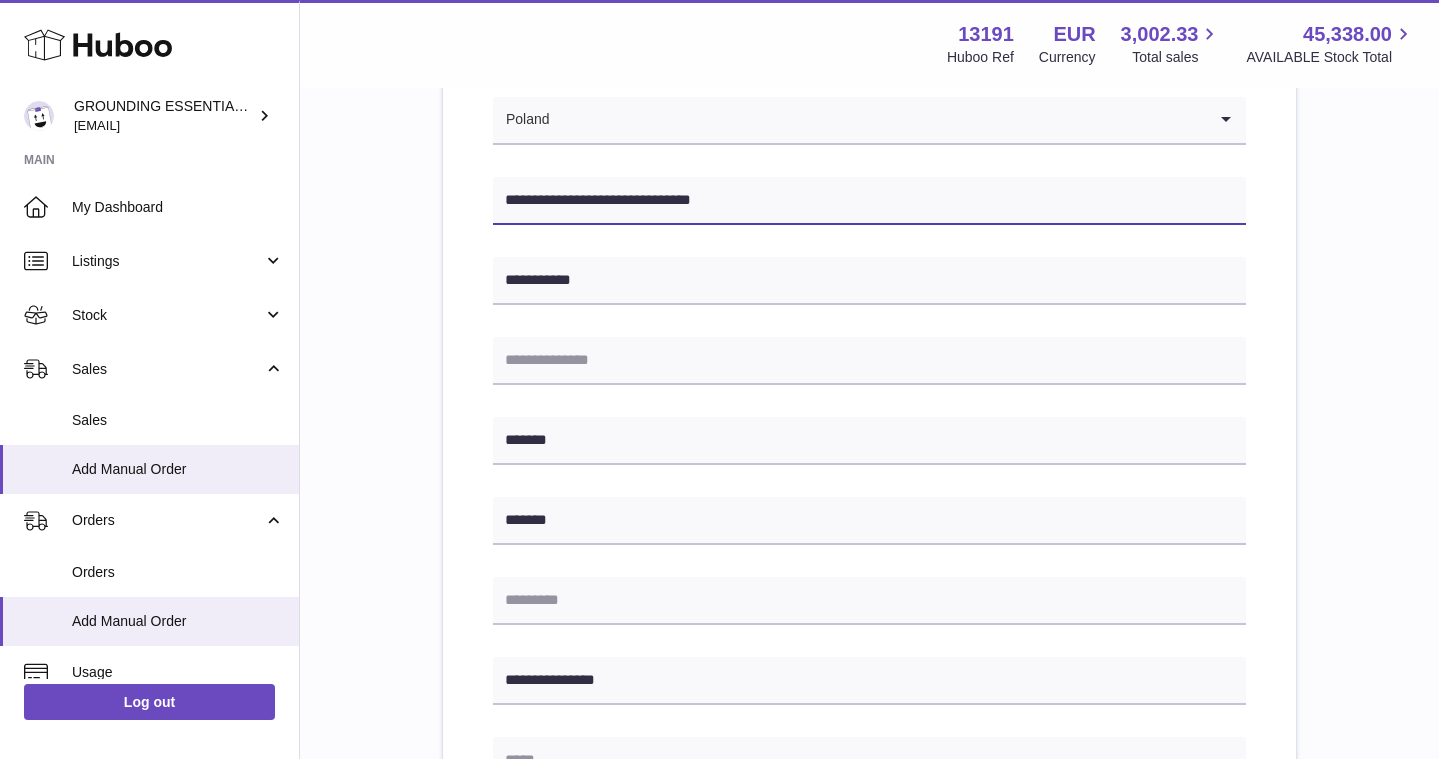 click on "**********" at bounding box center [869, 201] 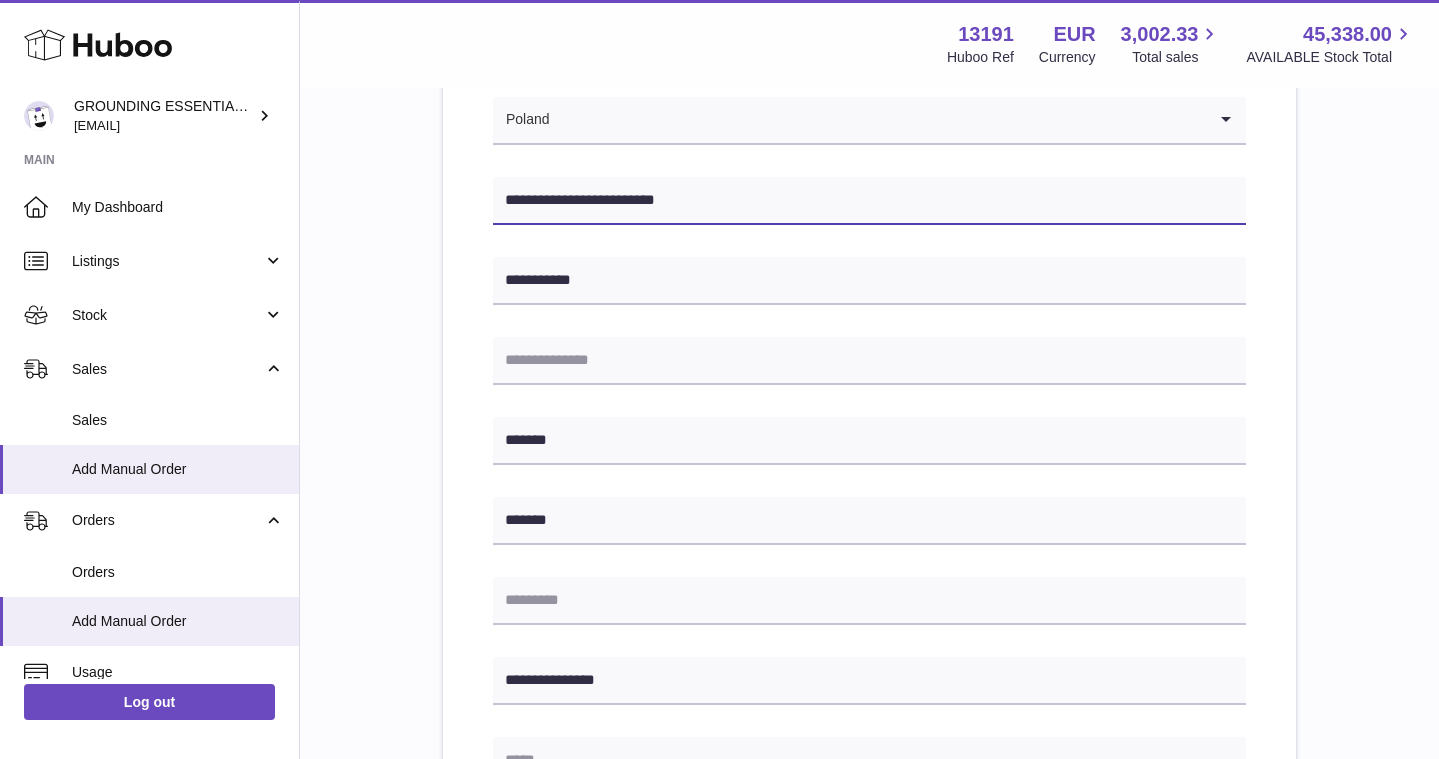 type on "**********" 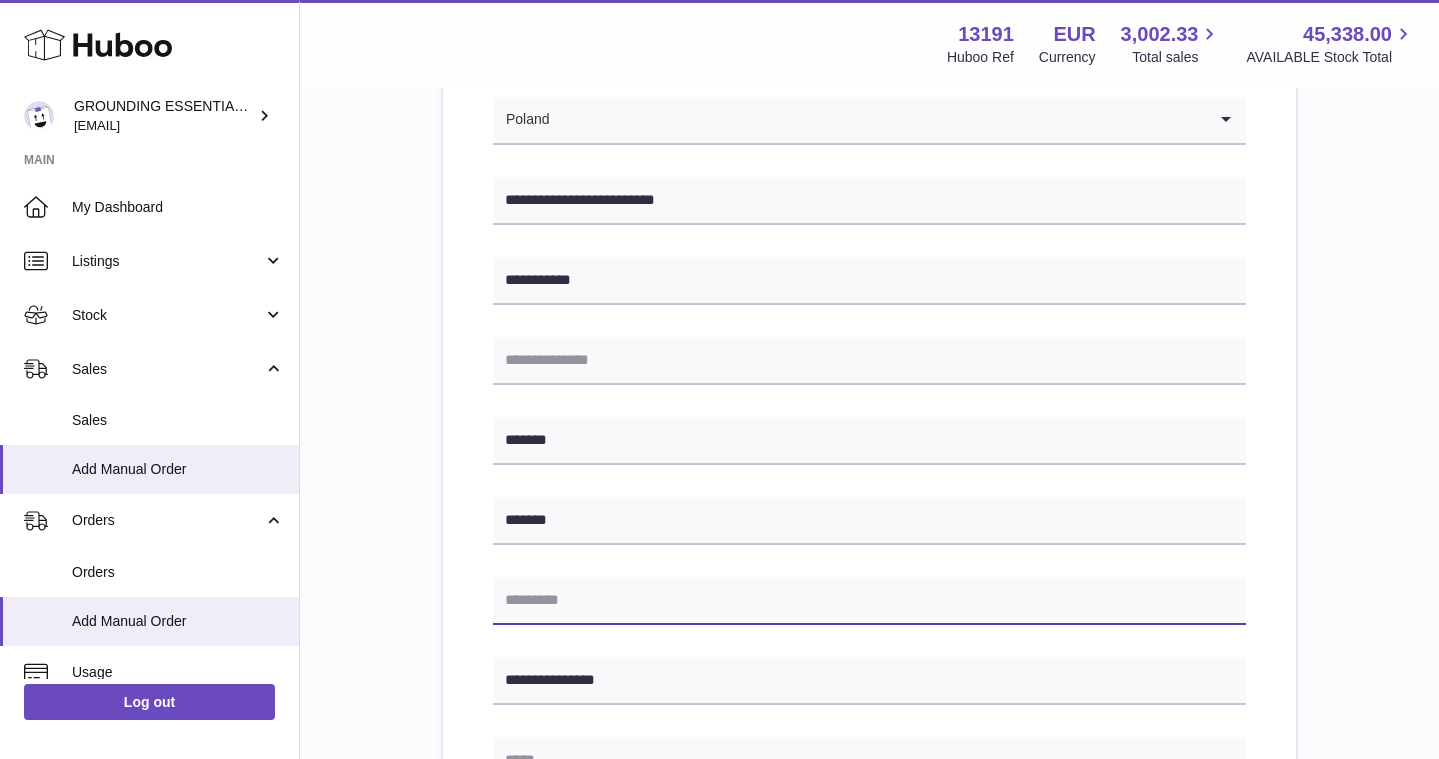 click at bounding box center (869, 601) 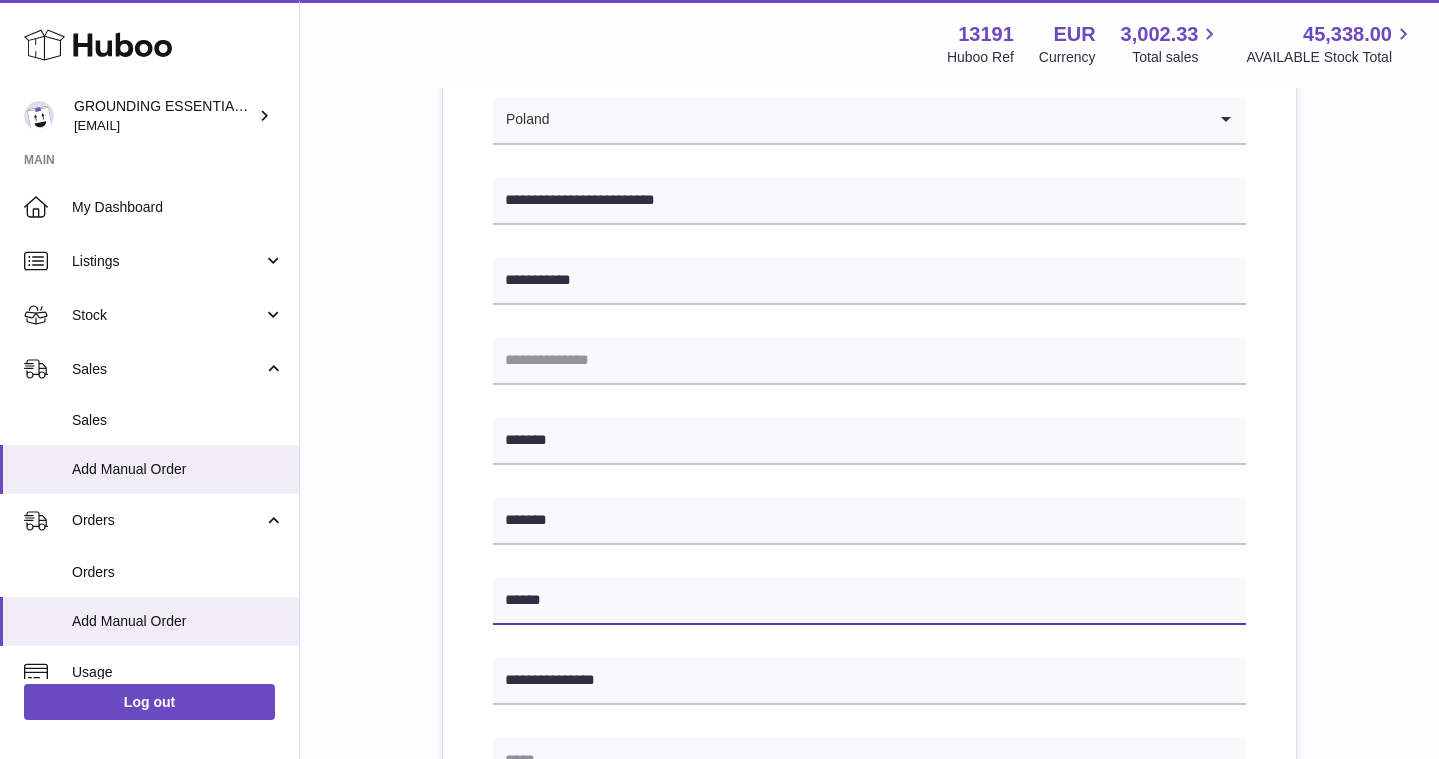 type on "******" 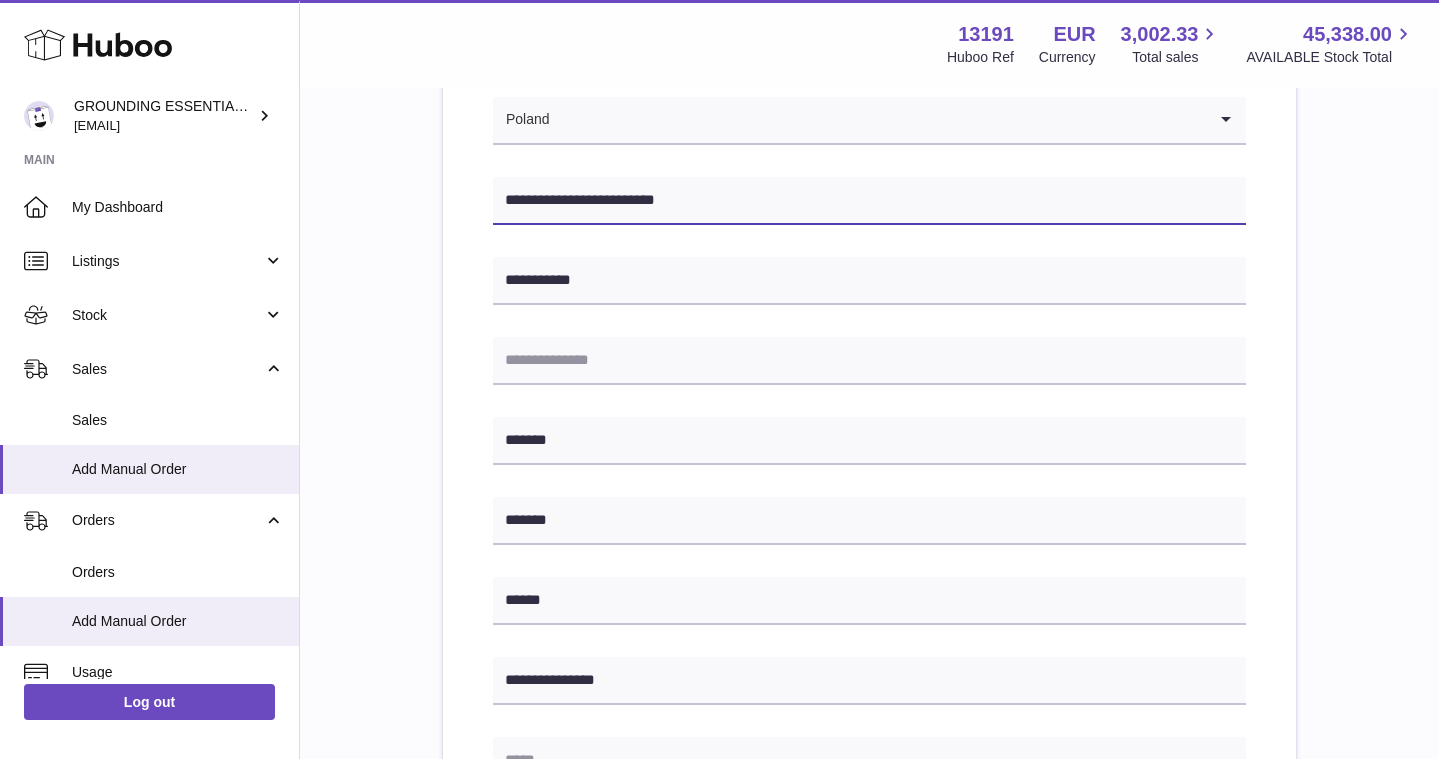 drag, startPoint x: 608, startPoint y: 202, endPoint x: 586, endPoint y: 200, distance: 22.090721 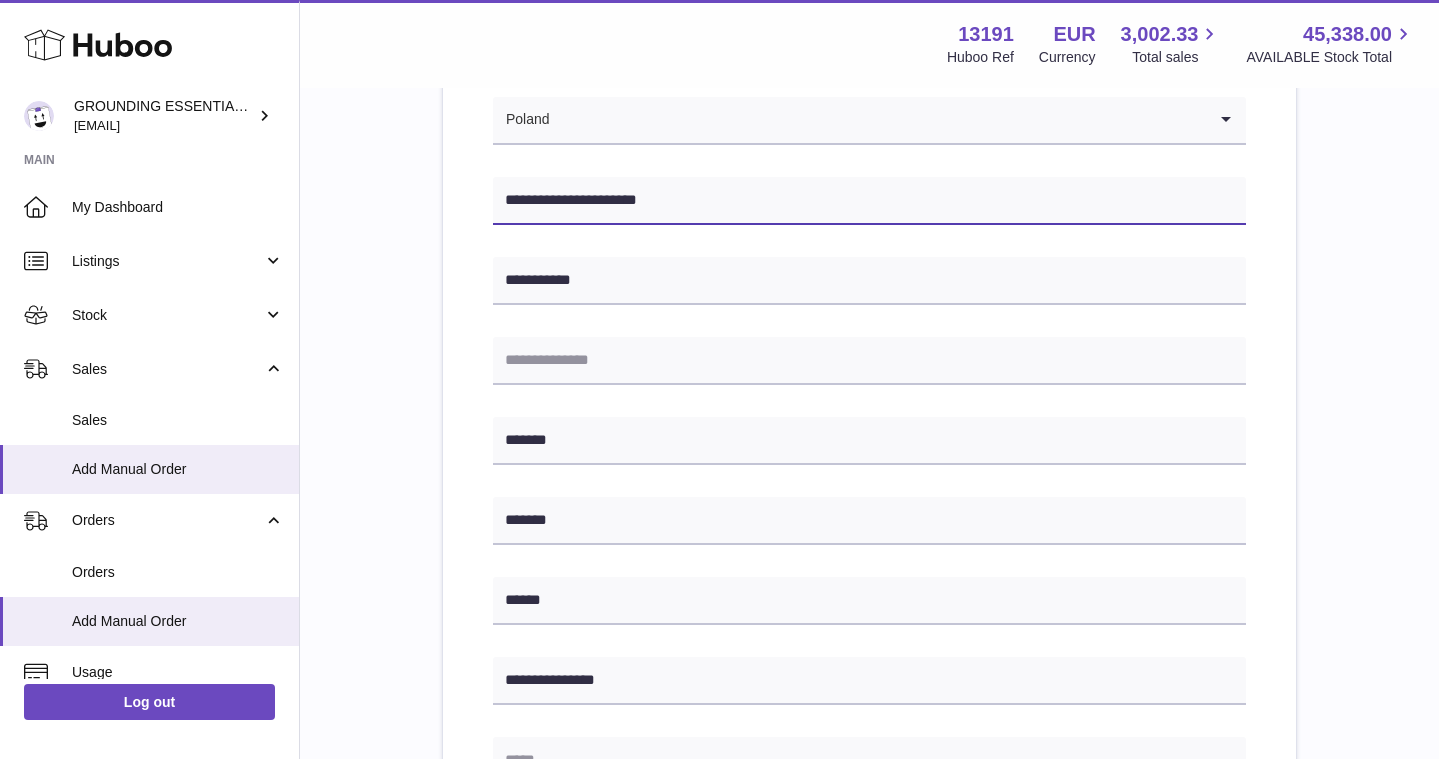 type on "**********" 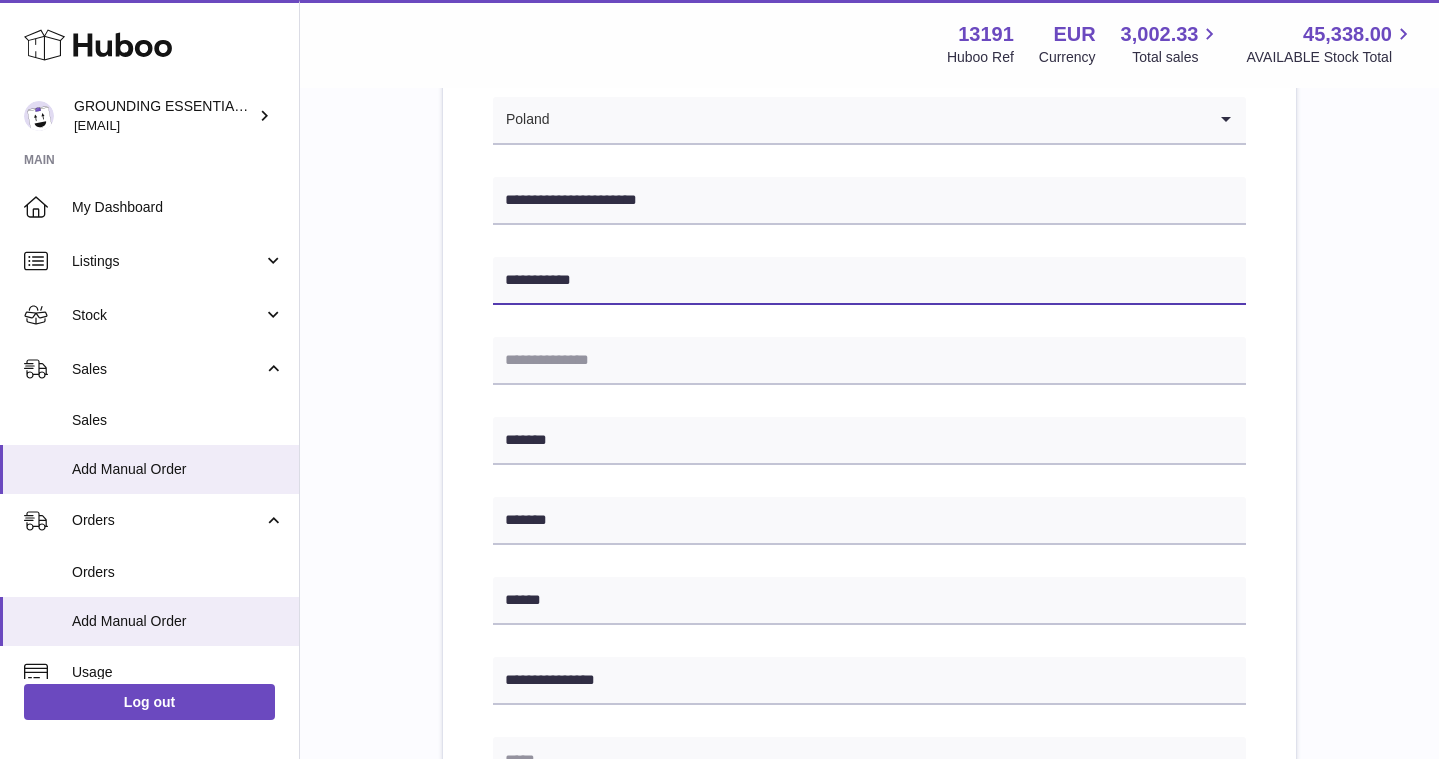 click on "**********" at bounding box center (869, 281) 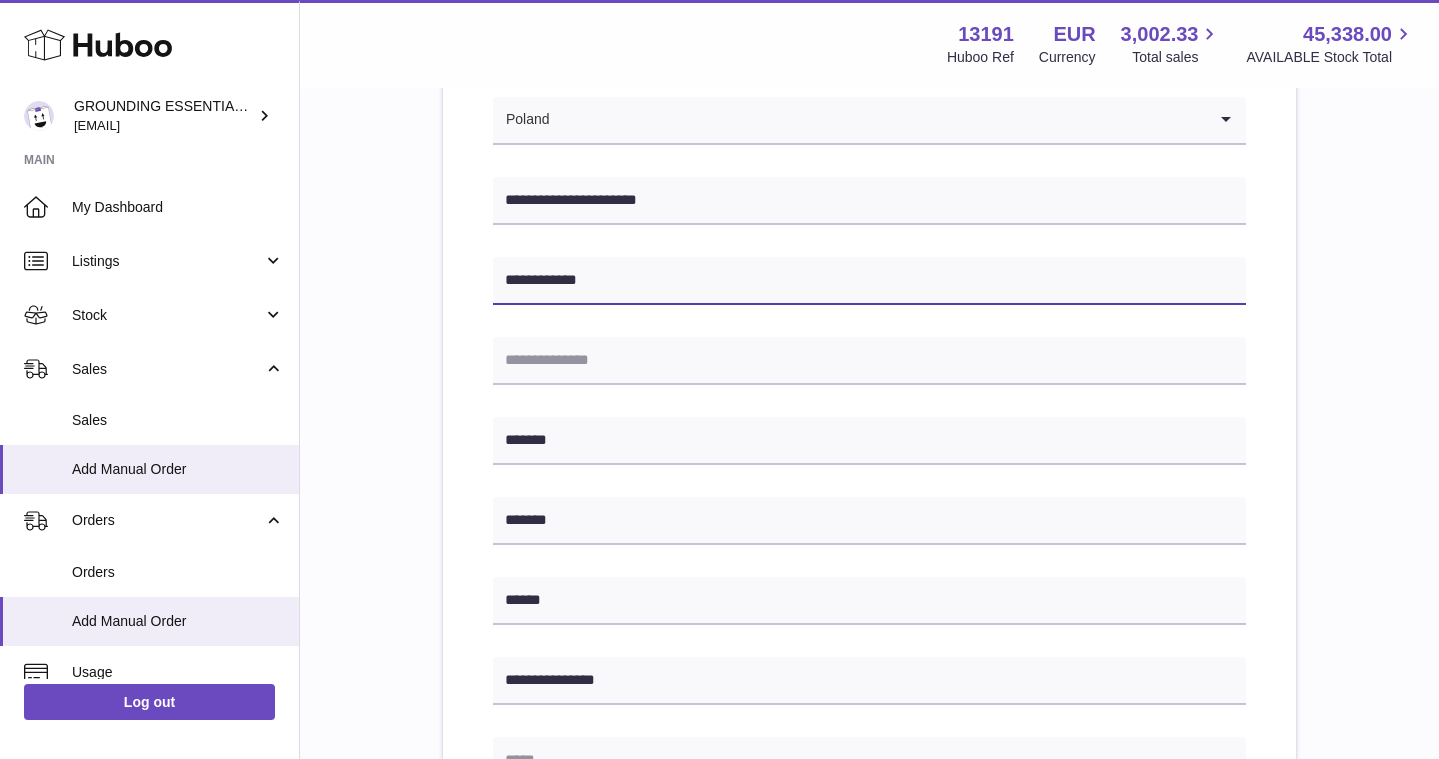 paste on "****" 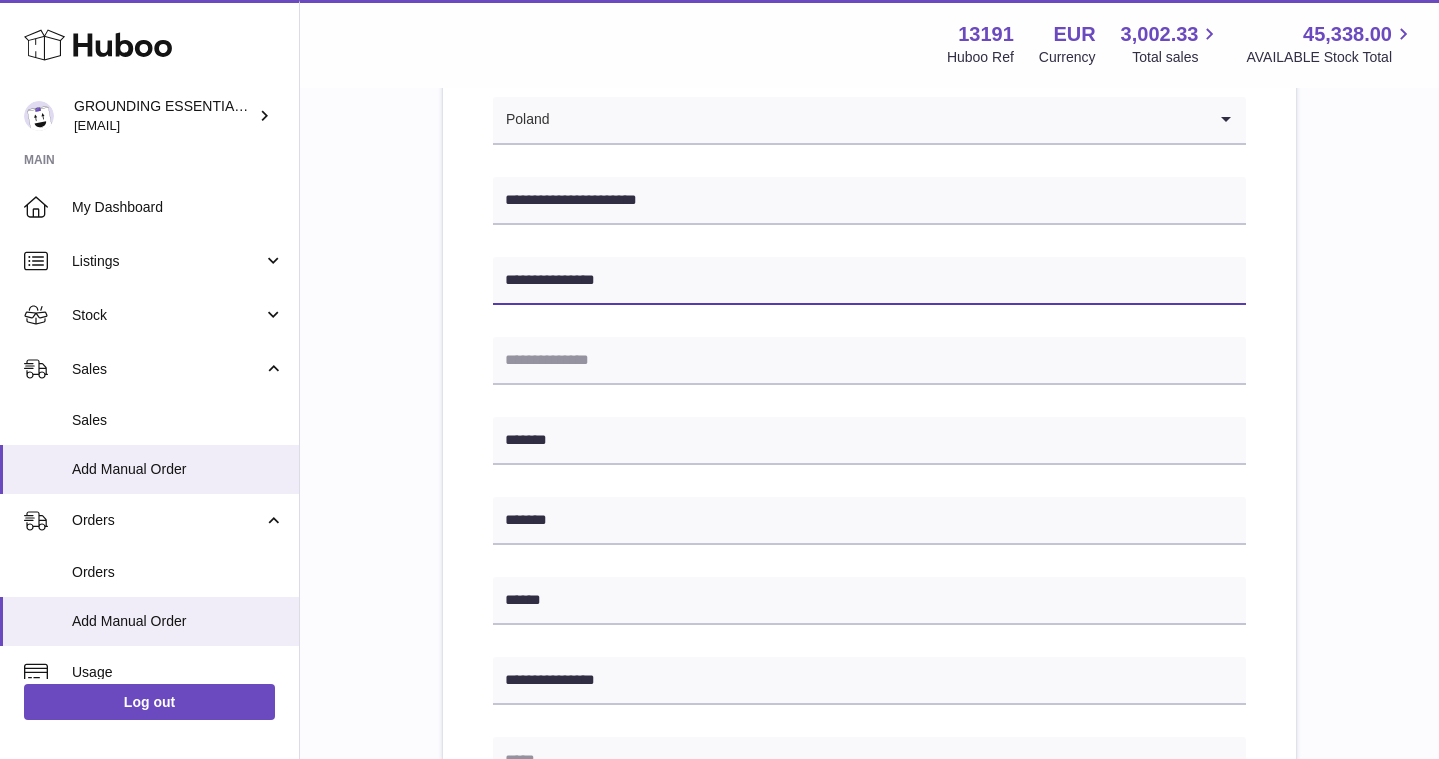 type on "**********" 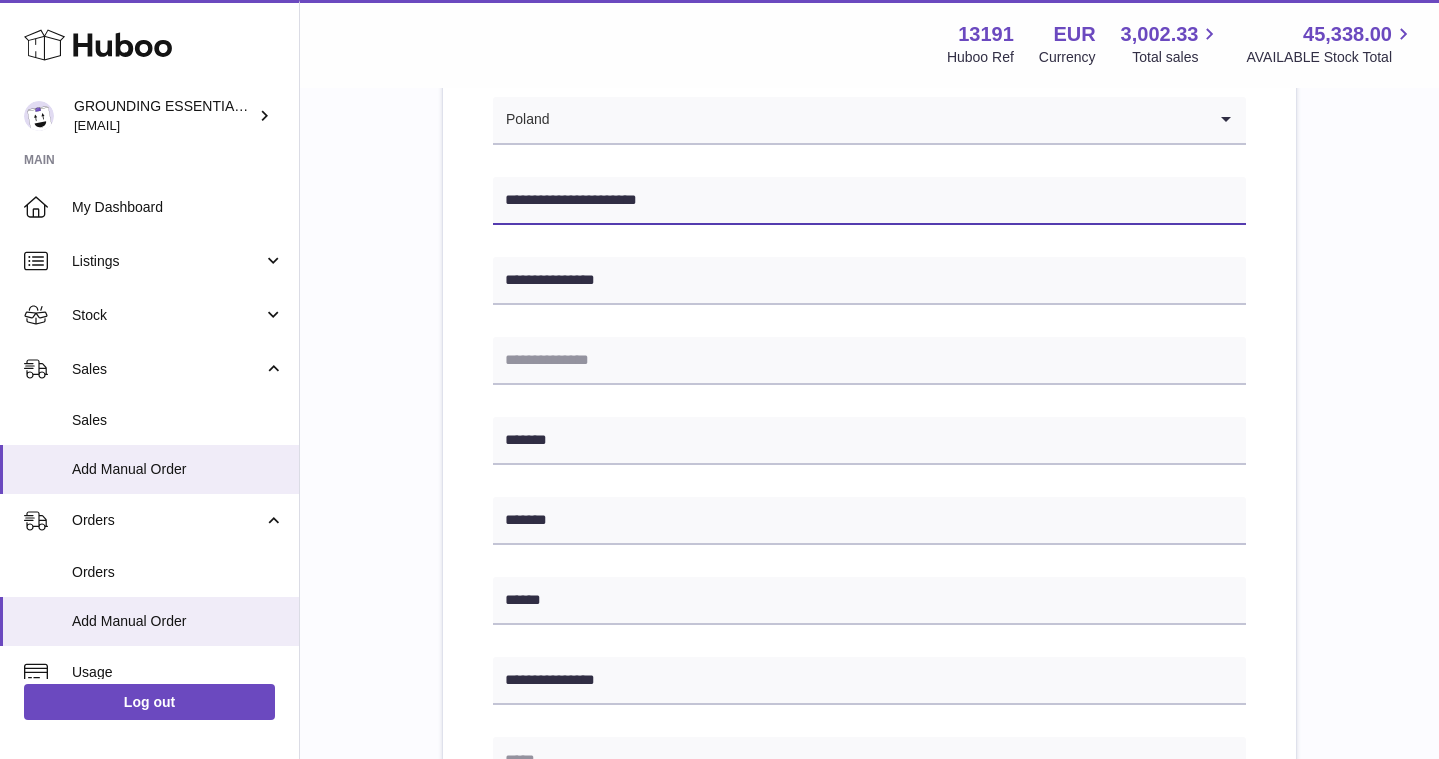 drag, startPoint x: 670, startPoint y: 200, endPoint x: 597, endPoint y: 195, distance: 73.171036 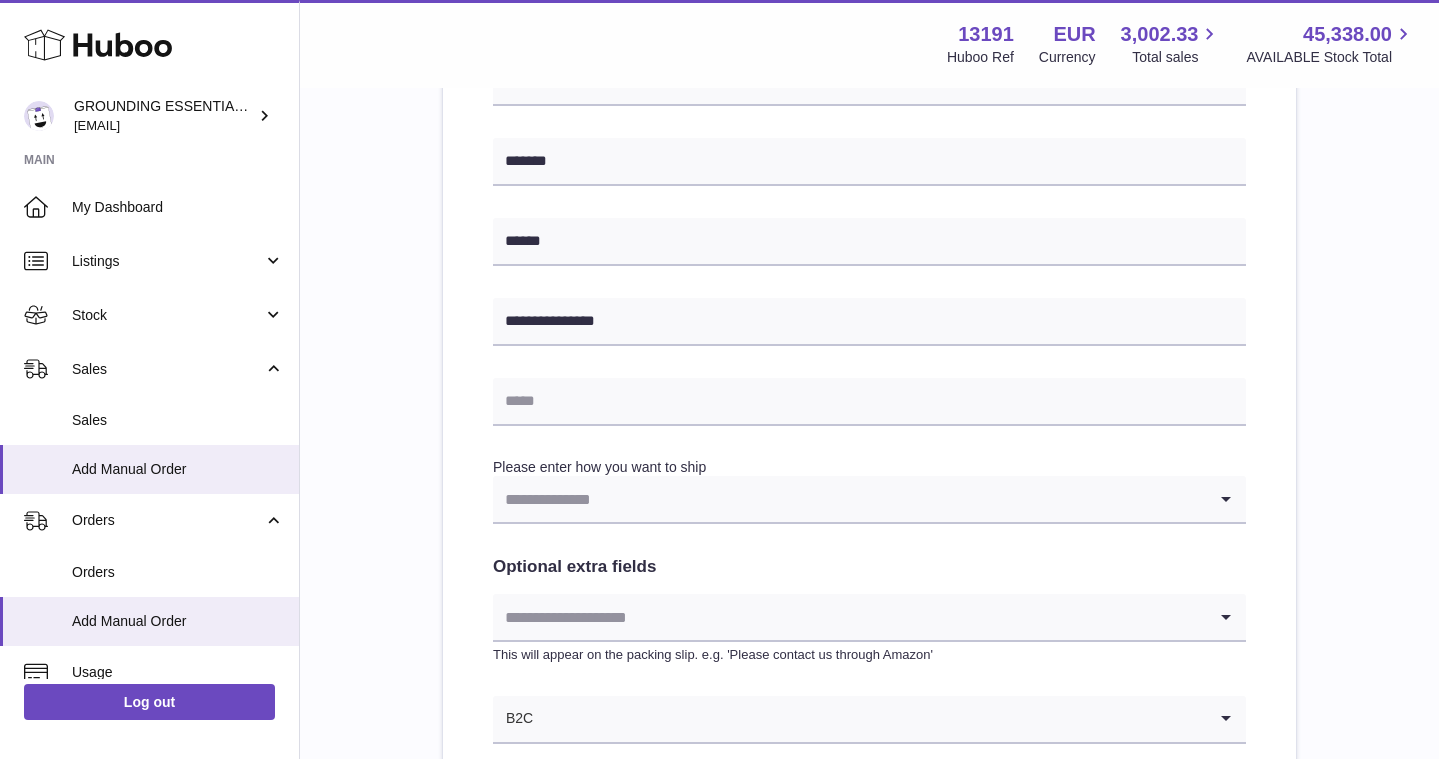 scroll, scrollTop: 860, scrollLeft: 0, axis: vertical 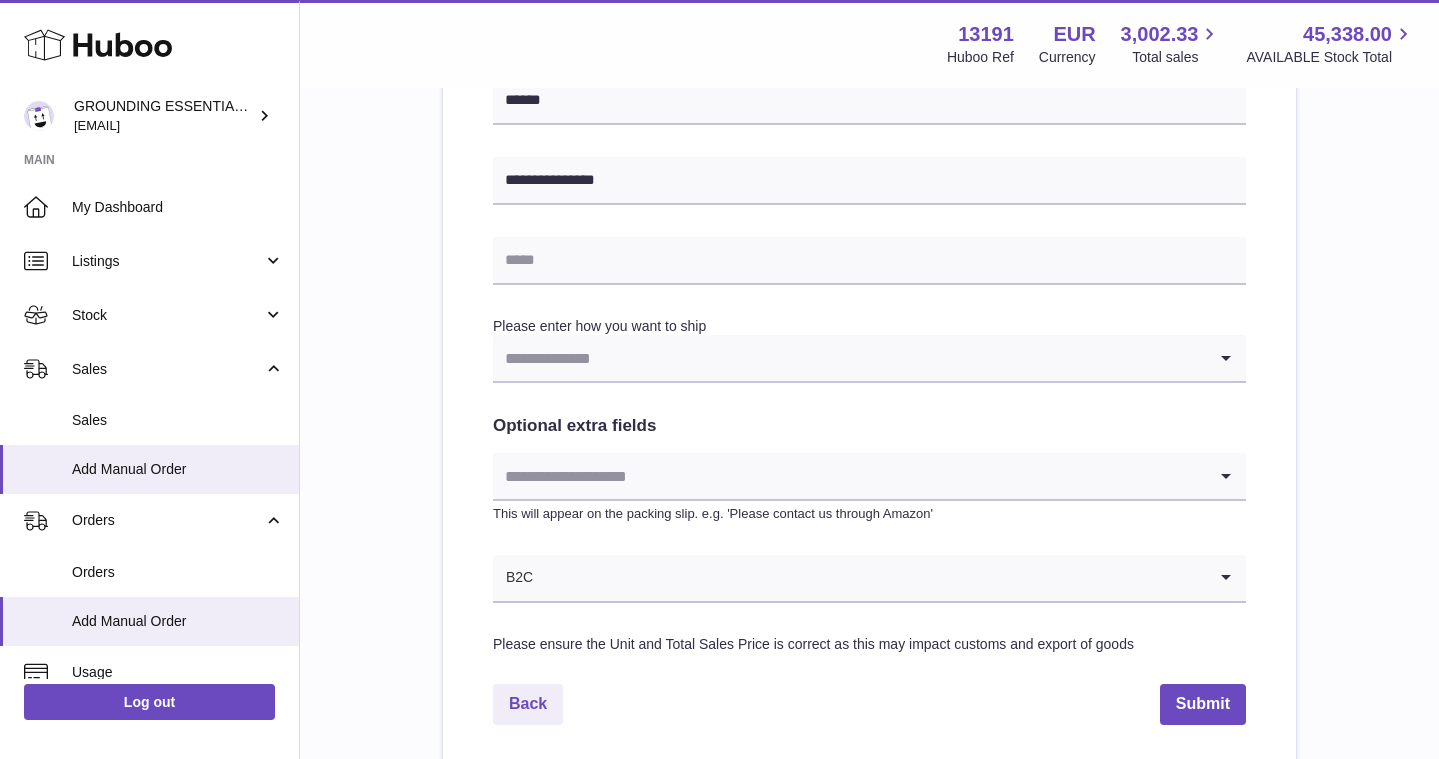 type on "**********" 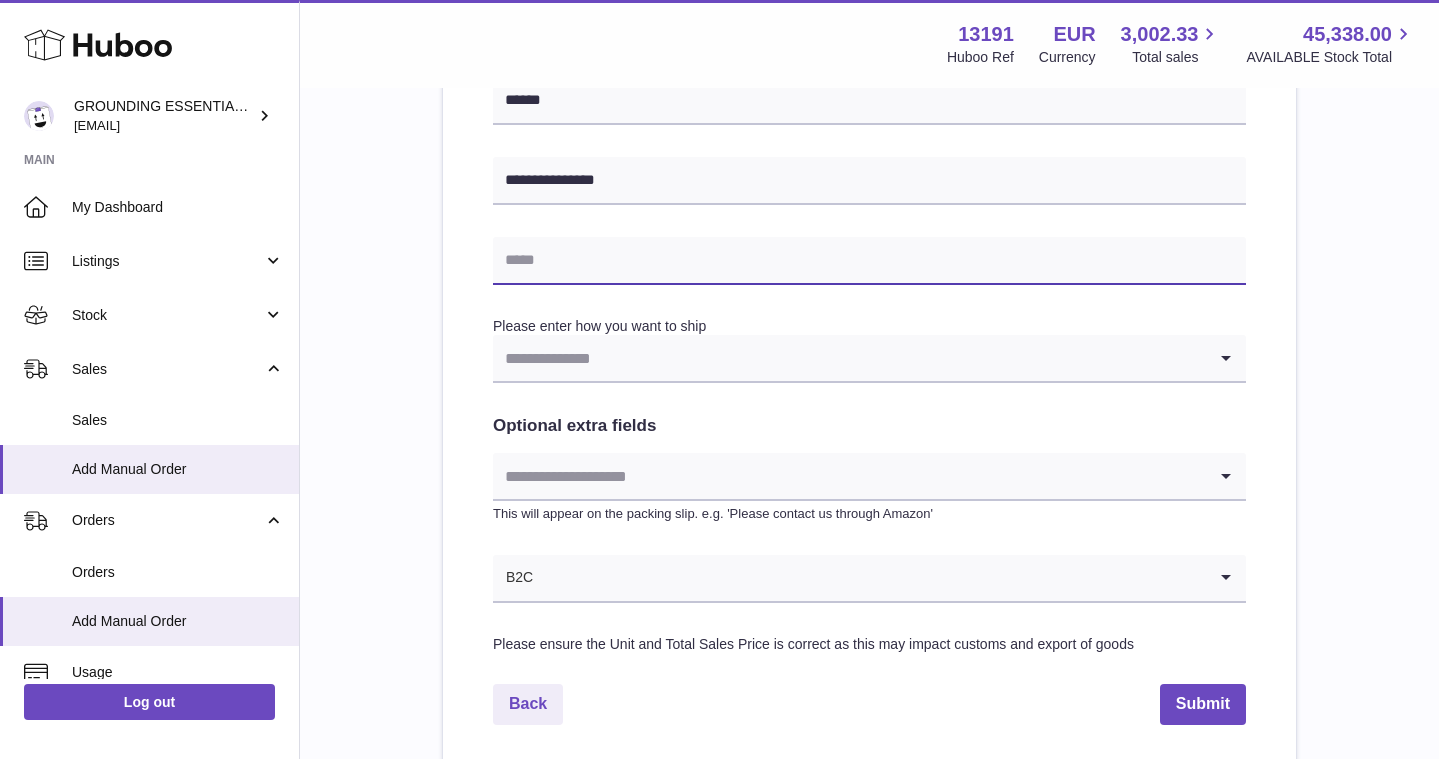 click at bounding box center [869, 261] 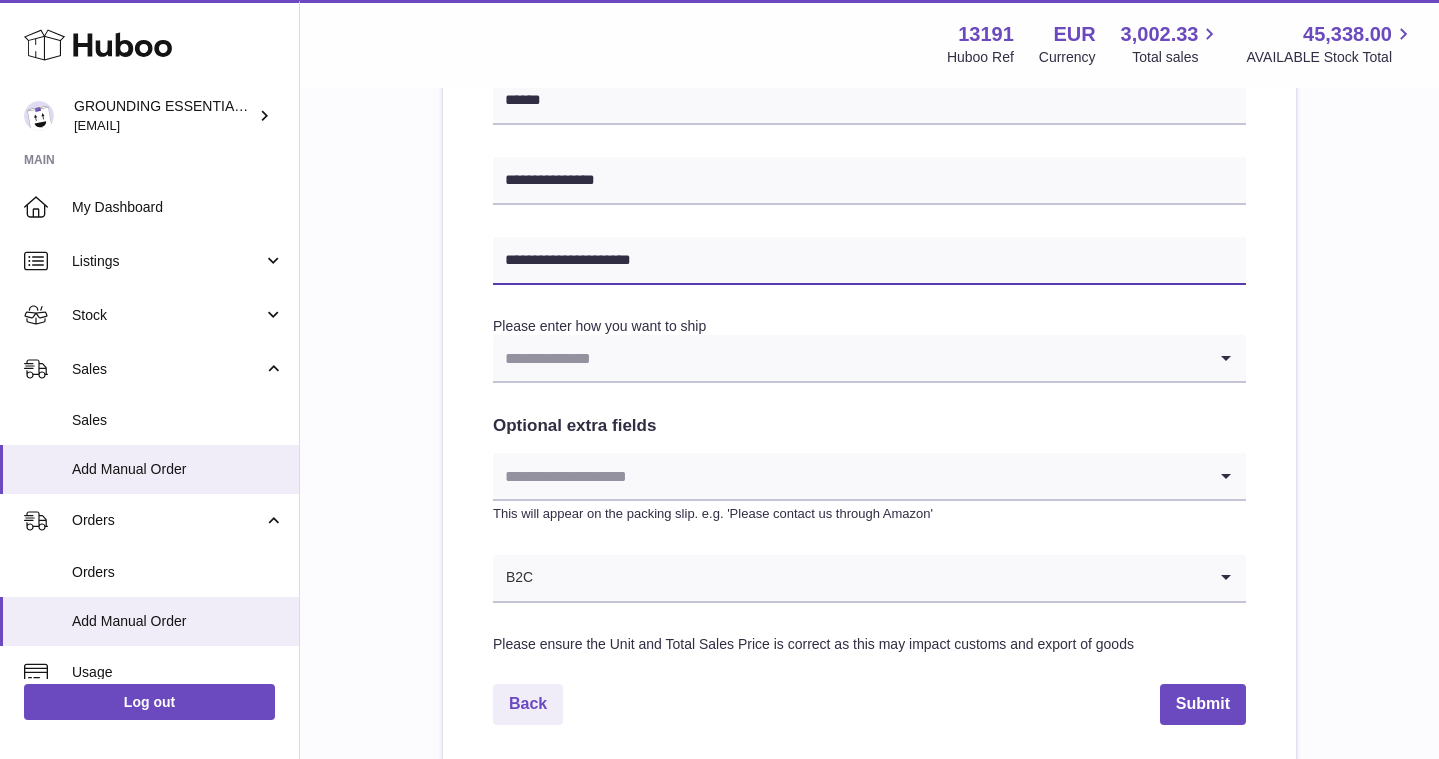 type on "**********" 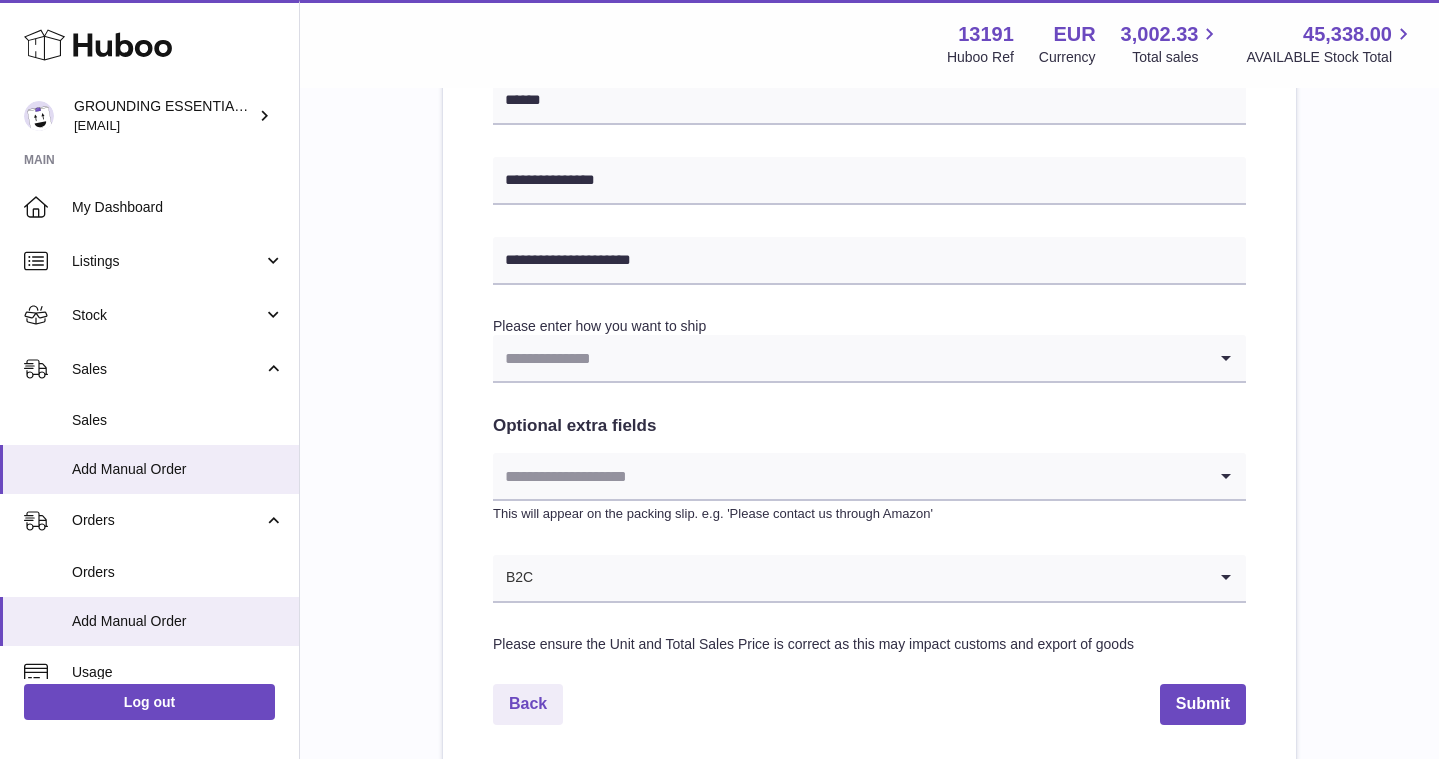 click on "**********" at bounding box center [869, 85] 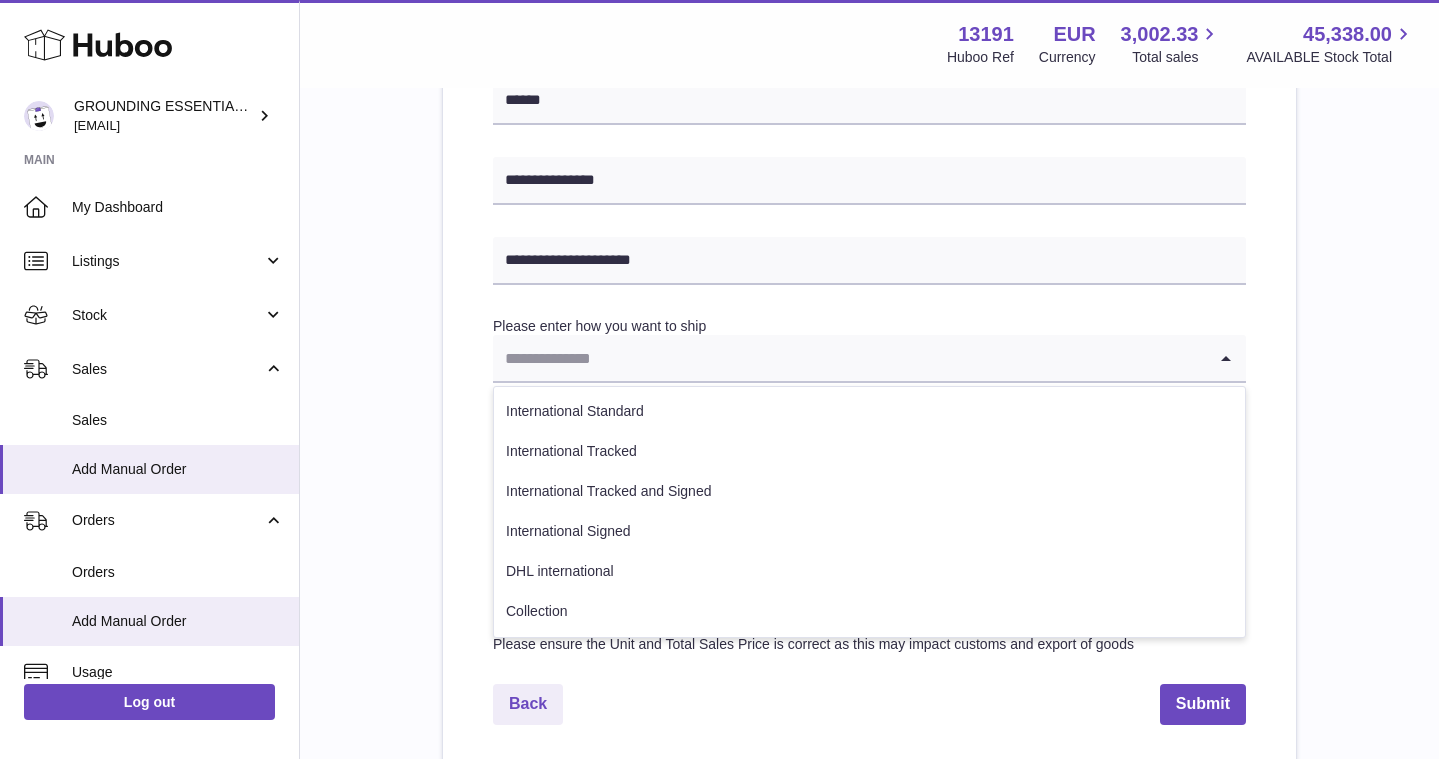 click at bounding box center [849, 358] 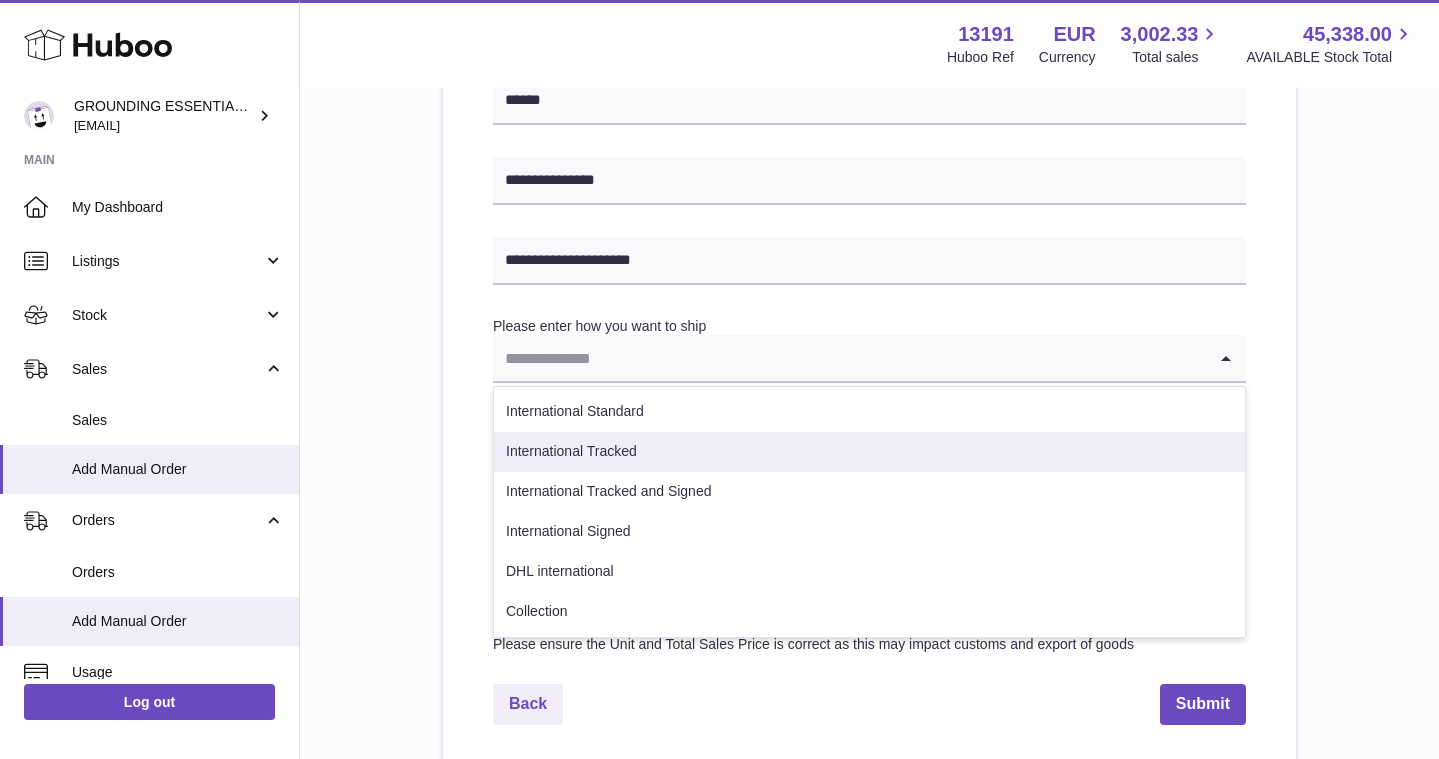 click on "International Tracked" at bounding box center (869, 452) 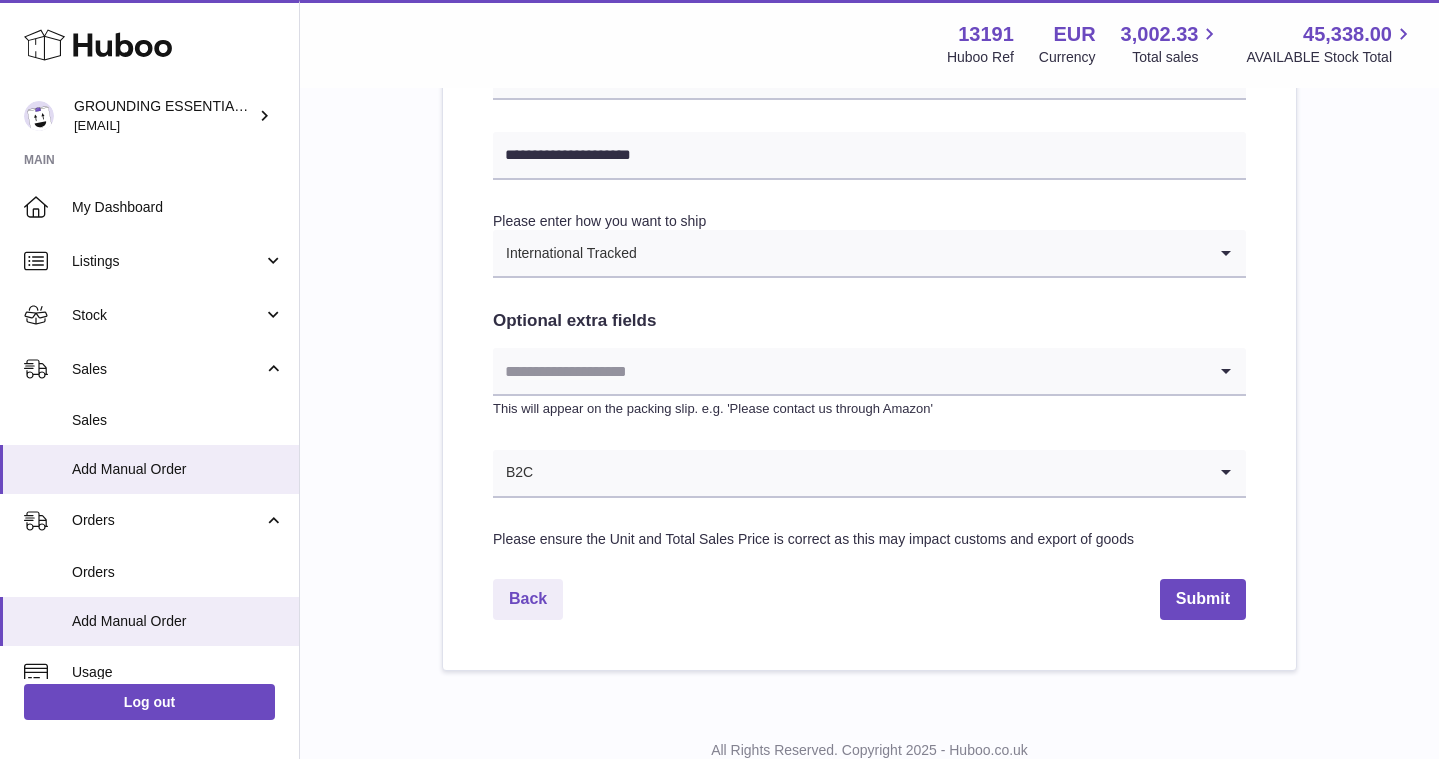 scroll, scrollTop: 984, scrollLeft: 0, axis: vertical 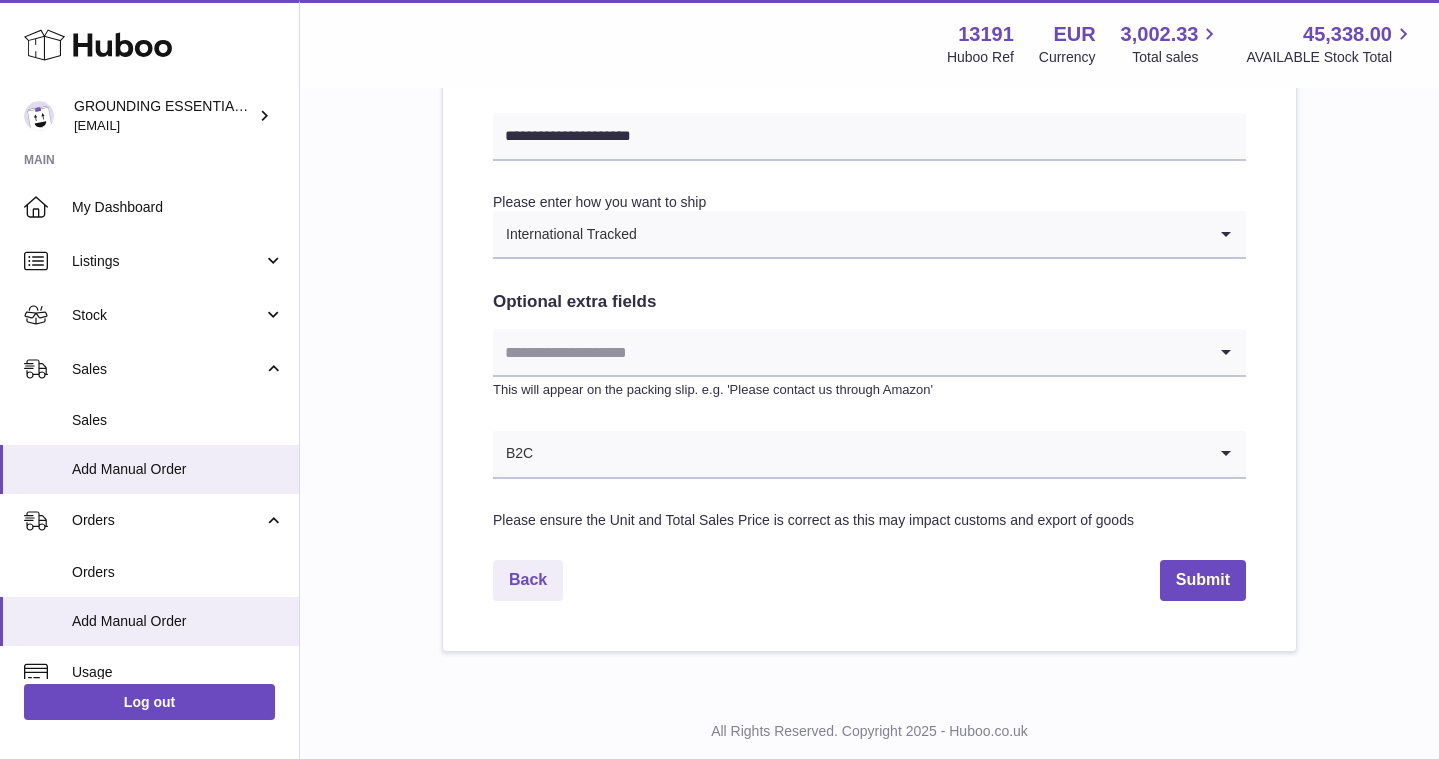 click at bounding box center [849, 352] 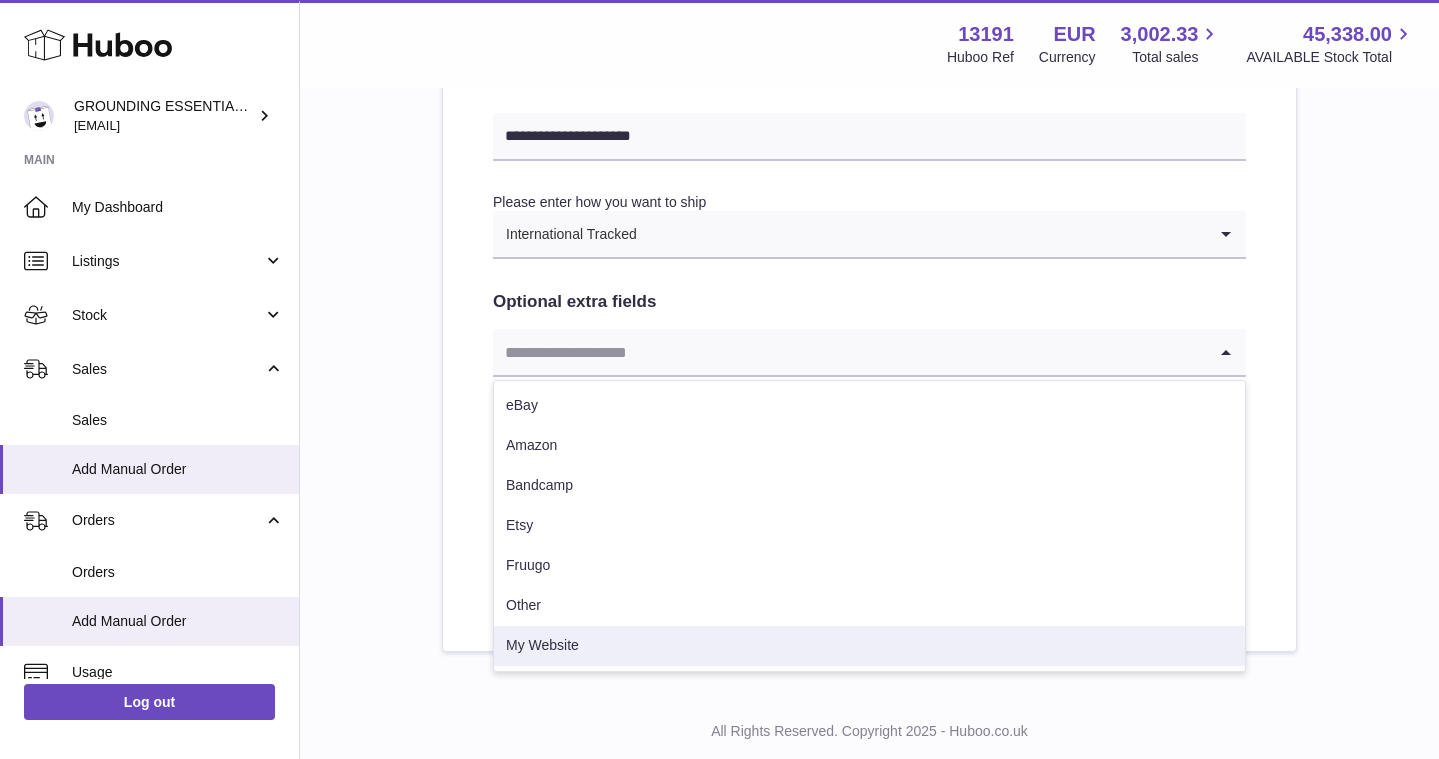 click on "My Website" at bounding box center [869, 646] 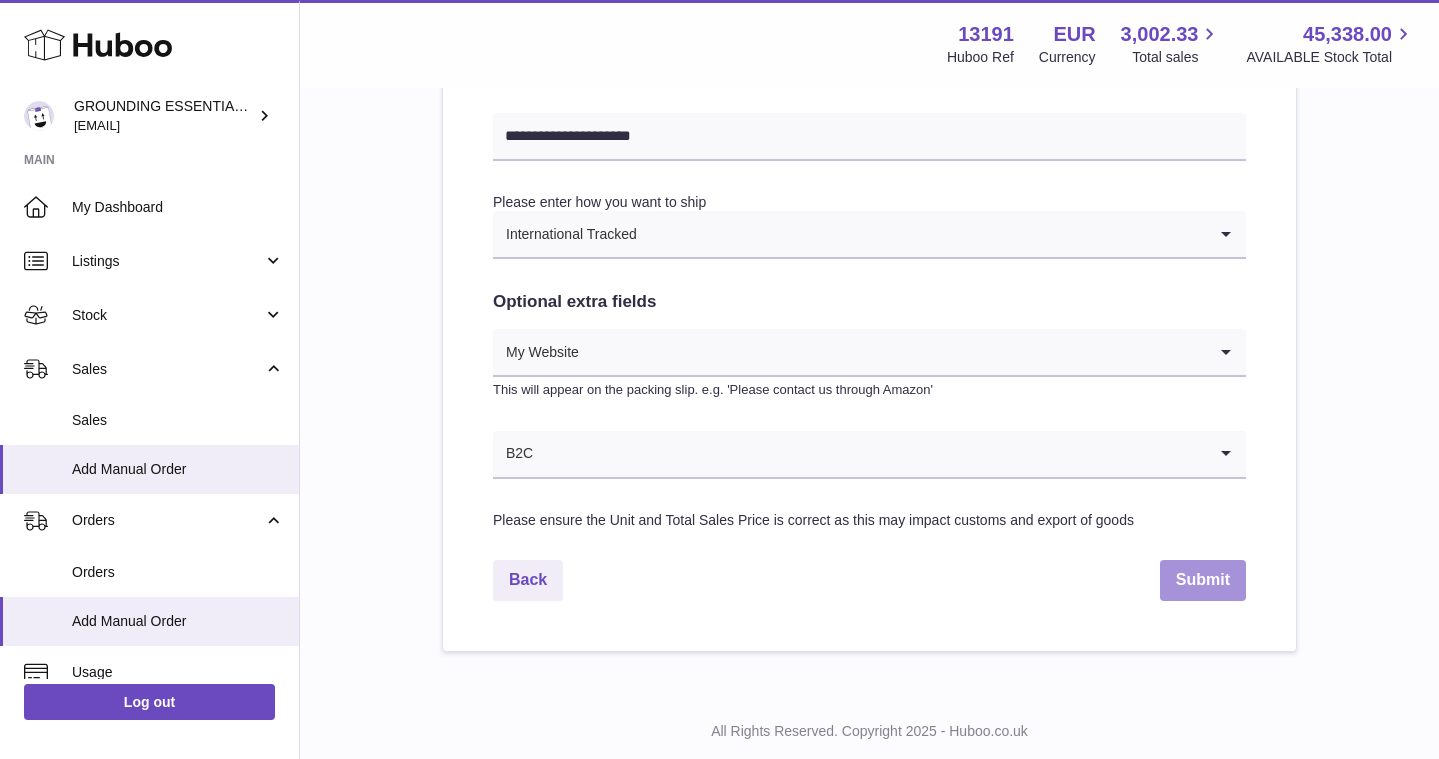 click on "Submit" at bounding box center [1203, 580] 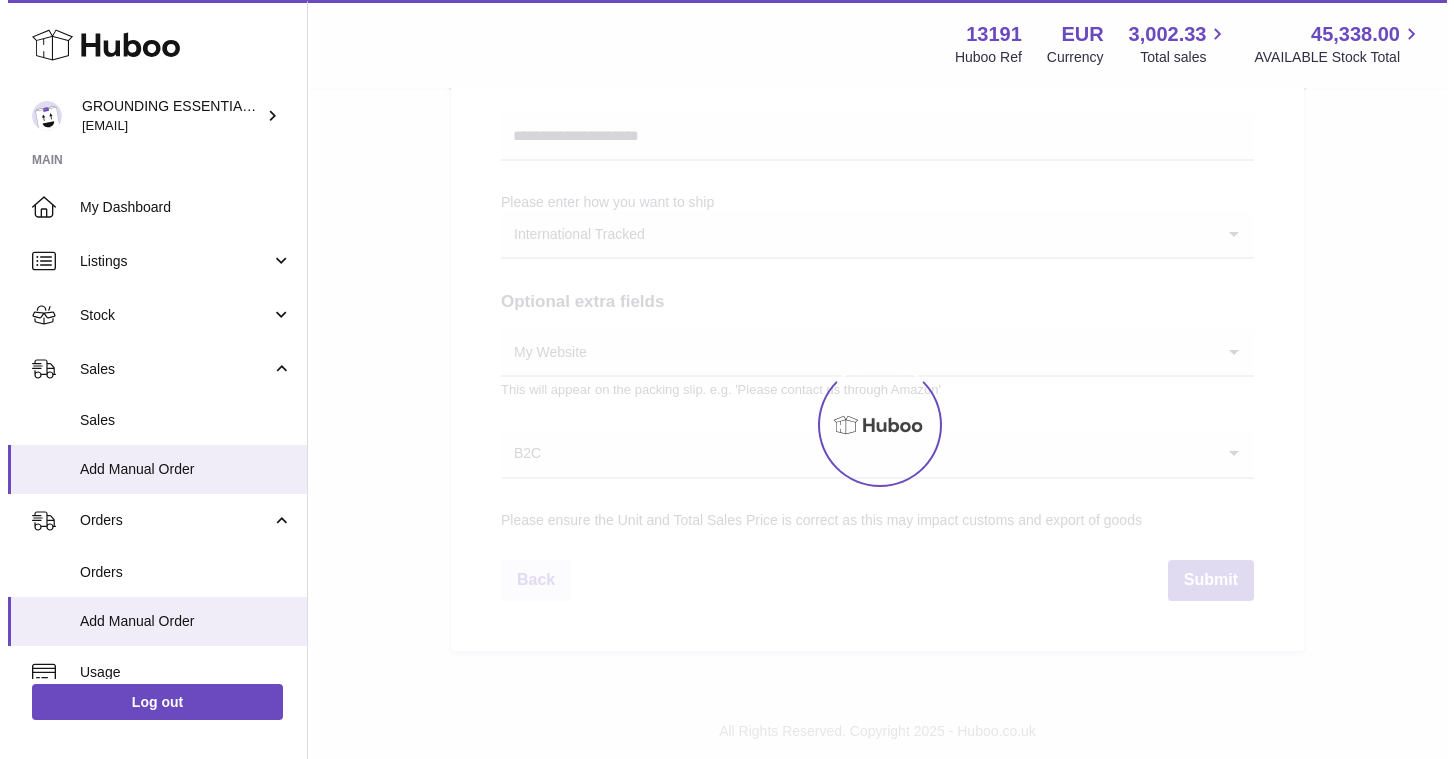 scroll, scrollTop: 0, scrollLeft: 0, axis: both 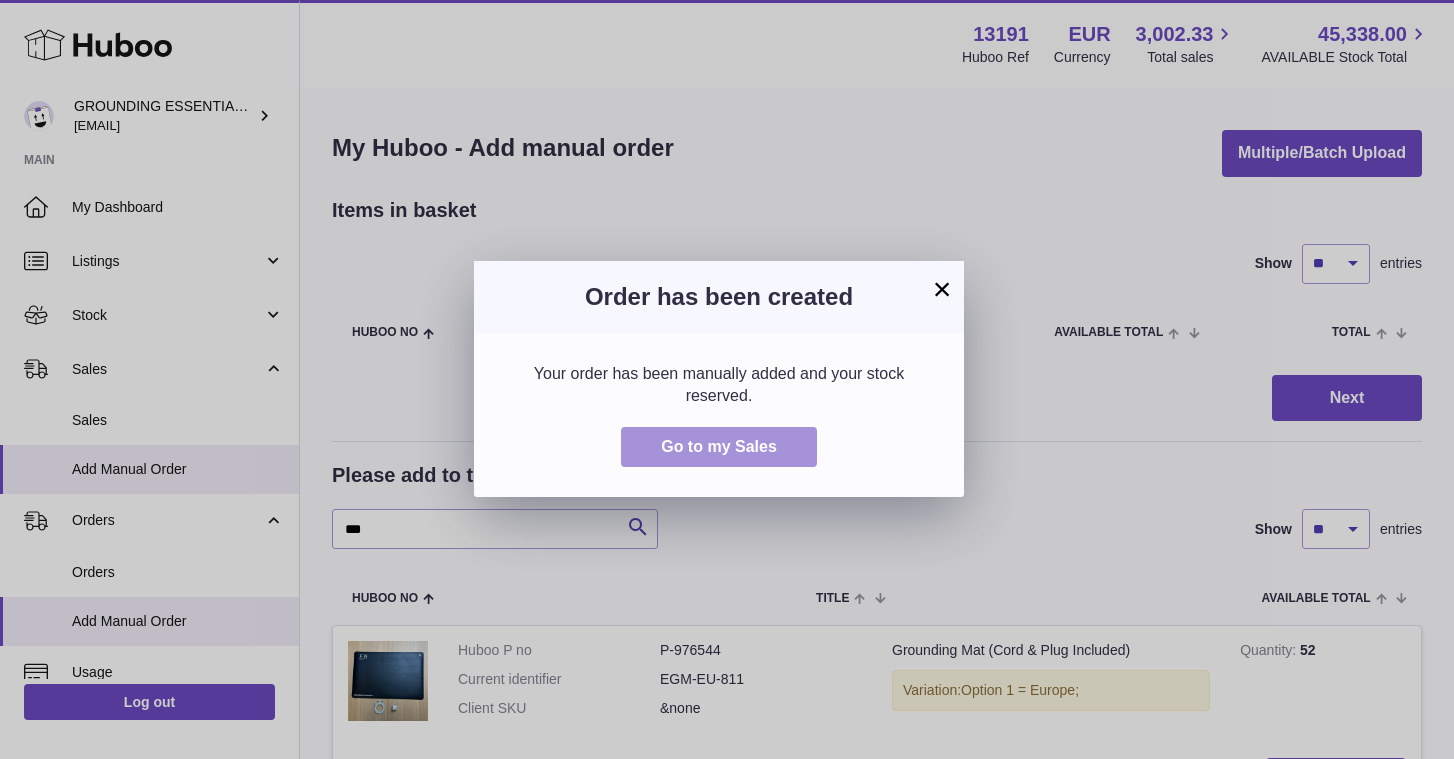 click on "Go to my Sales" at bounding box center (719, 447) 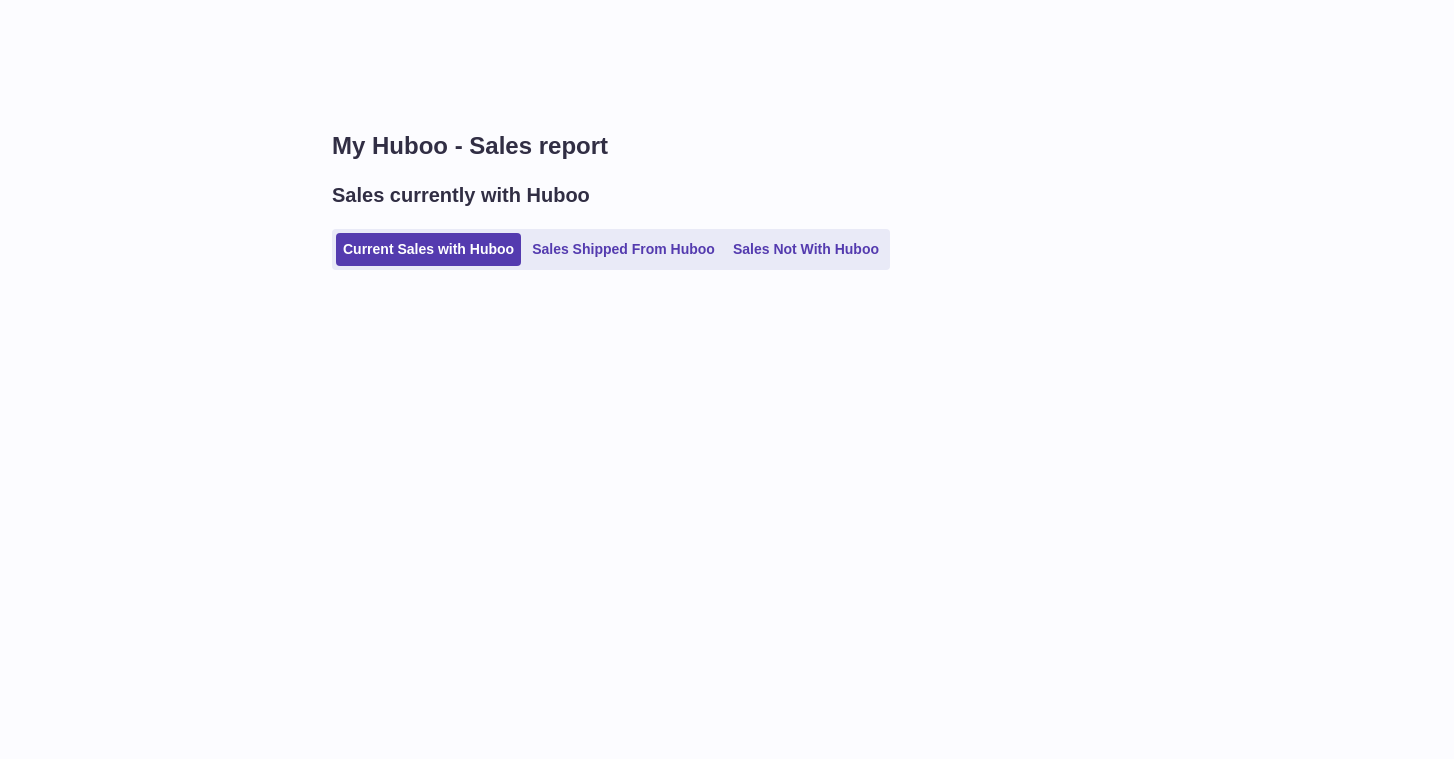 scroll, scrollTop: 0, scrollLeft: 0, axis: both 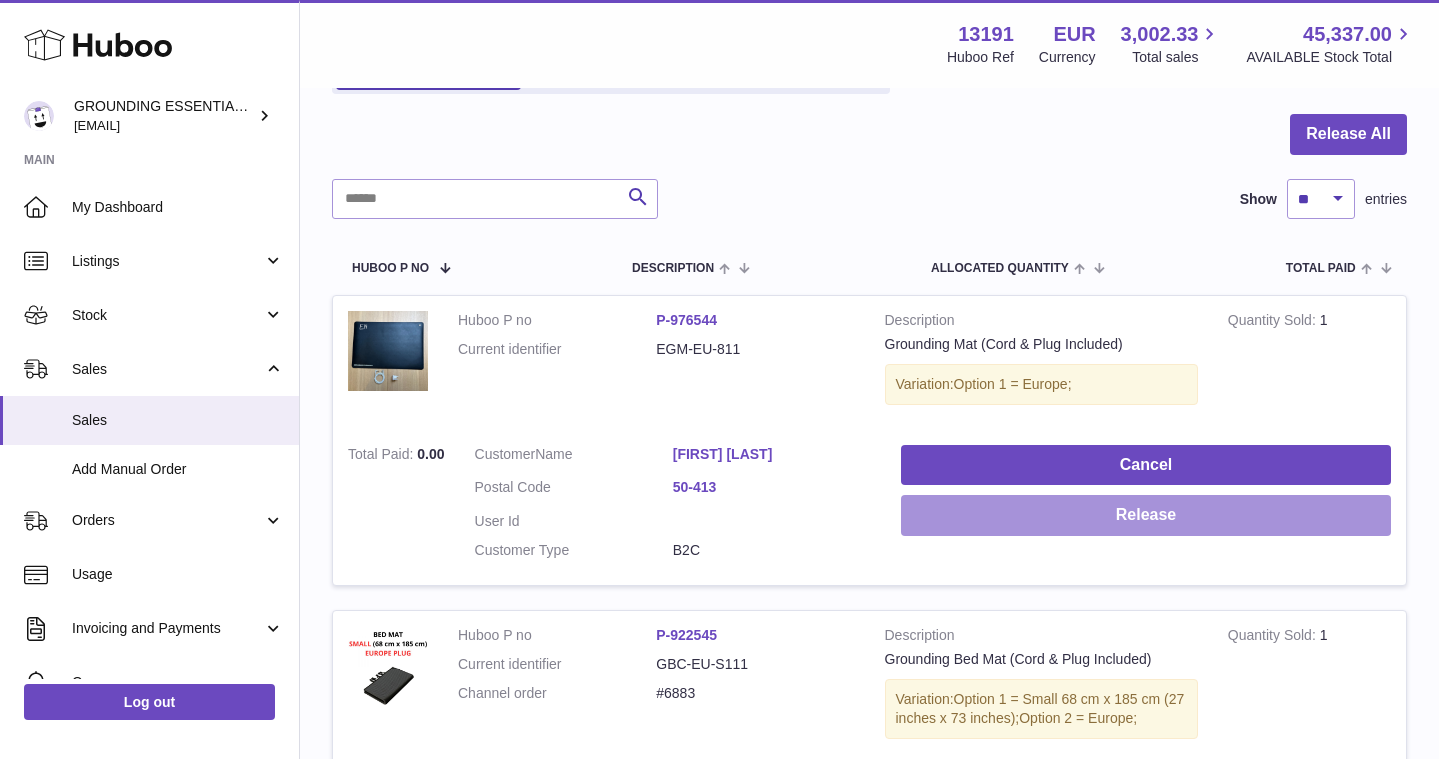 click on "Release" at bounding box center [1146, 515] 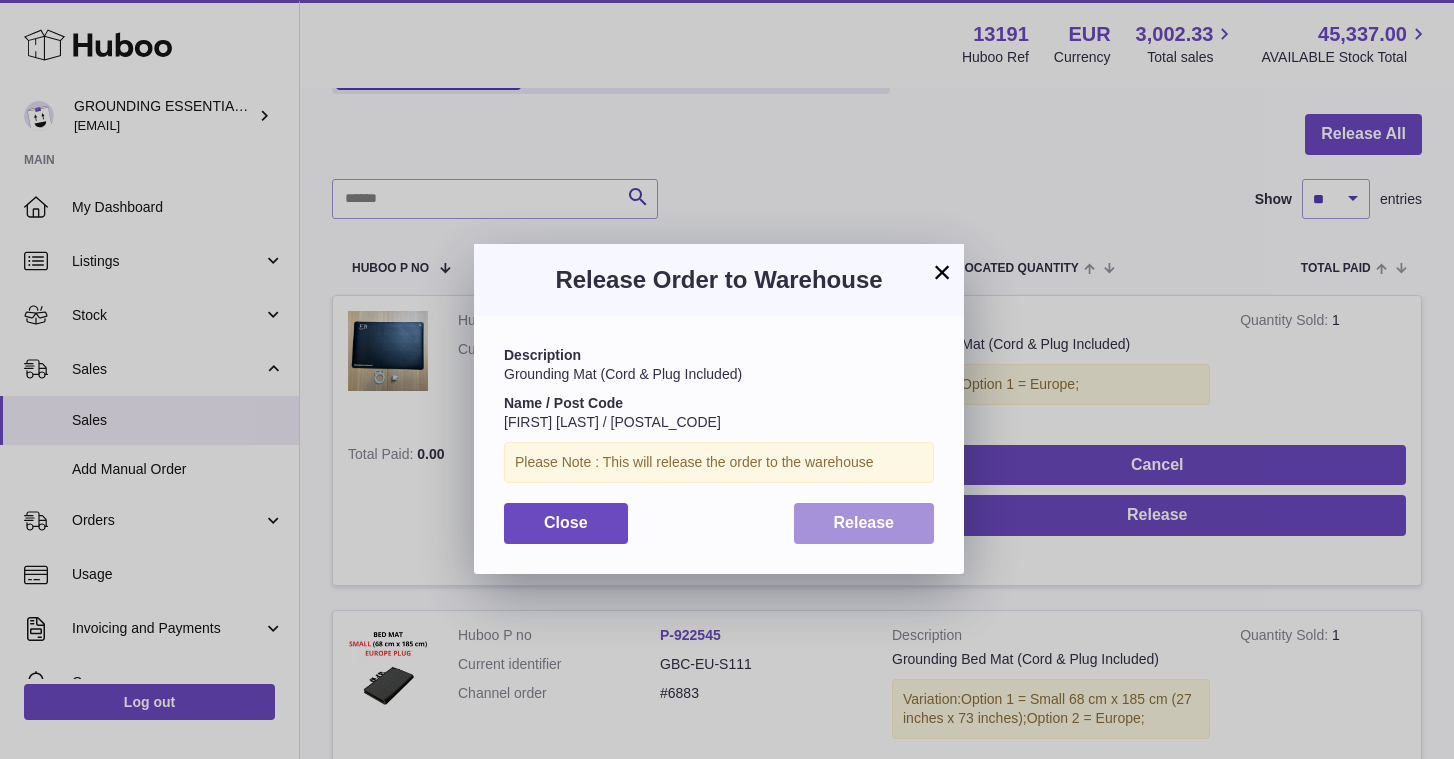 click on "Release" at bounding box center [864, 522] 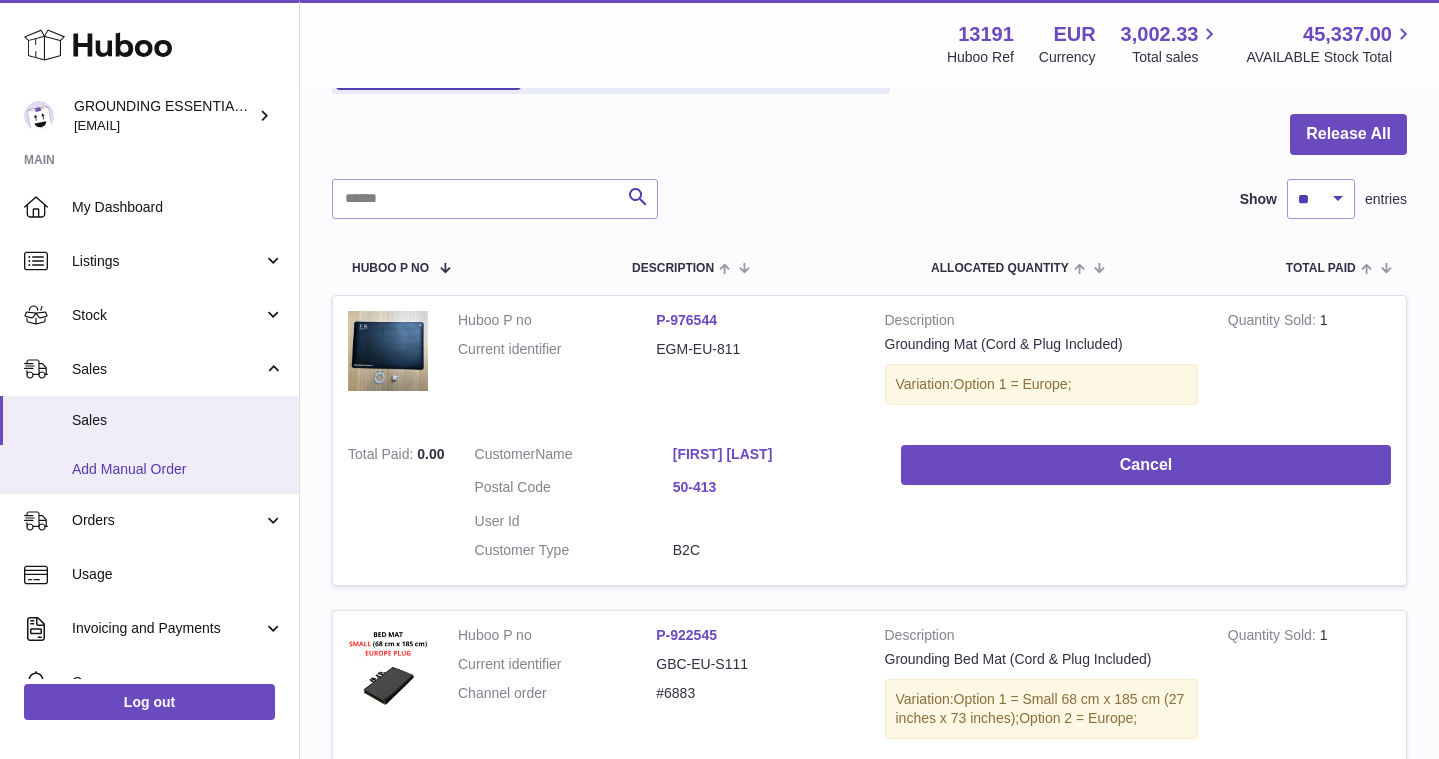 click on "Add Manual Order" at bounding box center (149, 469) 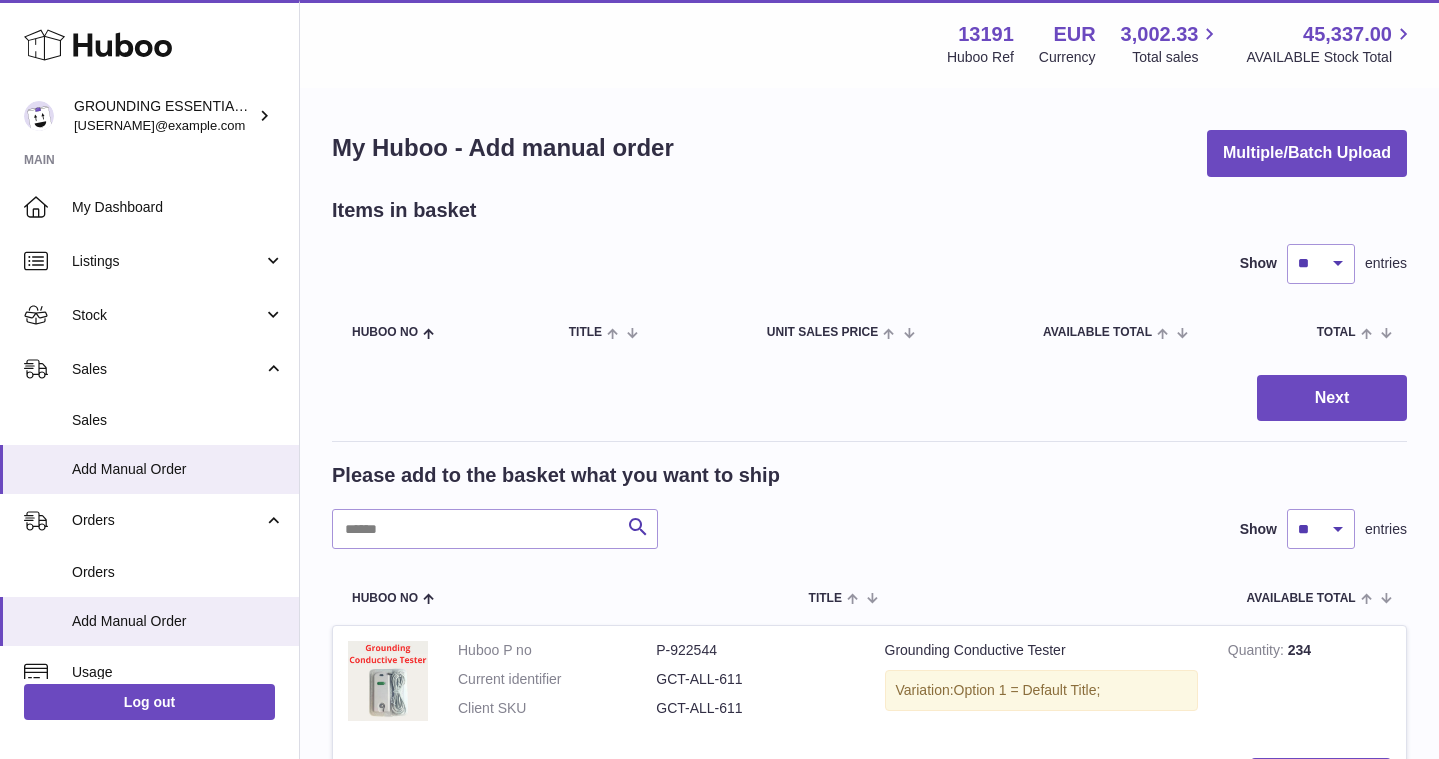scroll, scrollTop: 0, scrollLeft: 0, axis: both 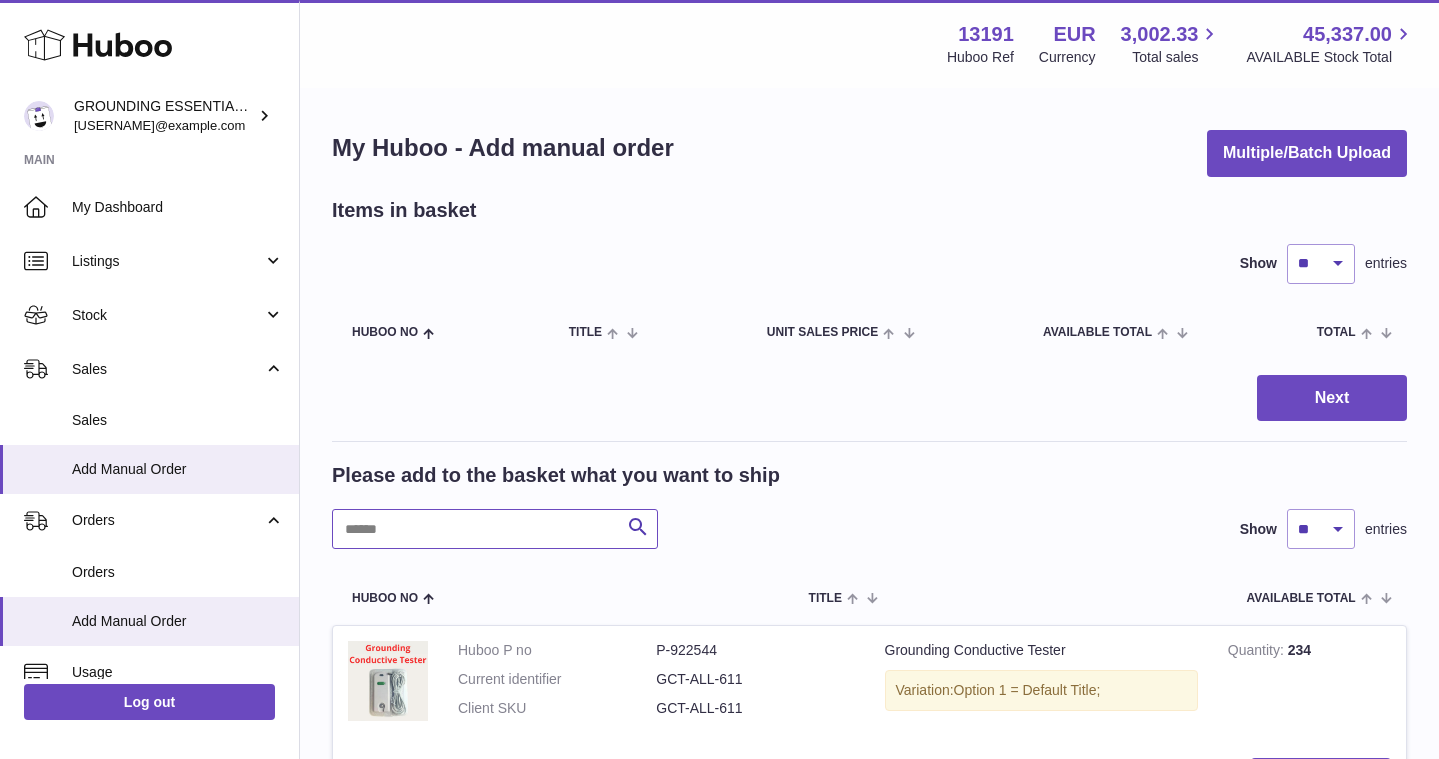 click at bounding box center [495, 529] 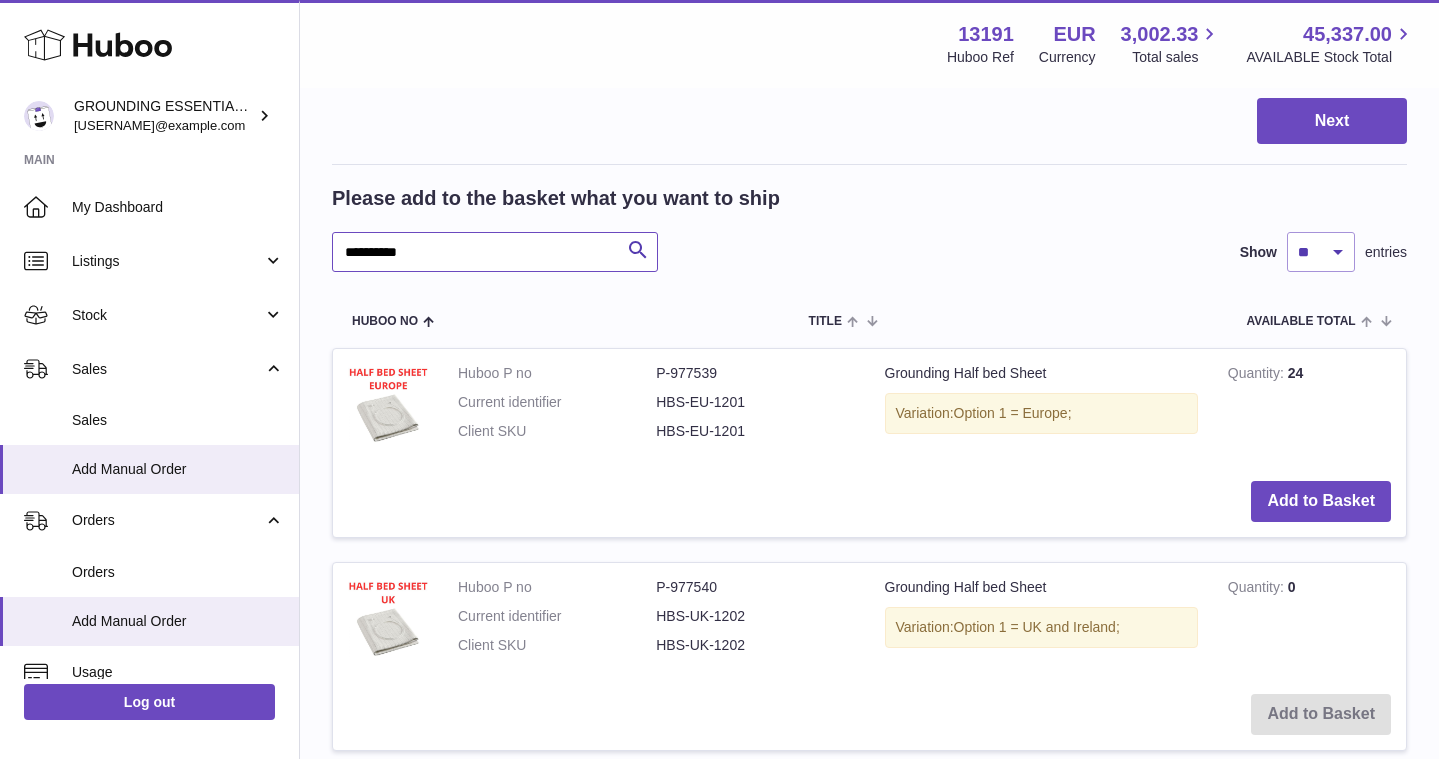 scroll, scrollTop: 319, scrollLeft: 0, axis: vertical 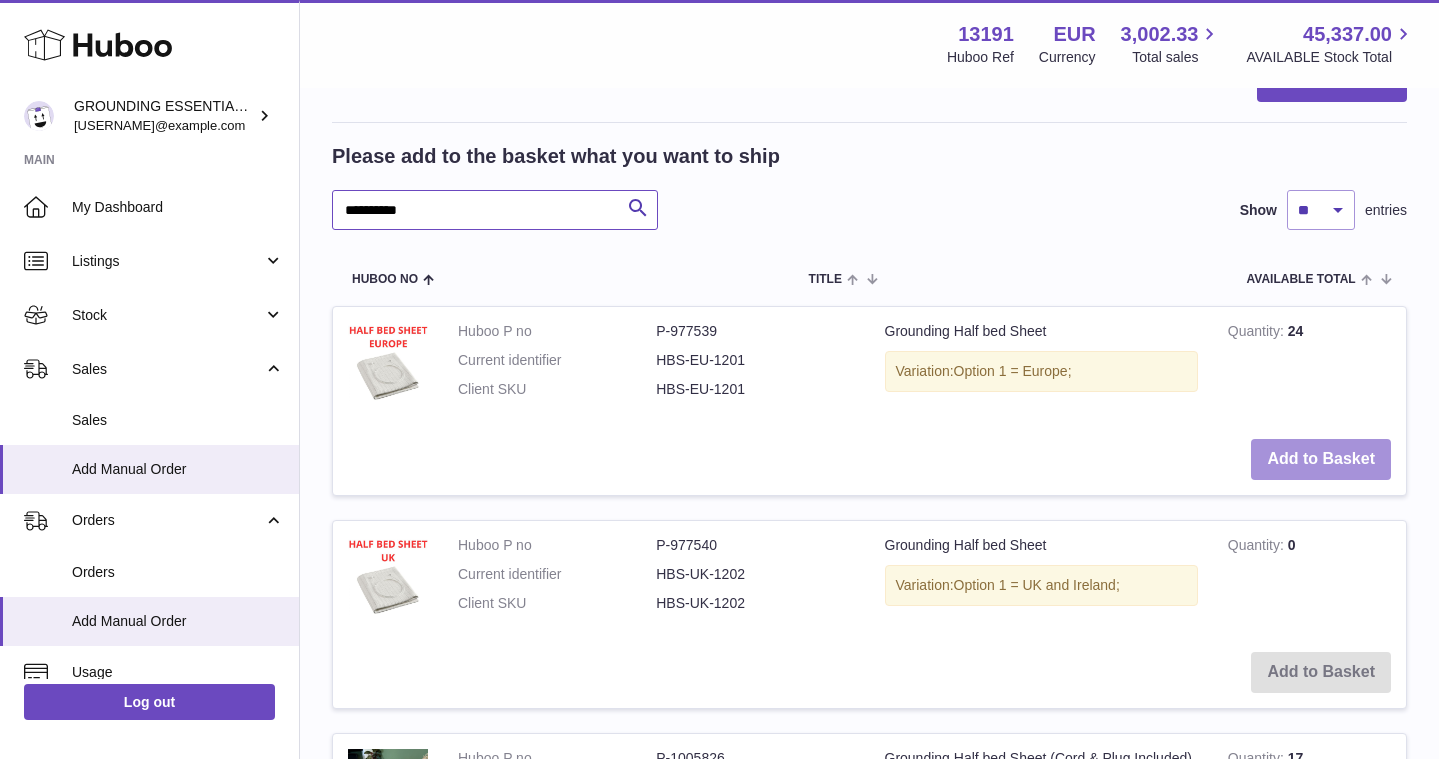 type on "**********" 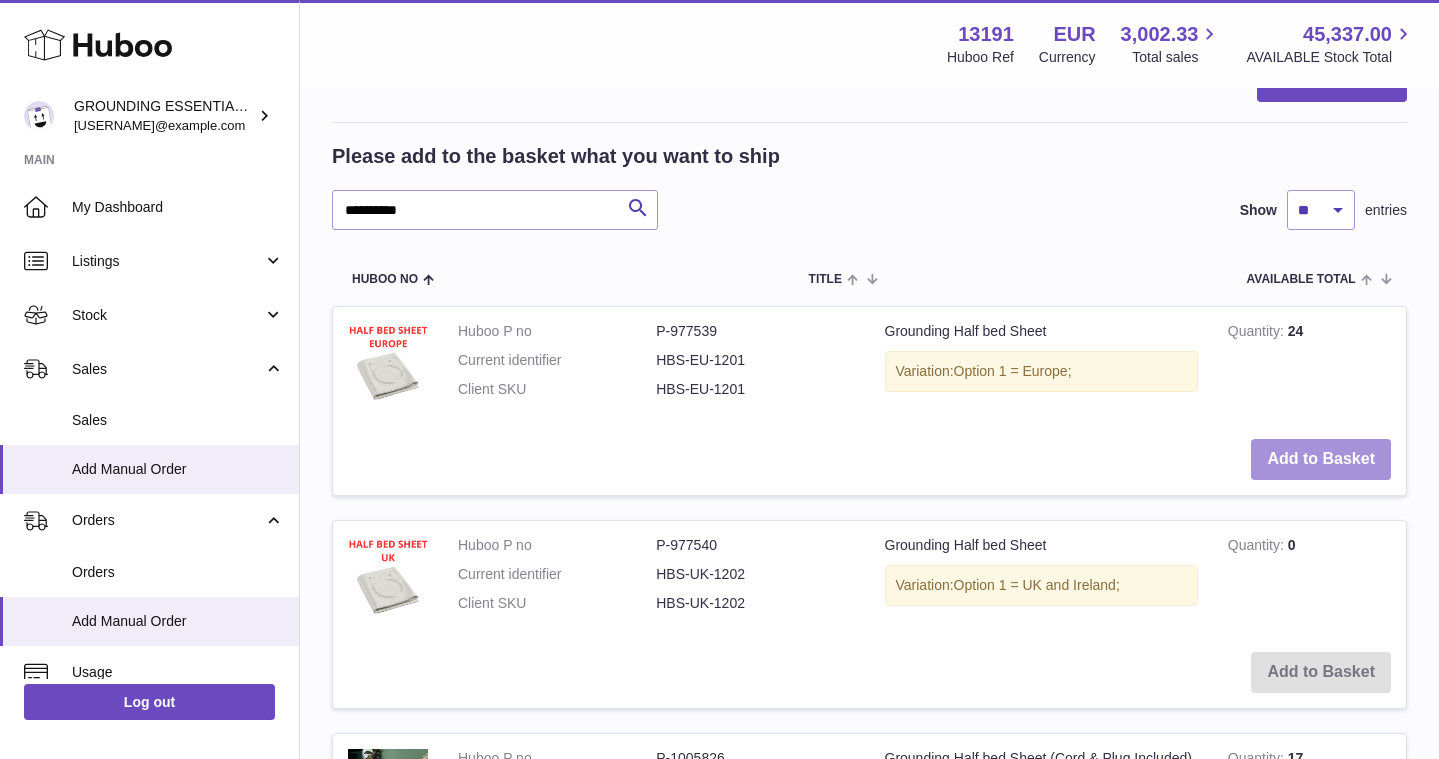 click on "Add to Basket" at bounding box center [1321, 459] 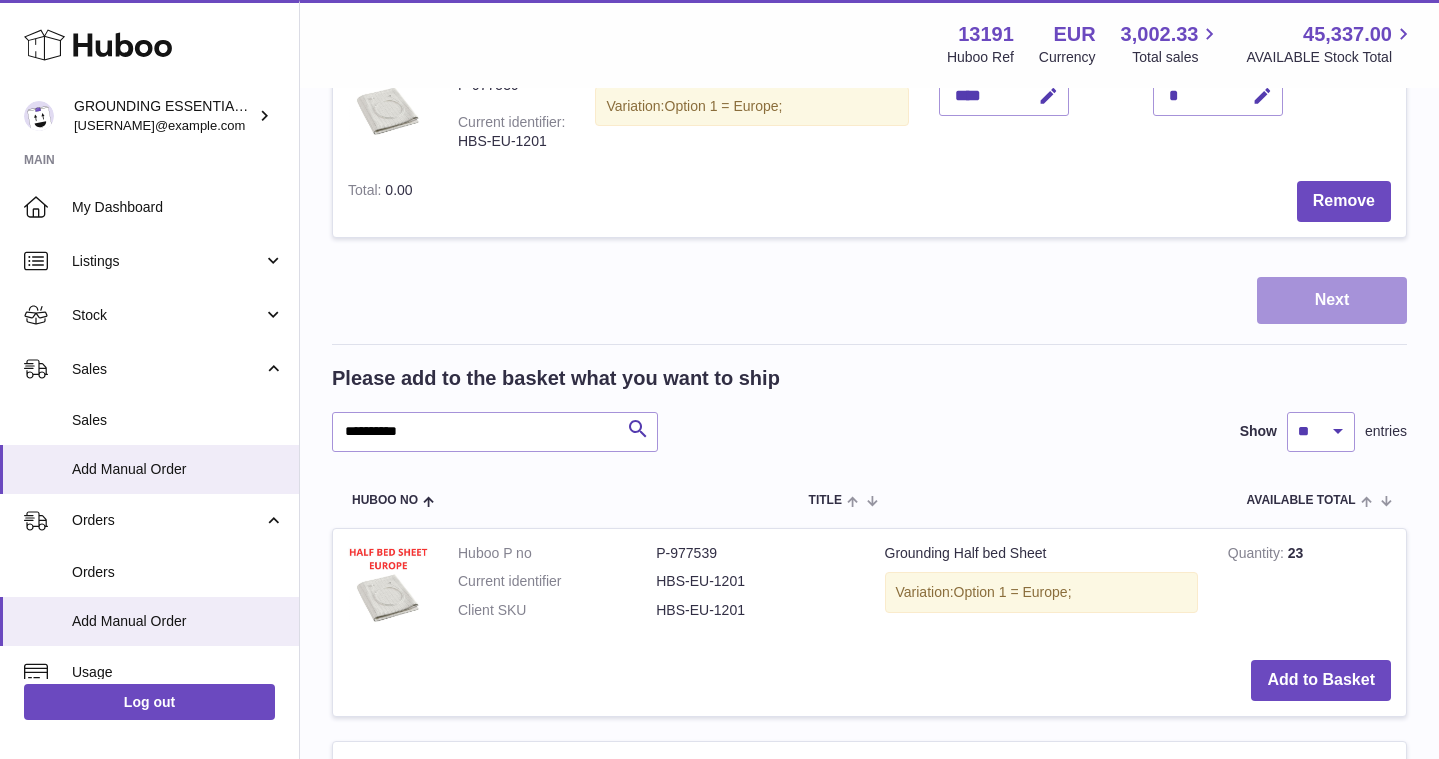 click on "Next" at bounding box center (1332, 300) 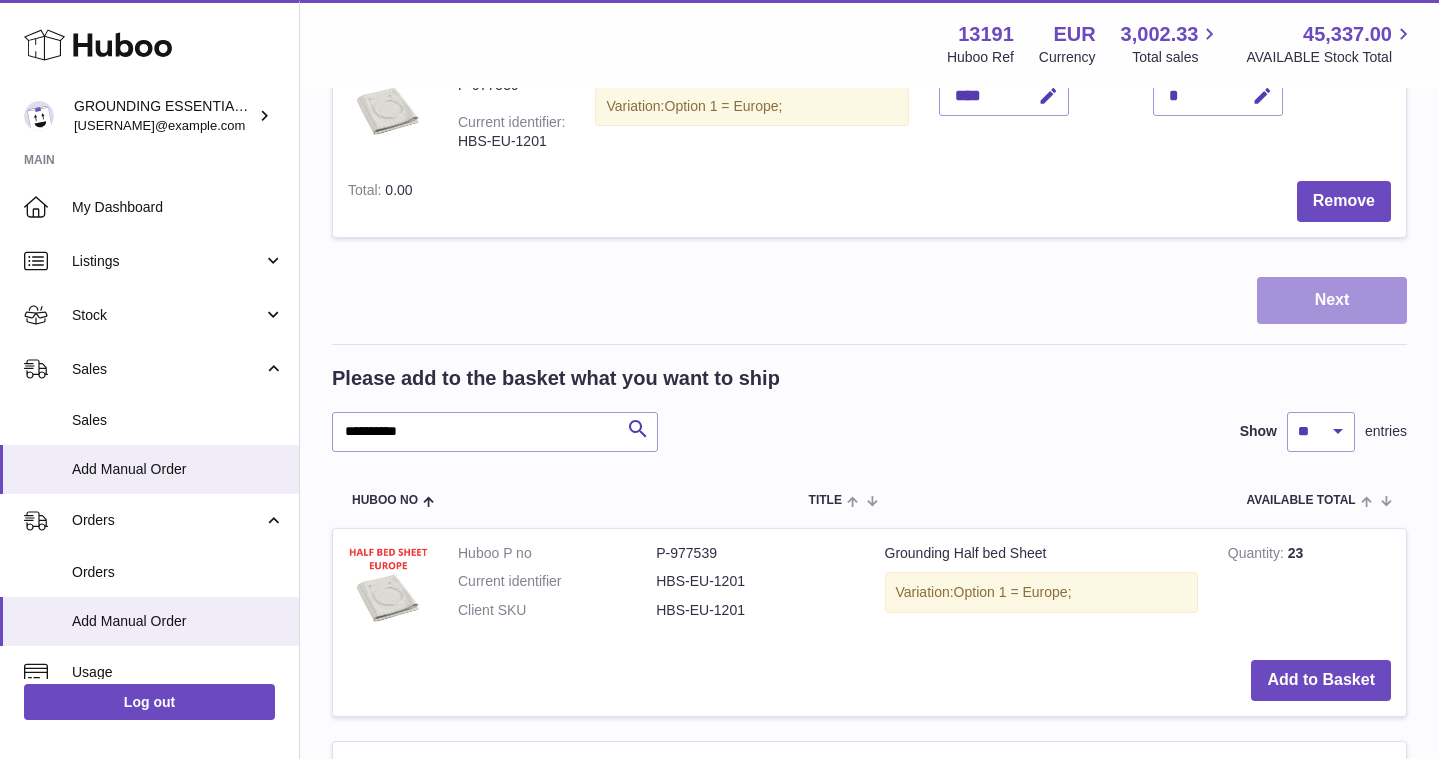 scroll, scrollTop: 0, scrollLeft: 0, axis: both 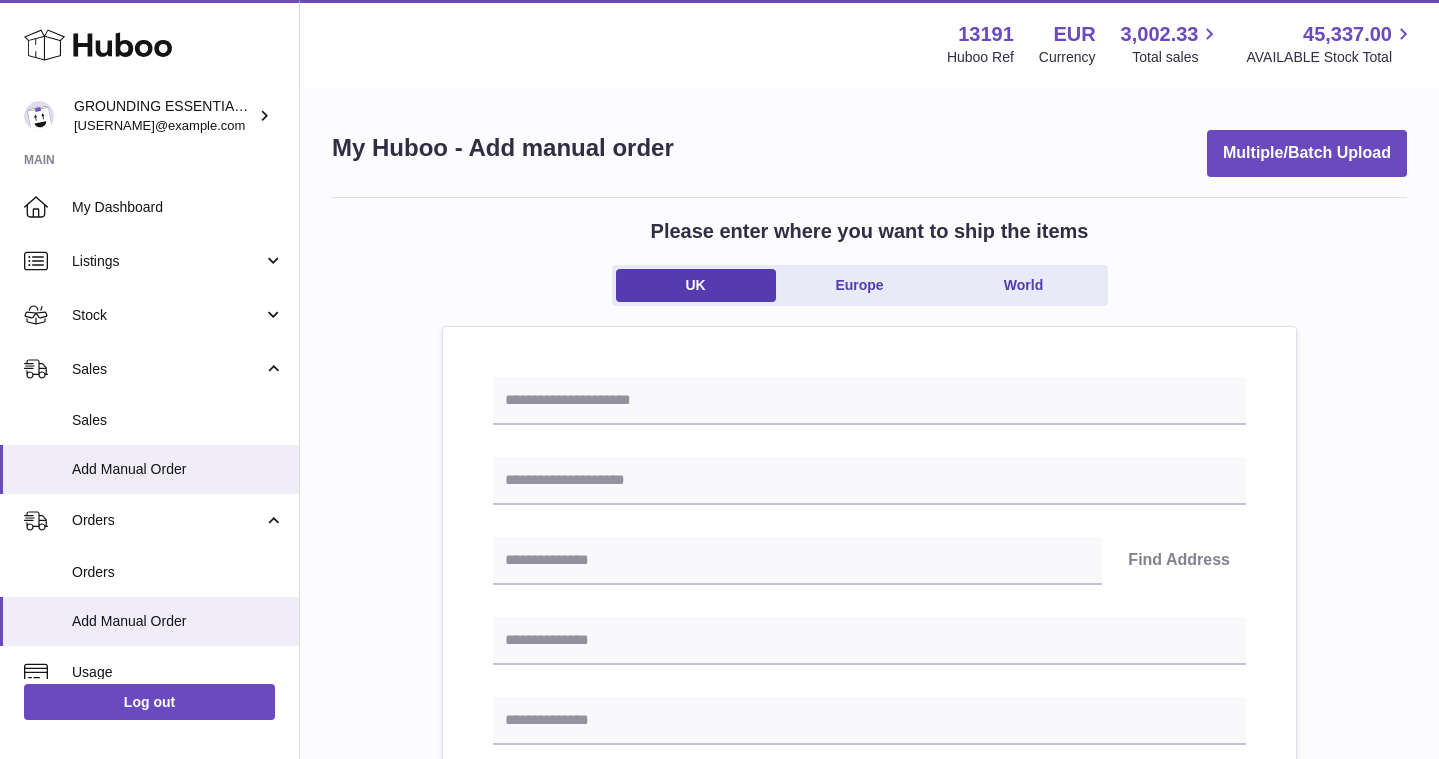 click on "UK
Europe
World" at bounding box center (860, 285) 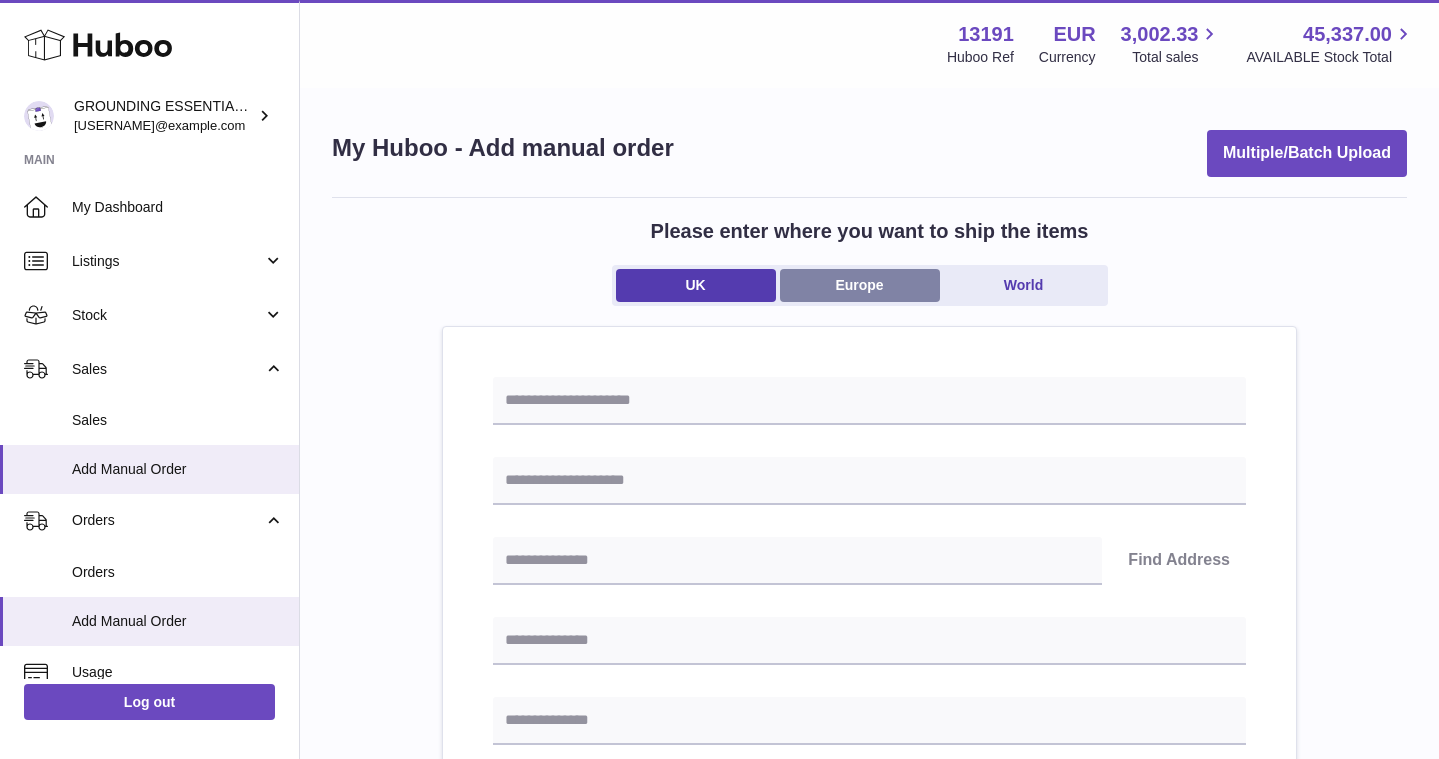 click on "Europe" at bounding box center [860, 285] 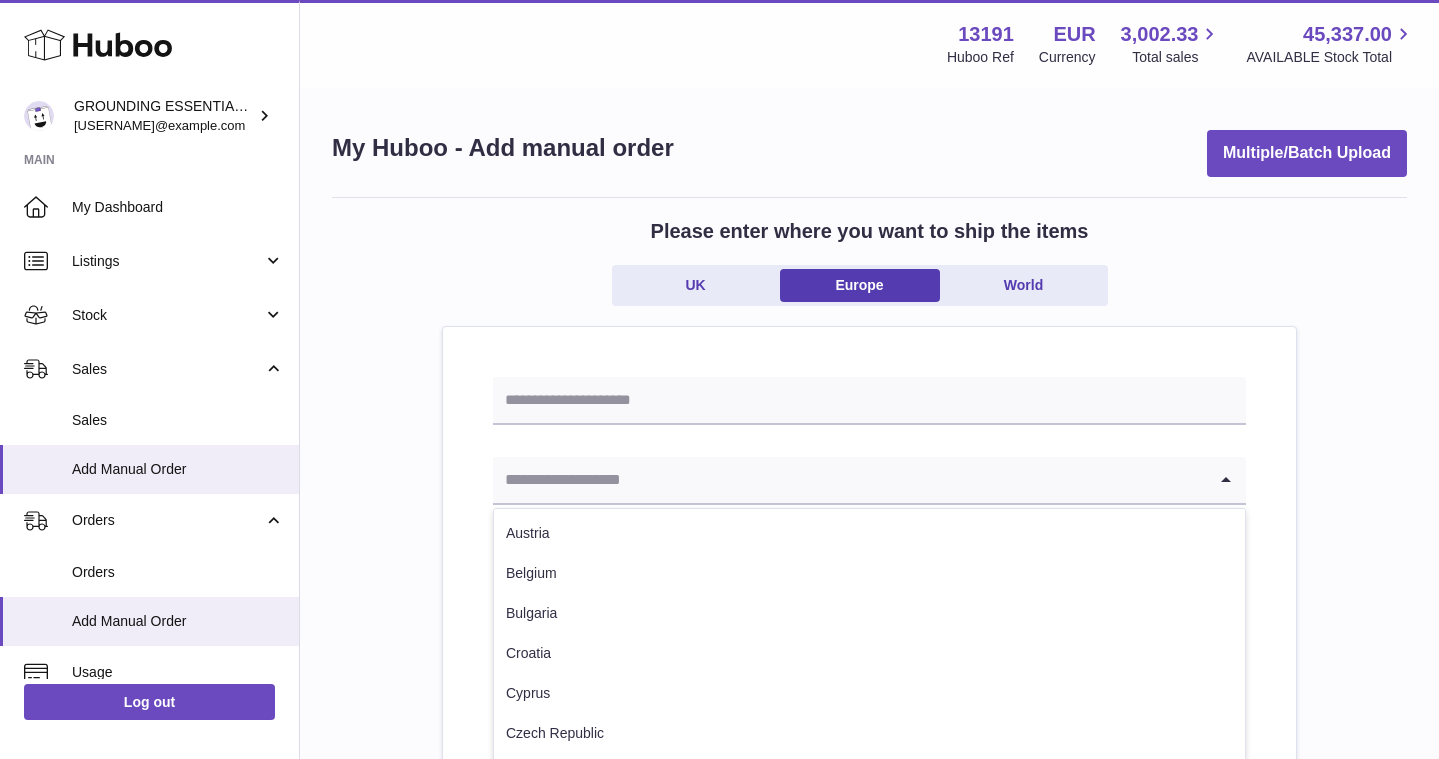 click at bounding box center [849, 480] 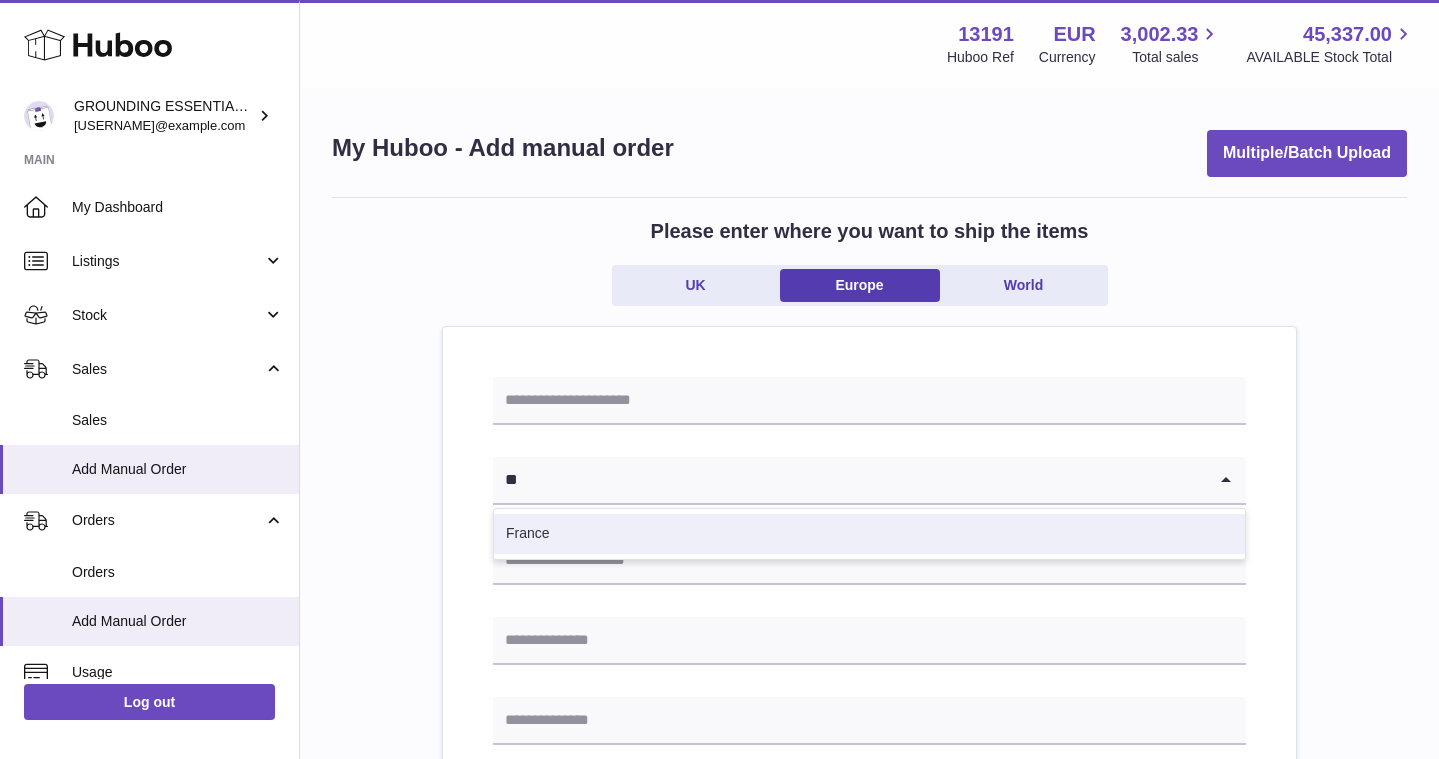 type on "**" 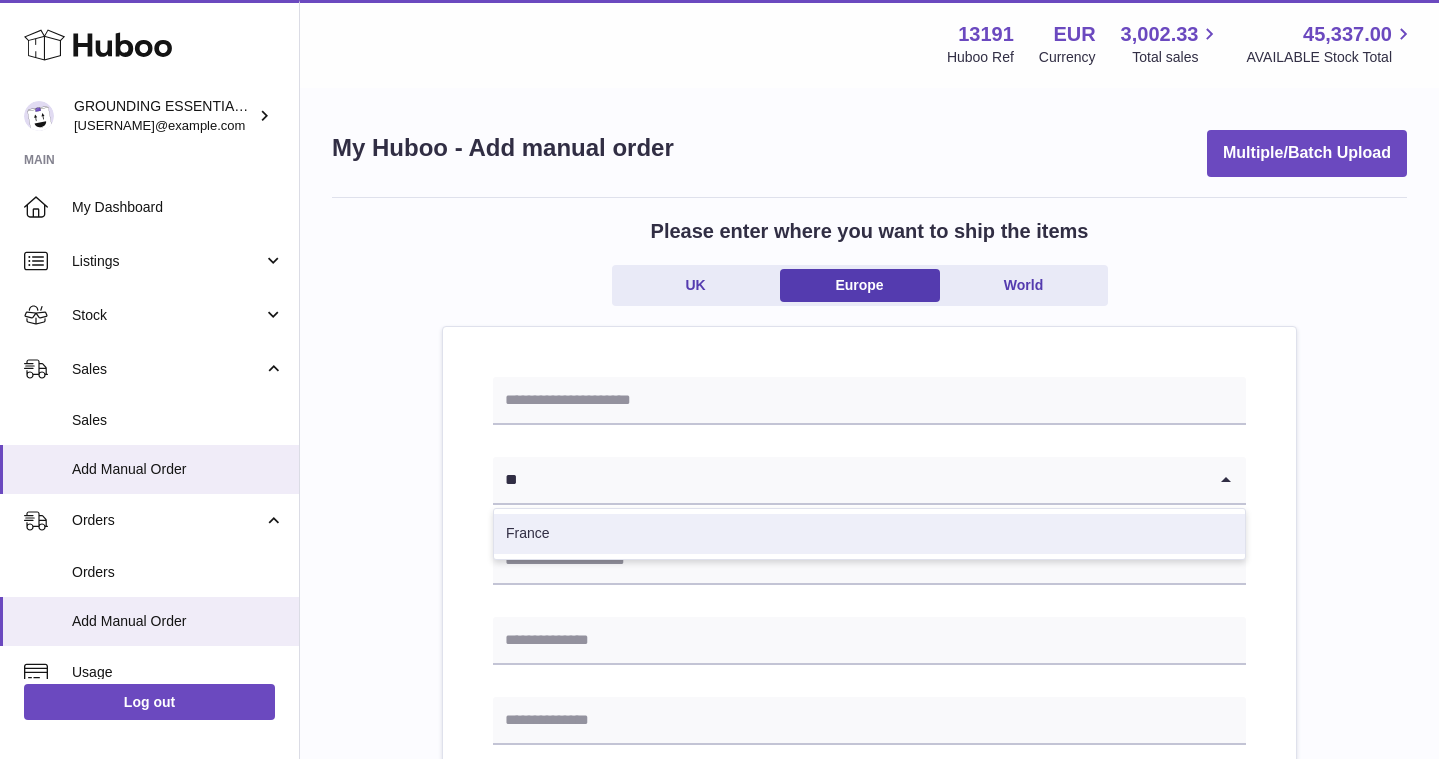 type 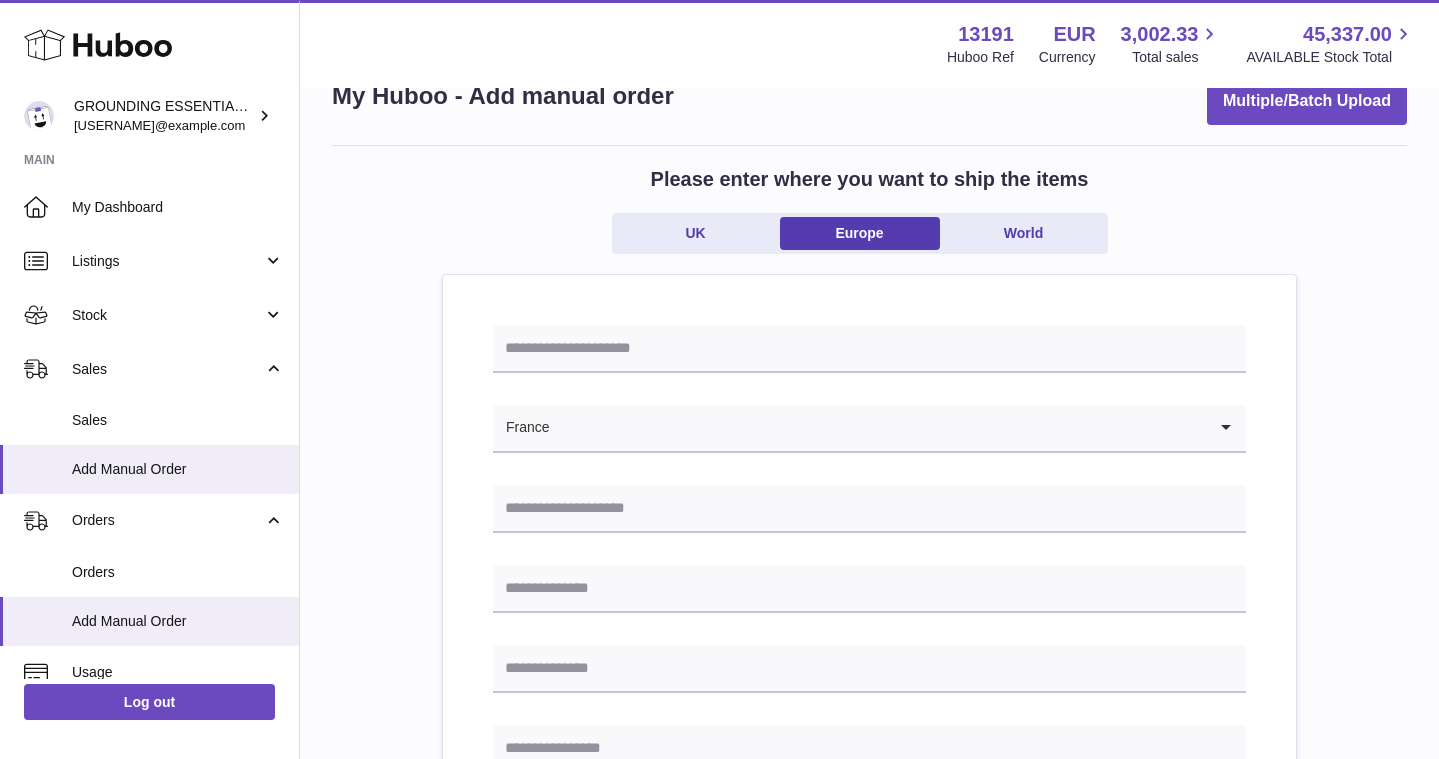scroll, scrollTop: 123, scrollLeft: 0, axis: vertical 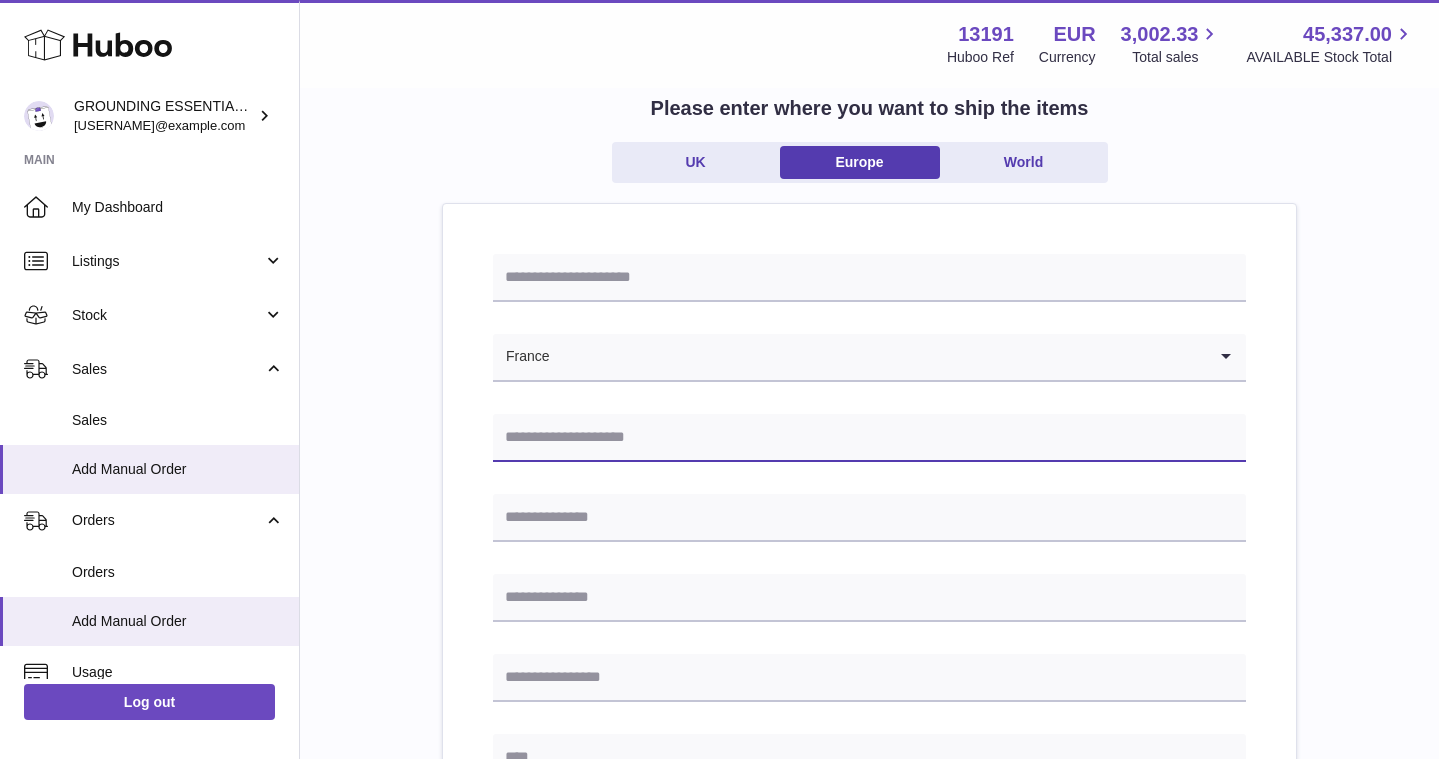 click at bounding box center [869, 438] 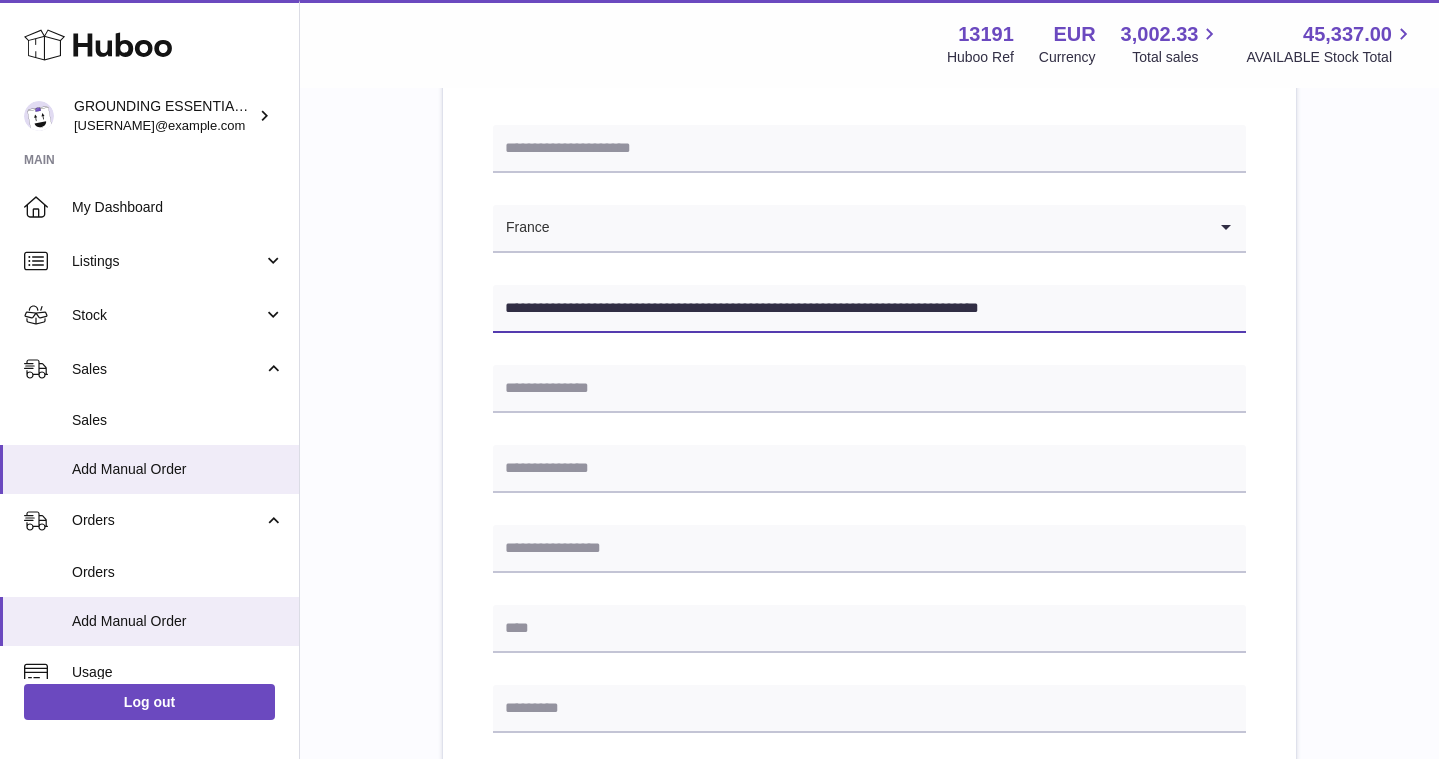 scroll, scrollTop: 311, scrollLeft: 0, axis: vertical 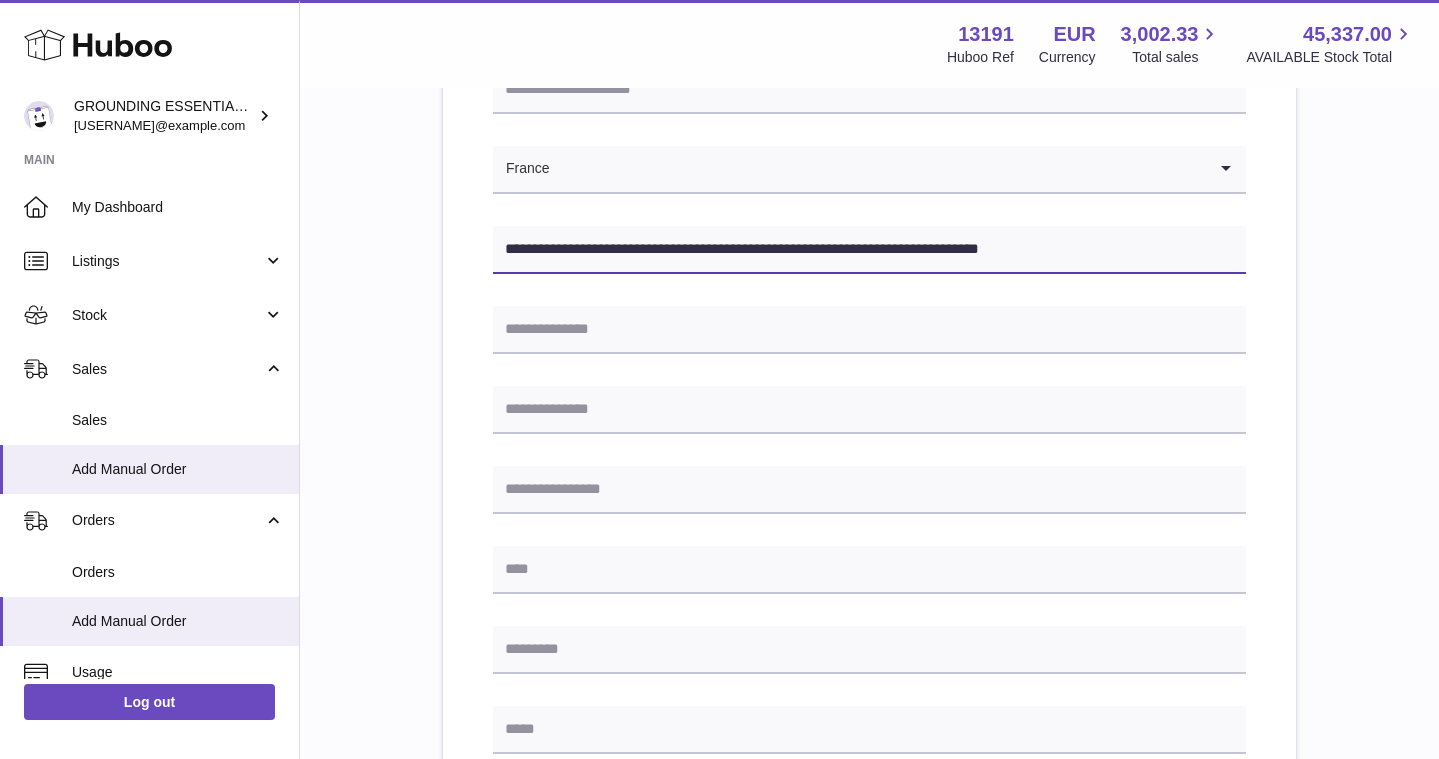 drag, startPoint x: 628, startPoint y: 247, endPoint x: 799, endPoint y: 251, distance: 171.04678 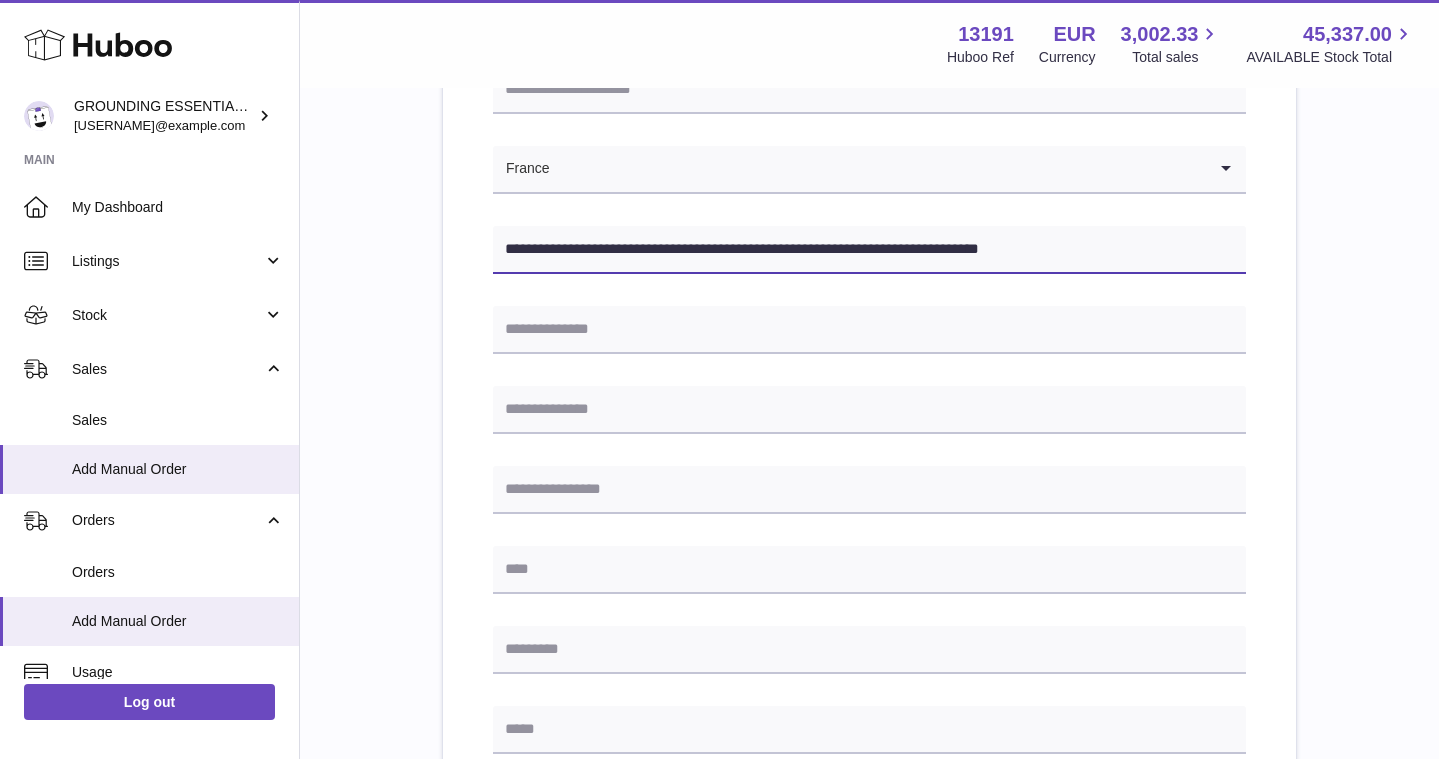 click on "**********" at bounding box center (869, 250) 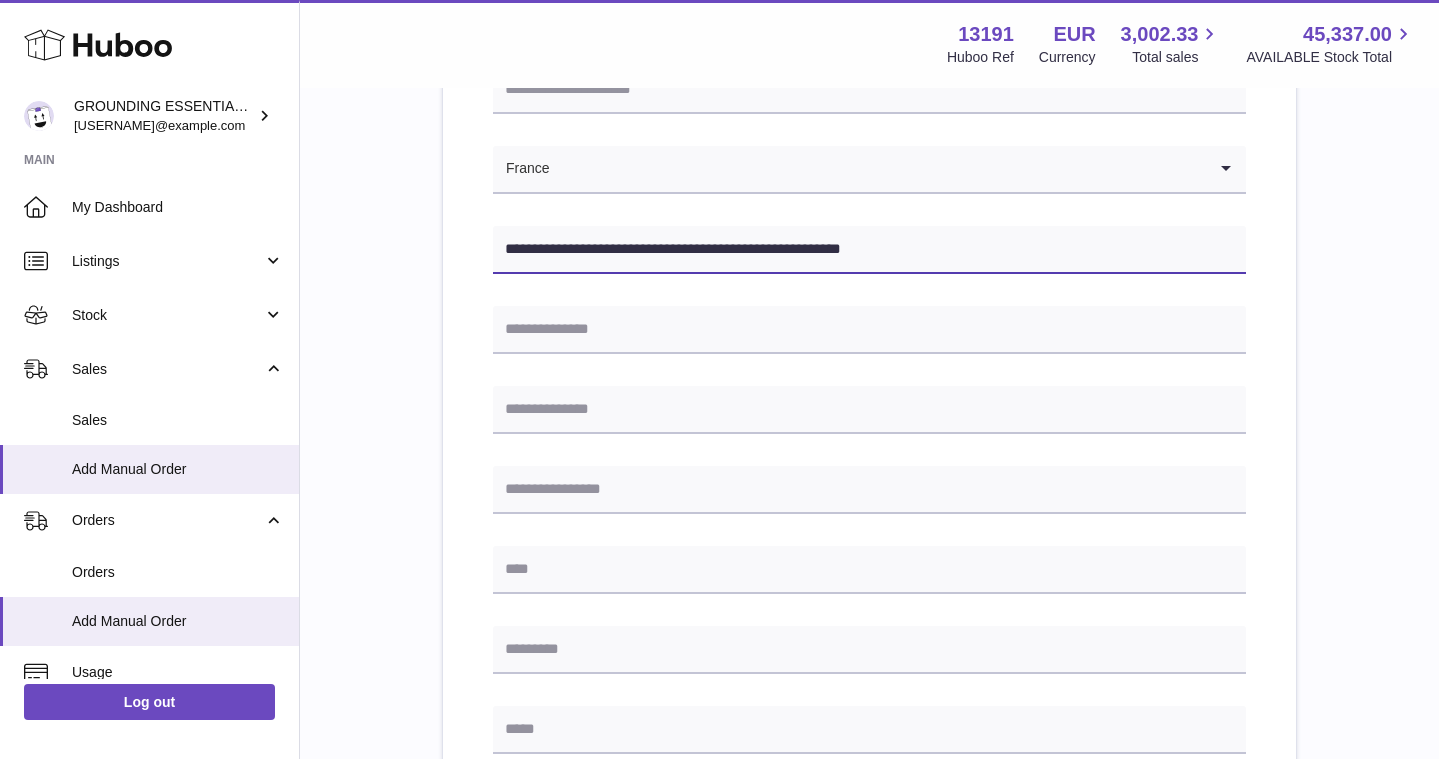 type on "**********" 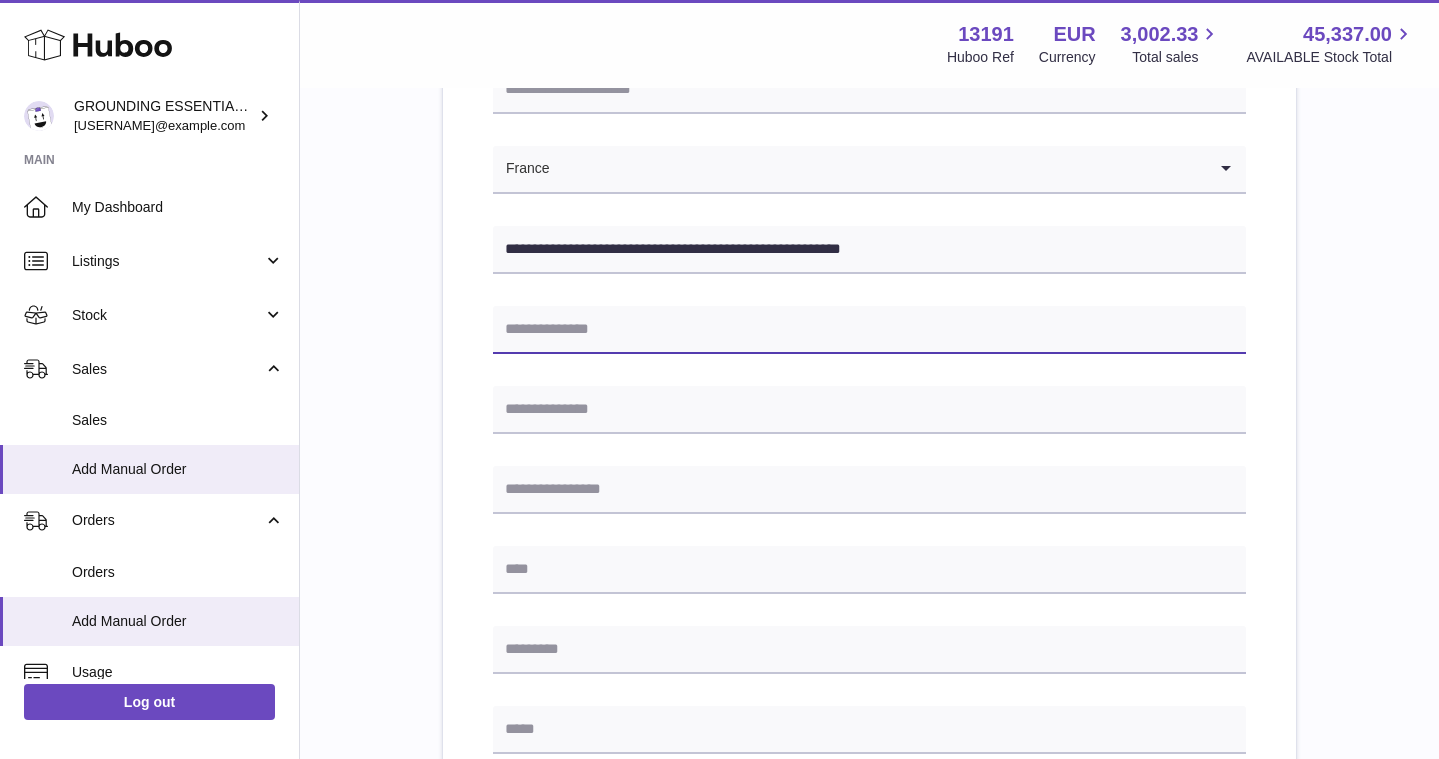 click at bounding box center [869, 330] 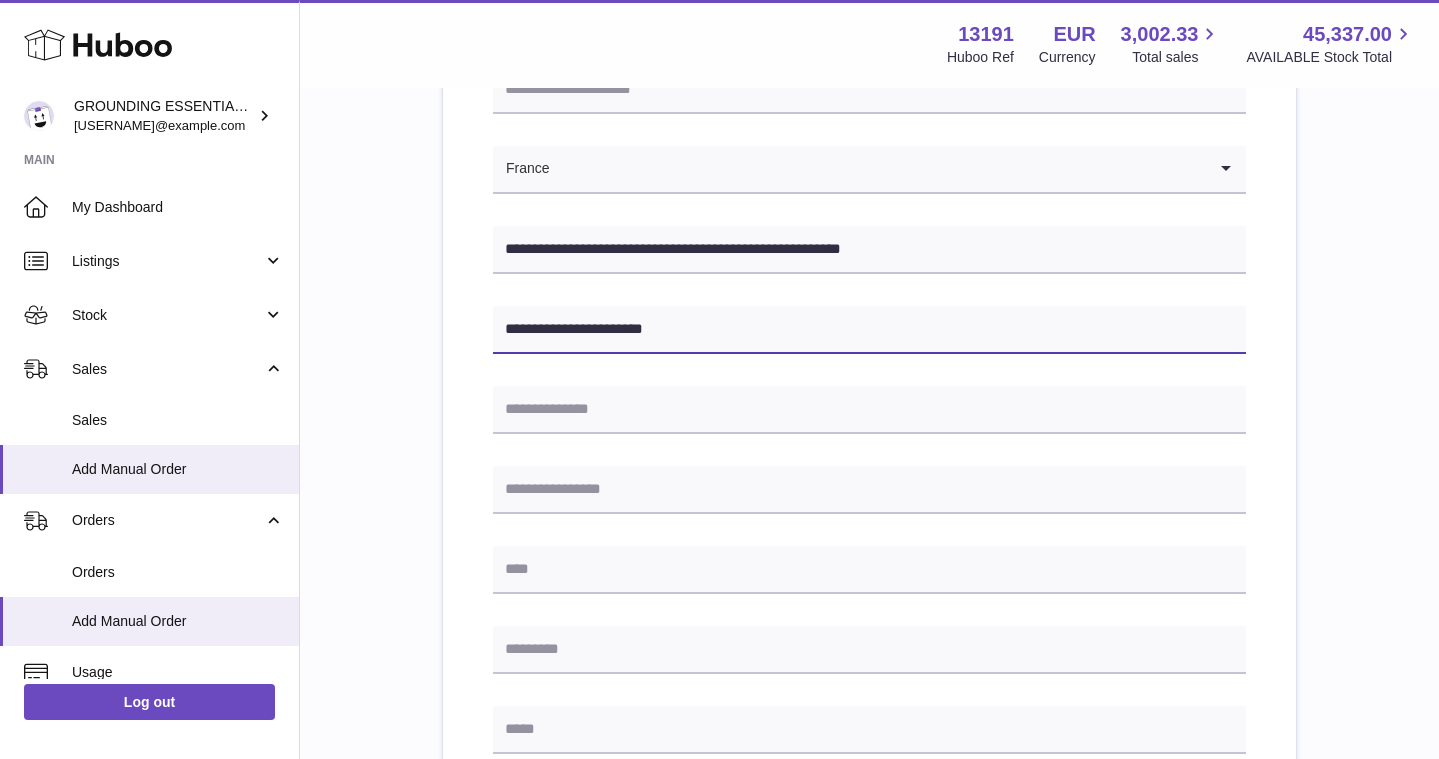 type on "**********" 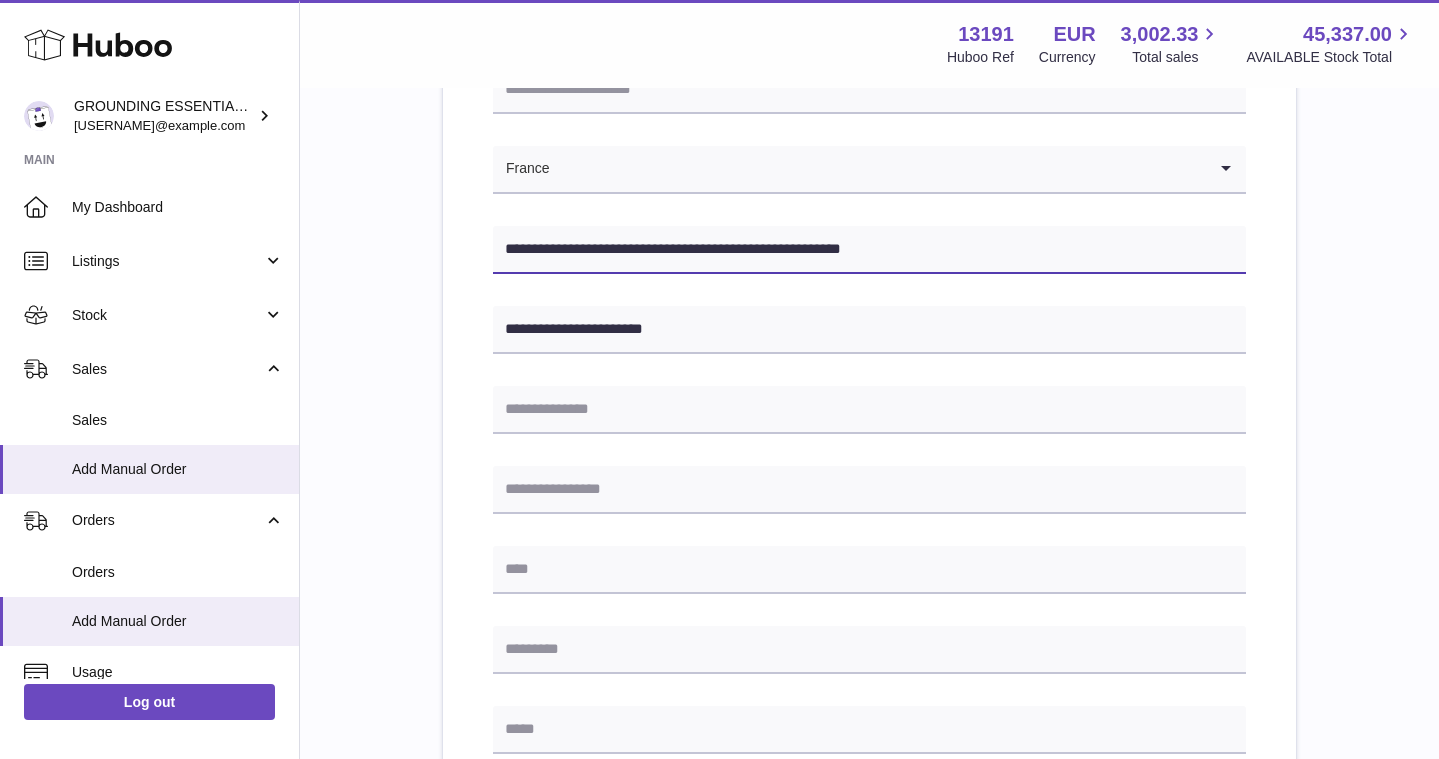 drag, startPoint x: 920, startPoint y: 253, endPoint x: 772, endPoint y: 252, distance: 148.00337 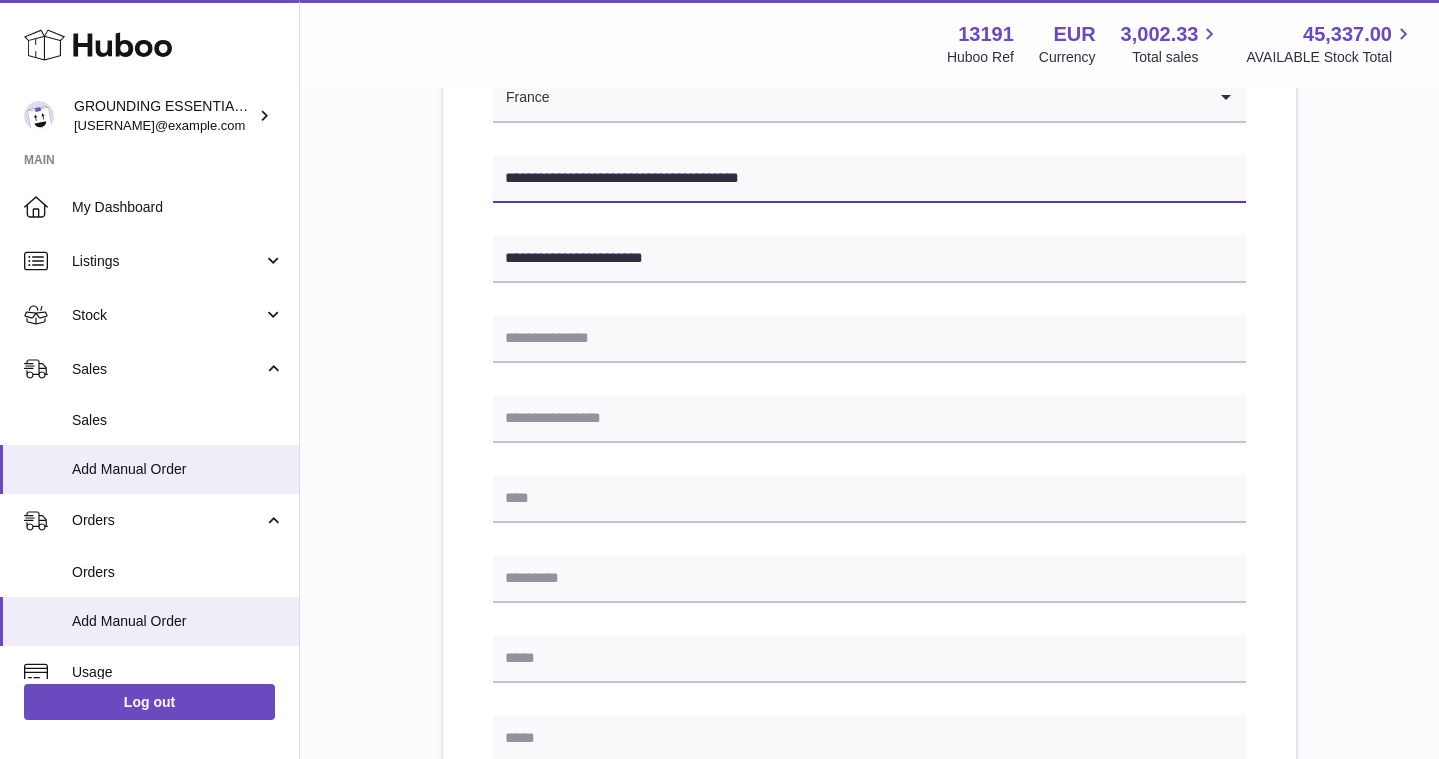 scroll, scrollTop: 395, scrollLeft: 0, axis: vertical 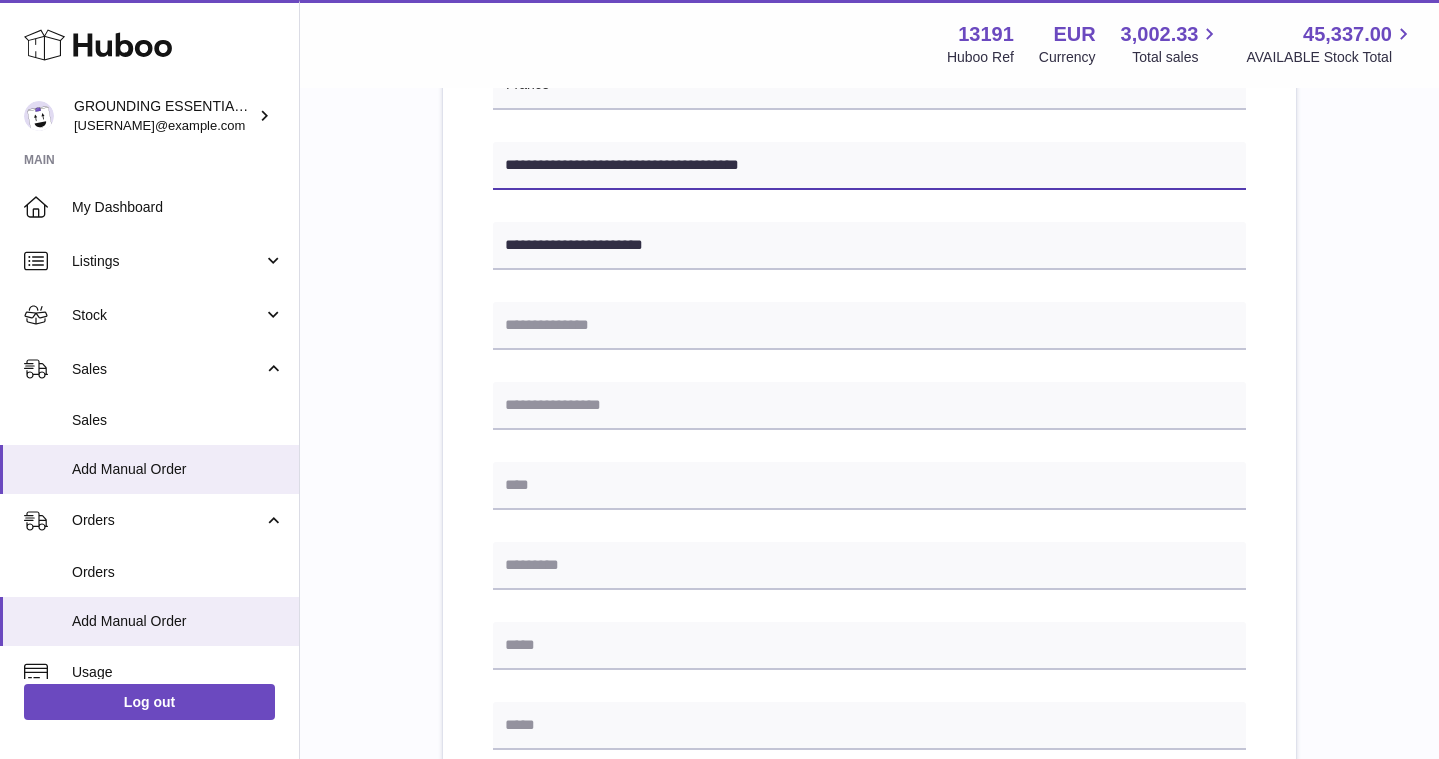type on "**********" 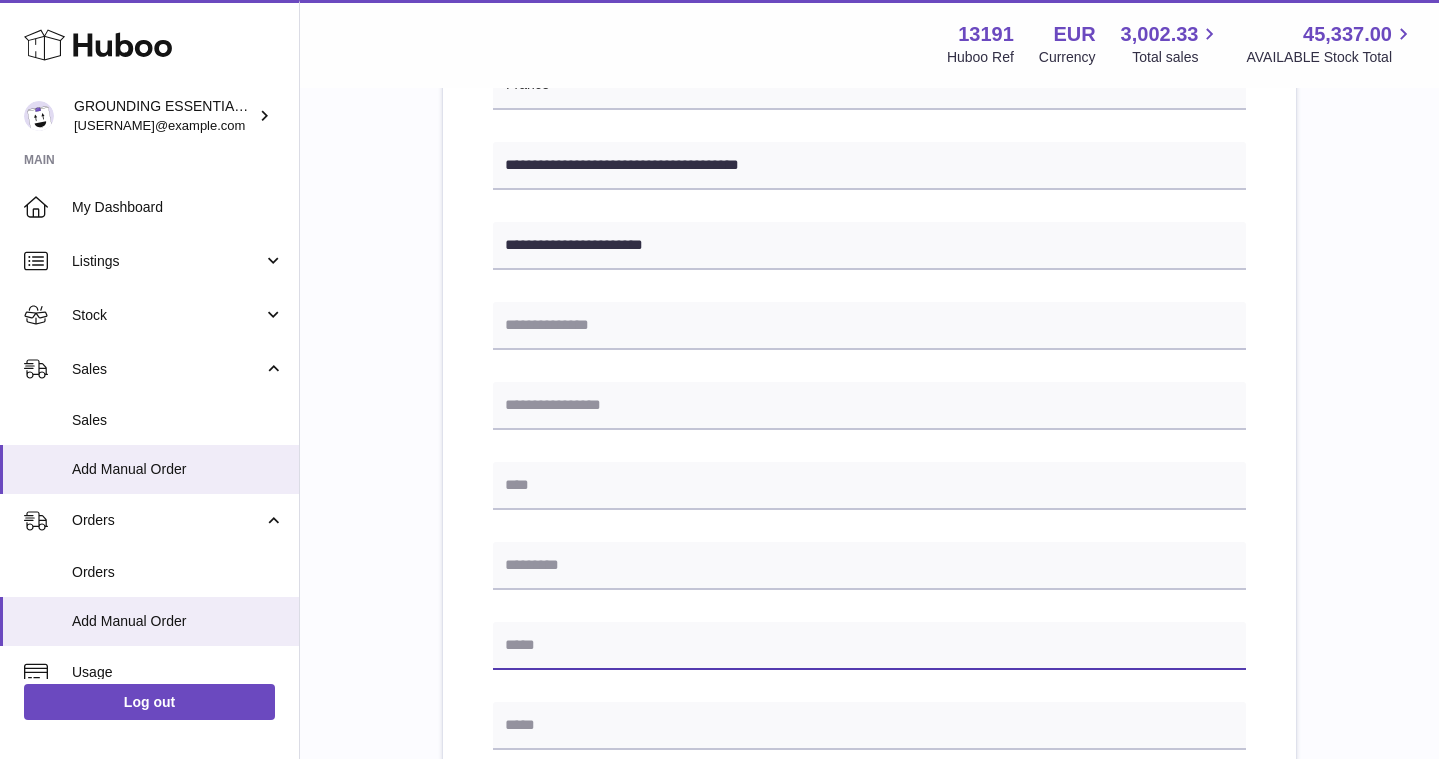 click at bounding box center (869, 646) 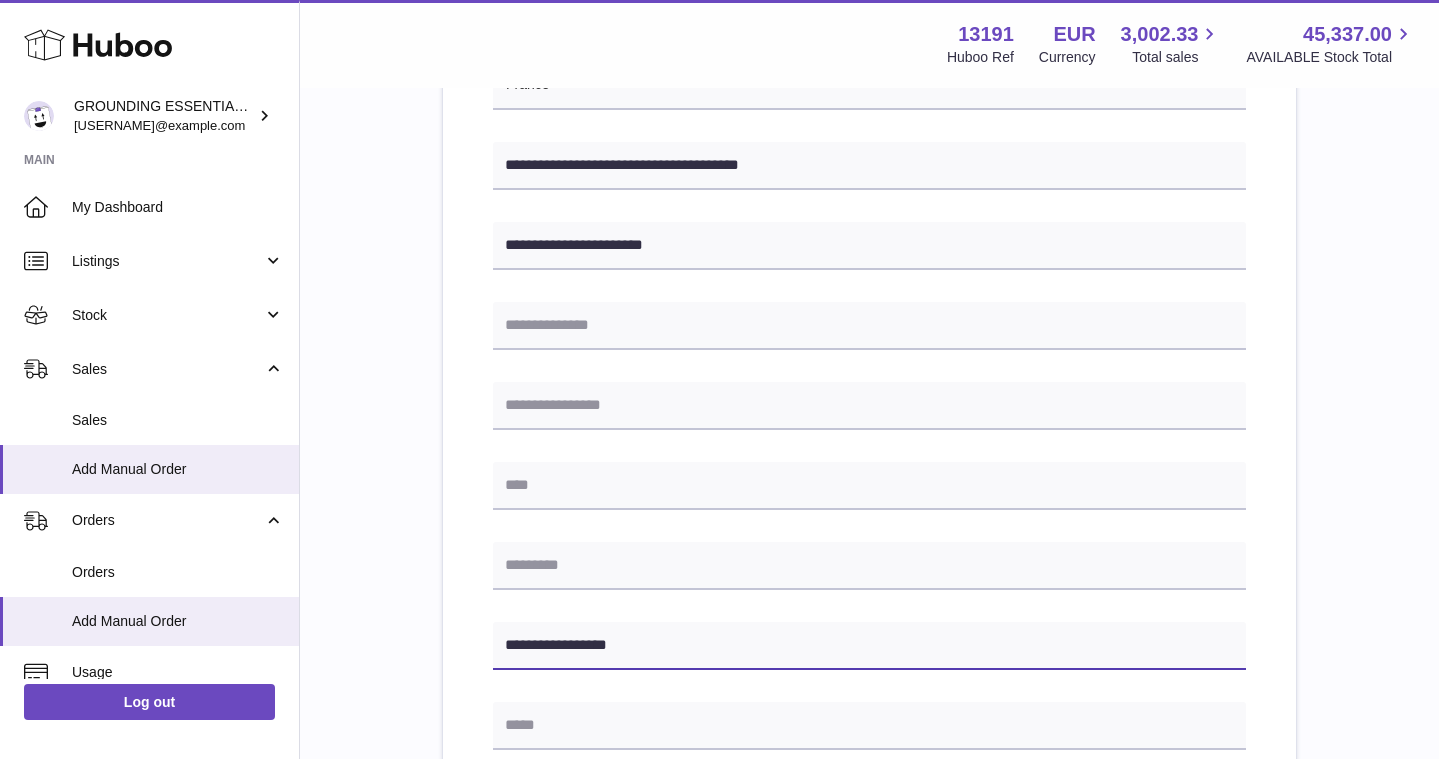 type on "**********" 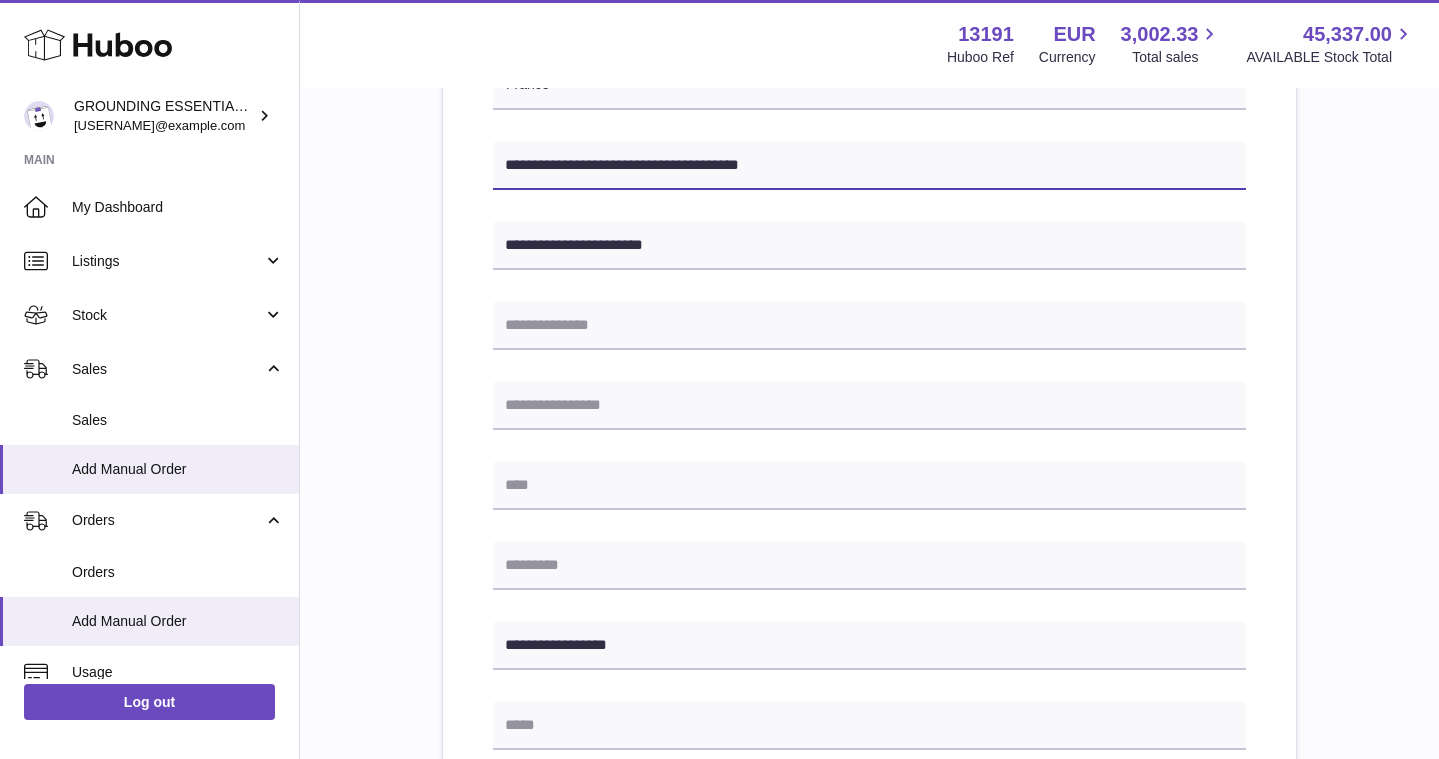 drag, startPoint x: 716, startPoint y: 165, endPoint x: 681, endPoint y: 165, distance: 35 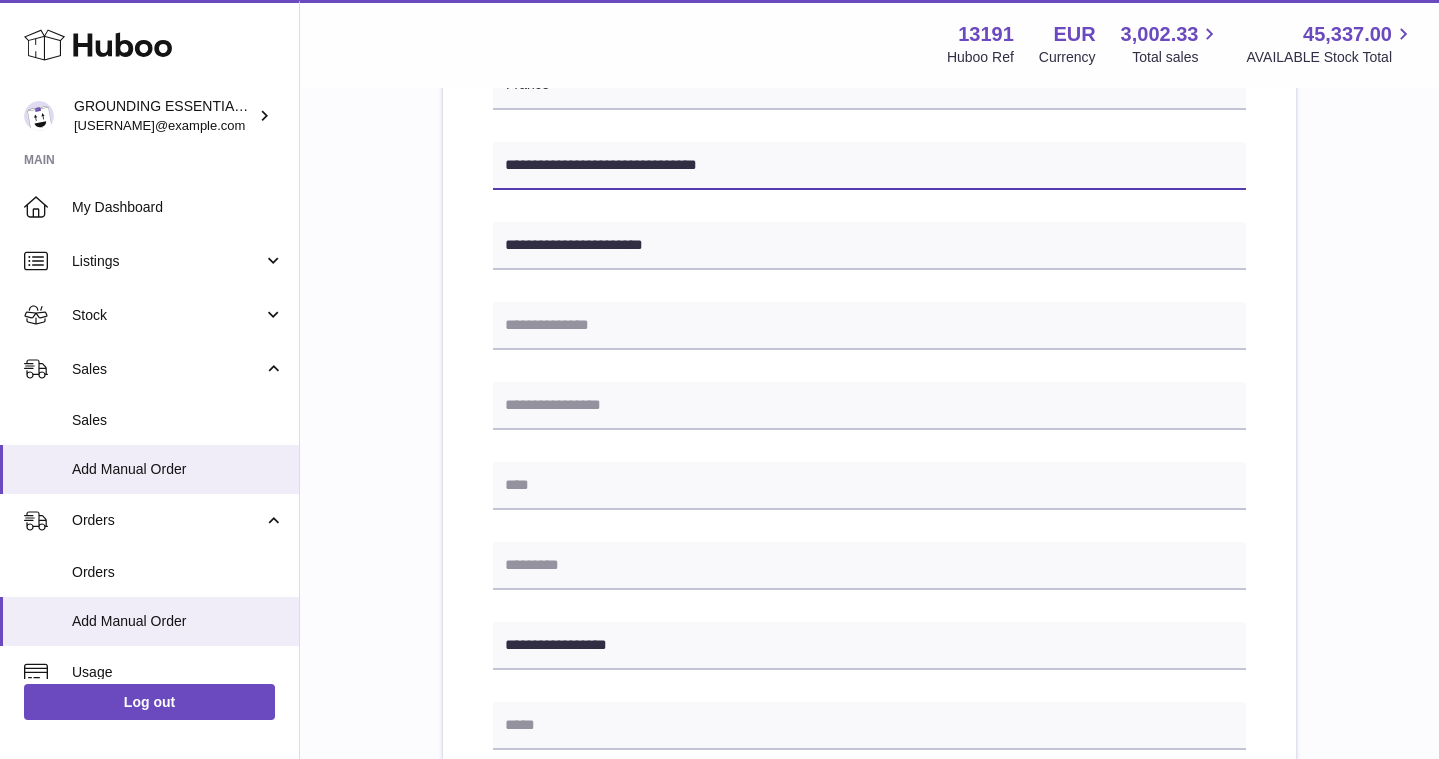 type on "**********" 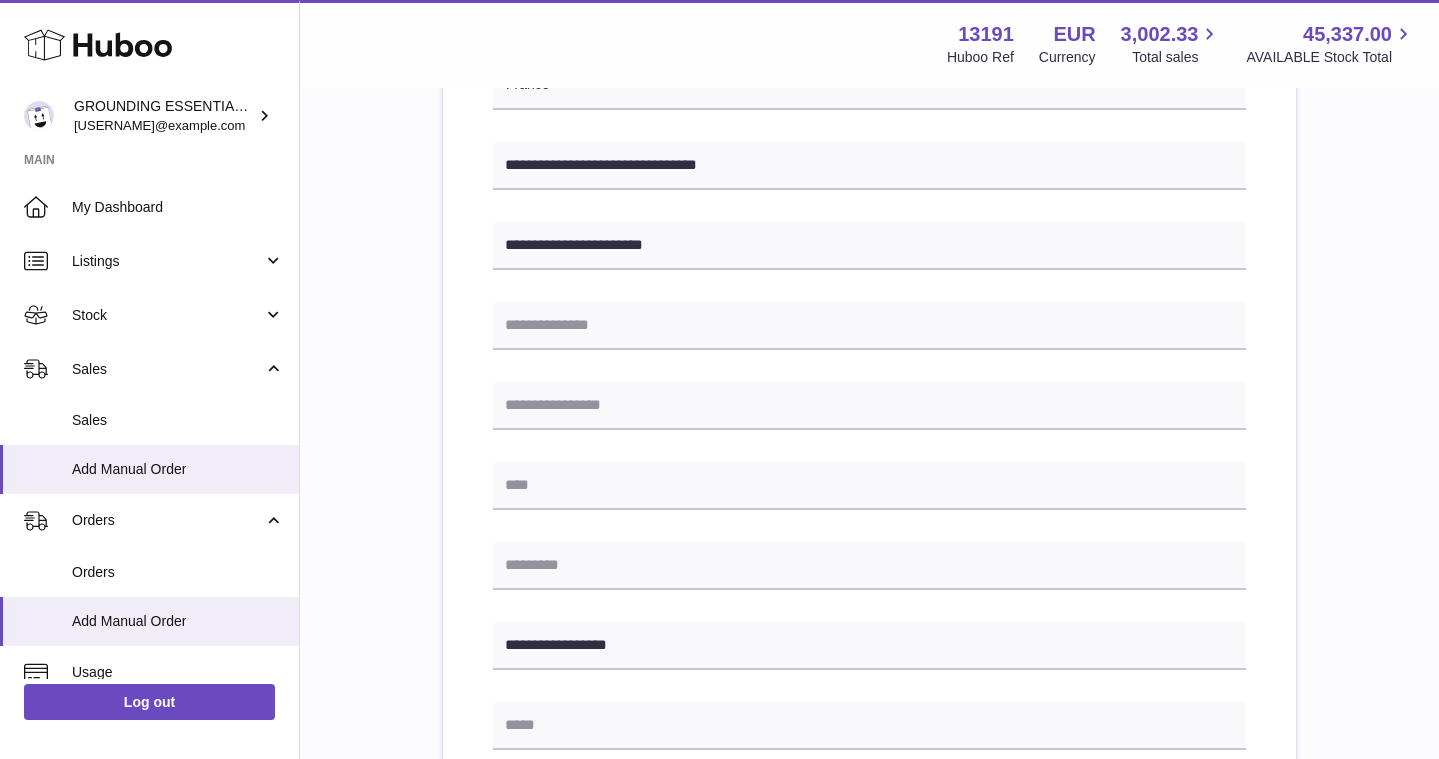 click on "**********" at bounding box center (869, 550) 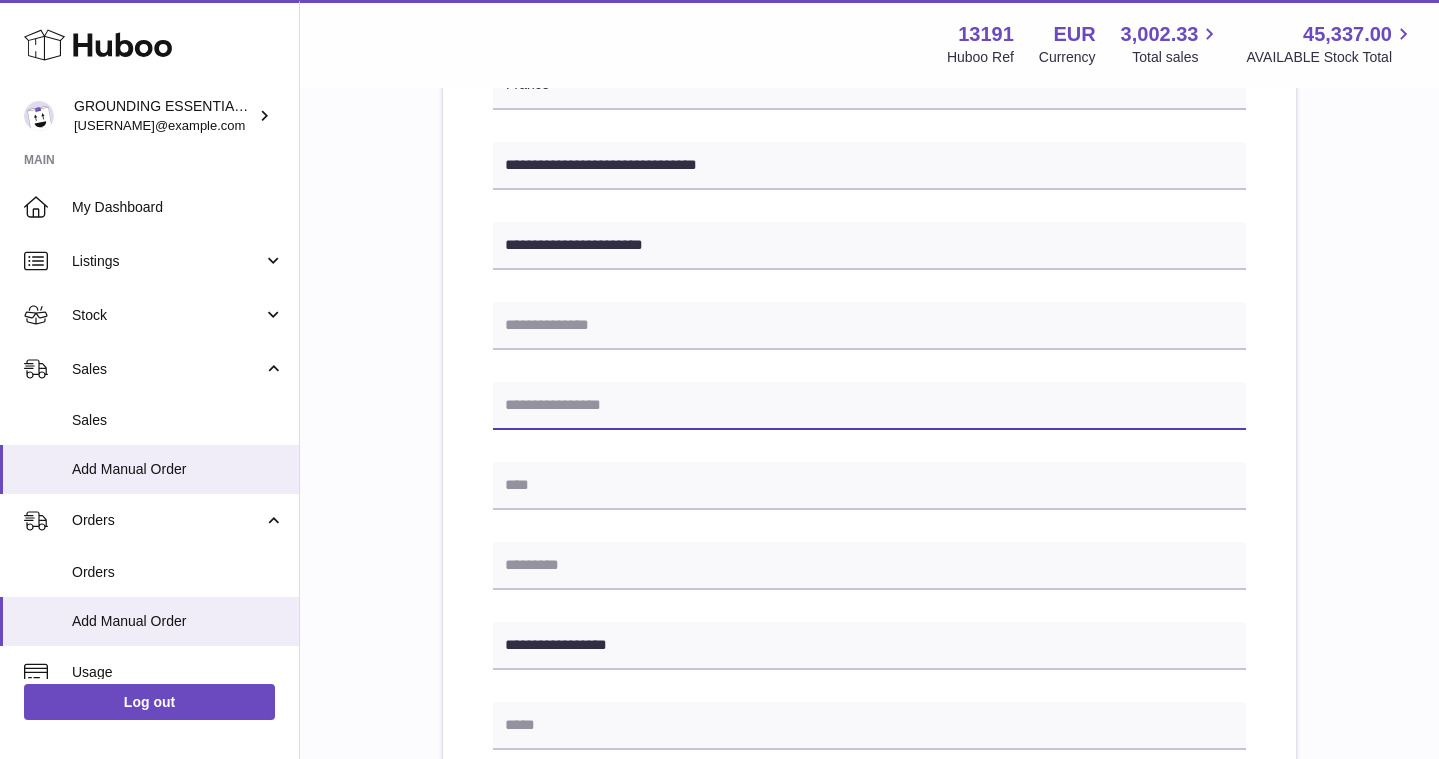 click at bounding box center (869, 406) 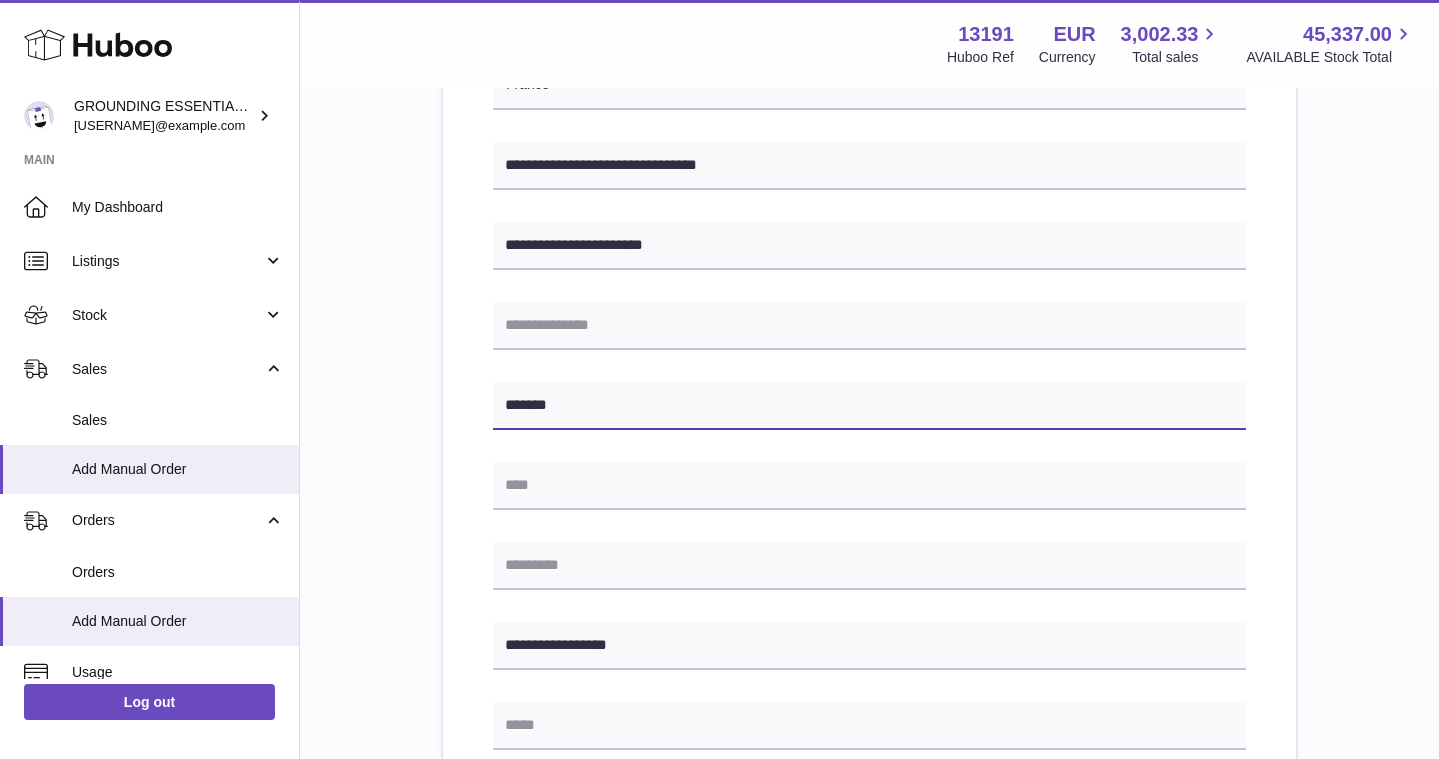 type on "******" 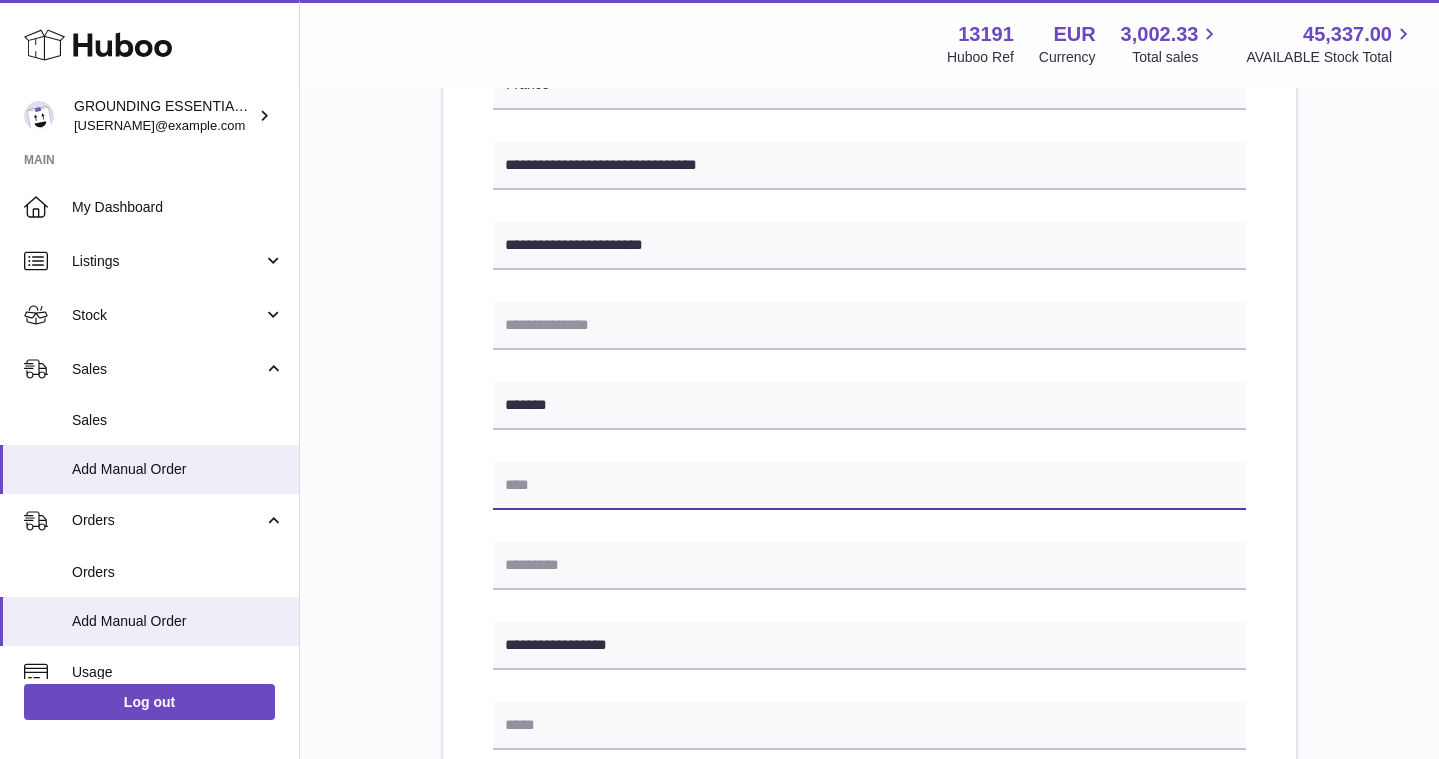 paste on "******" 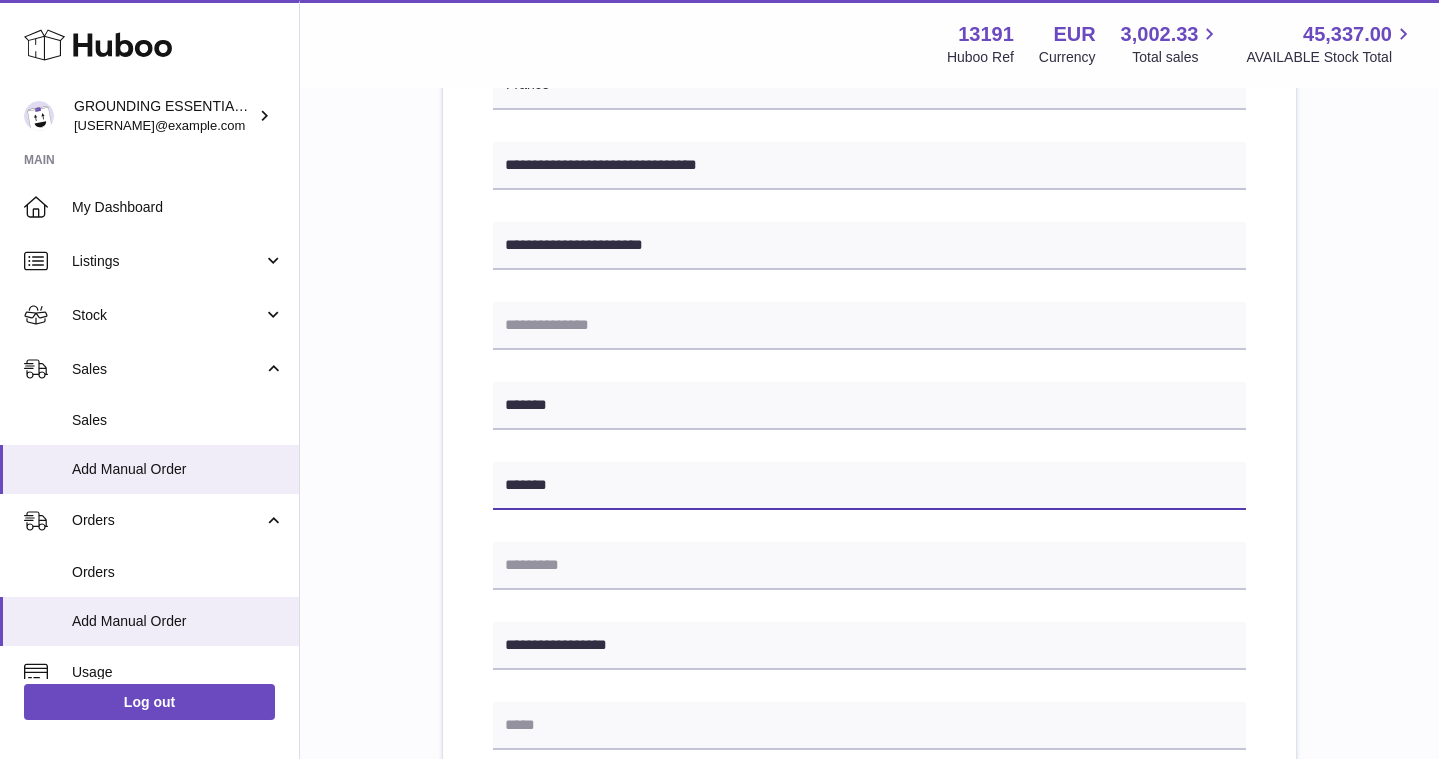 type on "******" 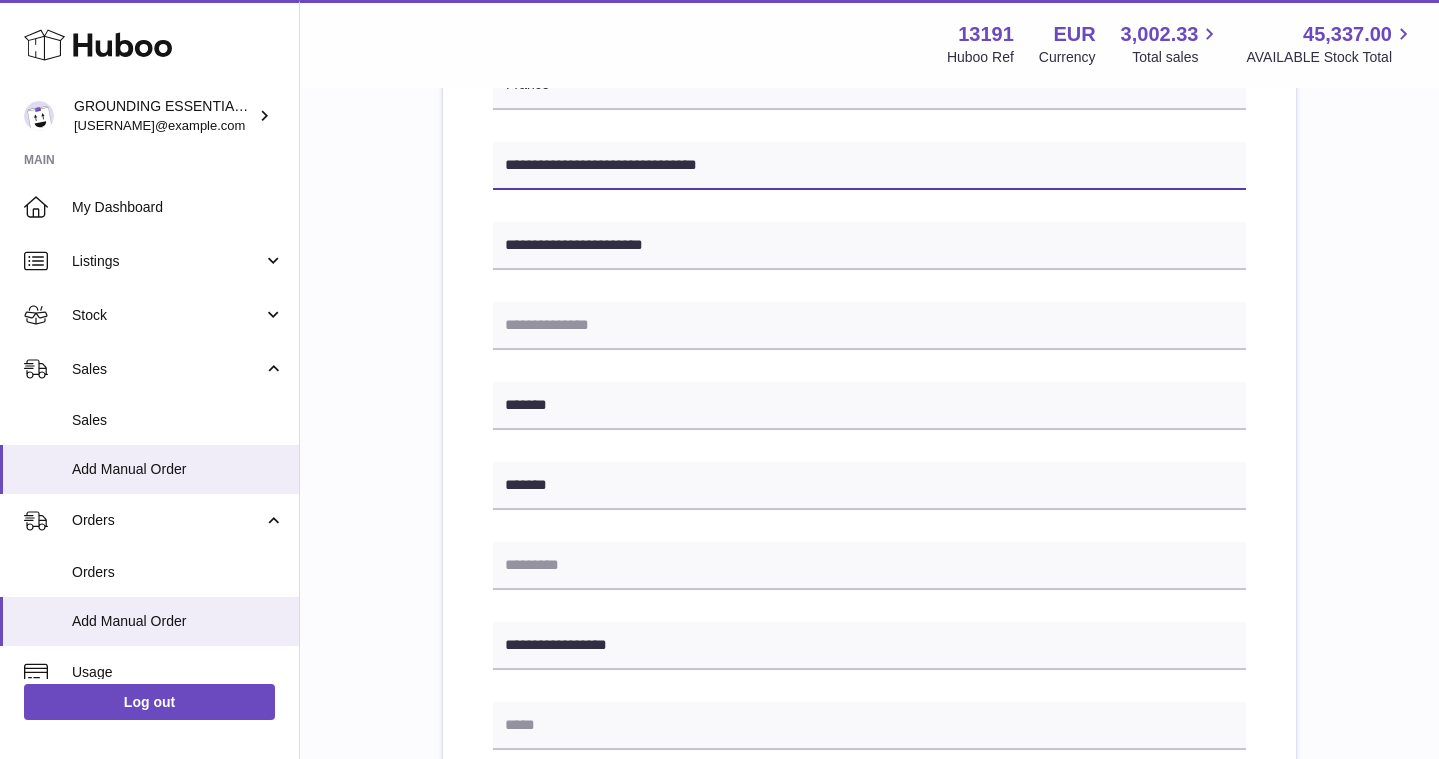 drag, startPoint x: 673, startPoint y: 175, endPoint x: 647, endPoint y: 163, distance: 28.635643 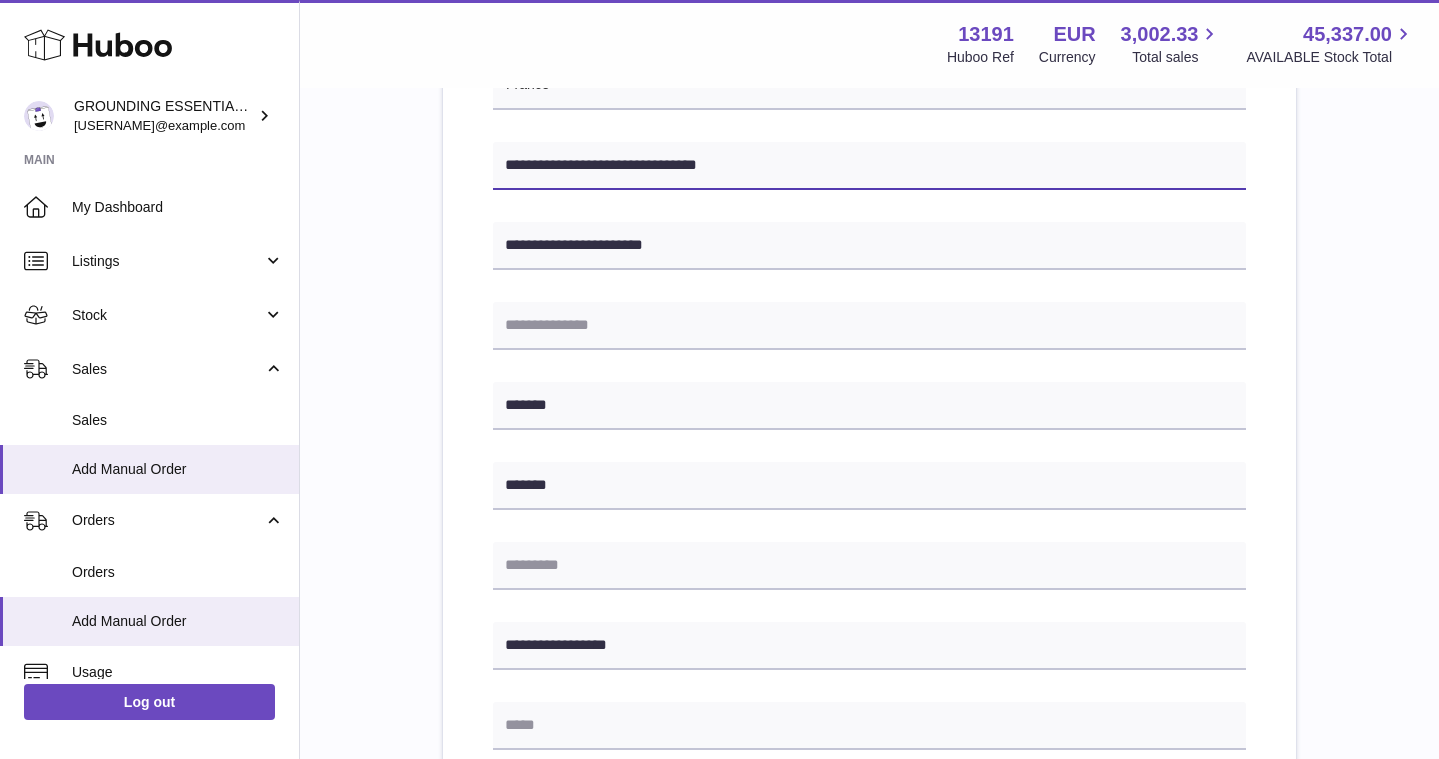 drag, startPoint x: 634, startPoint y: 164, endPoint x: 675, endPoint y: 164, distance: 41 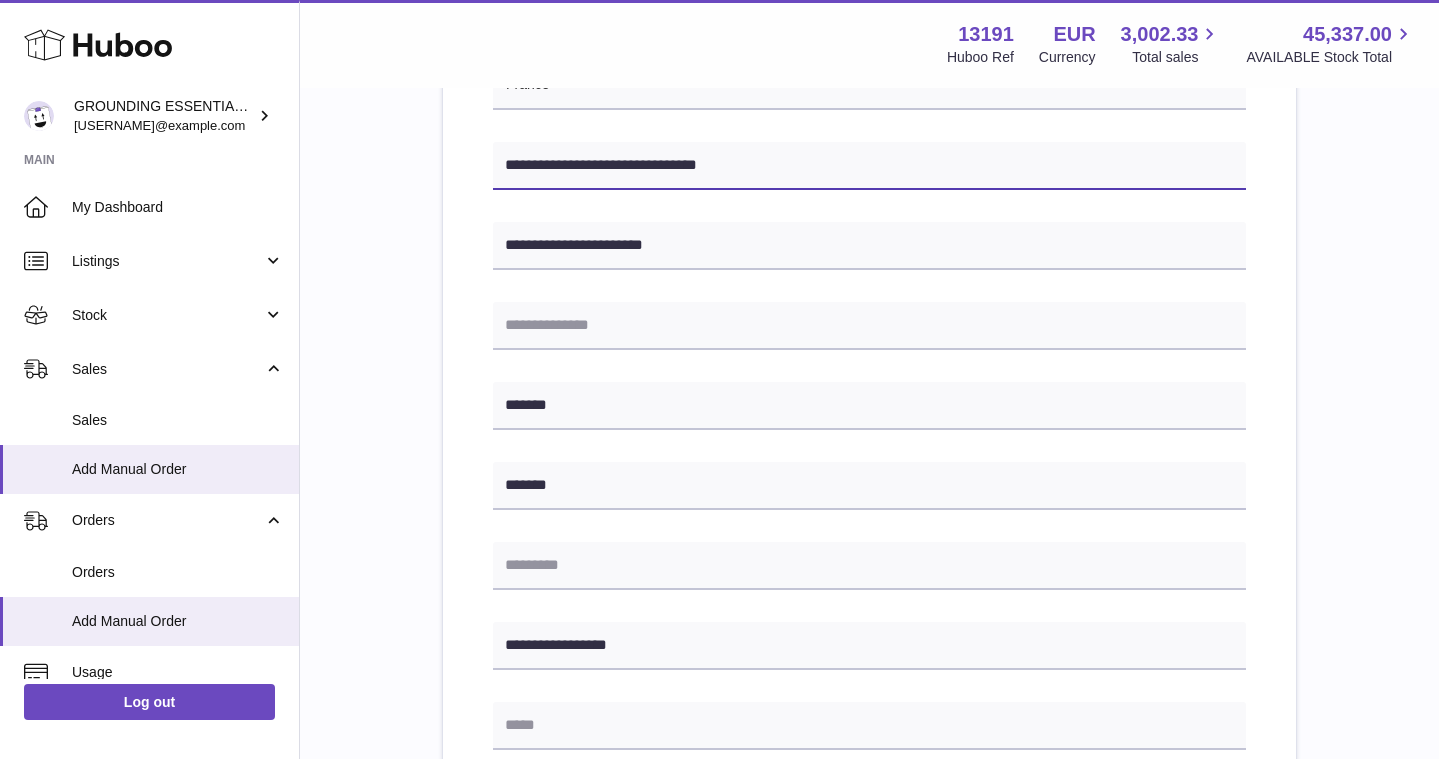 click on "**********" at bounding box center (869, 166) 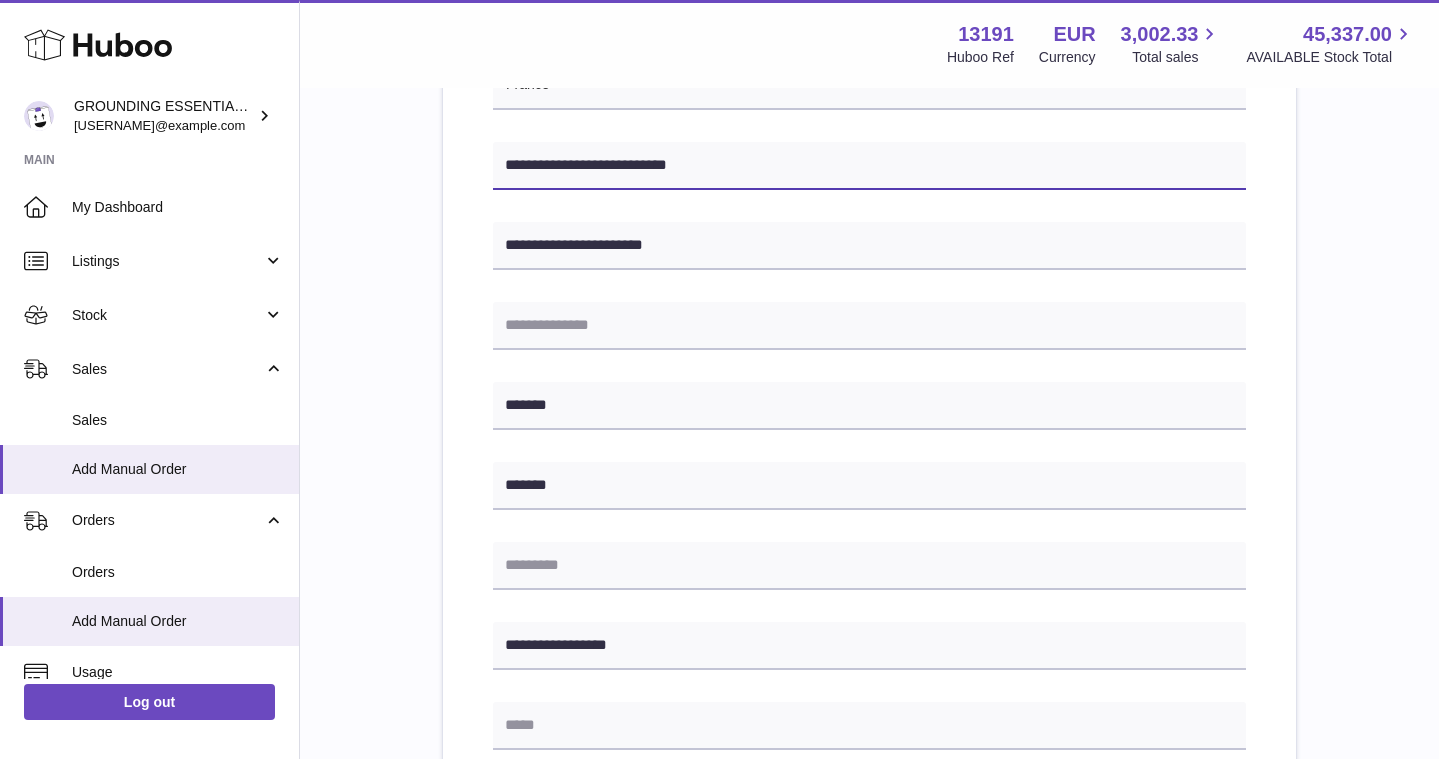 type on "**********" 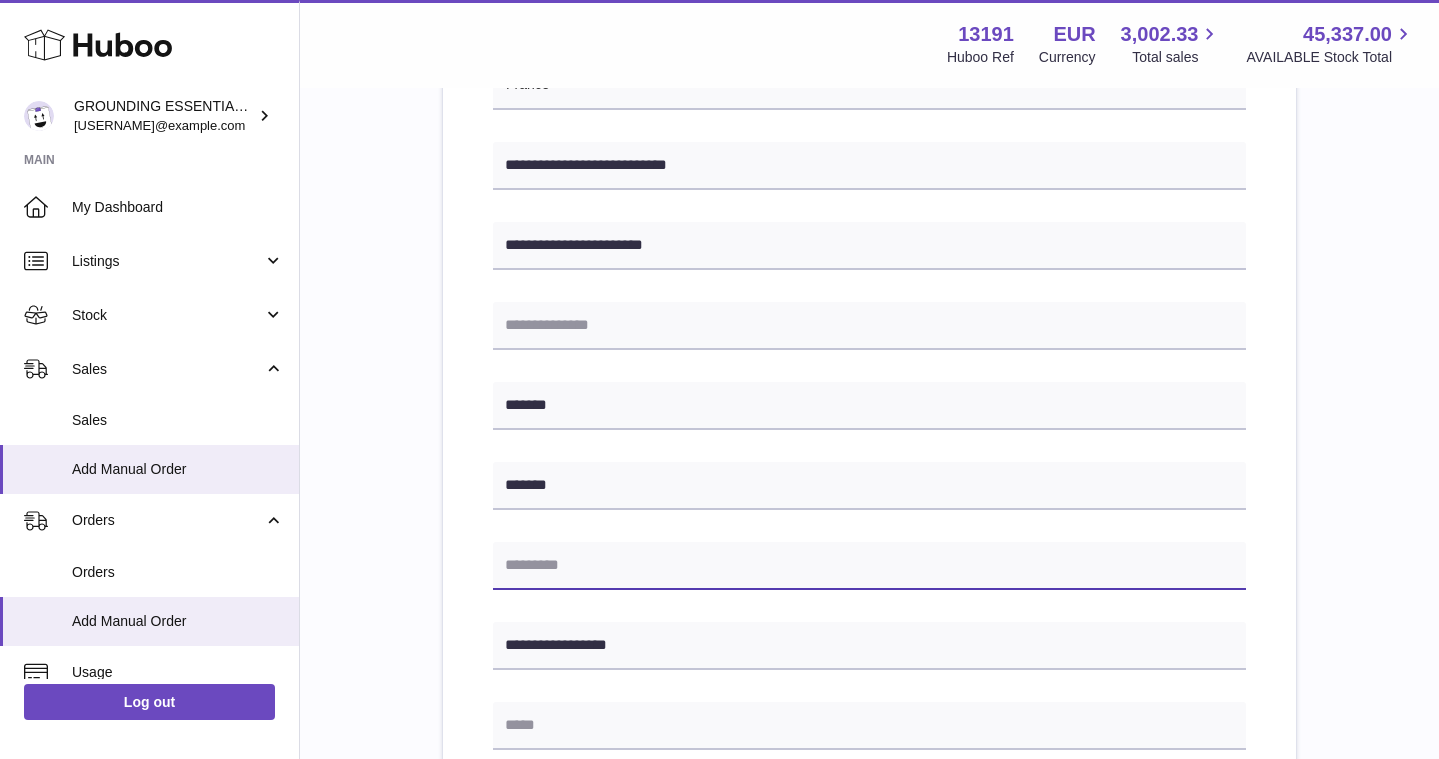 click at bounding box center [869, 566] 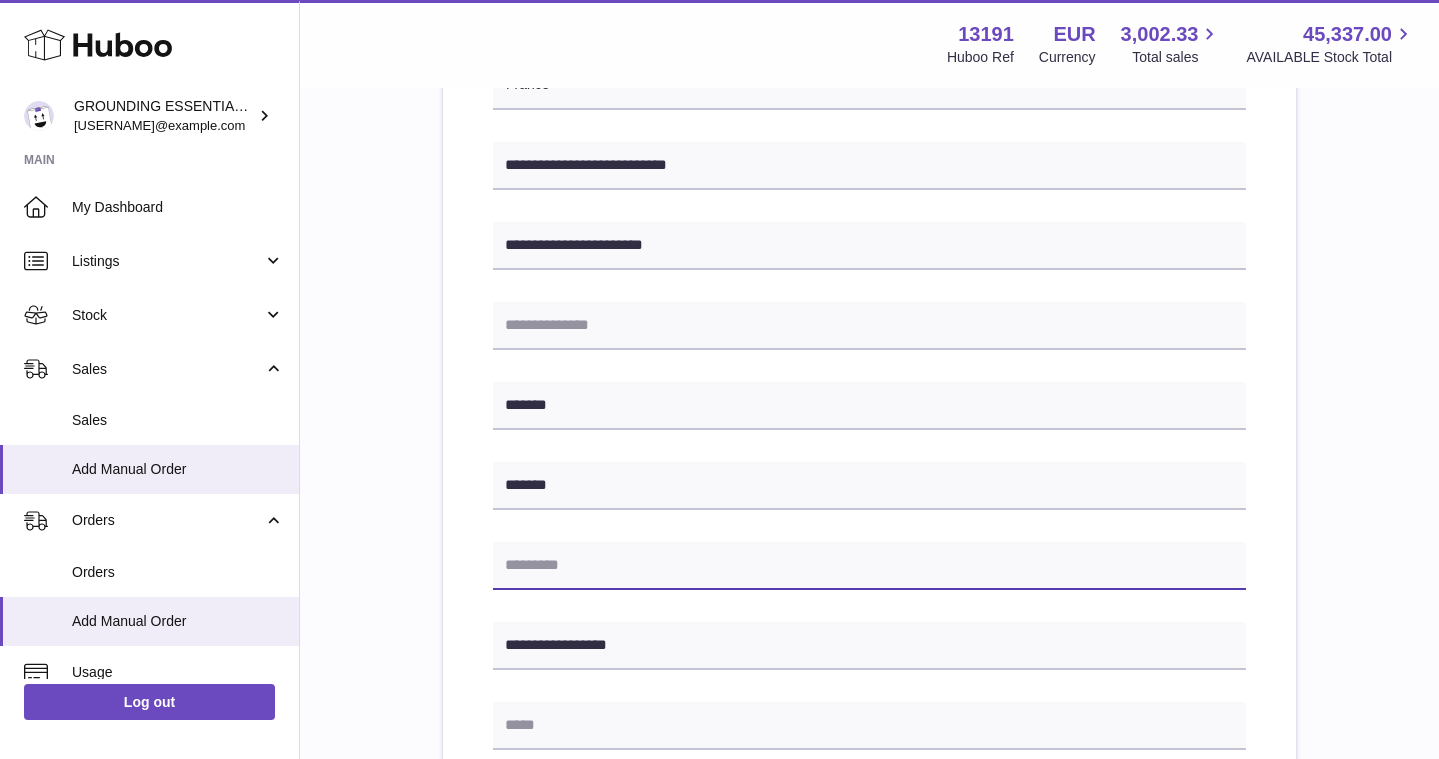 paste on "*****" 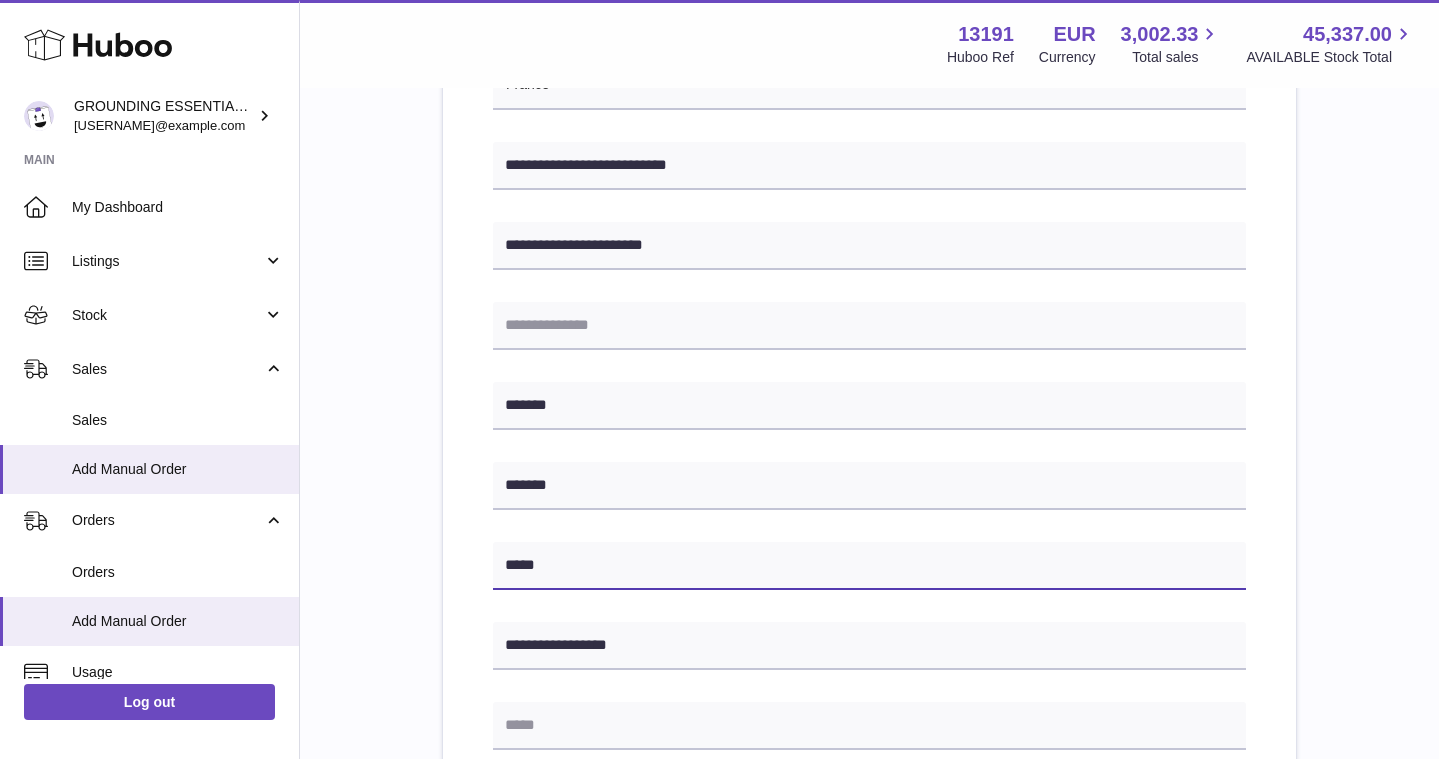 type on "*****" 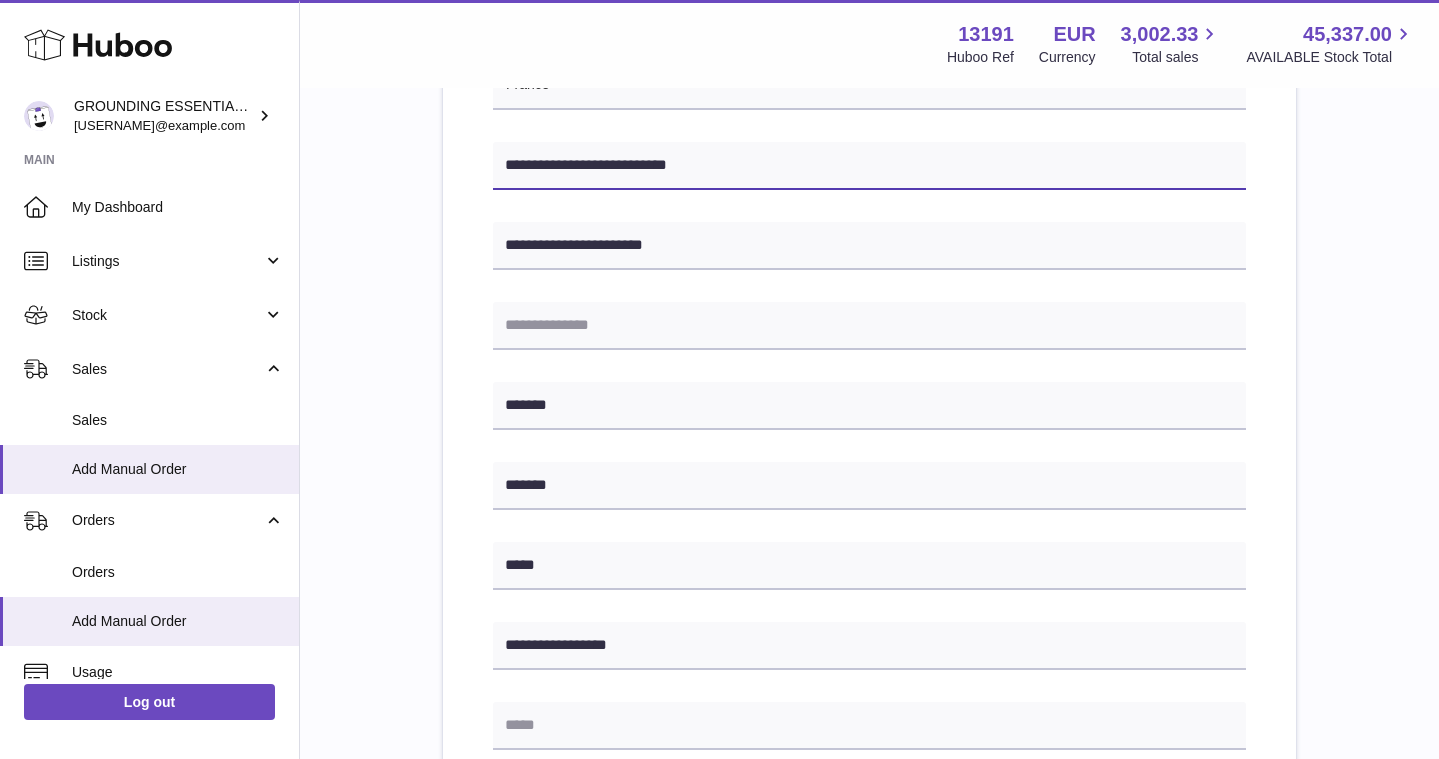 drag, startPoint x: 704, startPoint y: 164, endPoint x: 636, endPoint y: 166, distance: 68.0294 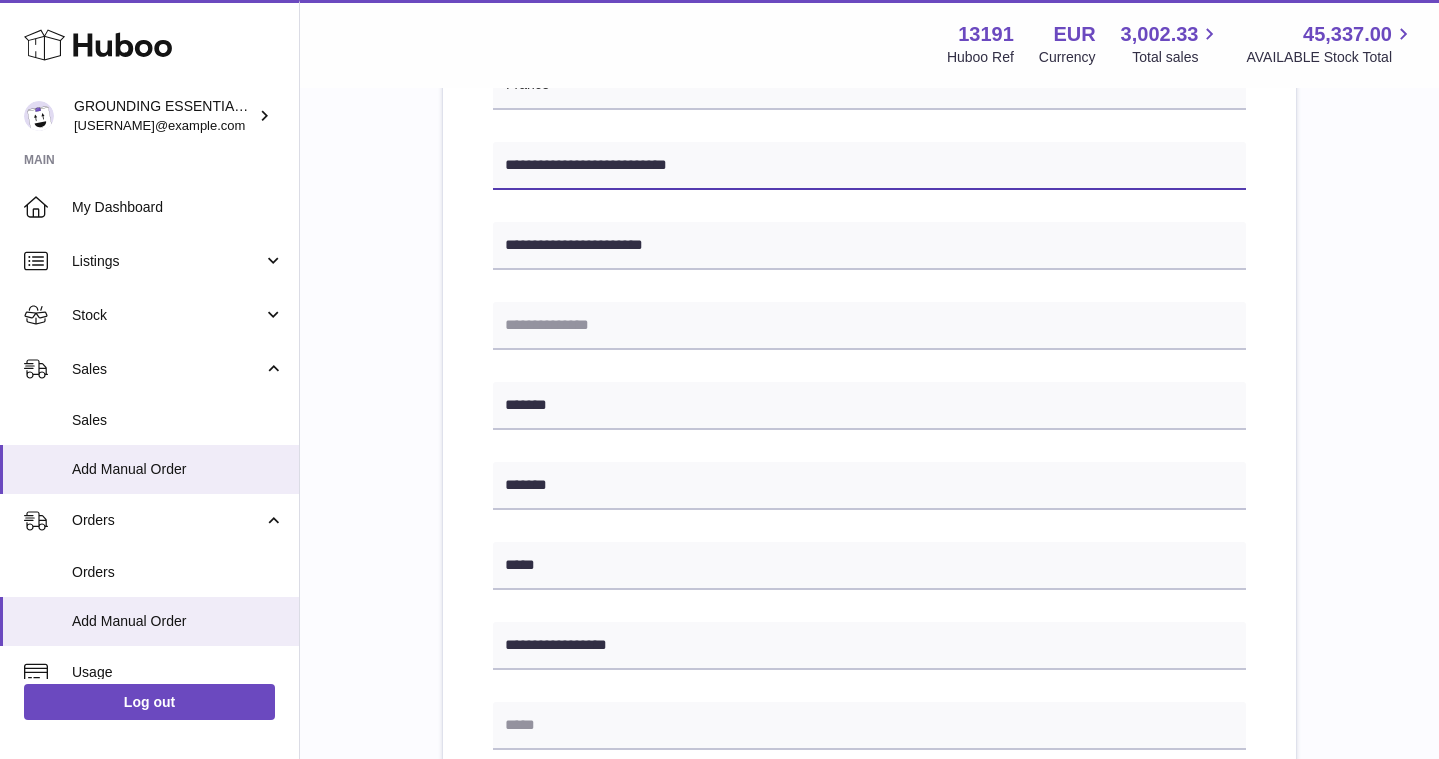click on "**********" at bounding box center (869, 166) 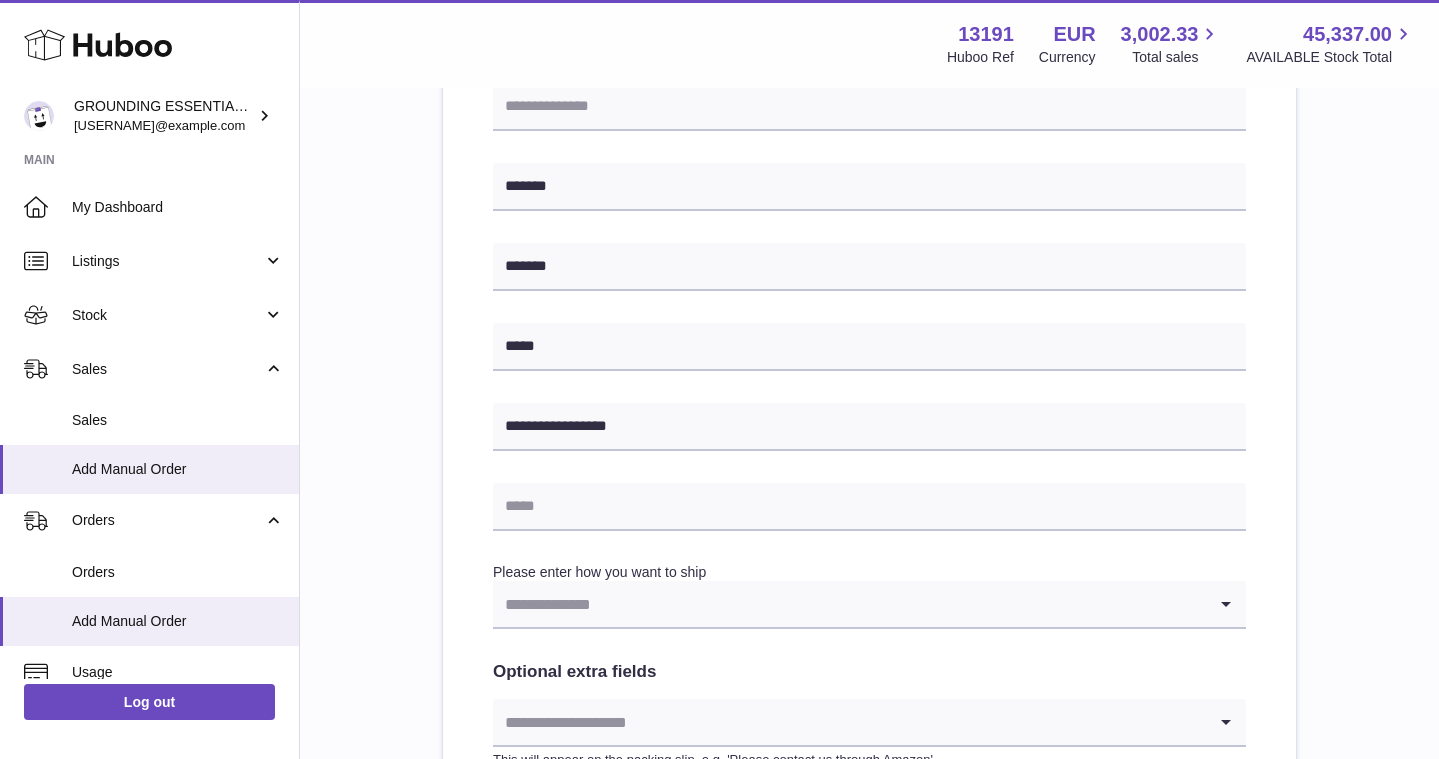scroll, scrollTop: 636, scrollLeft: 0, axis: vertical 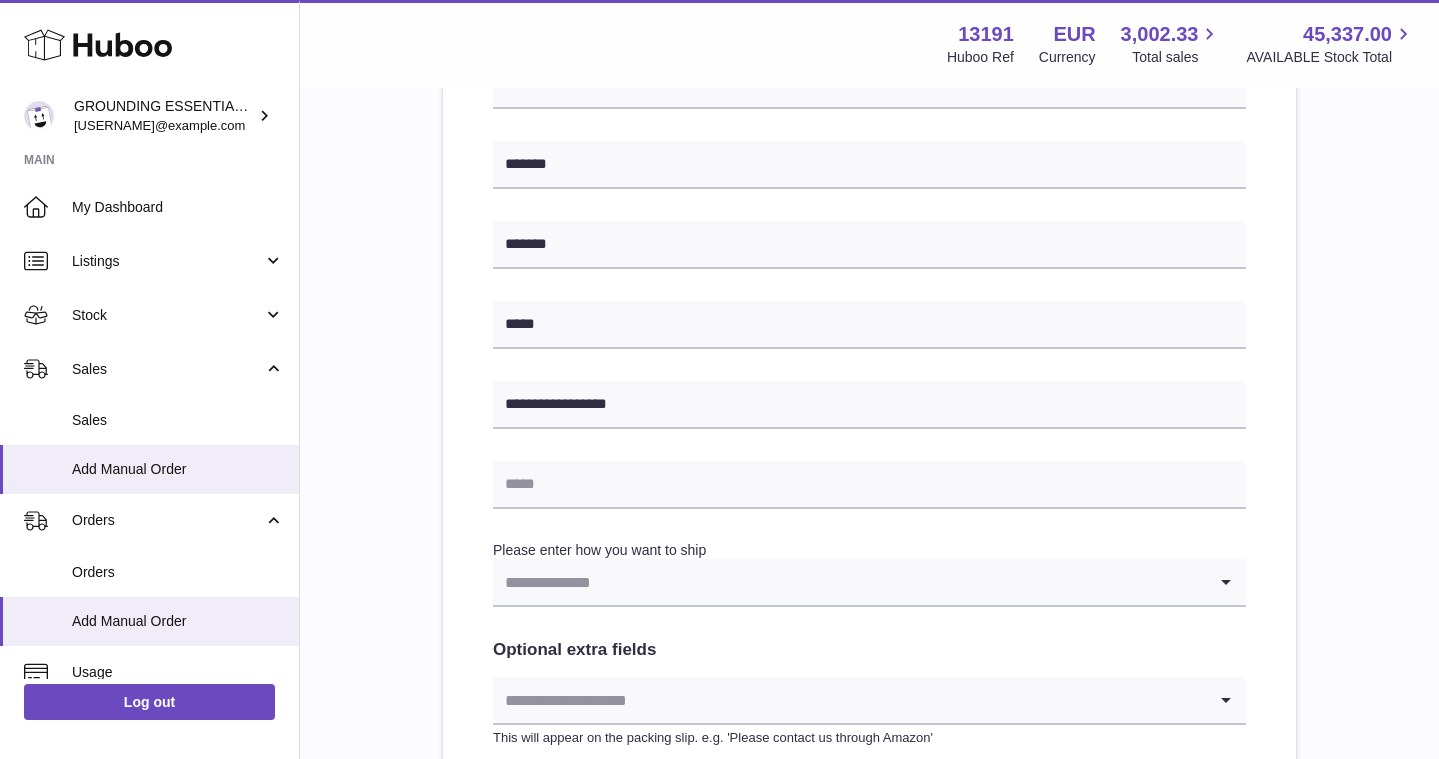 type on "**********" 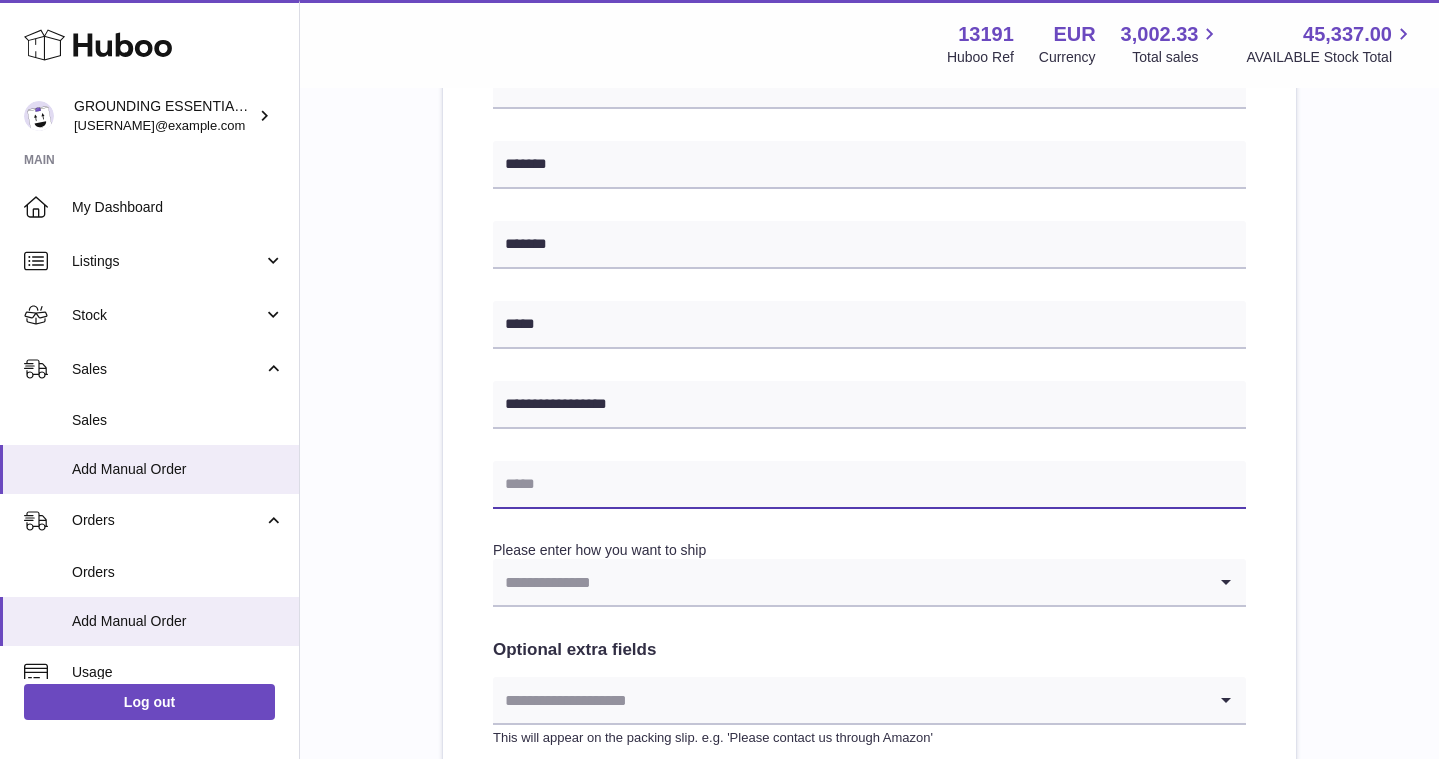 click at bounding box center [869, 485] 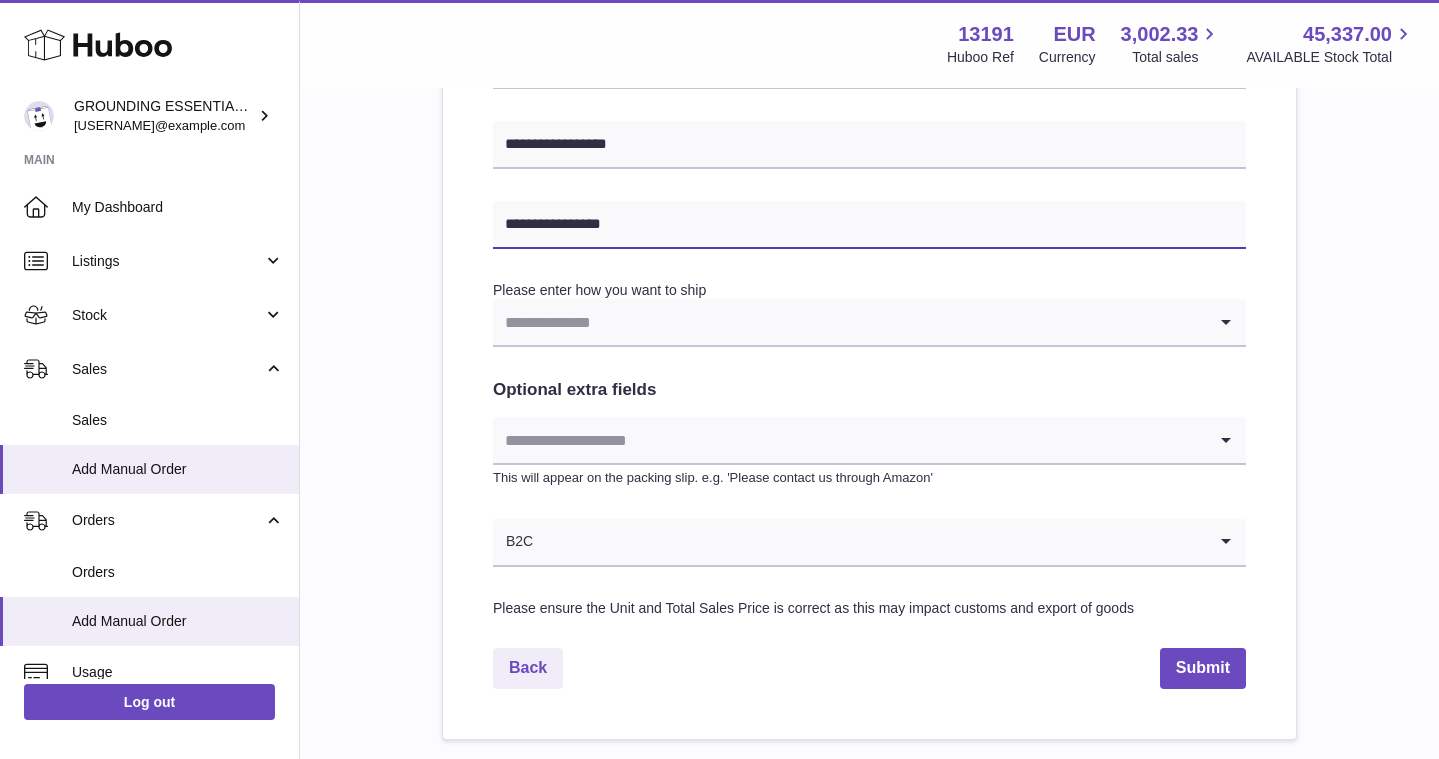 scroll, scrollTop: 938, scrollLeft: 0, axis: vertical 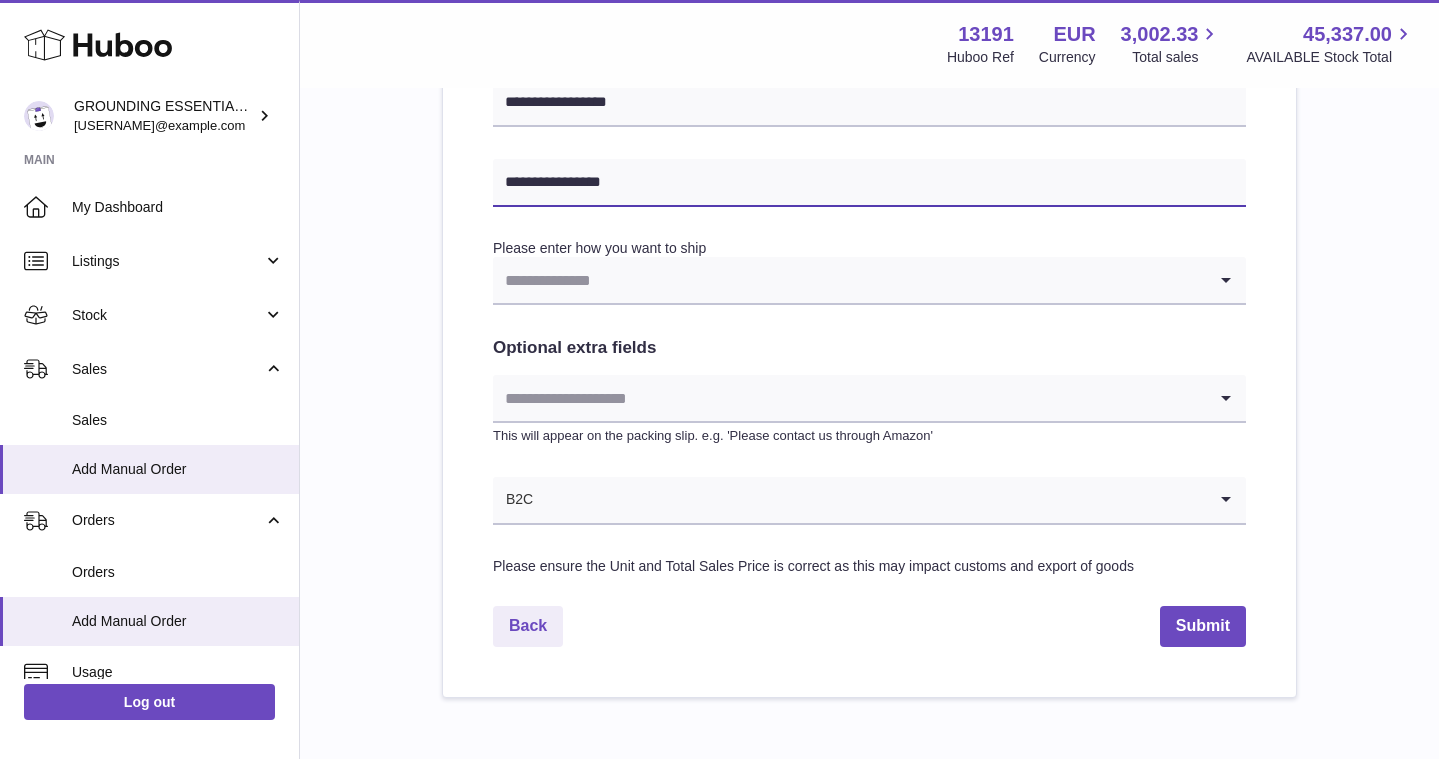 type on "**********" 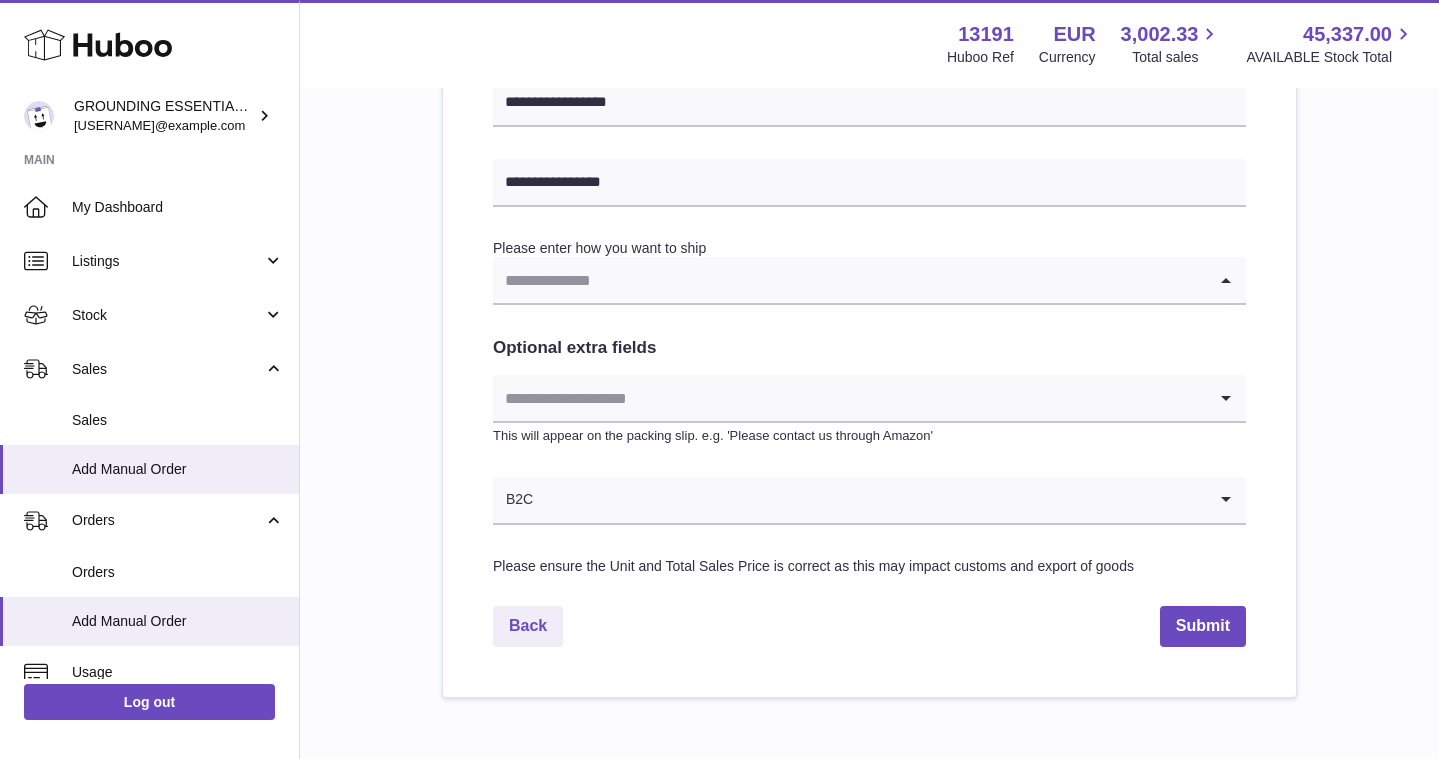 click at bounding box center [849, 280] 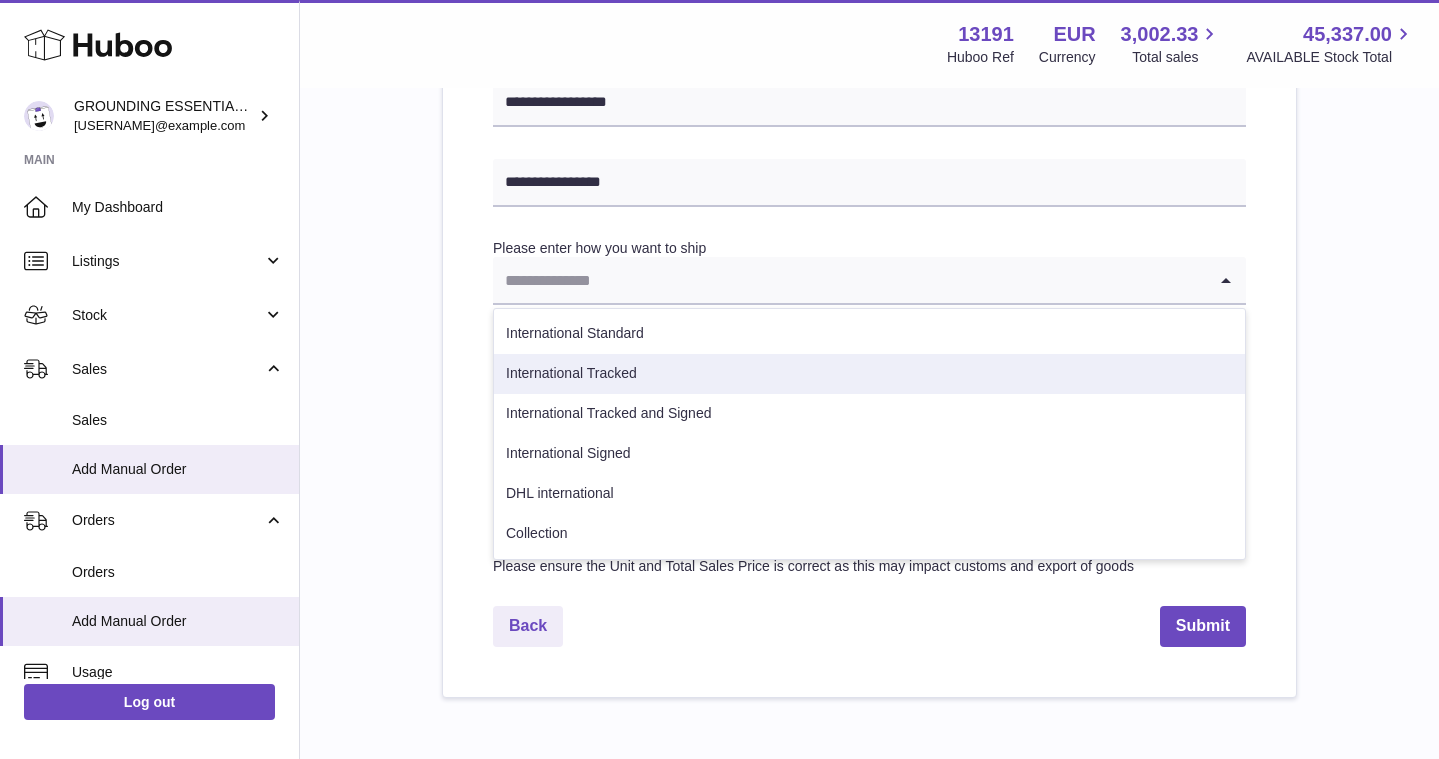 click on "International Tracked" at bounding box center [869, 374] 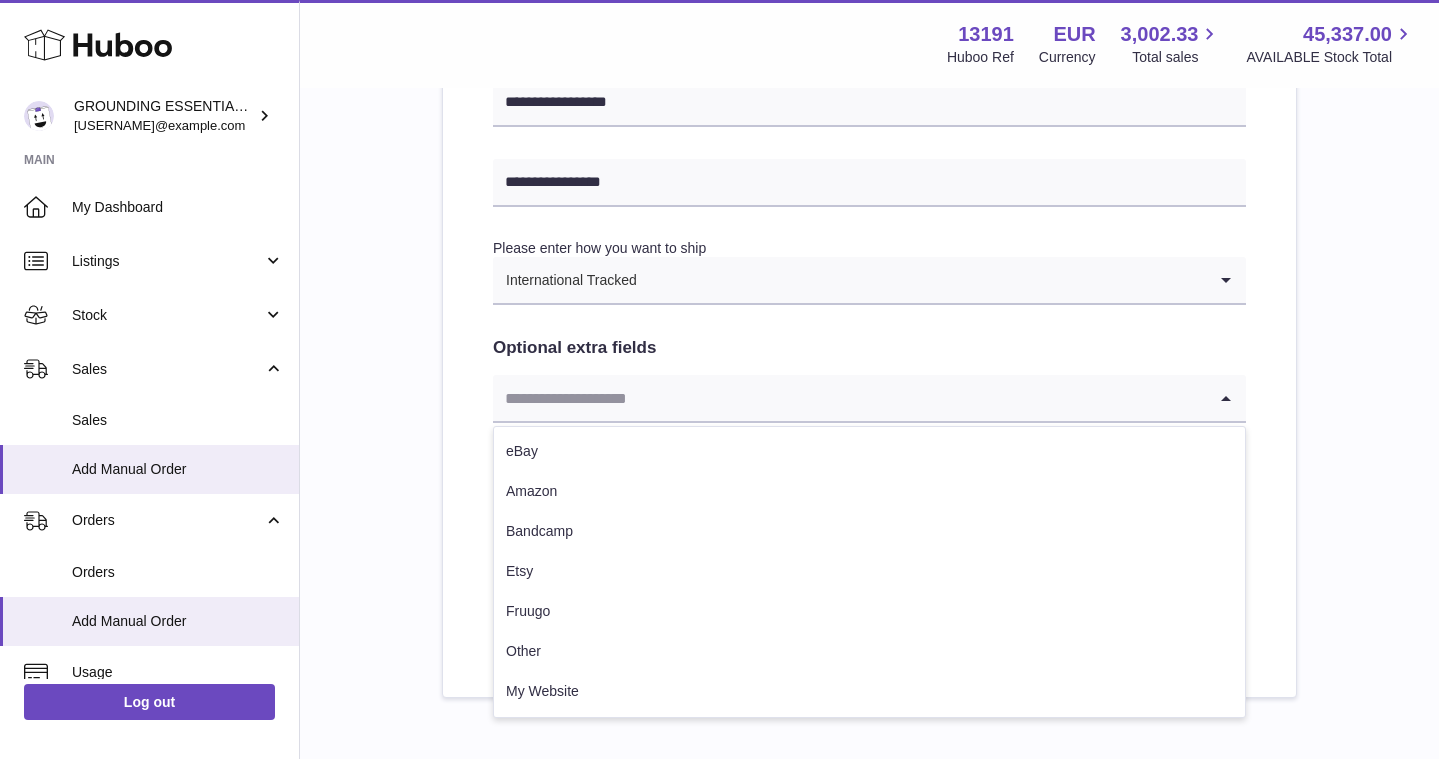 click at bounding box center (849, 398) 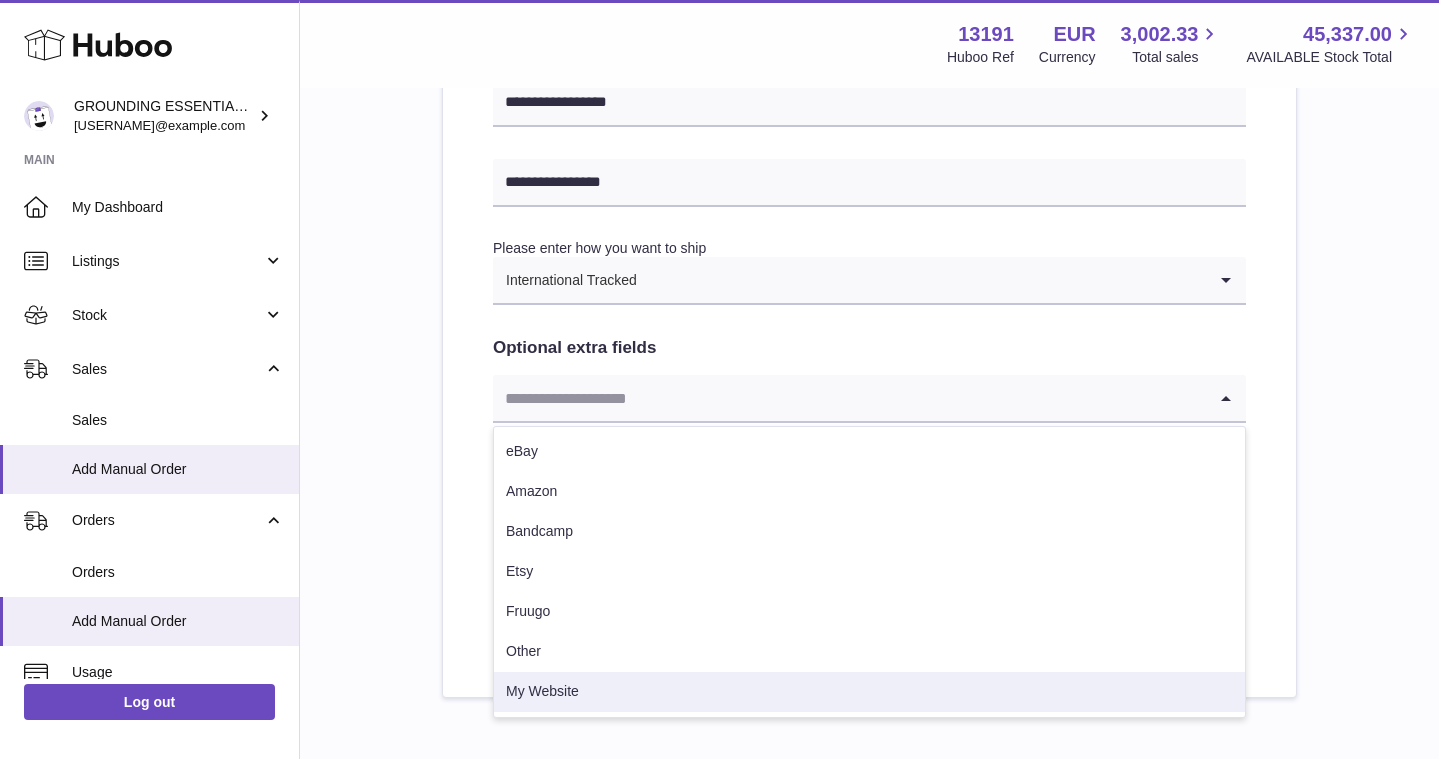 click on "My Website" at bounding box center [869, 692] 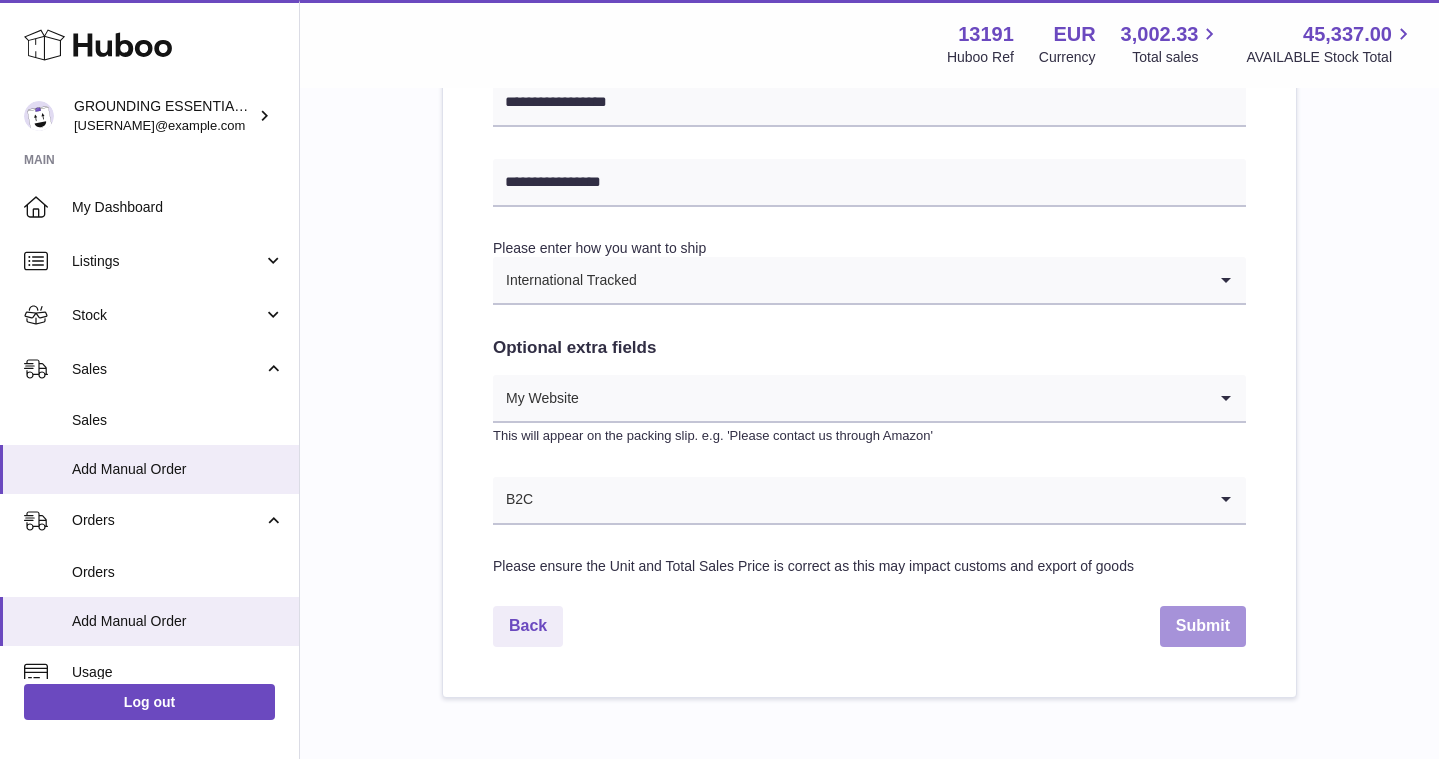 click on "Submit" at bounding box center (1203, 626) 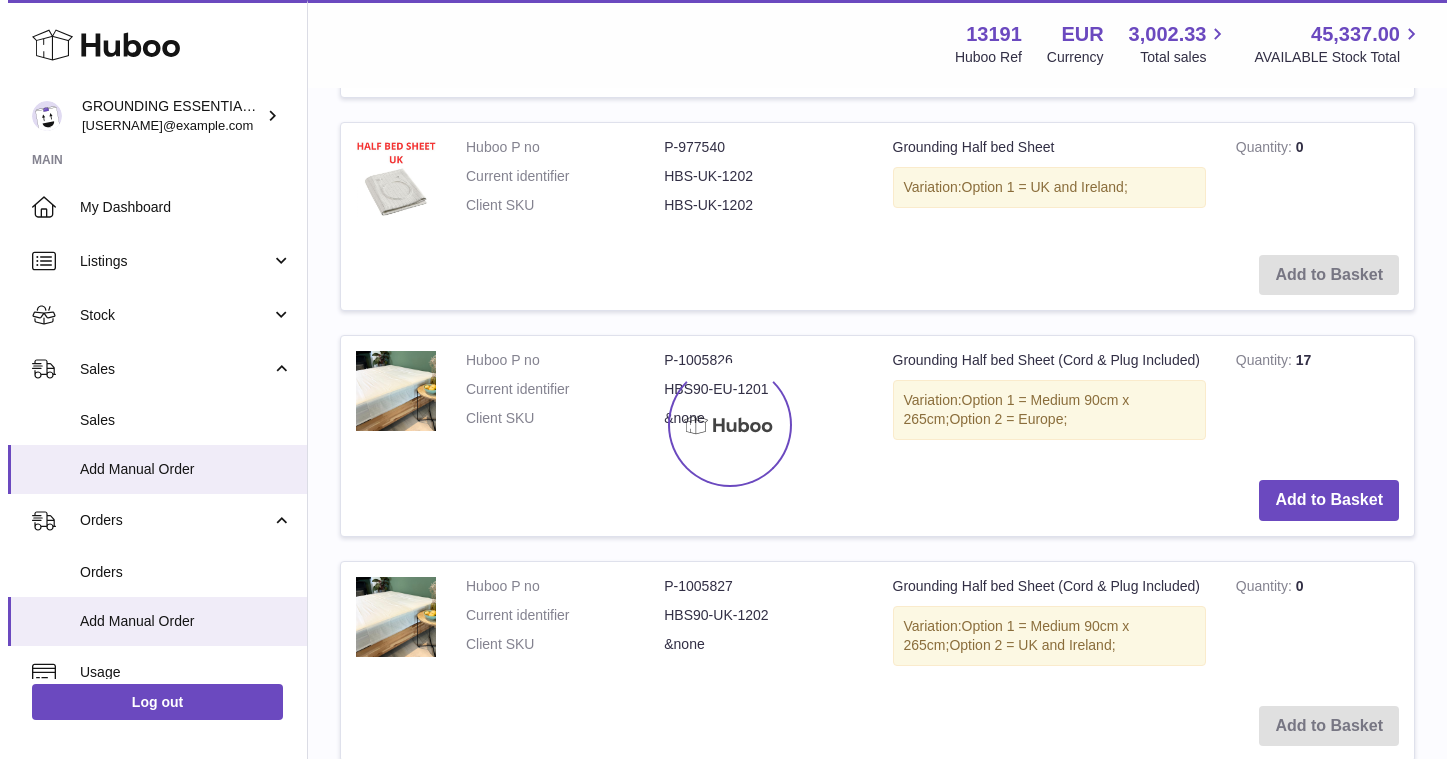 scroll, scrollTop: 0, scrollLeft: 0, axis: both 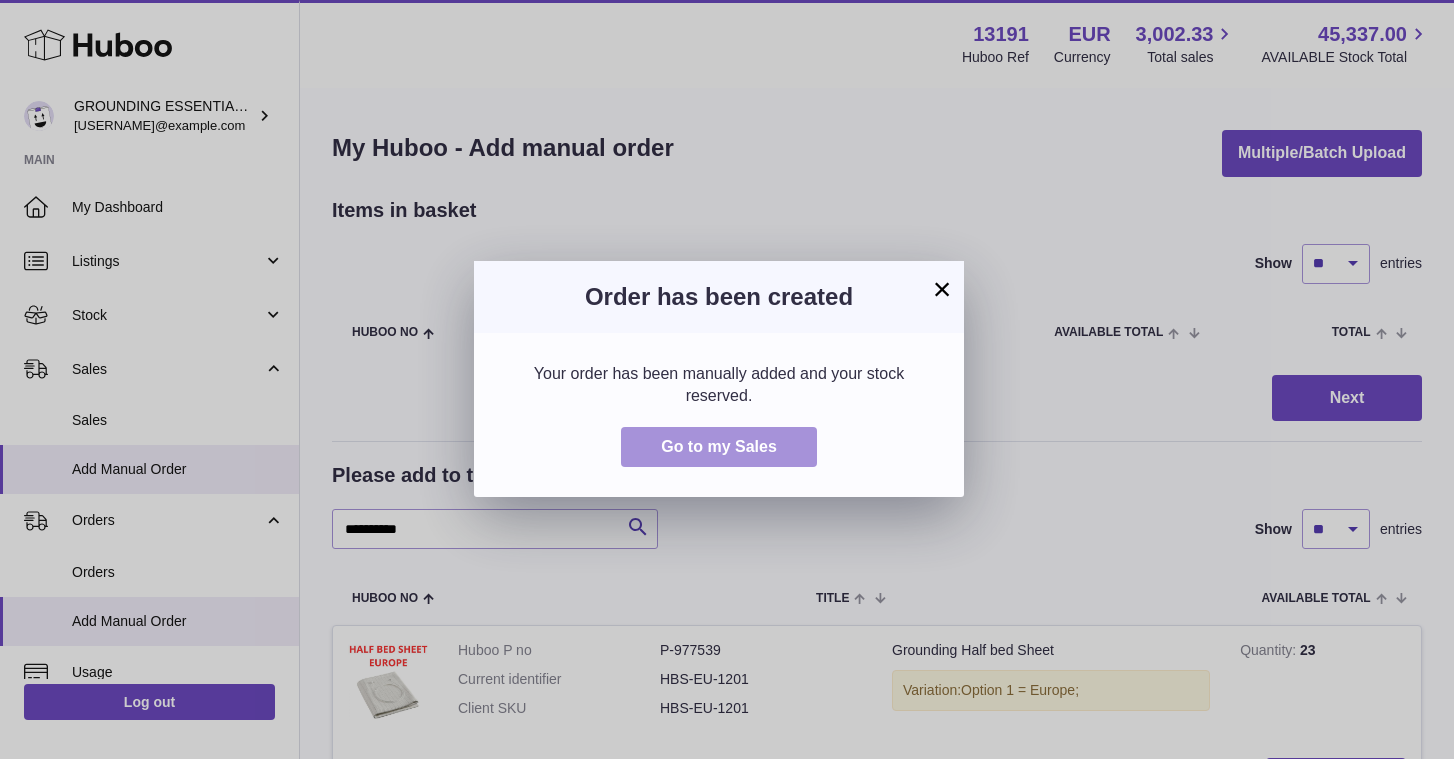 click on "Go to my Sales" at bounding box center [719, 447] 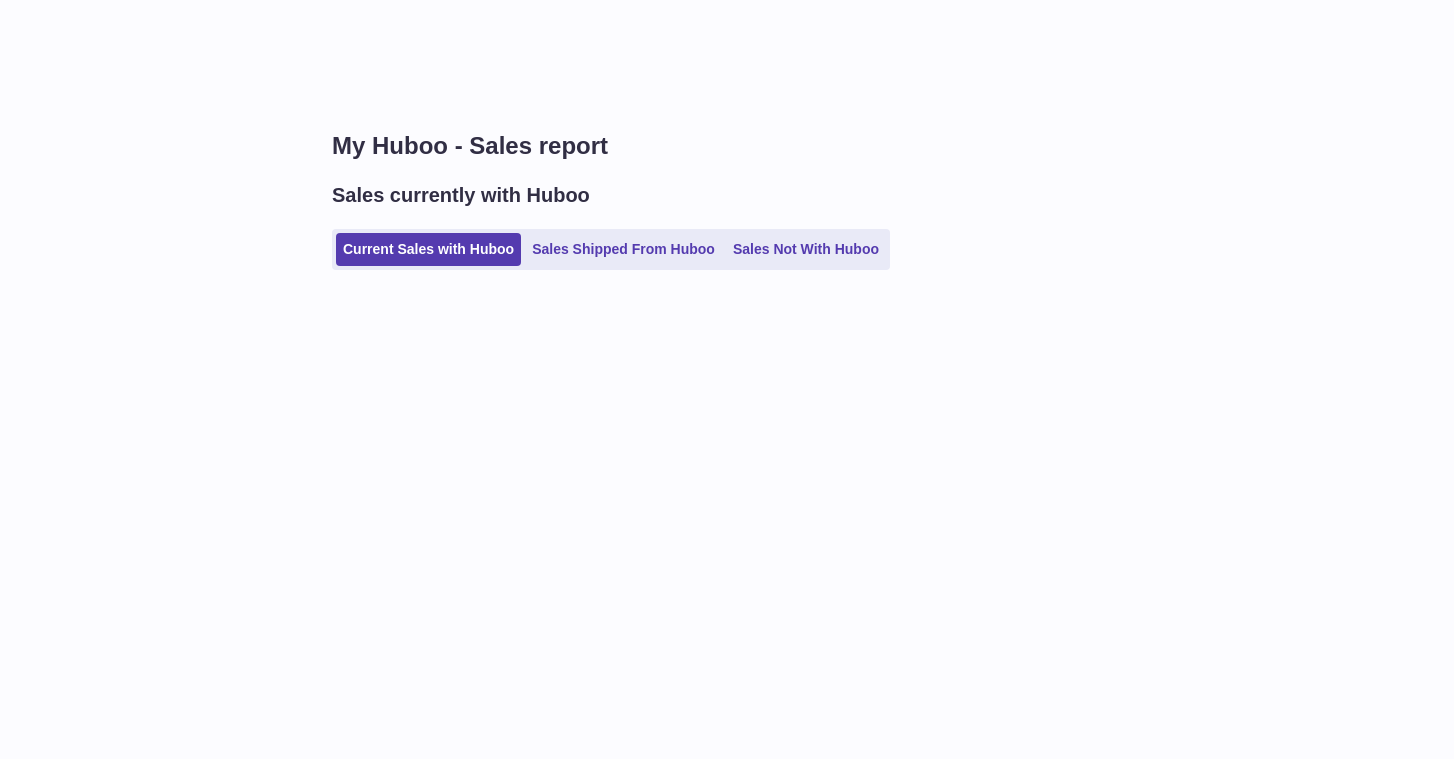 scroll, scrollTop: 0, scrollLeft: 0, axis: both 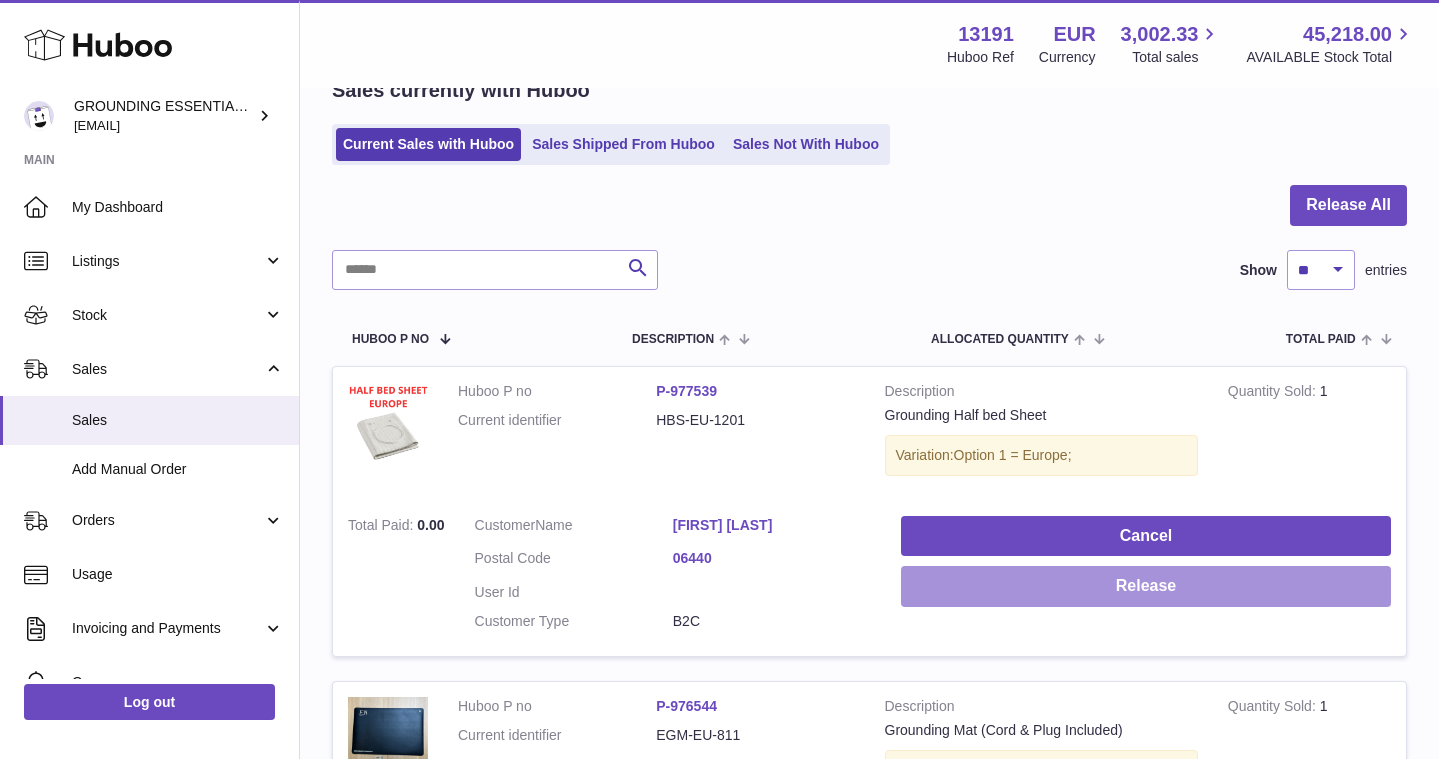 click on "Release" at bounding box center [1146, 586] 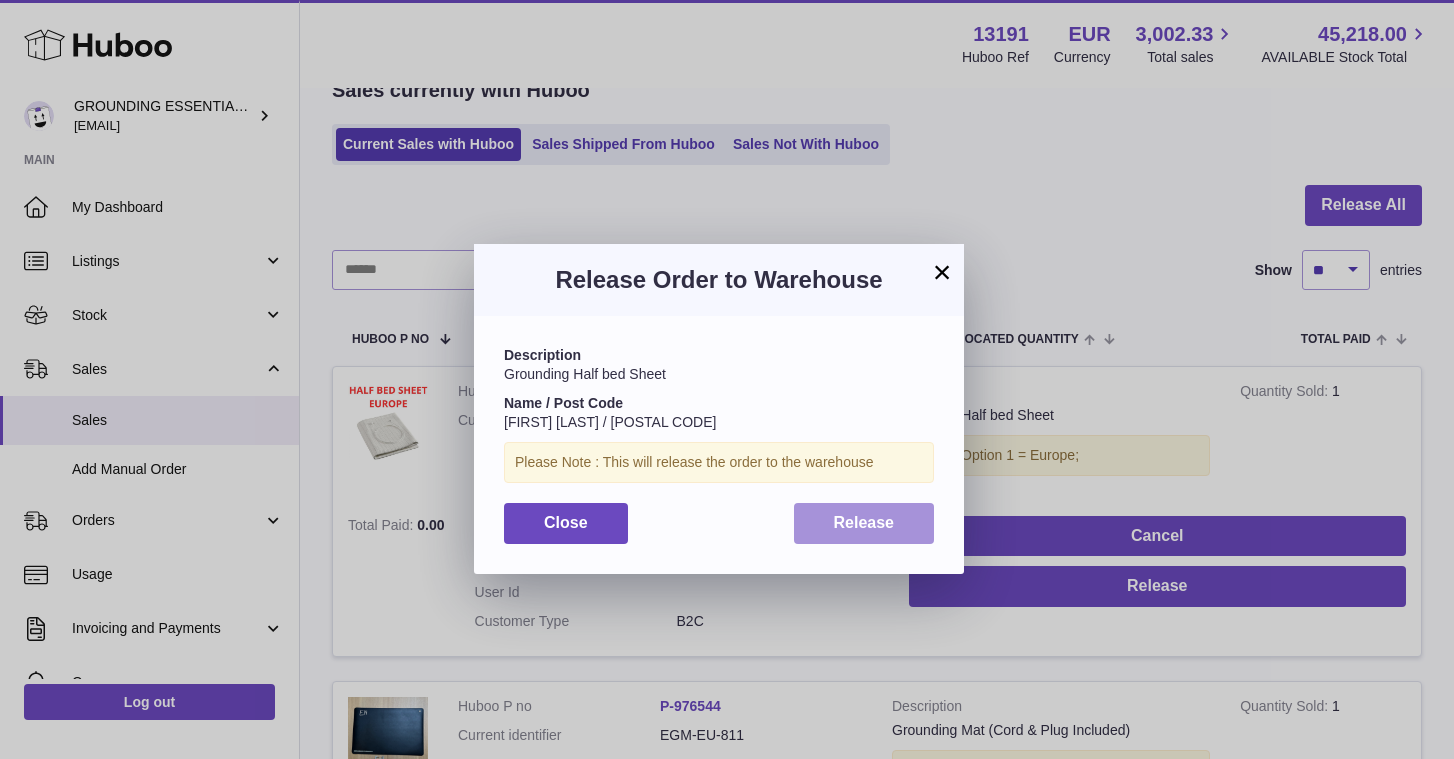 click on "Release" at bounding box center (864, 523) 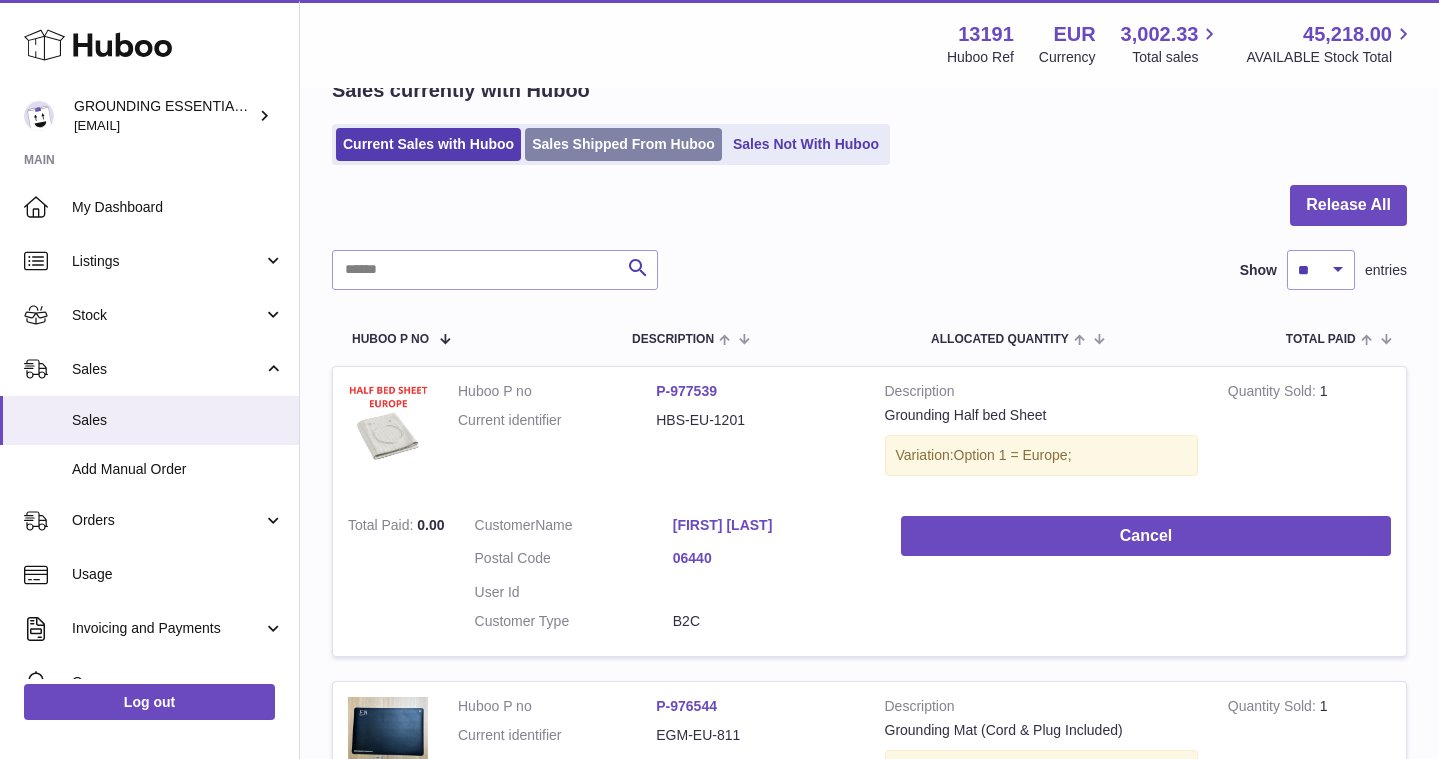click on "Sales Shipped From Huboo" at bounding box center [623, 144] 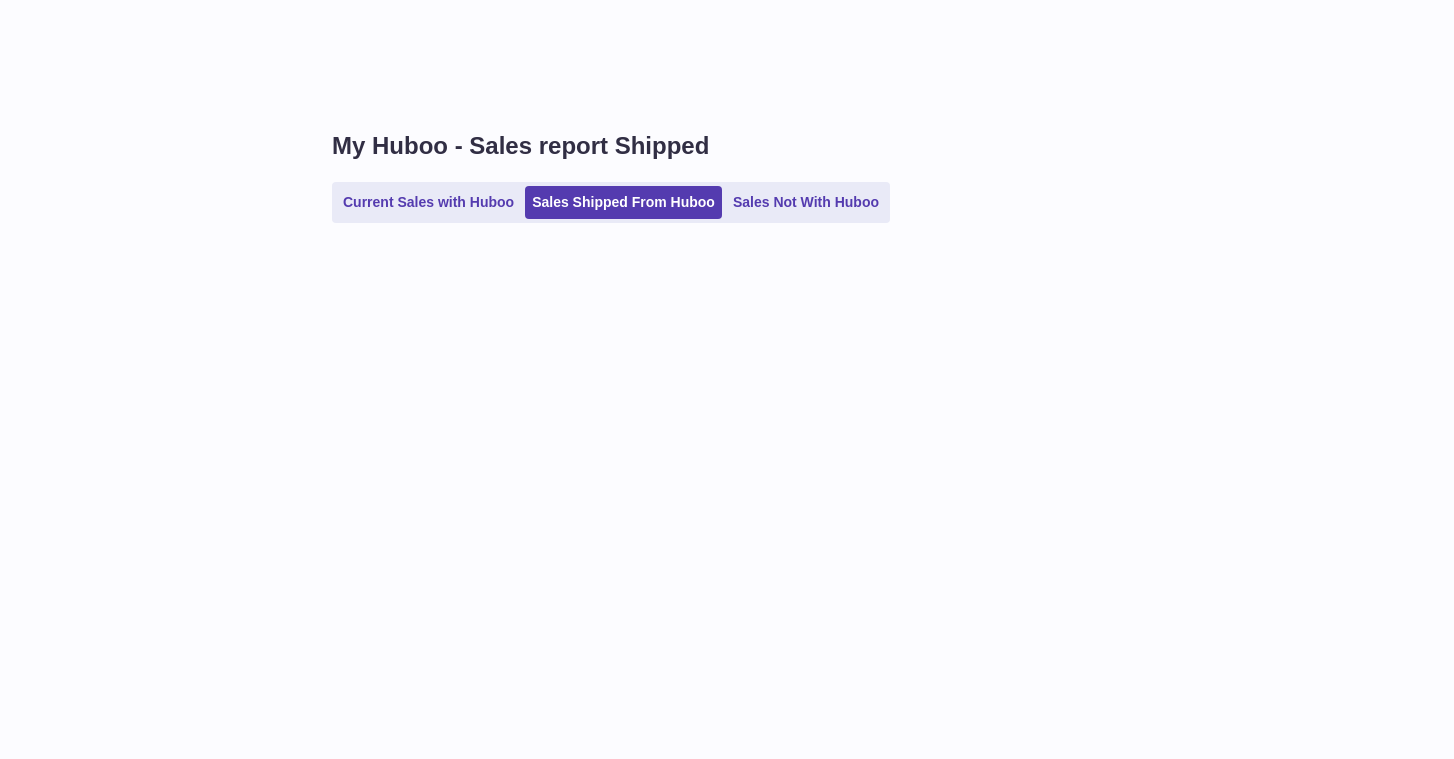 scroll, scrollTop: 0, scrollLeft: 0, axis: both 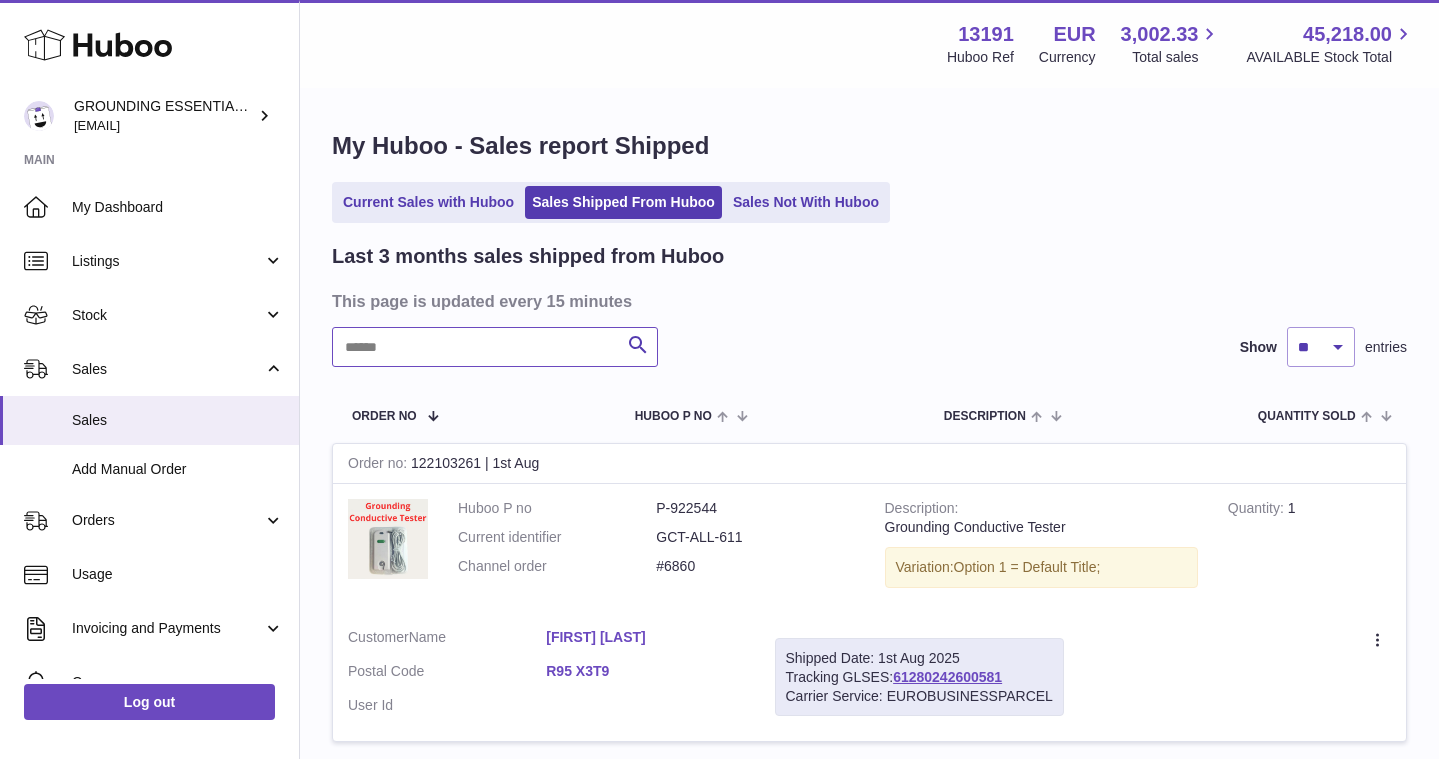 click at bounding box center [495, 347] 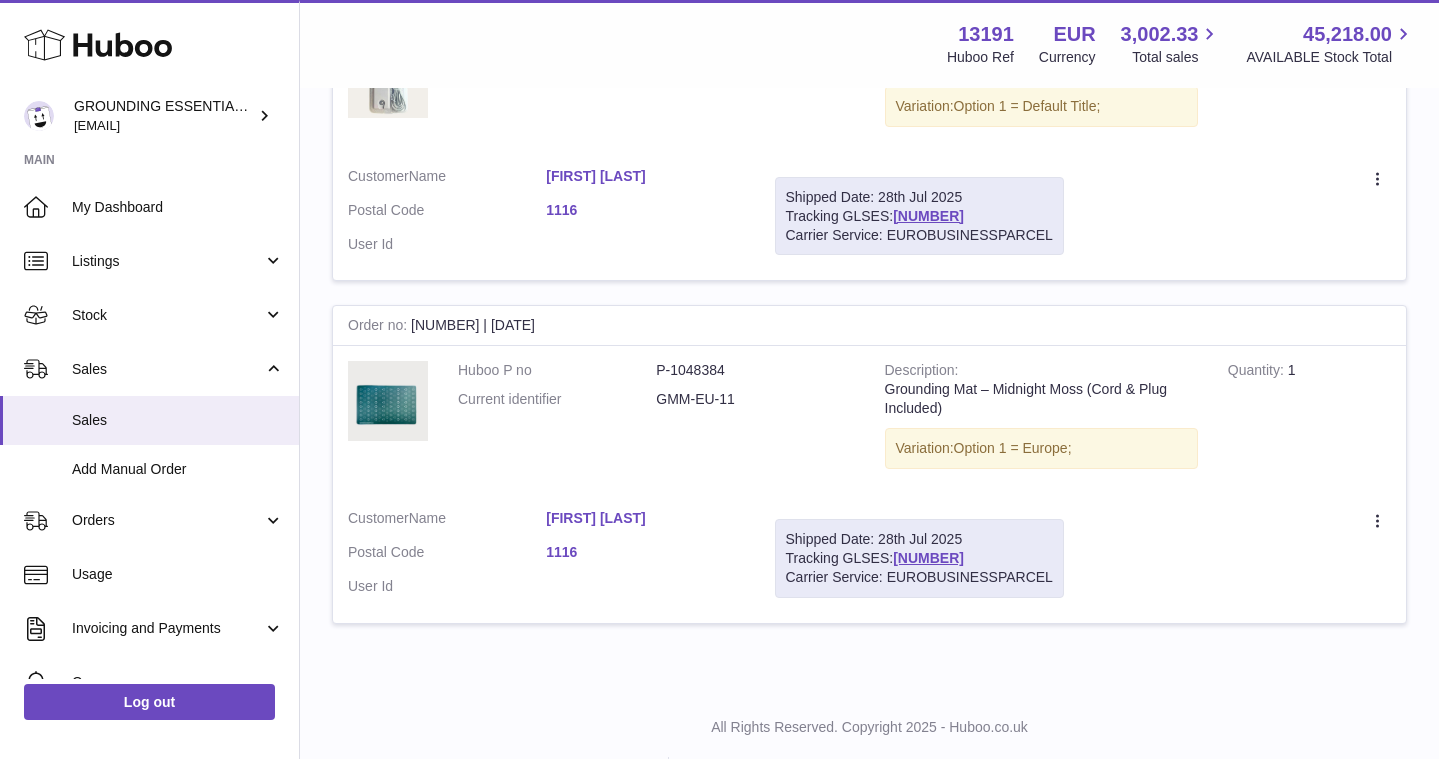 scroll, scrollTop: 507, scrollLeft: 0, axis: vertical 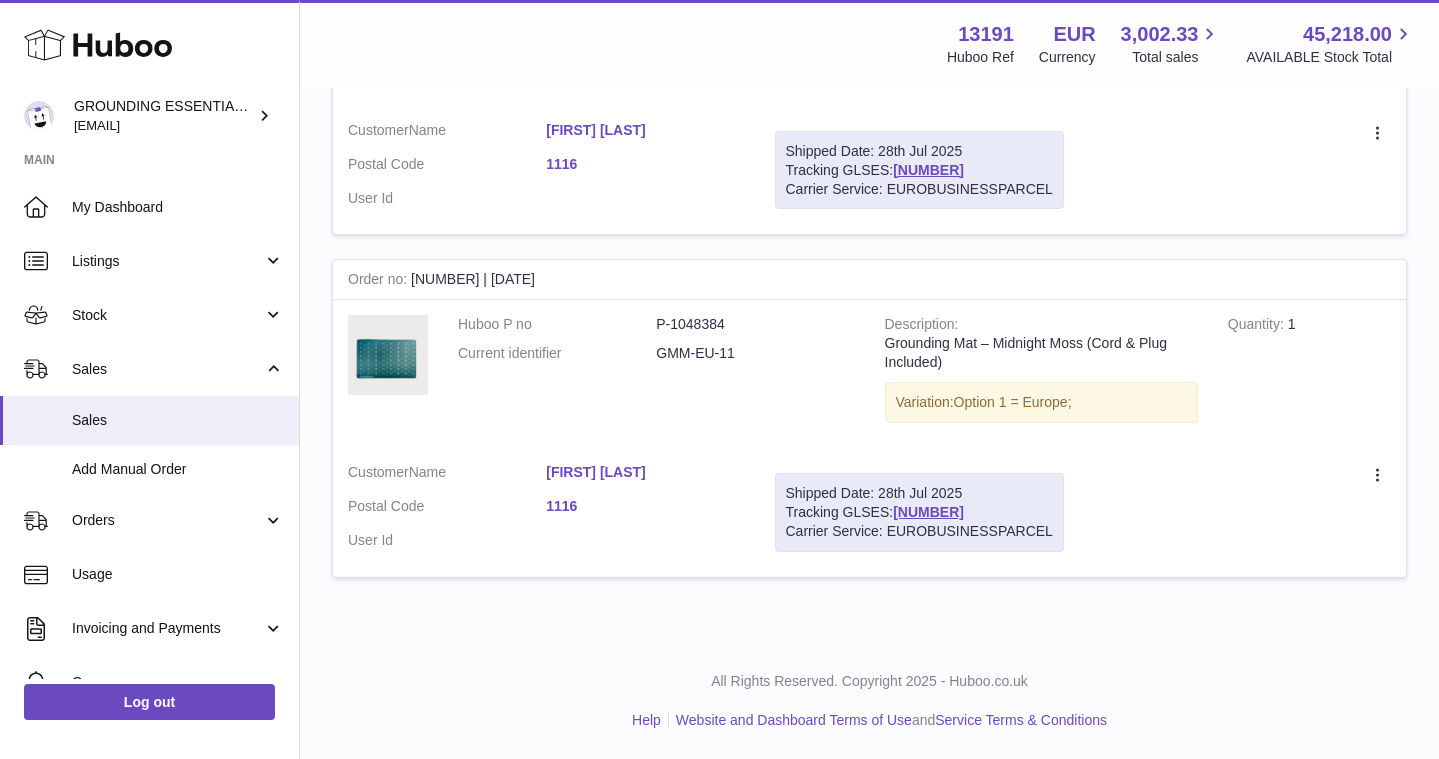 type on "**********" 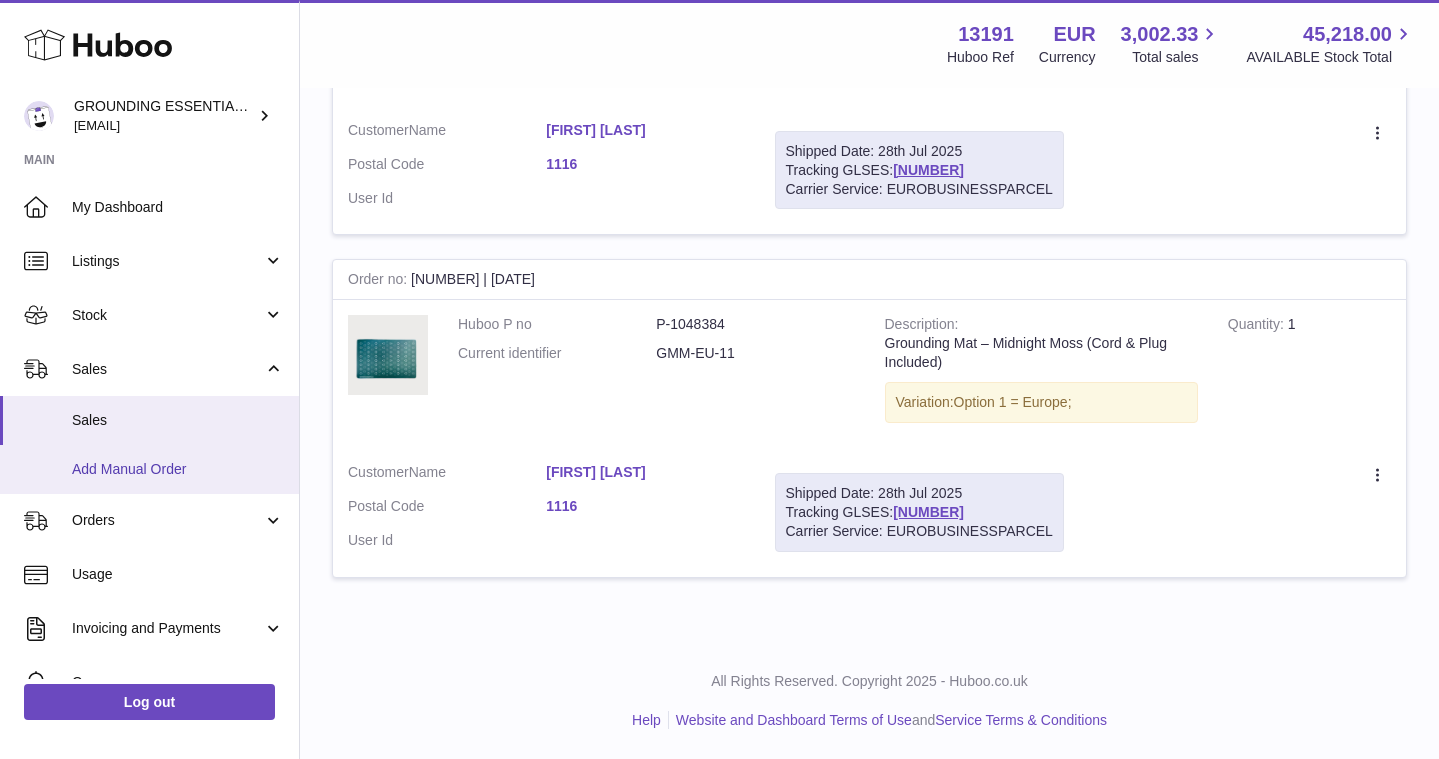 click on "Add Manual Order" at bounding box center (178, 469) 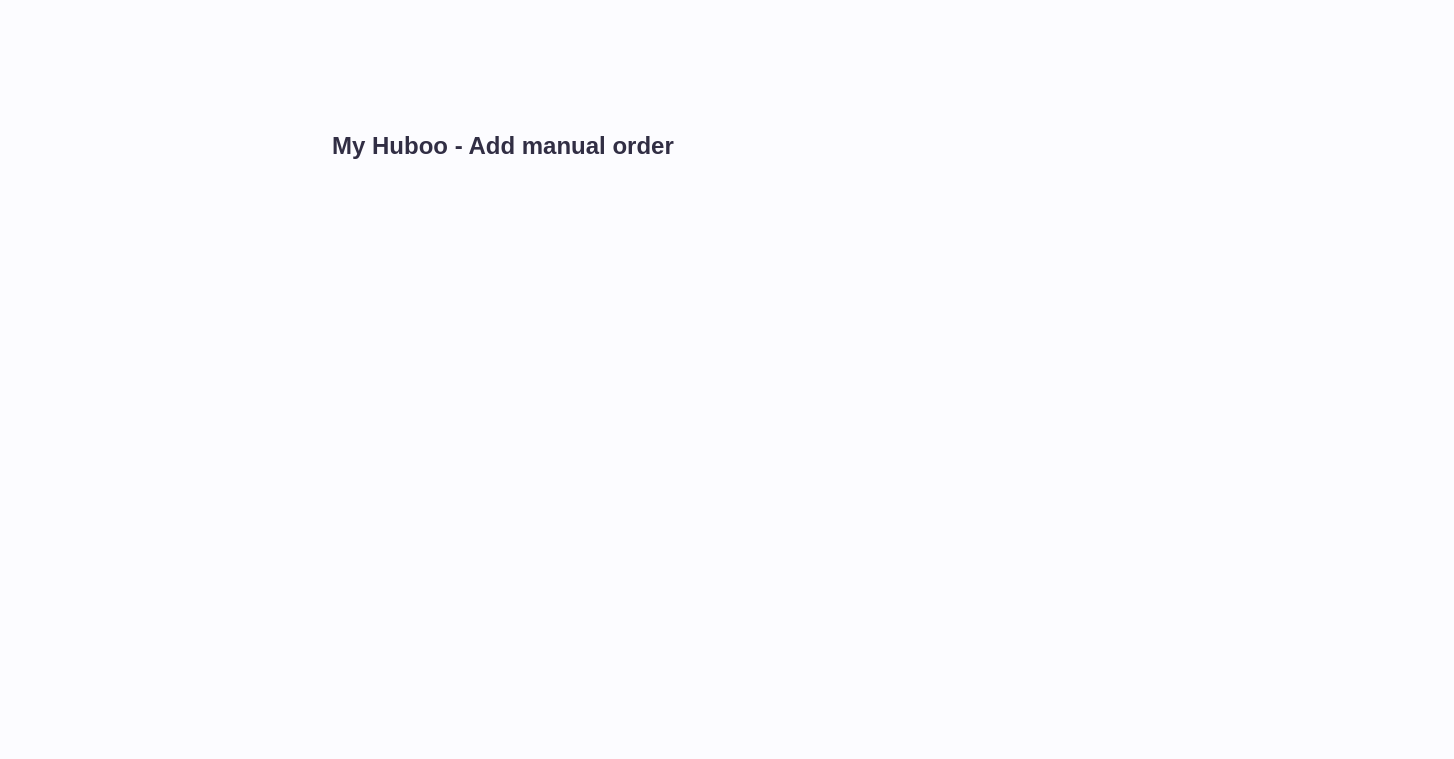 scroll, scrollTop: 0, scrollLeft: 0, axis: both 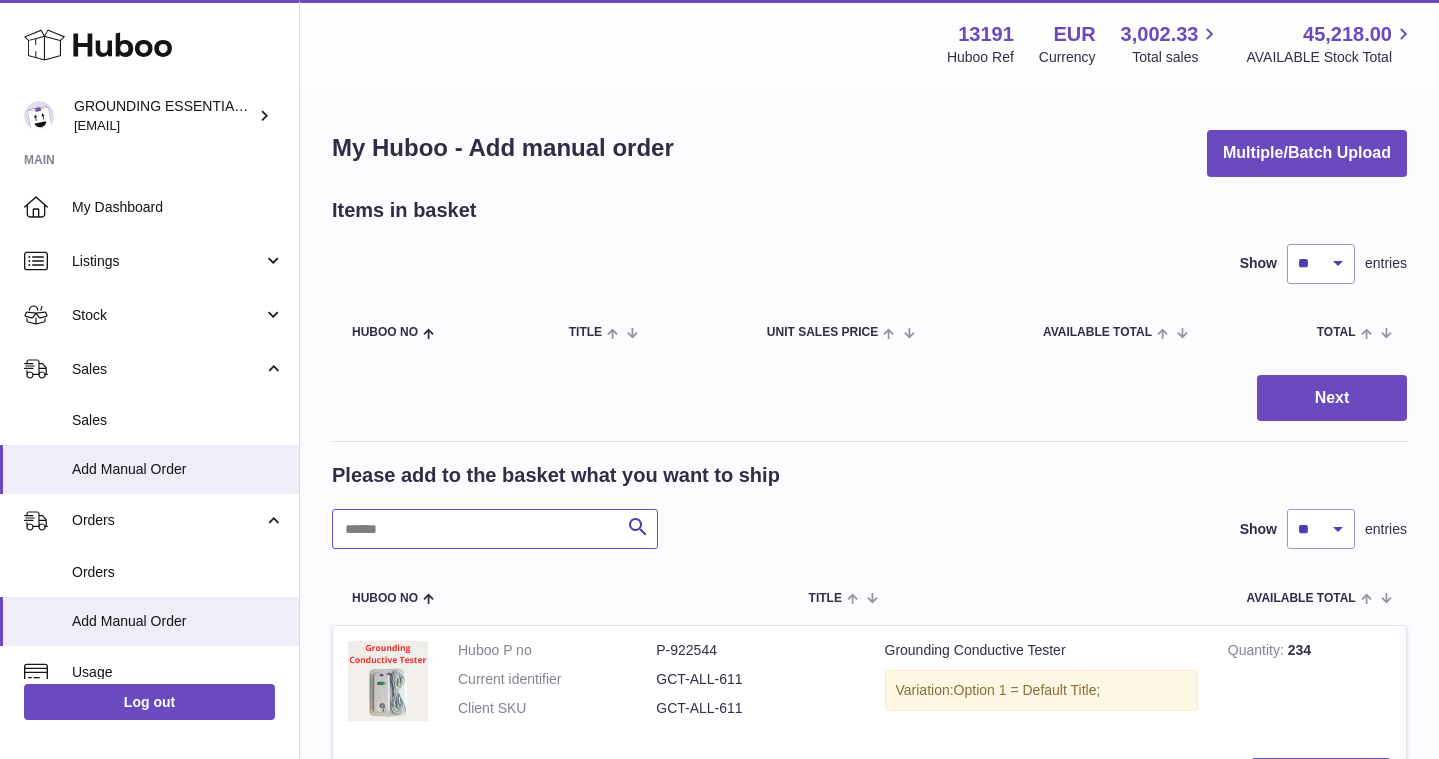 click at bounding box center [495, 529] 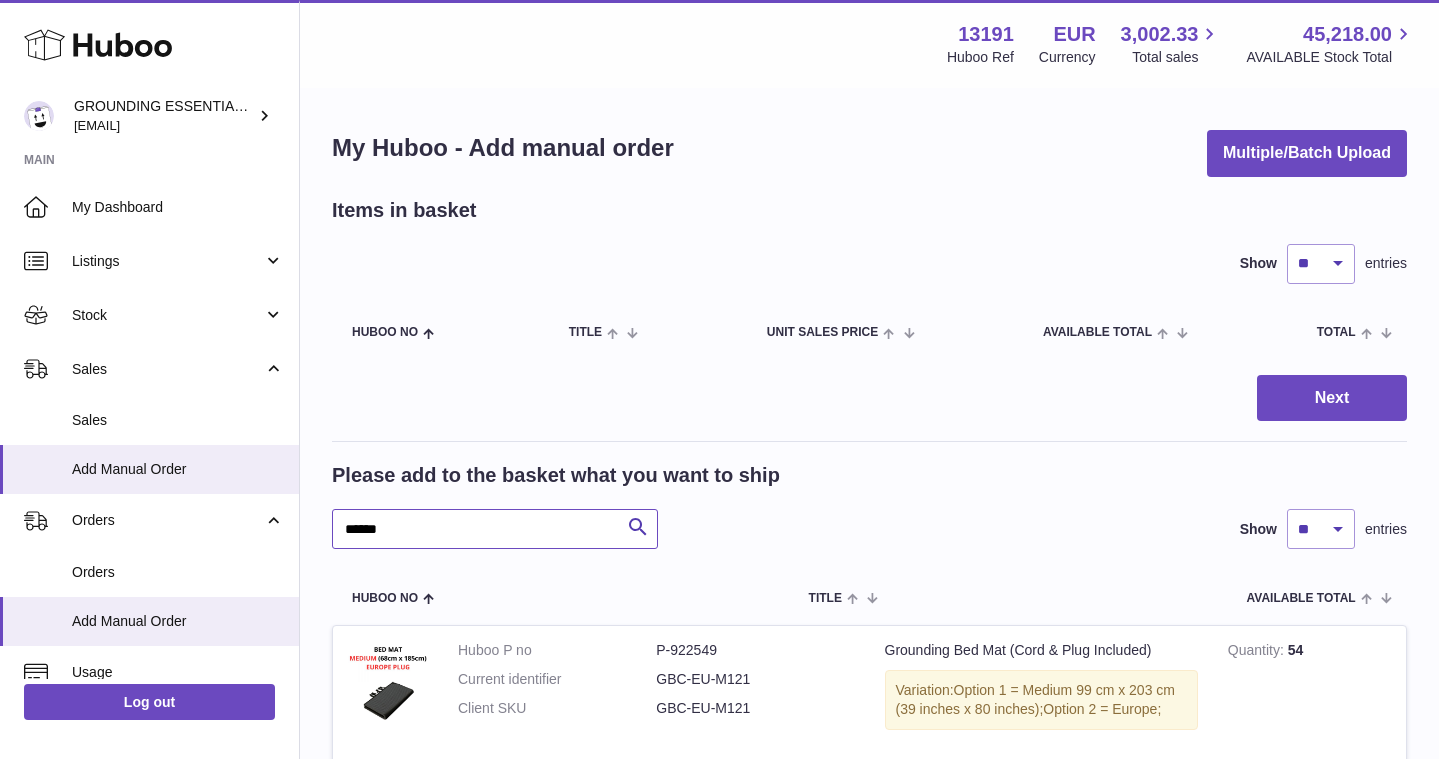 type on "******" 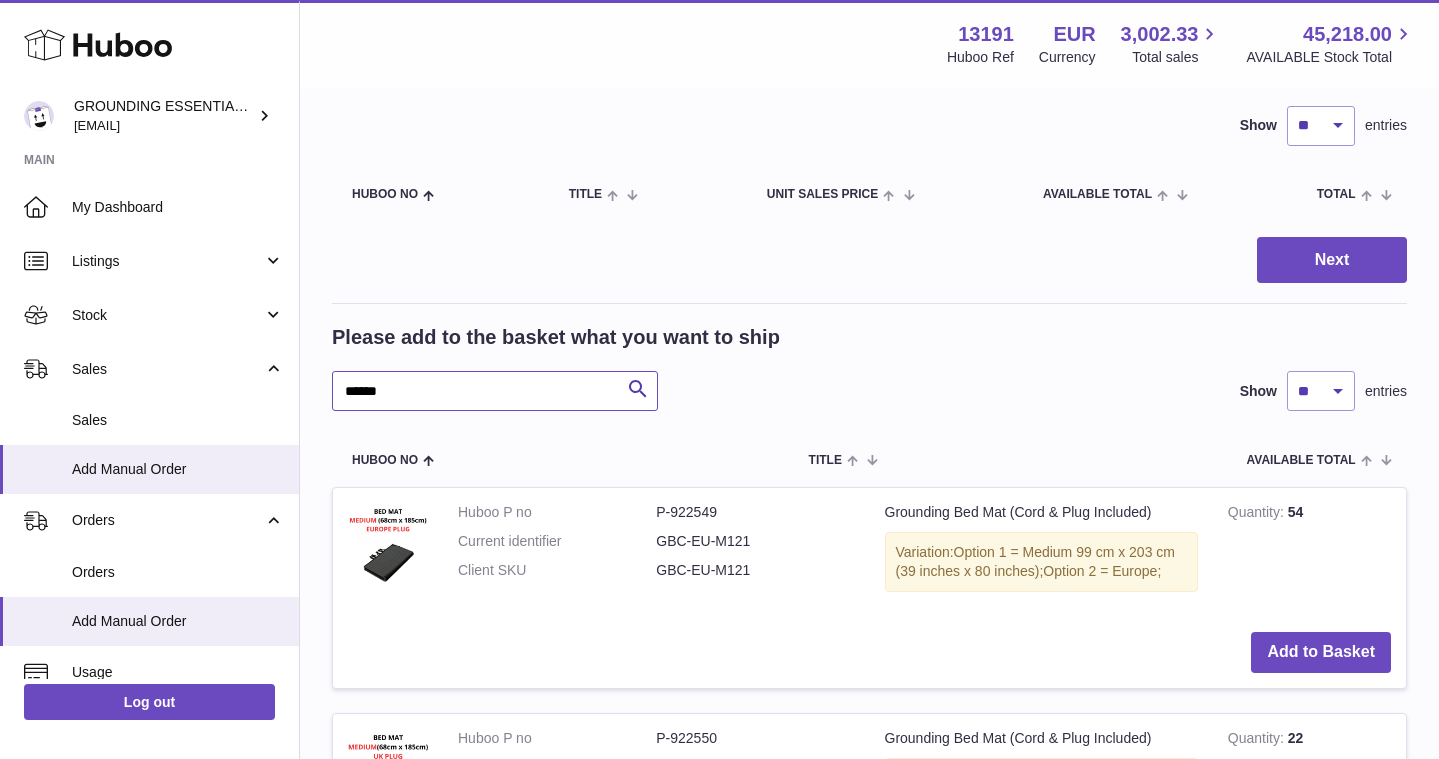 scroll, scrollTop: 137, scrollLeft: 0, axis: vertical 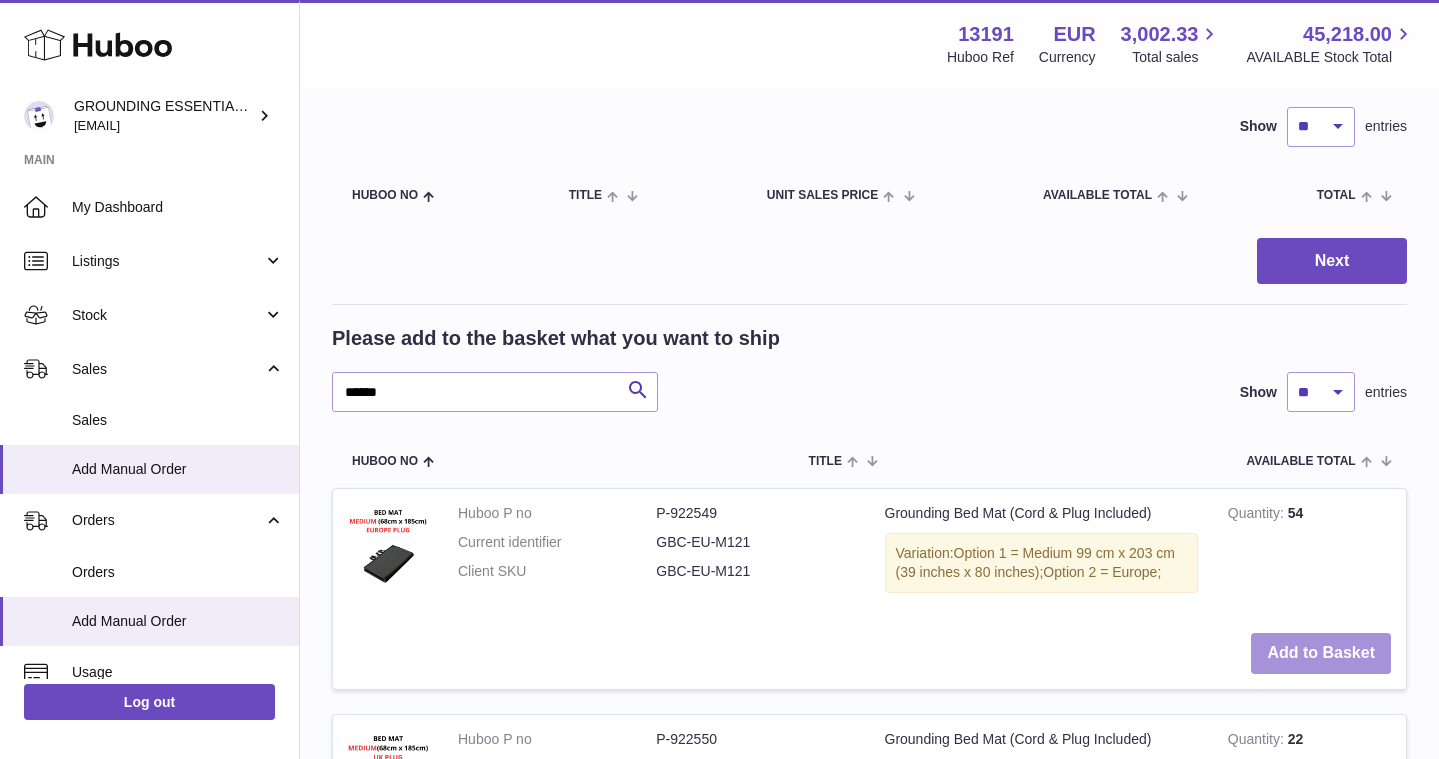 click on "Add to Basket" at bounding box center [1321, 653] 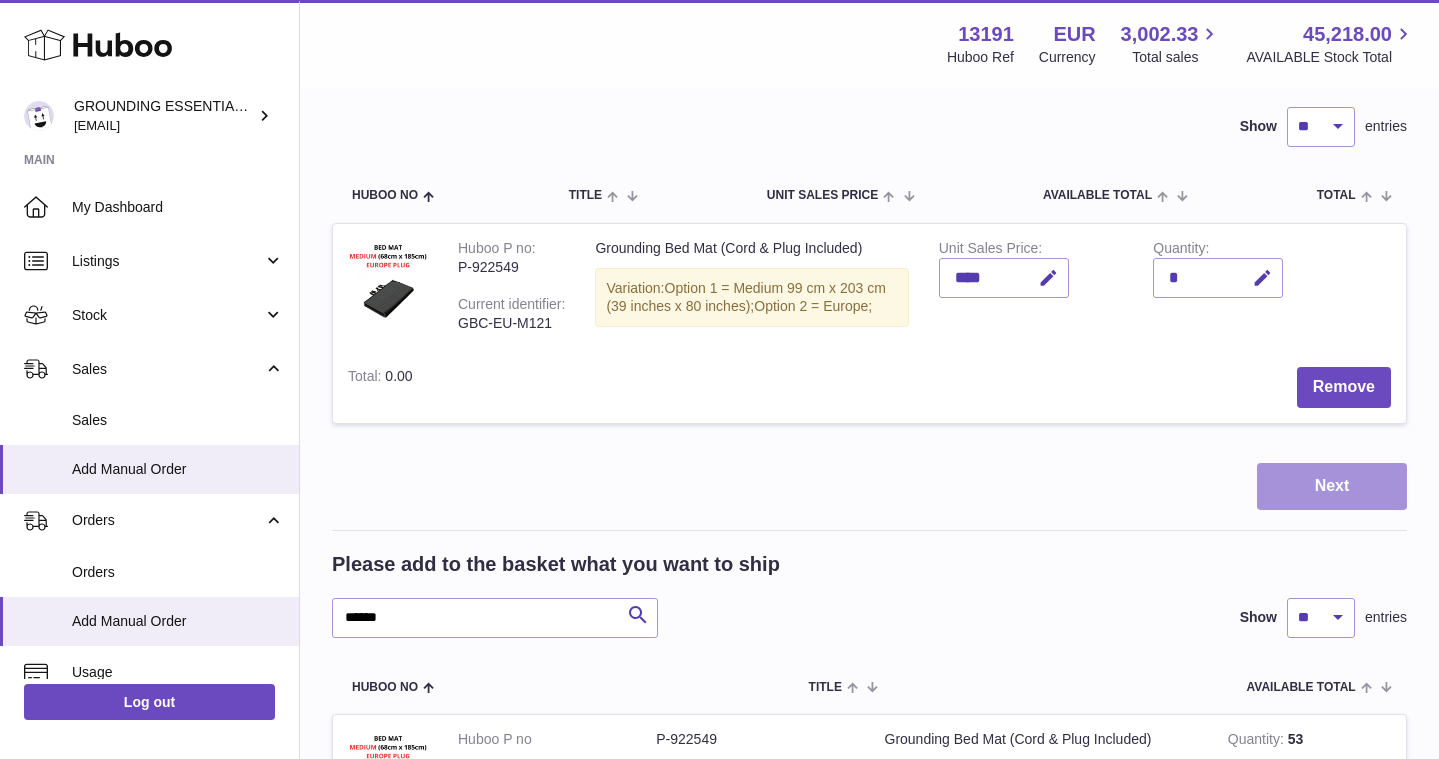 click on "Next" at bounding box center [1332, 486] 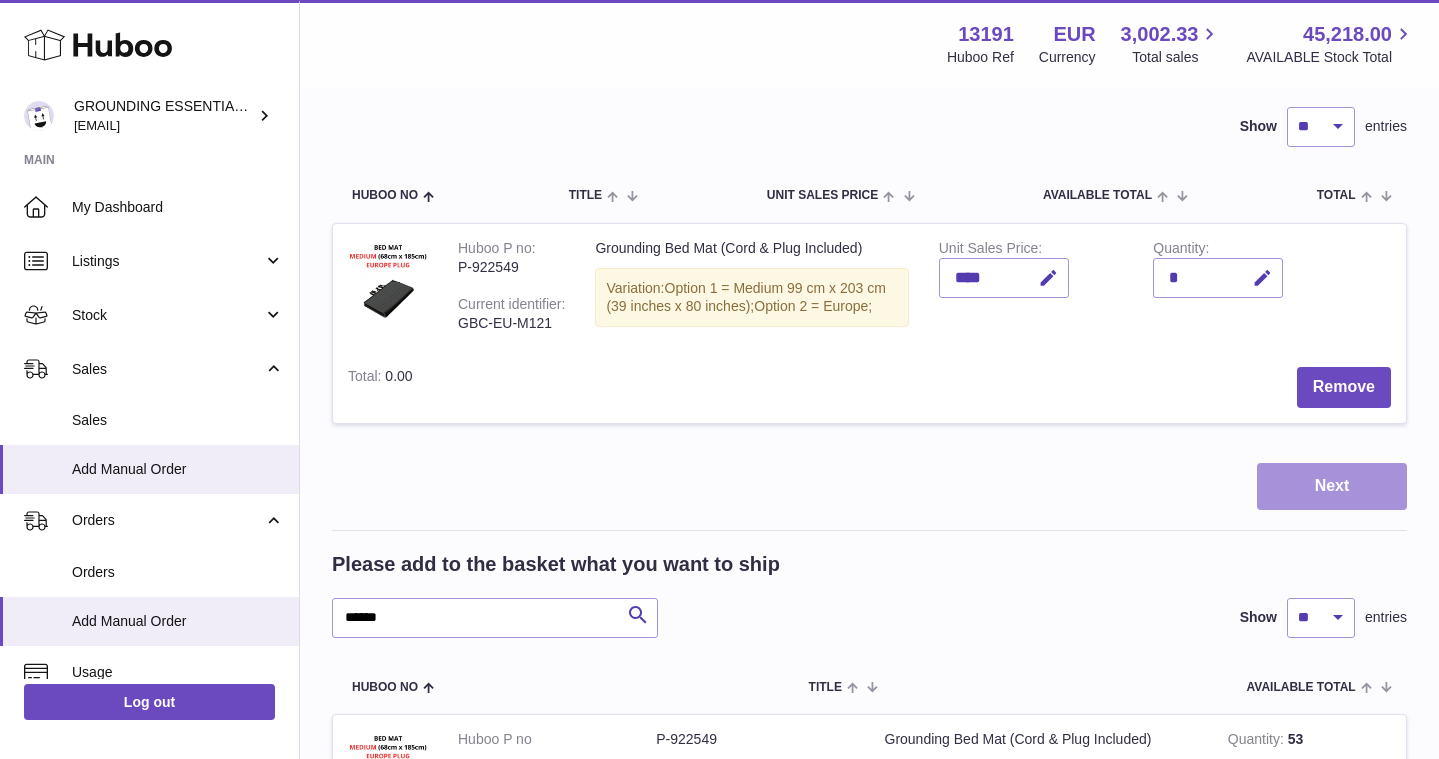 scroll, scrollTop: 0, scrollLeft: 0, axis: both 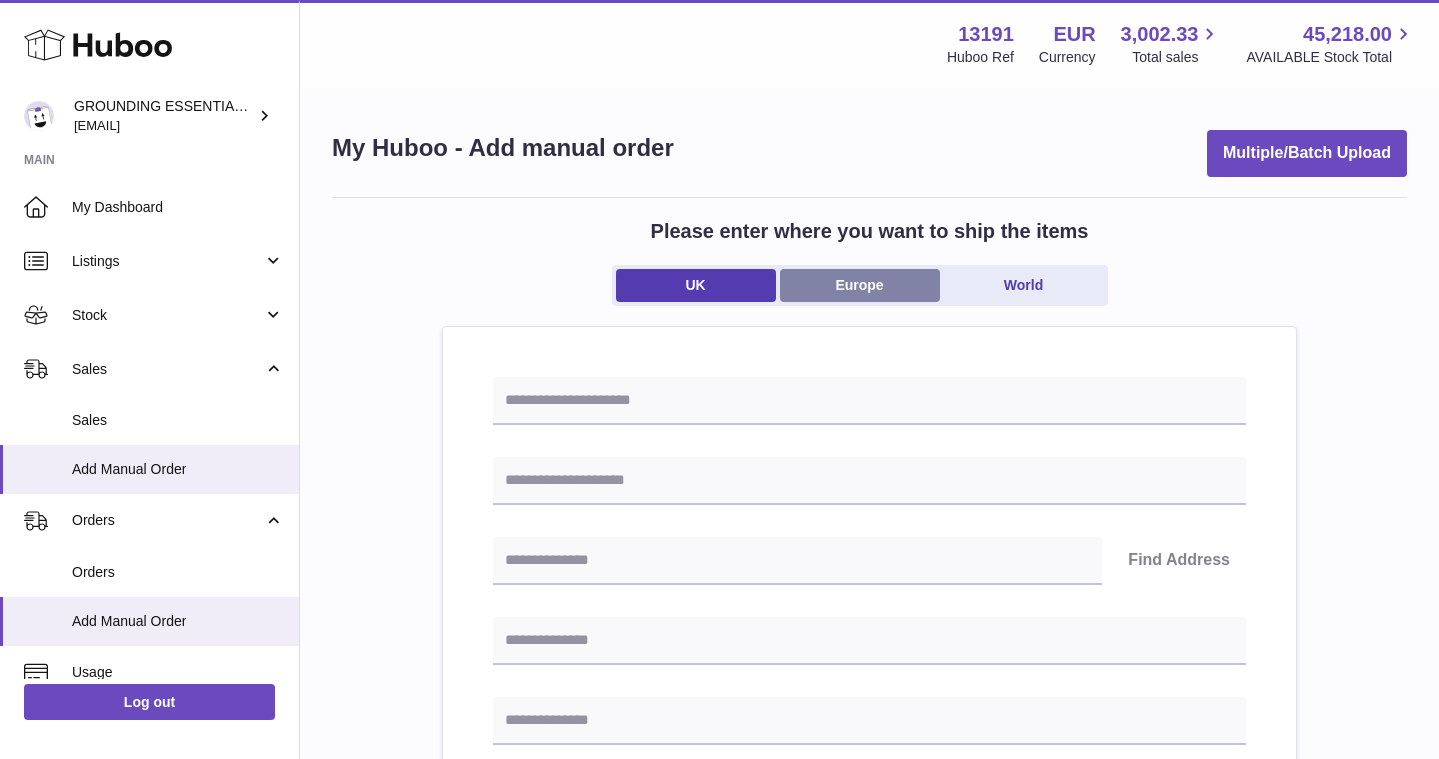click on "Europe" at bounding box center [860, 285] 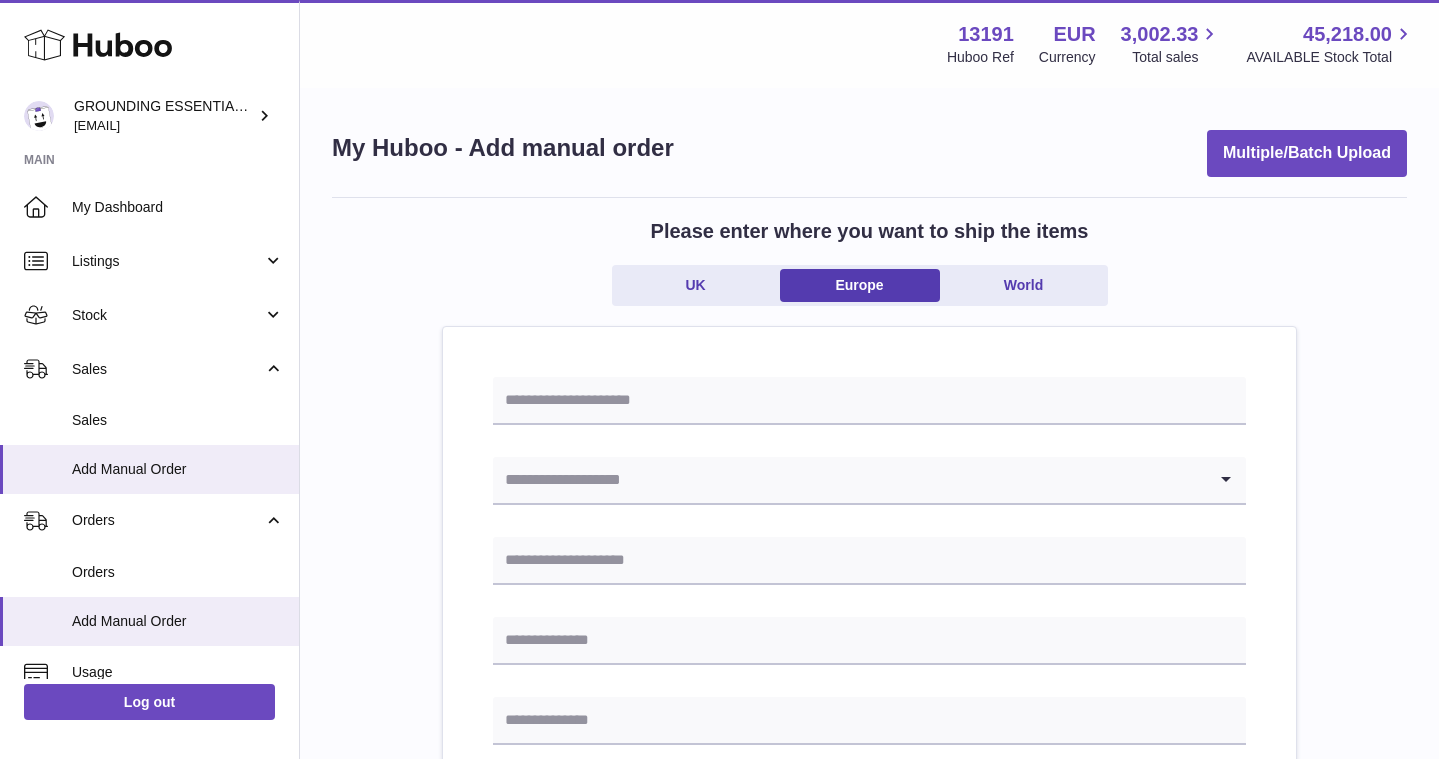 click at bounding box center [849, 480] 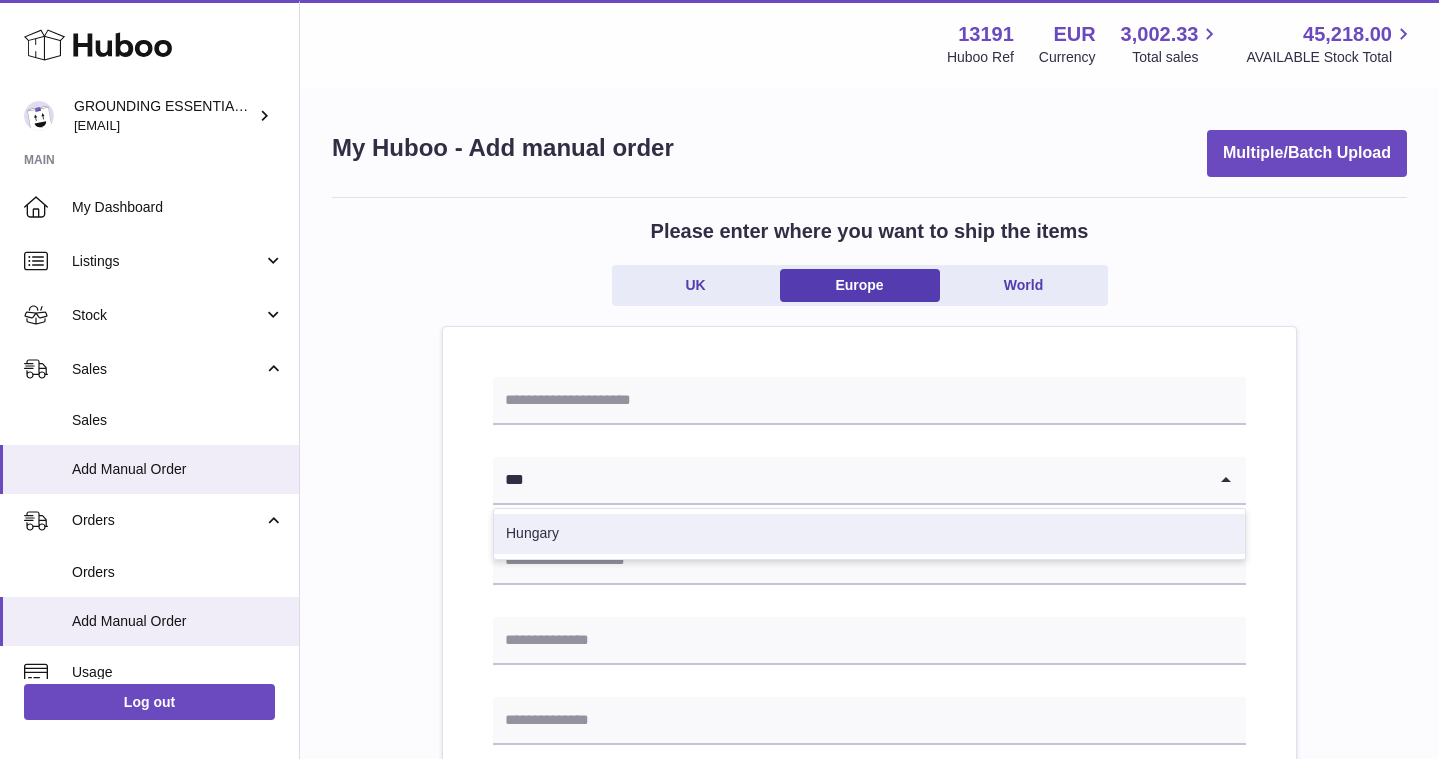 type on "***" 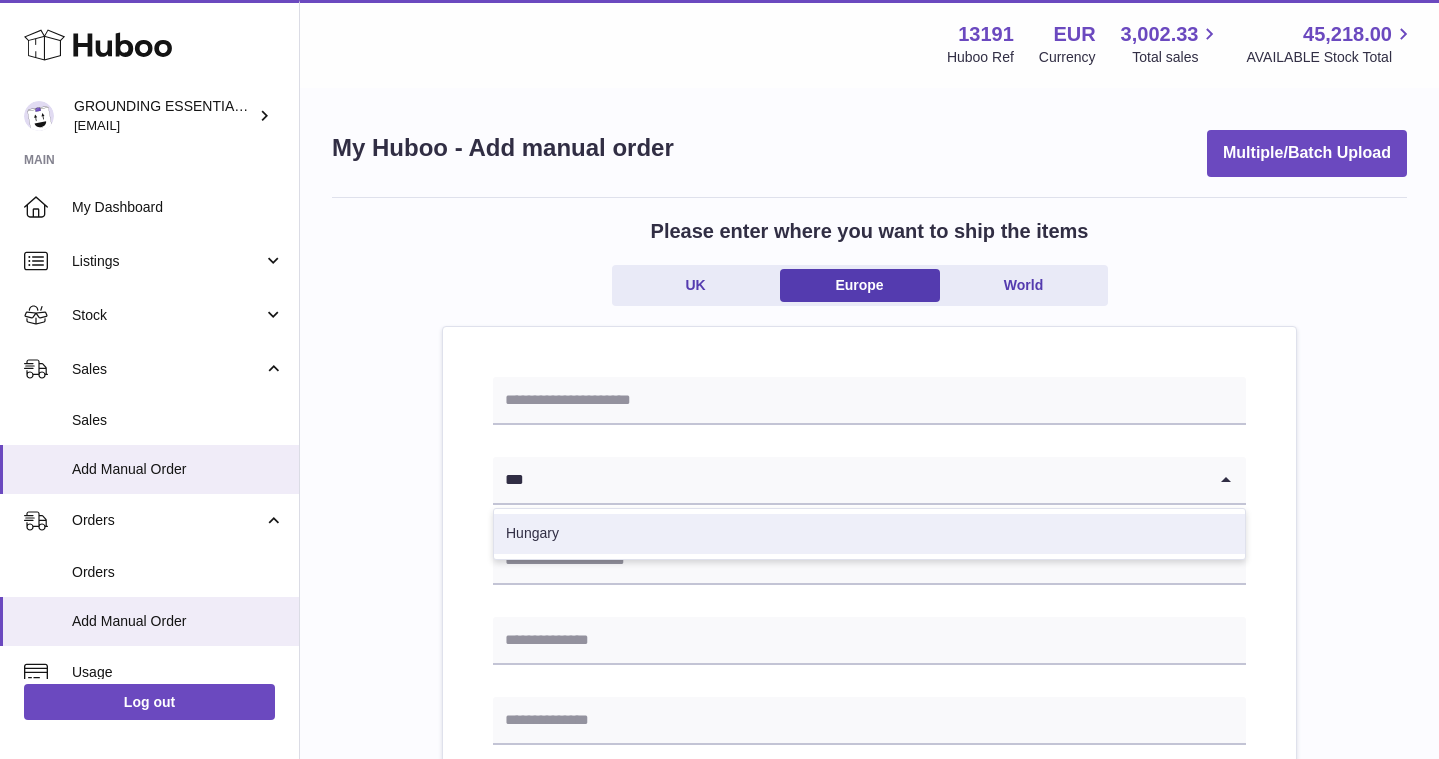 type 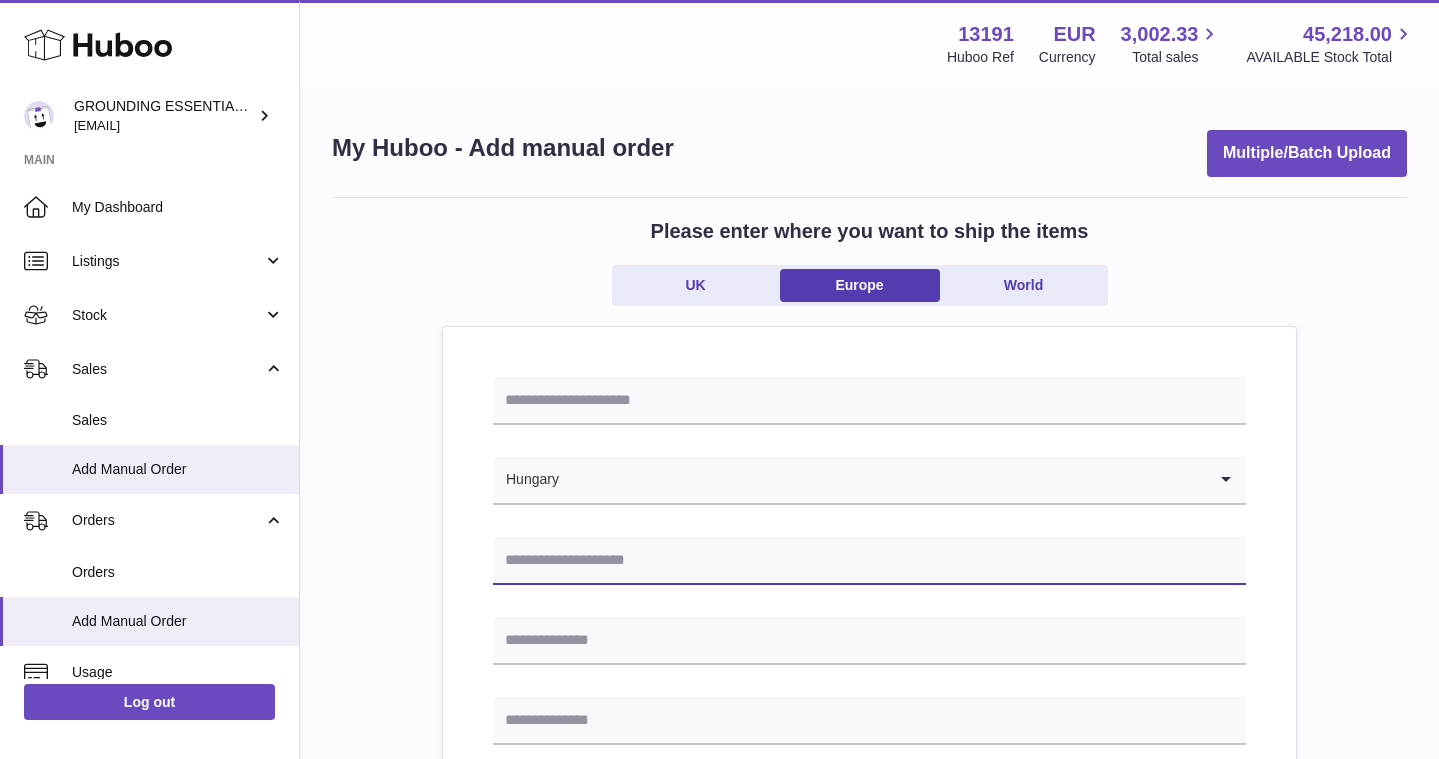 click at bounding box center (869, 561) 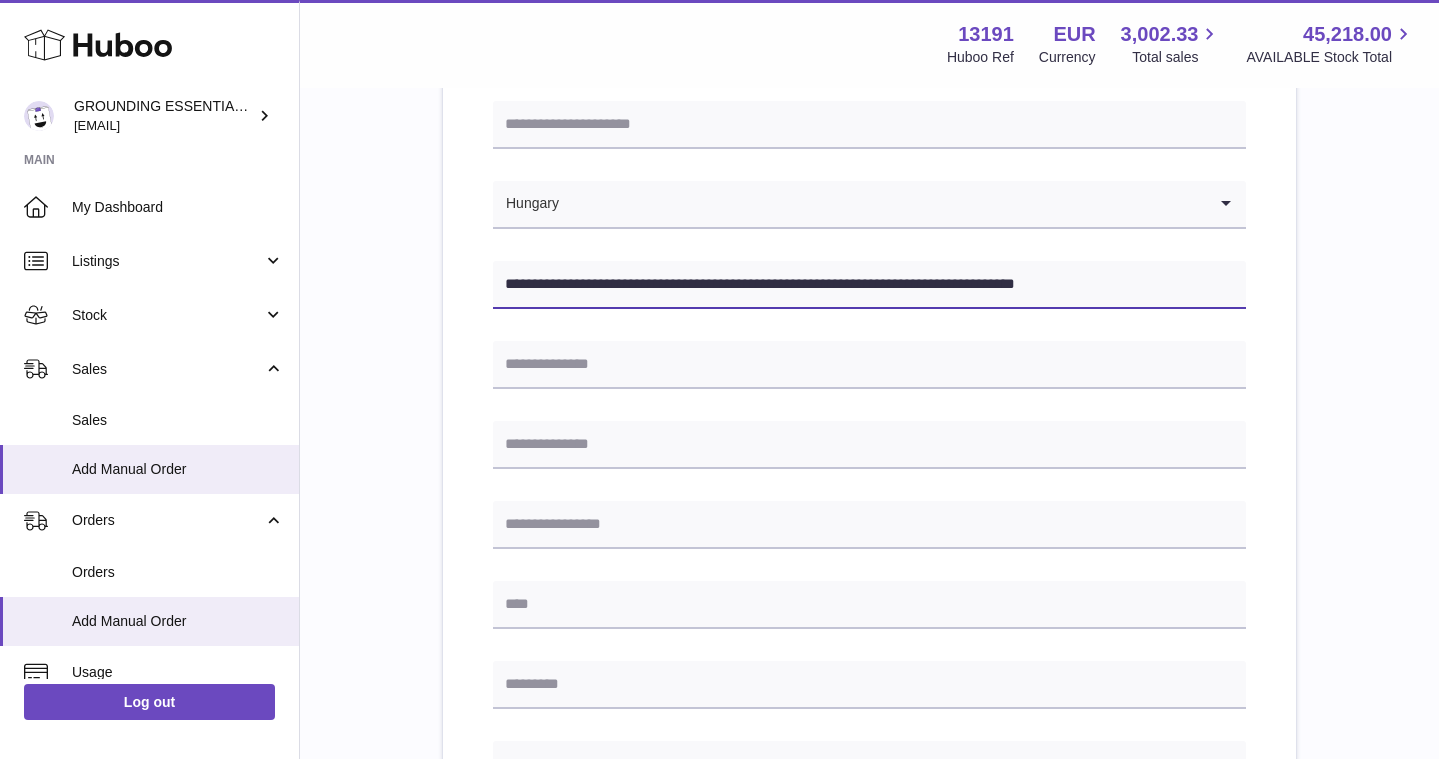 scroll, scrollTop: 328, scrollLeft: 0, axis: vertical 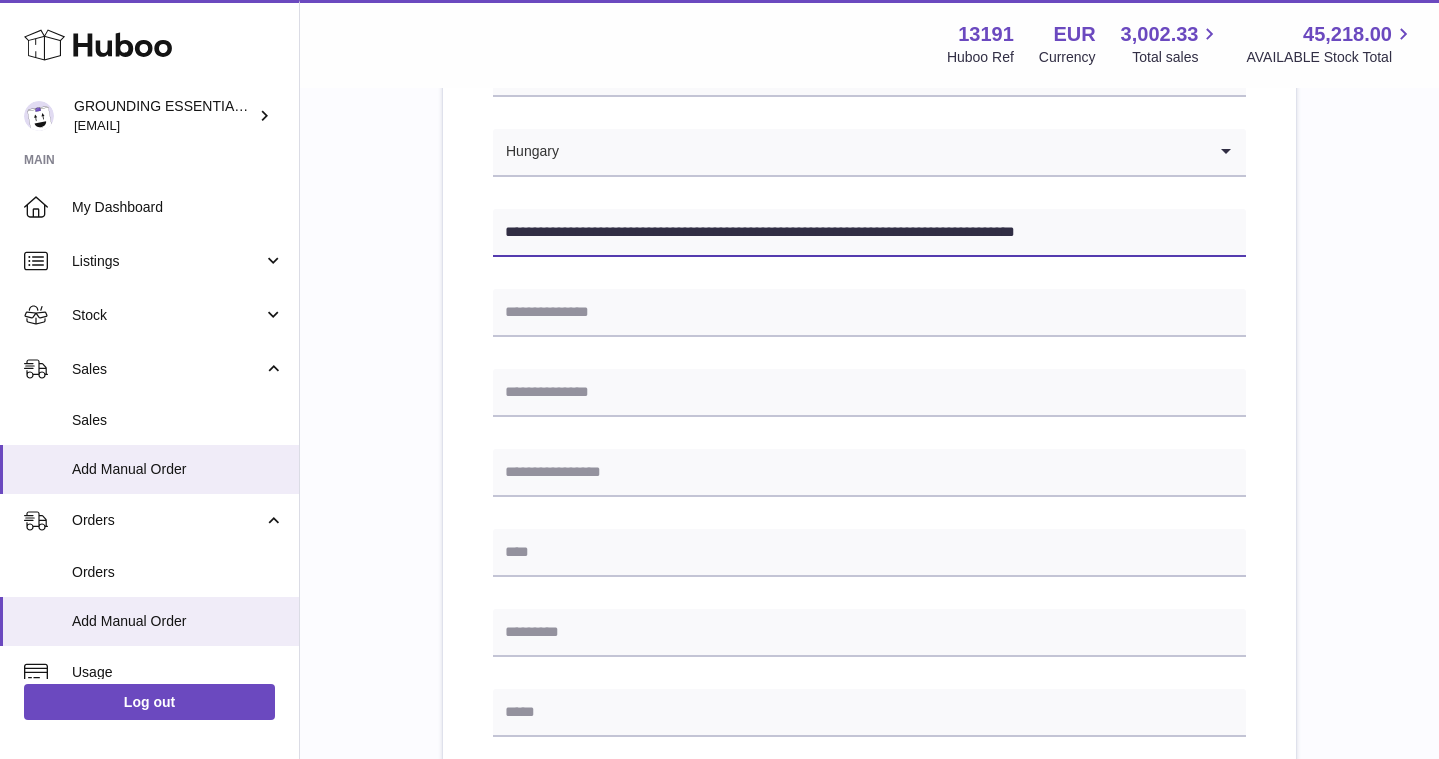 drag, startPoint x: 586, startPoint y: 234, endPoint x: 687, endPoint y: 237, distance: 101.04455 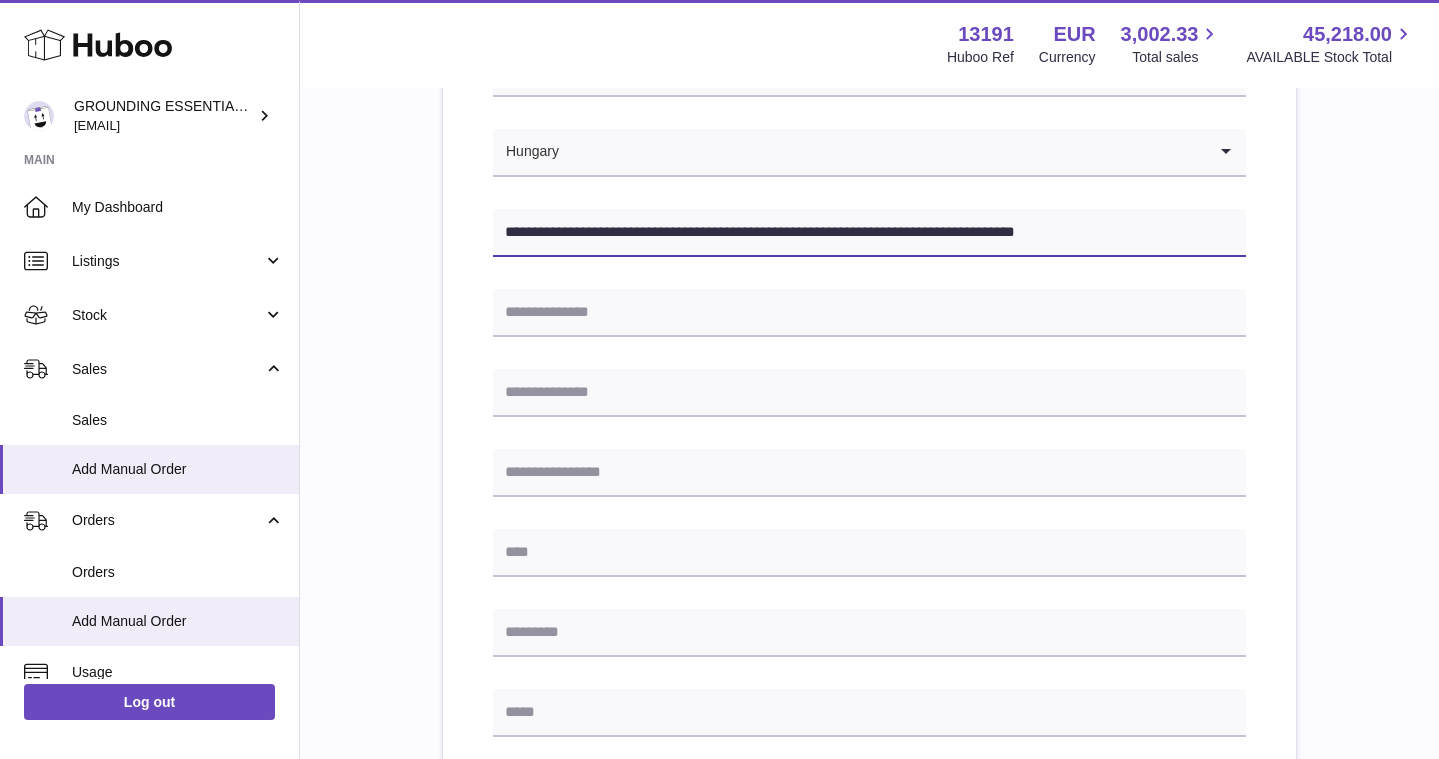 click on "**********" at bounding box center [869, 233] 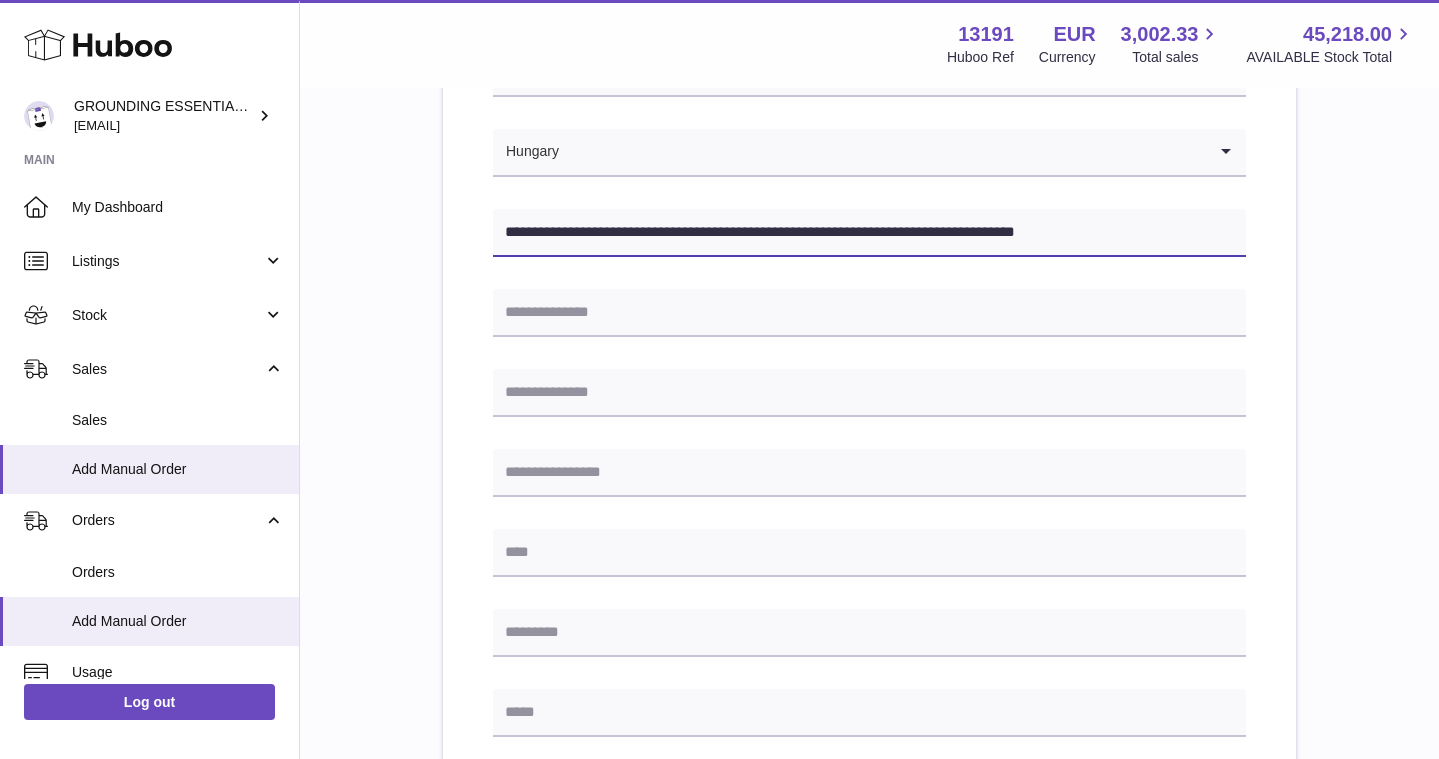 drag, startPoint x: 584, startPoint y: 233, endPoint x: 684, endPoint y: 235, distance: 100.02 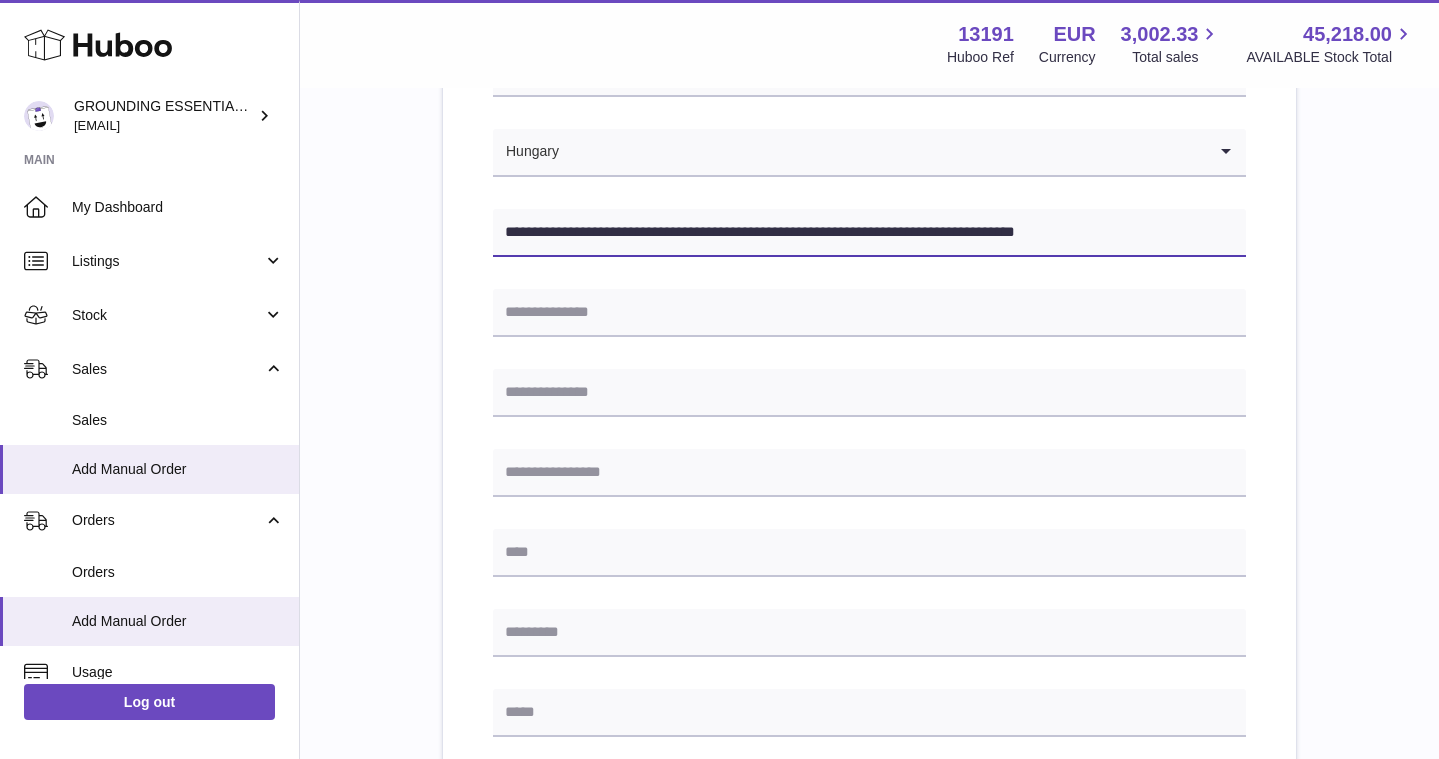click on "**********" at bounding box center [869, 233] 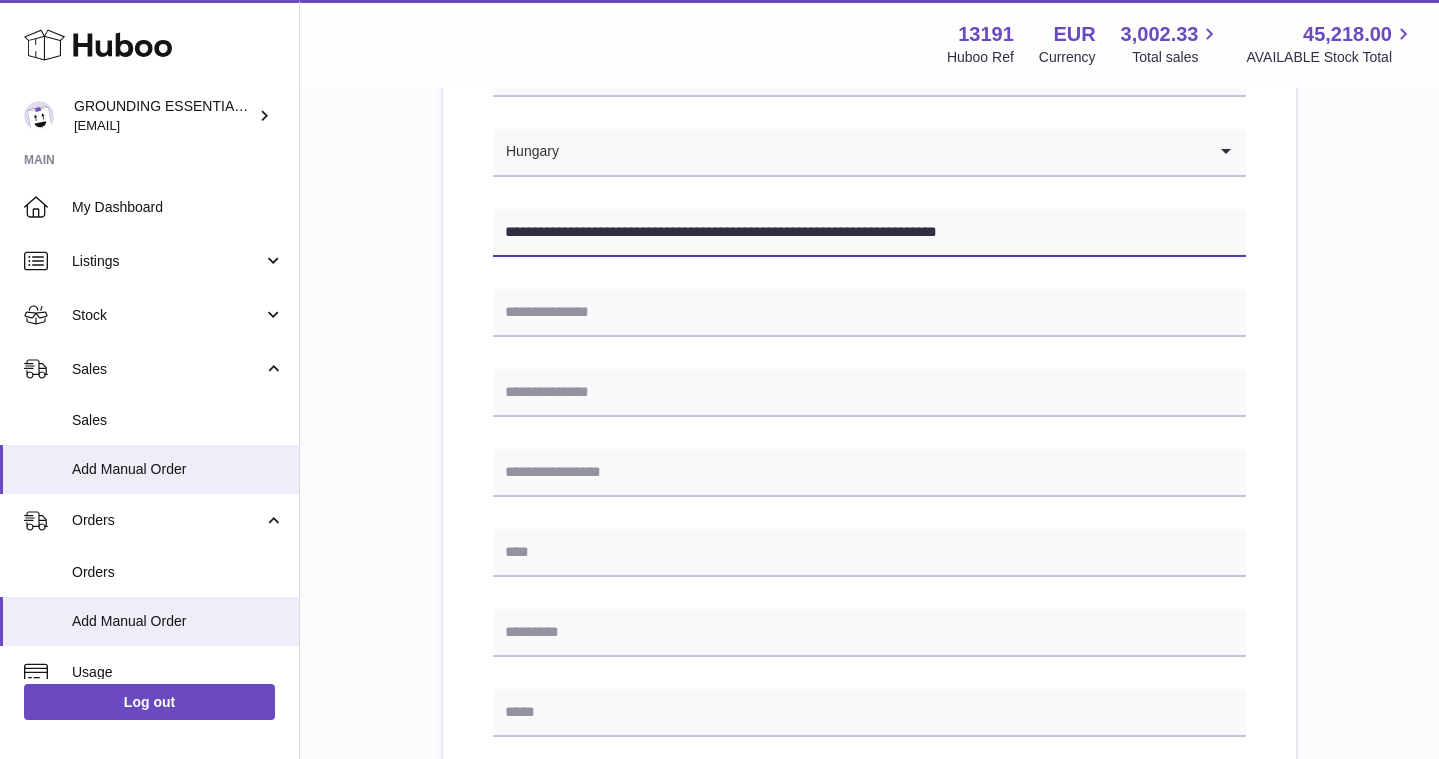 type on "**********" 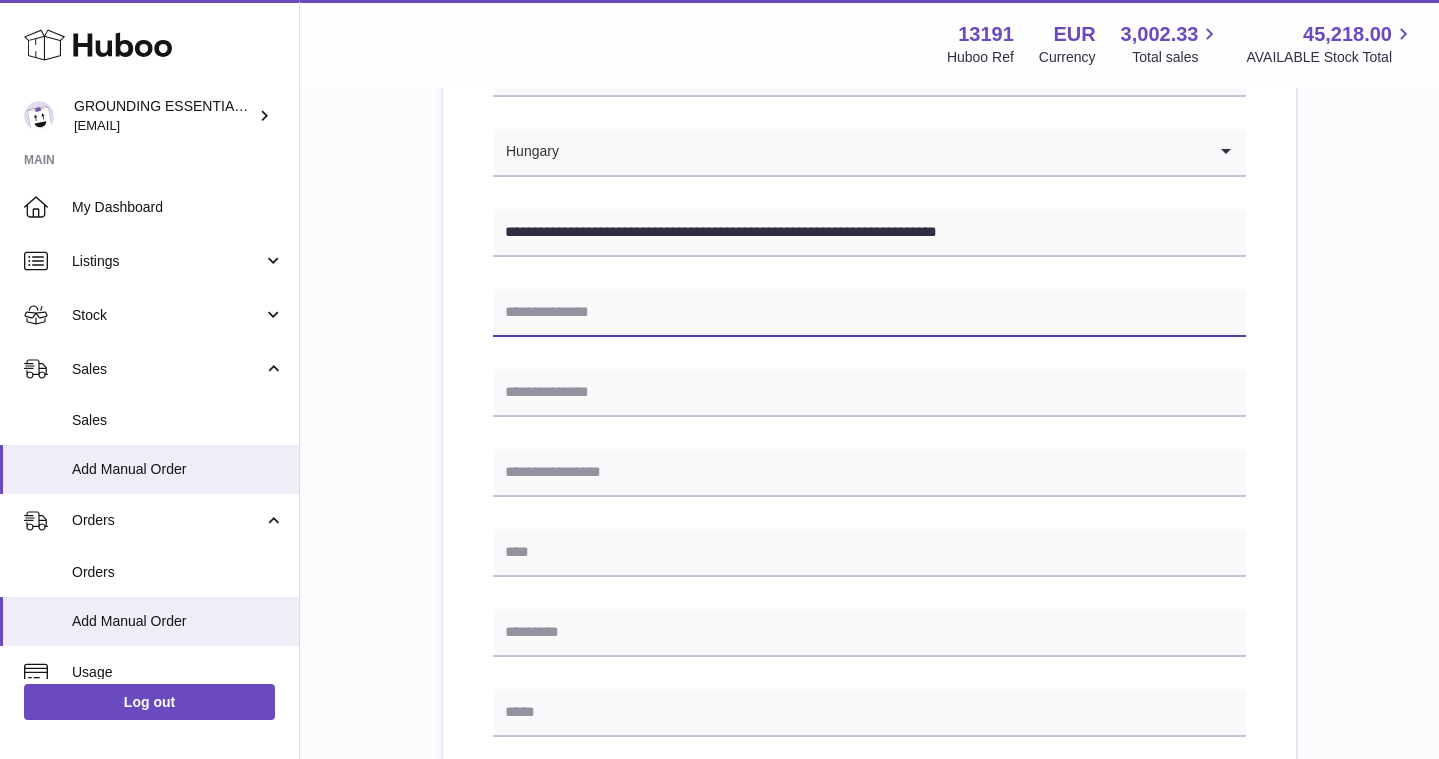 click at bounding box center [869, 313] 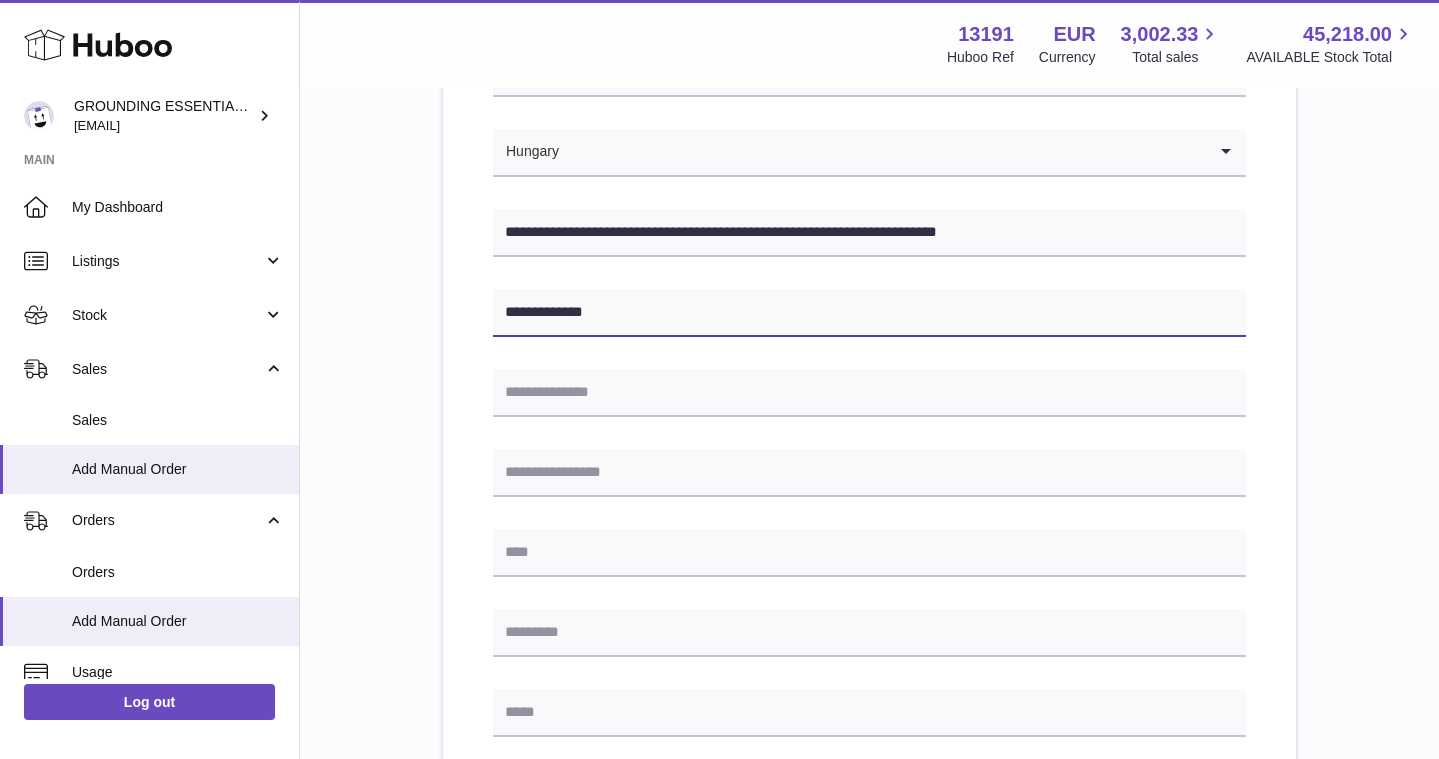 type on "**********" 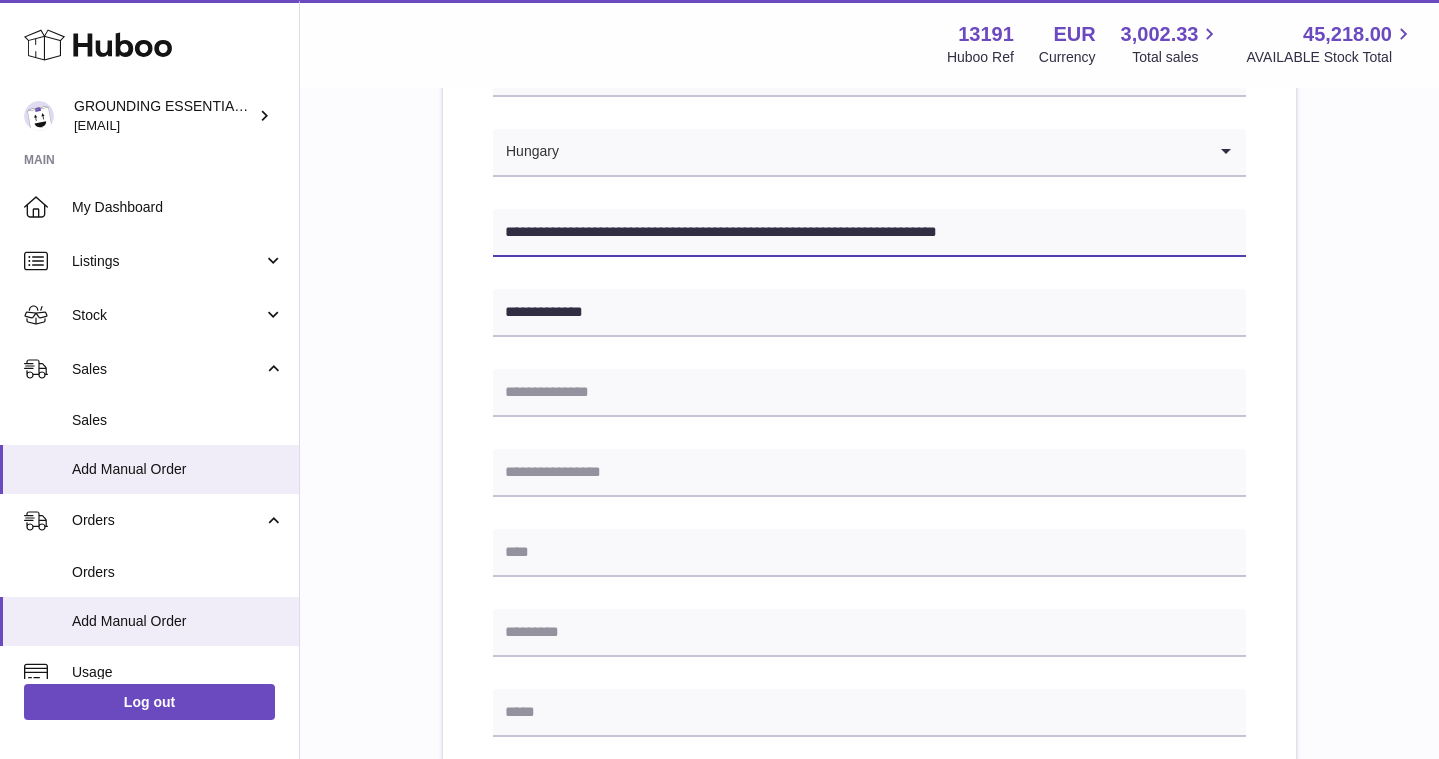 drag, startPoint x: 587, startPoint y: 230, endPoint x: 703, endPoint y: 233, distance: 116.03879 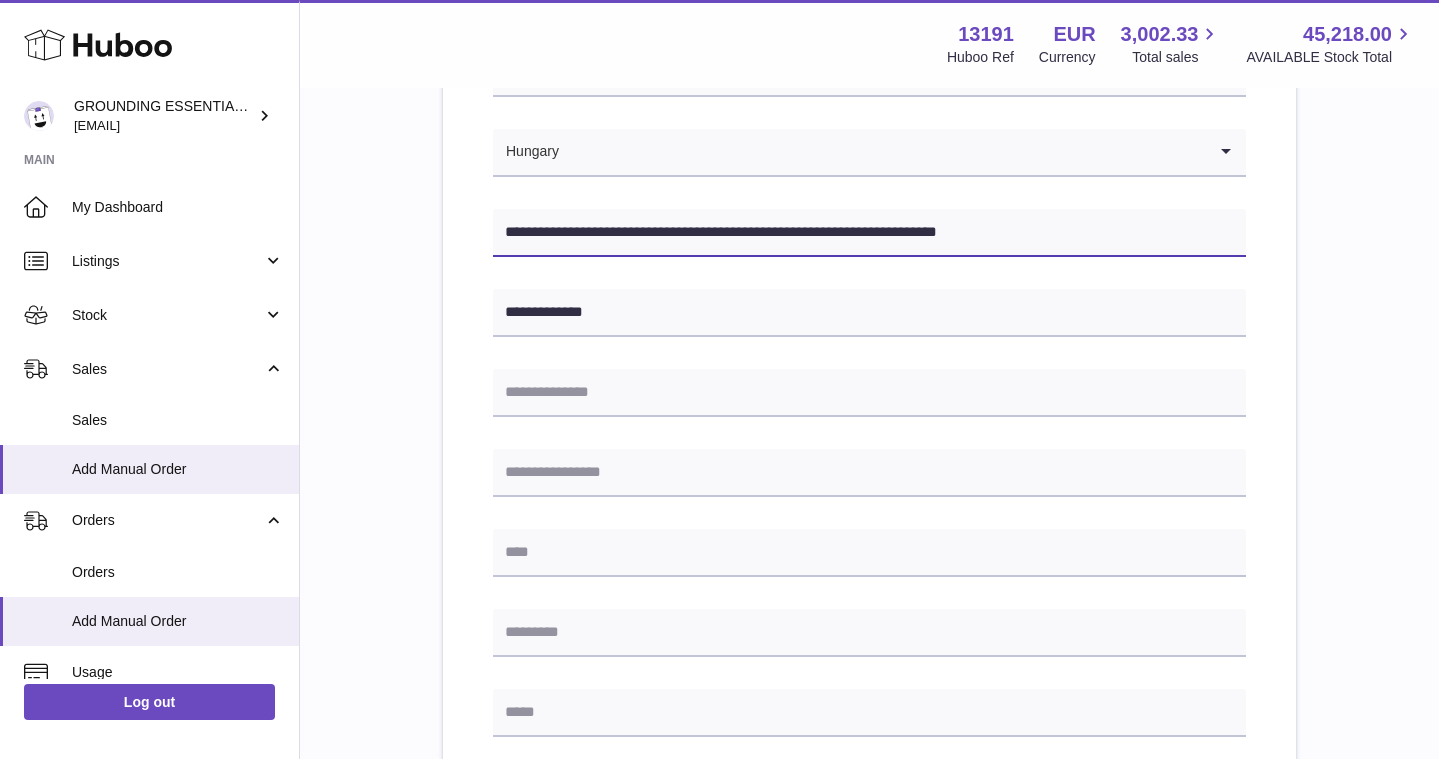 click on "**********" at bounding box center [869, 233] 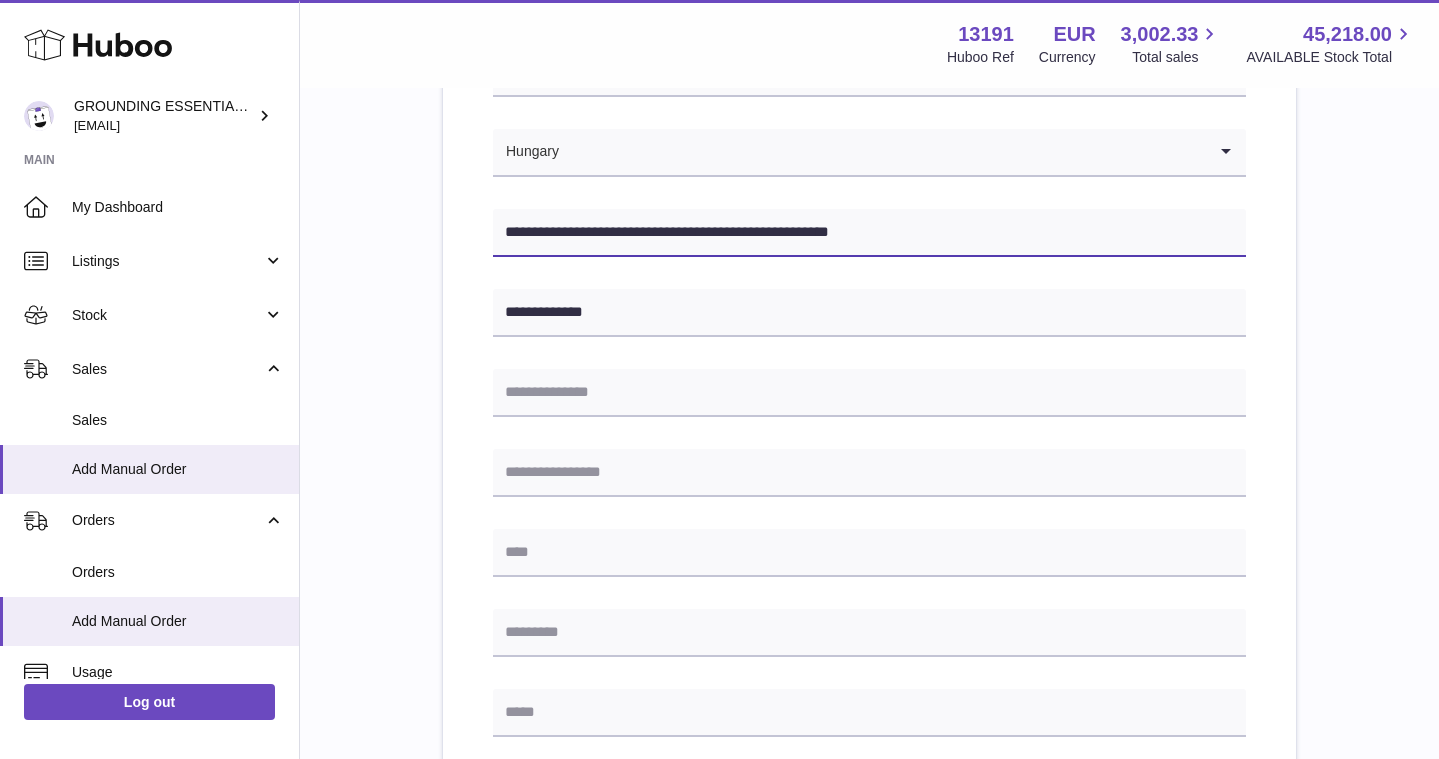 type on "**********" 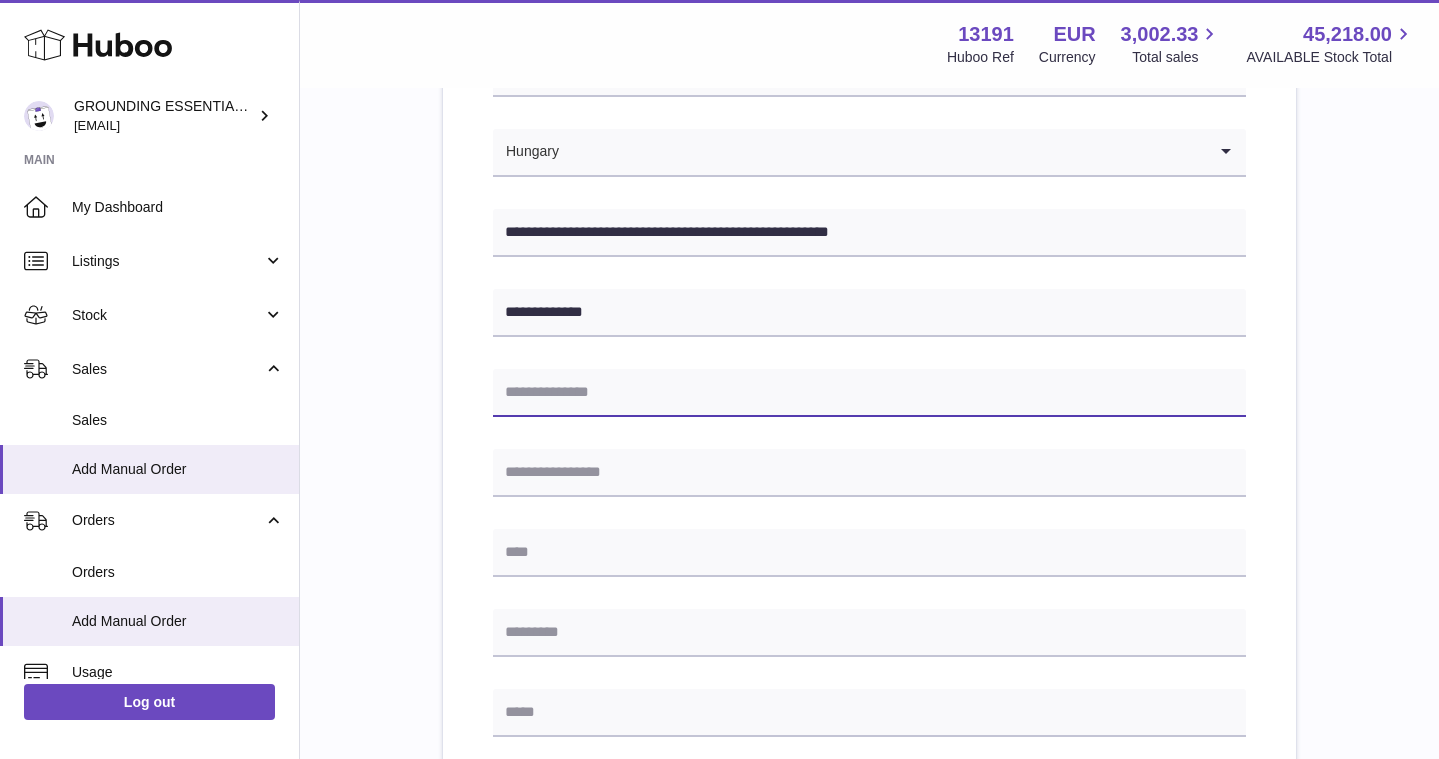 click at bounding box center [869, 393] 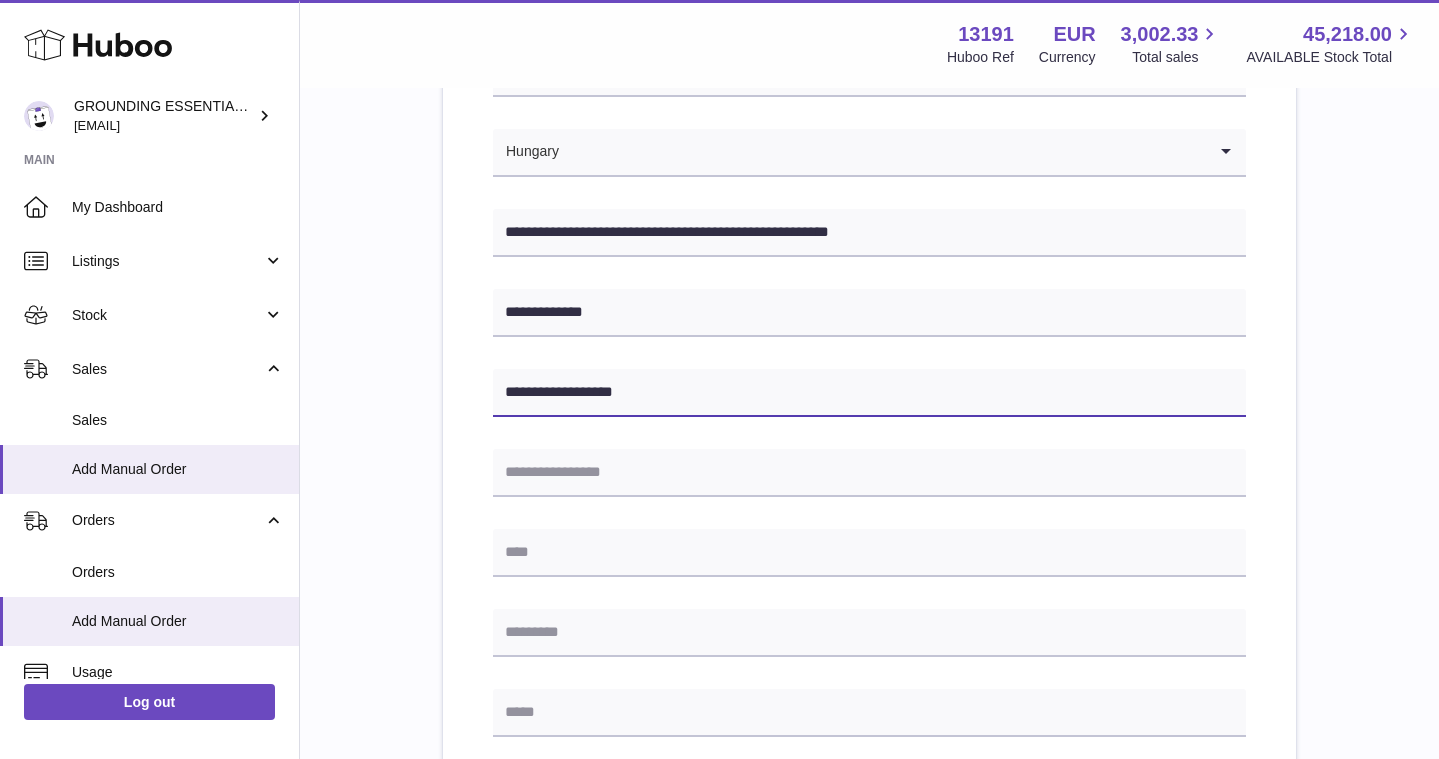 scroll, scrollTop: 375, scrollLeft: 0, axis: vertical 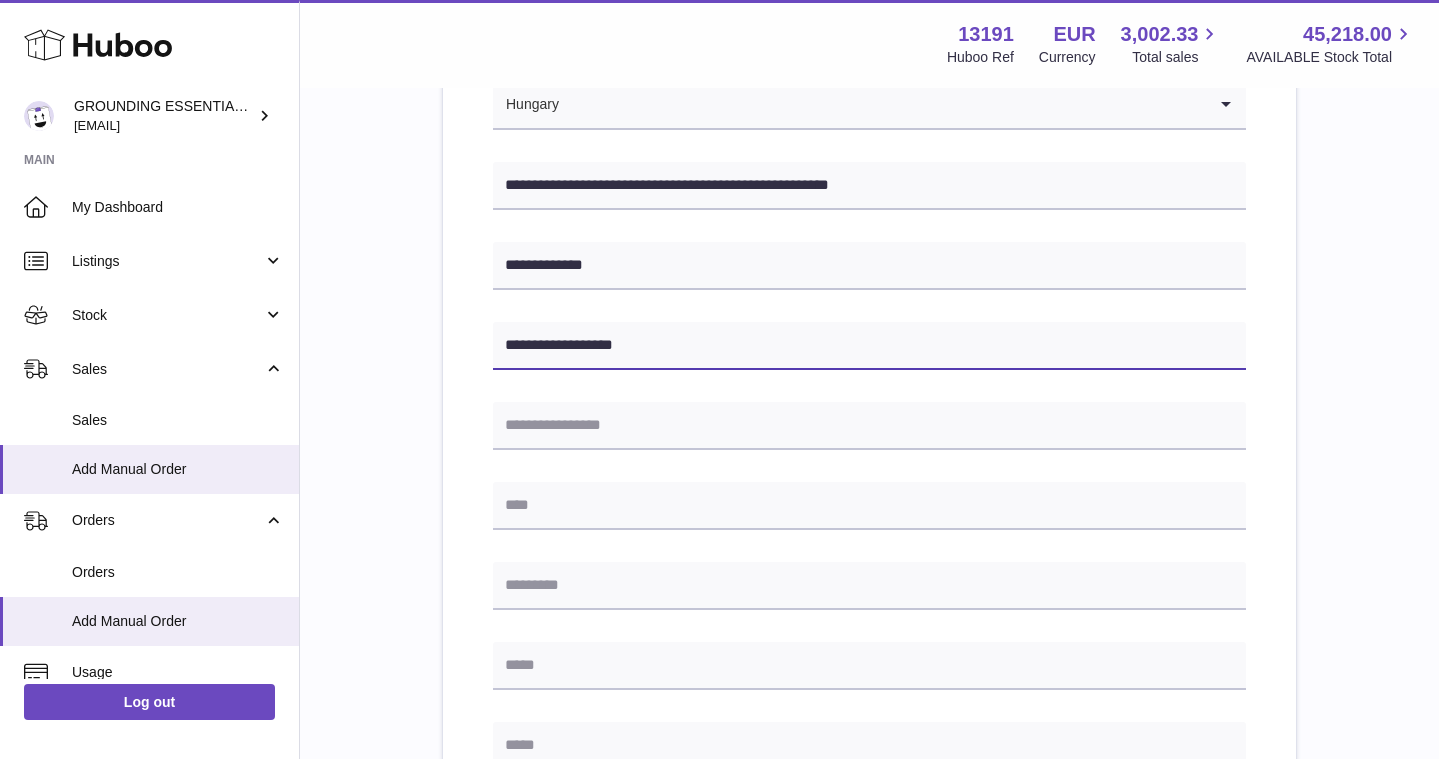 type on "**********" 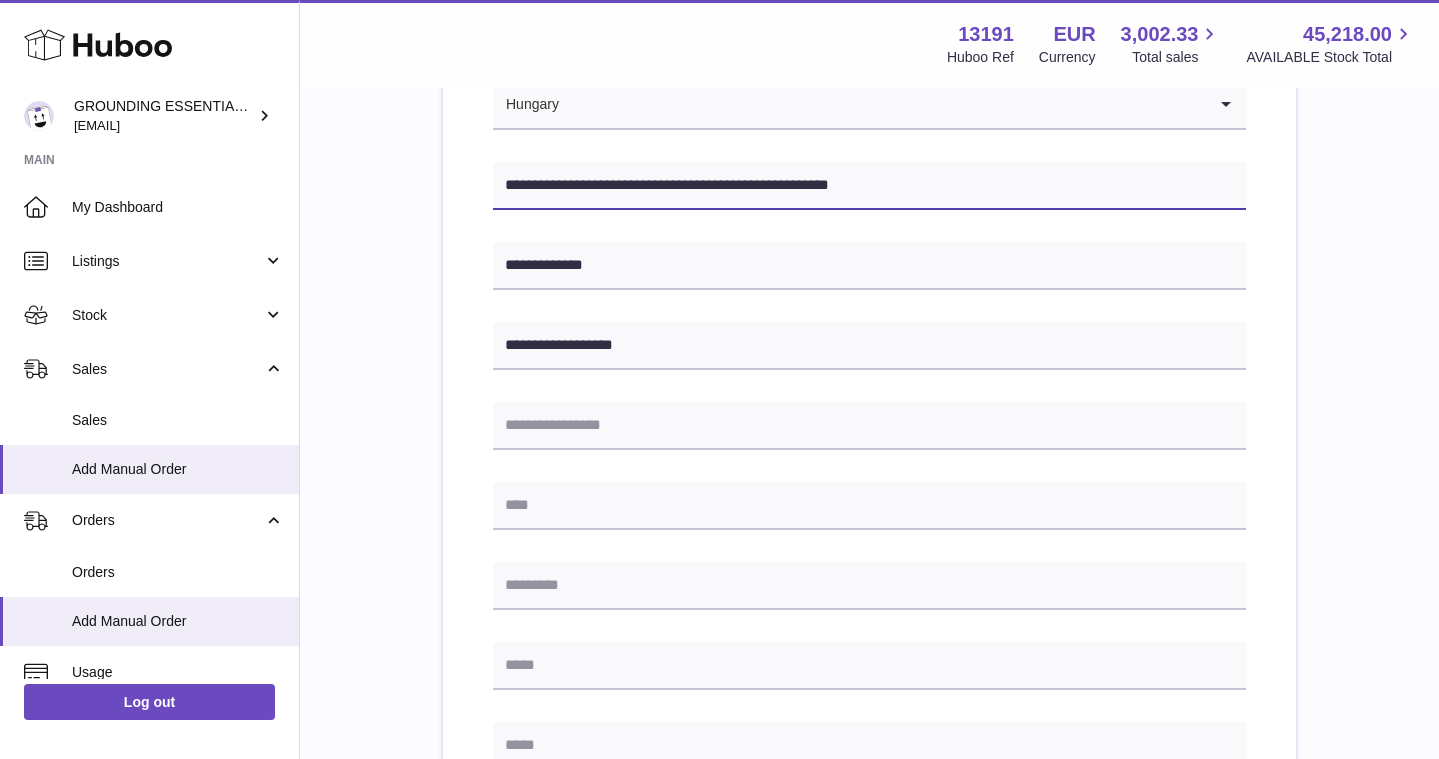 drag, startPoint x: 593, startPoint y: 183, endPoint x: 690, endPoint y: 184, distance: 97.00516 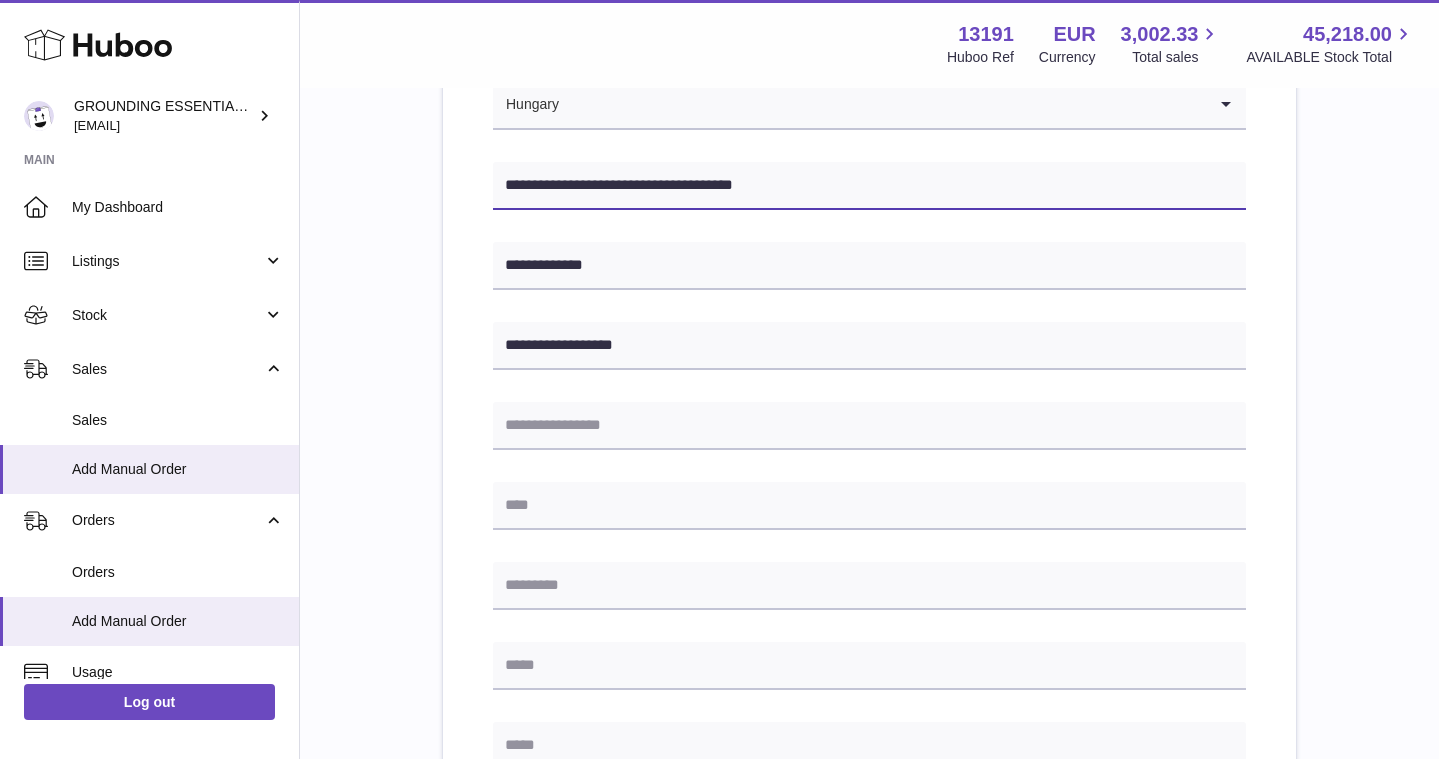 type on "**********" 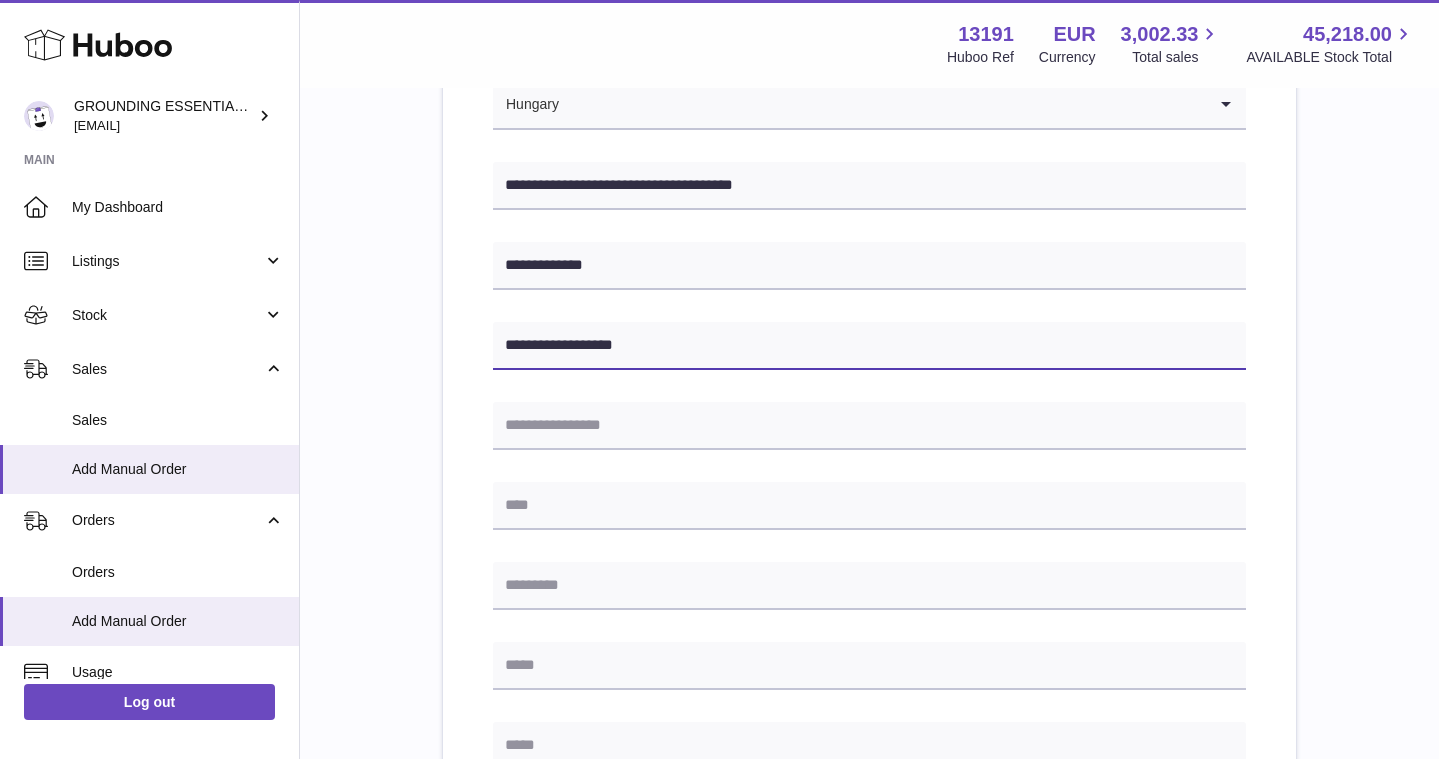 click on "**********" at bounding box center (869, 346) 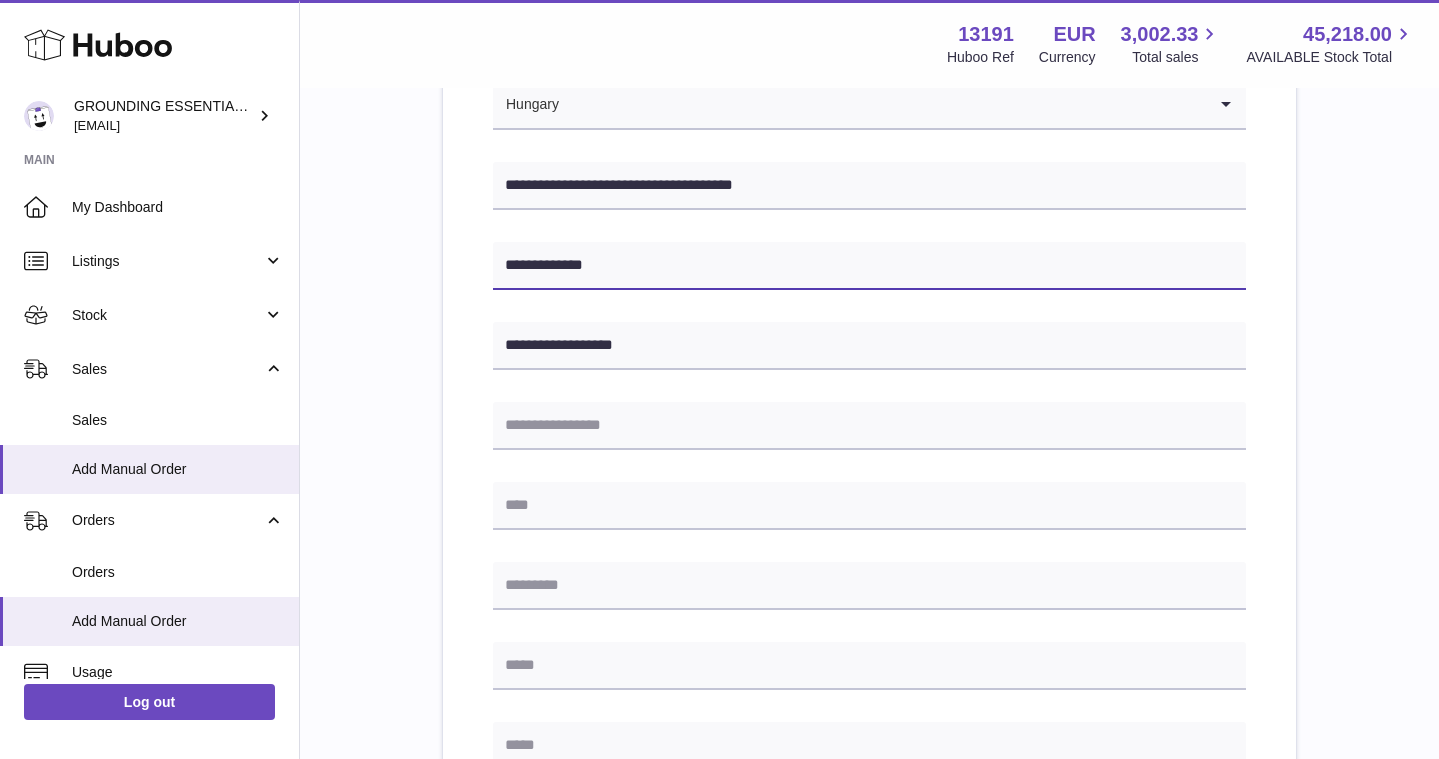 click on "**********" at bounding box center (869, 266) 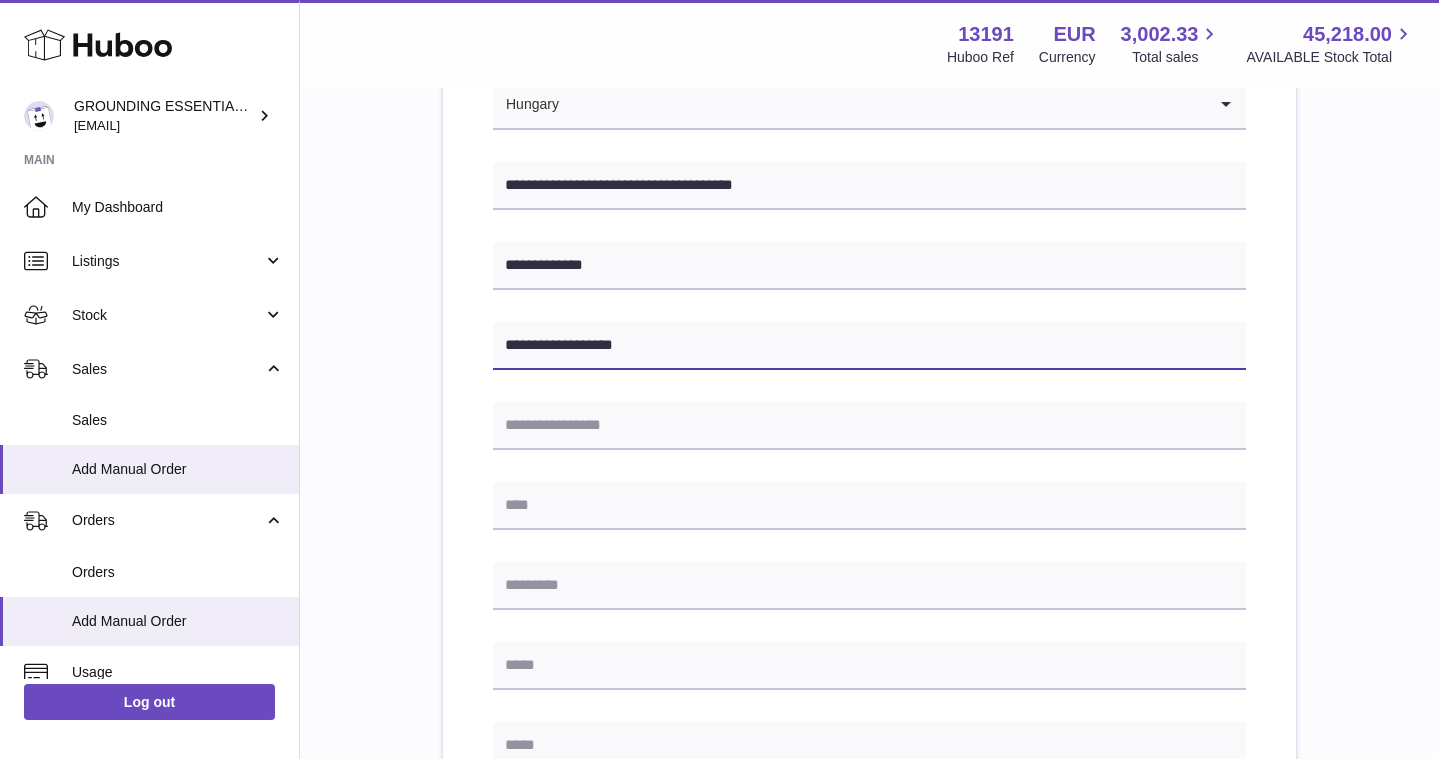 click on "**********" at bounding box center (869, 346) 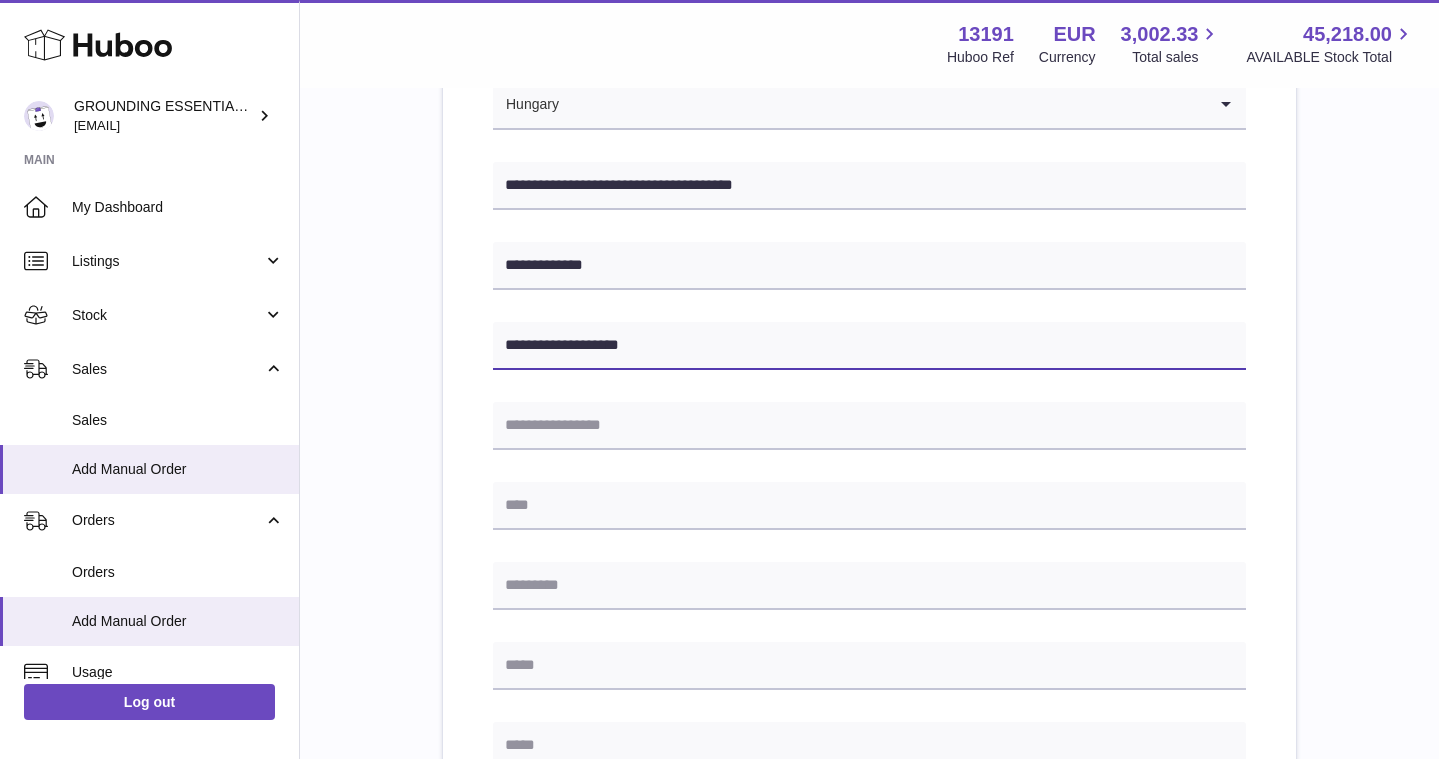 paste on "**********" 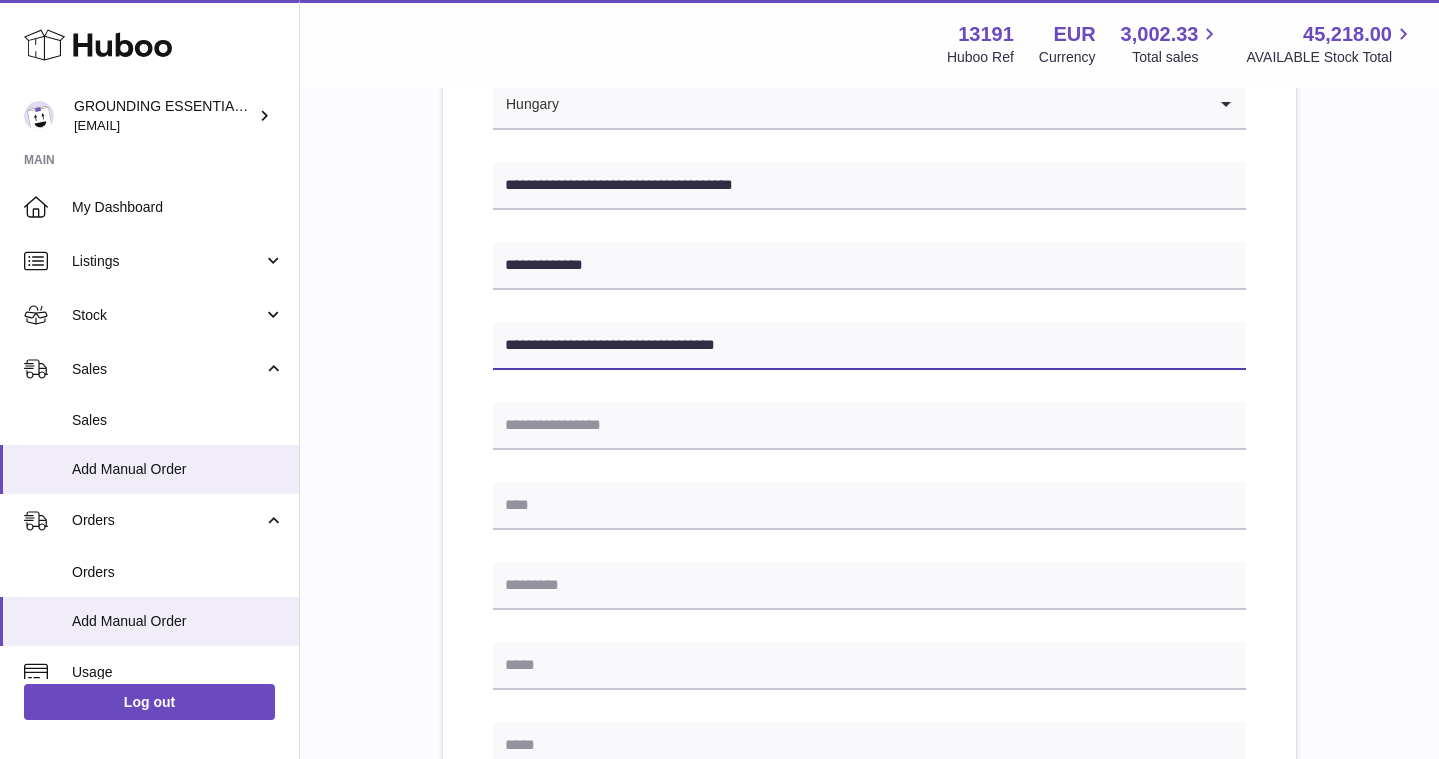 drag, startPoint x: 615, startPoint y: 344, endPoint x: 488, endPoint y: 343, distance: 127.00394 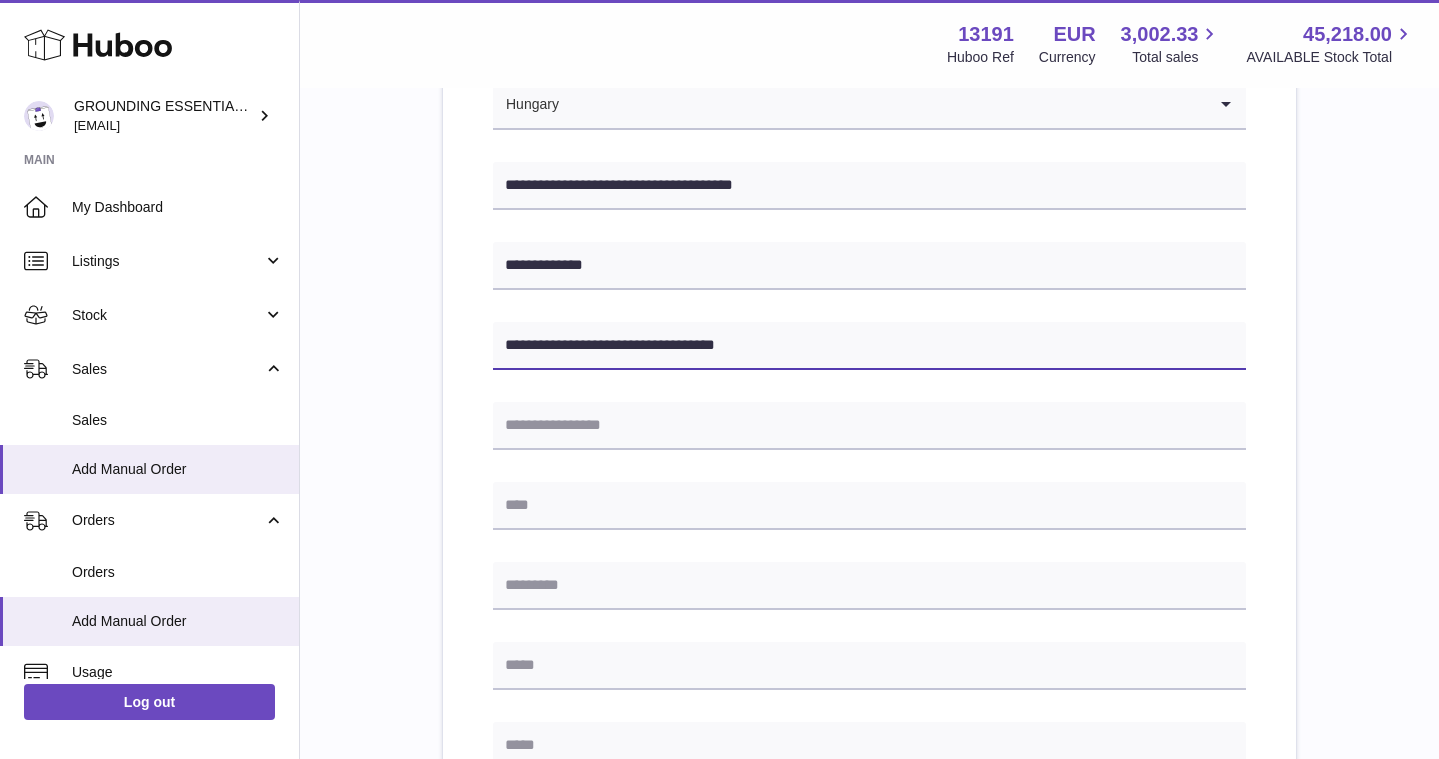 click on "**********" at bounding box center (869, 606) 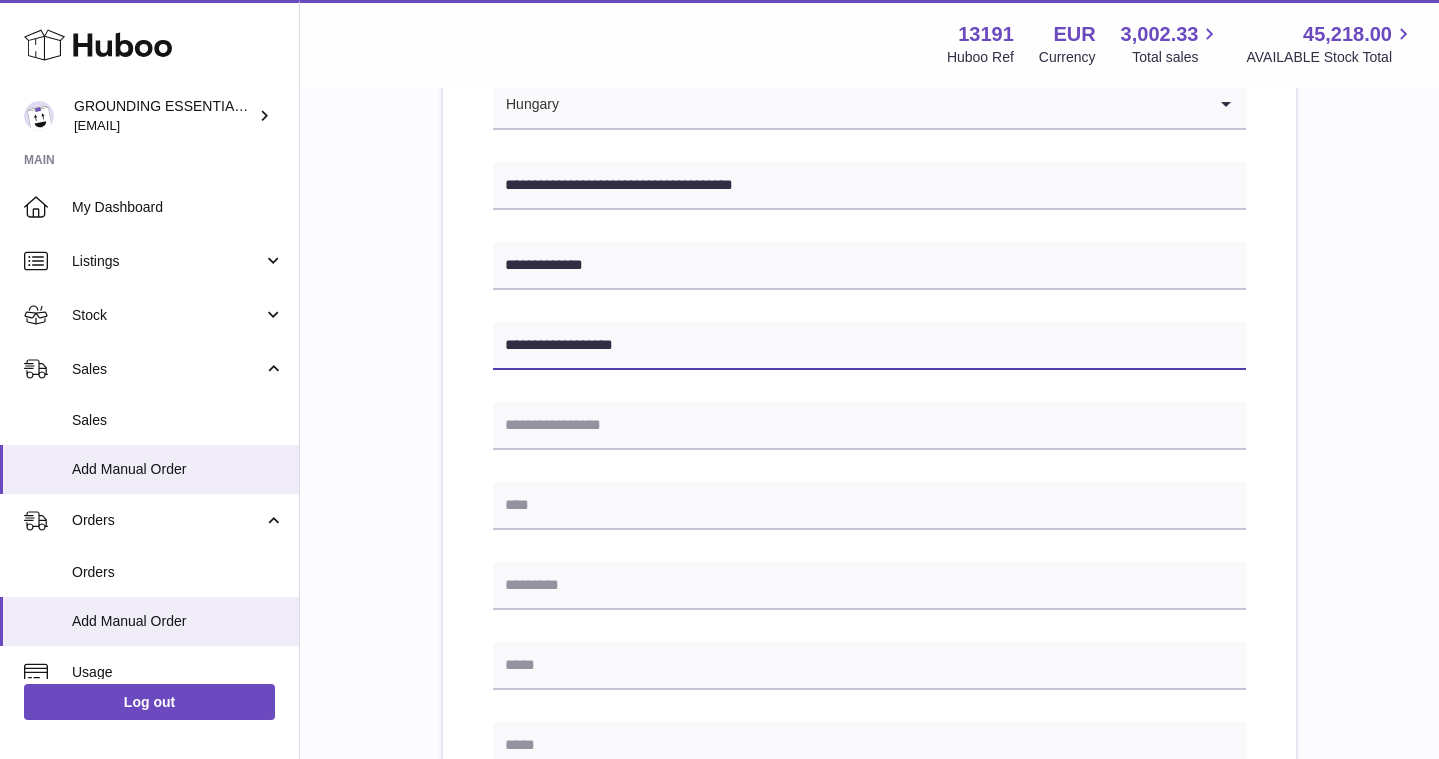 type on "**********" 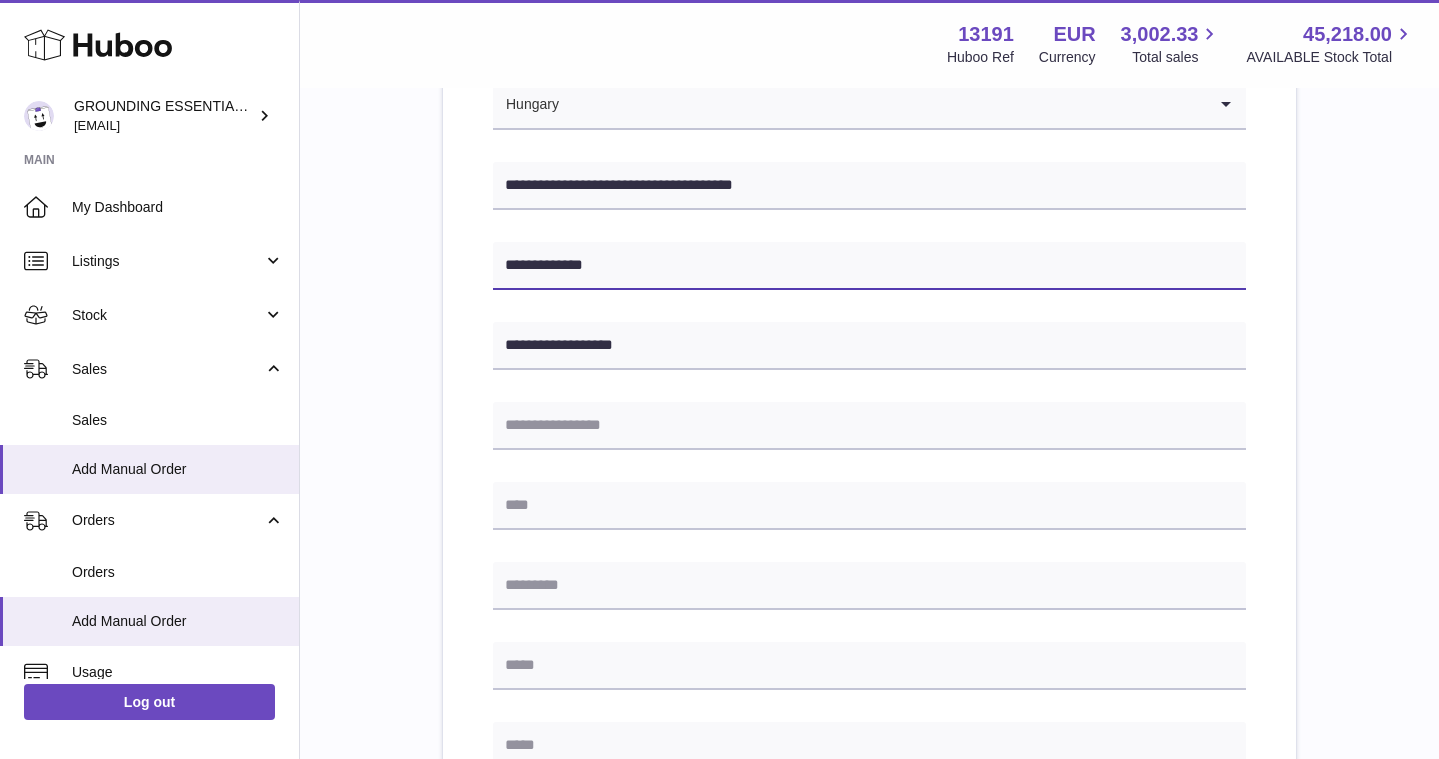 click on "**********" at bounding box center [869, 266] 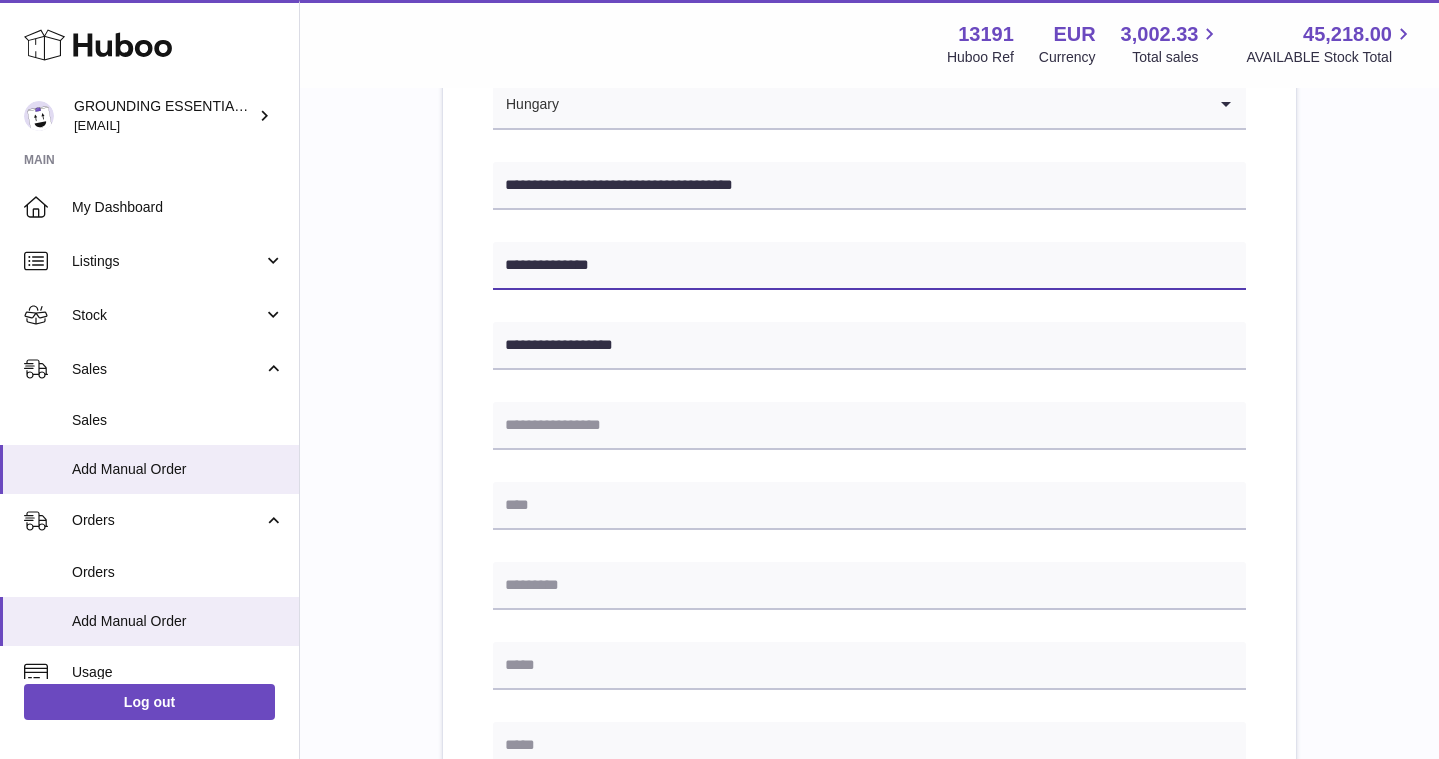 paste on "**********" 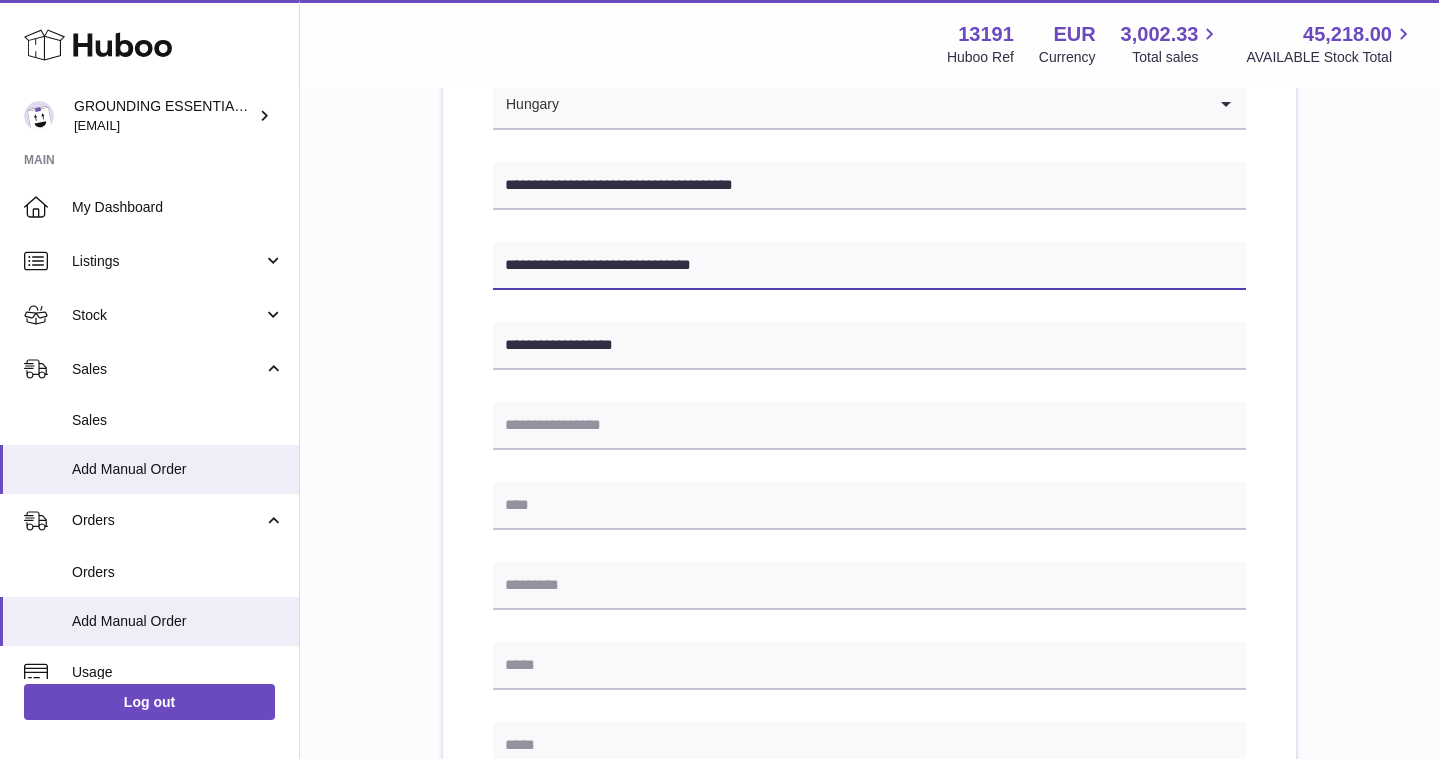 type on "**********" 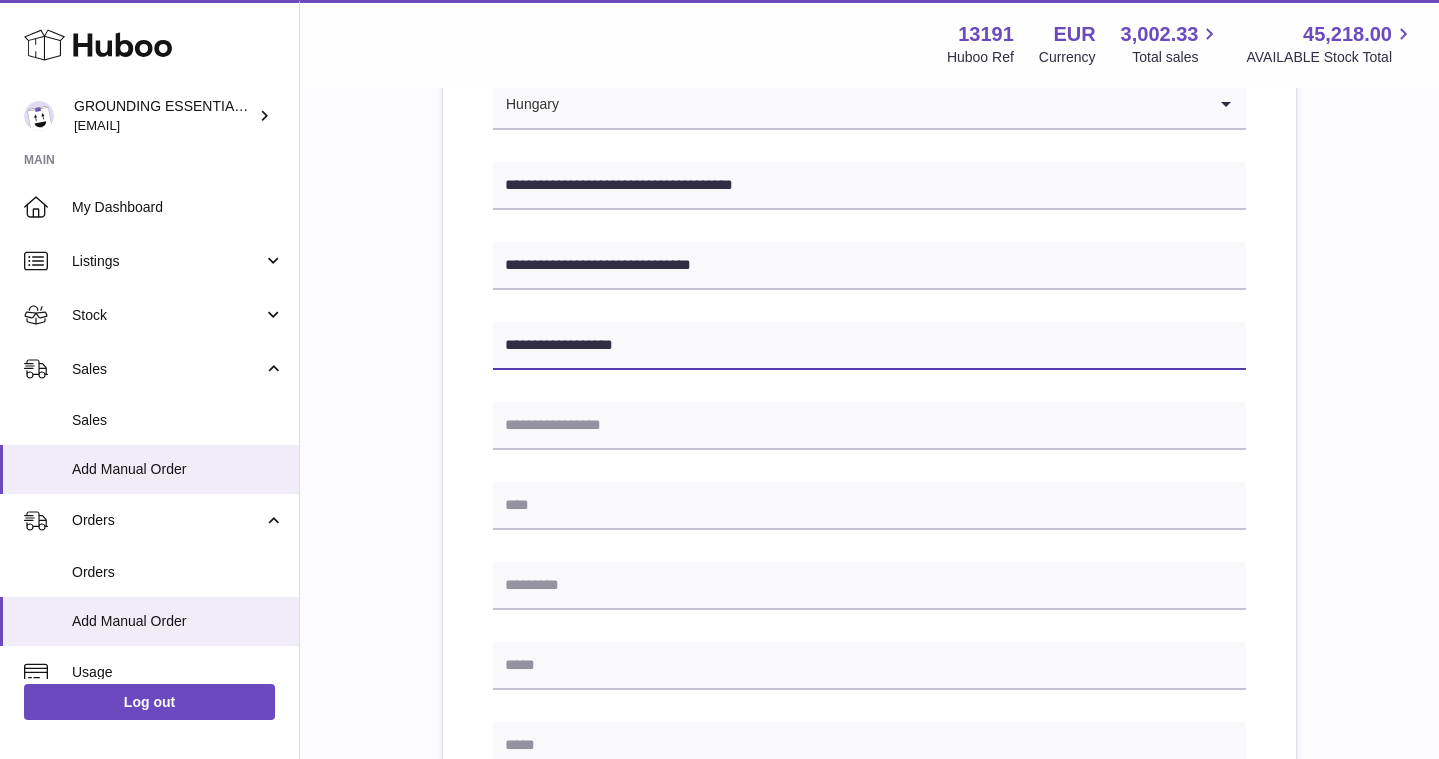 drag, startPoint x: 513, startPoint y: 347, endPoint x: 488, endPoint y: 346, distance: 25.019993 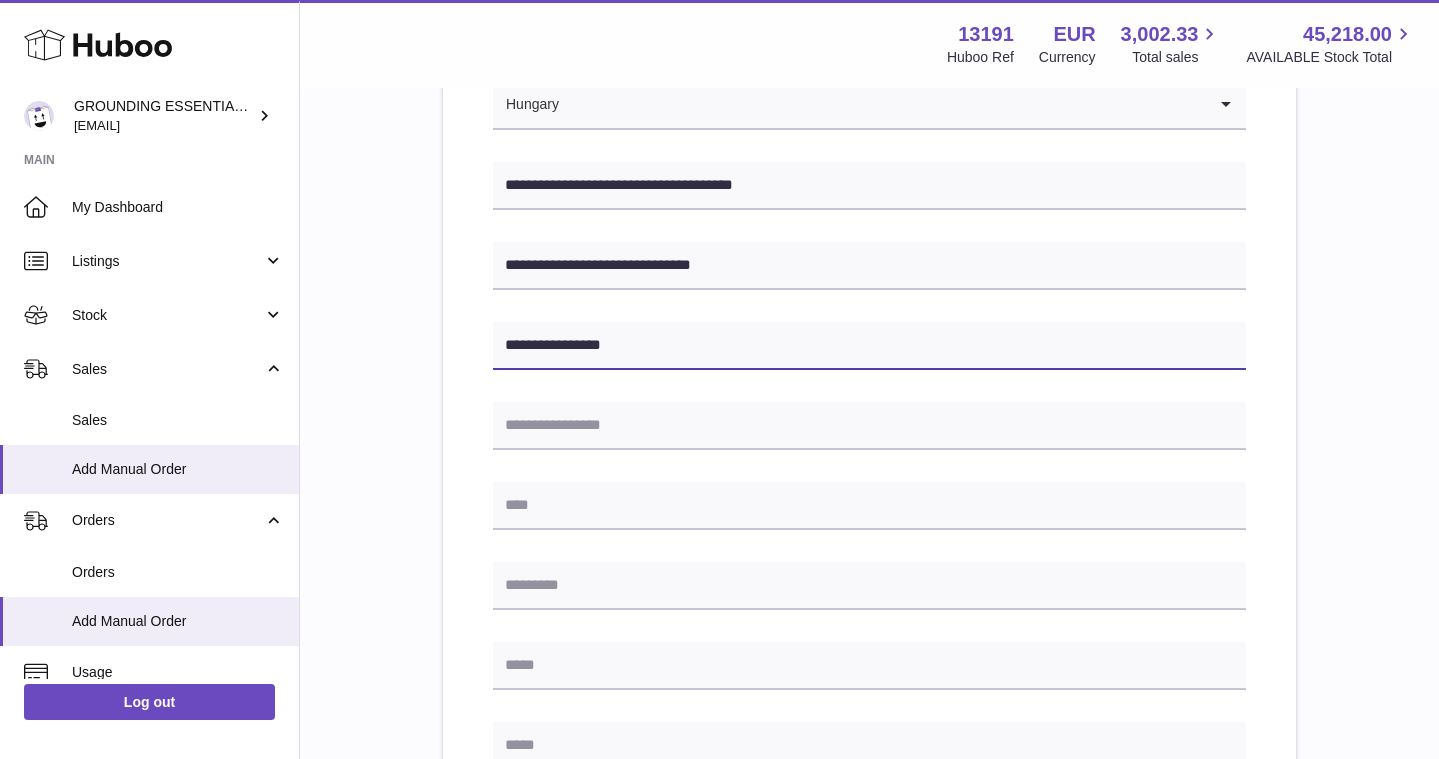 type on "**********" 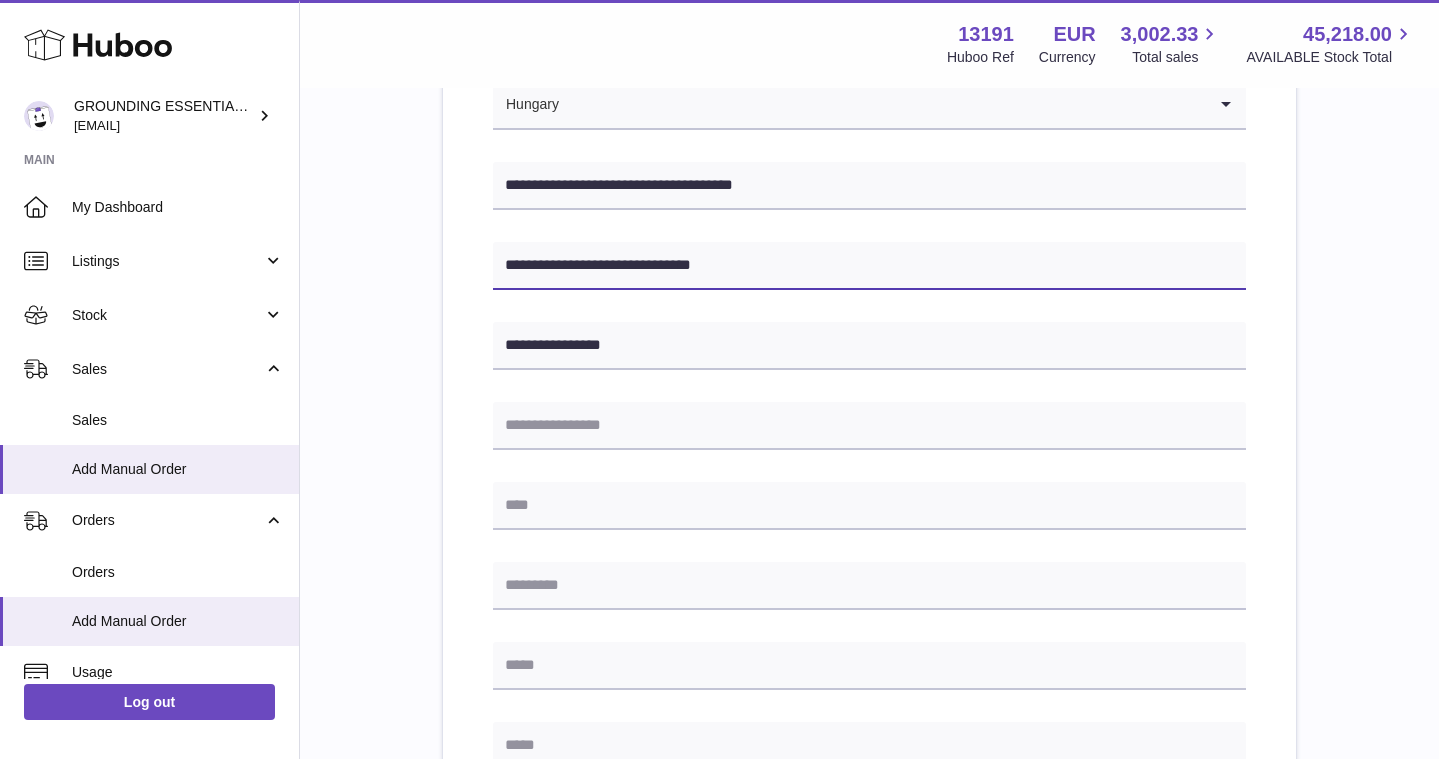 drag, startPoint x: 540, startPoint y: 265, endPoint x: 486, endPoint y: 265, distance: 54 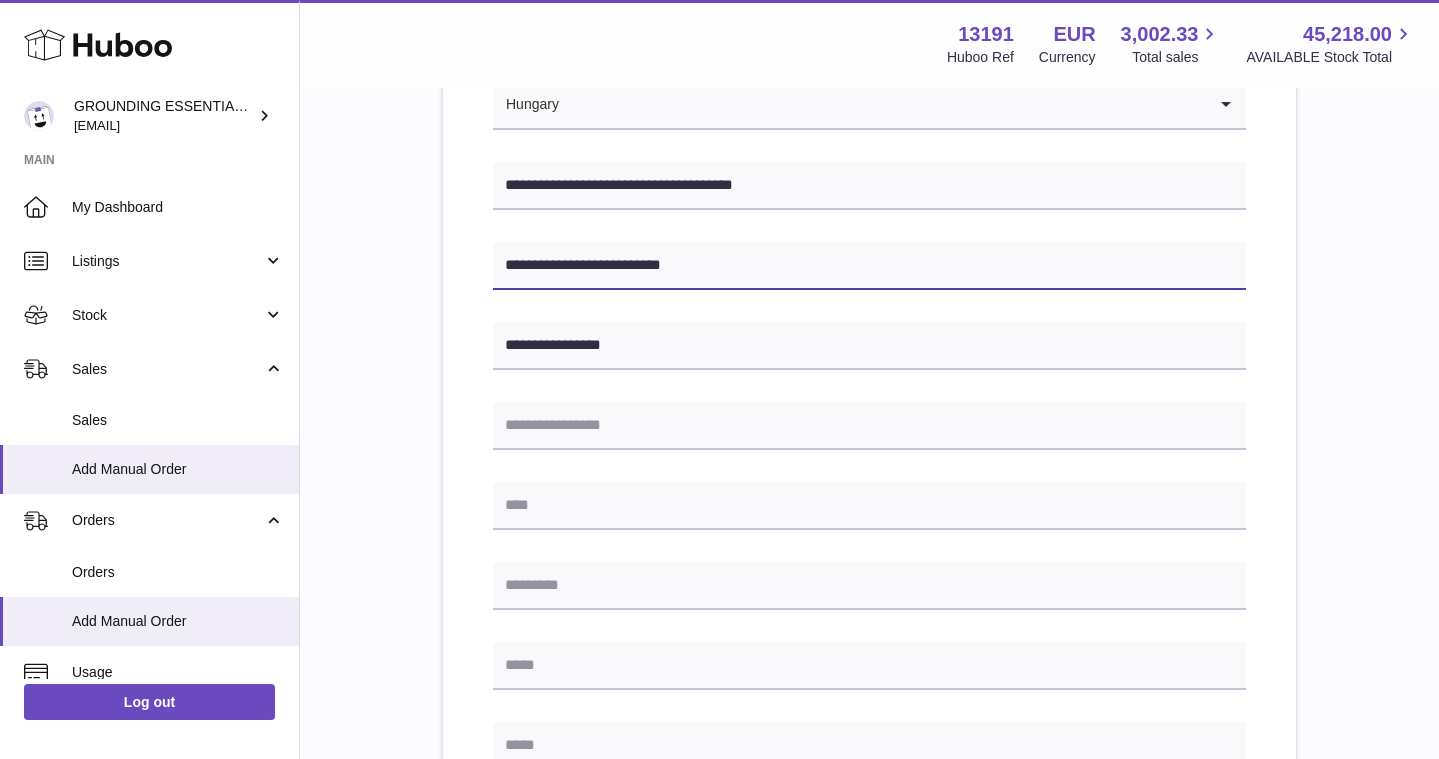 type on "**********" 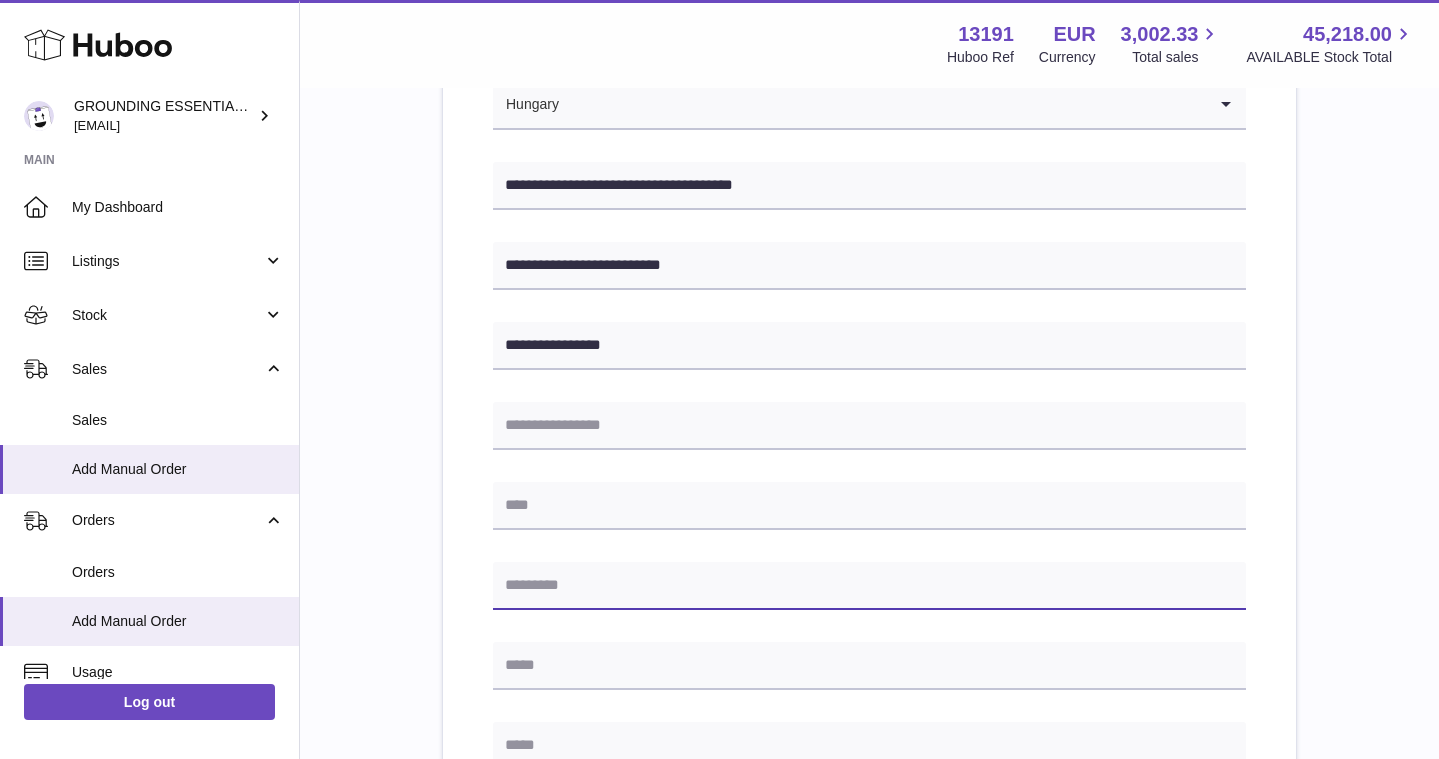 click at bounding box center (869, 586) 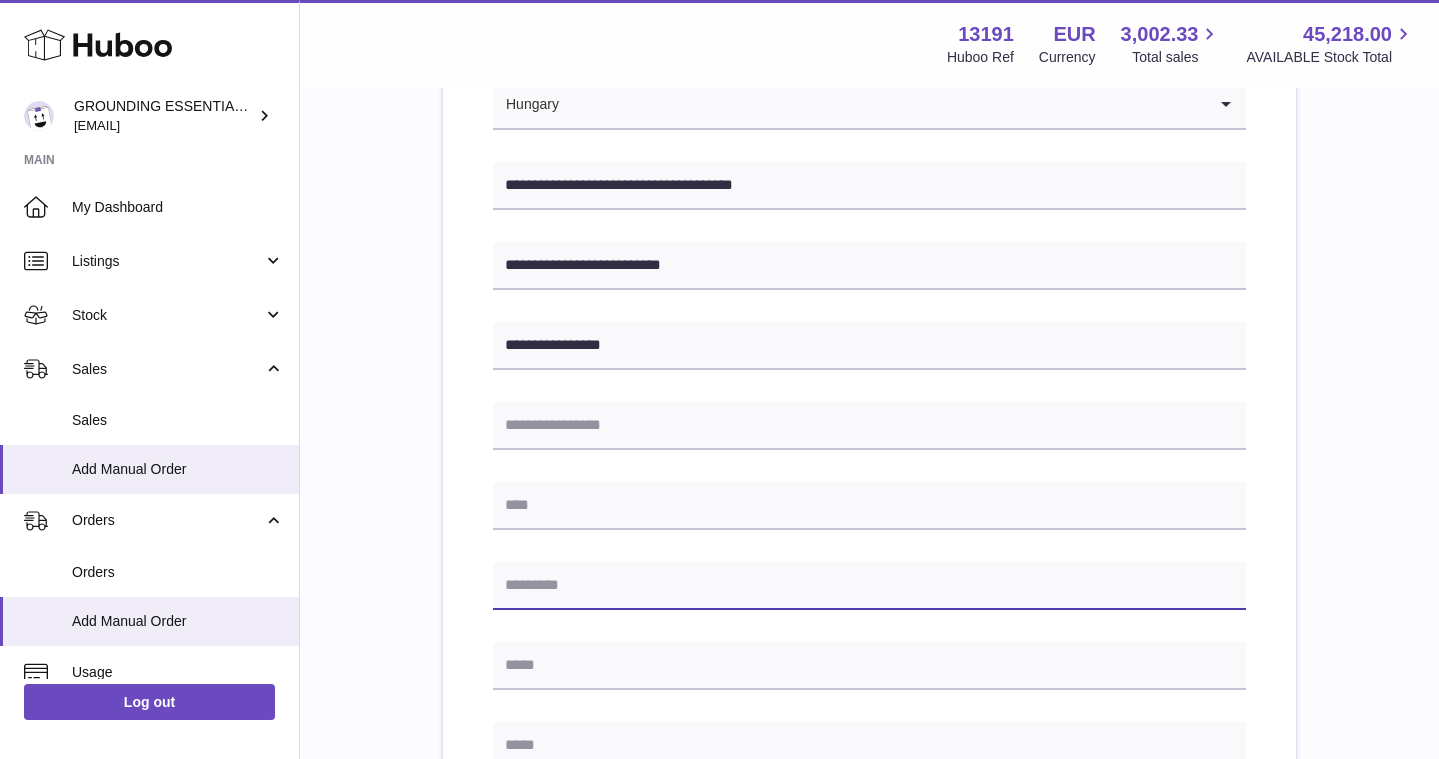 paste on "****" 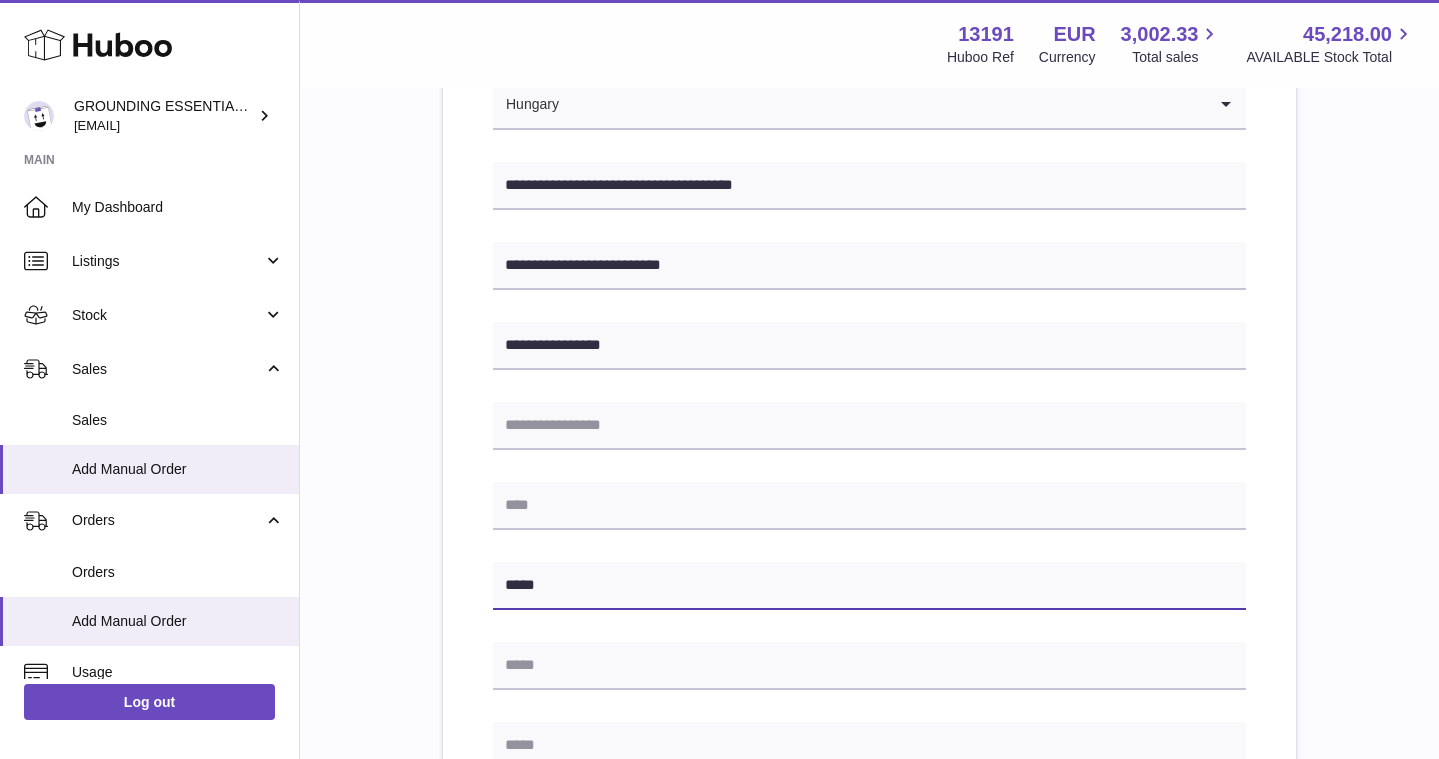 type on "****" 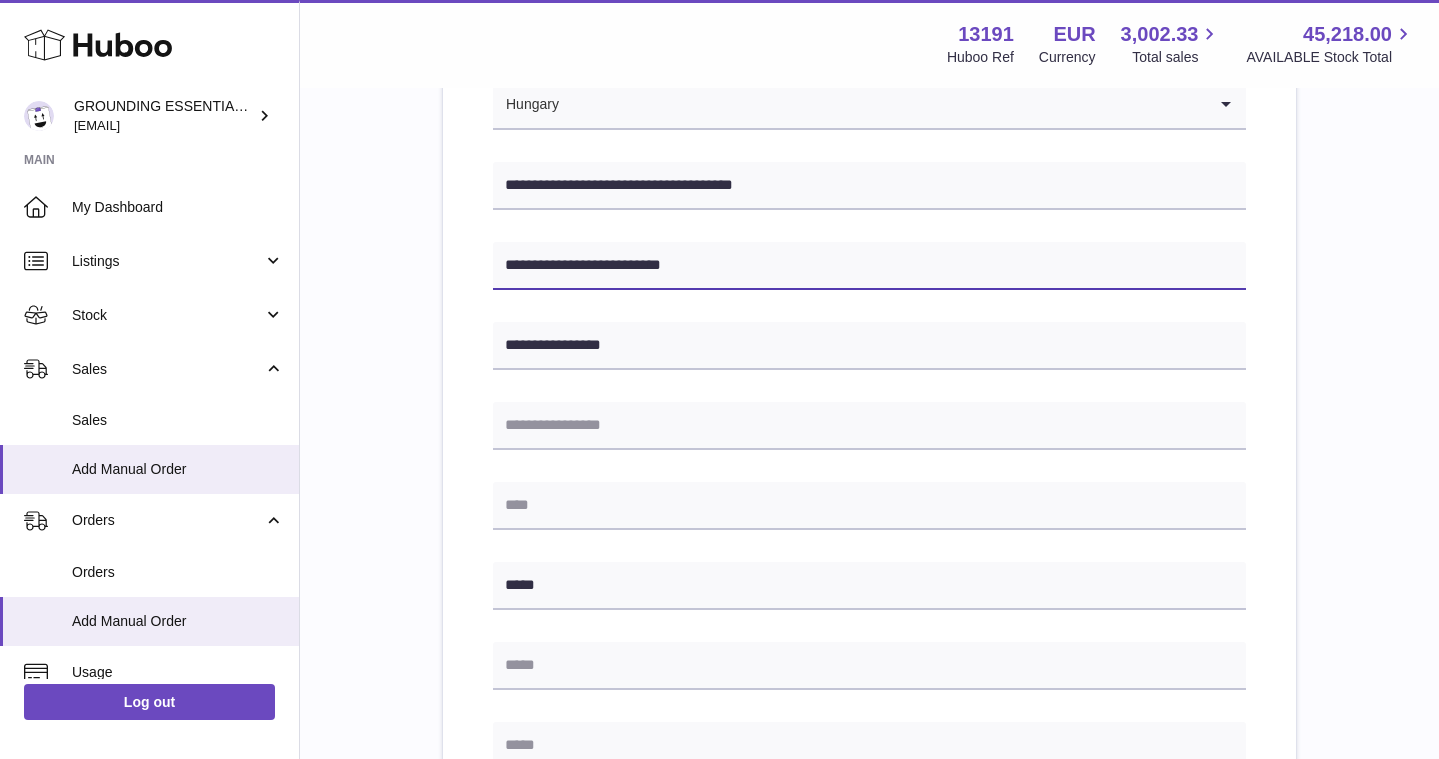drag, startPoint x: 572, startPoint y: 266, endPoint x: 483, endPoint y: 263, distance: 89.050545 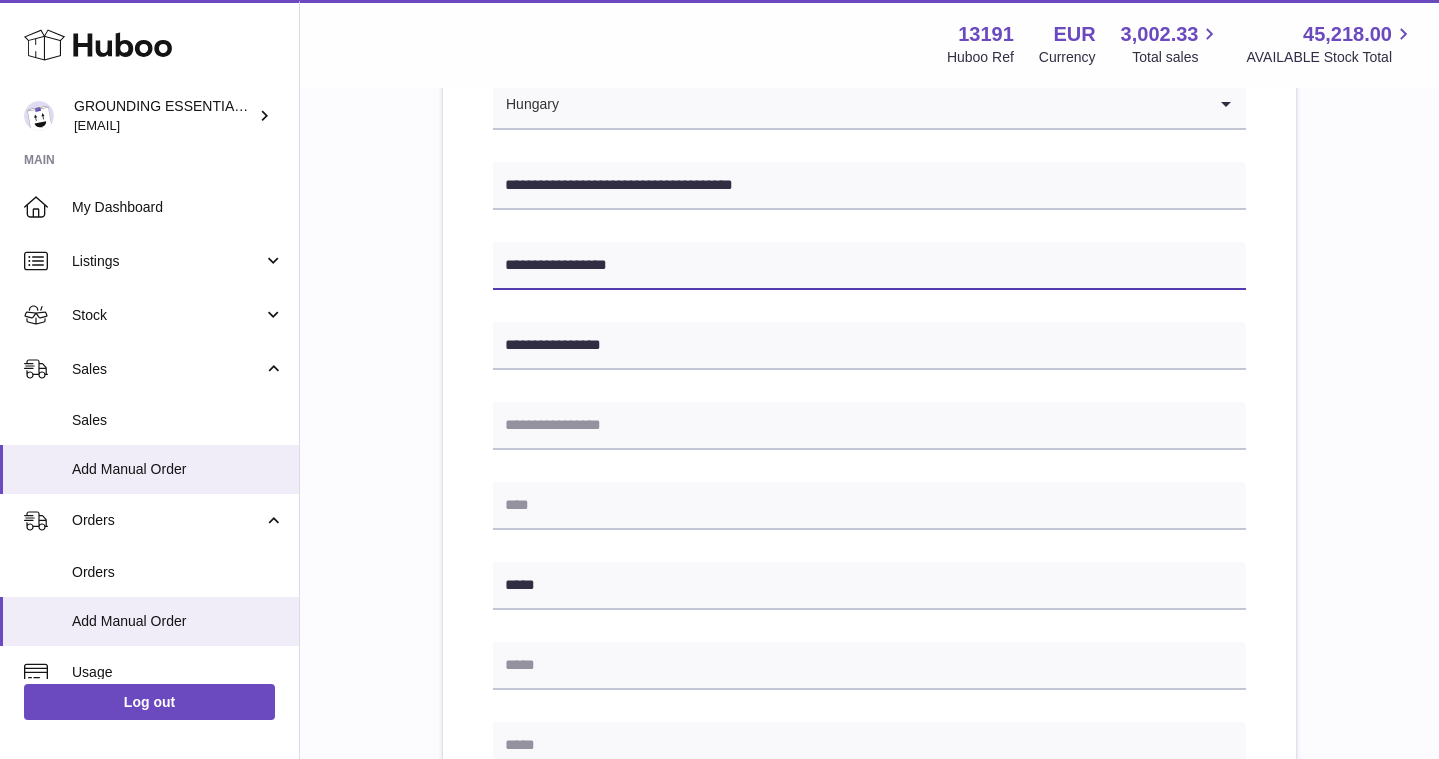 type on "**********" 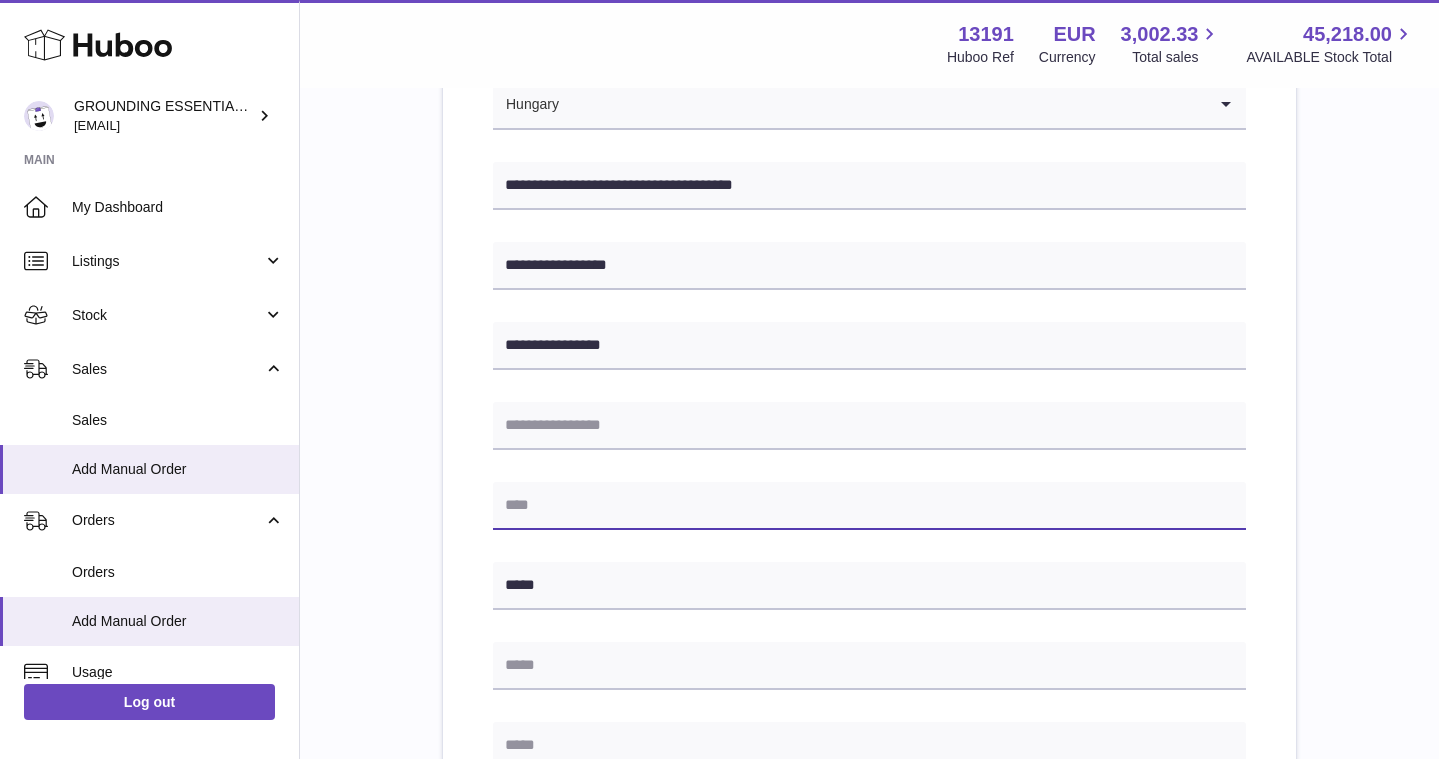 click at bounding box center [869, 506] 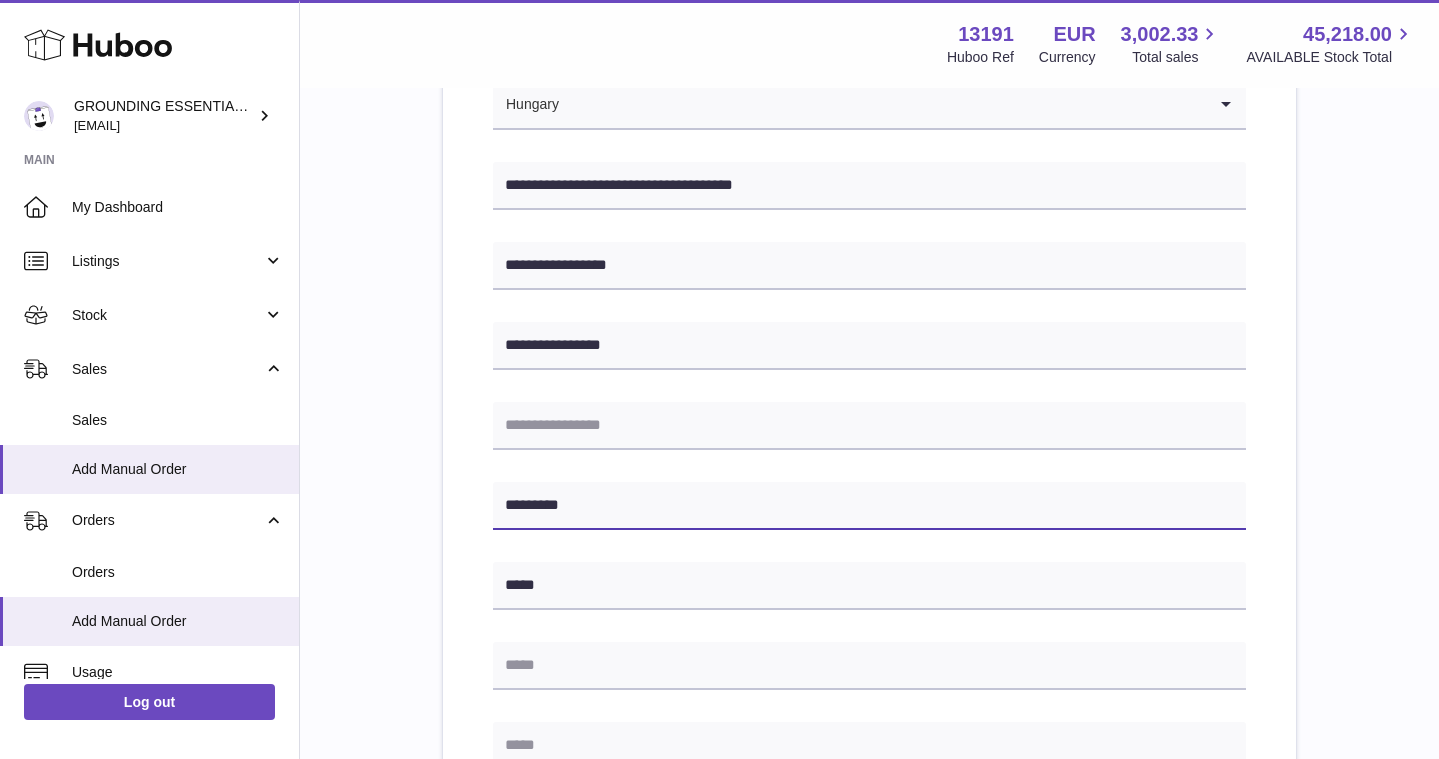 type on "********" 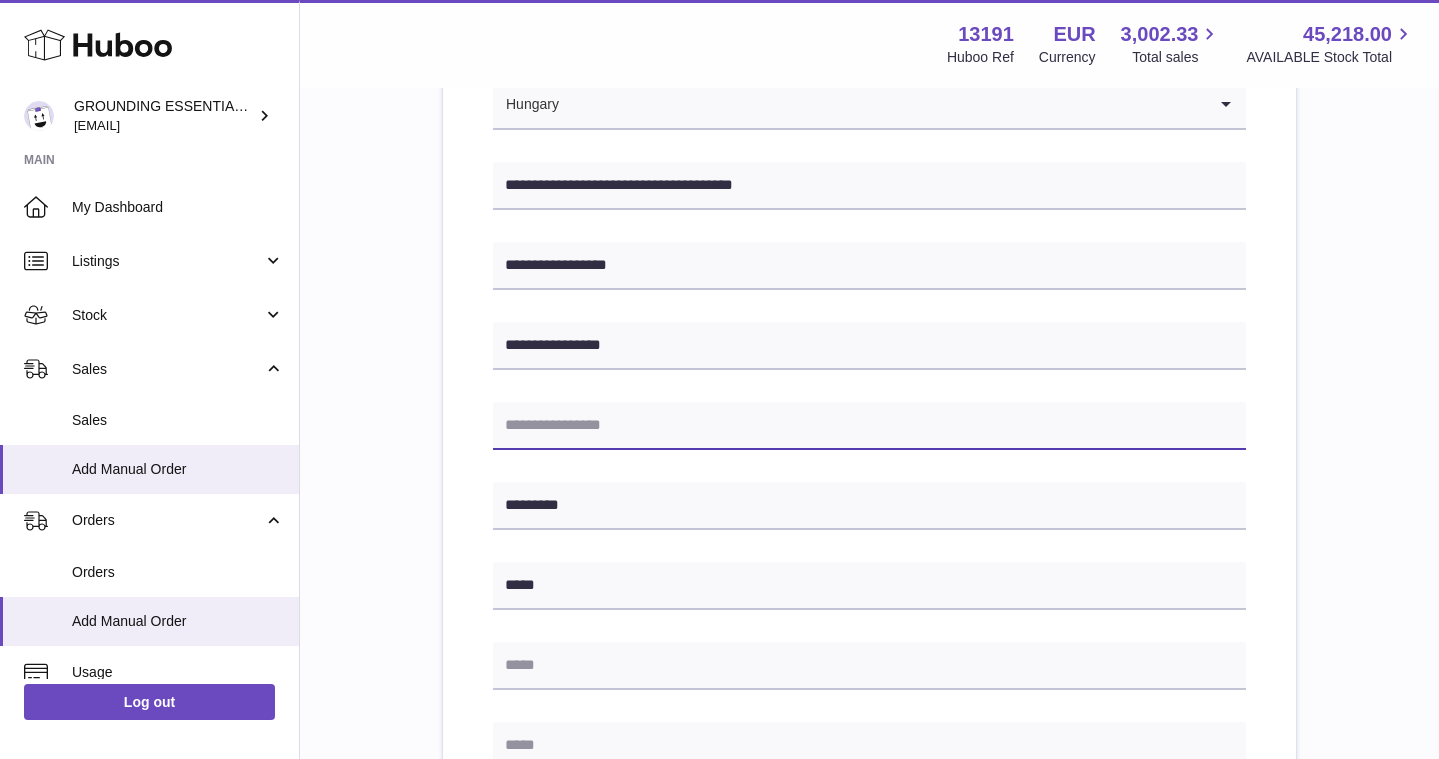 click at bounding box center [869, 426] 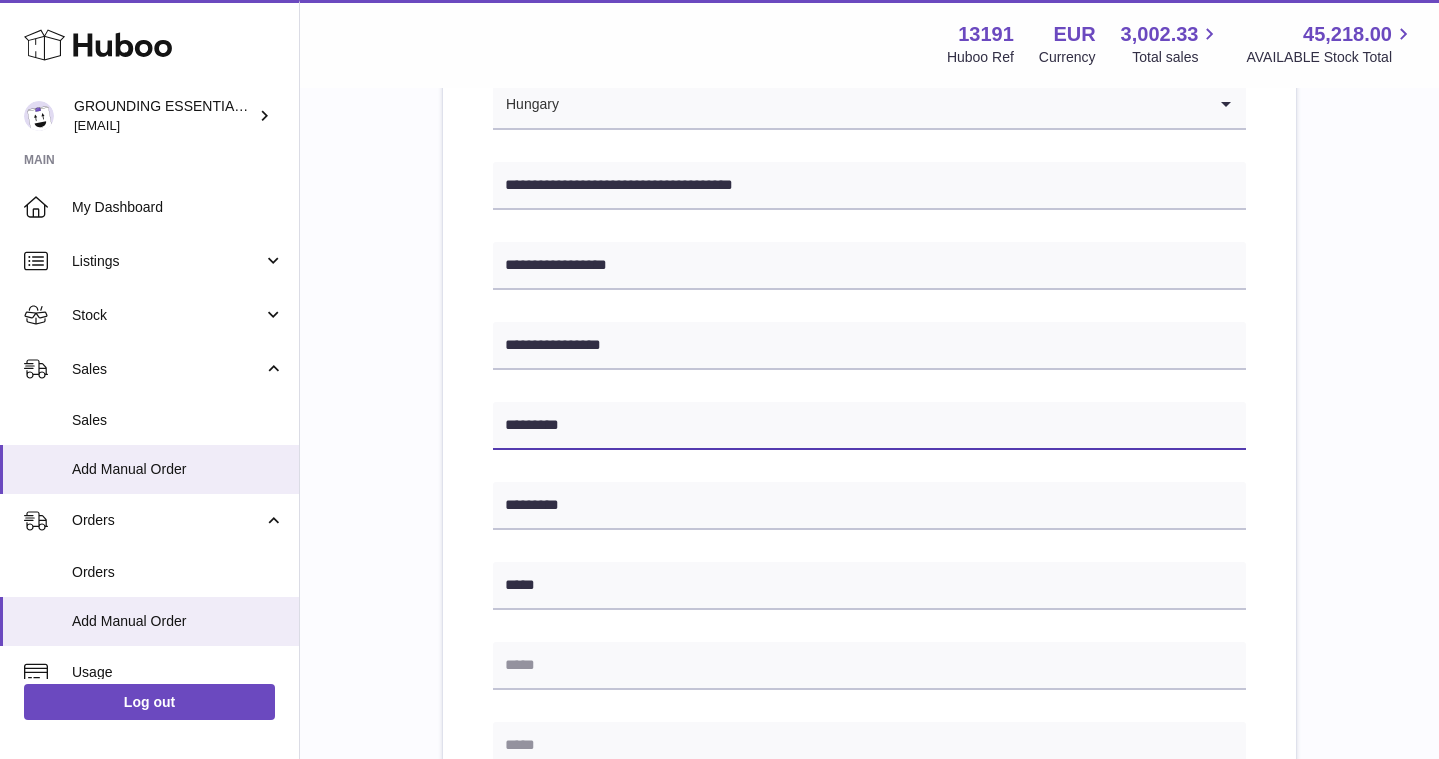 type on "********" 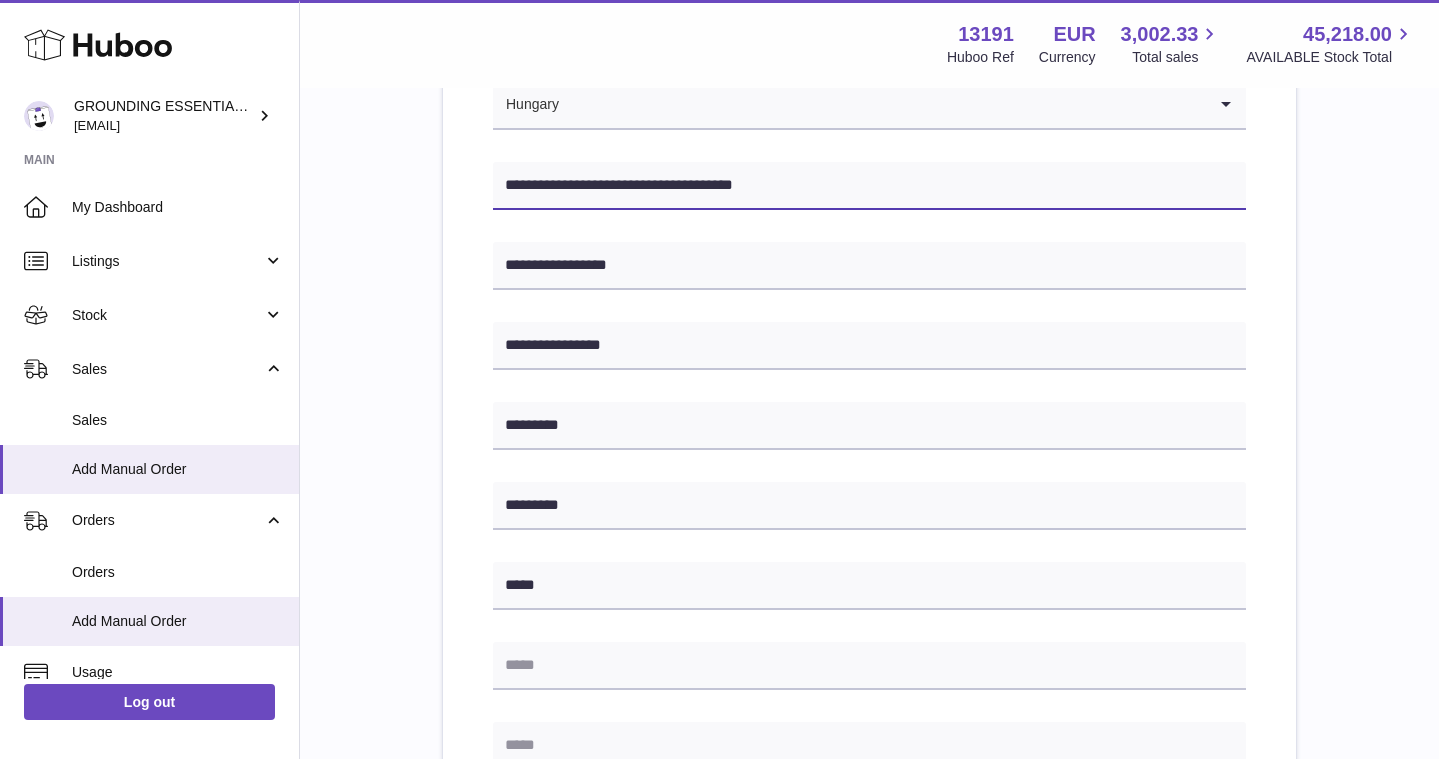 drag, startPoint x: 778, startPoint y: 183, endPoint x: 657, endPoint y: 183, distance: 121 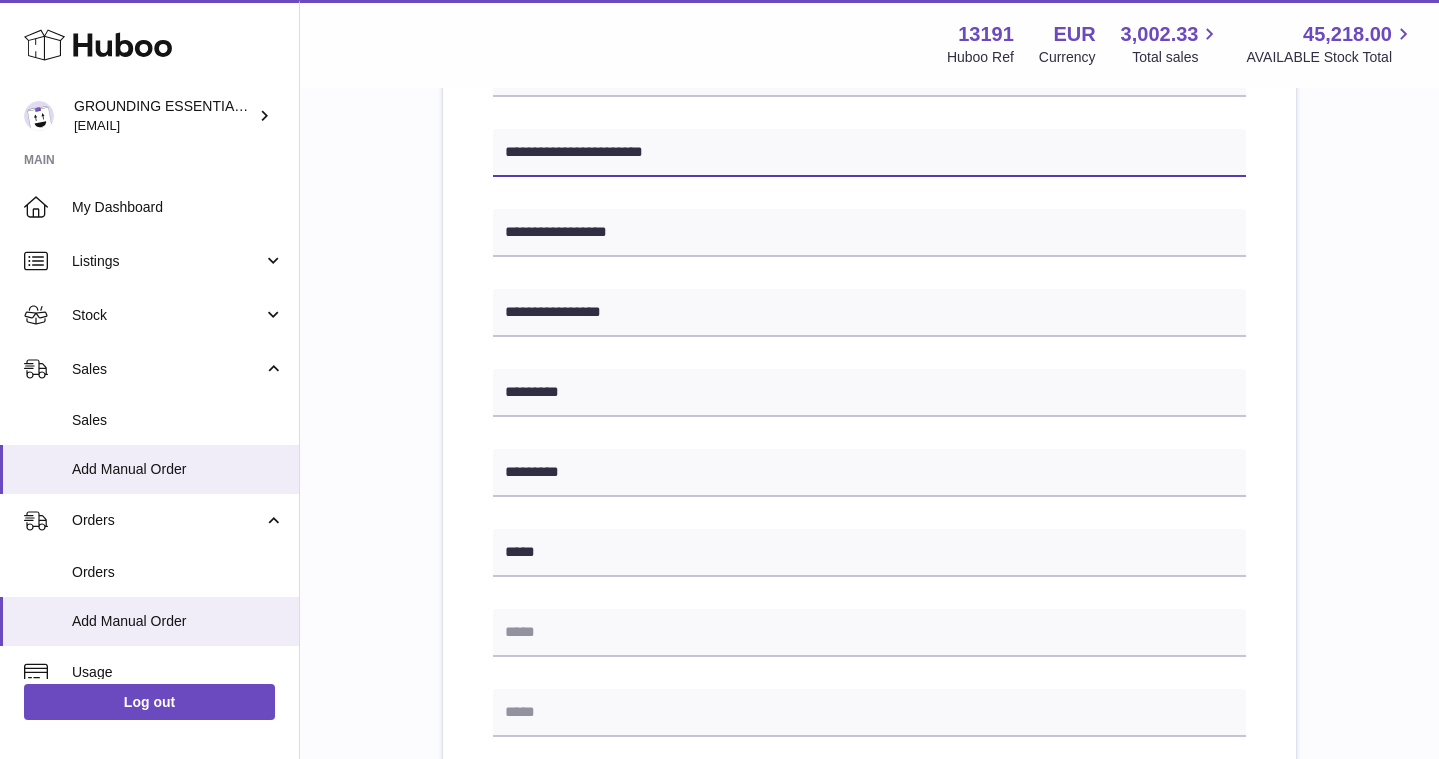 scroll, scrollTop: 444, scrollLeft: 0, axis: vertical 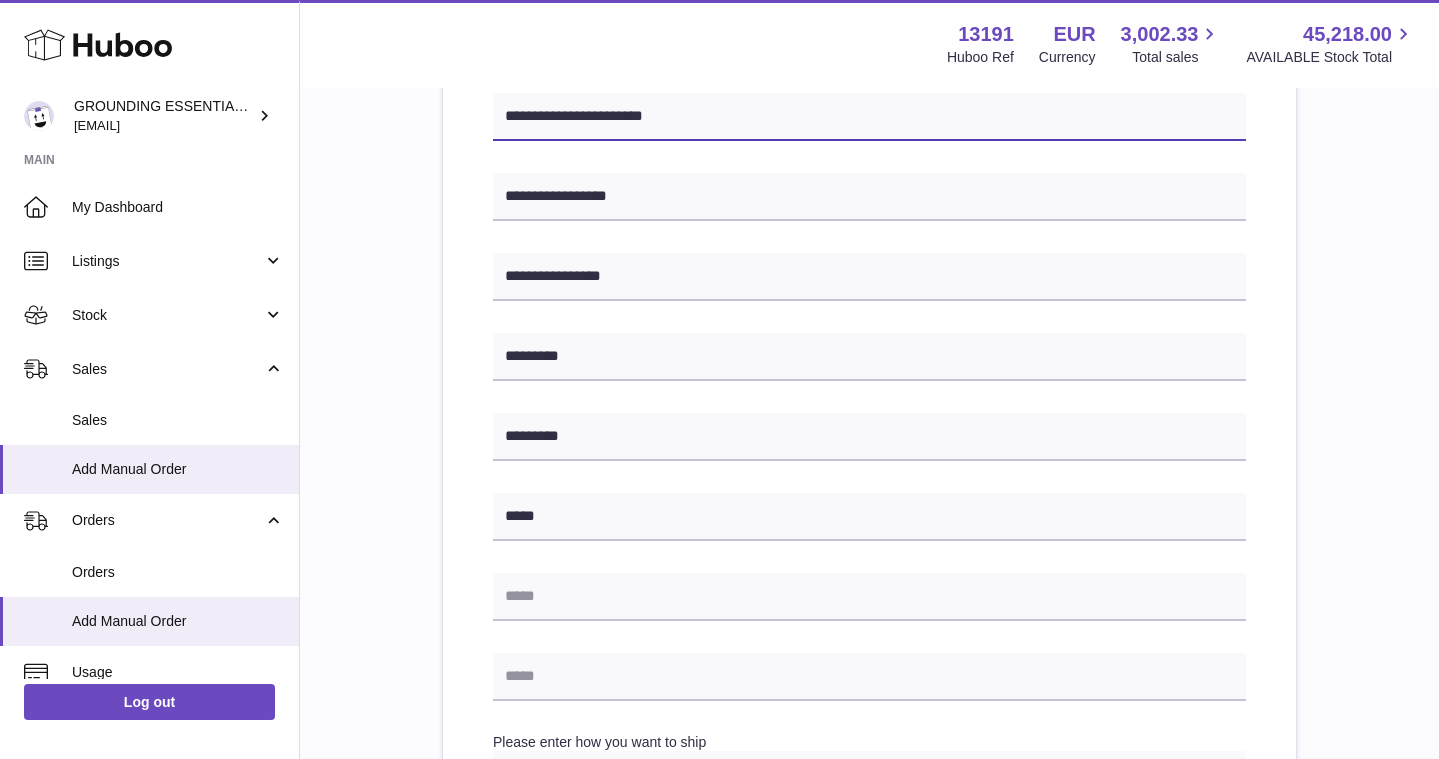 type on "**********" 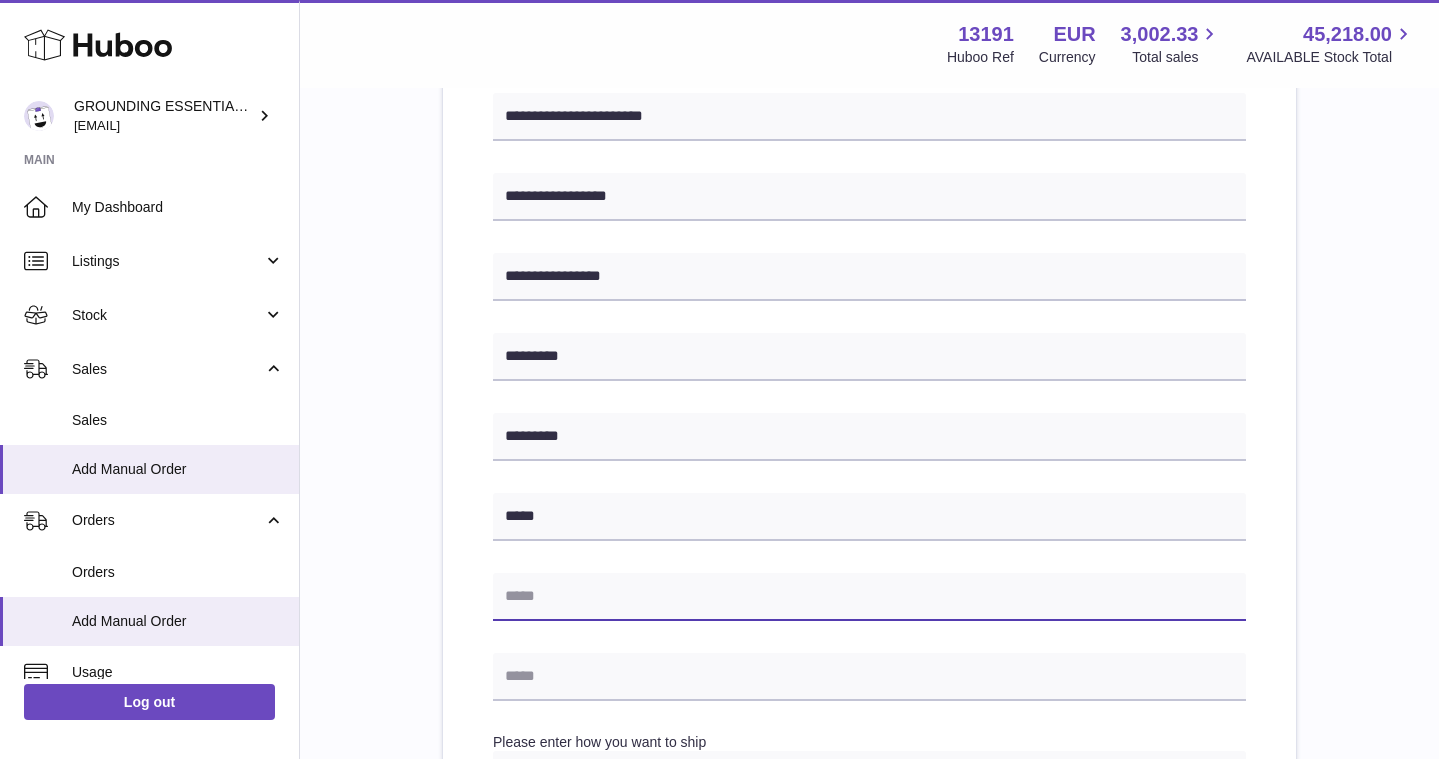 click at bounding box center (869, 597) 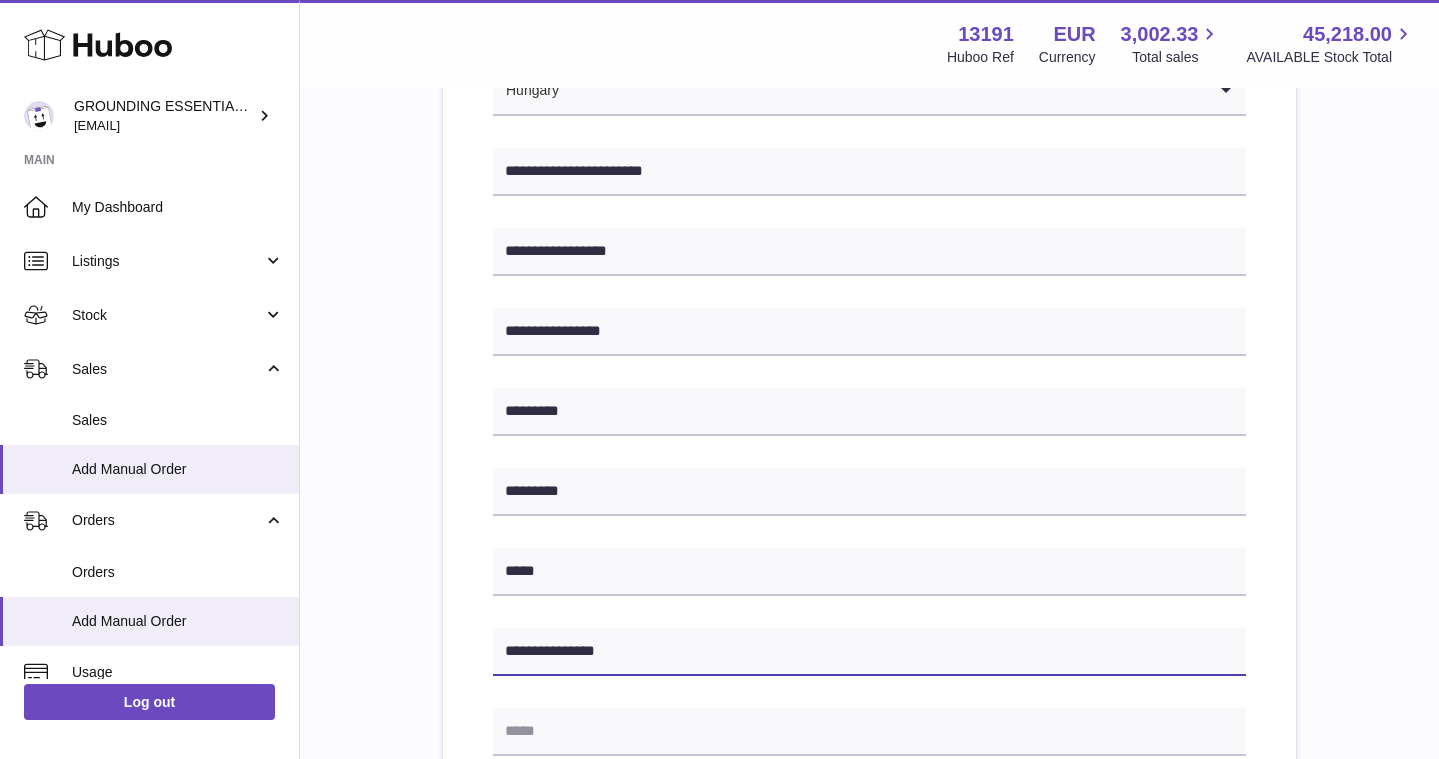 scroll, scrollTop: 331, scrollLeft: 0, axis: vertical 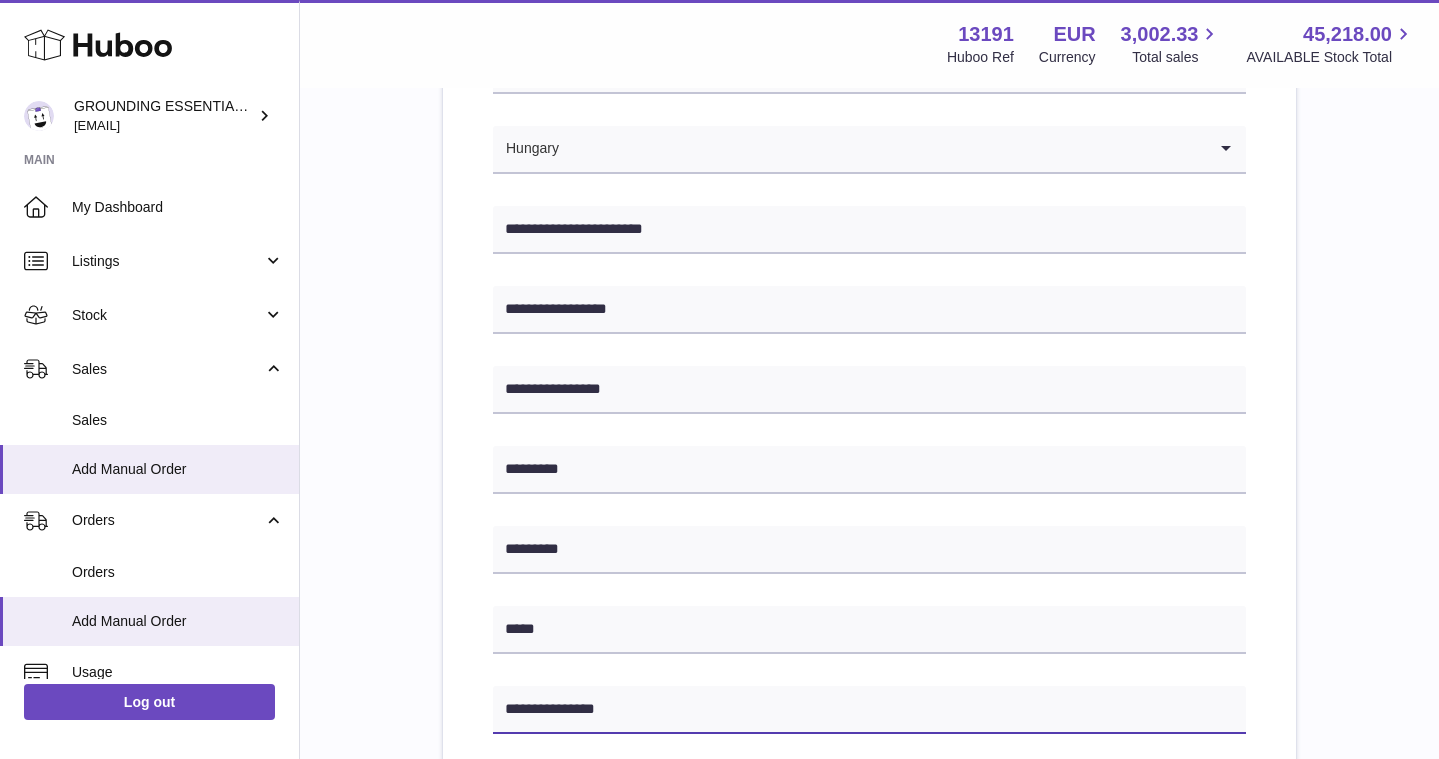 type on "**********" 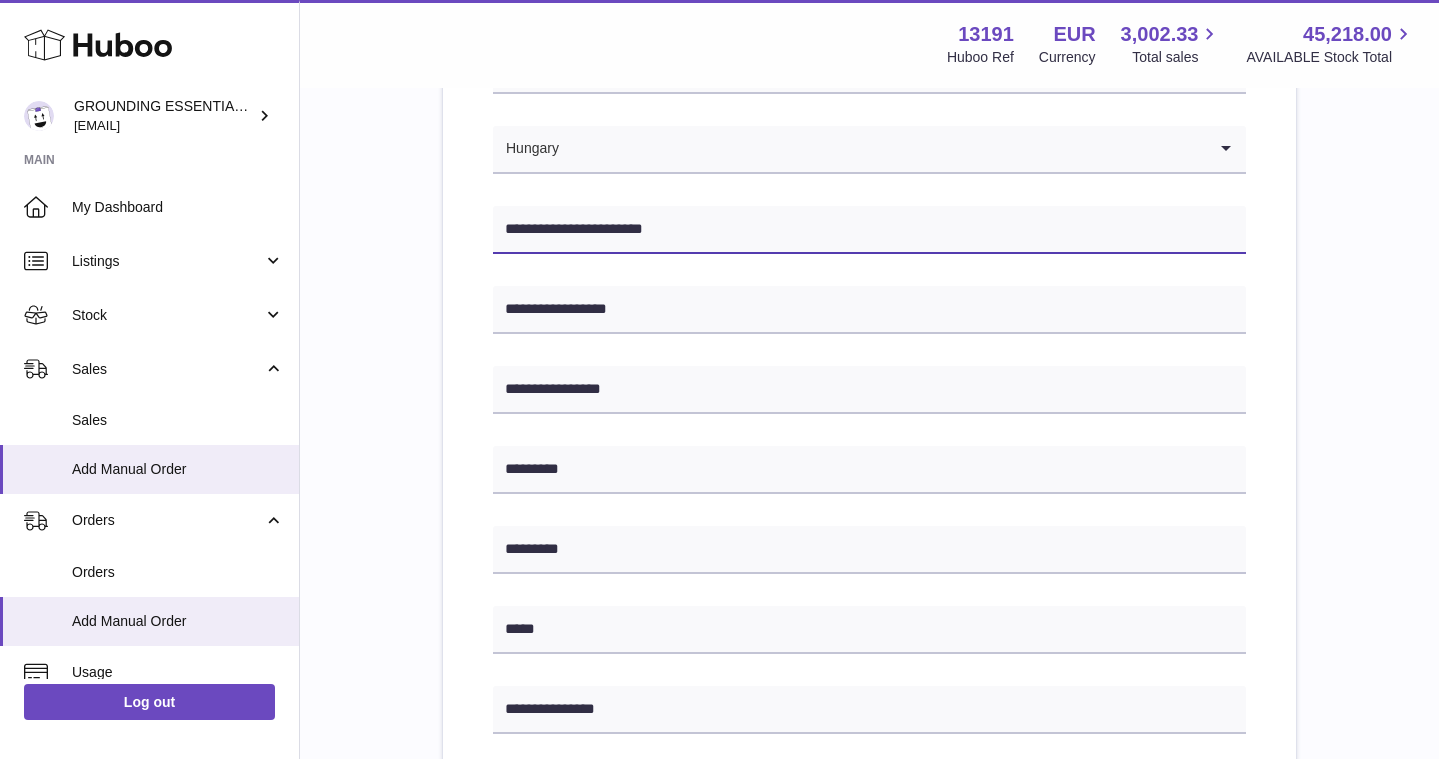 drag, startPoint x: 664, startPoint y: 223, endPoint x: 596, endPoint y: 227, distance: 68.117546 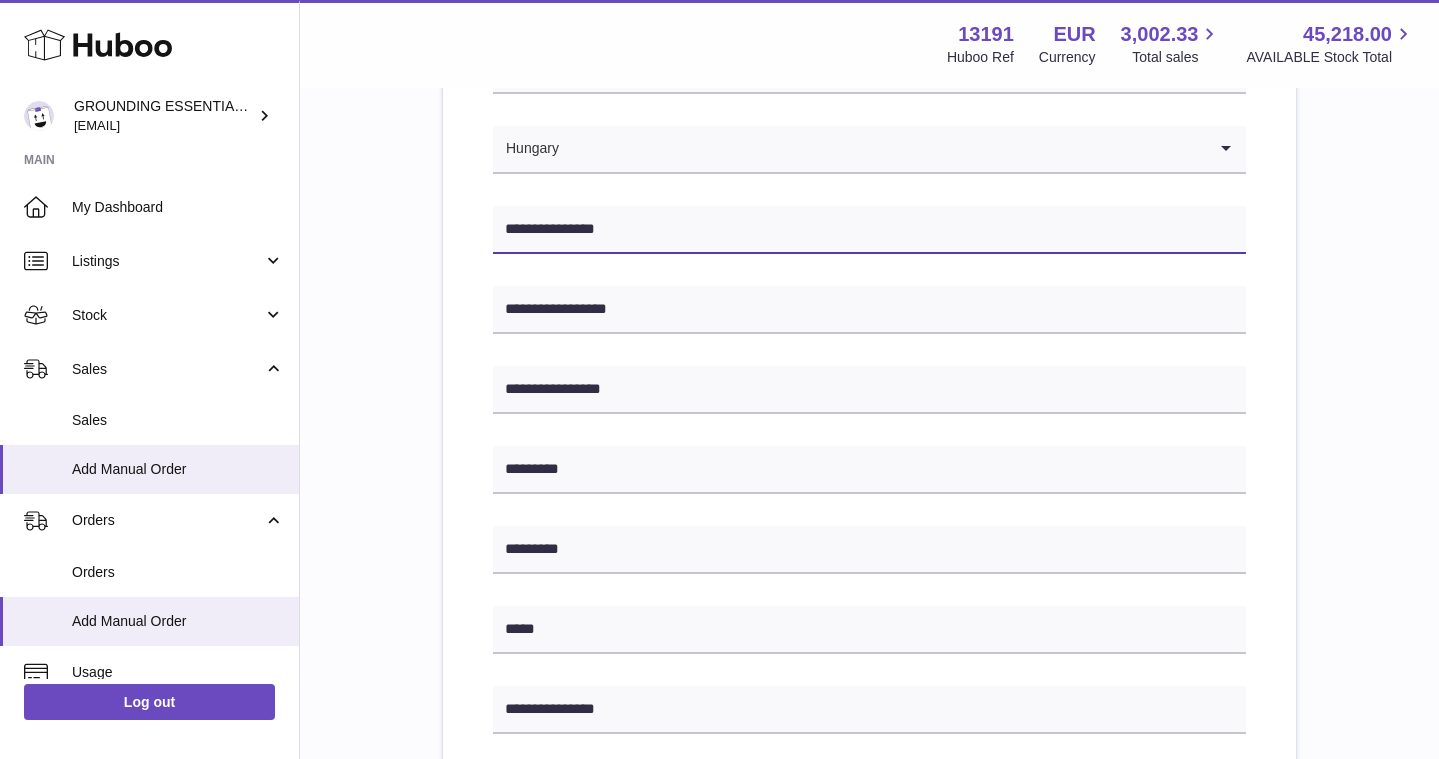 type on "**********" 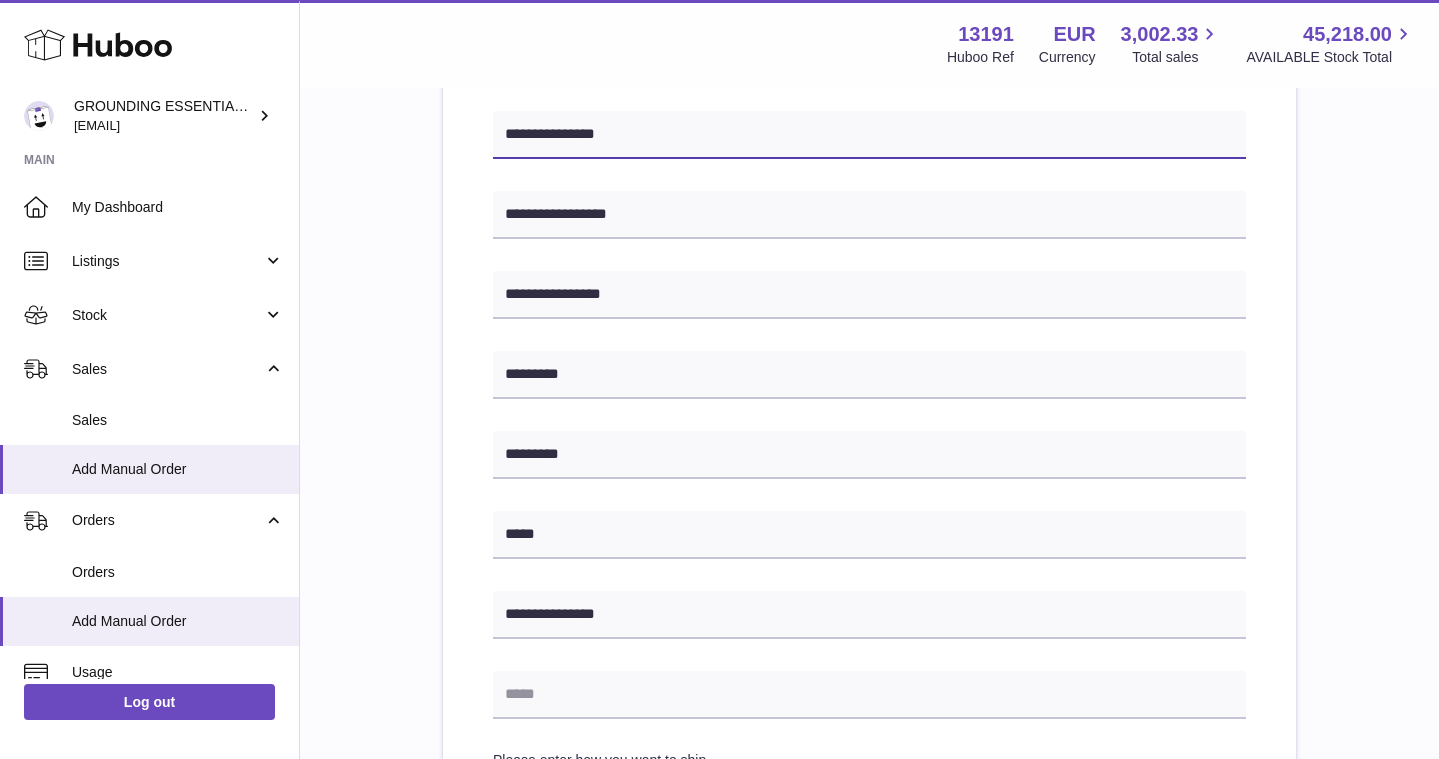 scroll, scrollTop: 437, scrollLeft: 0, axis: vertical 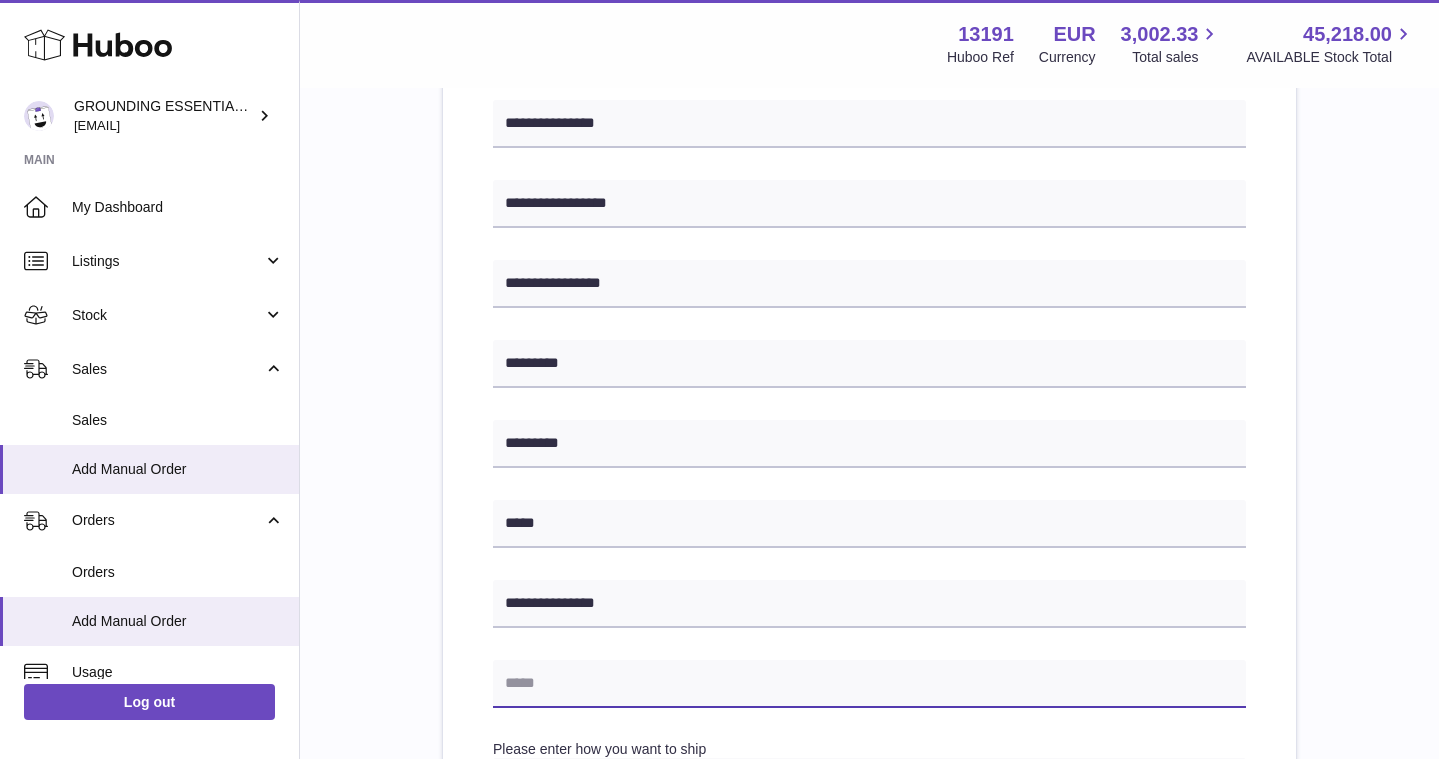 click at bounding box center (869, 684) 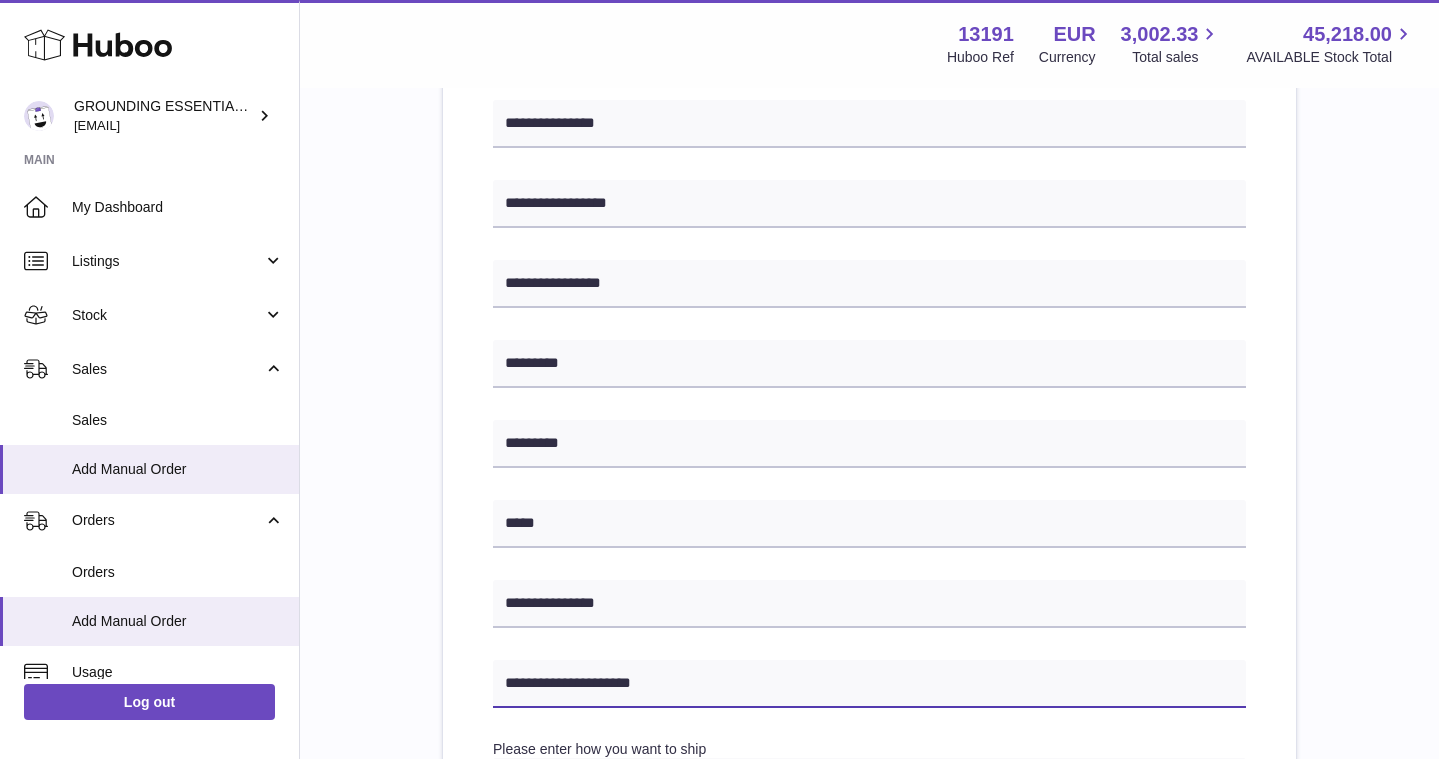 scroll, scrollTop: 1034, scrollLeft: 0, axis: vertical 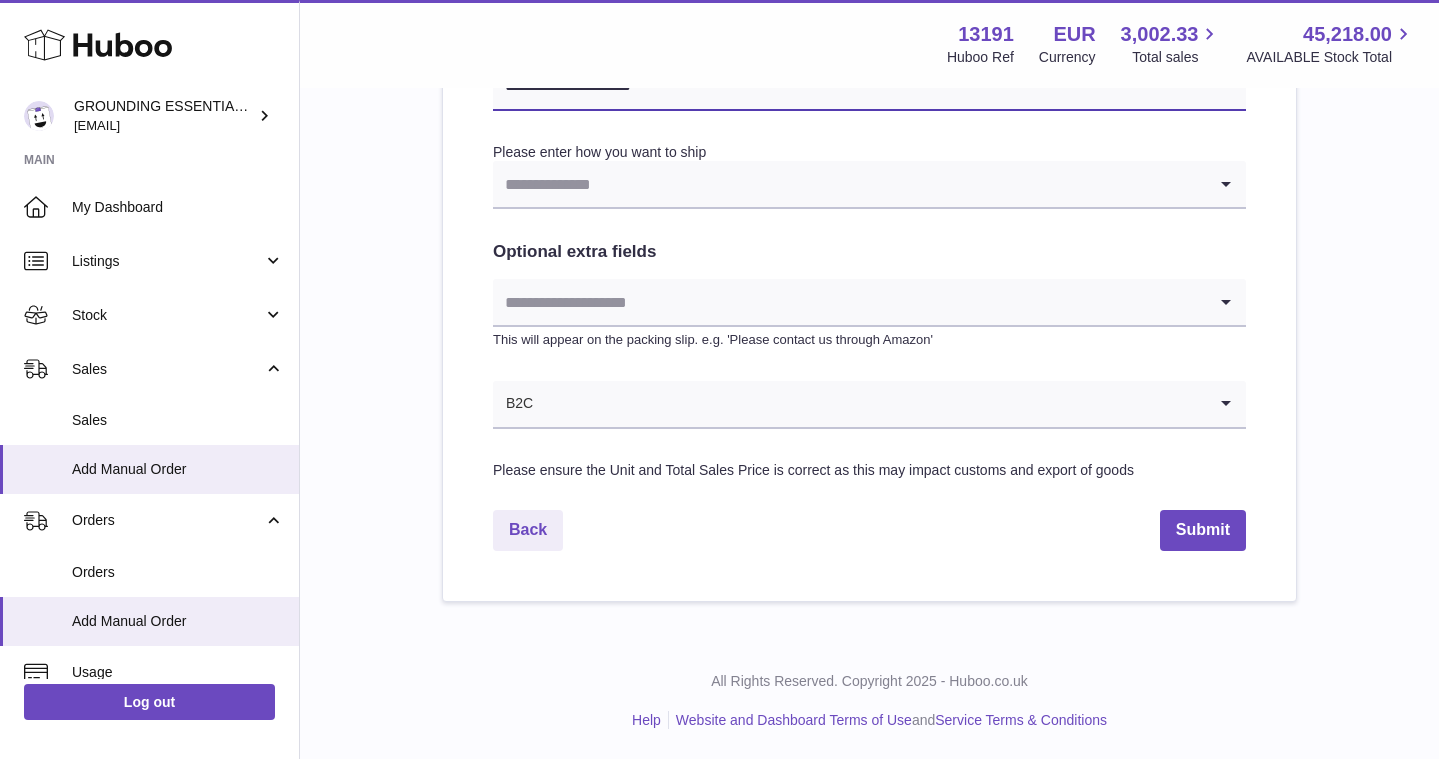 type on "**********" 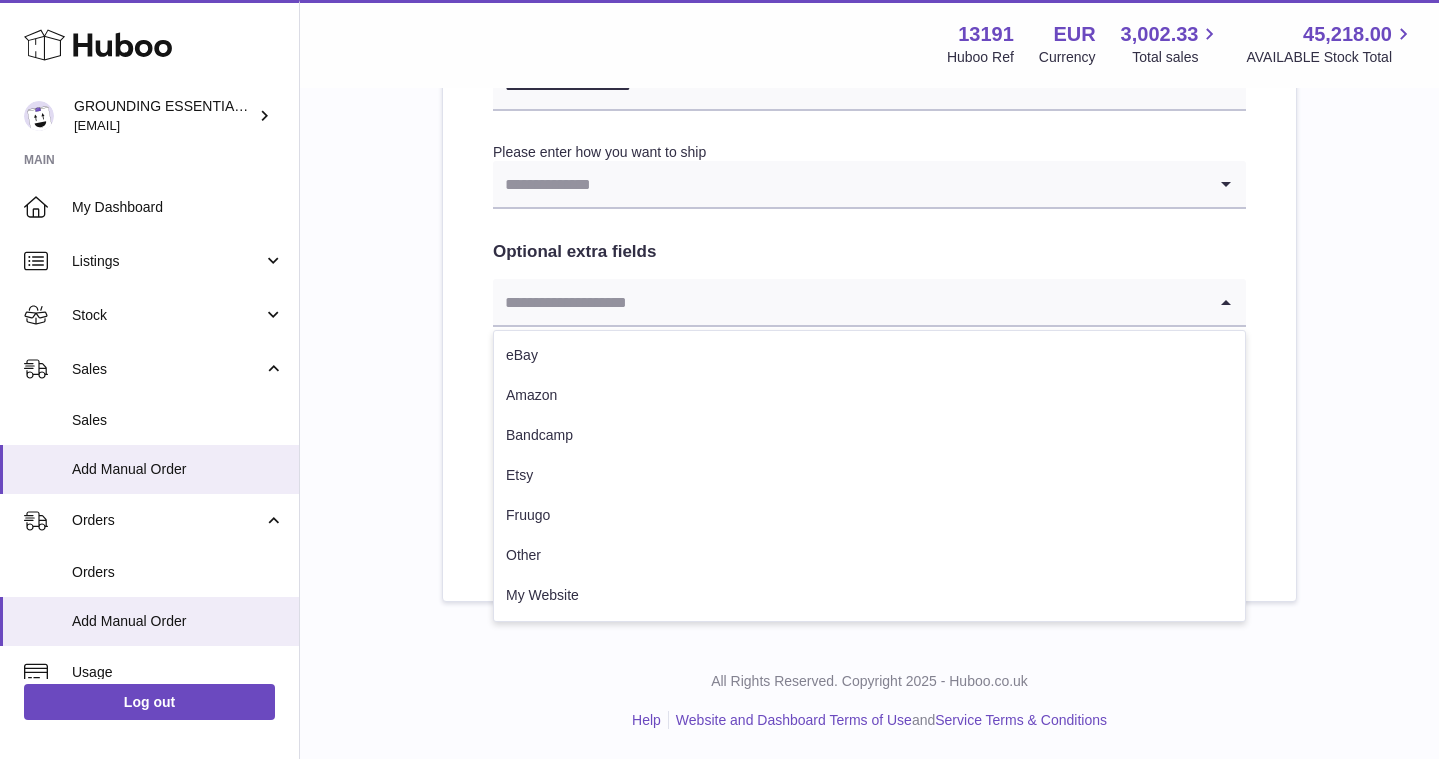 click at bounding box center (849, 302) 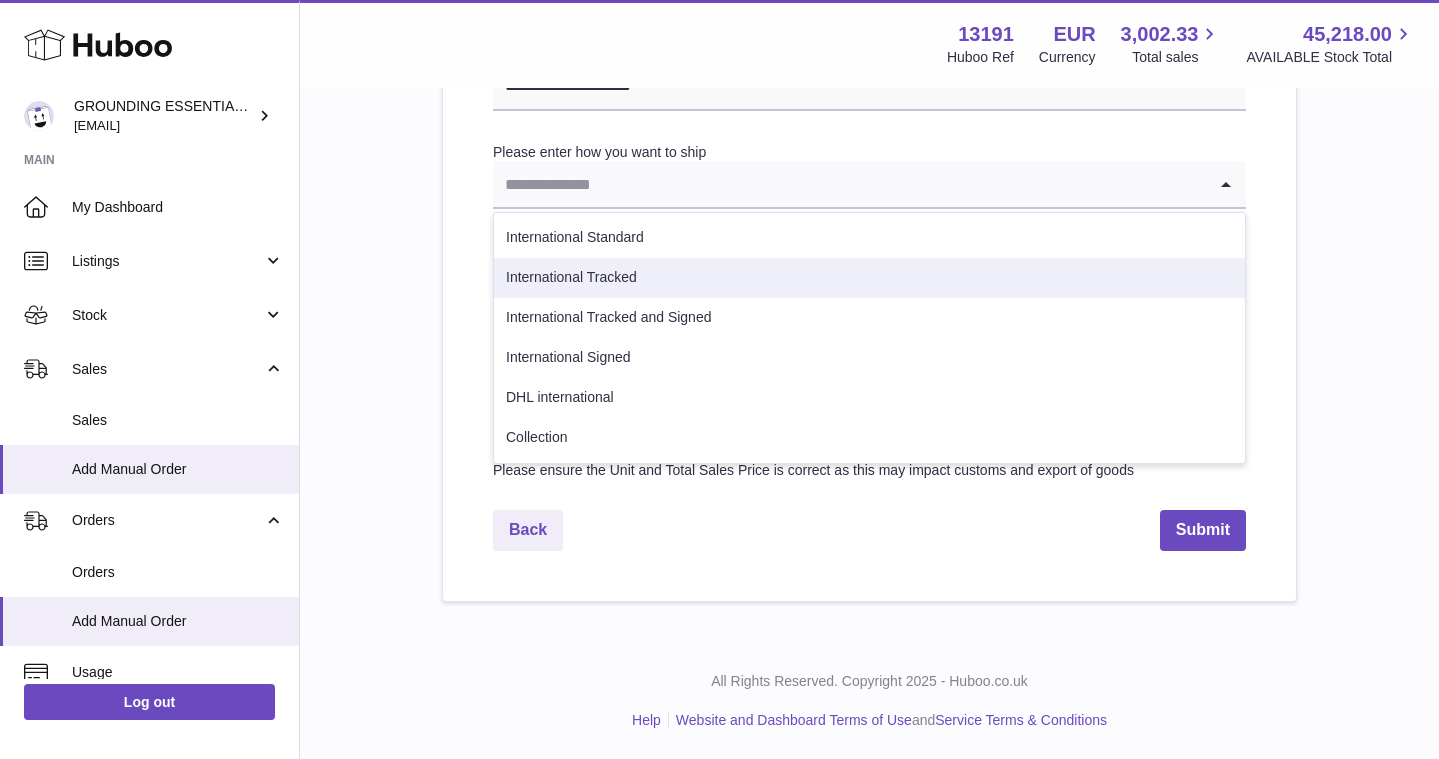 click on "International Tracked" at bounding box center [869, 278] 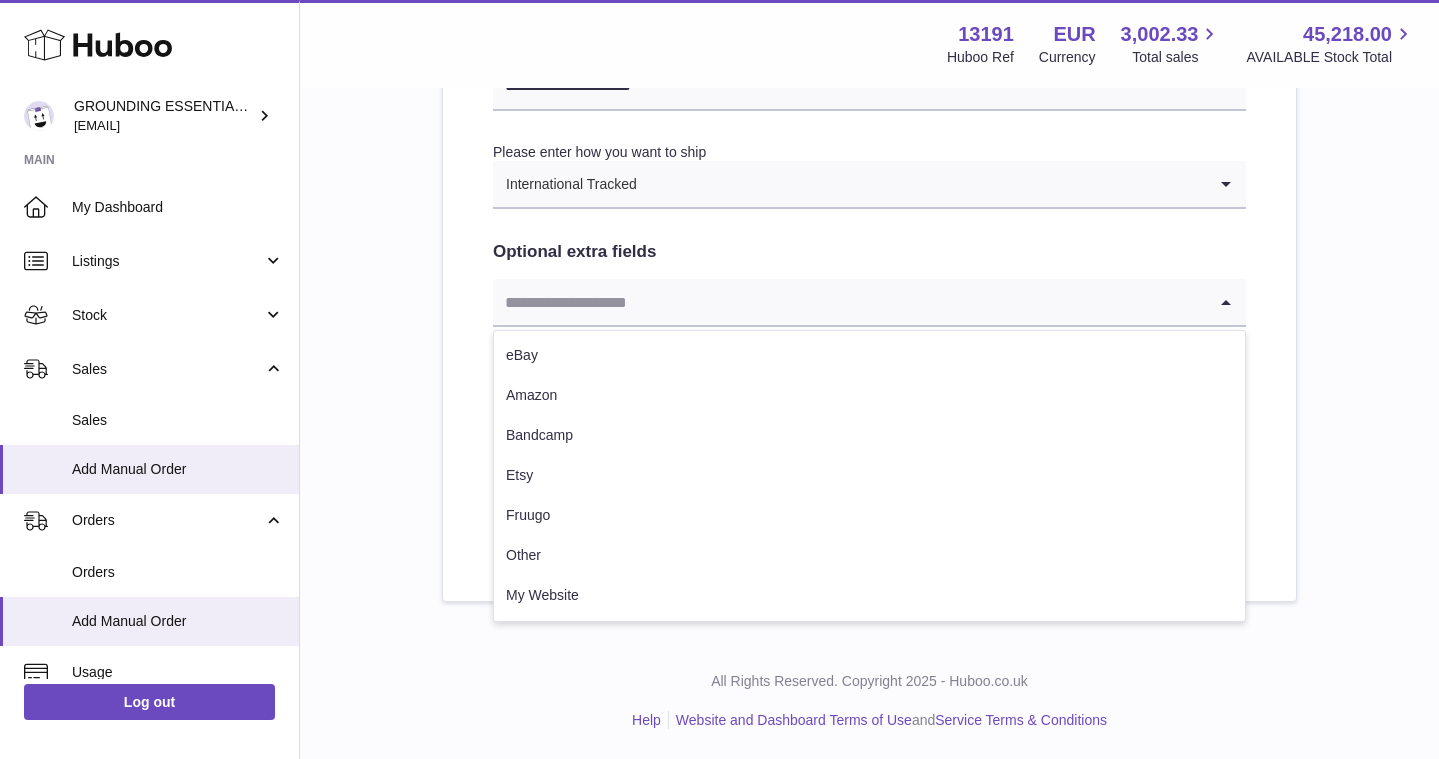 click at bounding box center [849, 302] 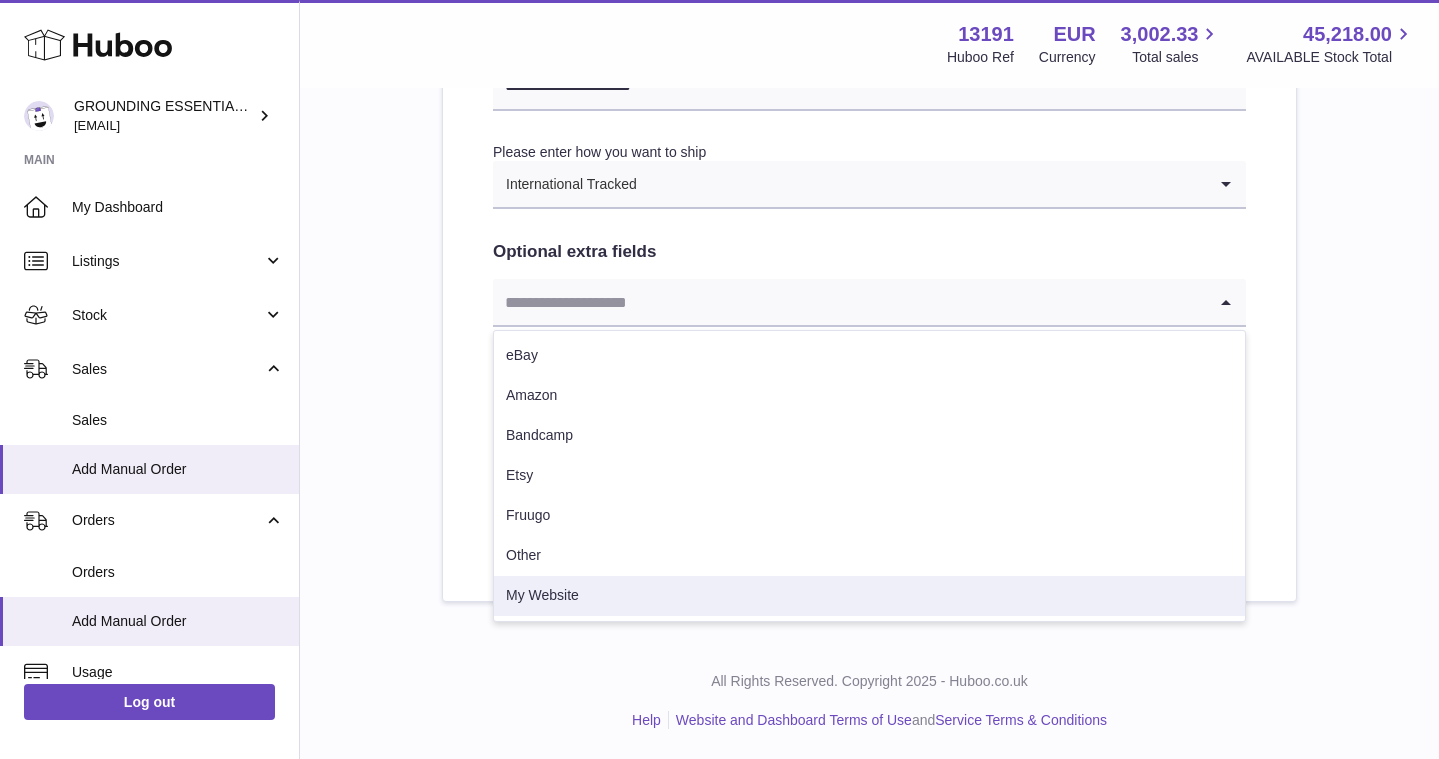 click on "My Website" at bounding box center (869, 596) 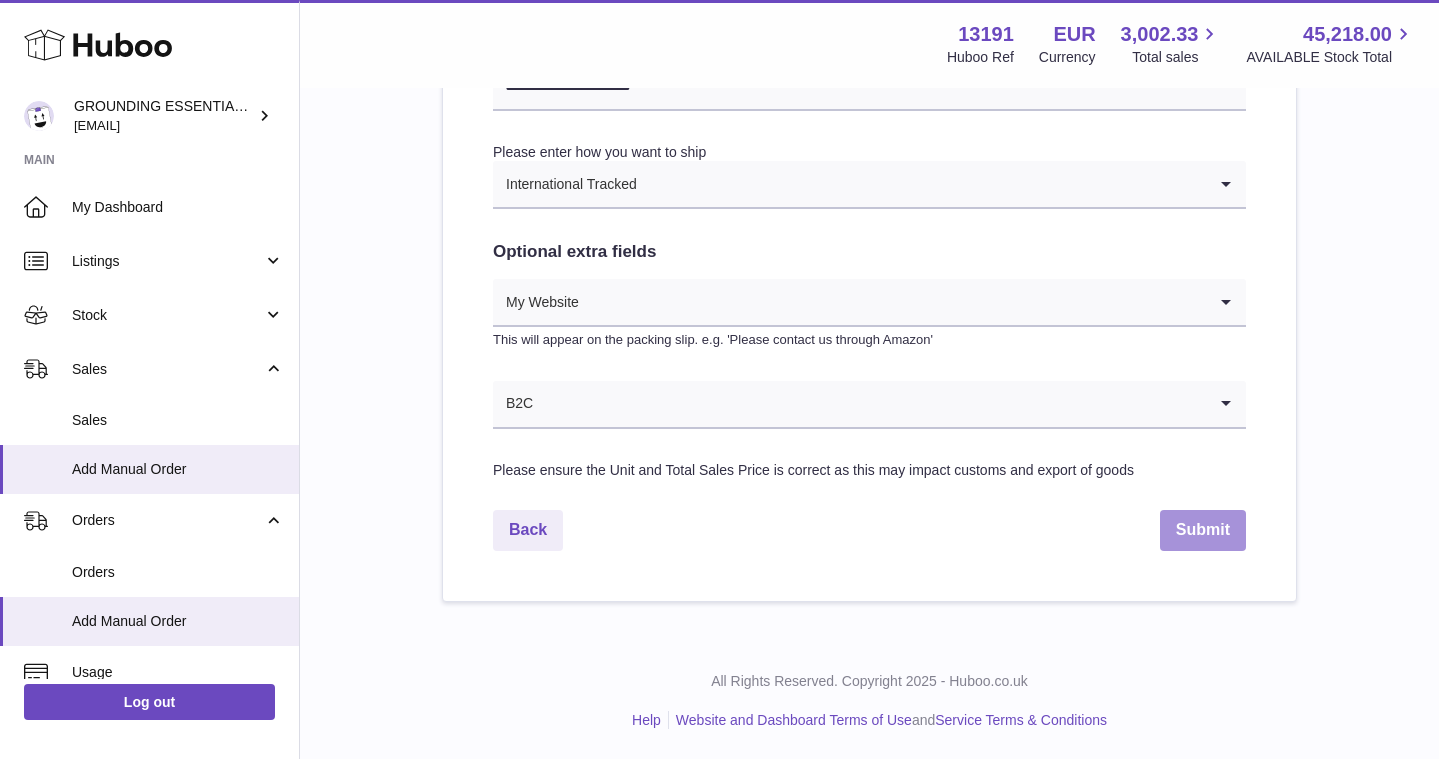 click on "Submit" at bounding box center (1203, 530) 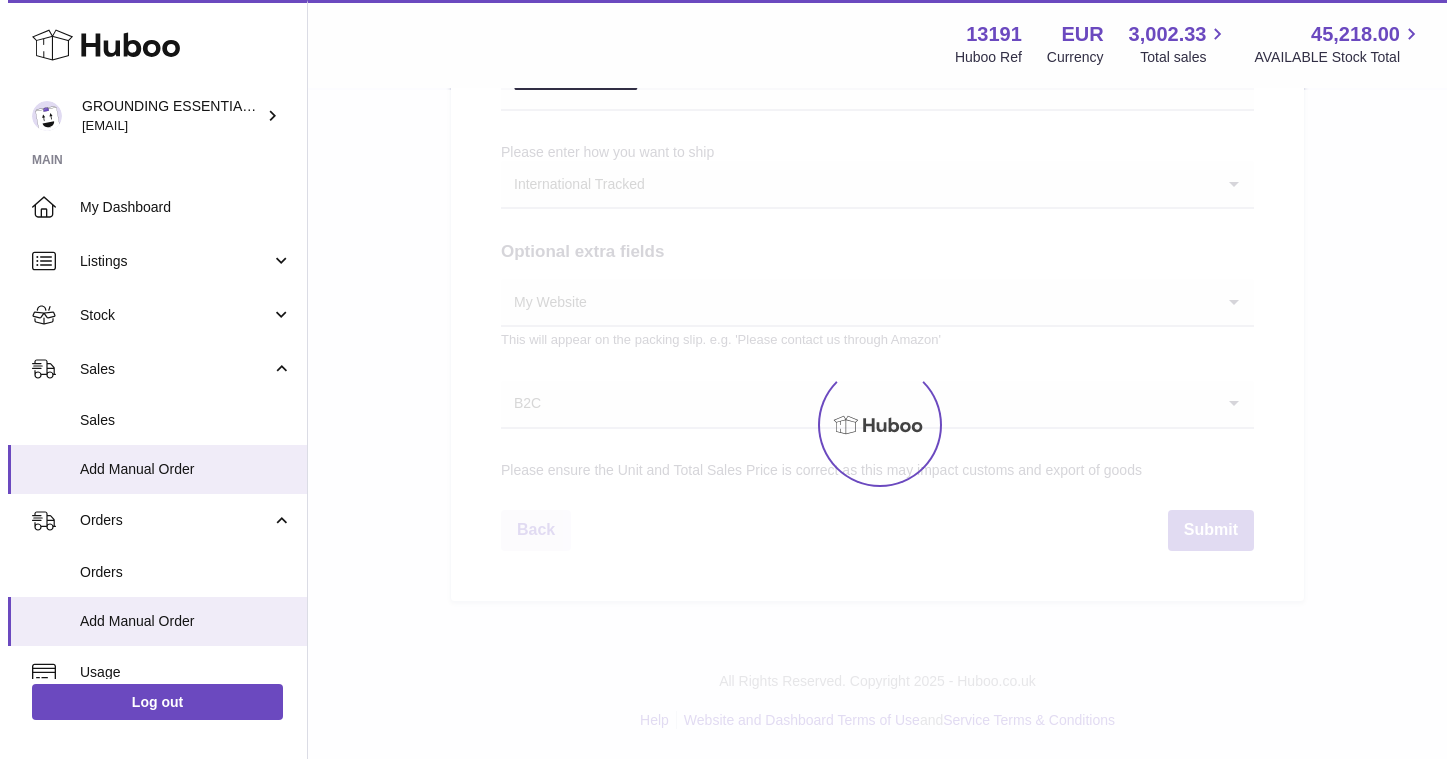 scroll, scrollTop: 0, scrollLeft: 0, axis: both 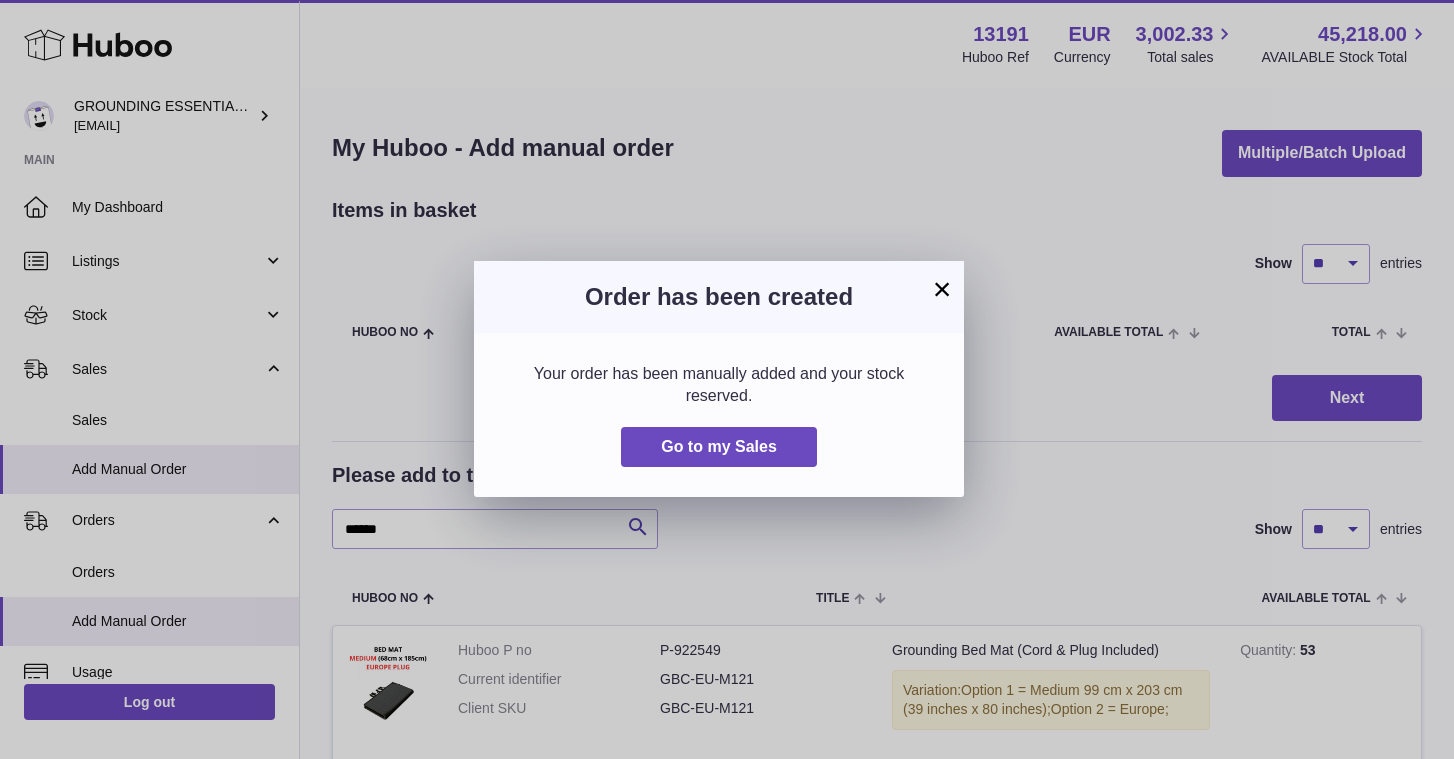 click on "Your order has been manually added and your stock reserved.
Go to my Sales" at bounding box center [719, 415] 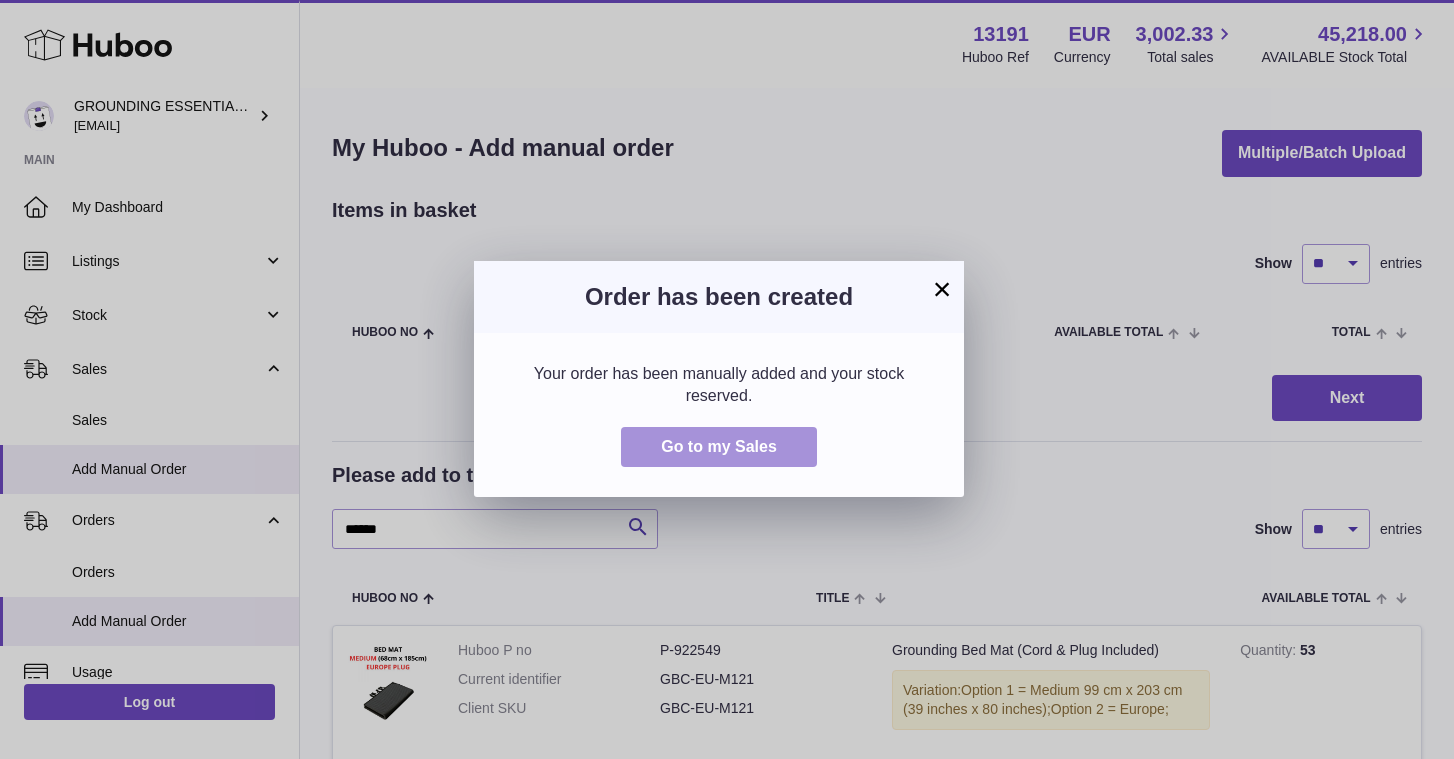 click on "Go to my Sales" at bounding box center [719, 447] 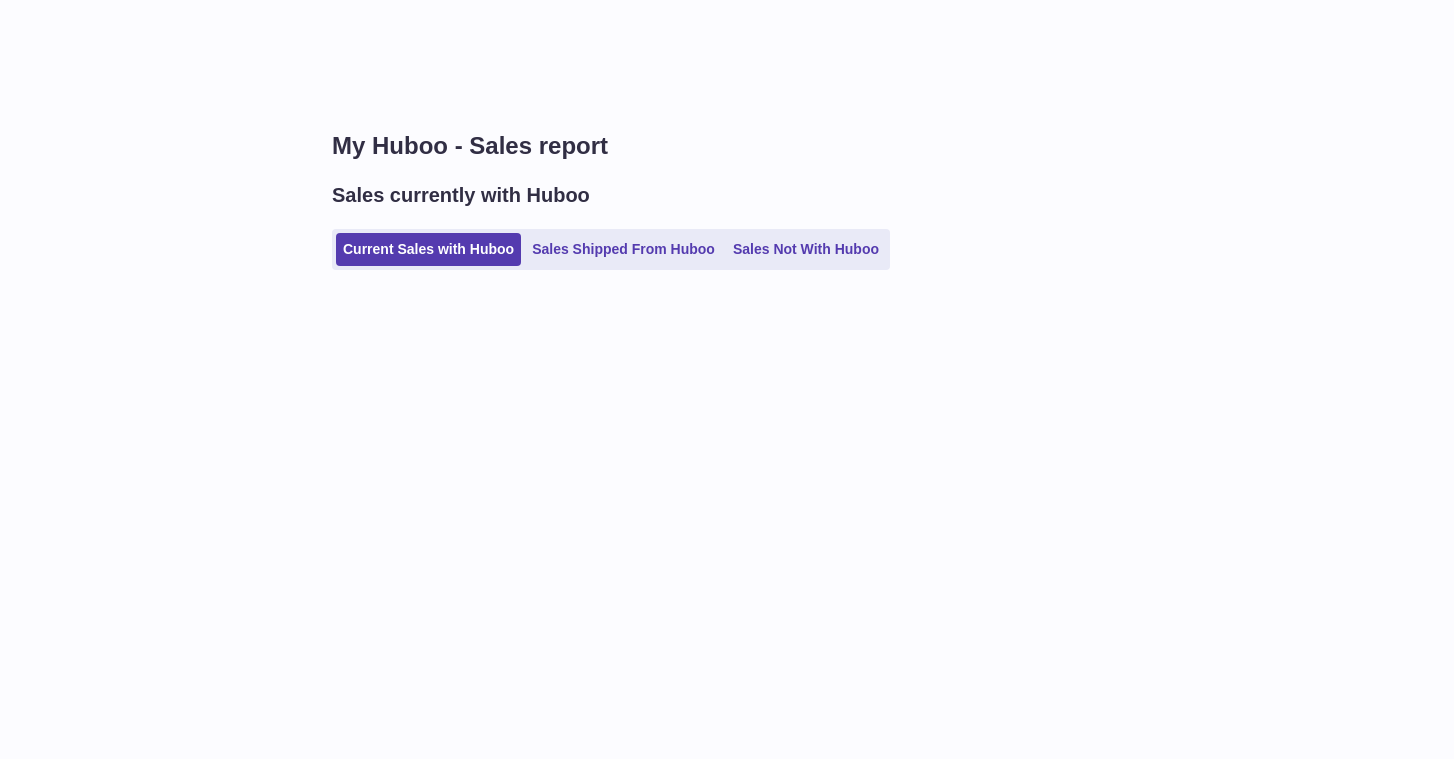 scroll, scrollTop: 0, scrollLeft: 0, axis: both 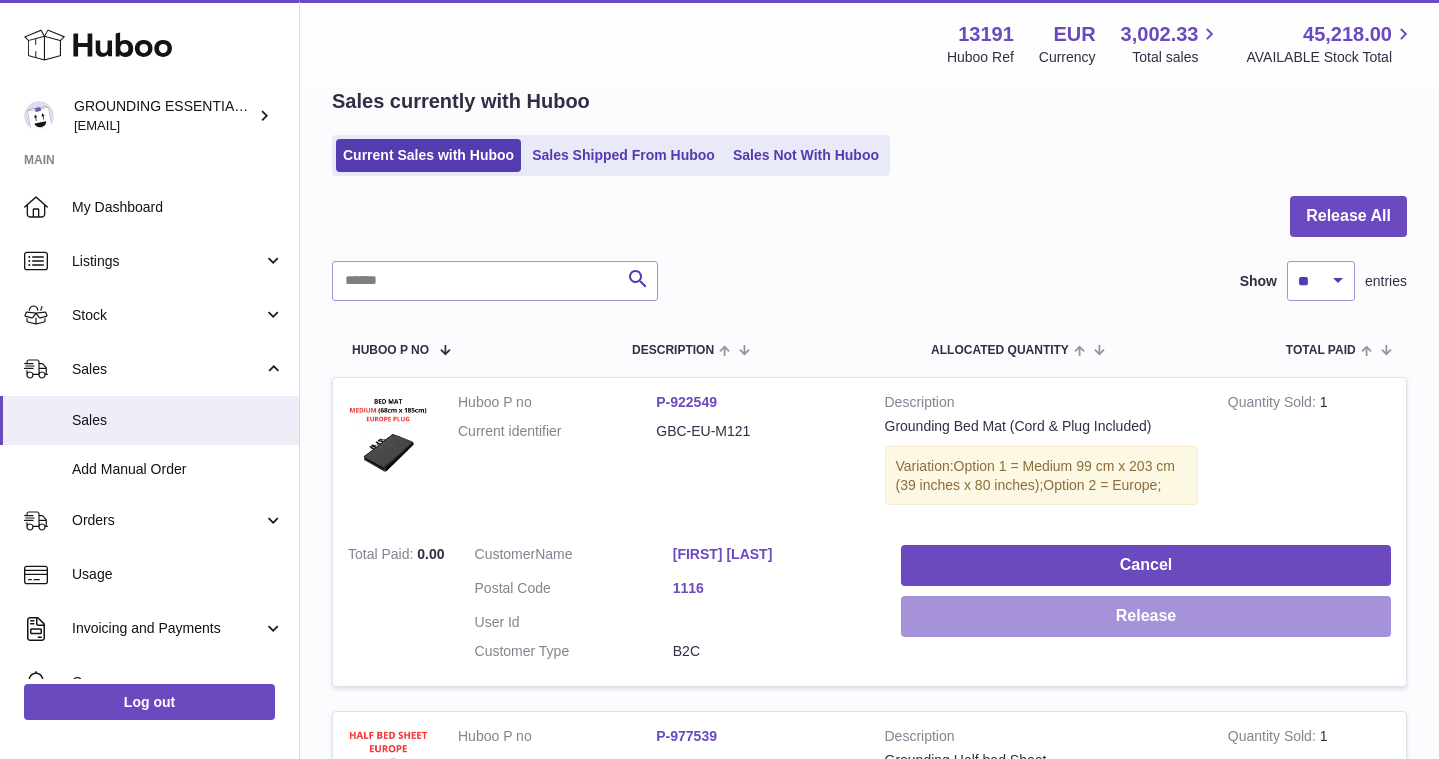 click on "Release" at bounding box center (1146, 616) 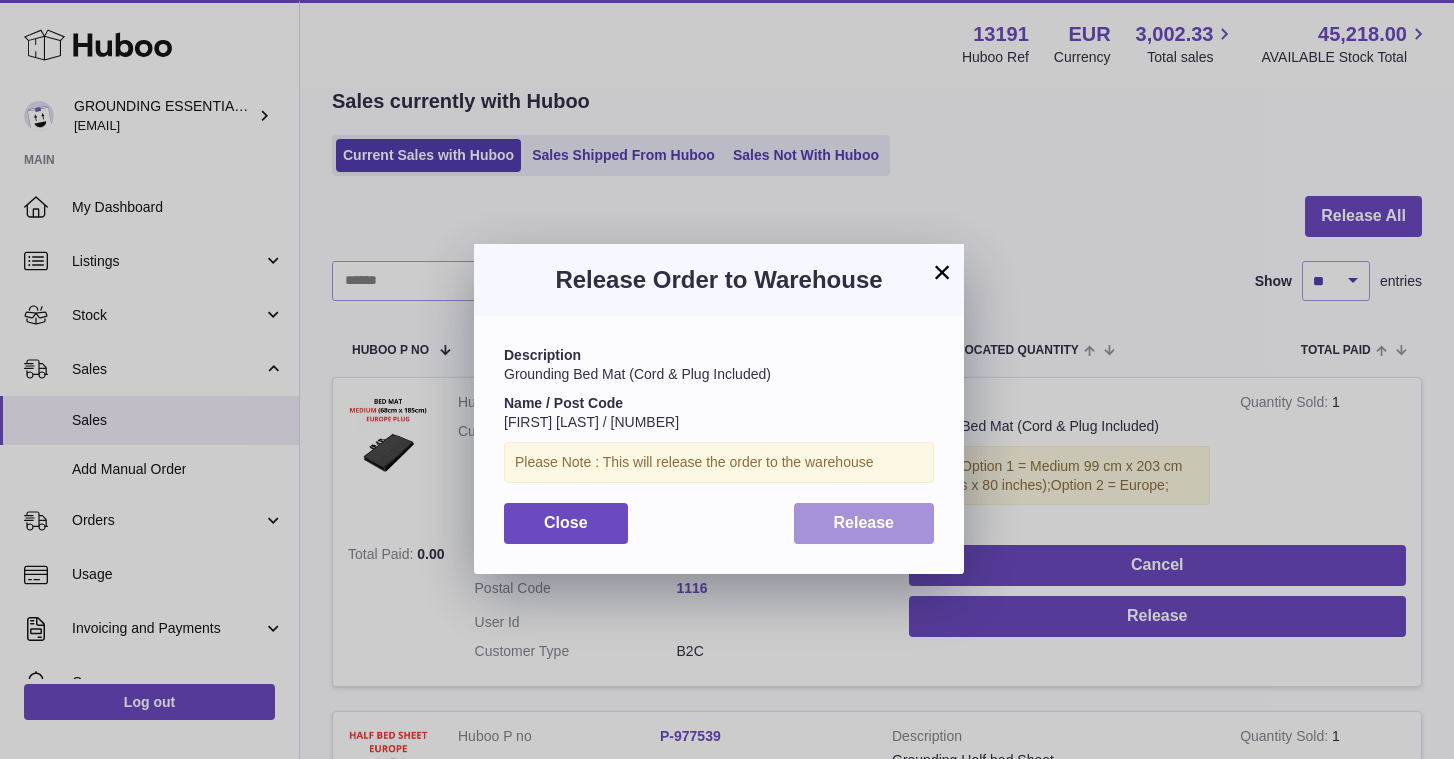 click on "Release" at bounding box center (864, 522) 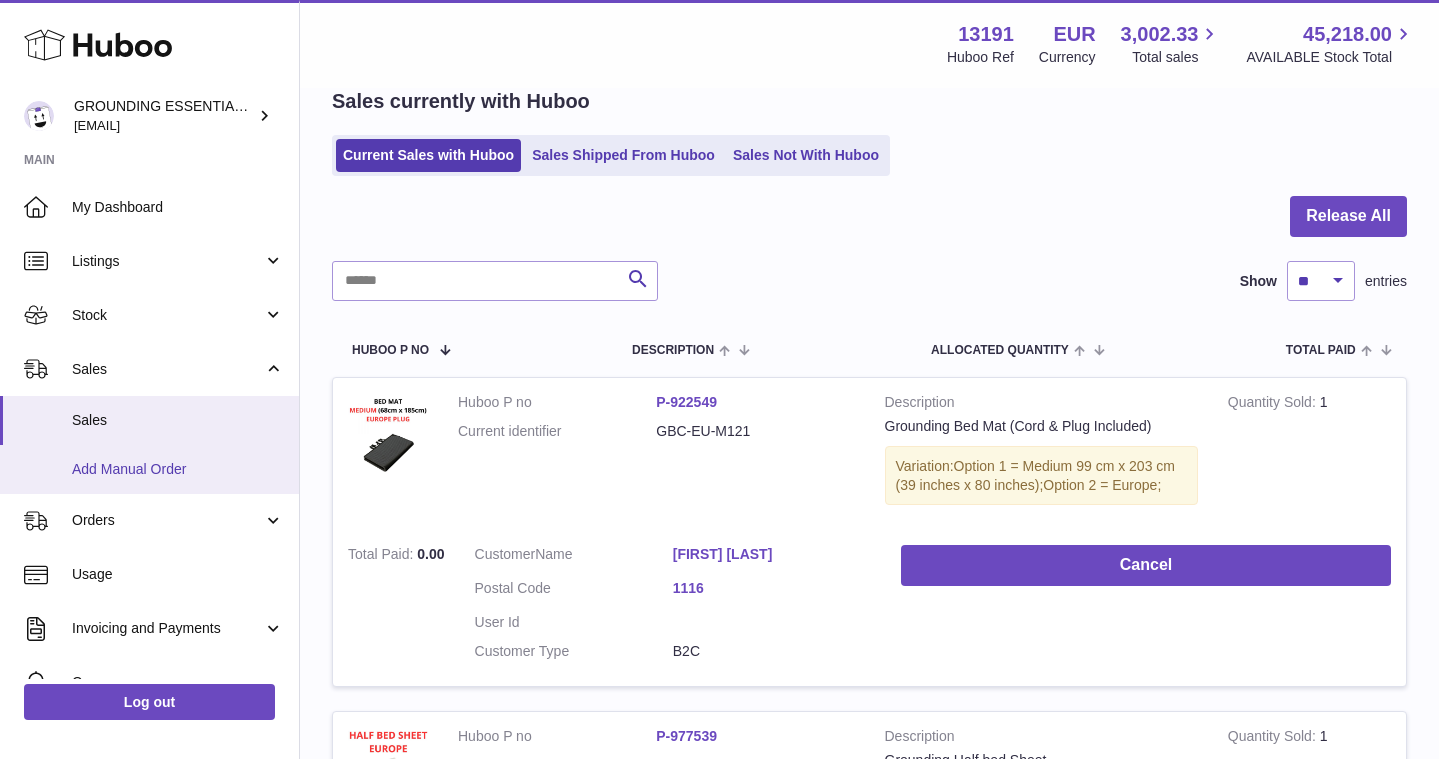 click on "Add Manual Order" at bounding box center [178, 469] 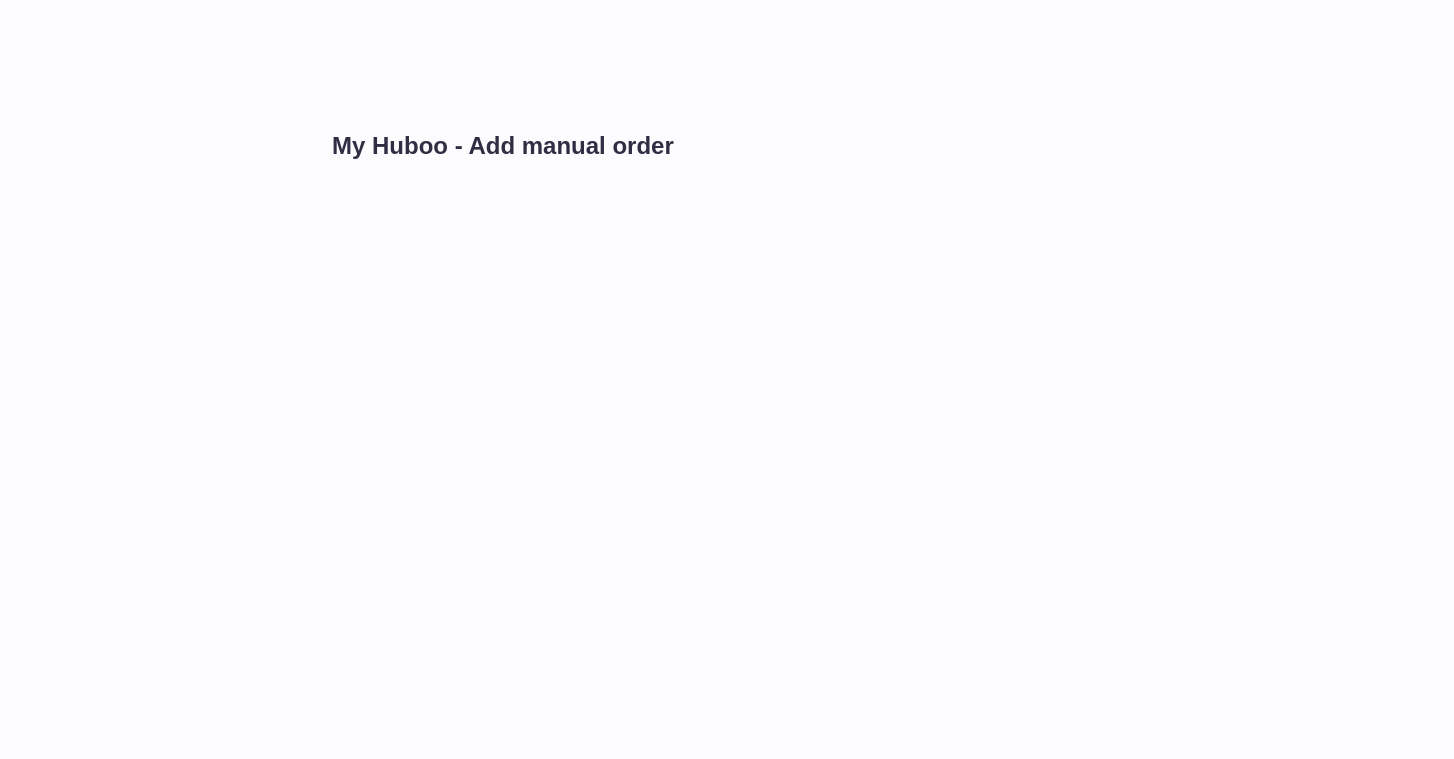 scroll, scrollTop: 0, scrollLeft: 0, axis: both 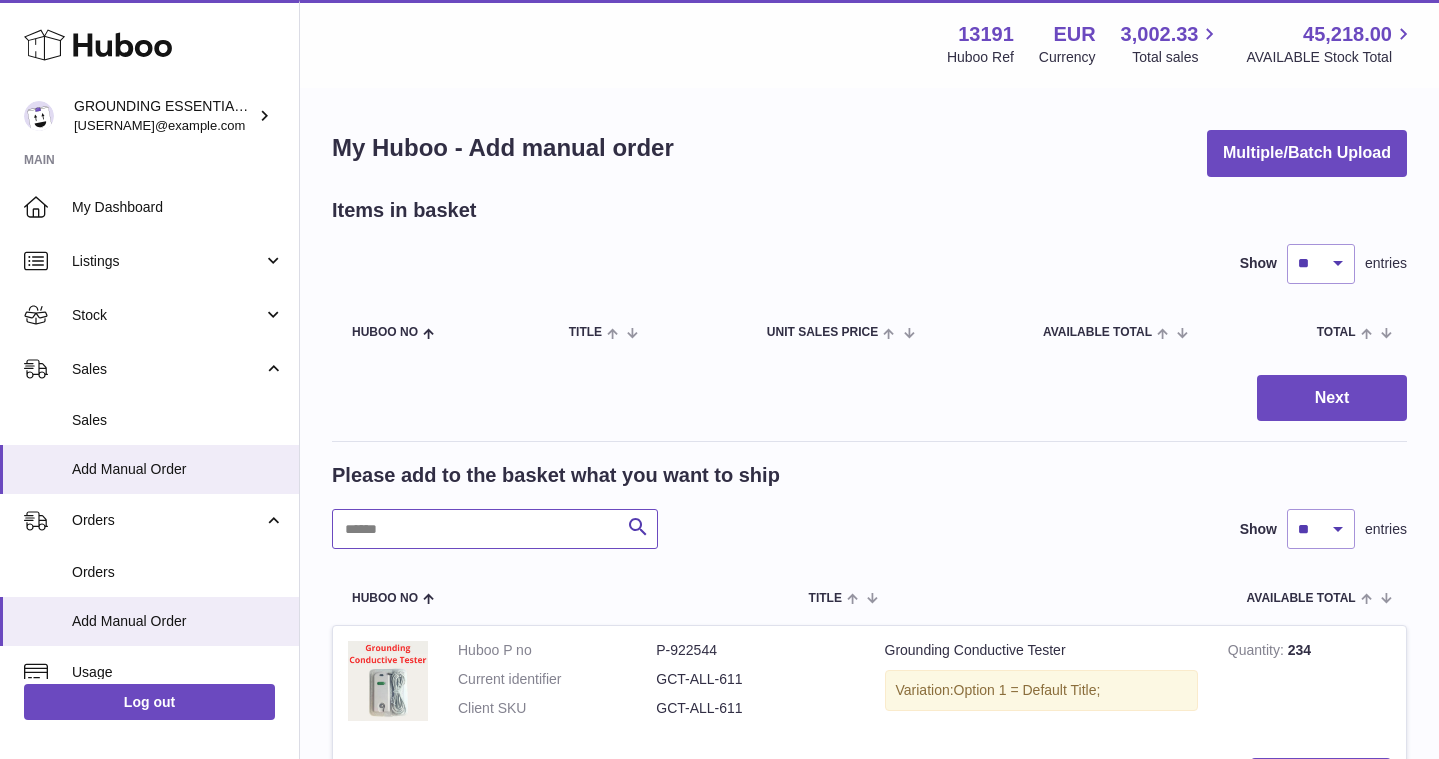 click at bounding box center [495, 529] 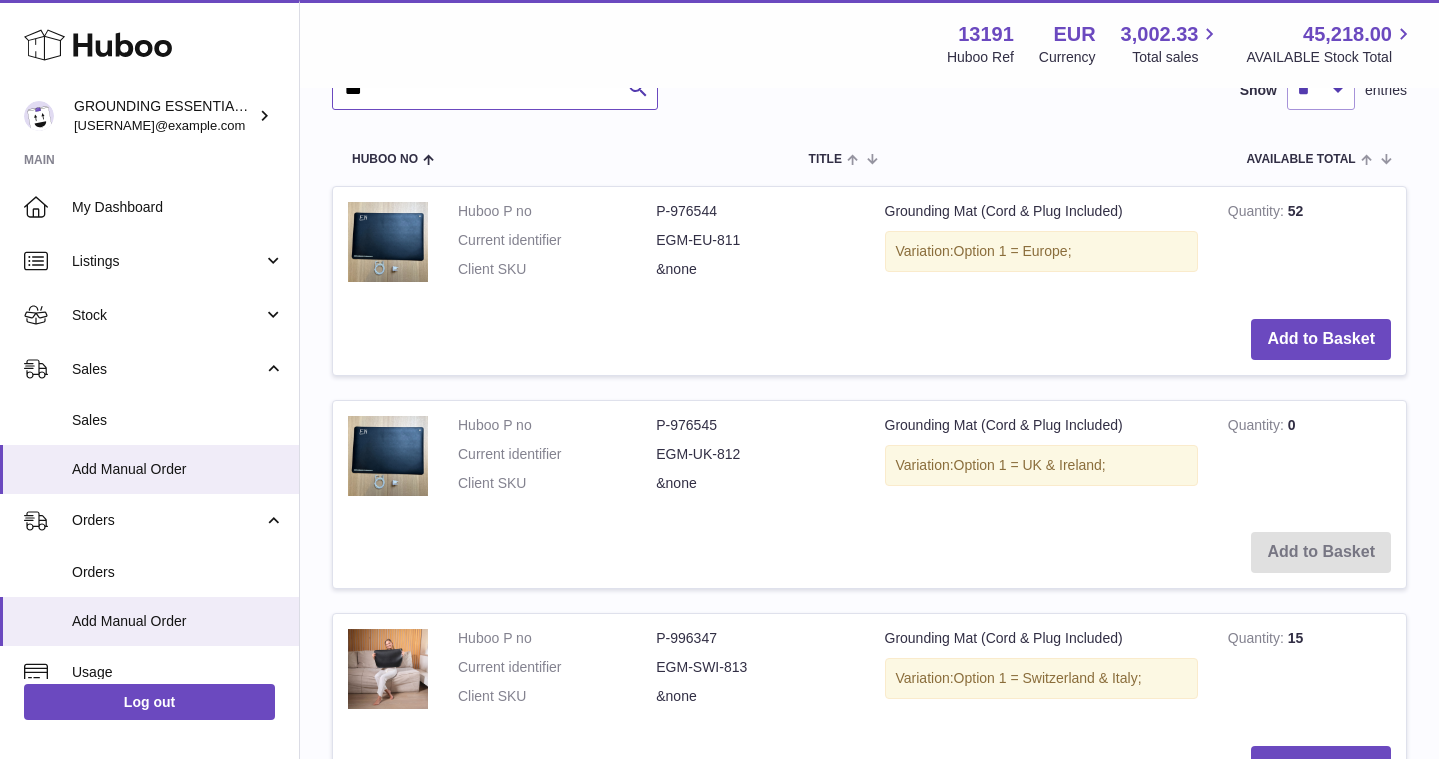 scroll, scrollTop: 519, scrollLeft: 0, axis: vertical 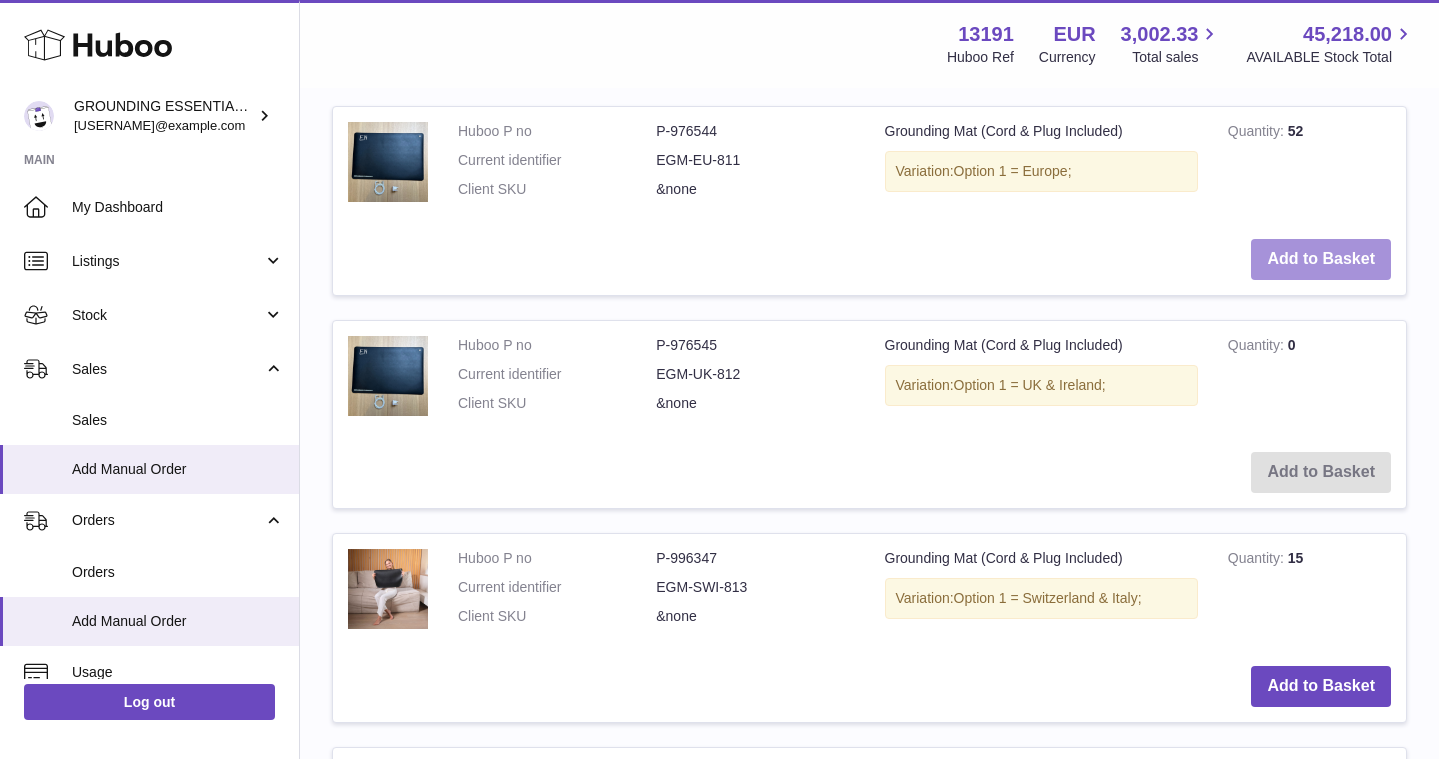 type on "***" 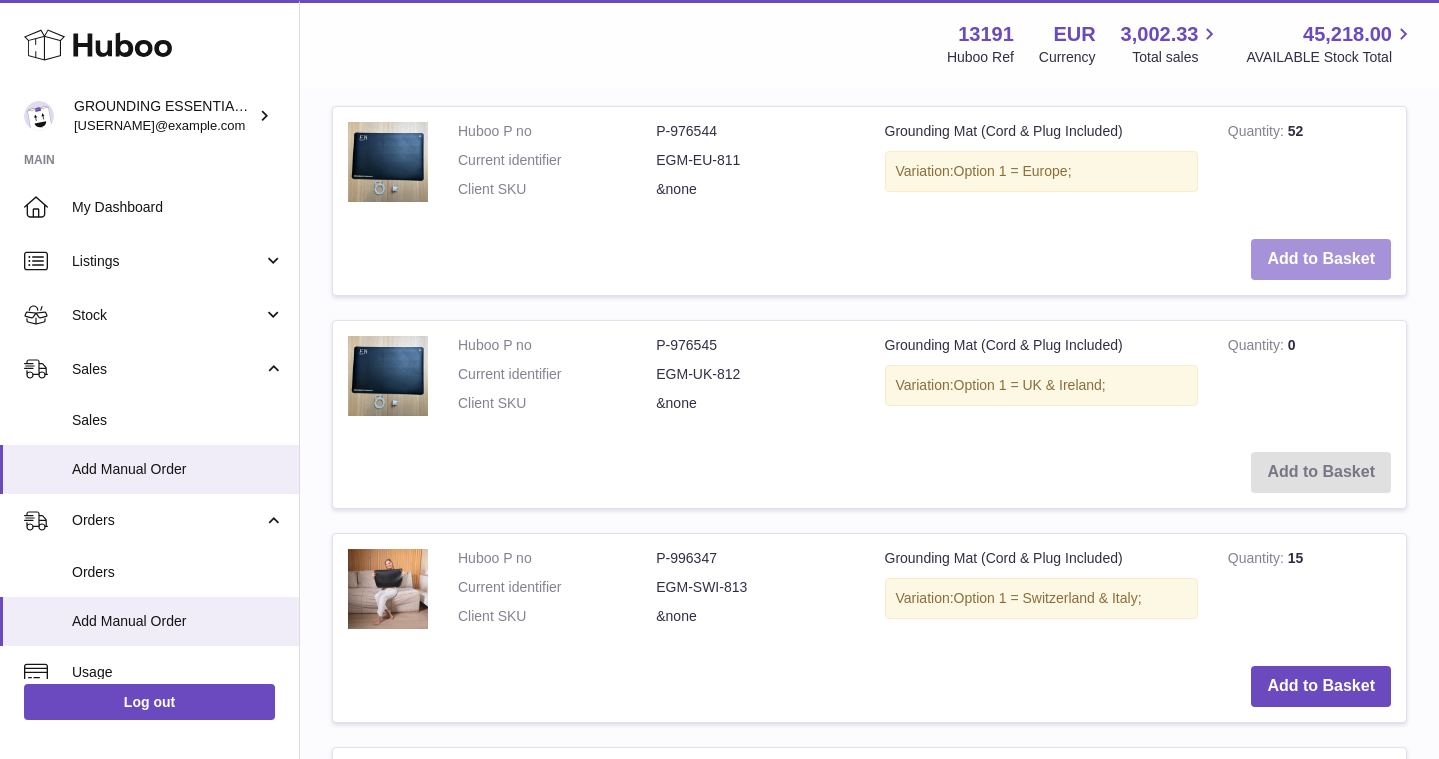 click on "Add to Basket" at bounding box center [1321, 259] 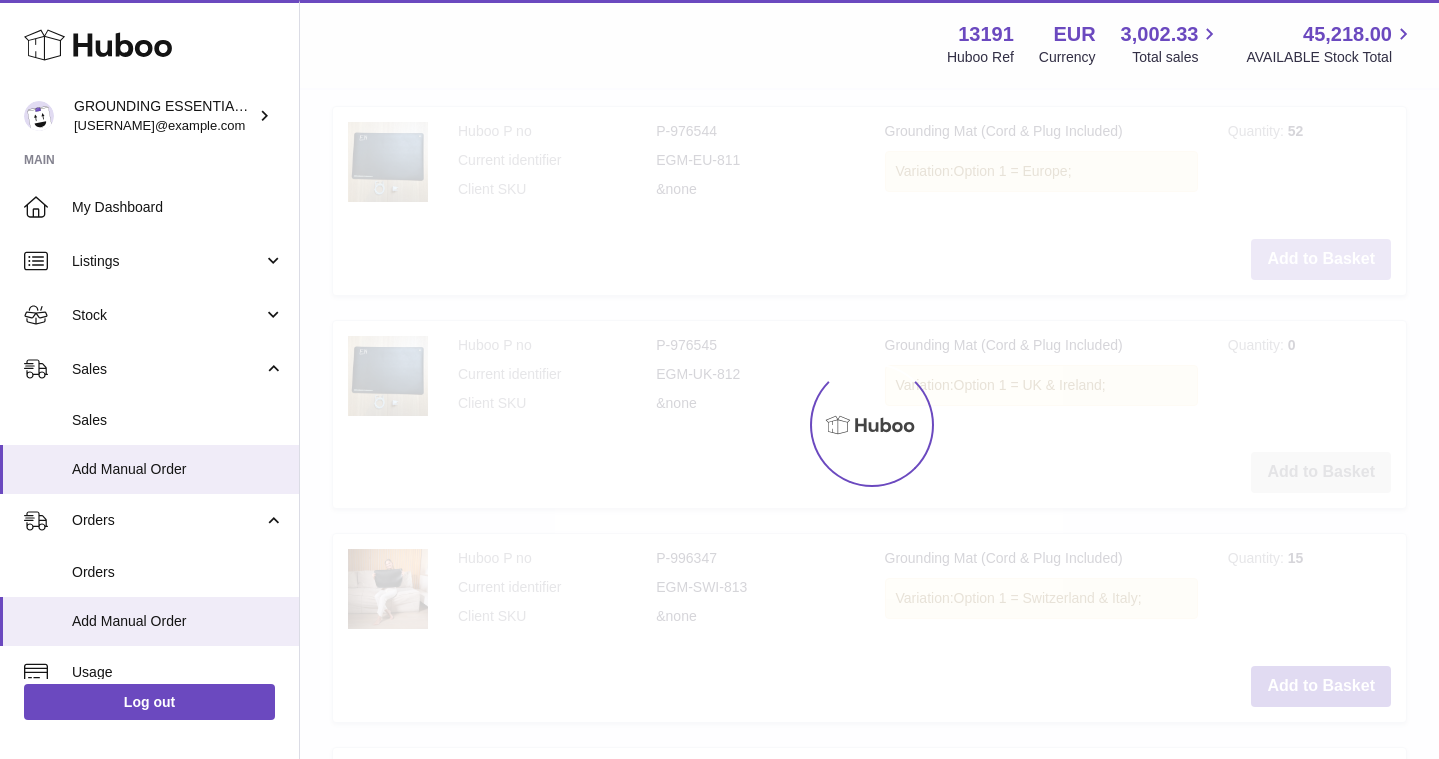 scroll, scrollTop: 740, scrollLeft: 0, axis: vertical 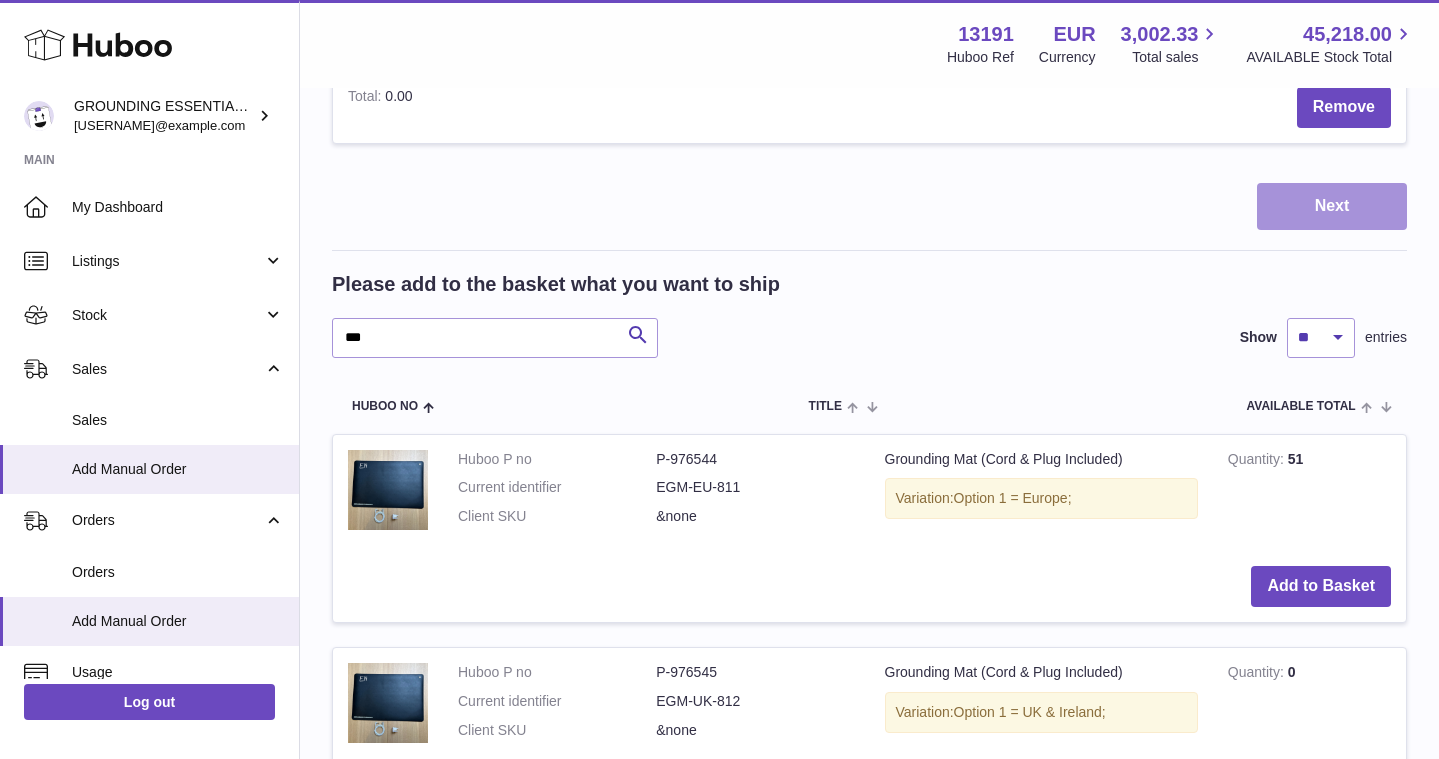 click on "Next" at bounding box center (1332, 206) 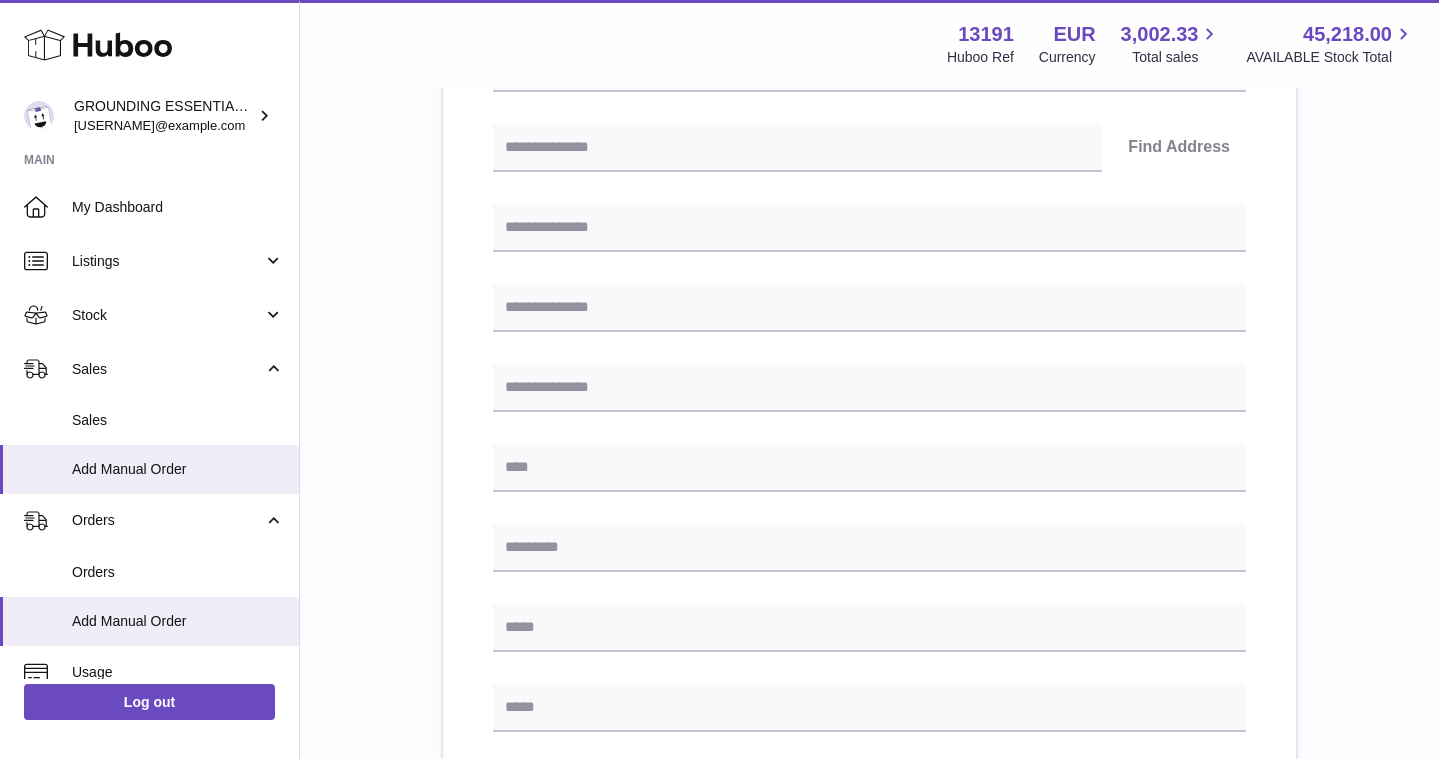 scroll, scrollTop: 0, scrollLeft: 0, axis: both 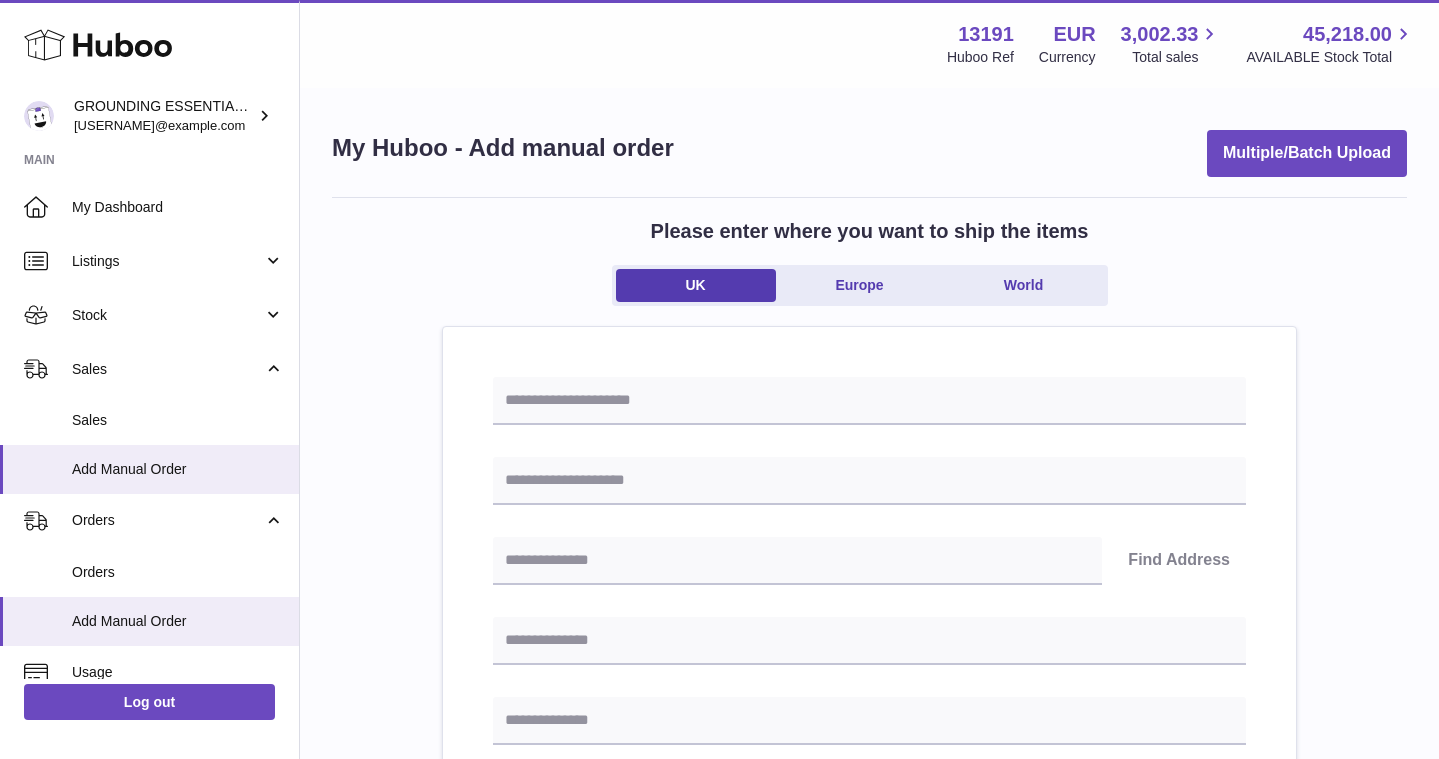 click on "Please enter where you want to ship the items
UK
Europe
World" at bounding box center (869, 272) 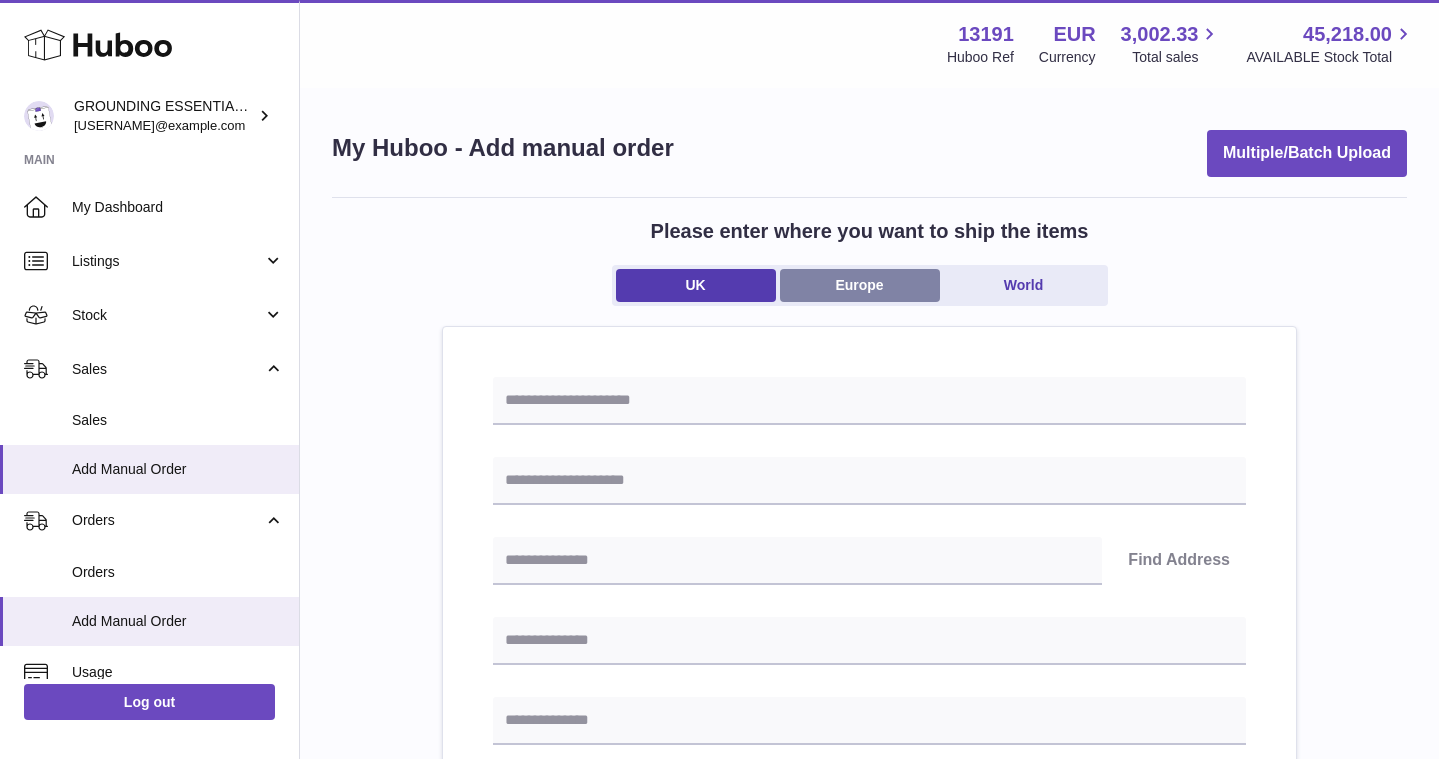 click on "Europe" at bounding box center [860, 285] 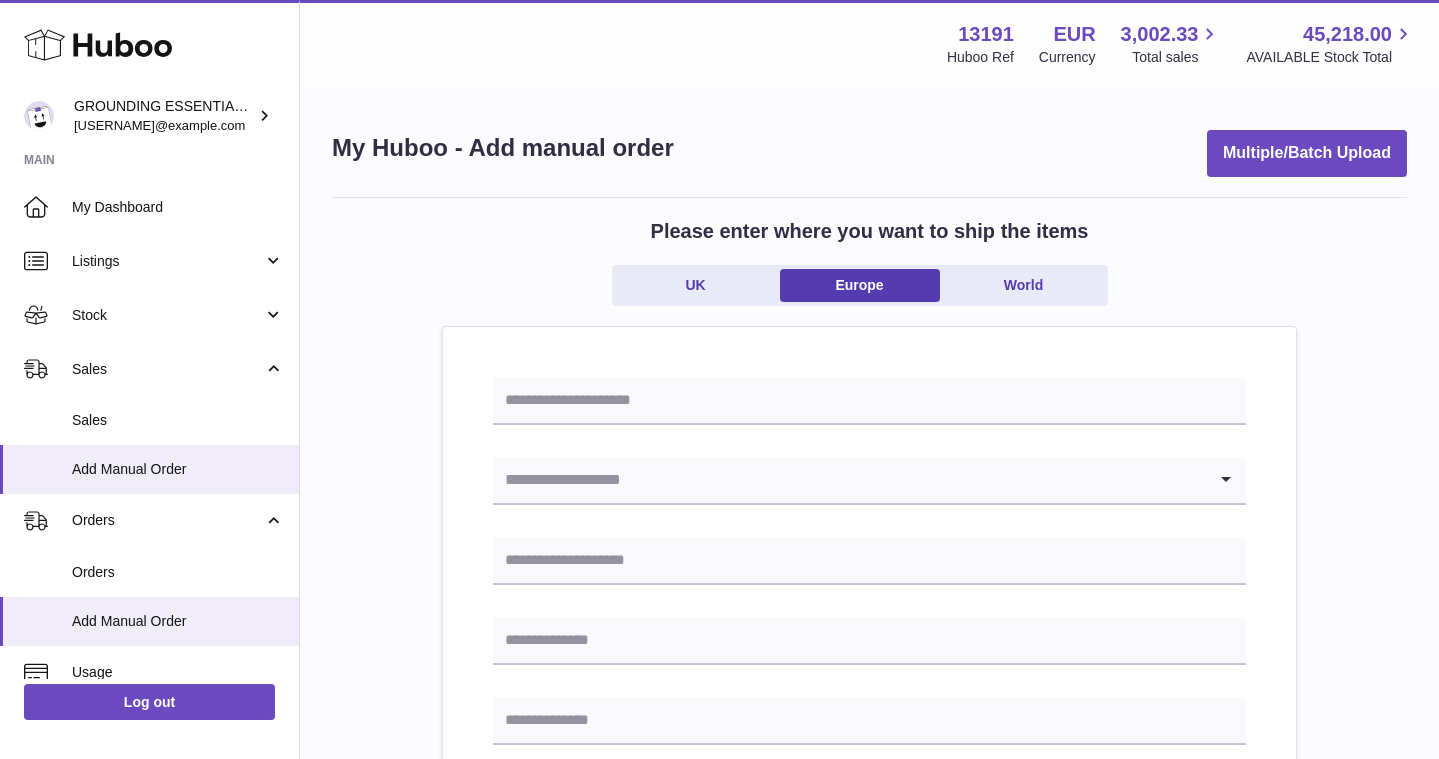 click at bounding box center [849, 480] 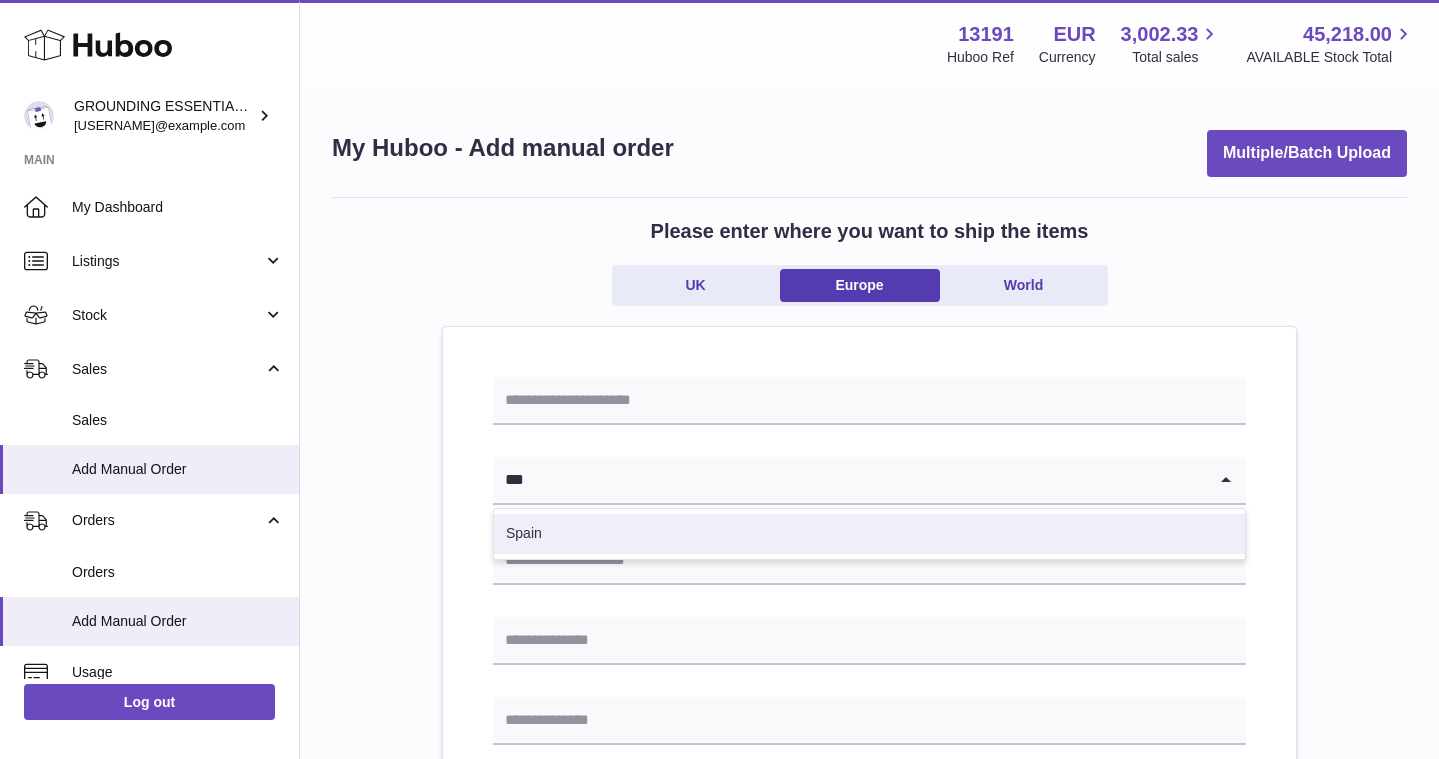 type on "***" 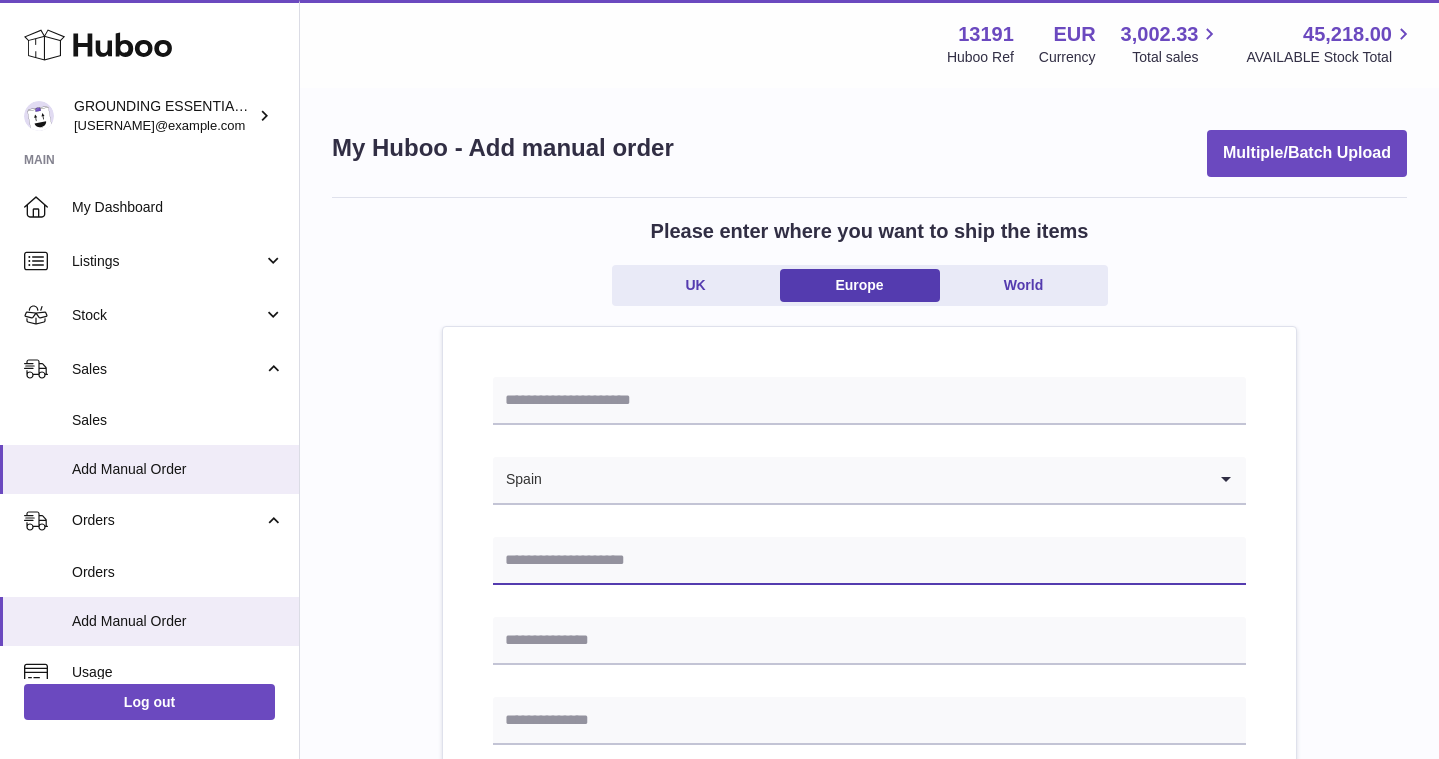 click at bounding box center [869, 561] 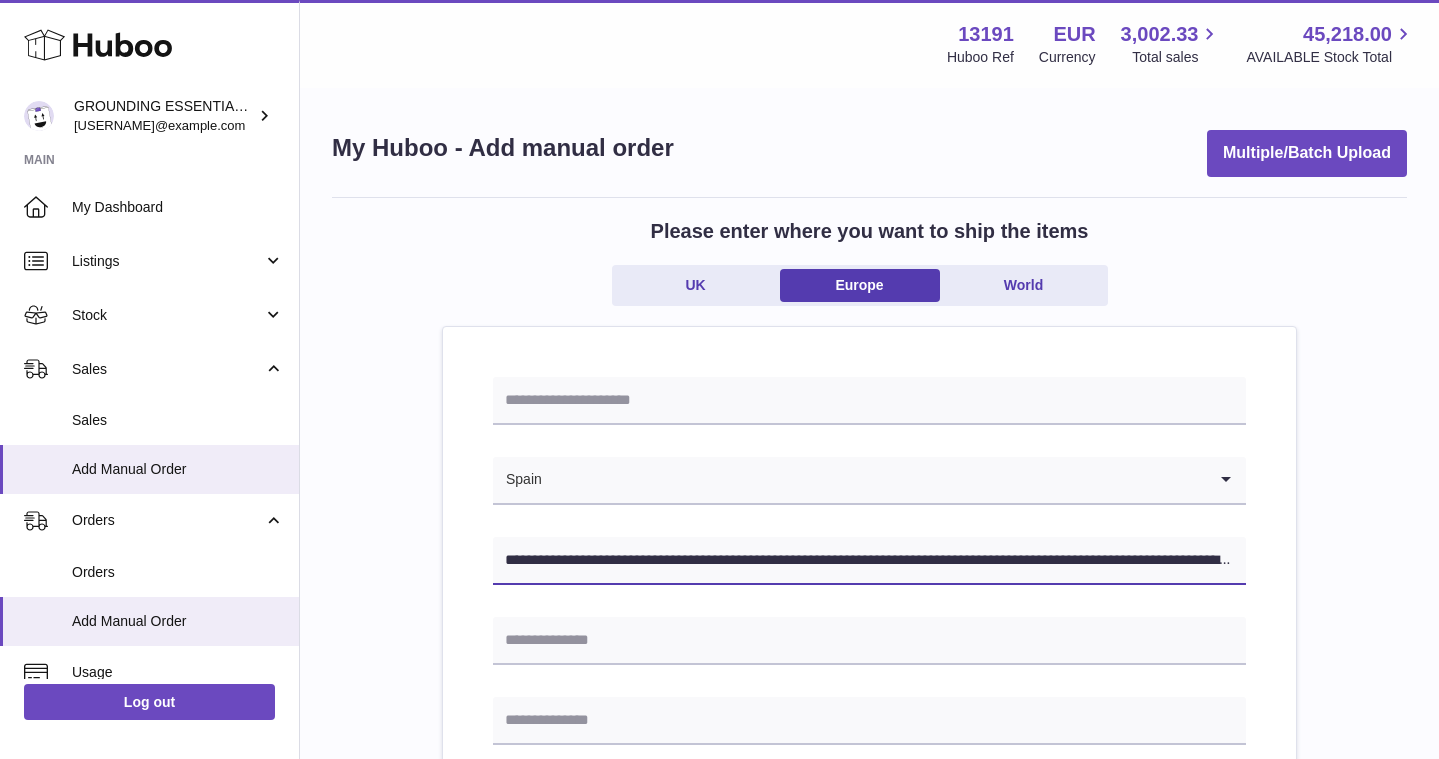 scroll, scrollTop: 0, scrollLeft: 225, axis: horizontal 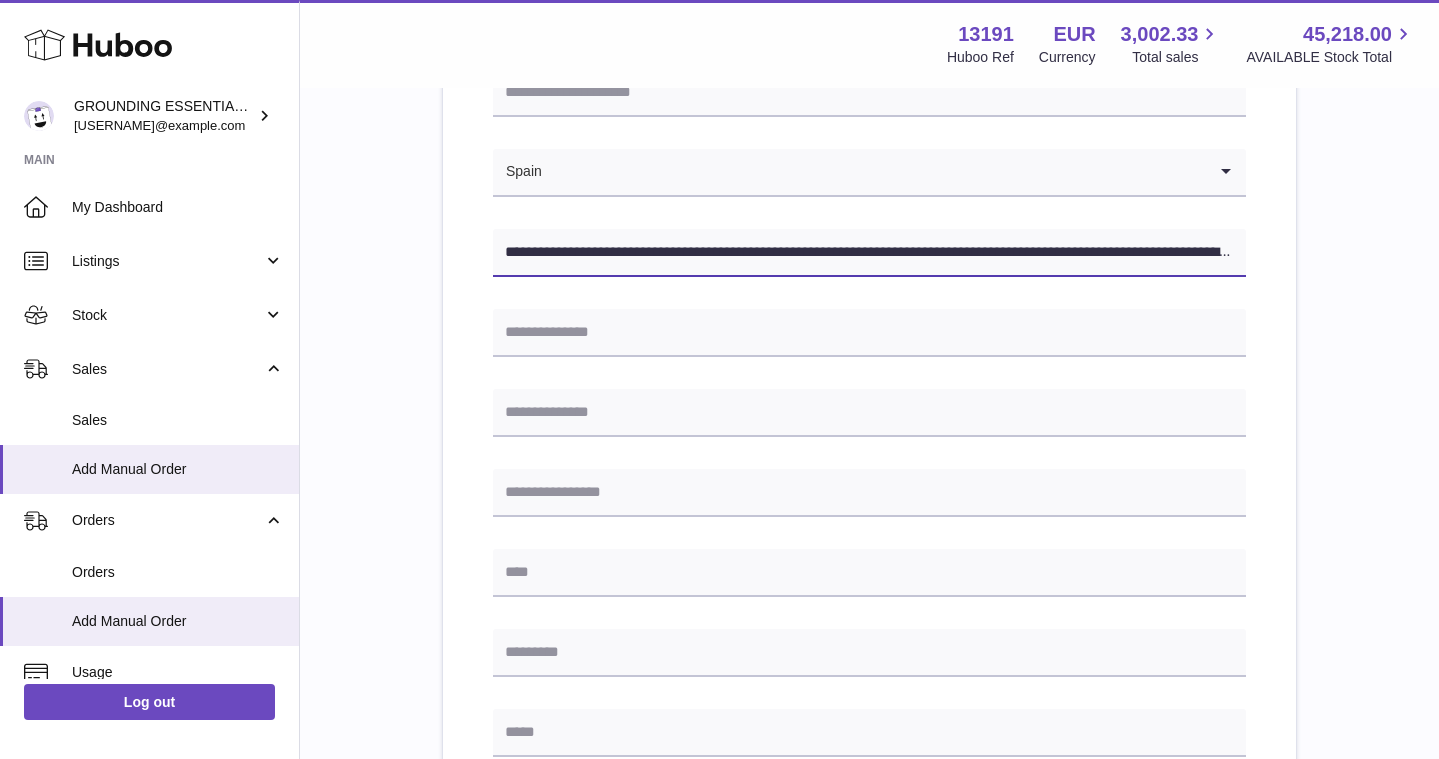 drag, startPoint x: 770, startPoint y: 248, endPoint x: 555, endPoint y: 247, distance: 215.00232 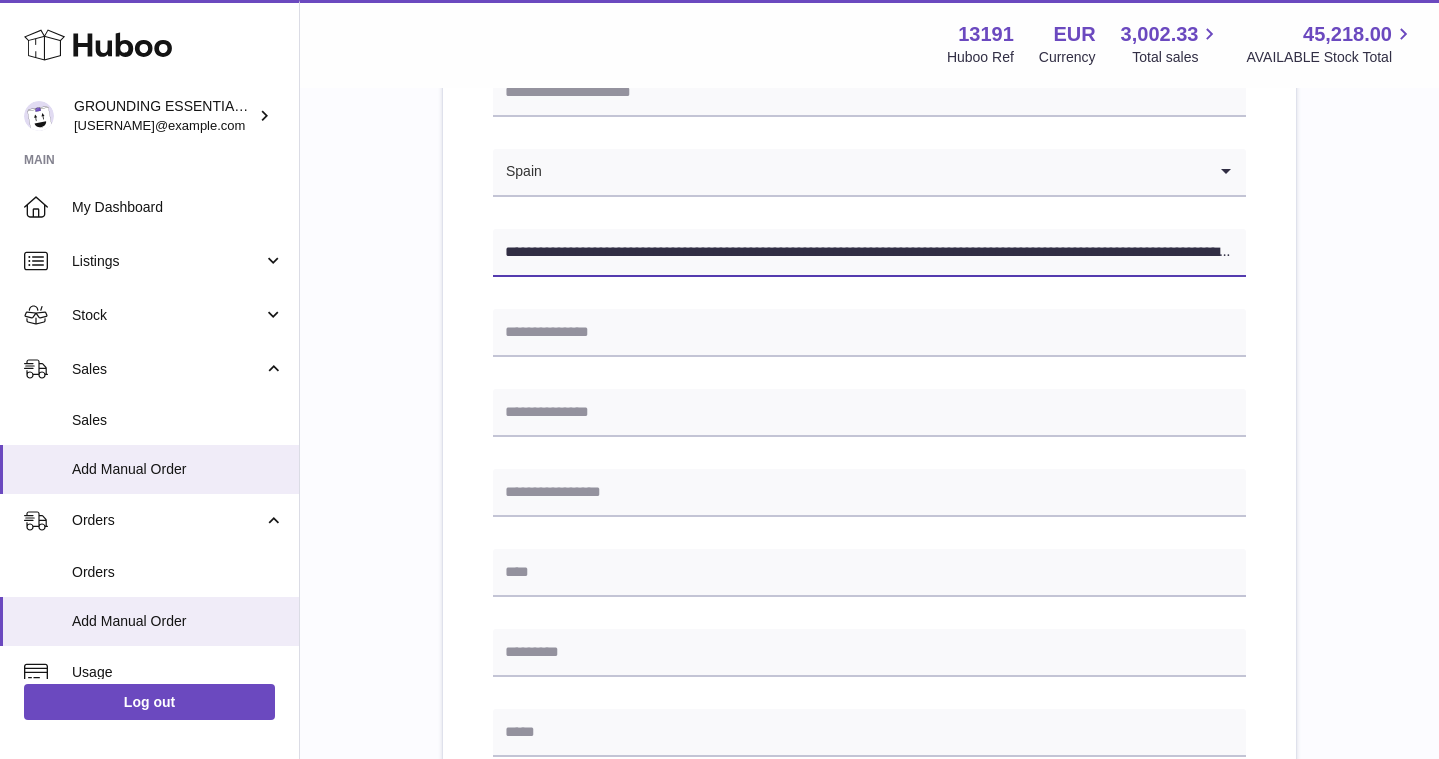 drag, startPoint x: 613, startPoint y: 252, endPoint x: 795, endPoint y: 250, distance: 182.01099 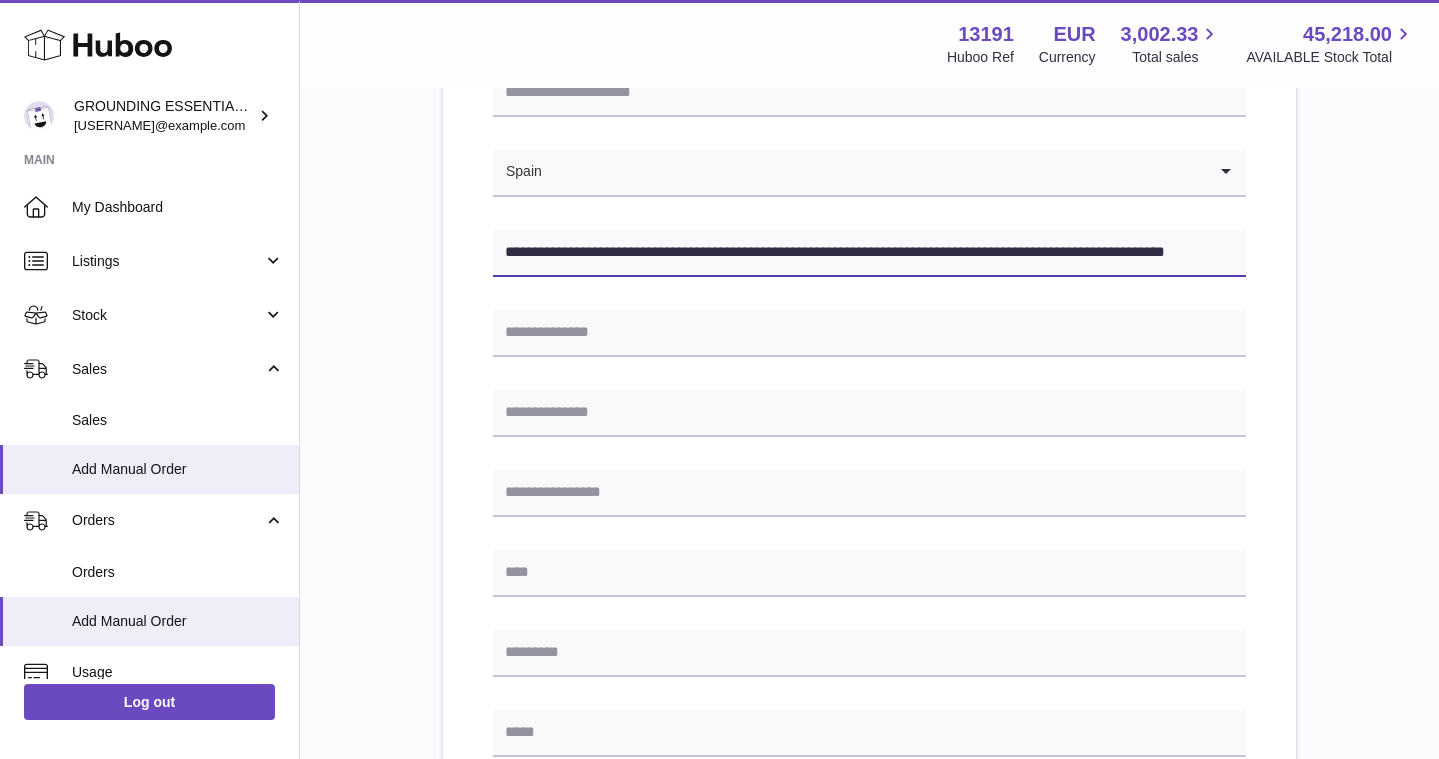 type on "**********" 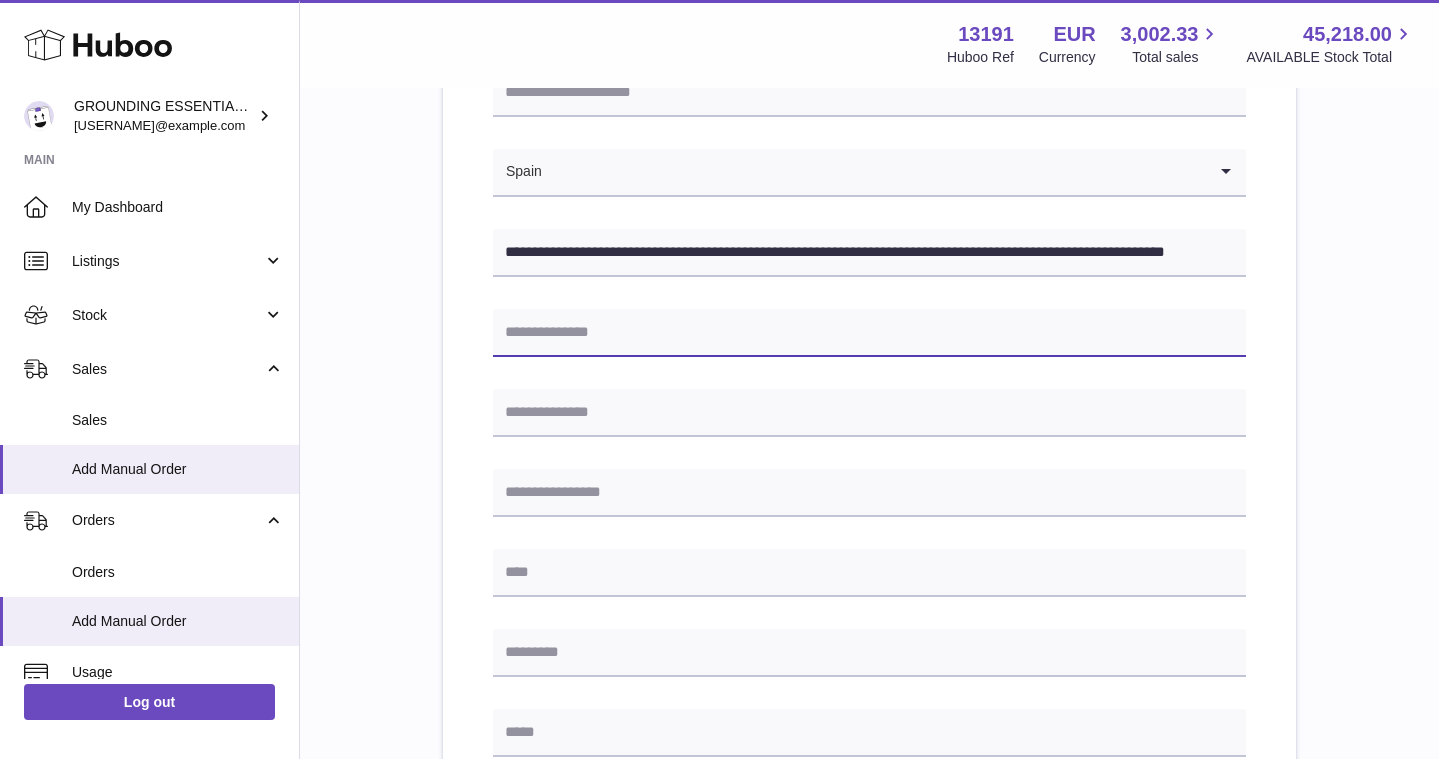 click at bounding box center [869, 333] 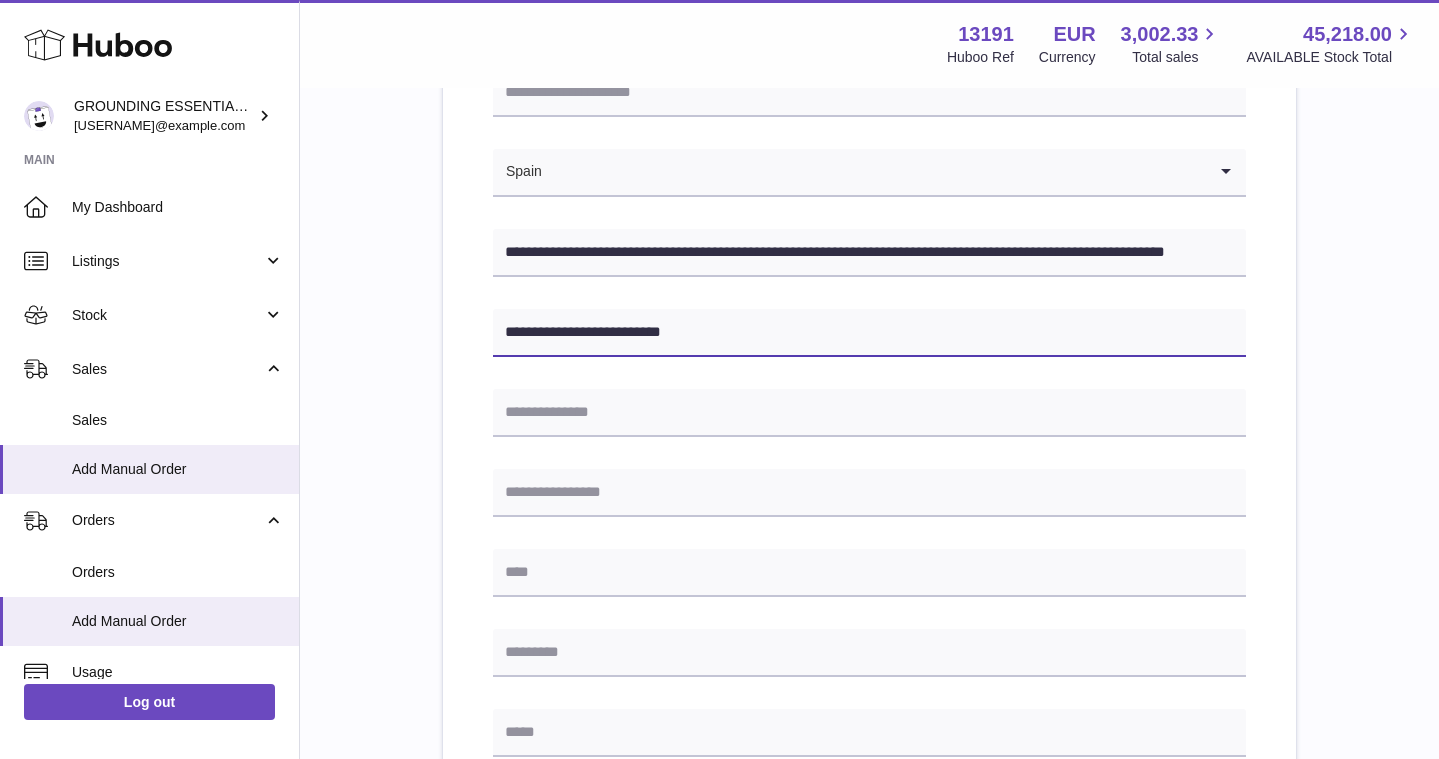 type on "**********" 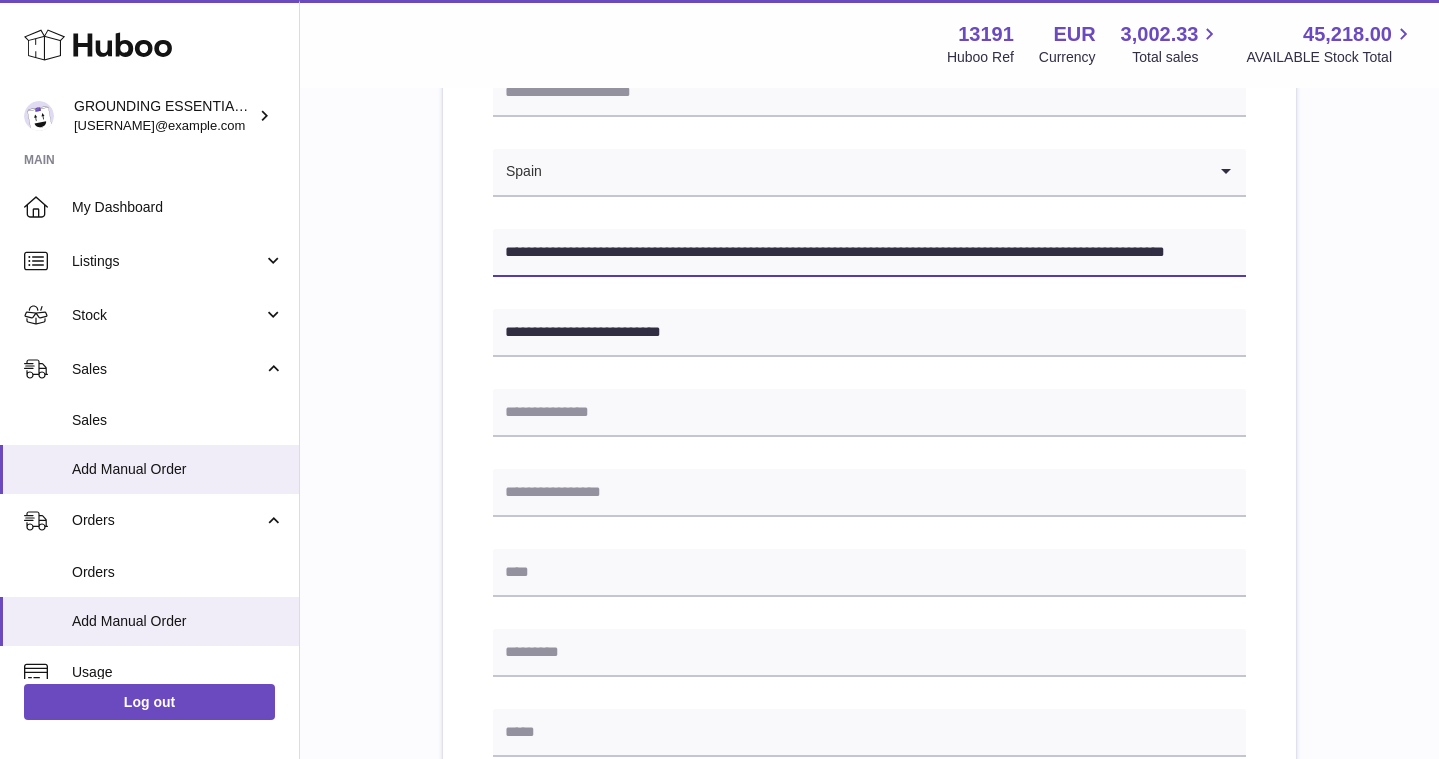 drag, startPoint x: 622, startPoint y: 252, endPoint x: 950, endPoint y: 254, distance: 328.0061 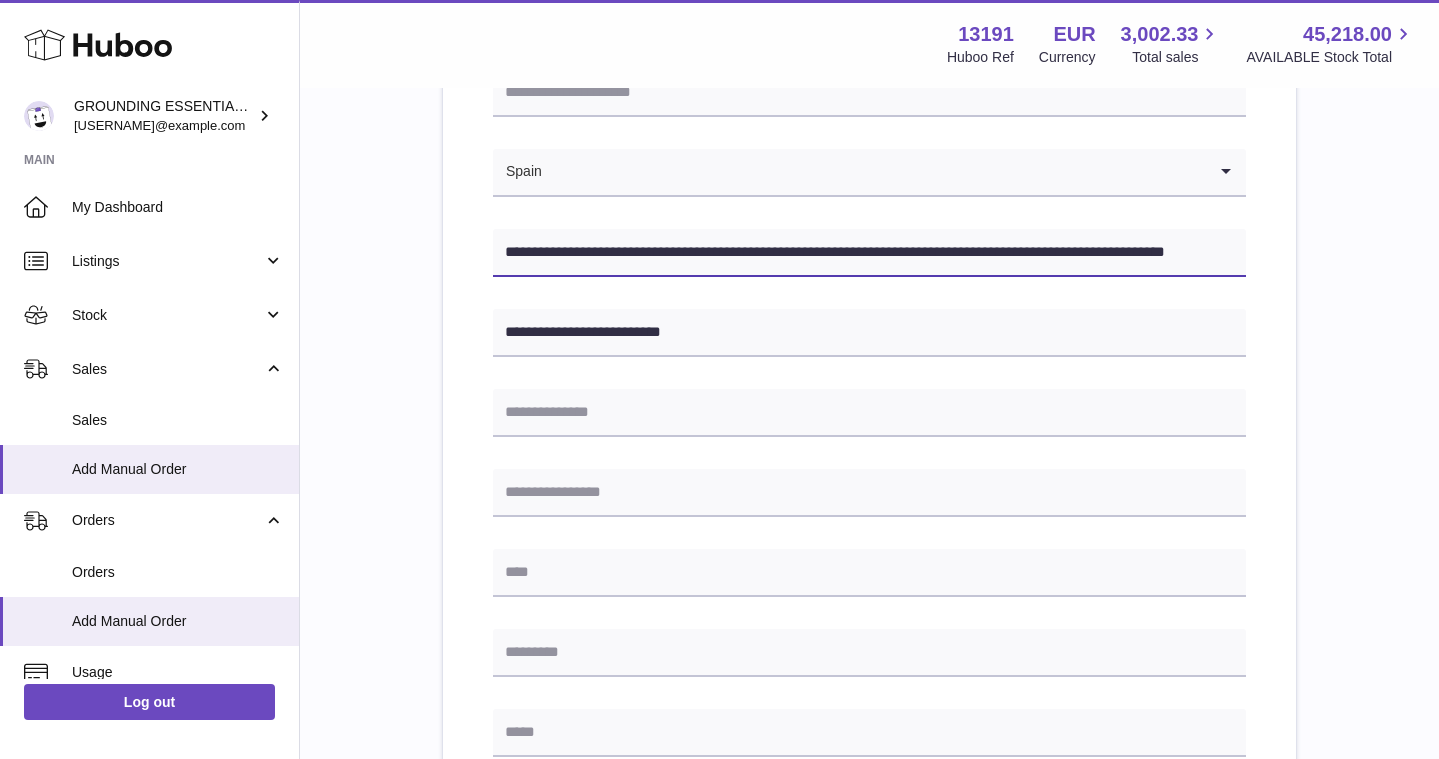 click on "**********" at bounding box center (869, 253) 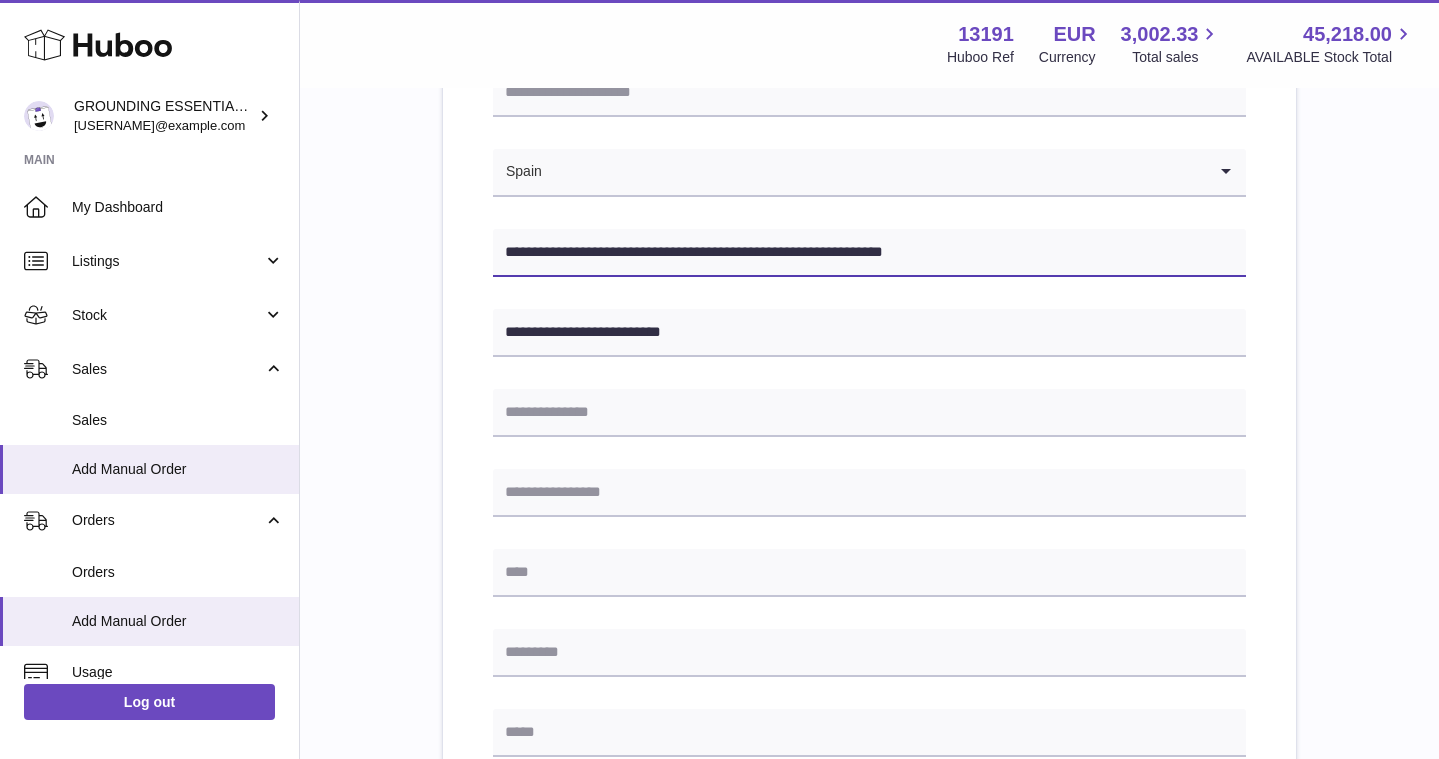 type on "**********" 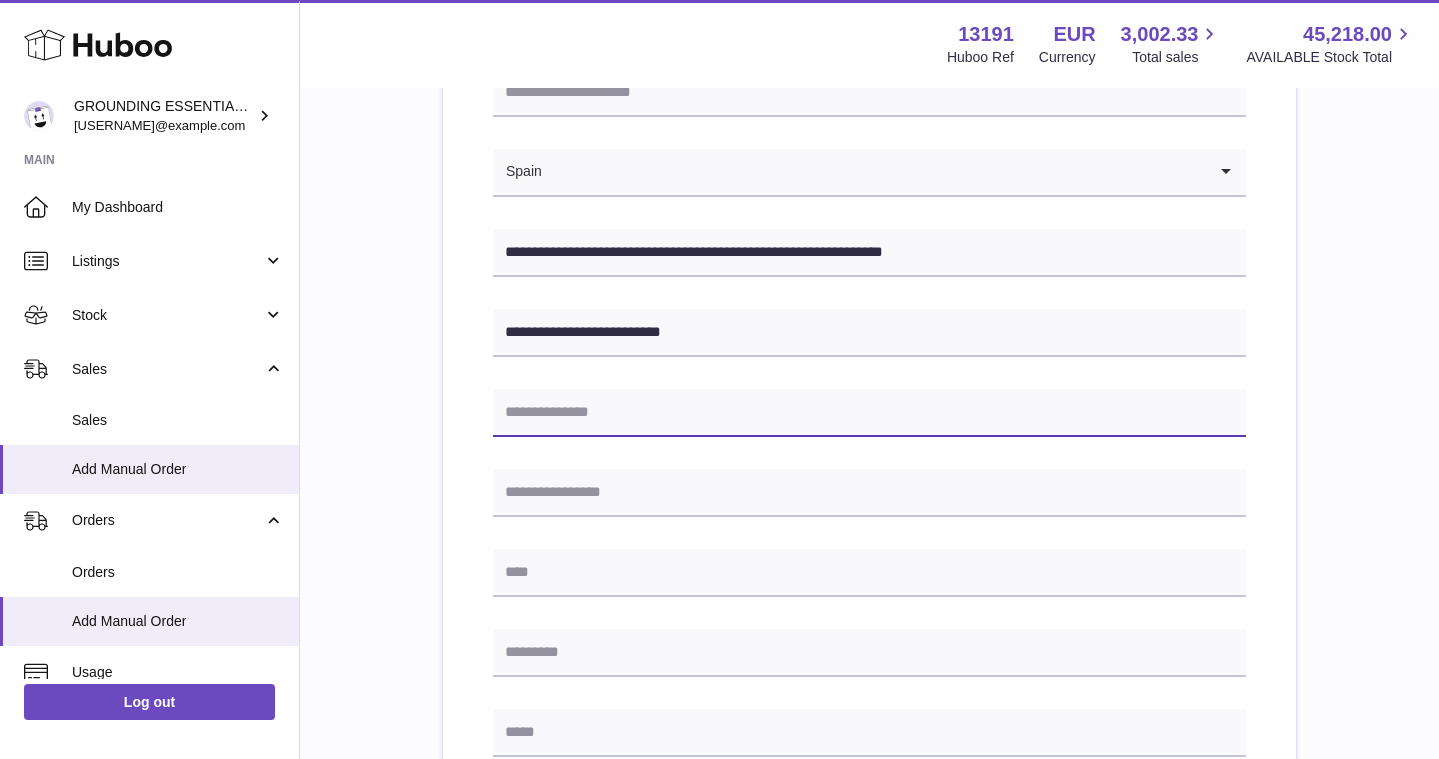 click at bounding box center (869, 413) 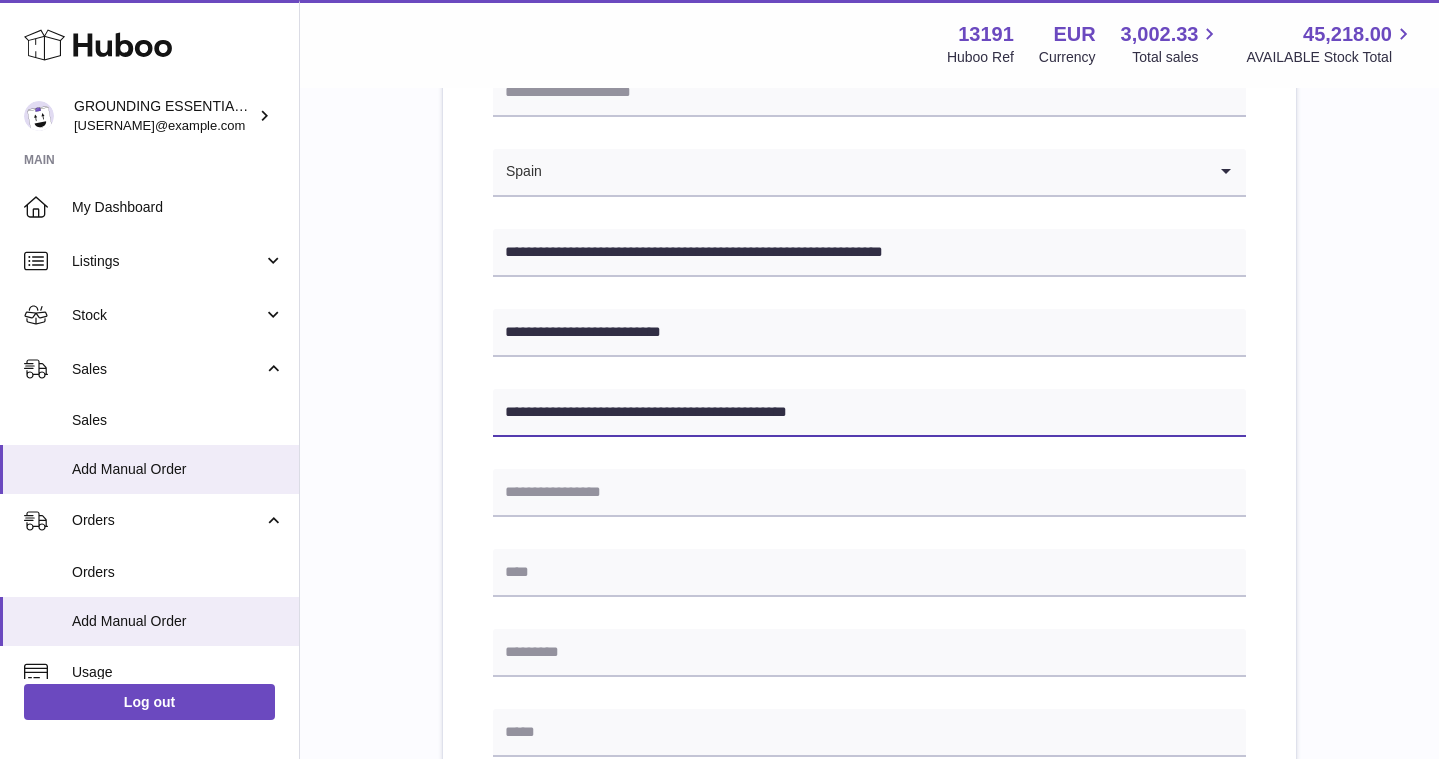 drag, startPoint x: 558, startPoint y: 409, endPoint x: 519, endPoint y: 409, distance: 39 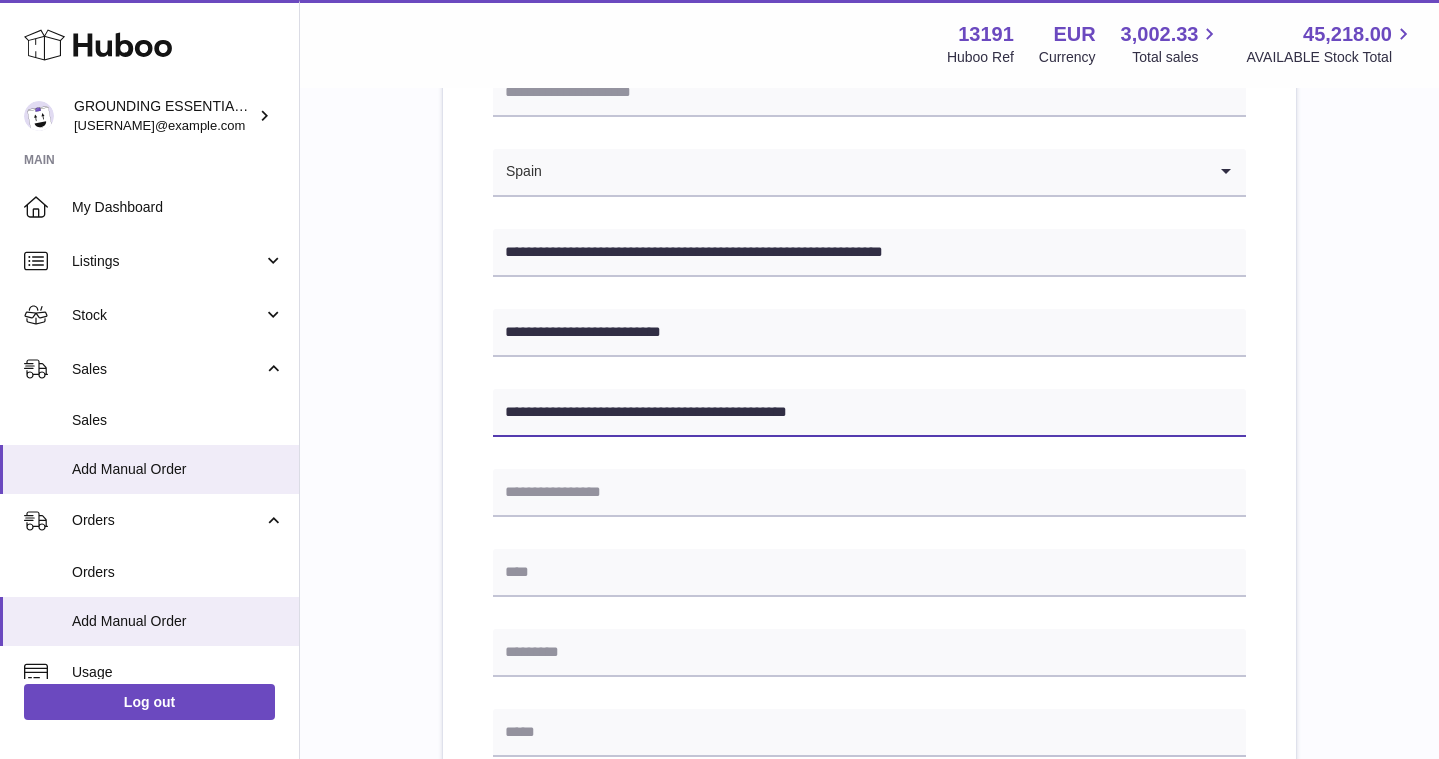 click on "**********" at bounding box center (869, 413) 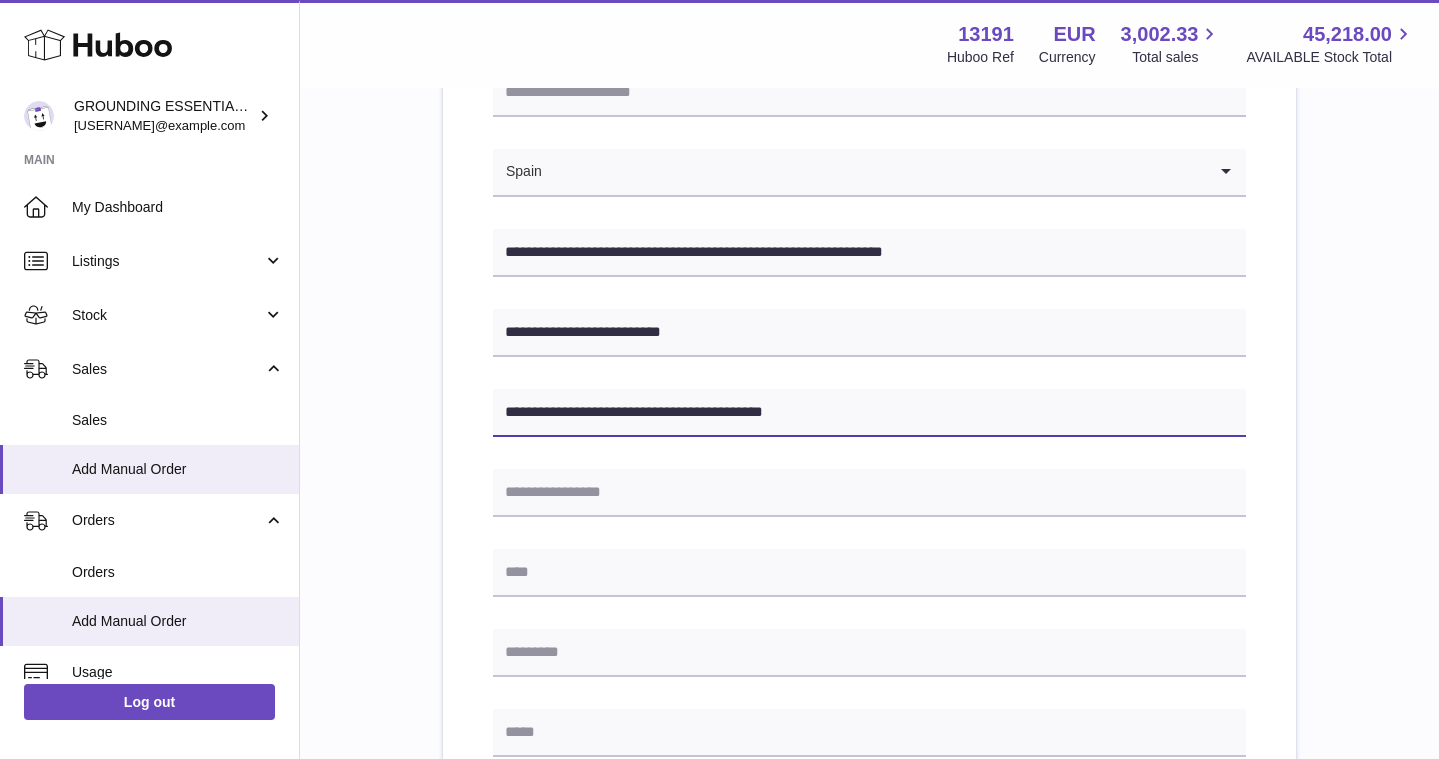 type on "**********" 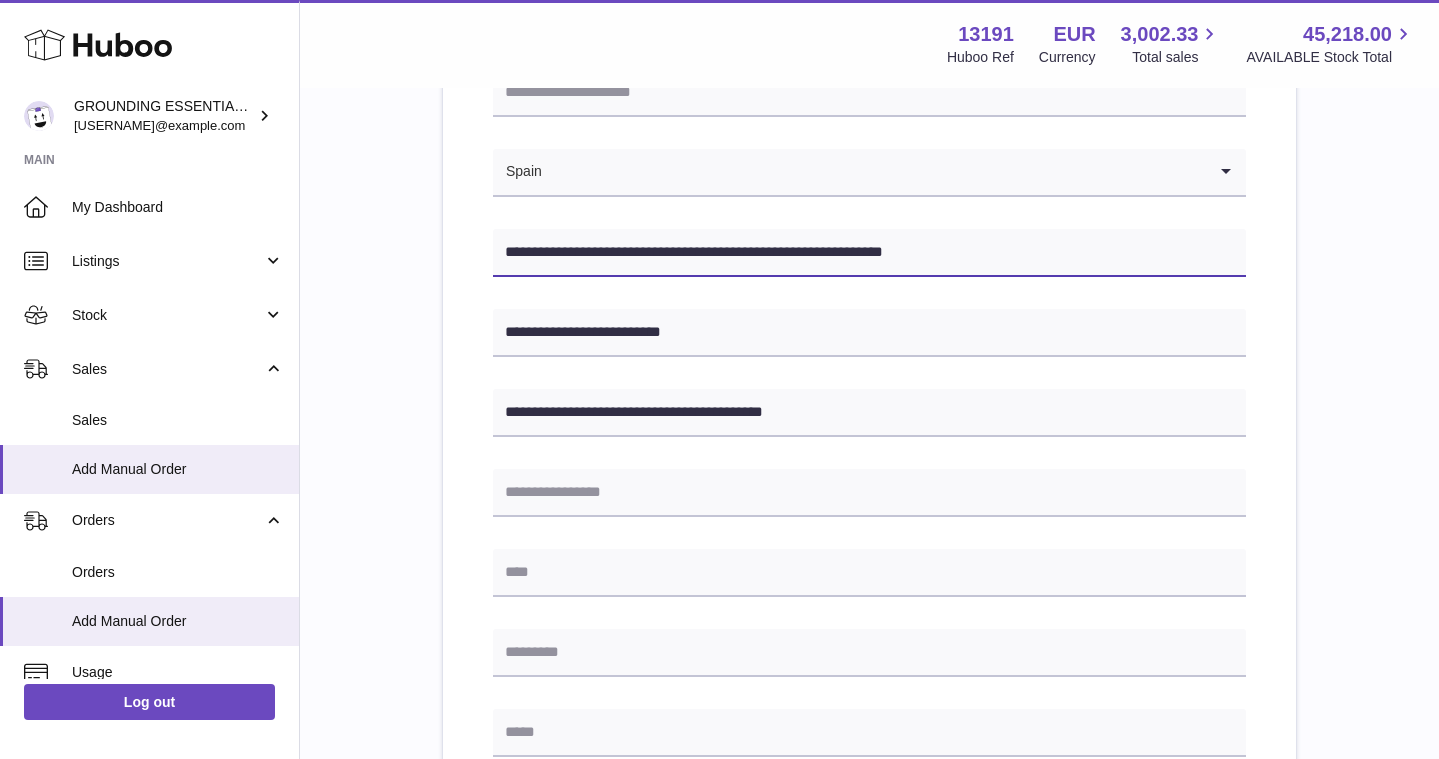 drag, startPoint x: 968, startPoint y: 253, endPoint x: 832, endPoint y: 257, distance: 136.0588 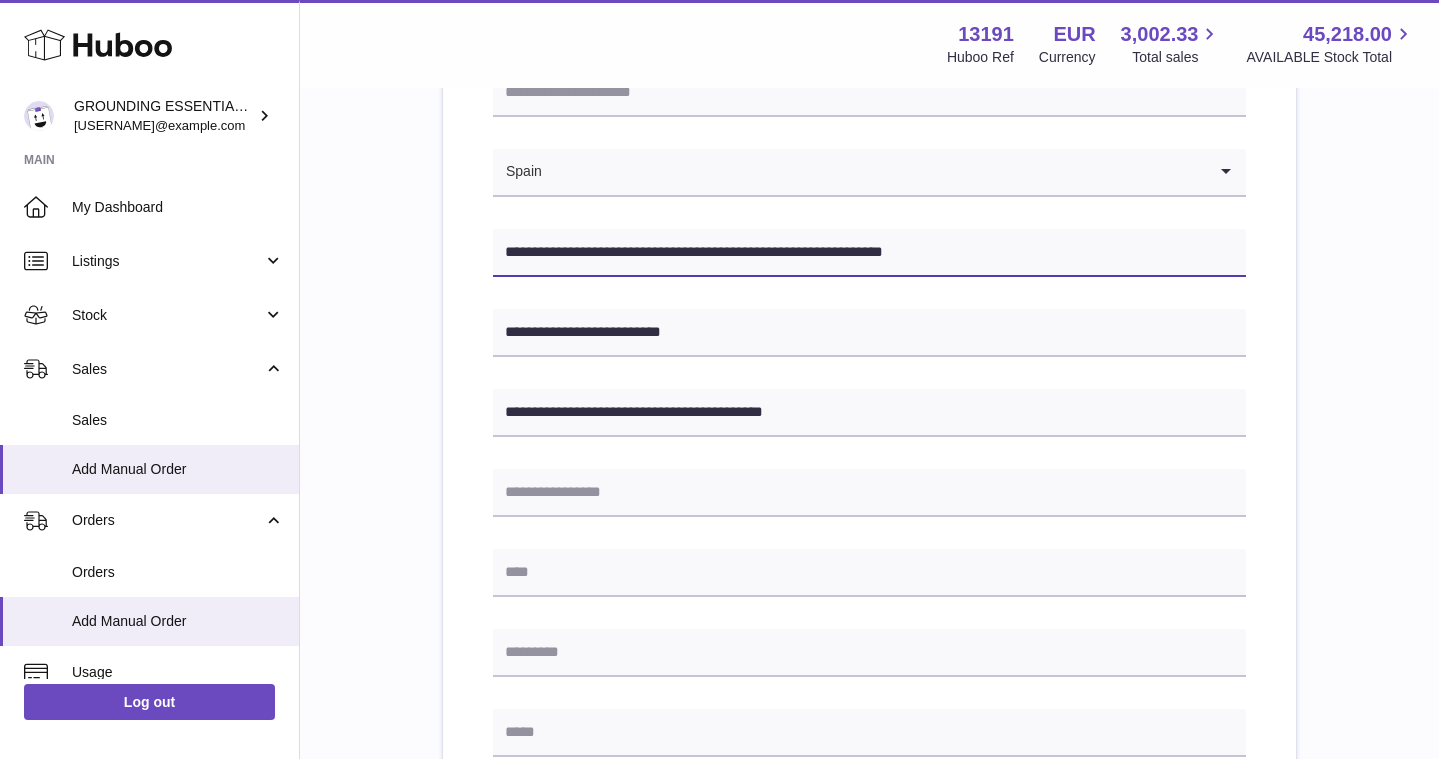 click on "**********" at bounding box center (869, 253) 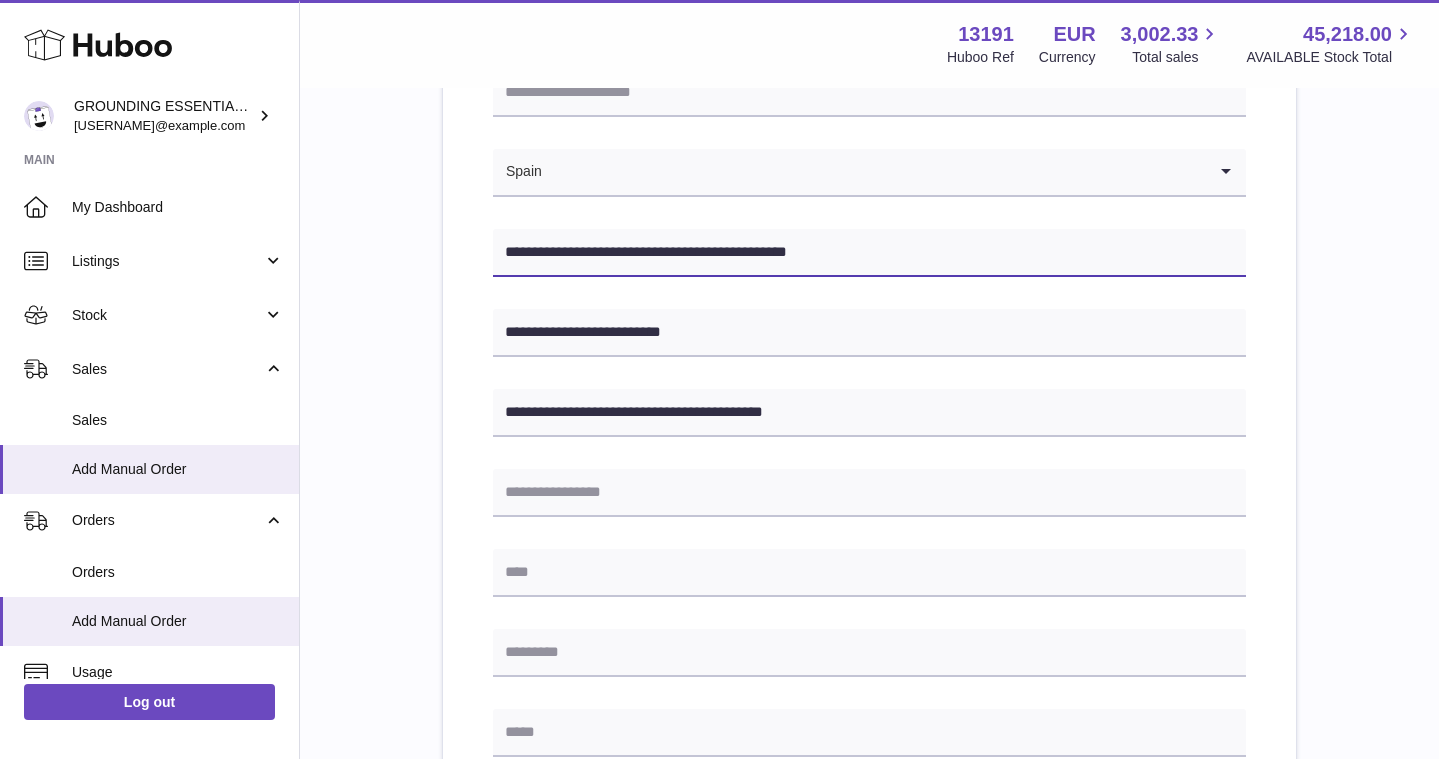 type on "**********" 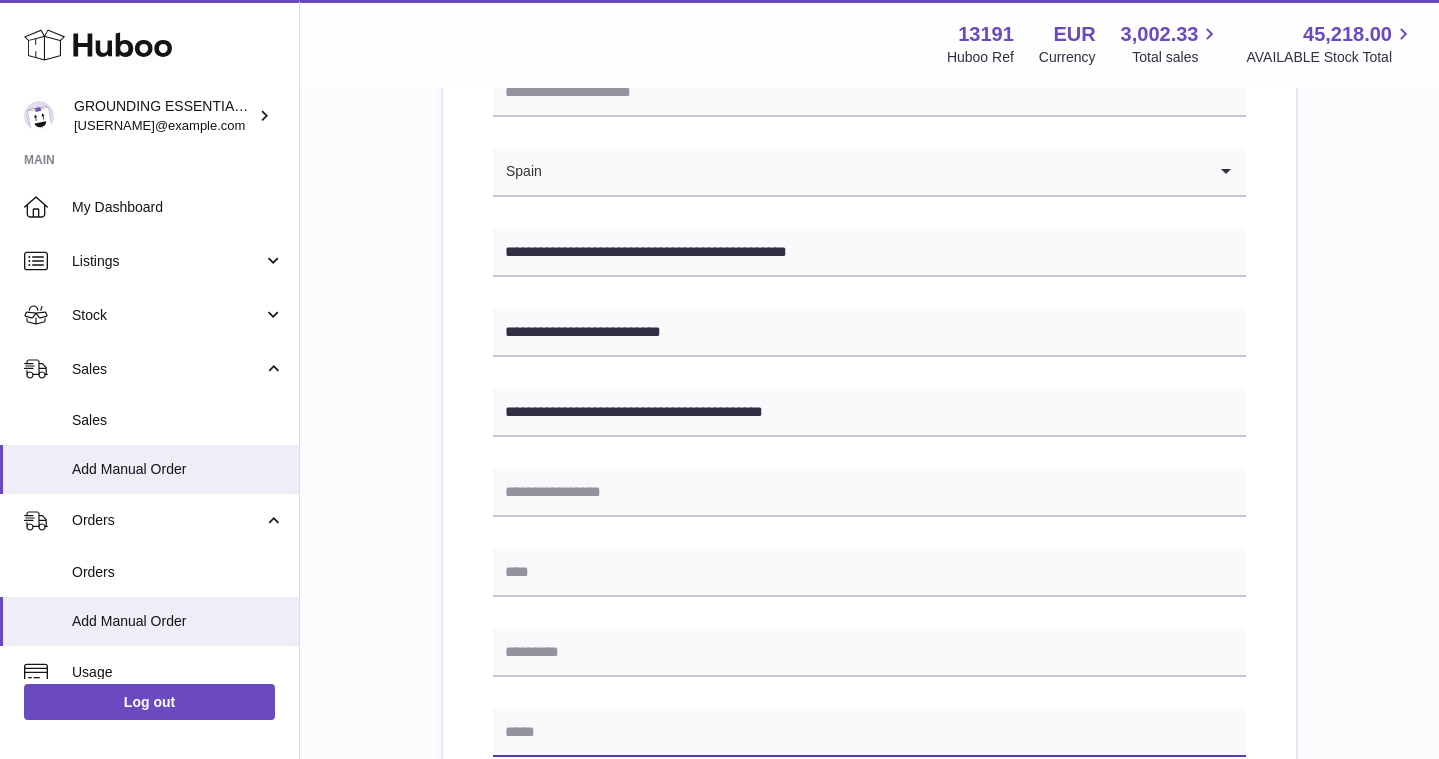 click at bounding box center (869, 733) 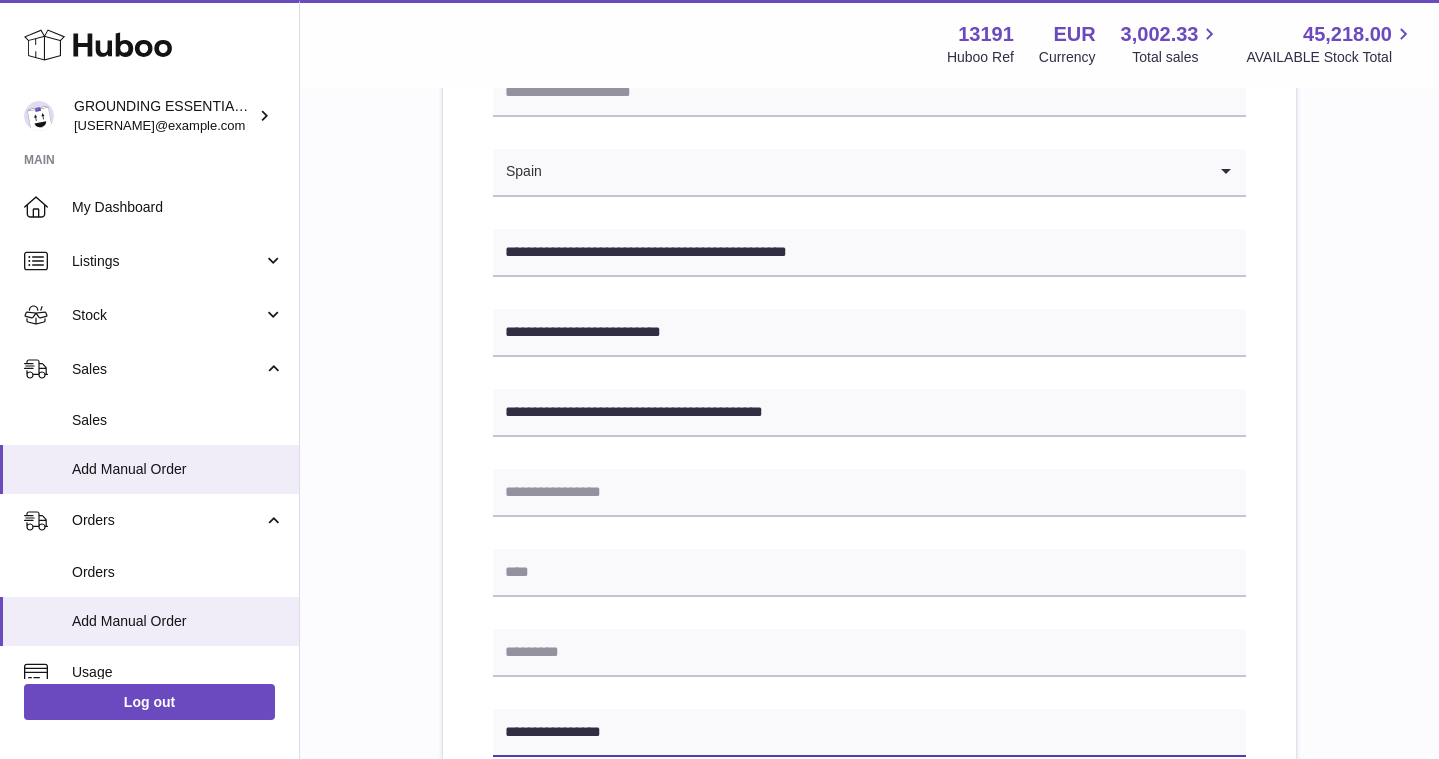 type on "**********" 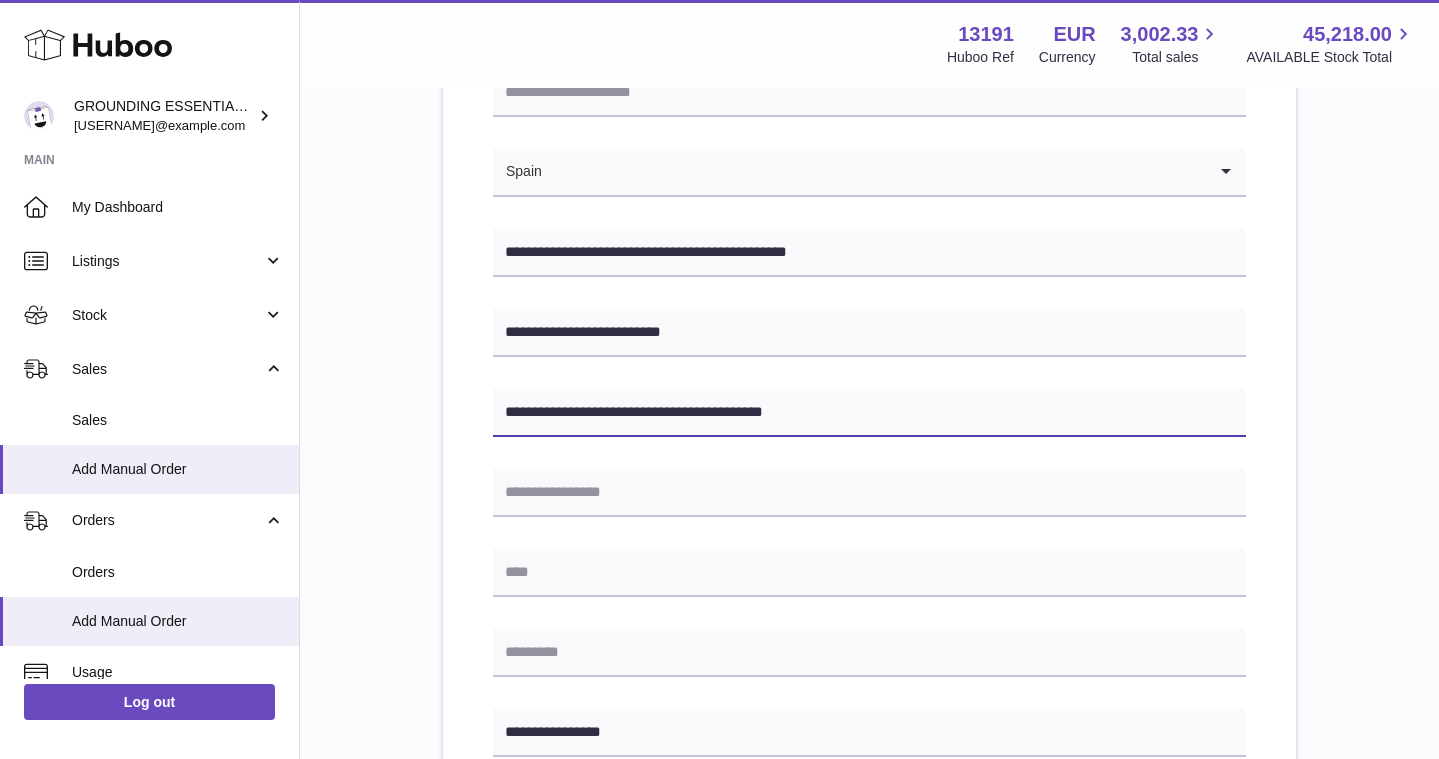 drag, startPoint x: 689, startPoint y: 411, endPoint x: 653, endPoint y: 413, distance: 36.05551 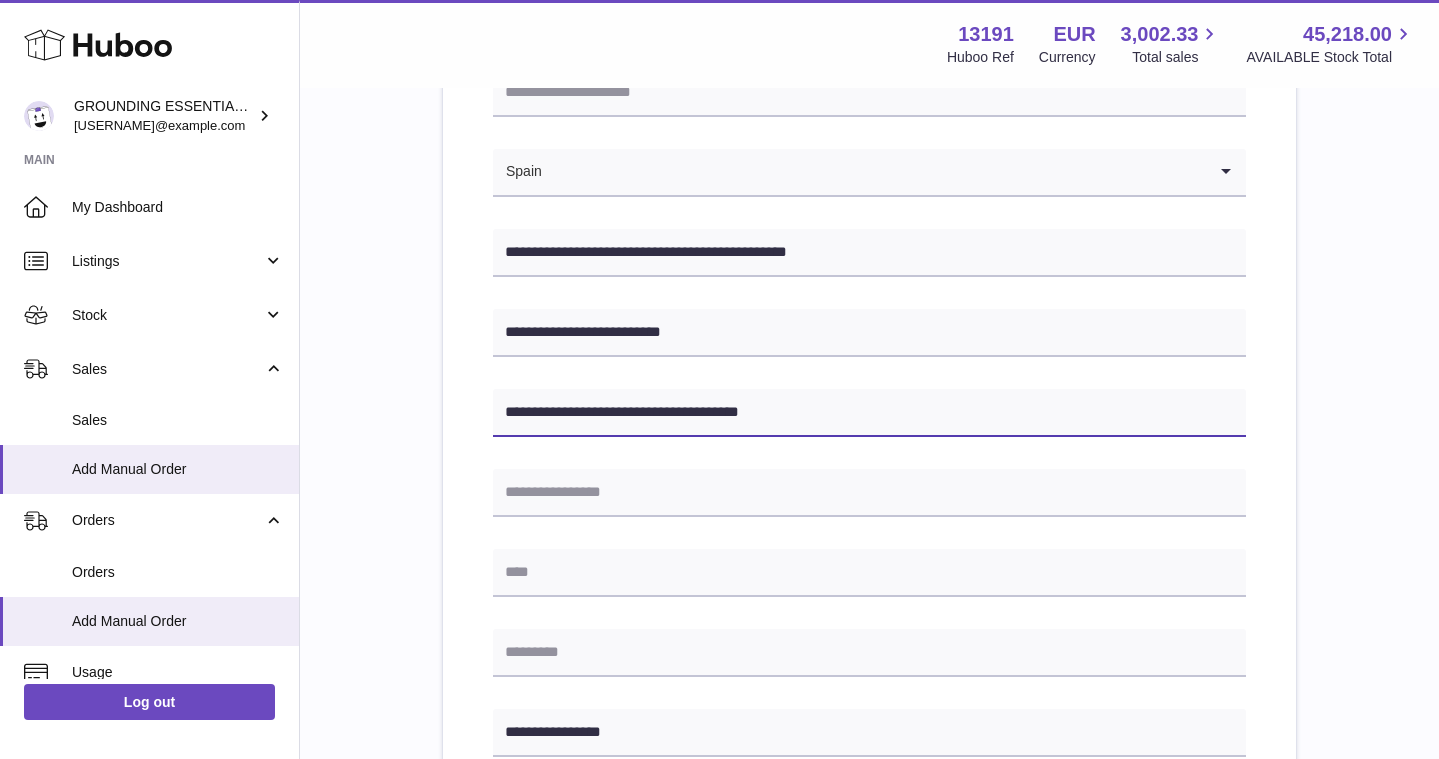 type on "**********" 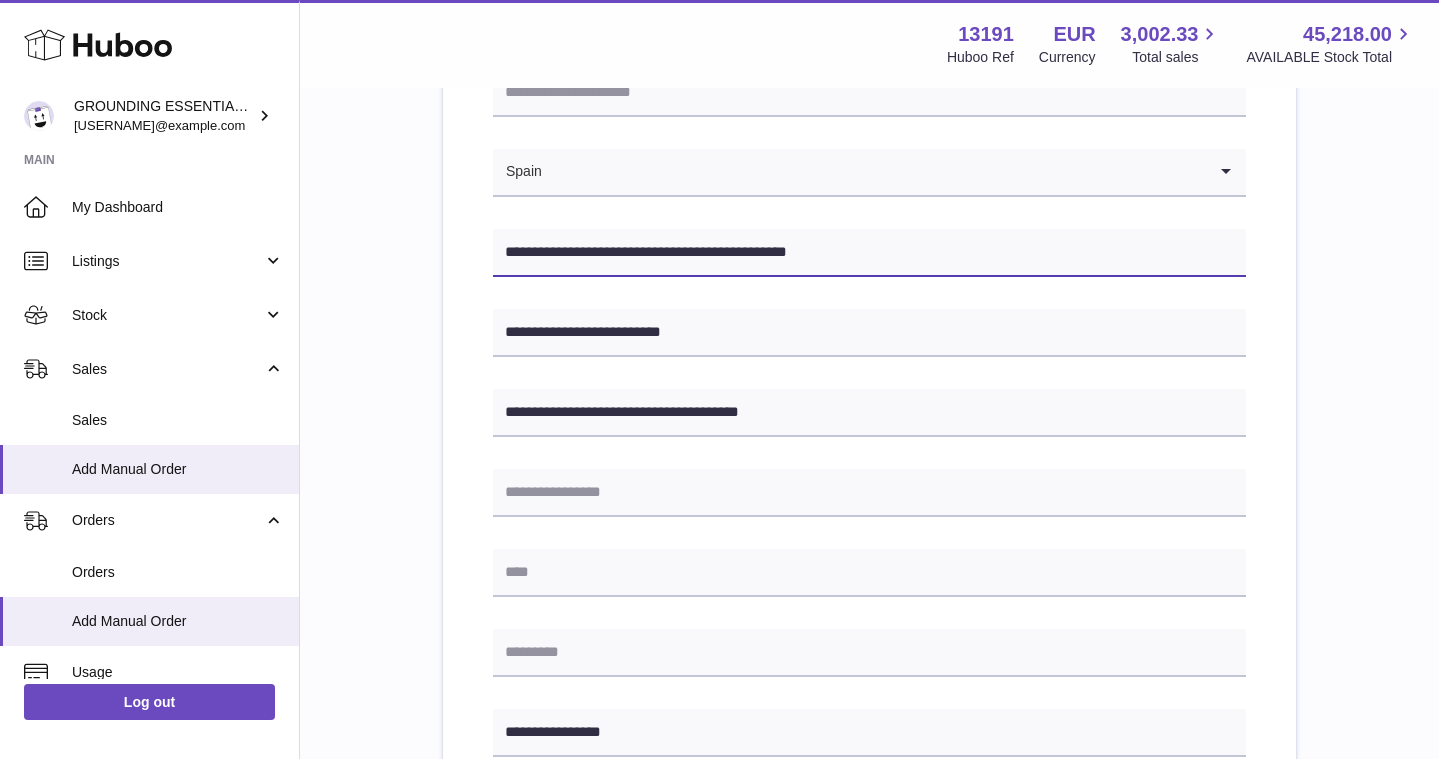 click on "**********" at bounding box center (869, 253) 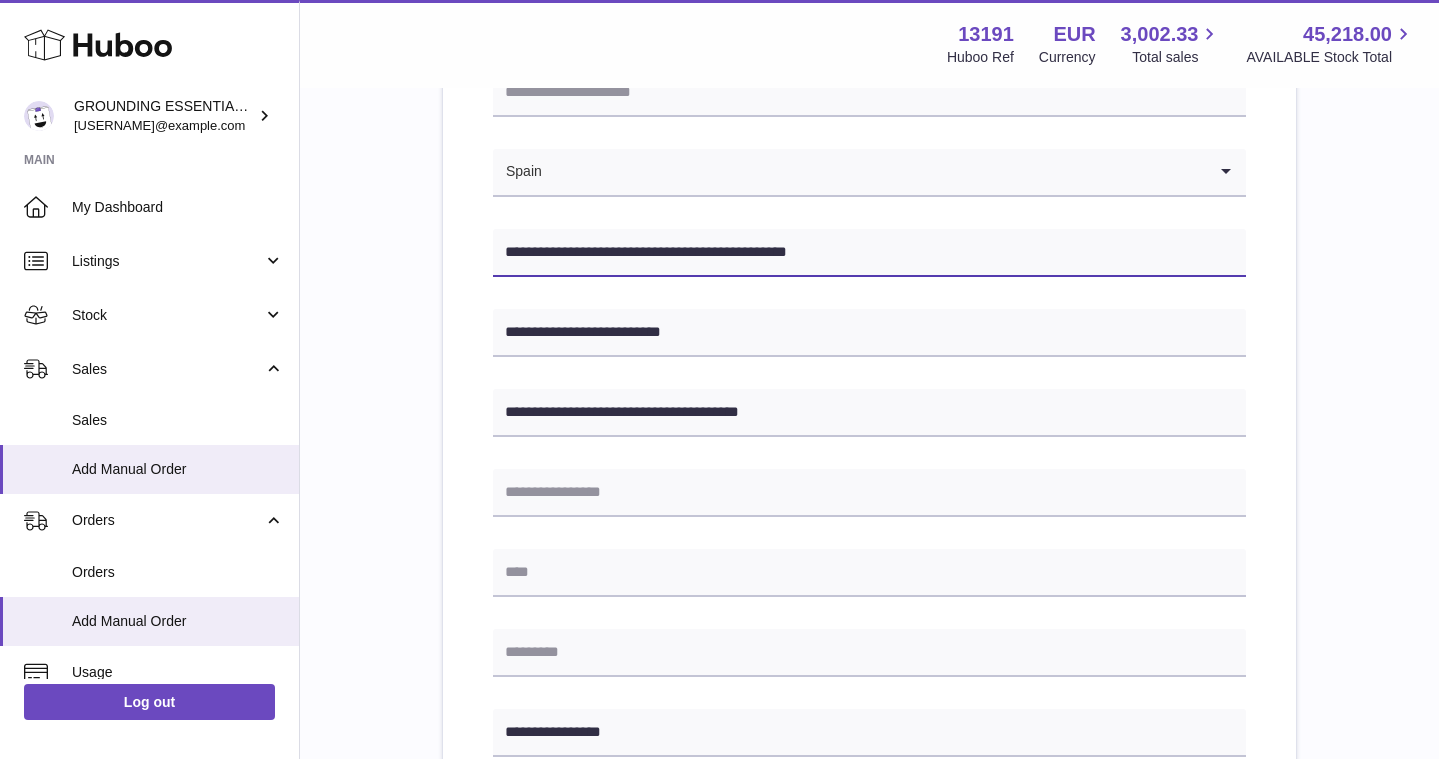 drag, startPoint x: 787, startPoint y: 254, endPoint x: 734, endPoint y: 253, distance: 53.009434 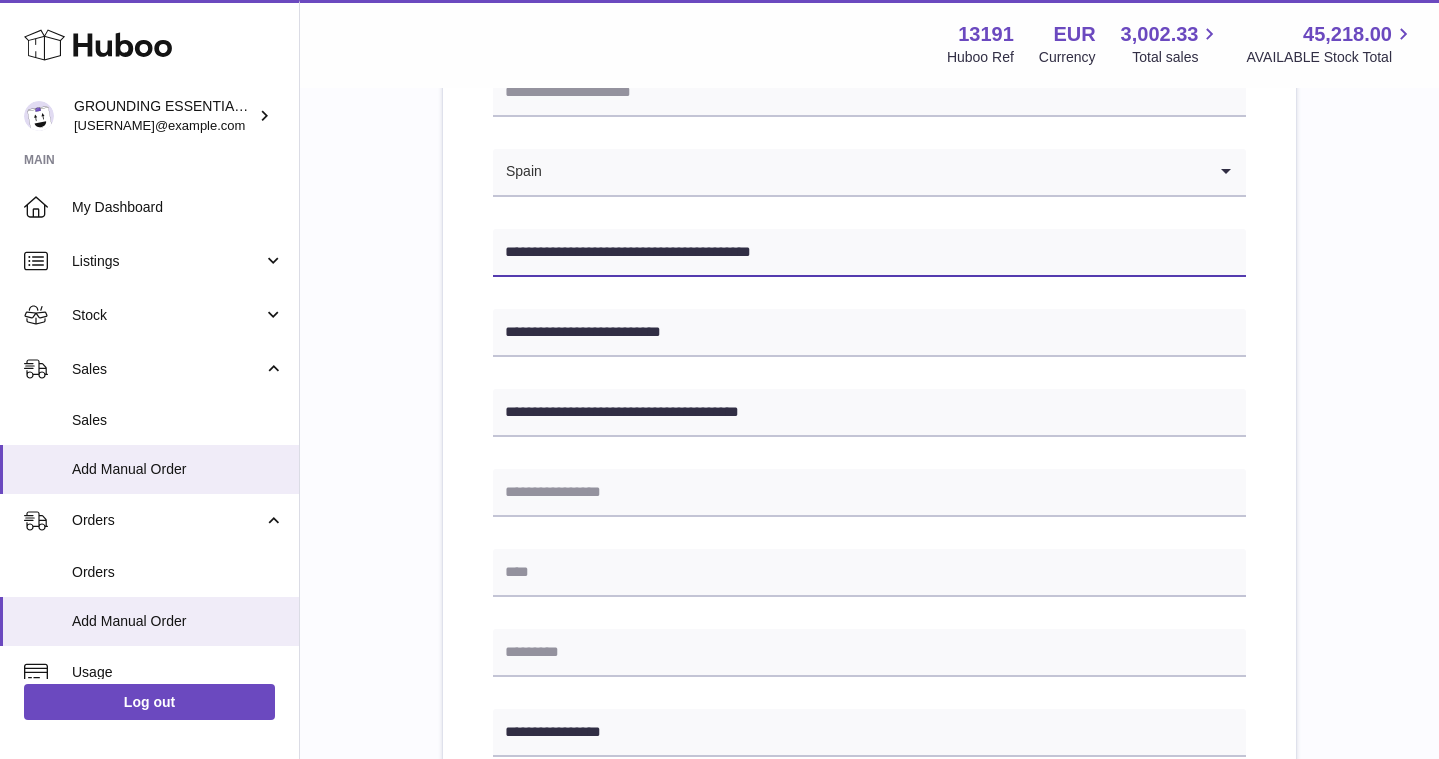 type on "**********" 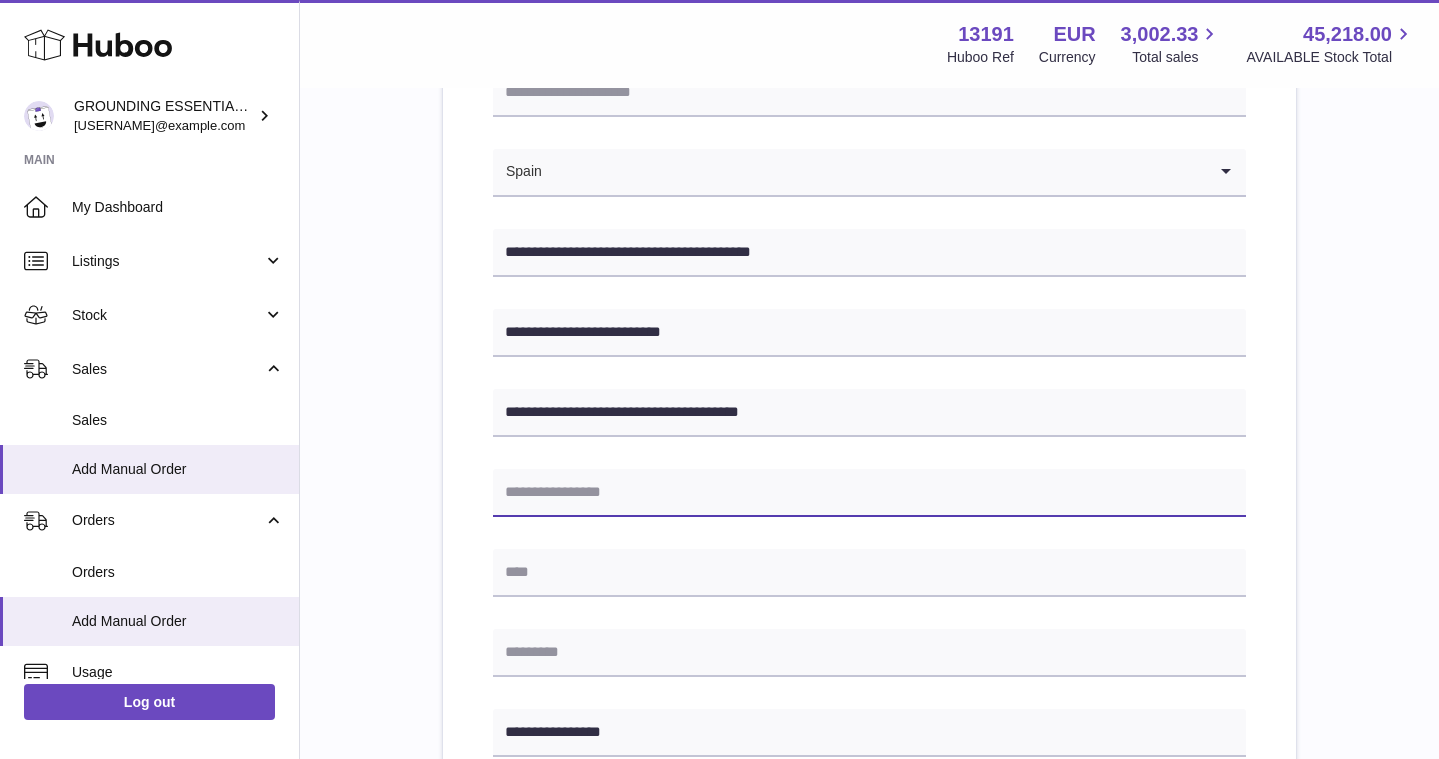 click at bounding box center [869, 493] 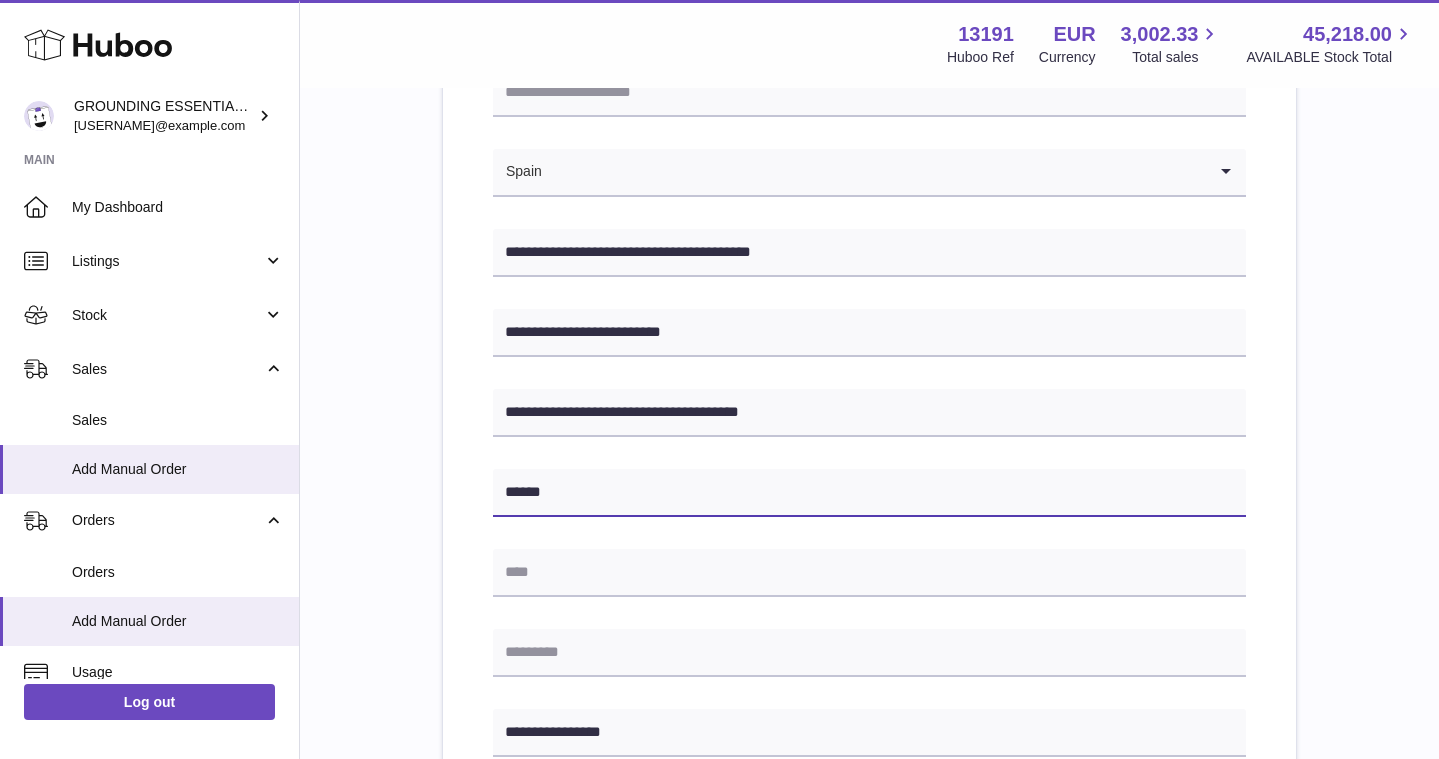 type on "******" 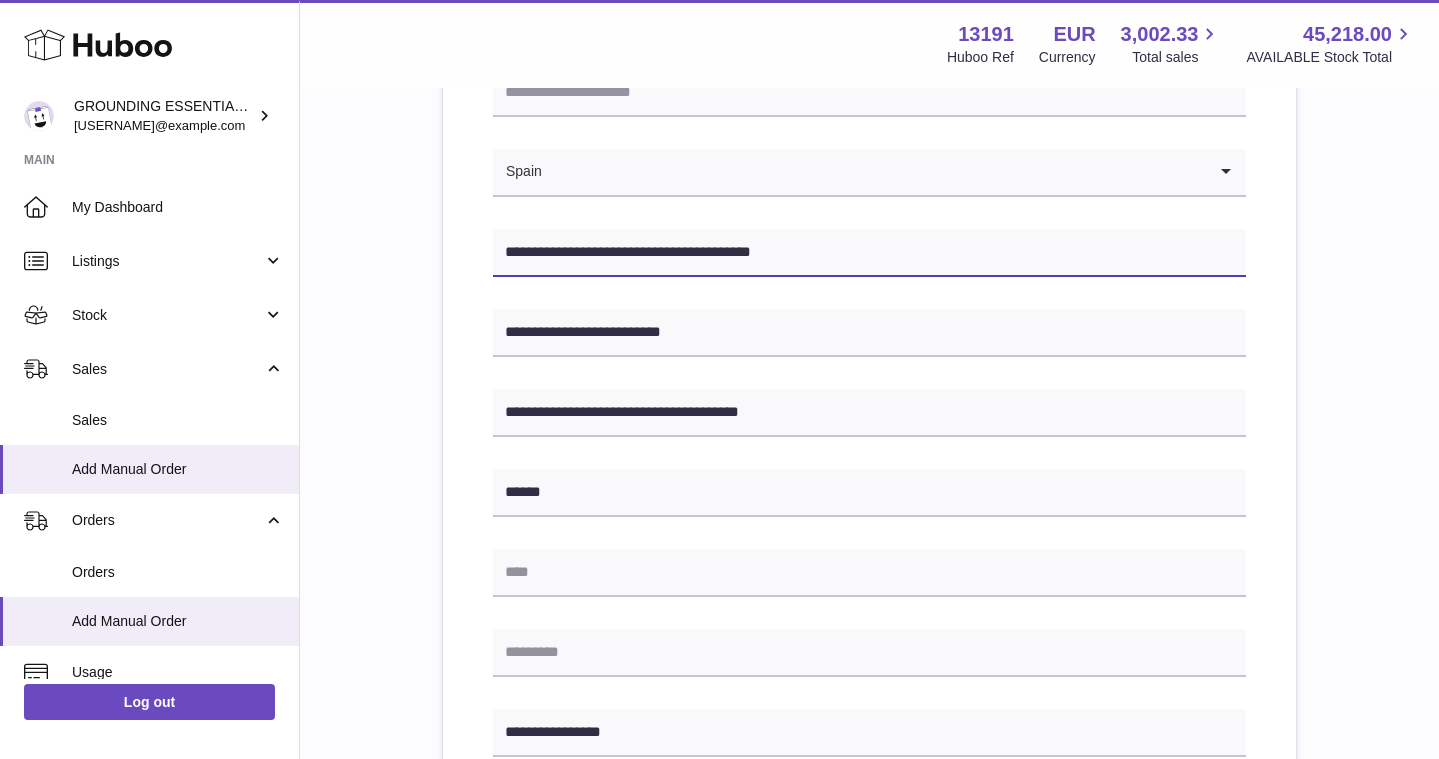 drag, startPoint x: 731, startPoint y: 248, endPoint x: 669, endPoint y: 248, distance: 62 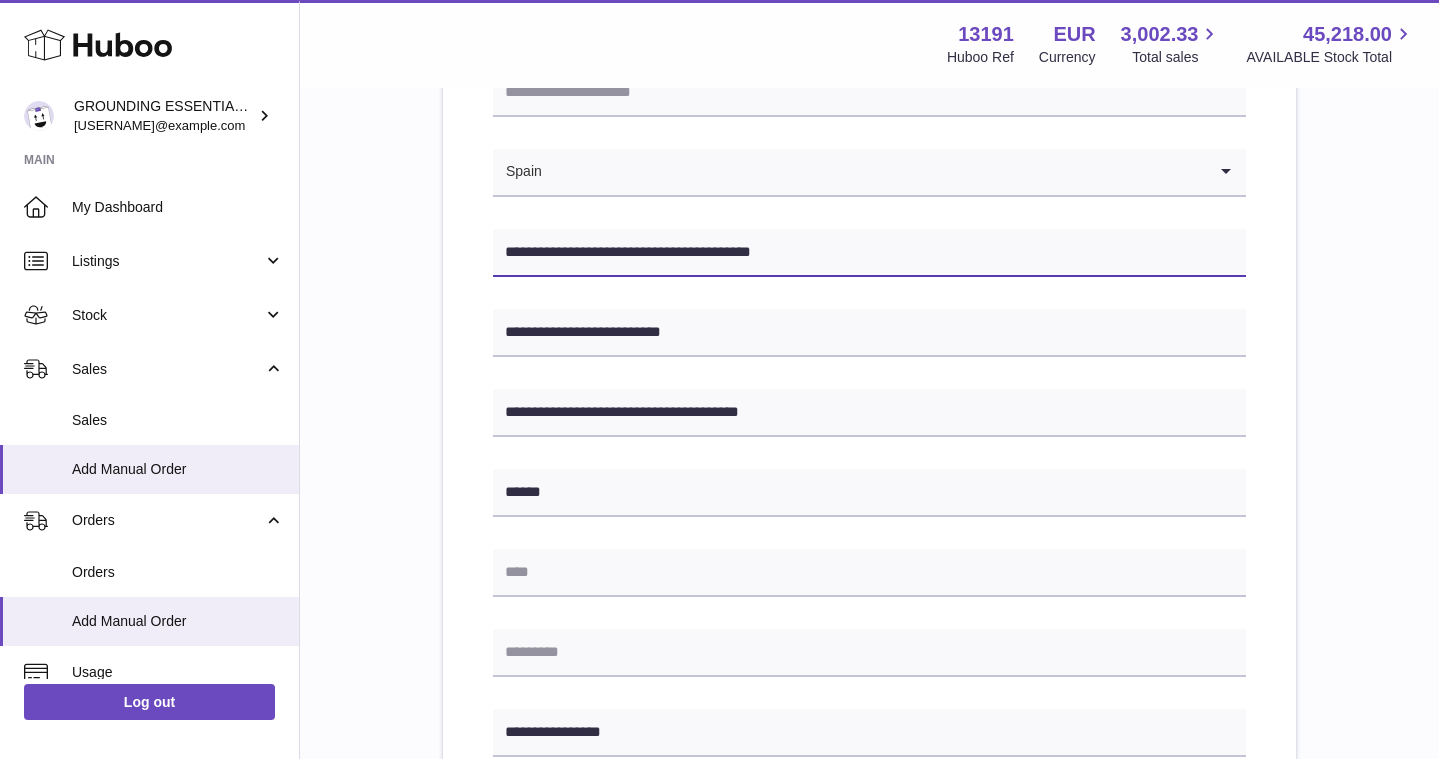 click on "**********" at bounding box center [869, 253] 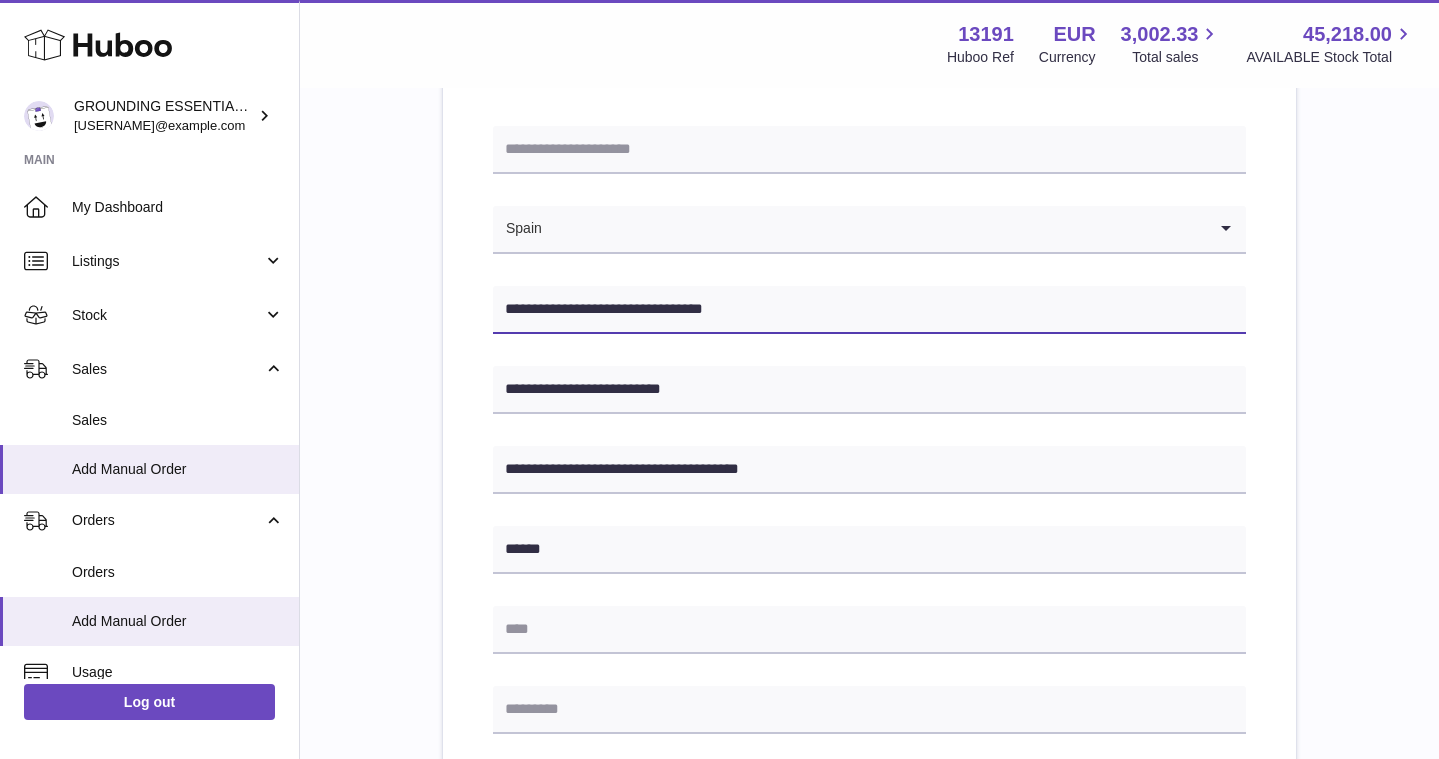 scroll, scrollTop: 248, scrollLeft: 0, axis: vertical 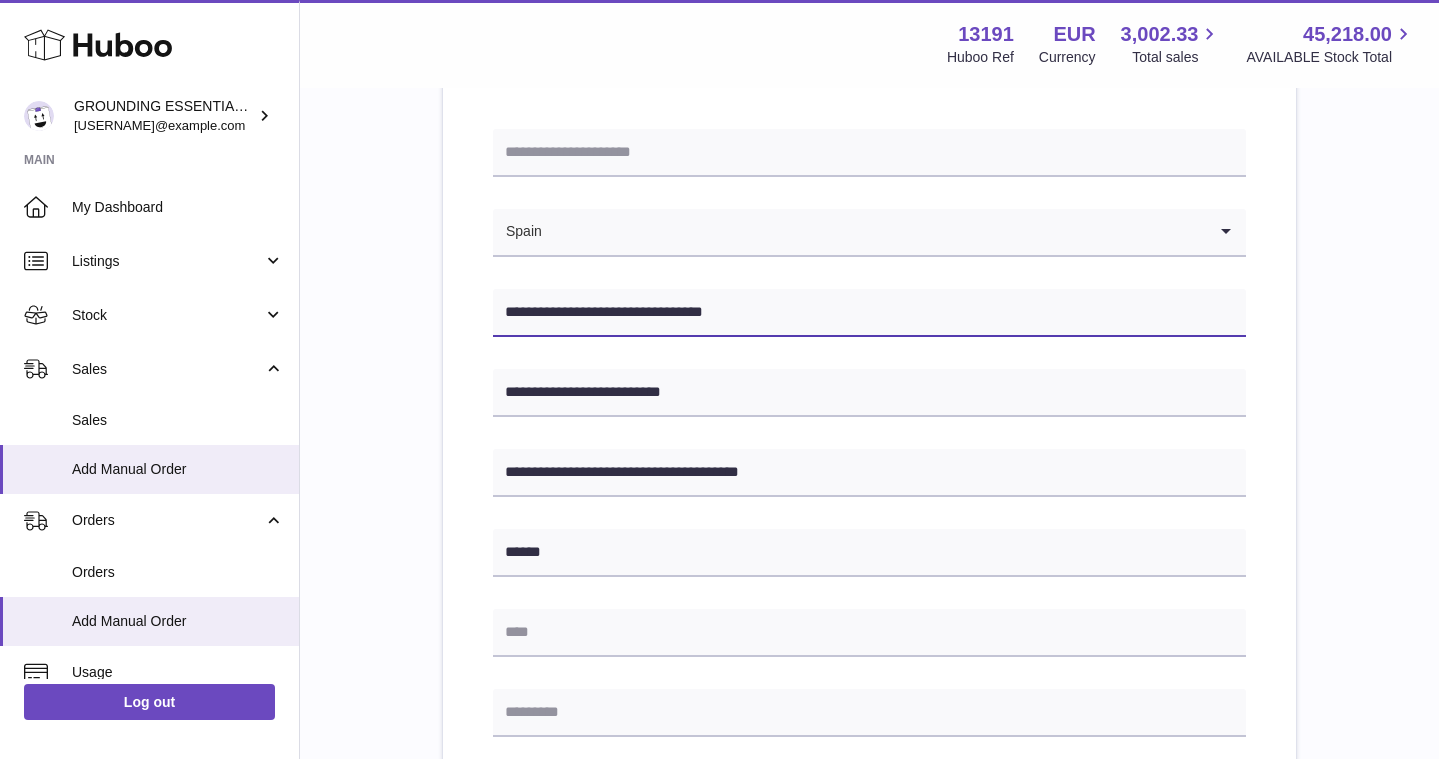 type on "**********" 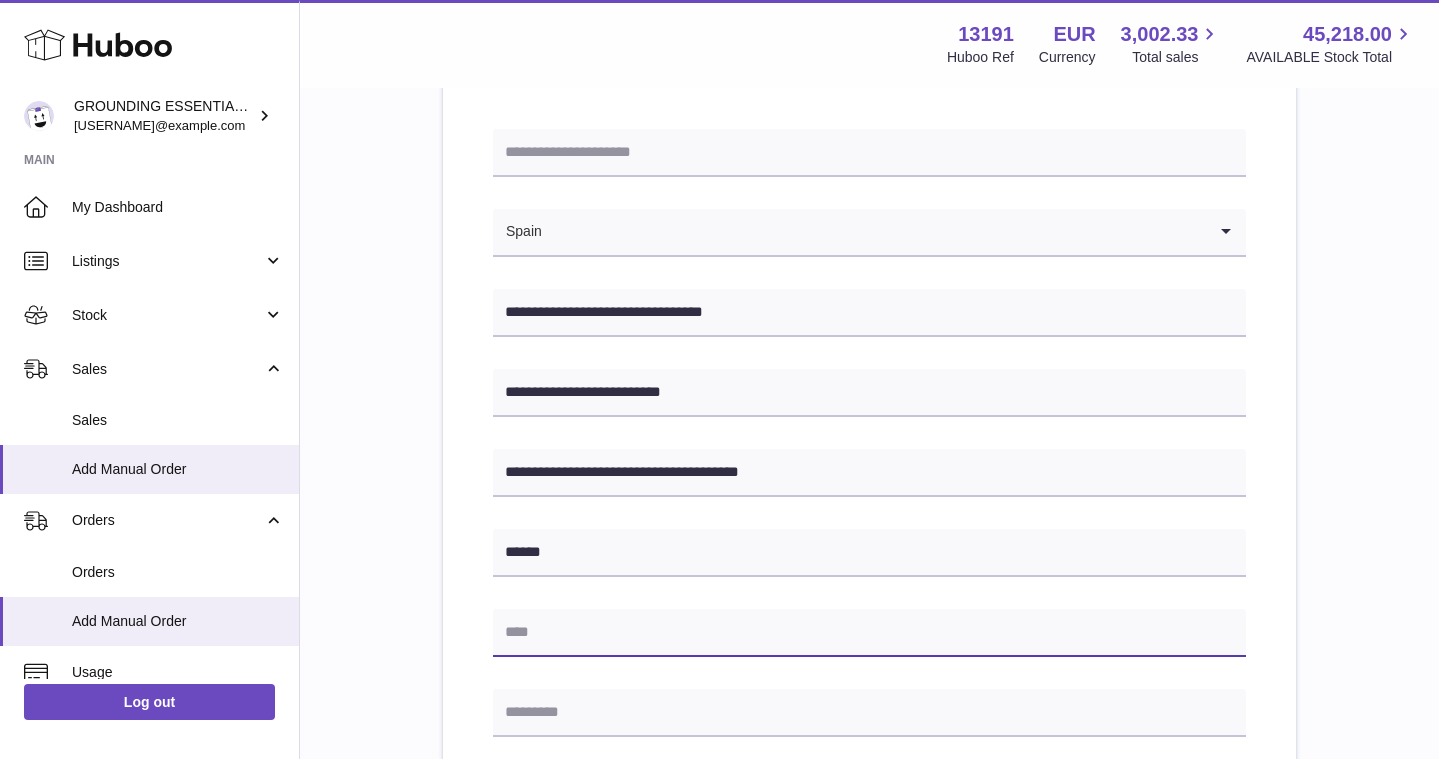 click at bounding box center (869, 633) 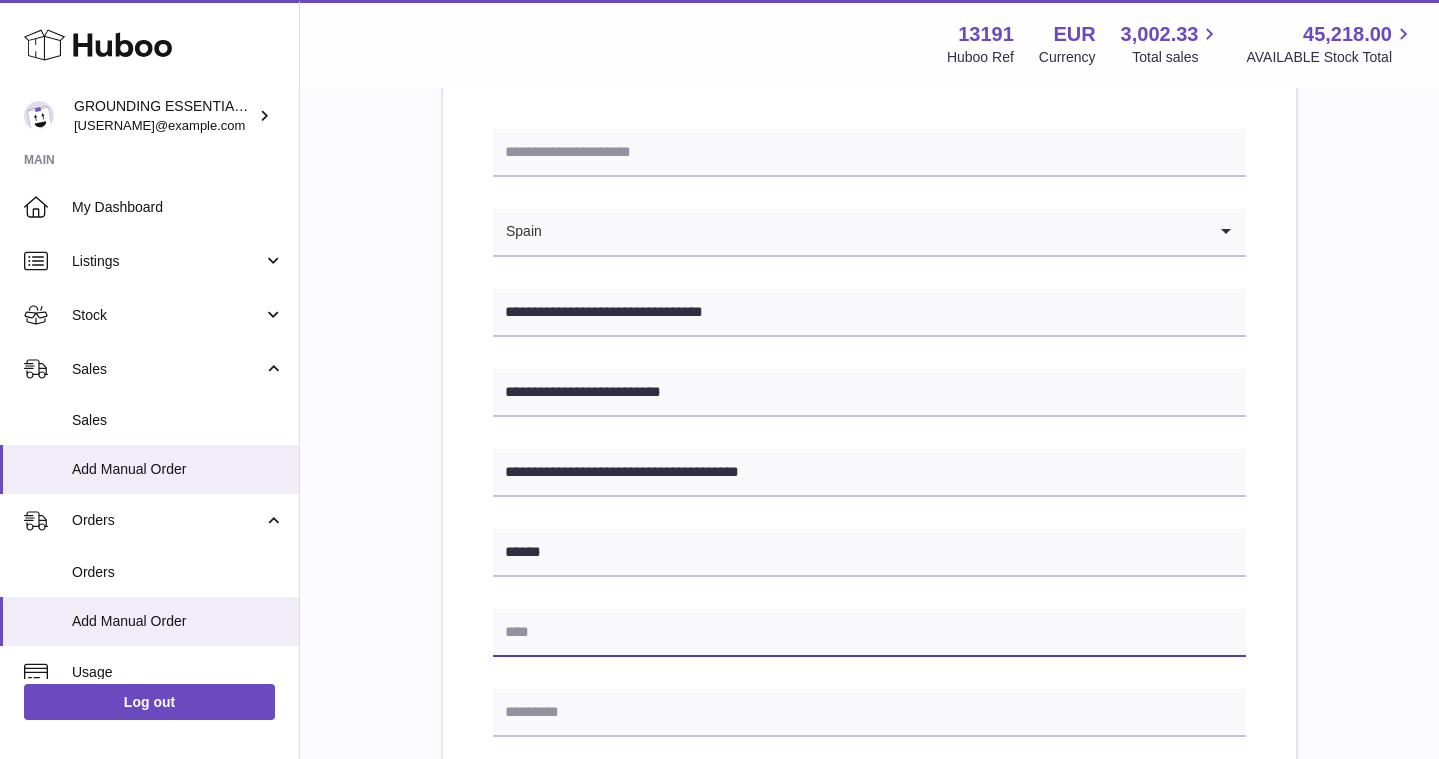 paste on "********" 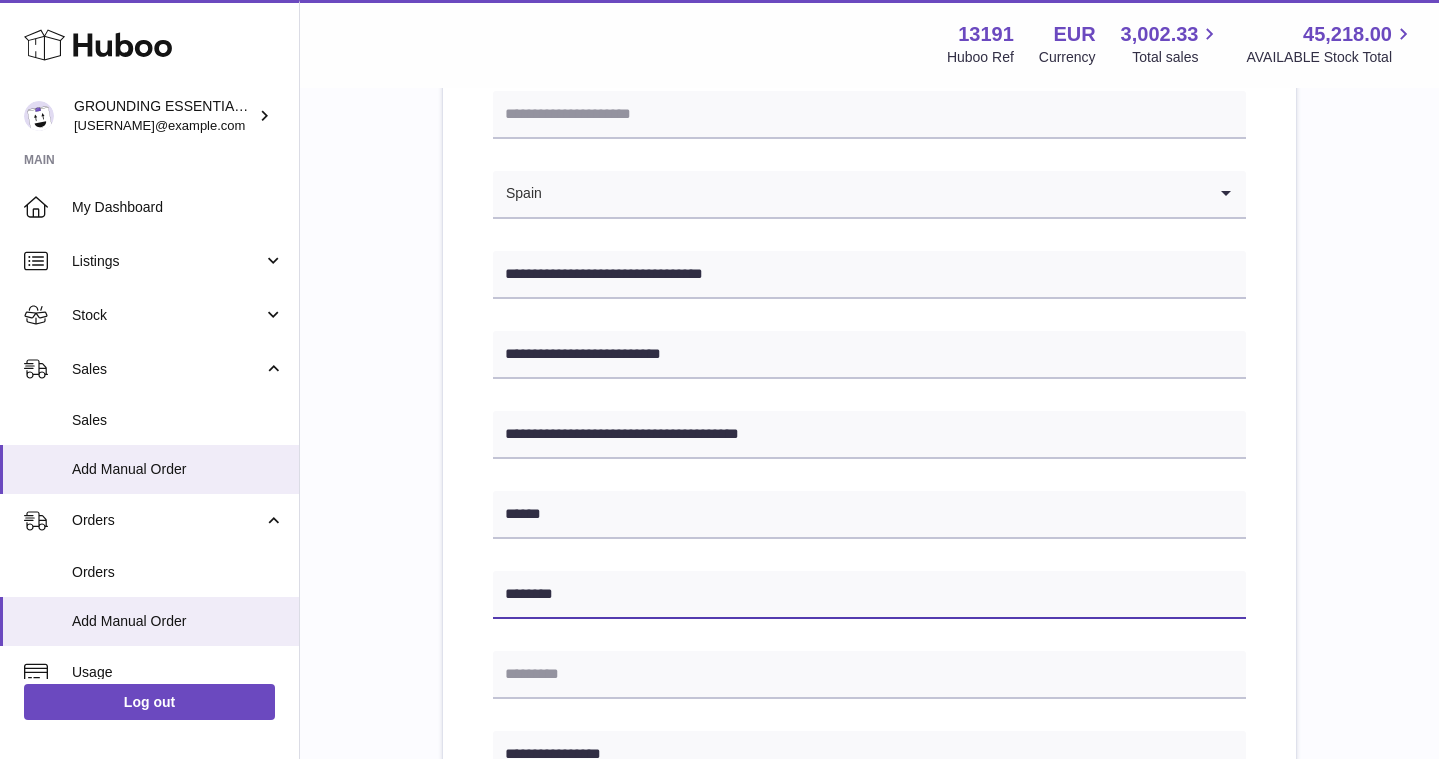 scroll, scrollTop: 329, scrollLeft: 0, axis: vertical 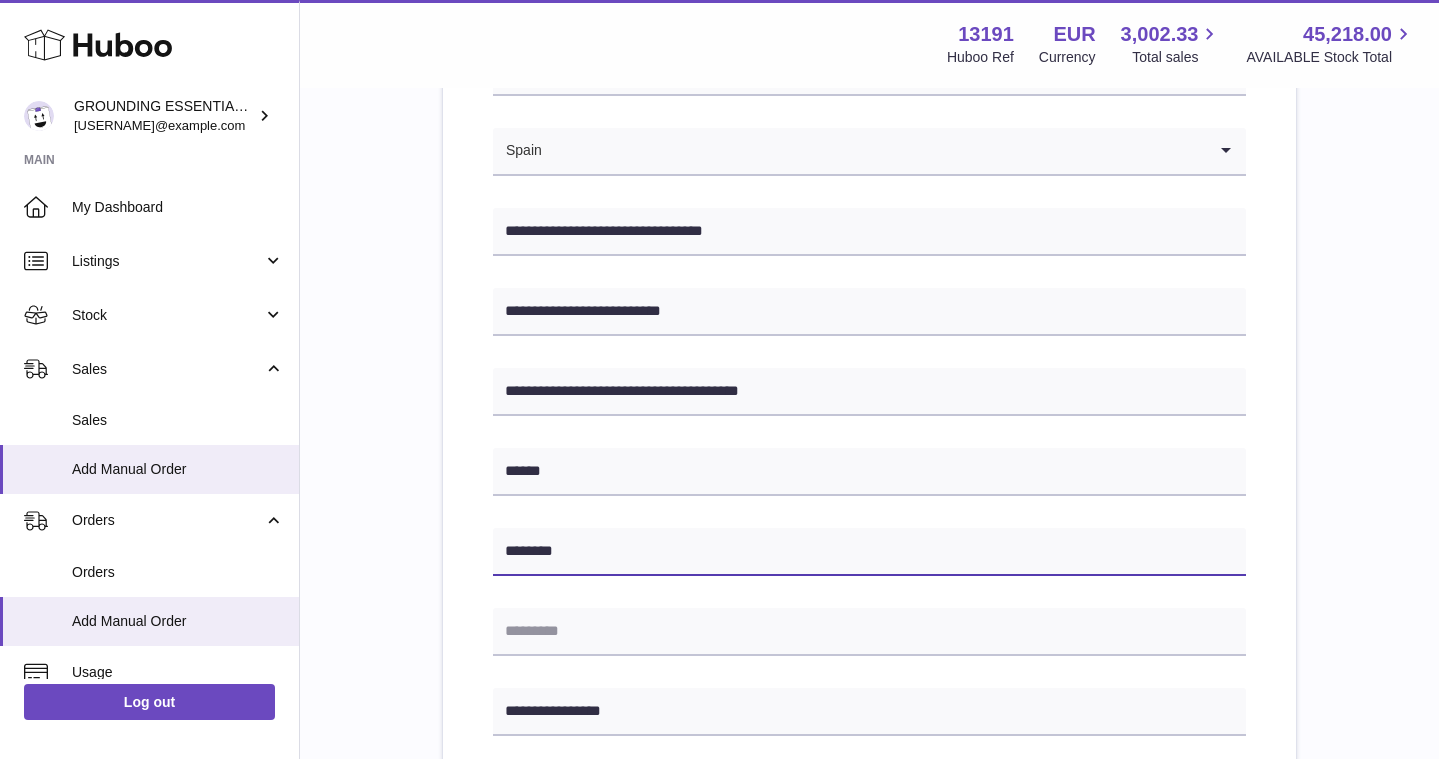 type on "********" 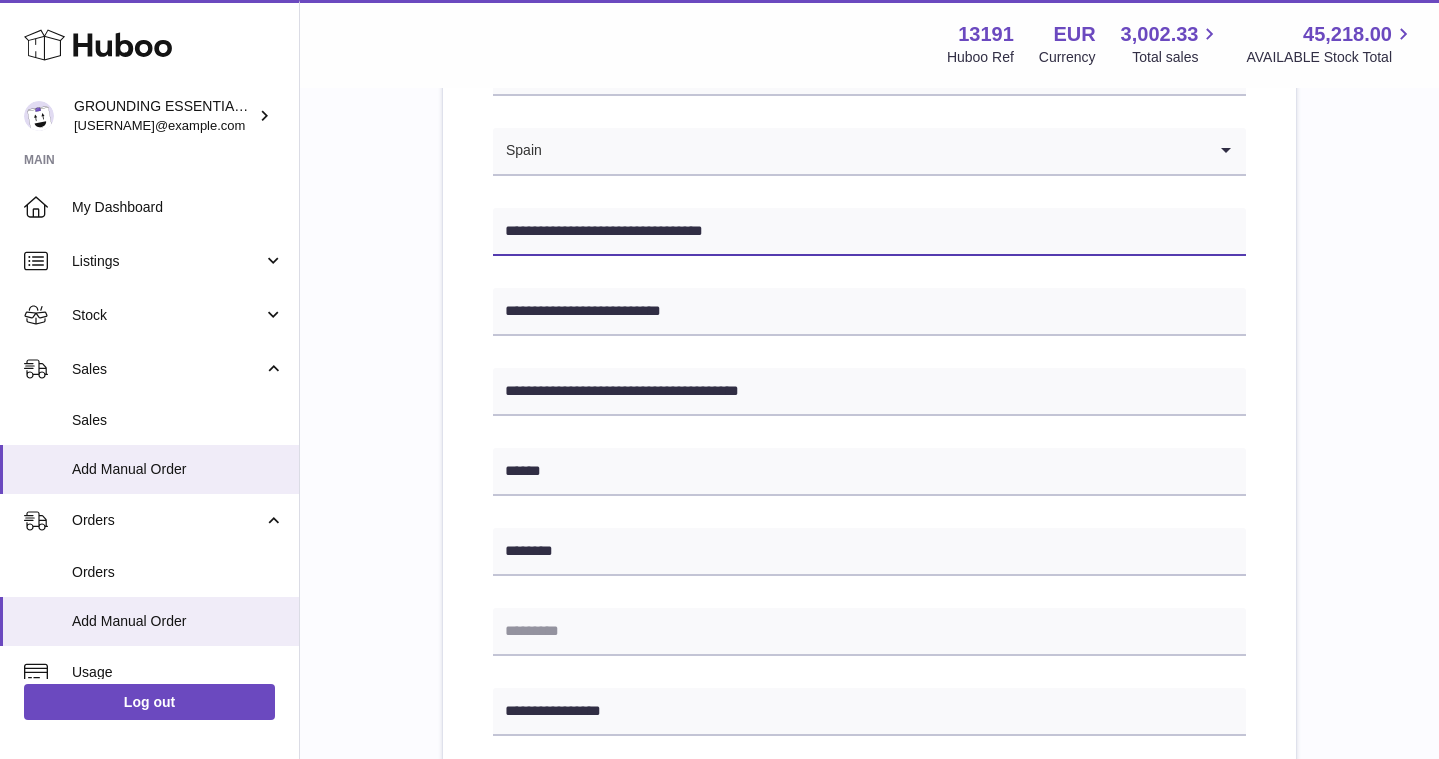 drag, startPoint x: 668, startPoint y: 230, endPoint x: 621, endPoint y: 233, distance: 47.095646 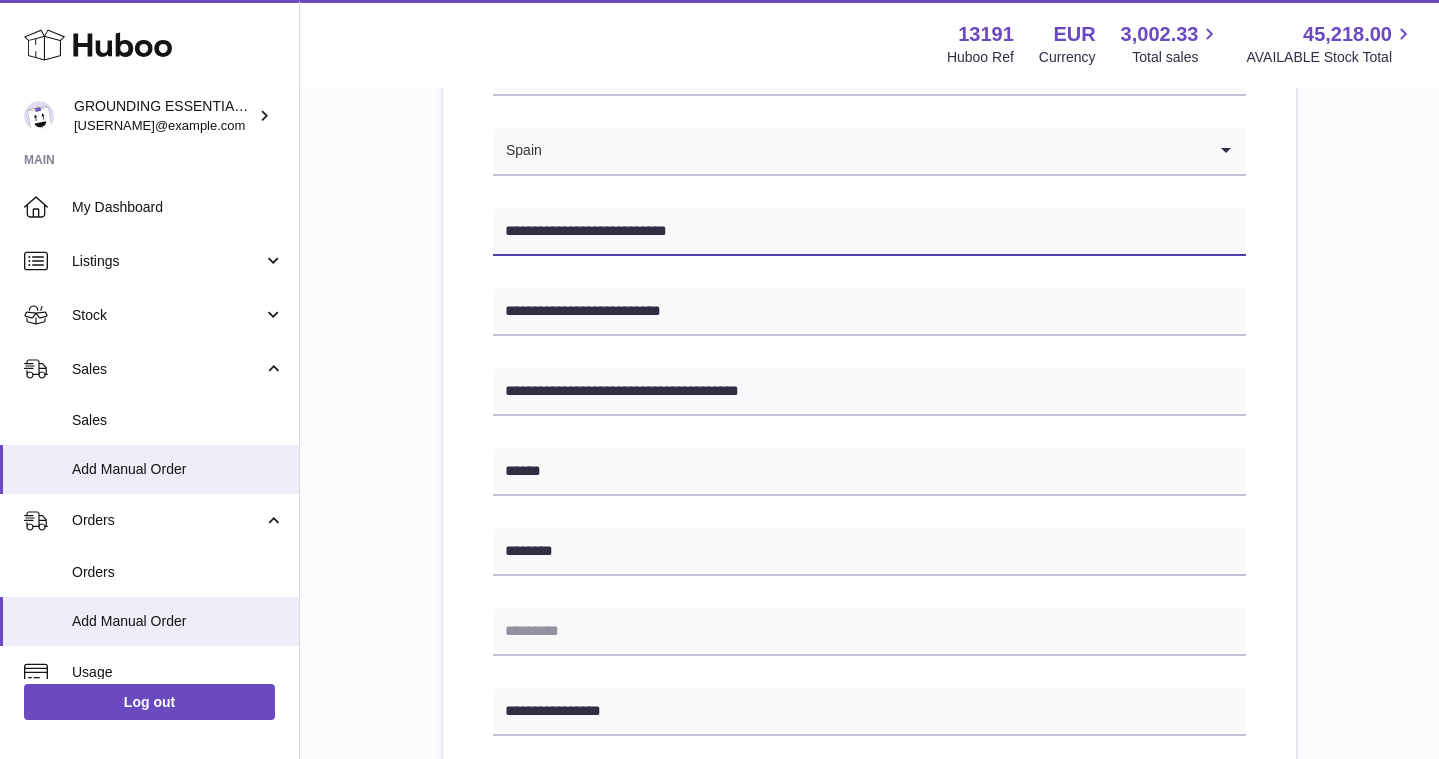 type on "**********" 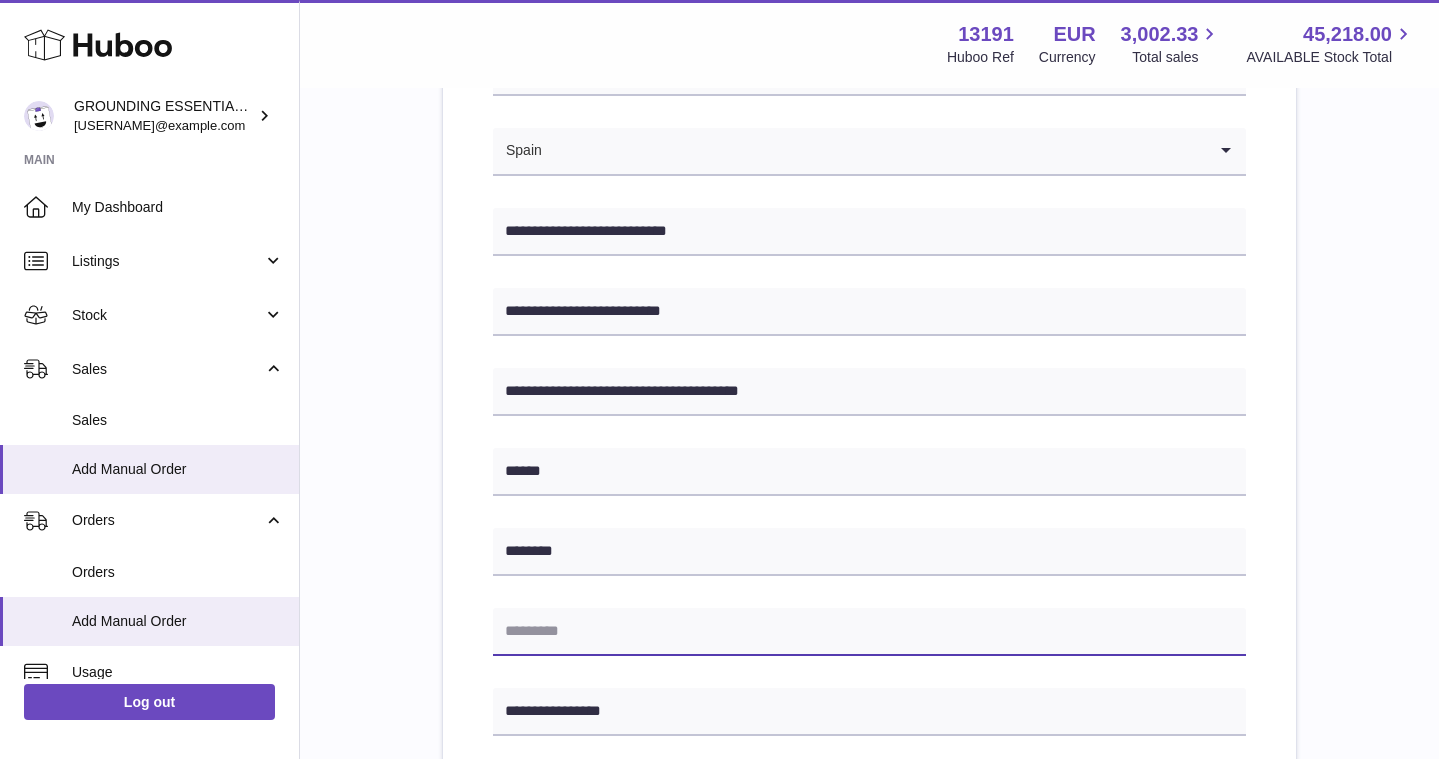 click at bounding box center [869, 632] 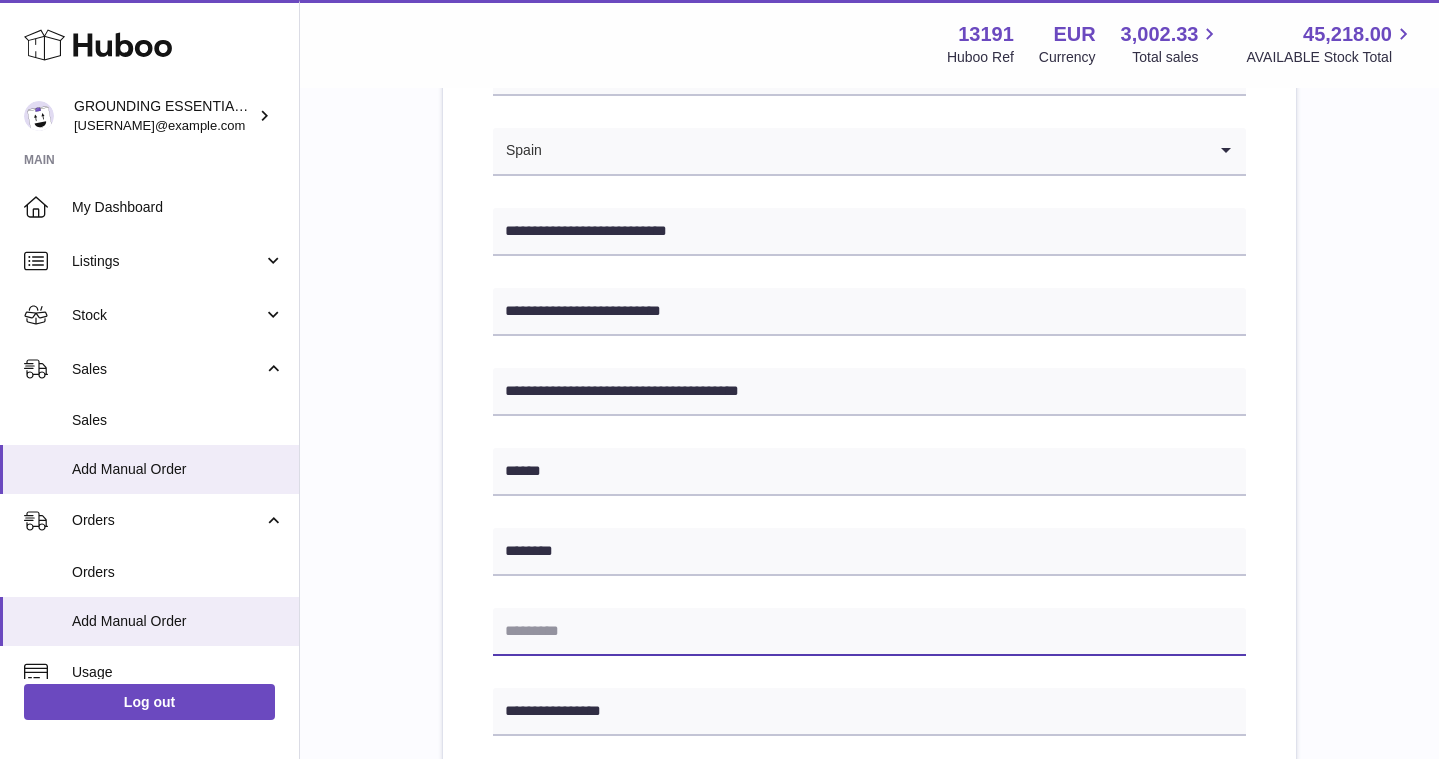 paste on "*****" 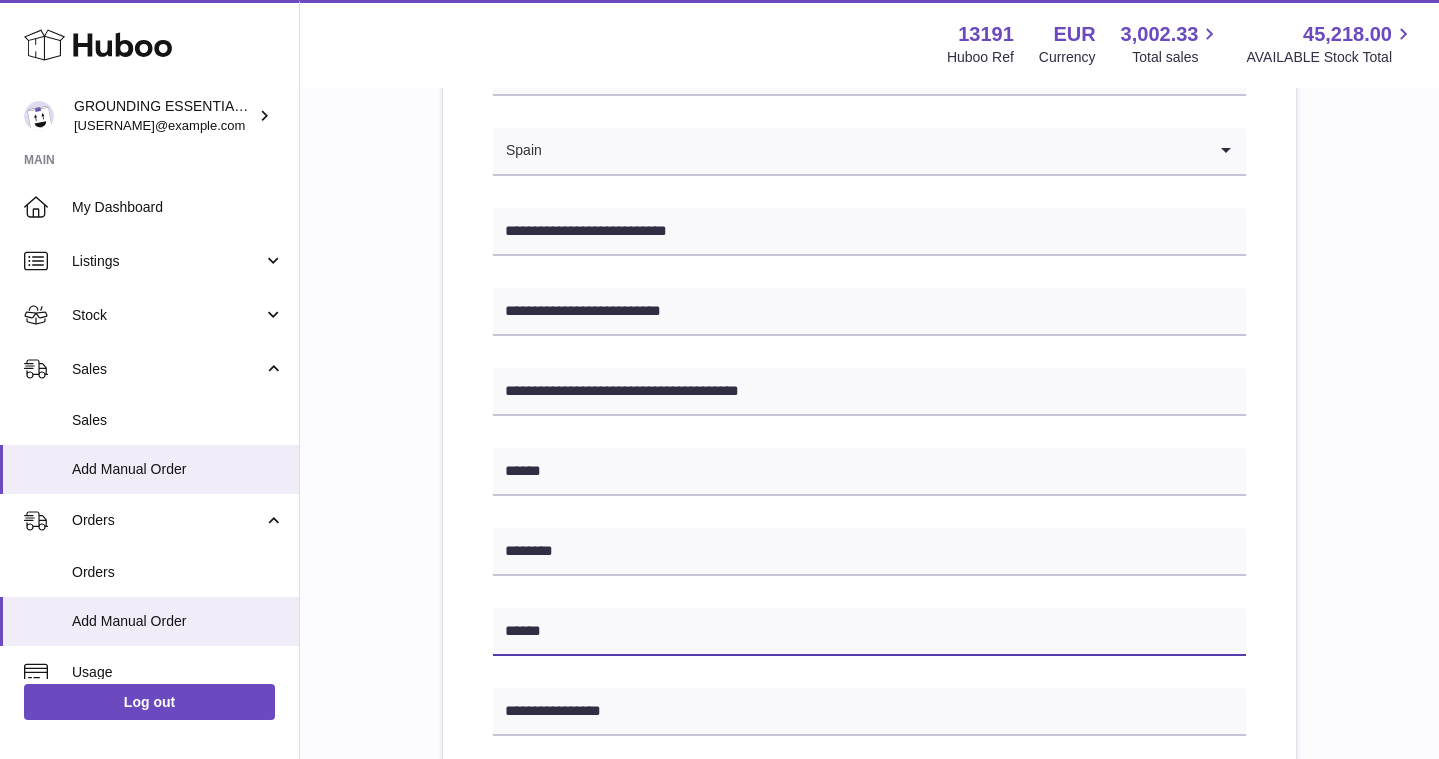 type on "*****" 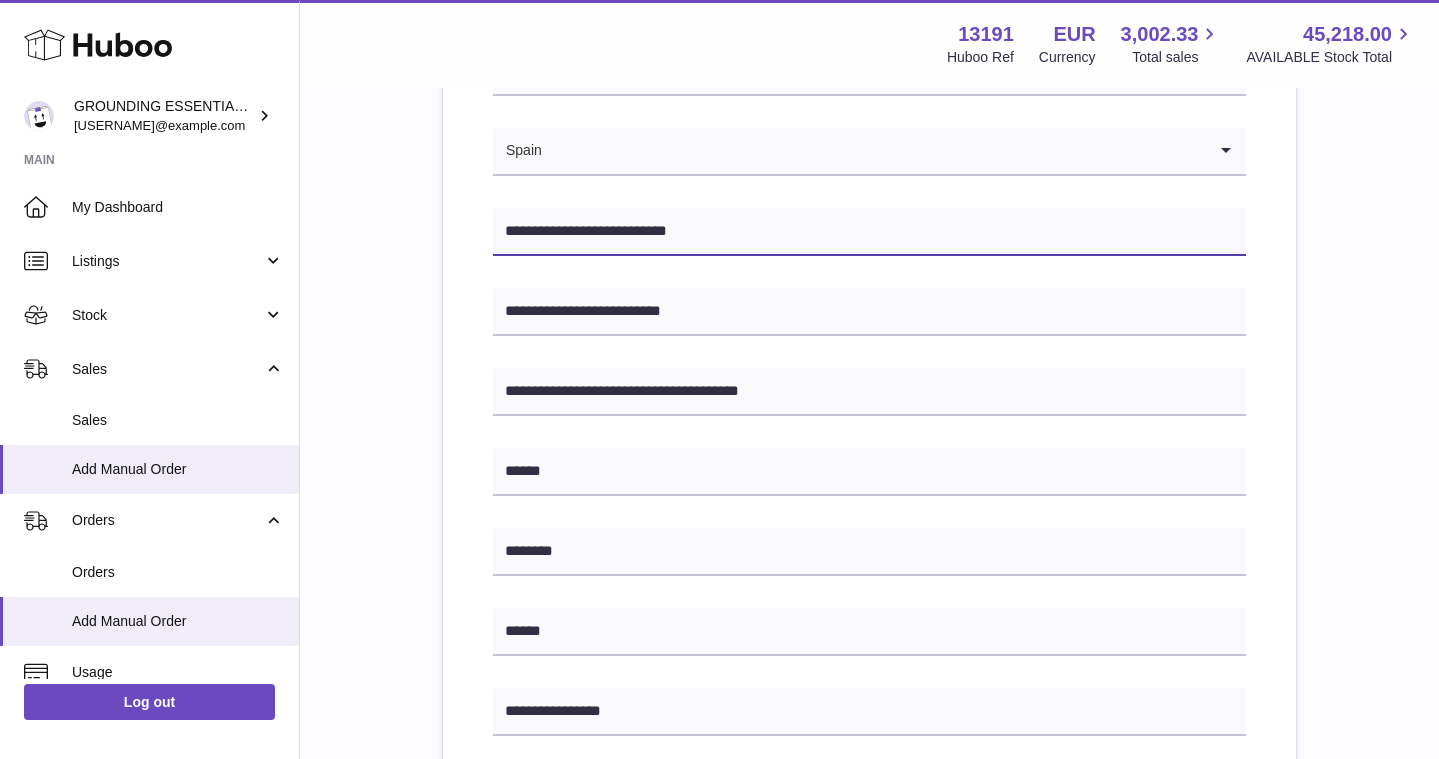 drag, startPoint x: 707, startPoint y: 234, endPoint x: 615, endPoint y: 234, distance: 92 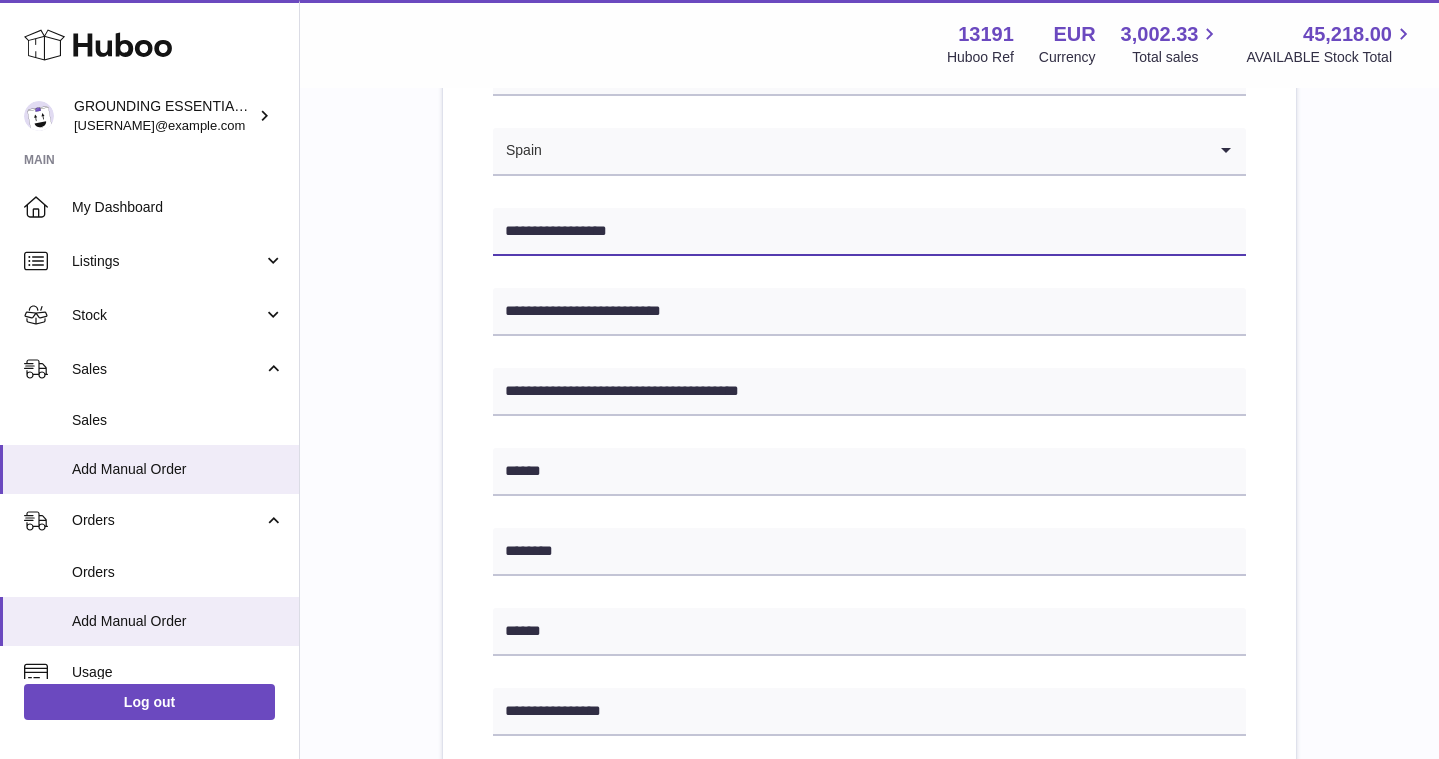 type on "**********" 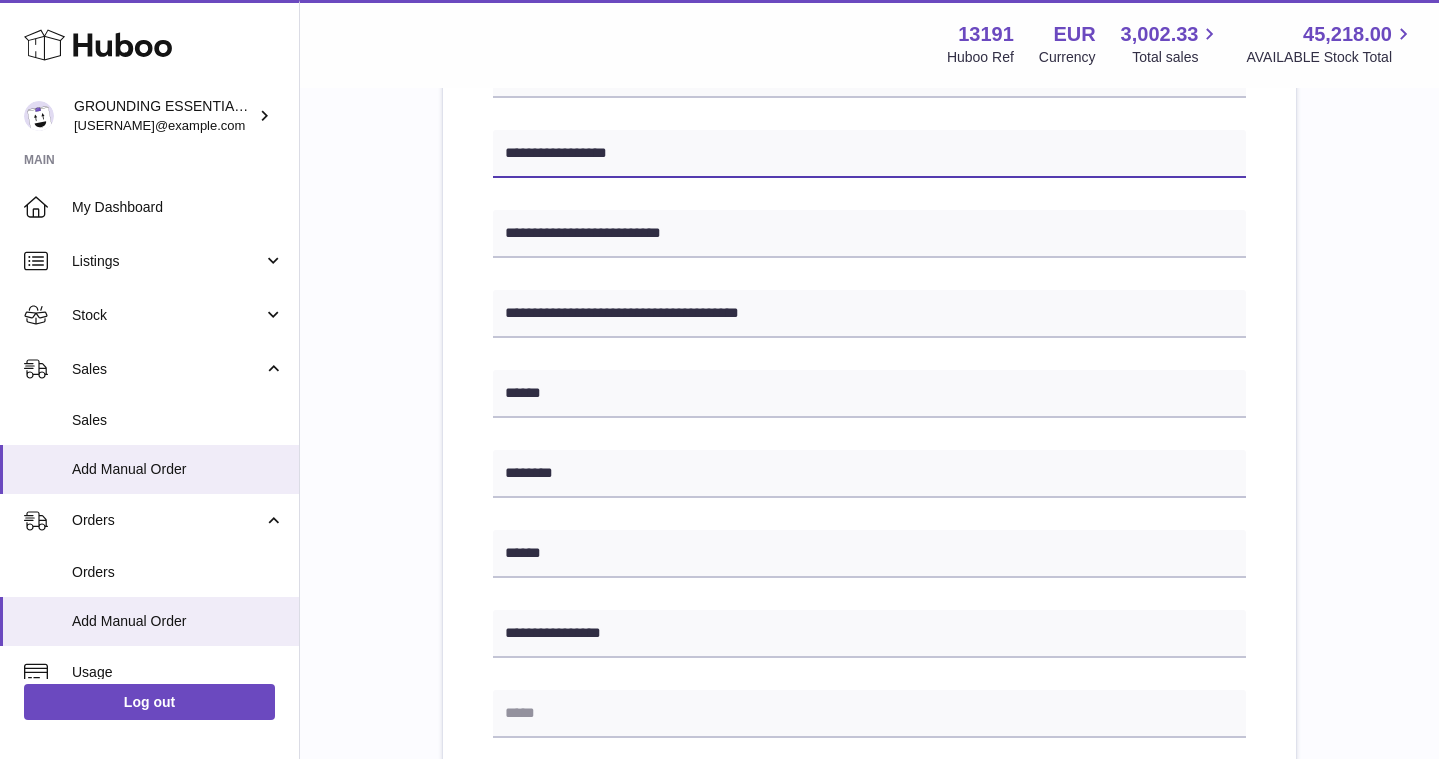 scroll, scrollTop: 555, scrollLeft: 0, axis: vertical 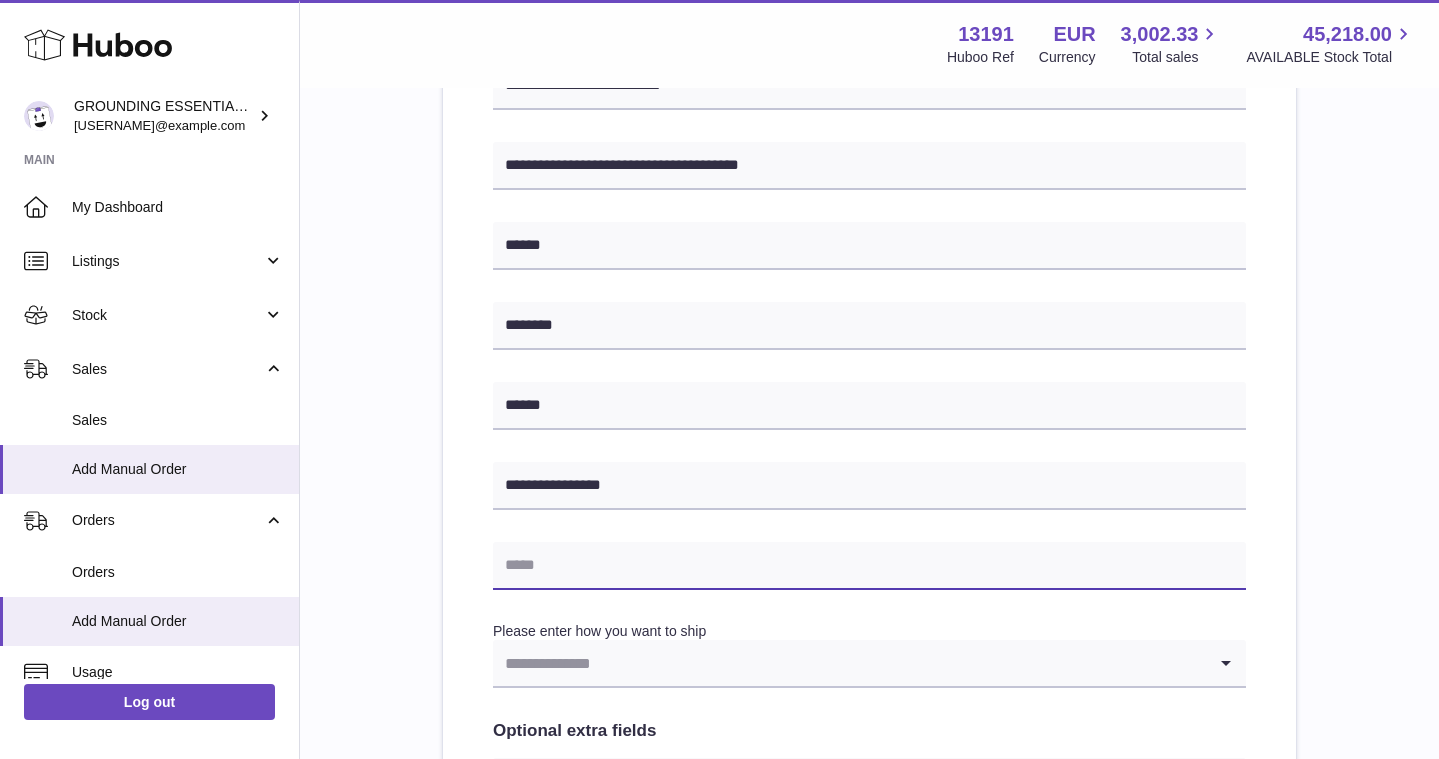 click at bounding box center [869, 566] 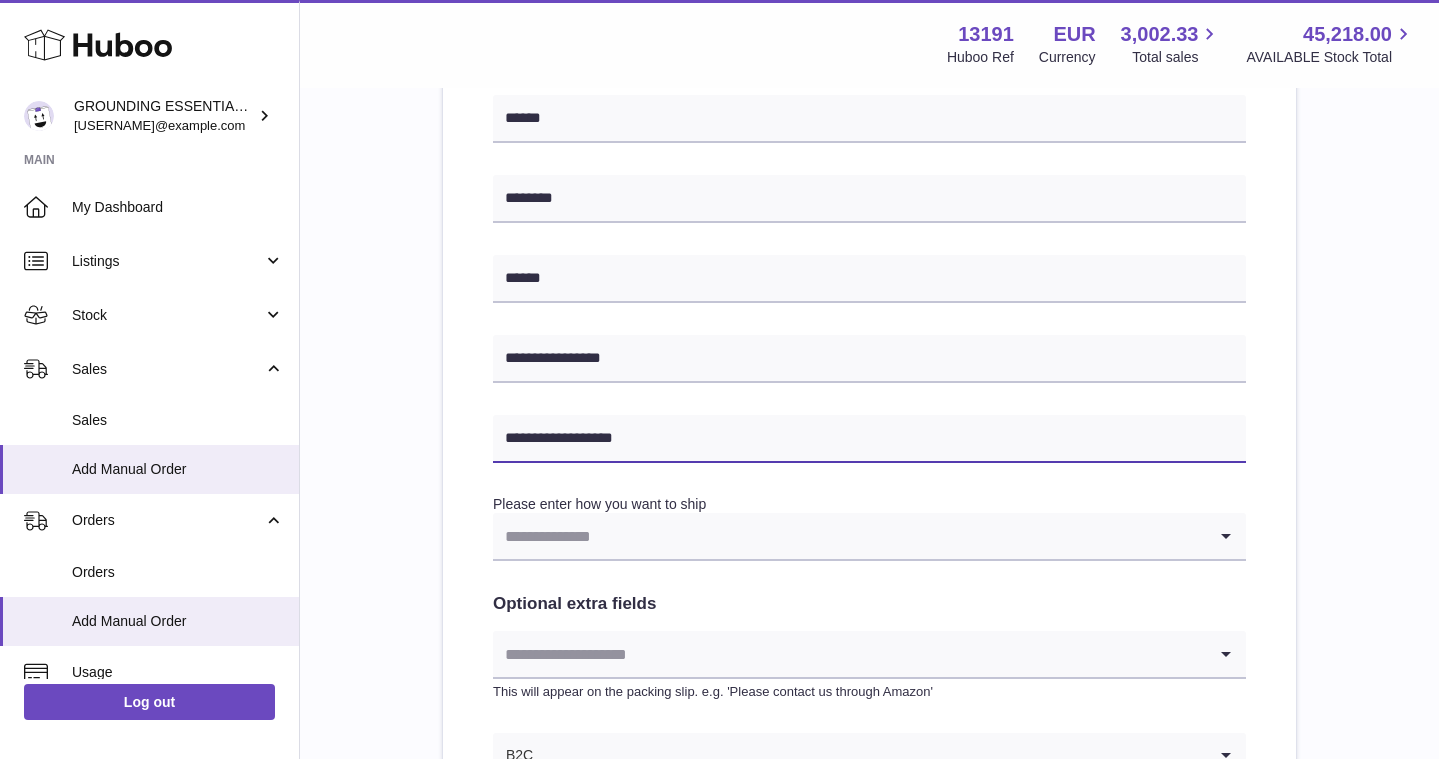 scroll, scrollTop: 747, scrollLeft: 0, axis: vertical 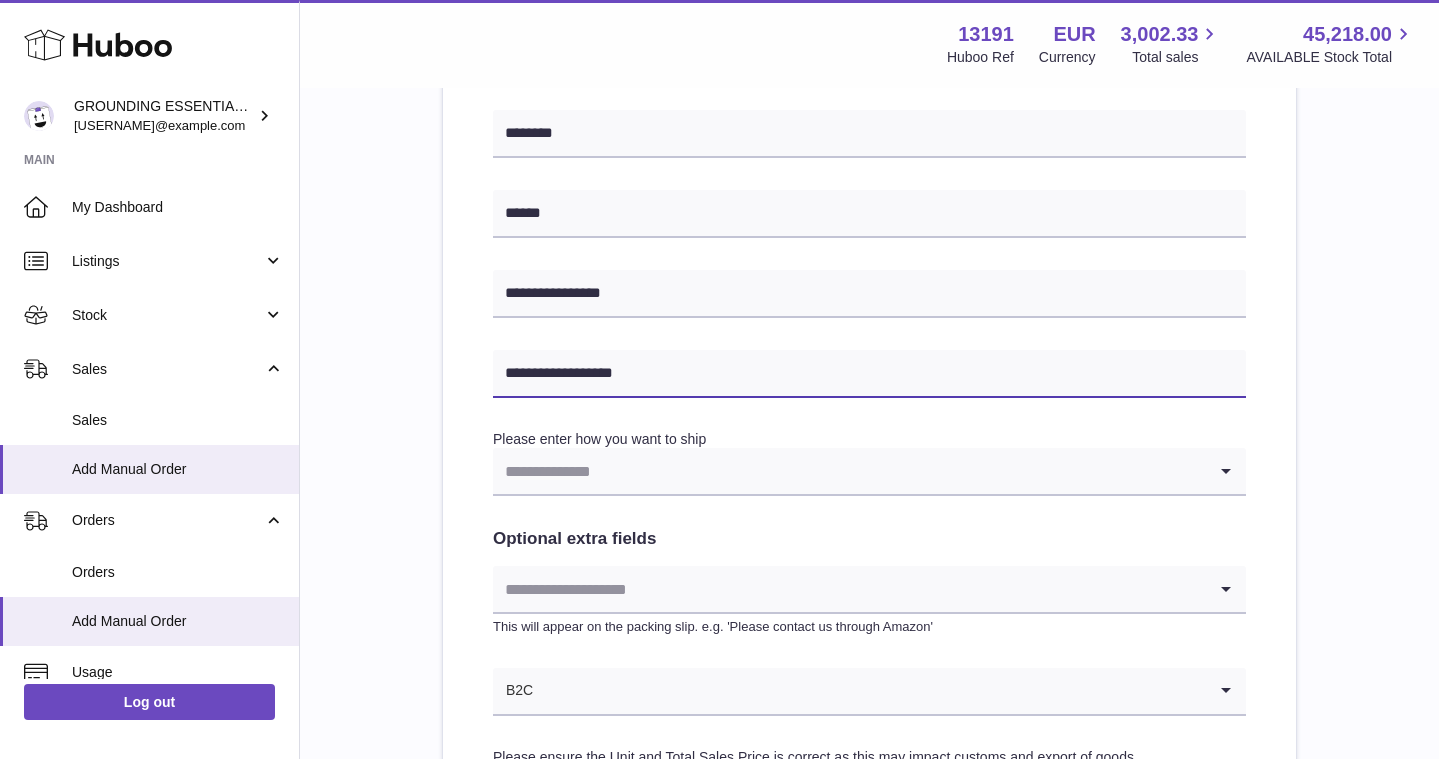 type on "**********" 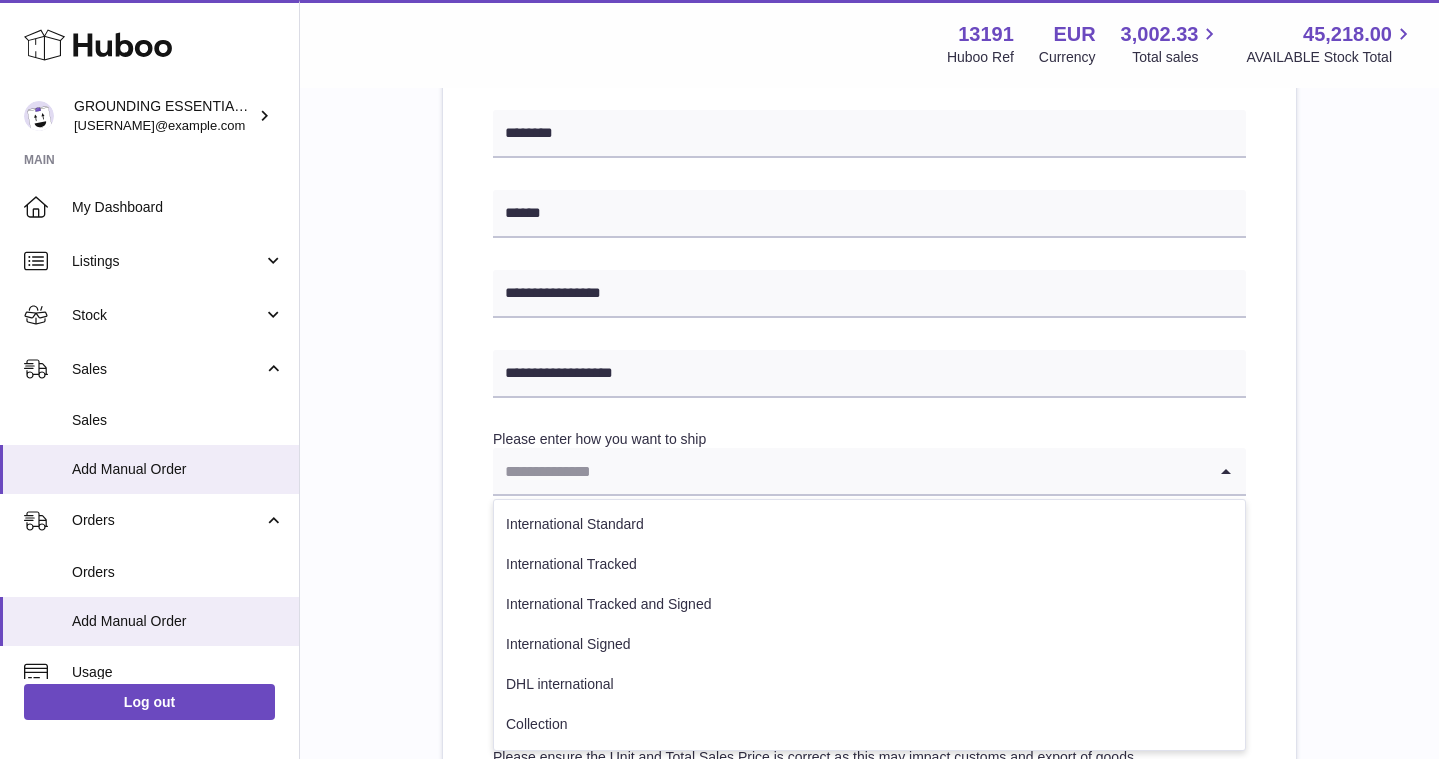 click at bounding box center [849, 471] 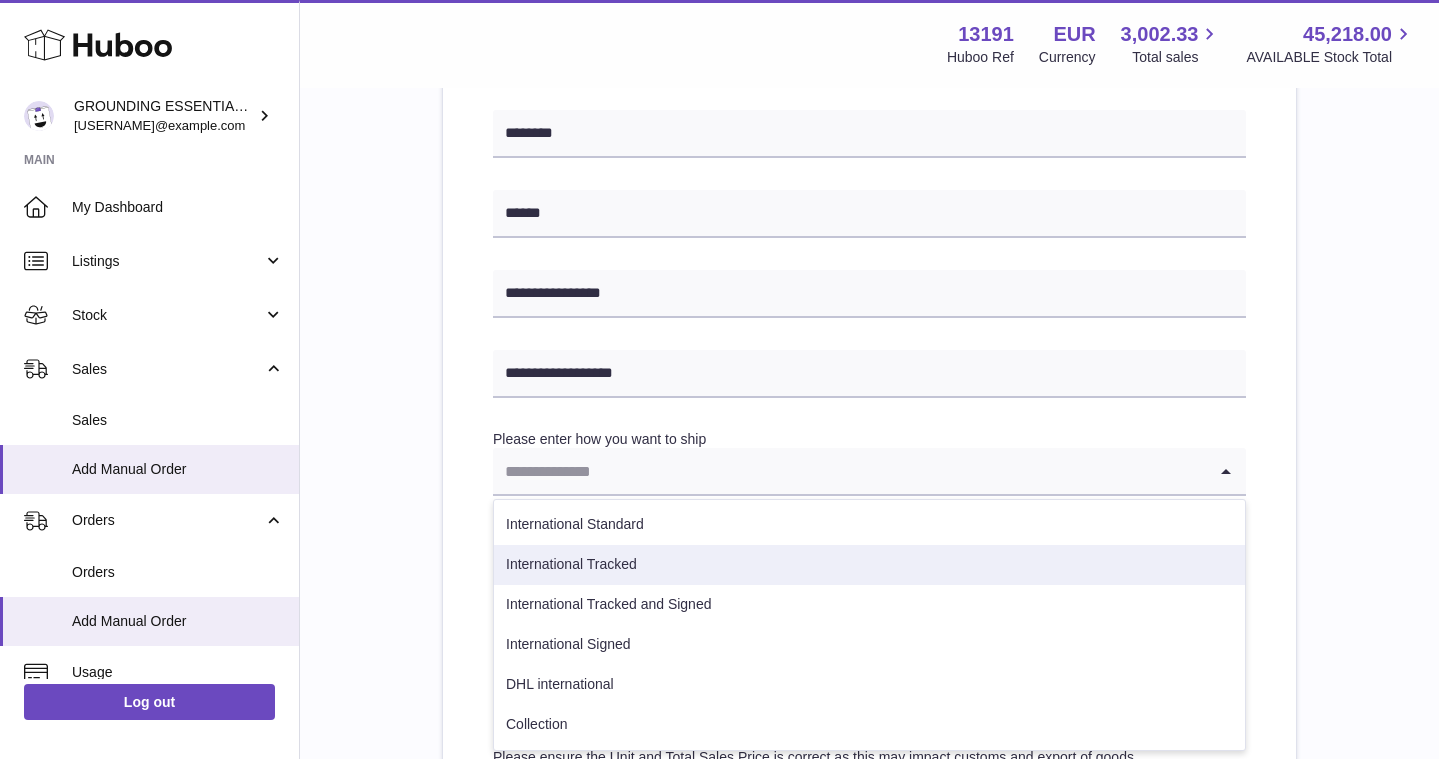 click on "International Tracked" at bounding box center (869, 565) 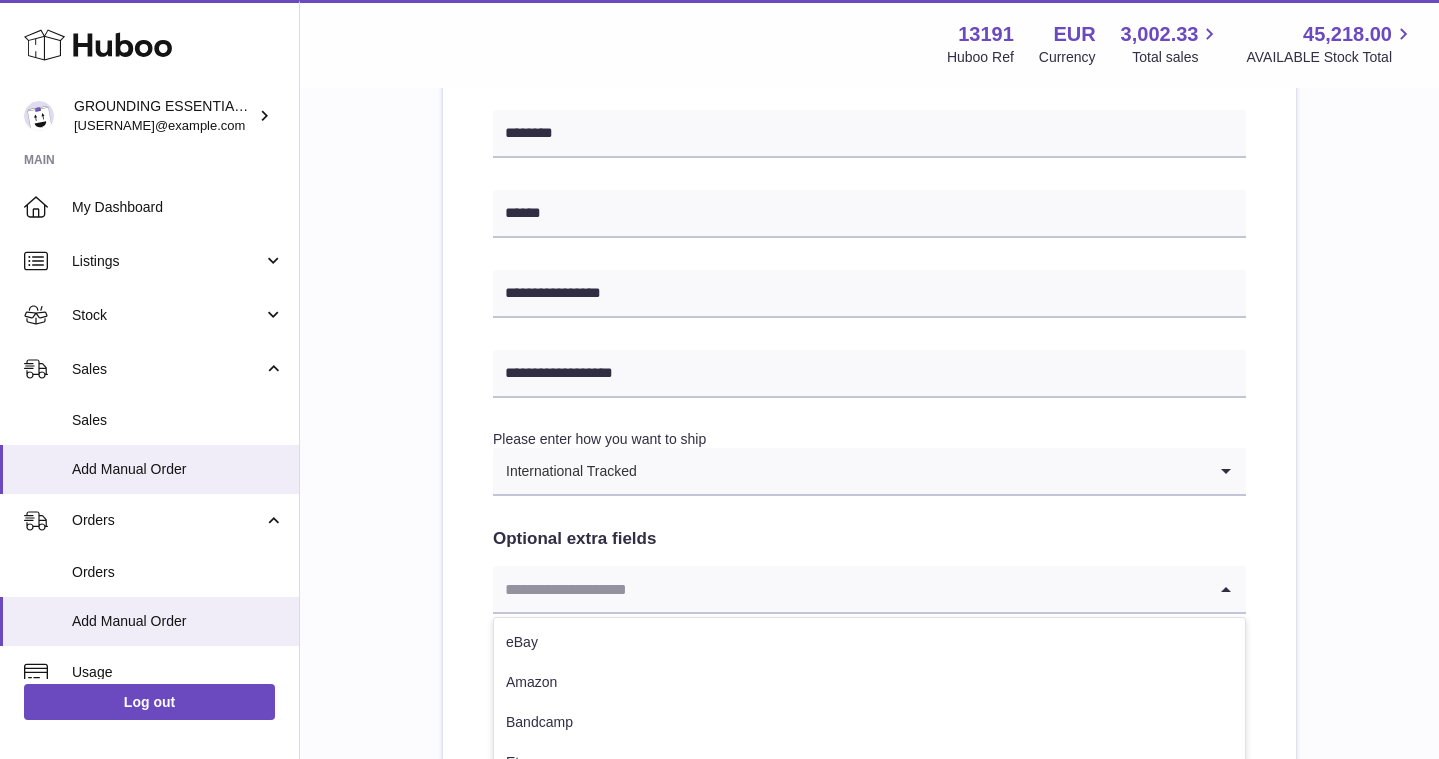 click at bounding box center [849, 589] 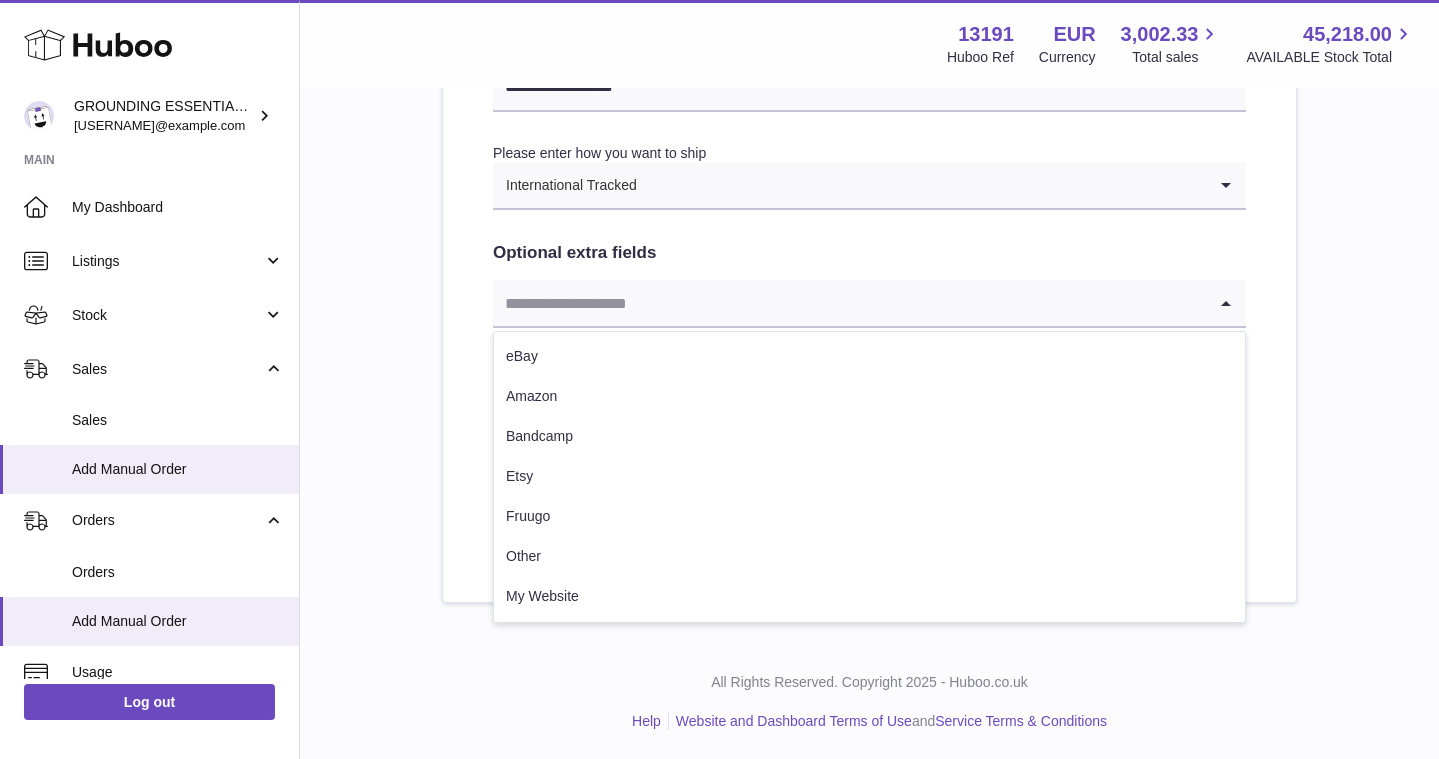 scroll, scrollTop: 1034, scrollLeft: 0, axis: vertical 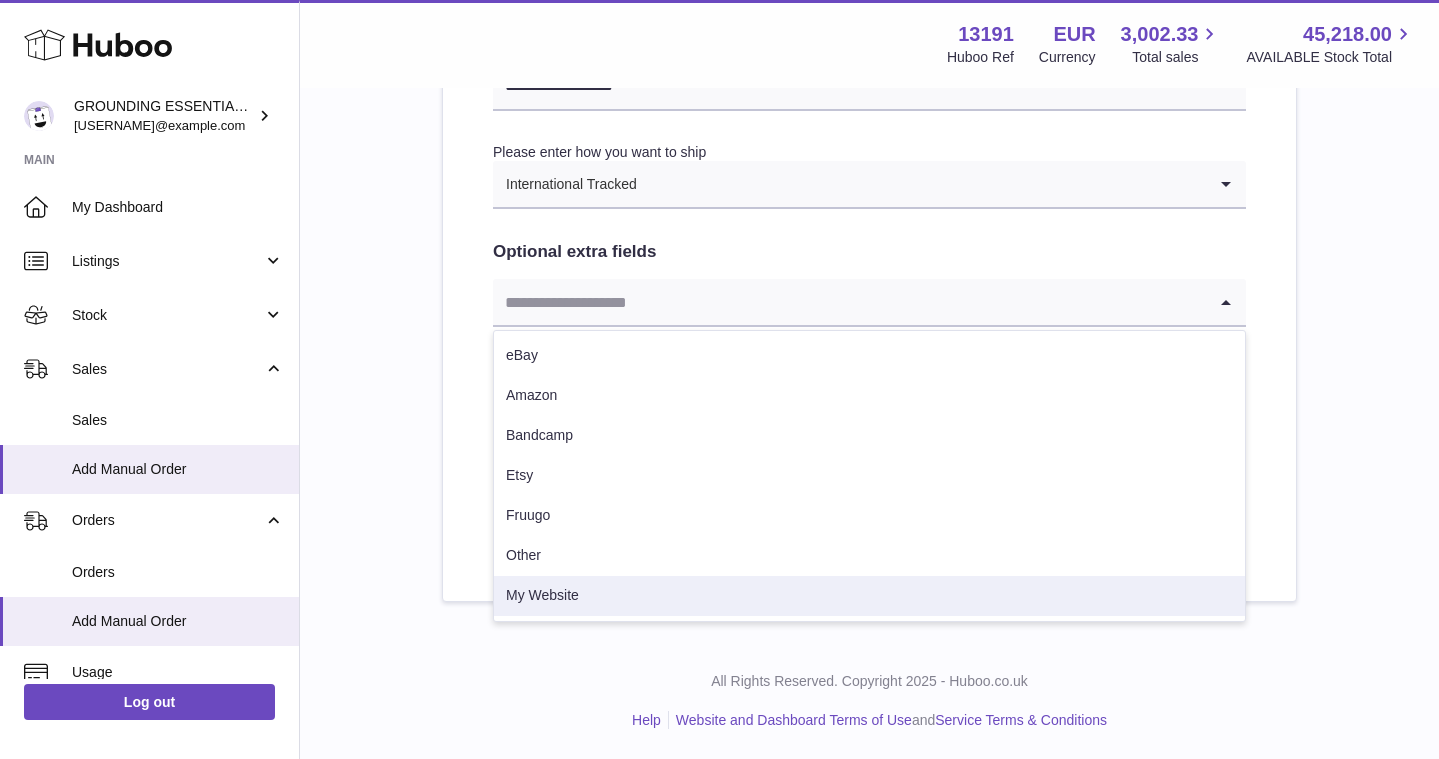 click on "My Website" at bounding box center [869, 596] 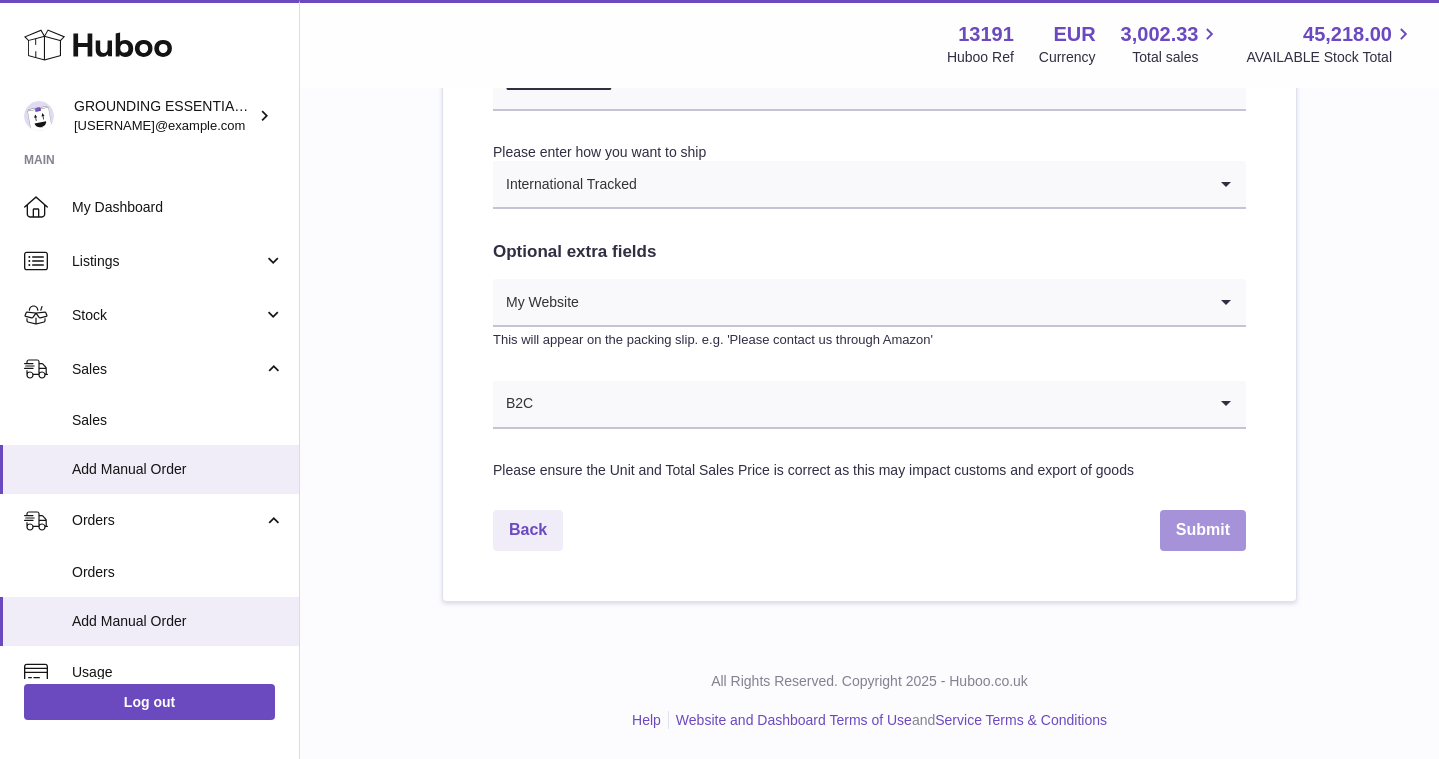click on "Submit" at bounding box center (1203, 530) 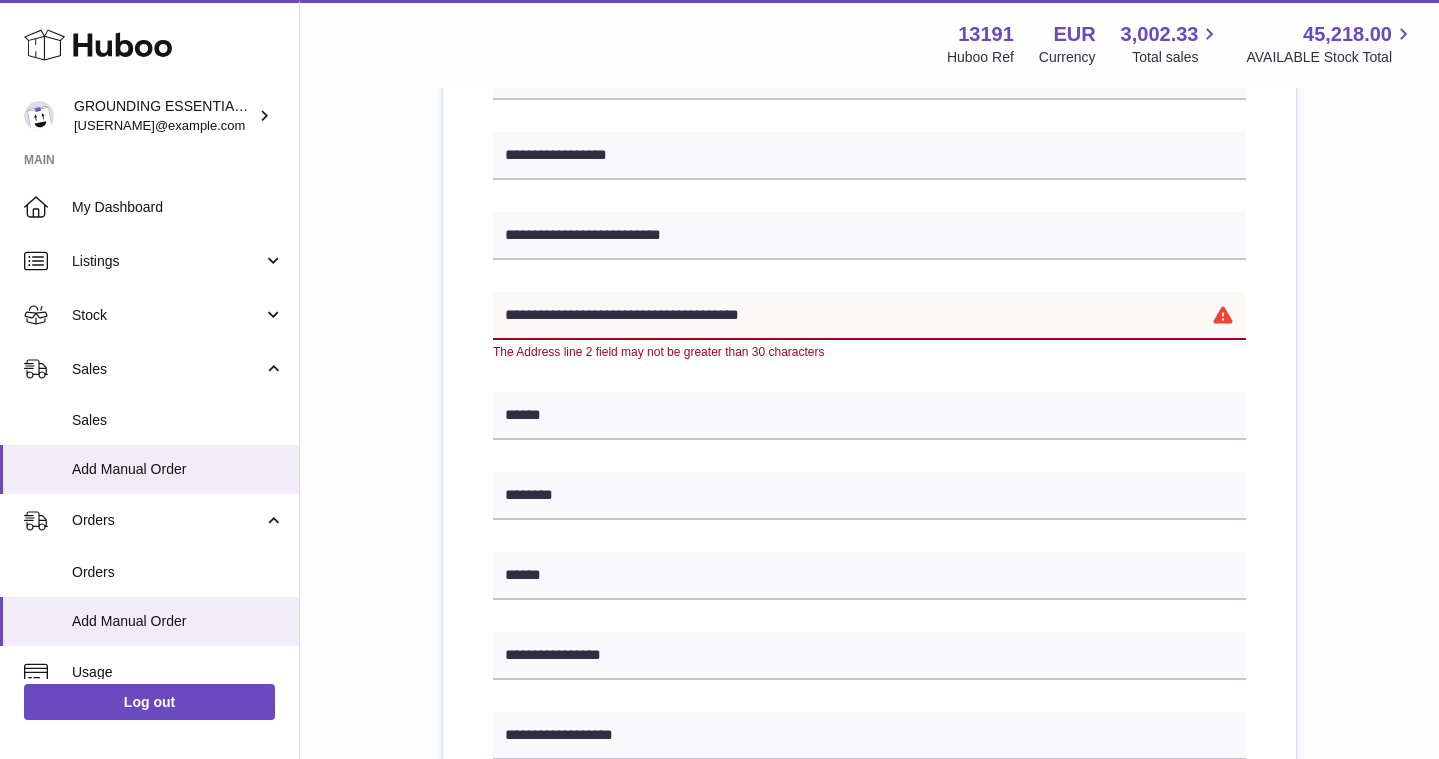scroll, scrollTop: 354, scrollLeft: 0, axis: vertical 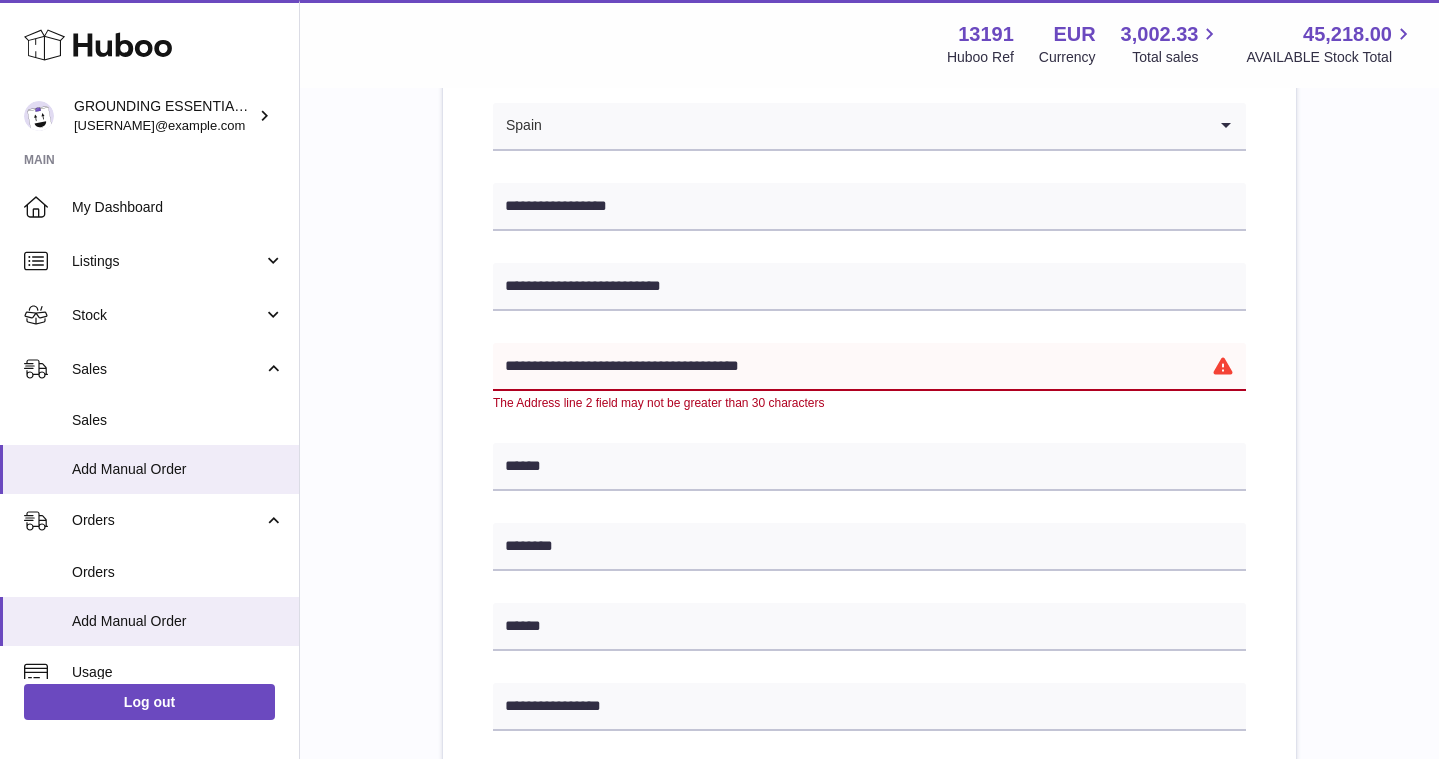 drag, startPoint x: 506, startPoint y: 365, endPoint x: 645, endPoint y: 369, distance: 139.05754 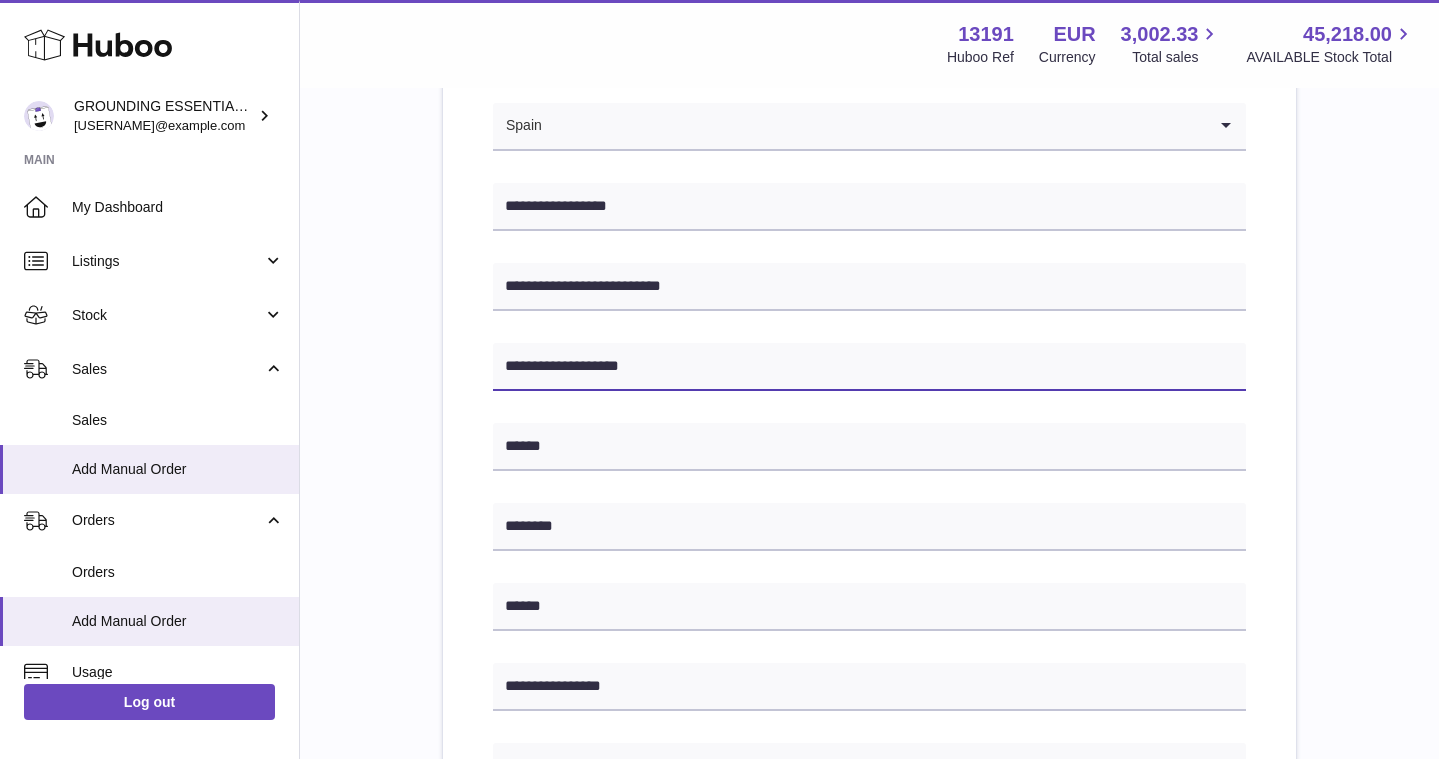 type on "**********" 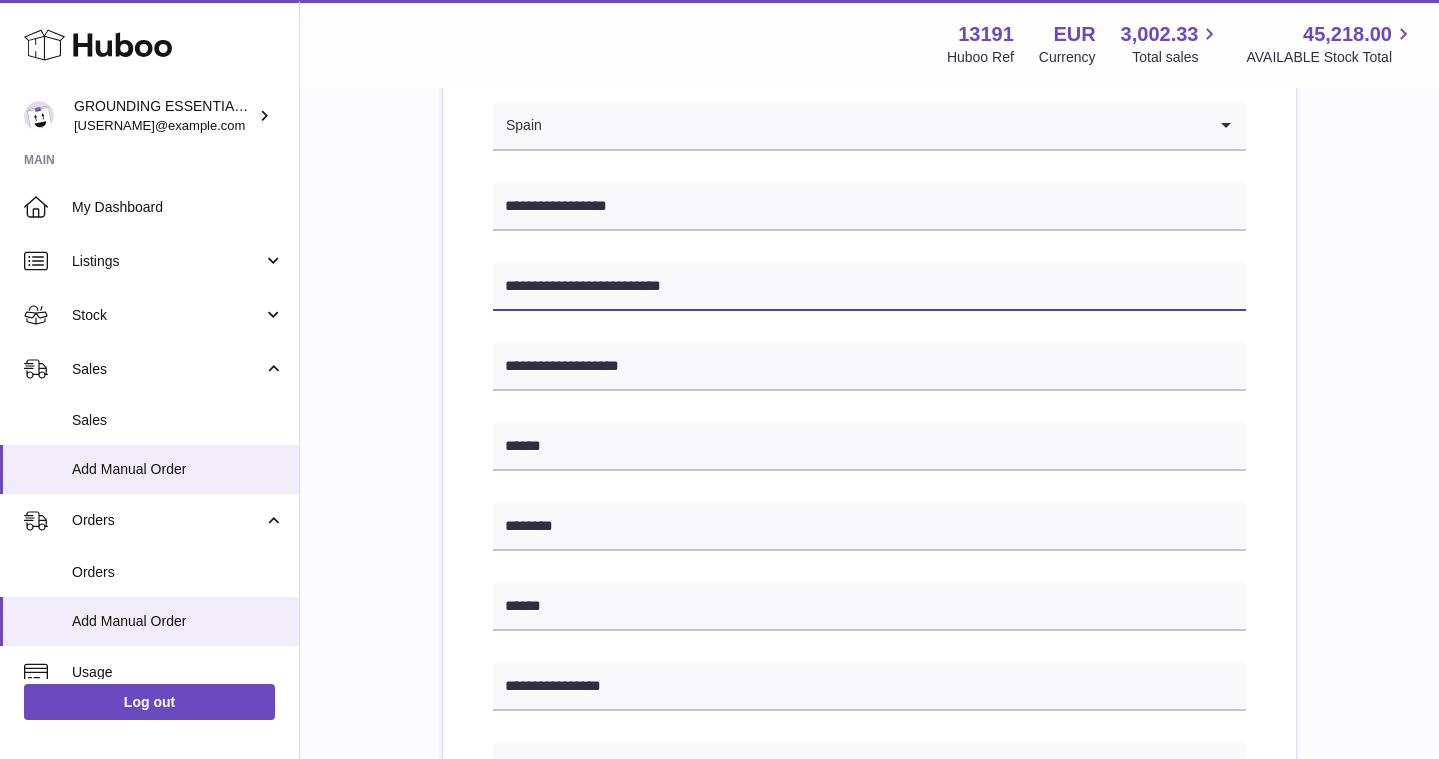 click on "**********" at bounding box center [869, 287] 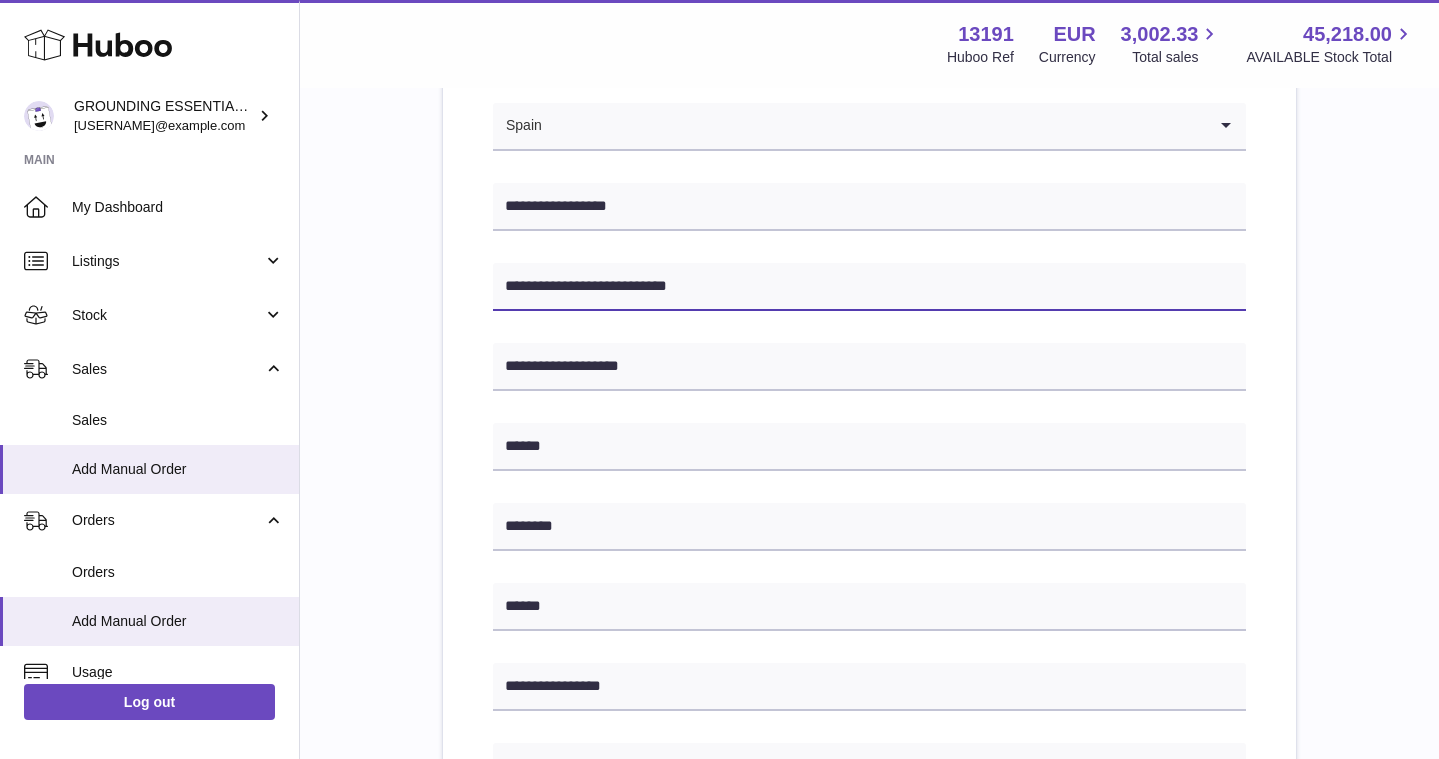 paste on "**********" 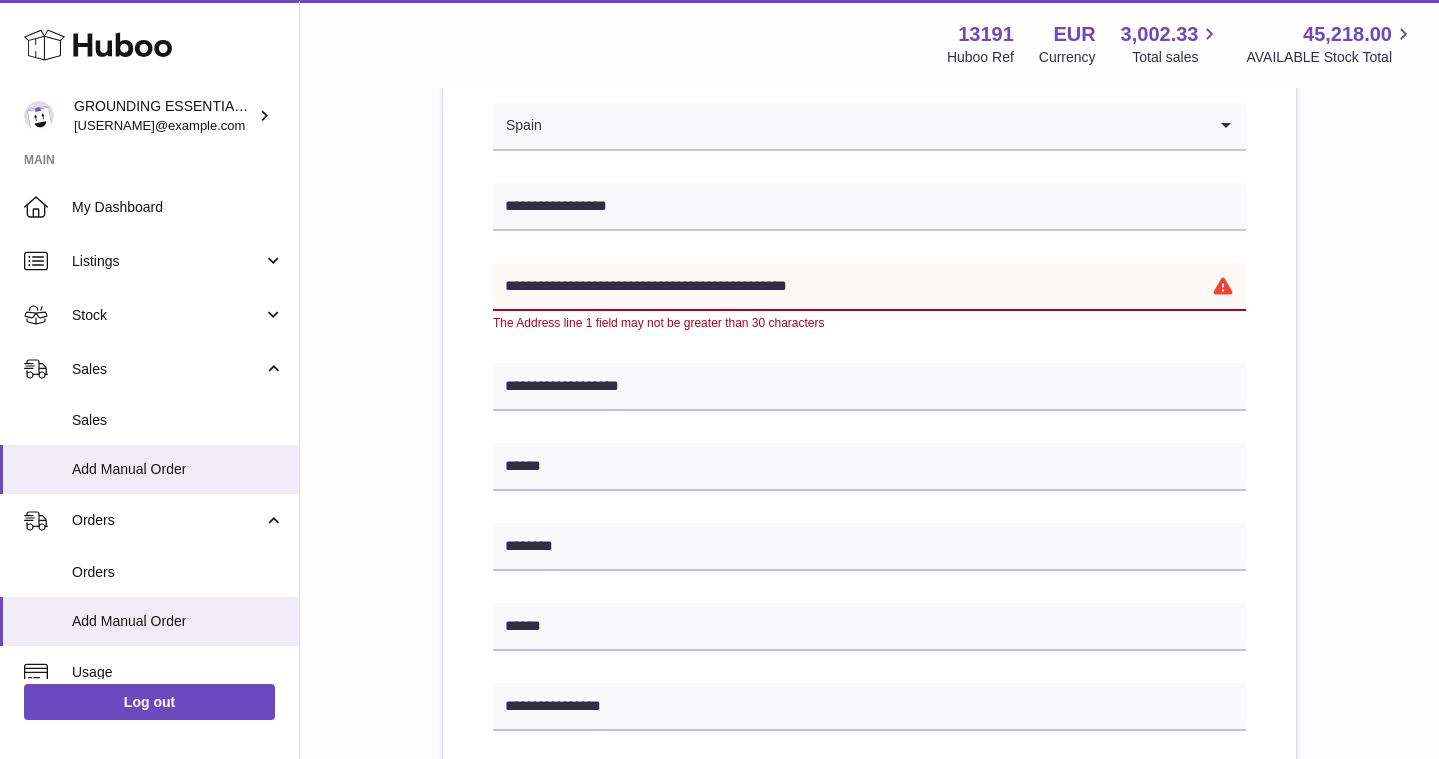 drag, startPoint x: 595, startPoint y: 282, endPoint x: 460, endPoint y: 281, distance: 135.00371 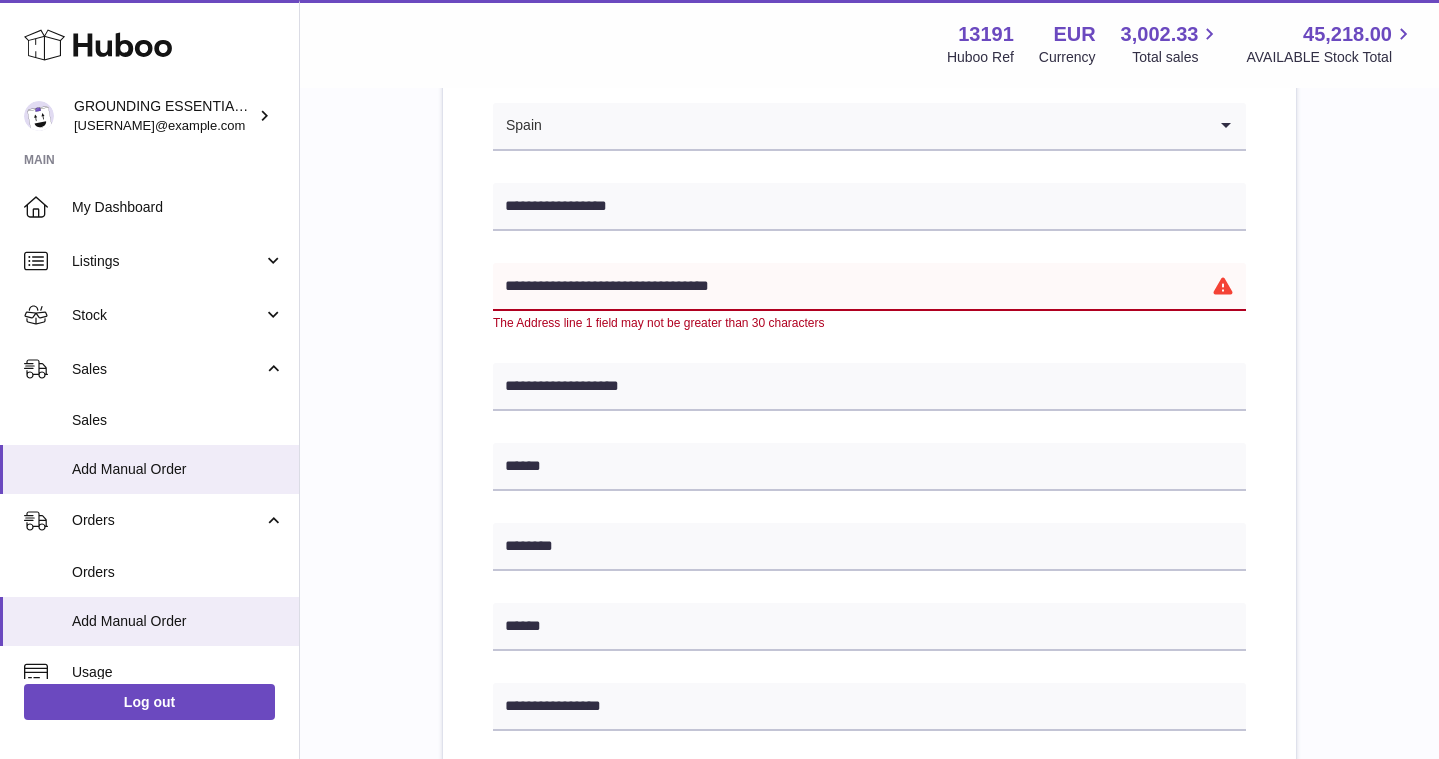 click on "**********" at bounding box center (869, 539) 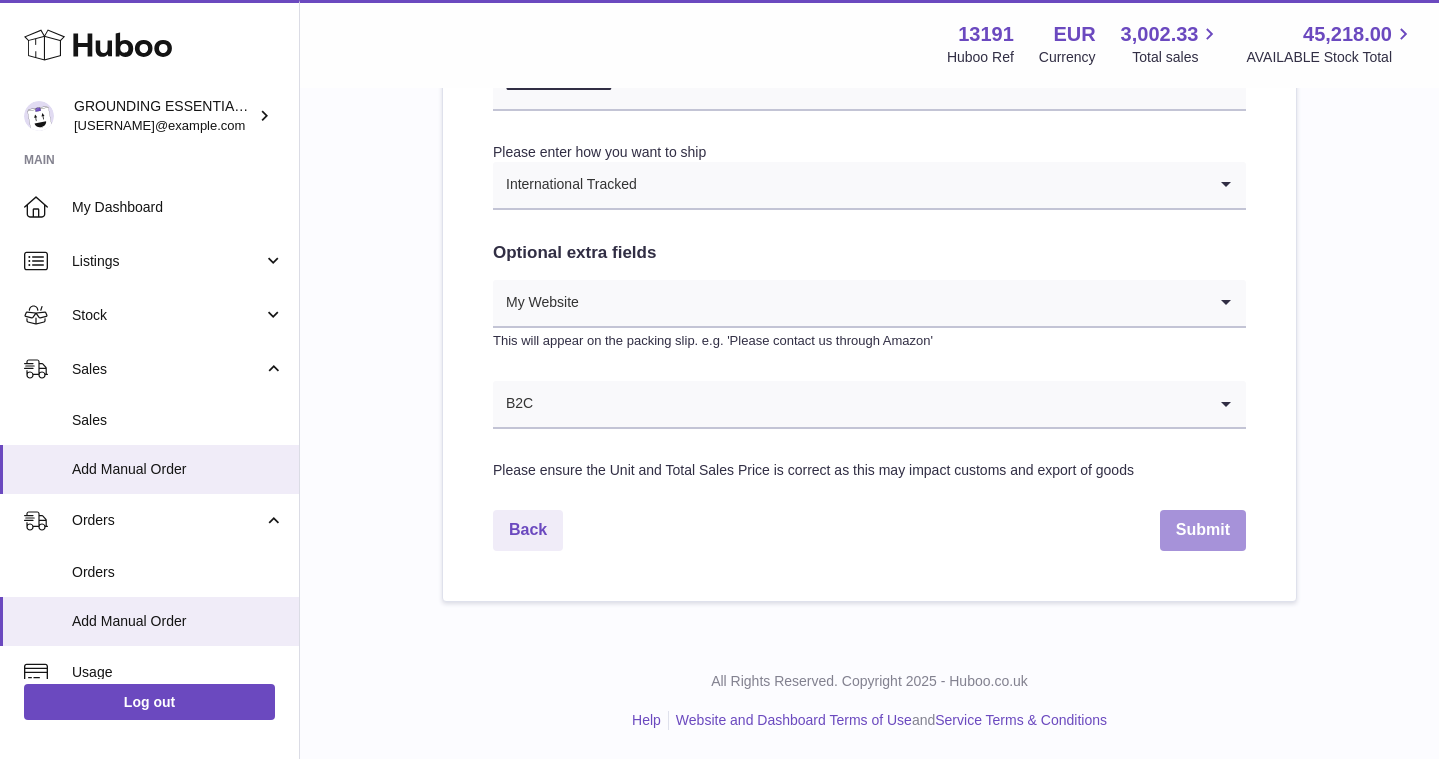 click on "Submit" at bounding box center [1203, 530] 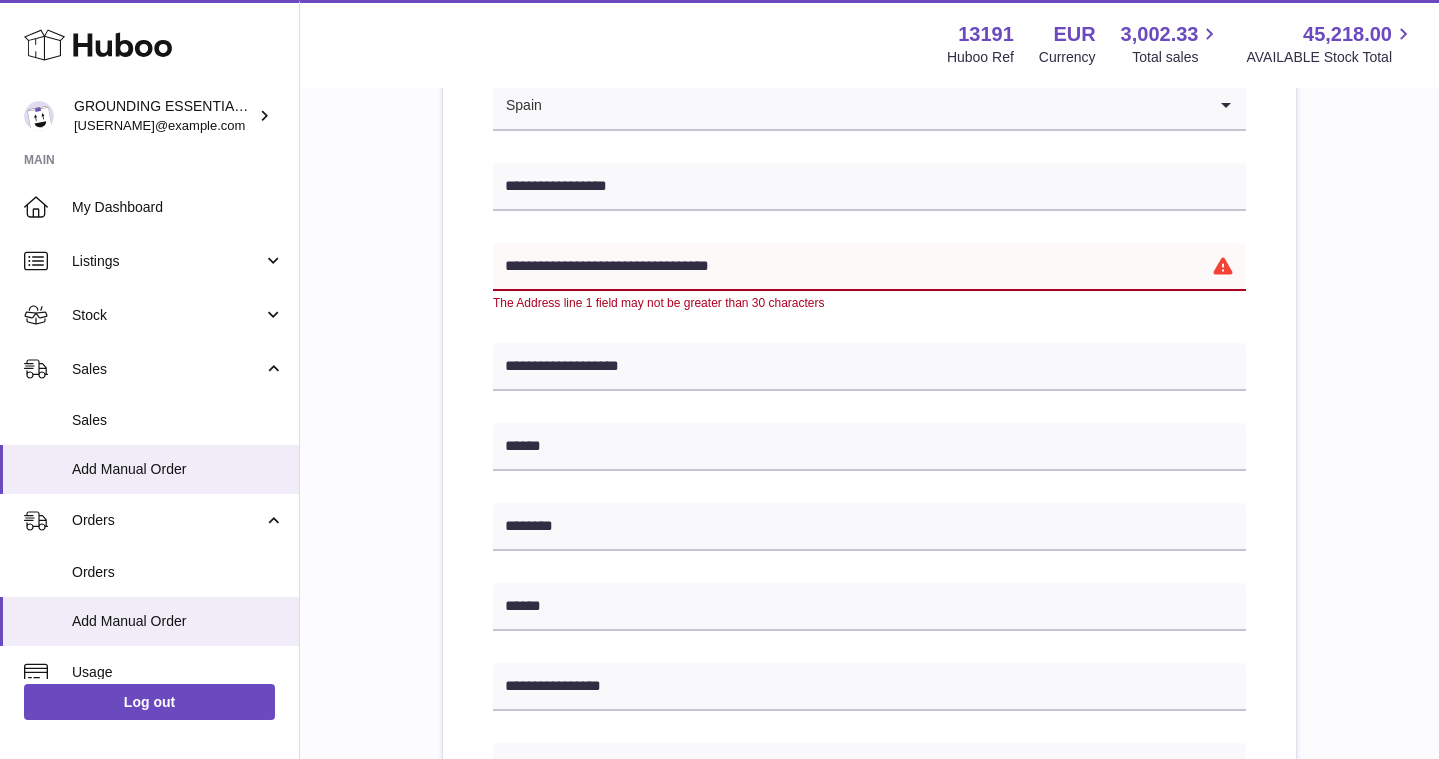 scroll, scrollTop: 146, scrollLeft: 0, axis: vertical 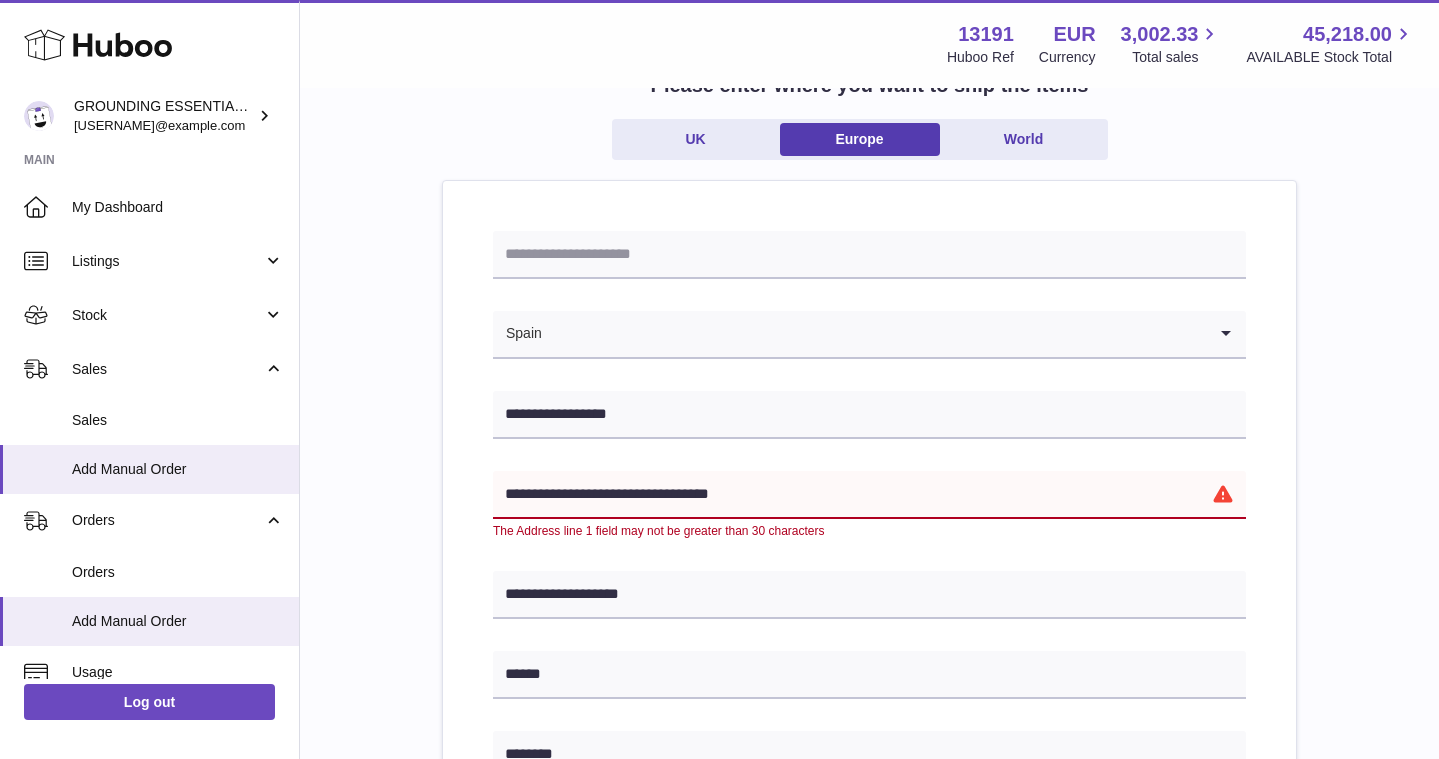drag, startPoint x: 735, startPoint y: 496, endPoint x: 714, endPoint y: 496, distance: 21 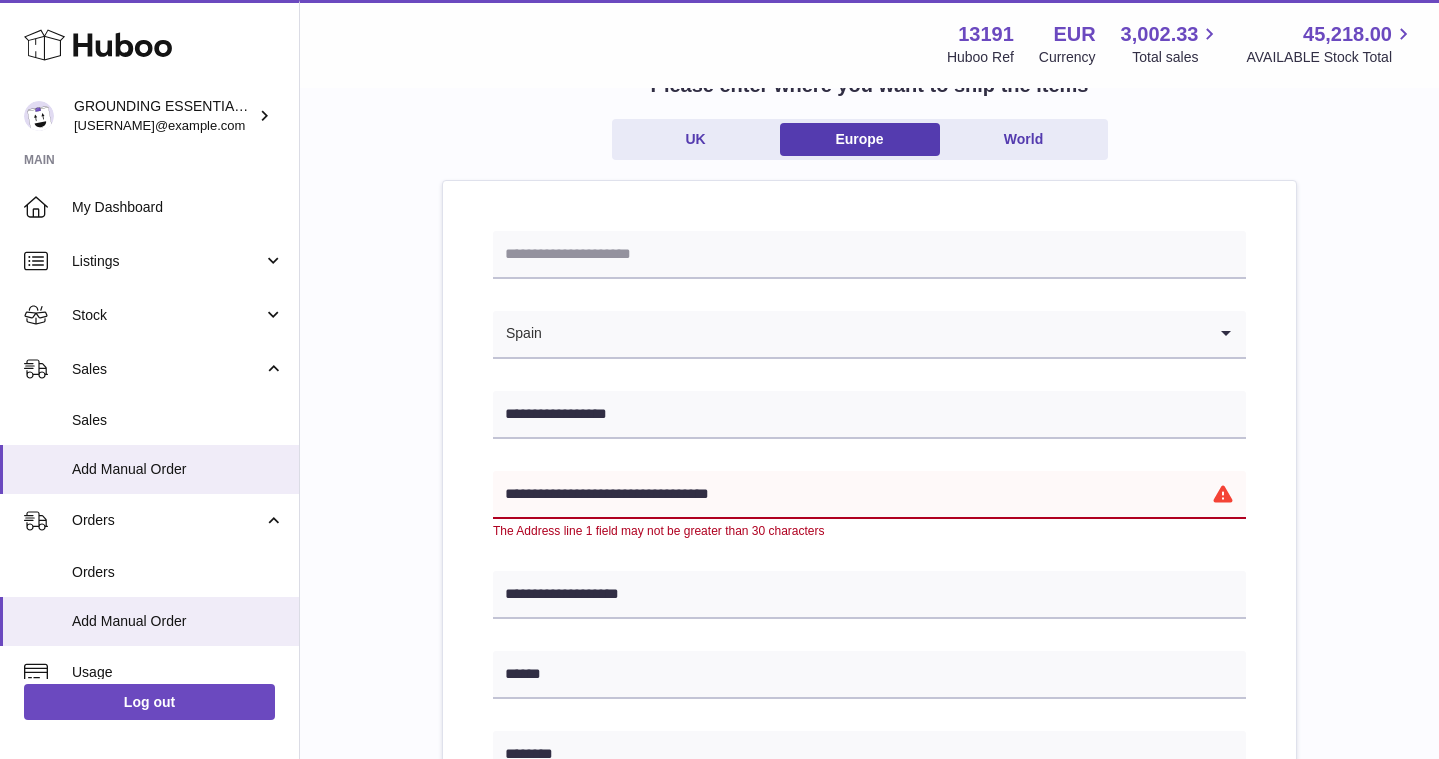 click on "**********" at bounding box center (869, 495) 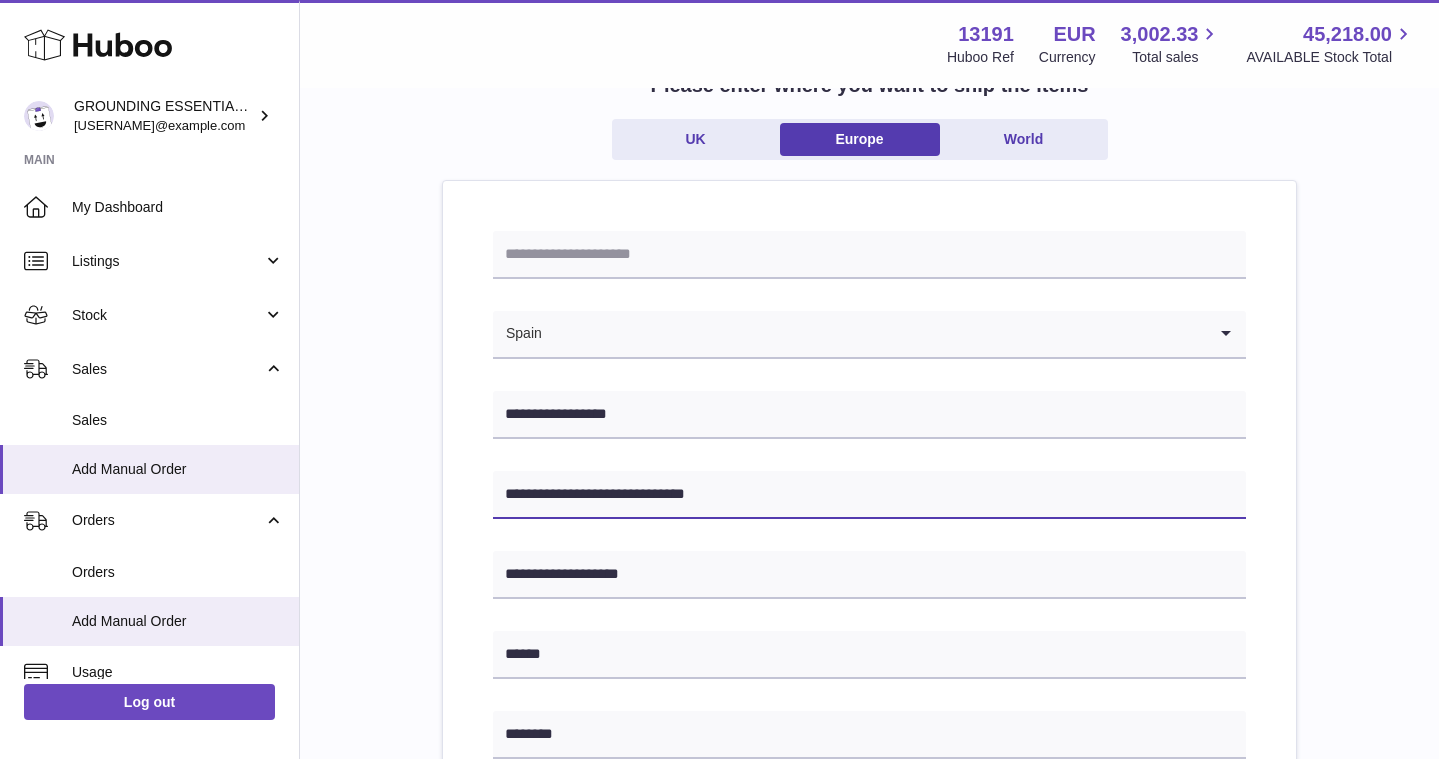 type on "**********" 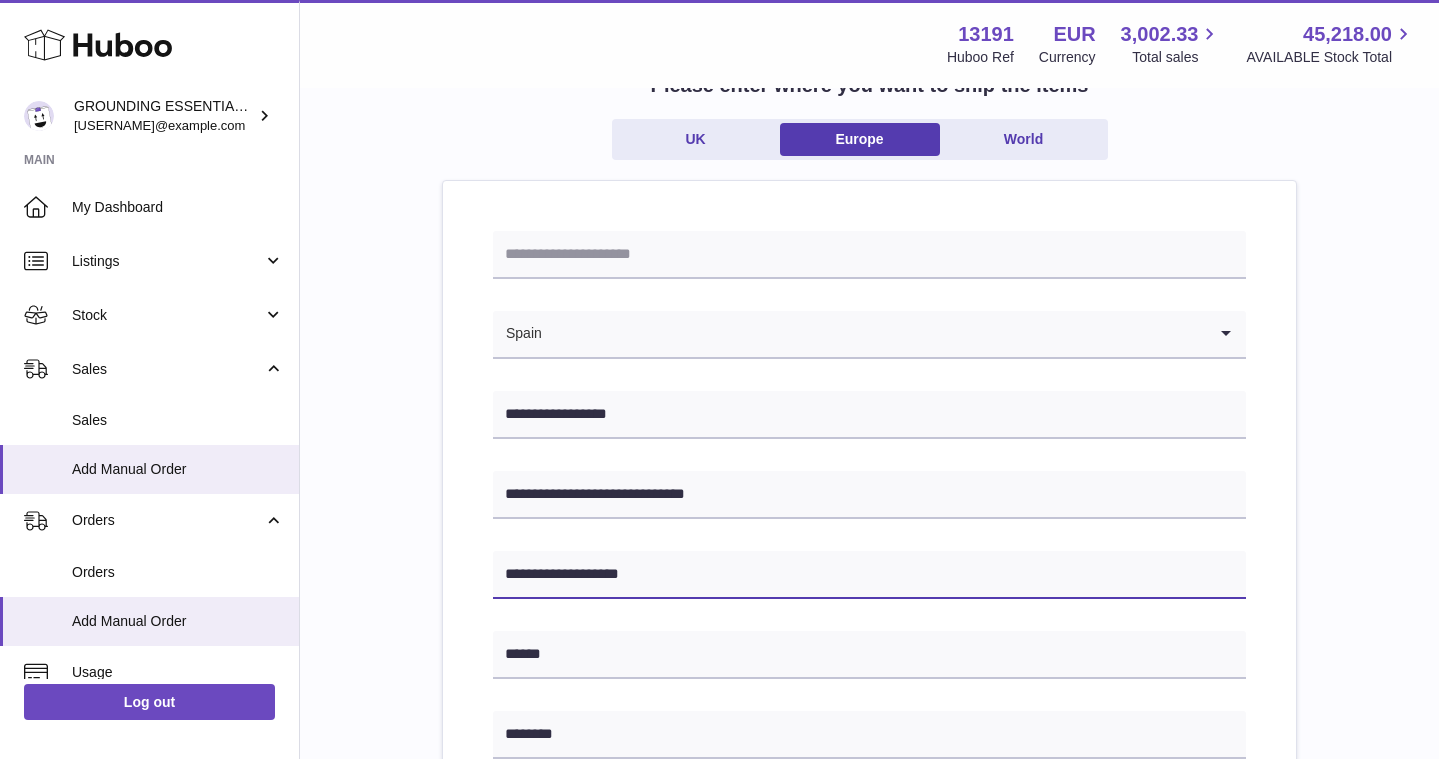 click on "**********" at bounding box center (869, 575) 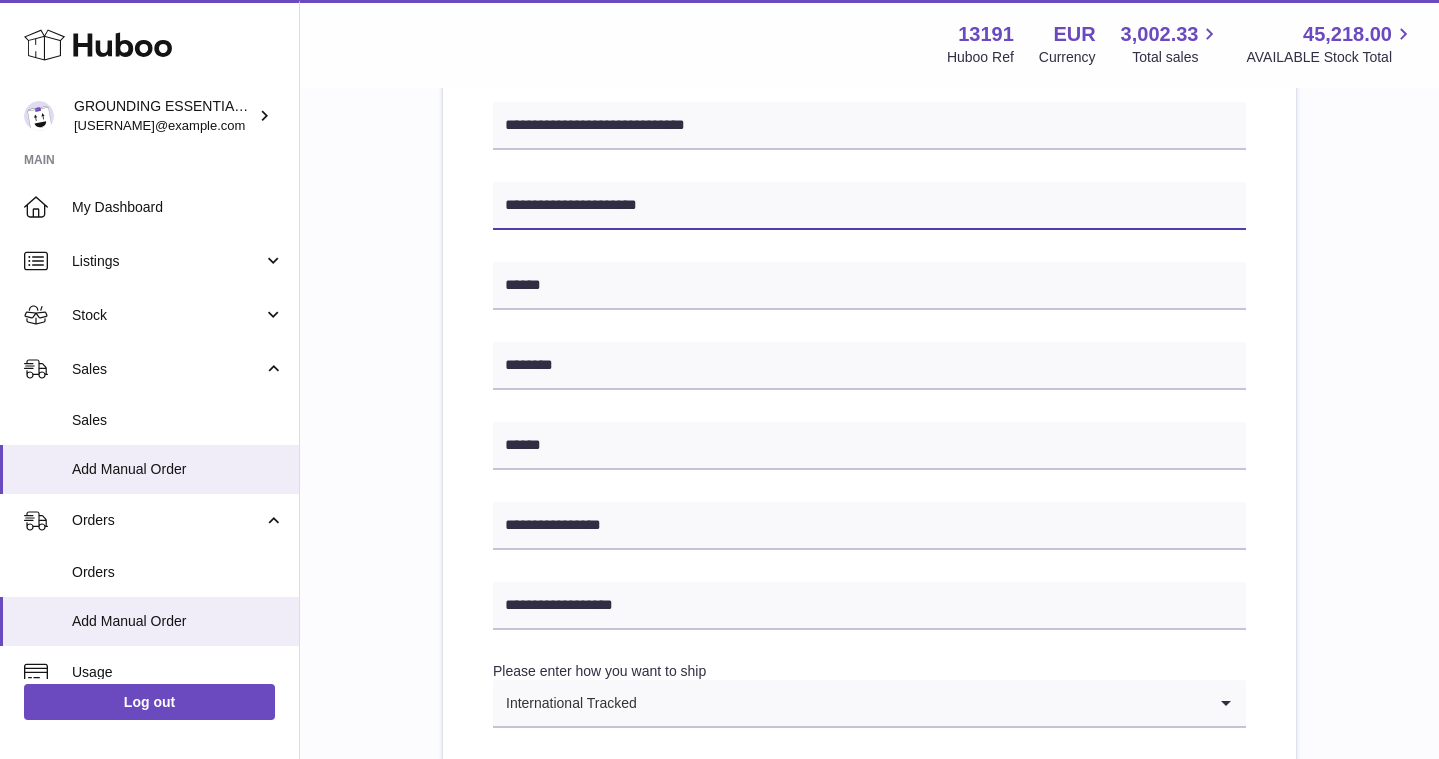 scroll, scrollTop: 1034, scrollLeft: 0, axis: vertical 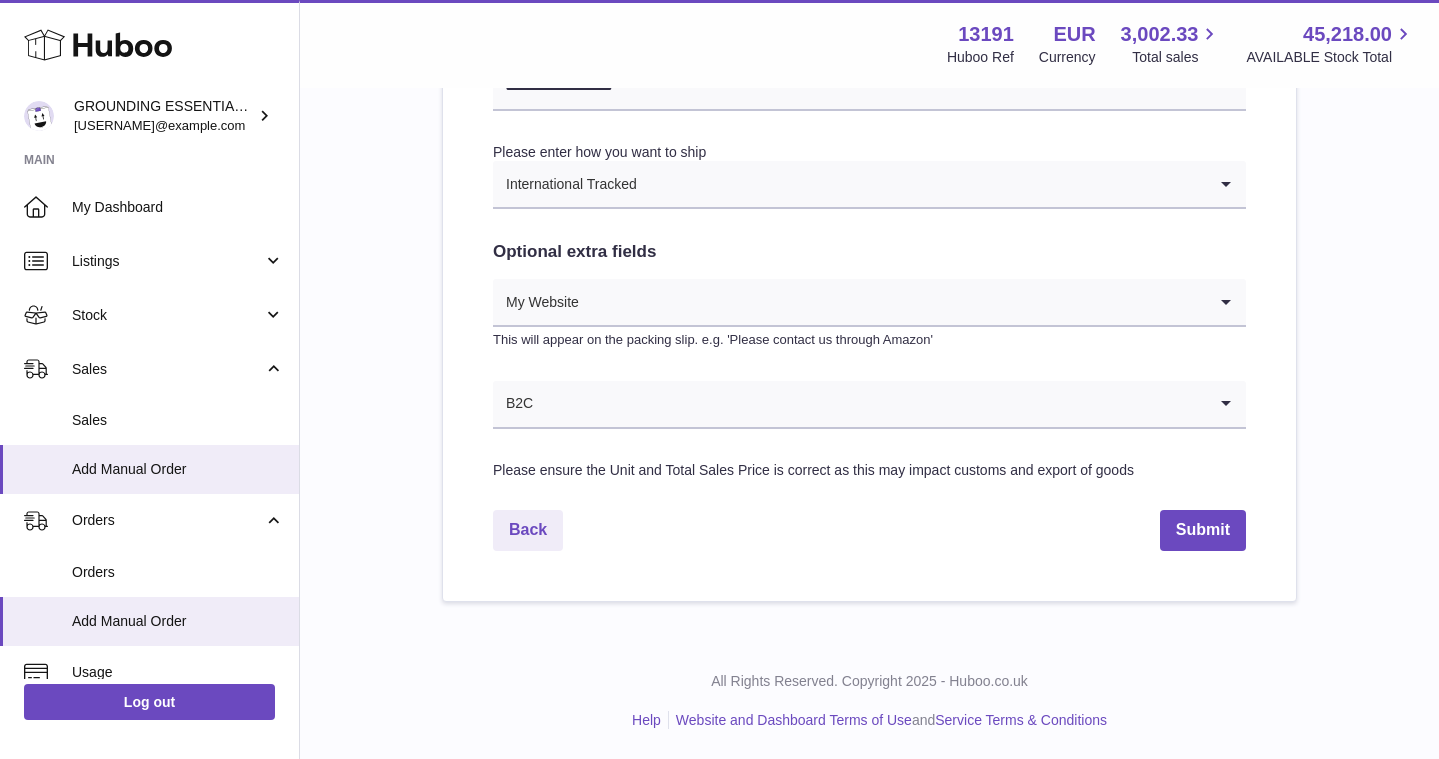 type on "**********" 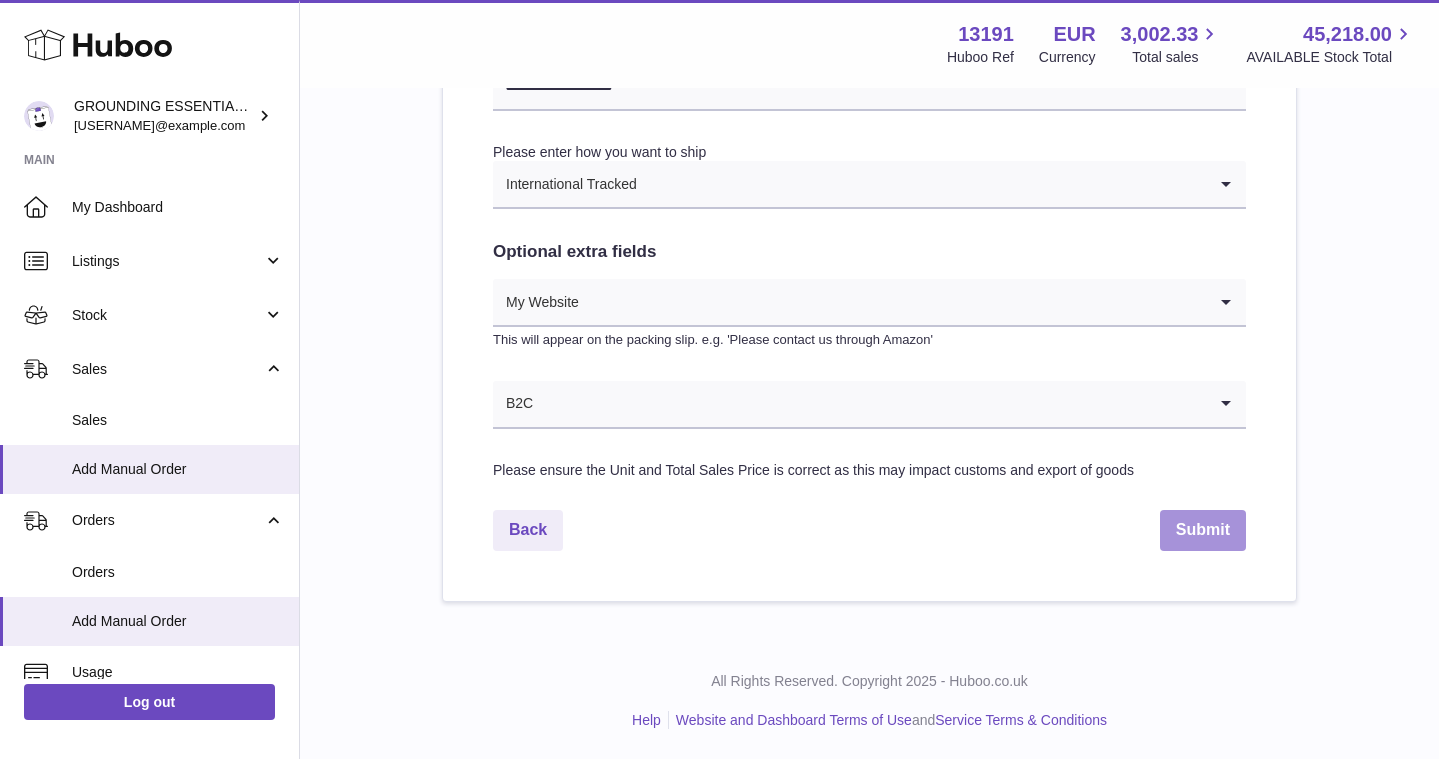 click on "Submit" at bounding box center (1203, 530) 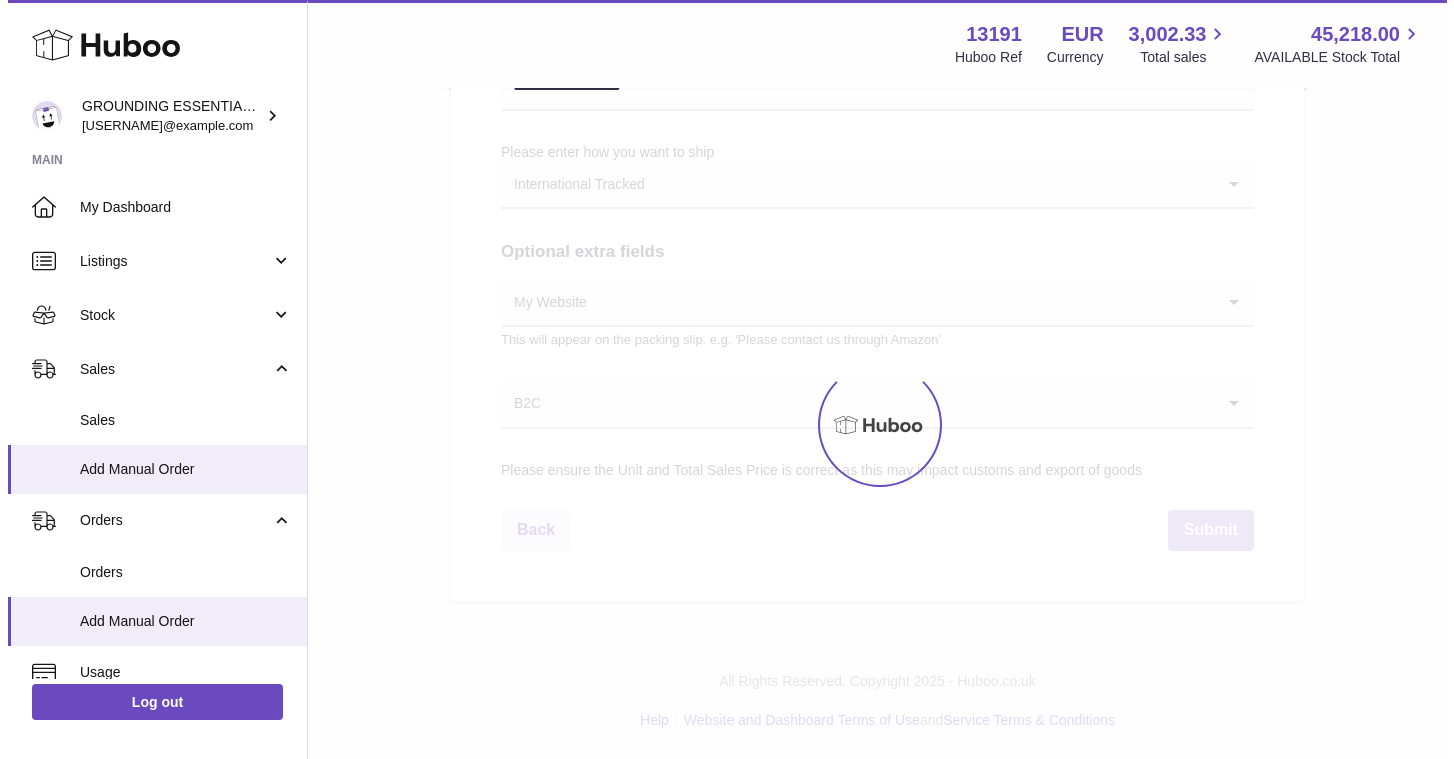 scroll, scrollTop: 0, scrollLeft: 0, axis: both 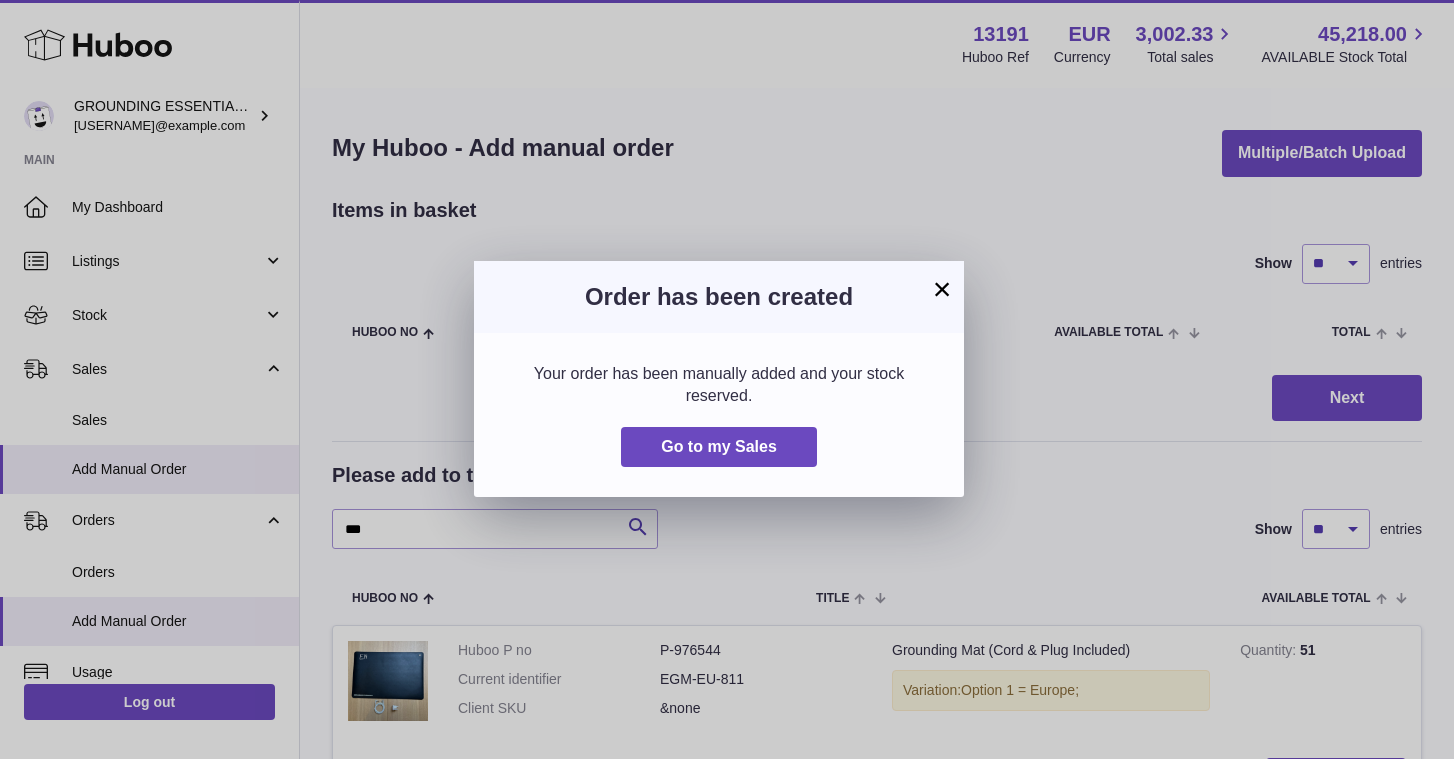 click on "Your order has been manually added and your stock reserved.
Go to my Sales" at bounding box center (719, 415) 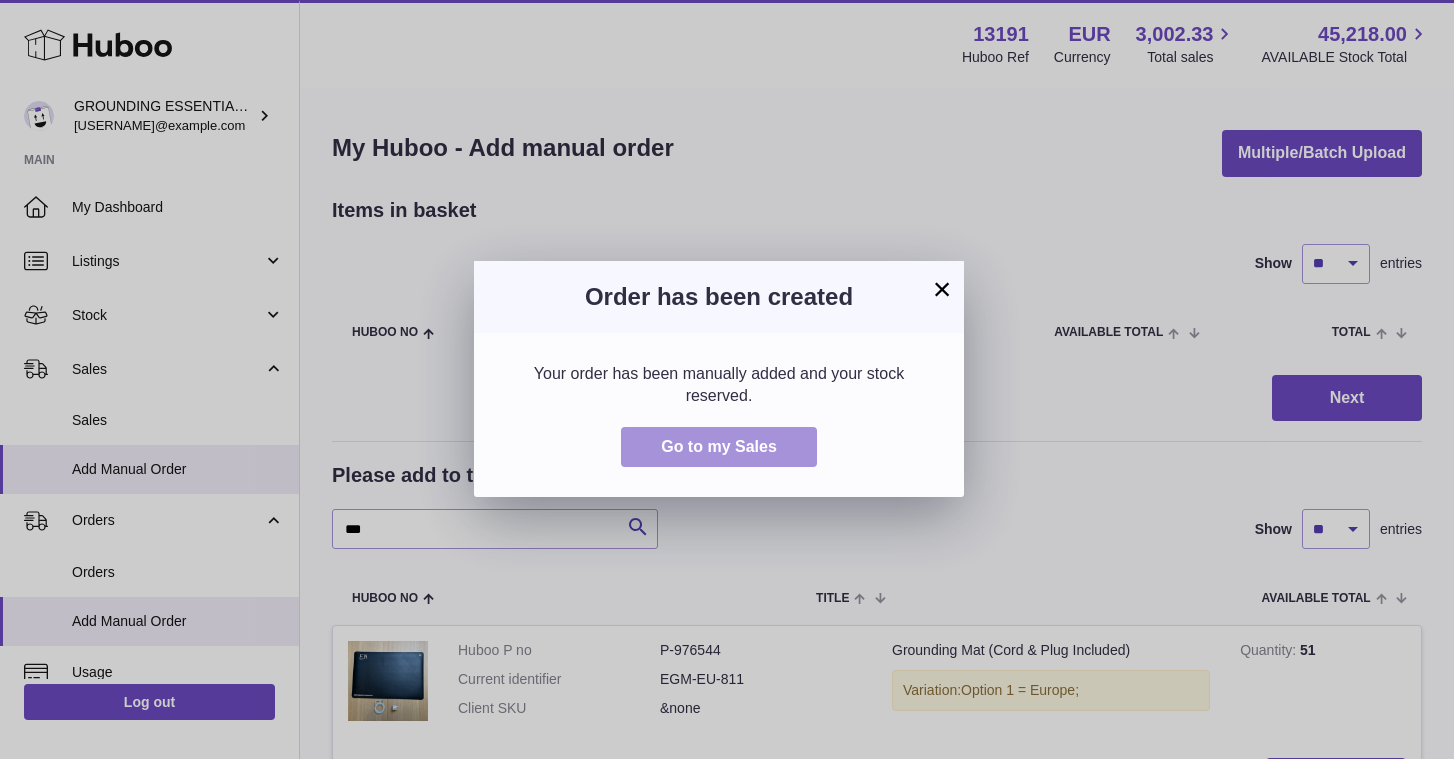 click on "Go to my Sales" at bounding box center [719, 447] 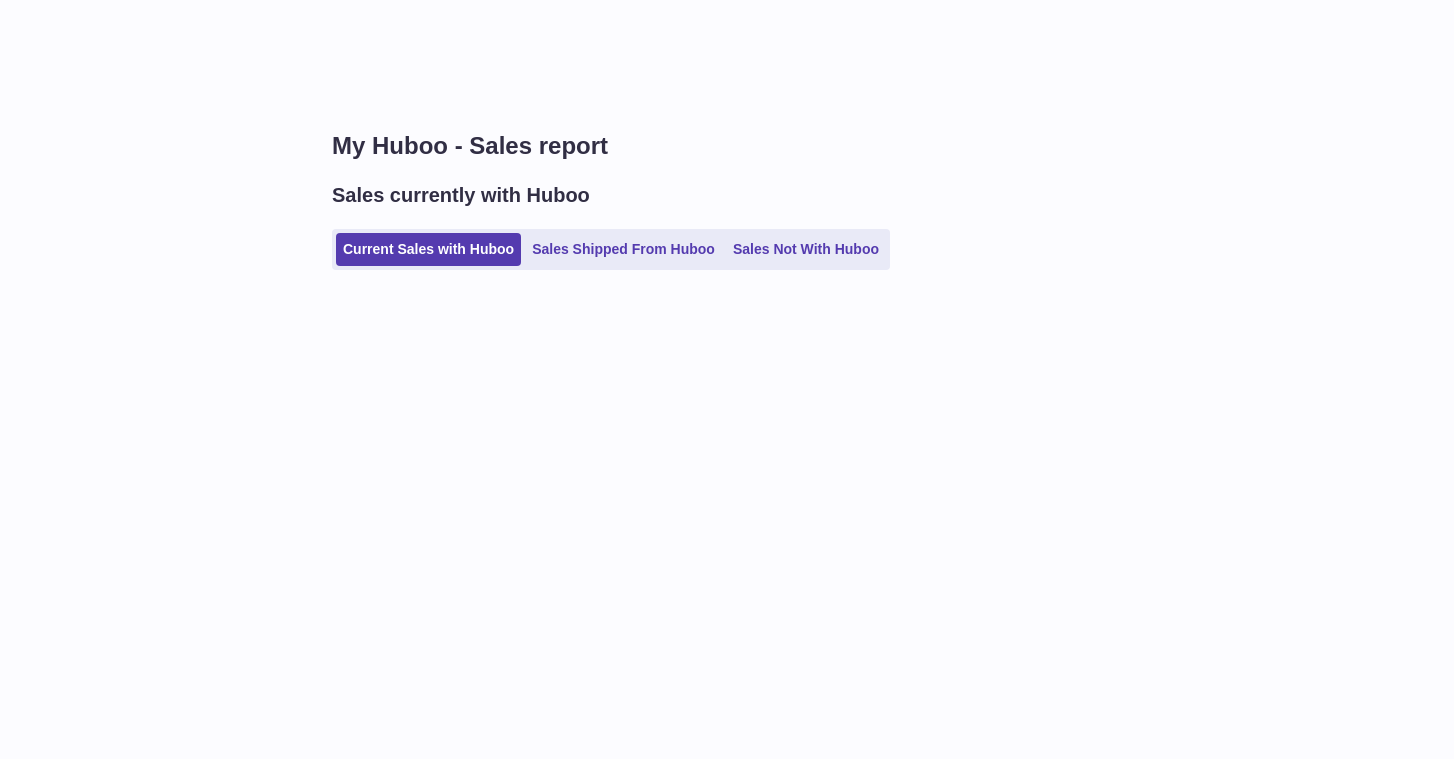 scroll, scrollTop: 0, scrollLeft: 0, axis: both 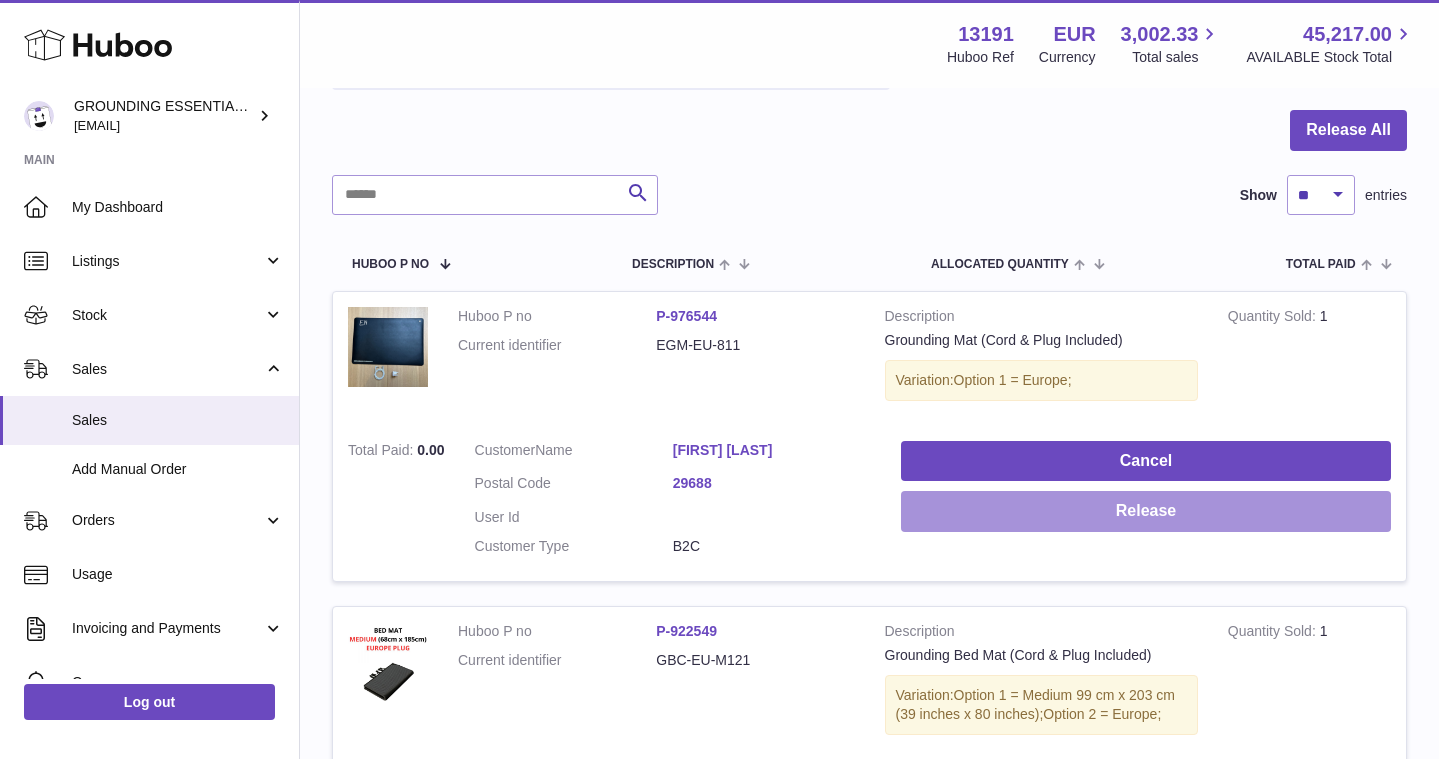 click on "Release" at bounding box center [1146, 511] 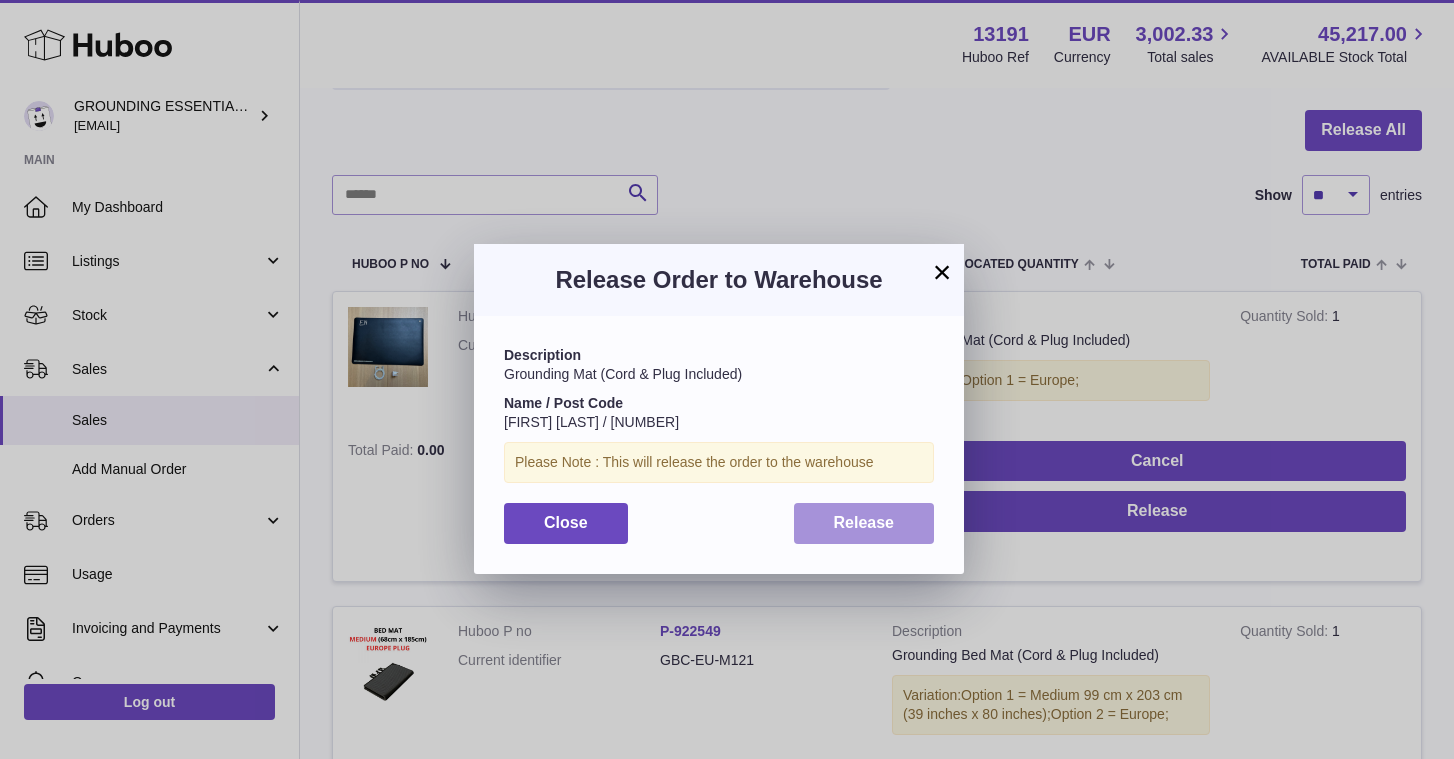 click on "Release" at bounding box center [864, 522] 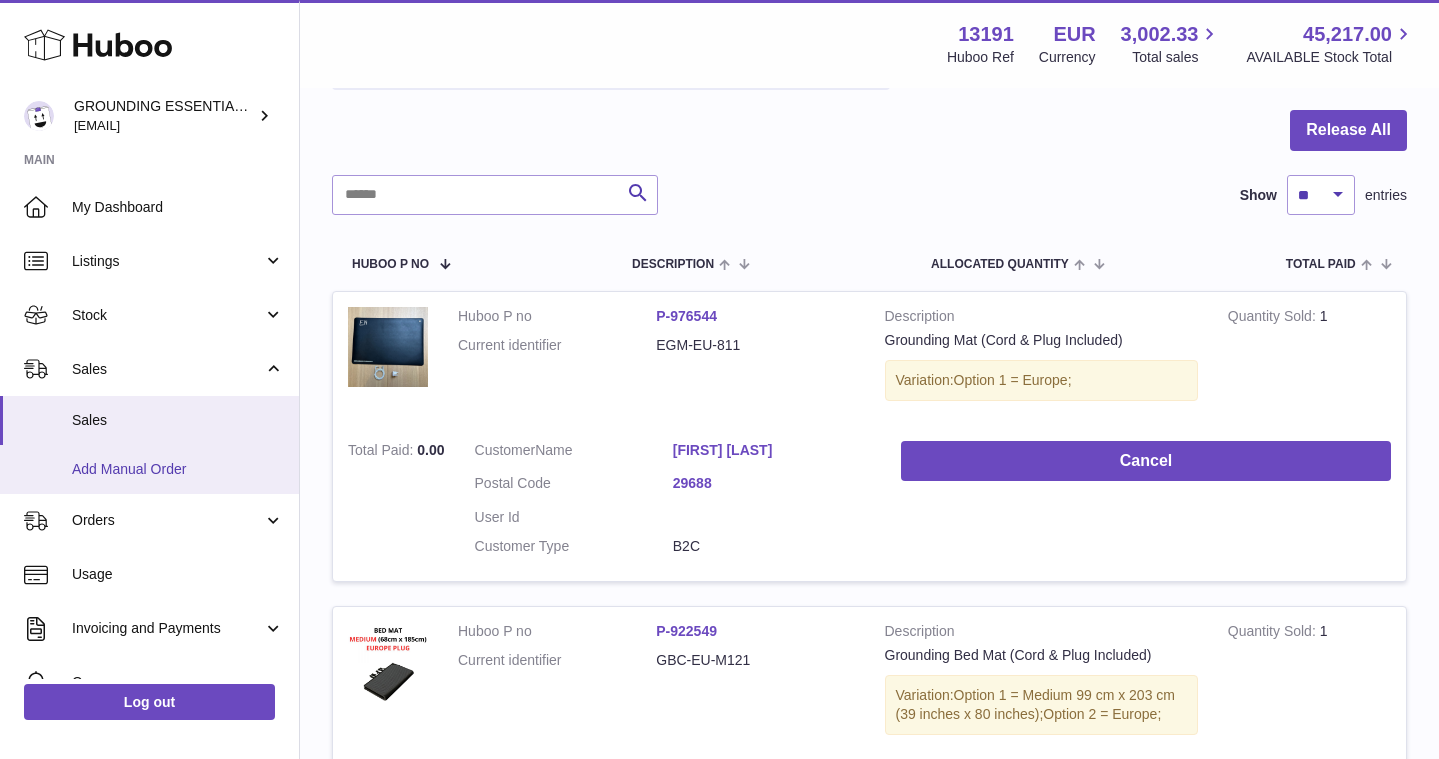 click on "Add Manual Order" at bounding box center [149, 469] 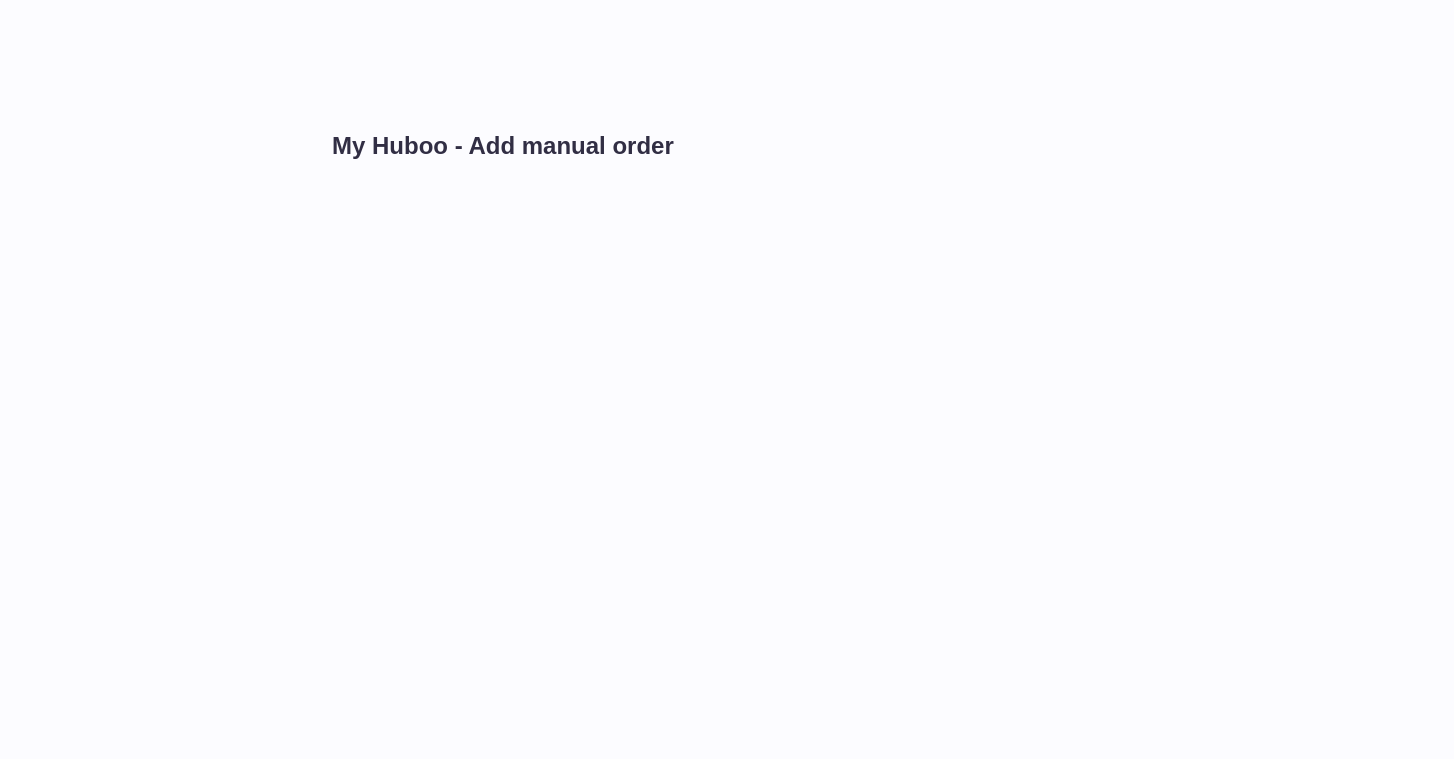 scroll, scrollTop: 0, scrollLeft: 0, axis: both 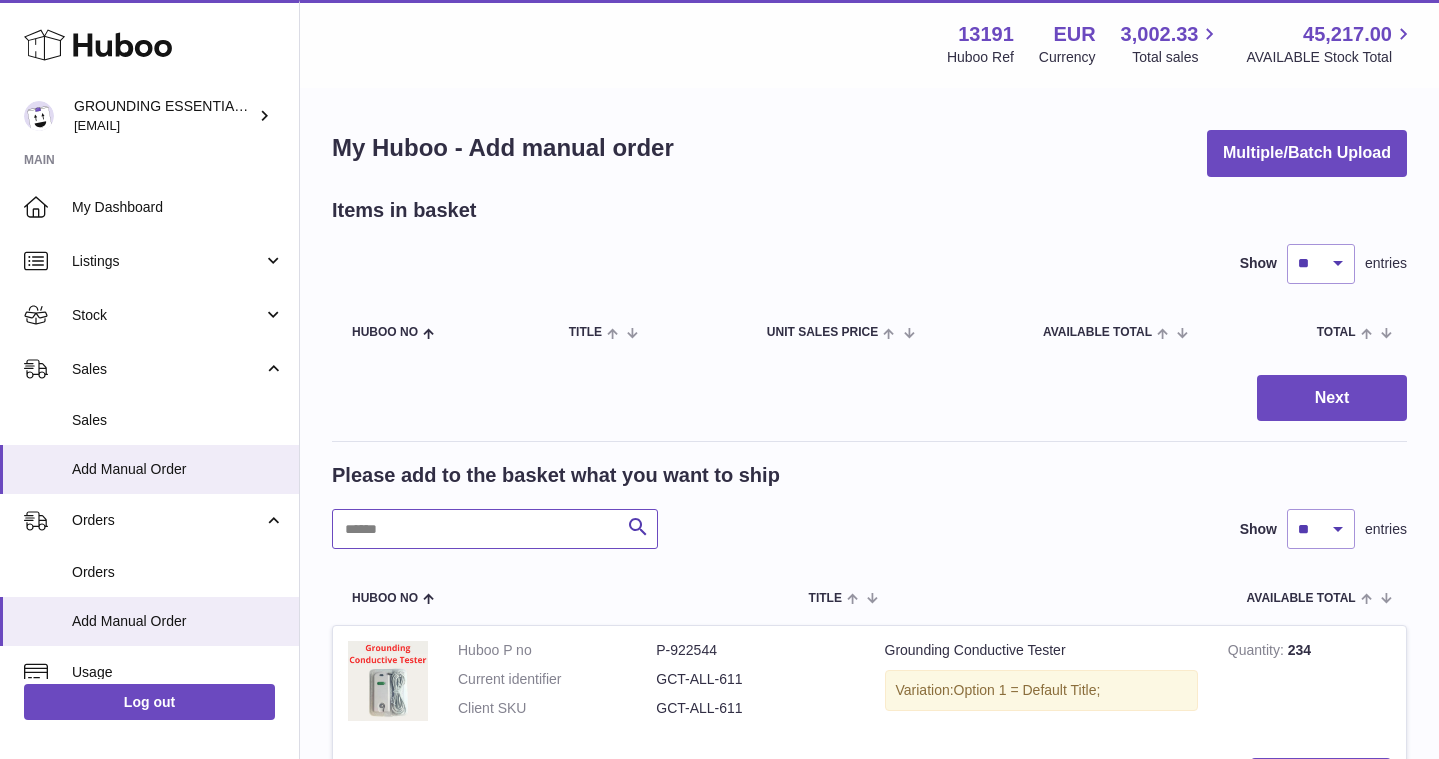 click at bounding box center (495, 529) 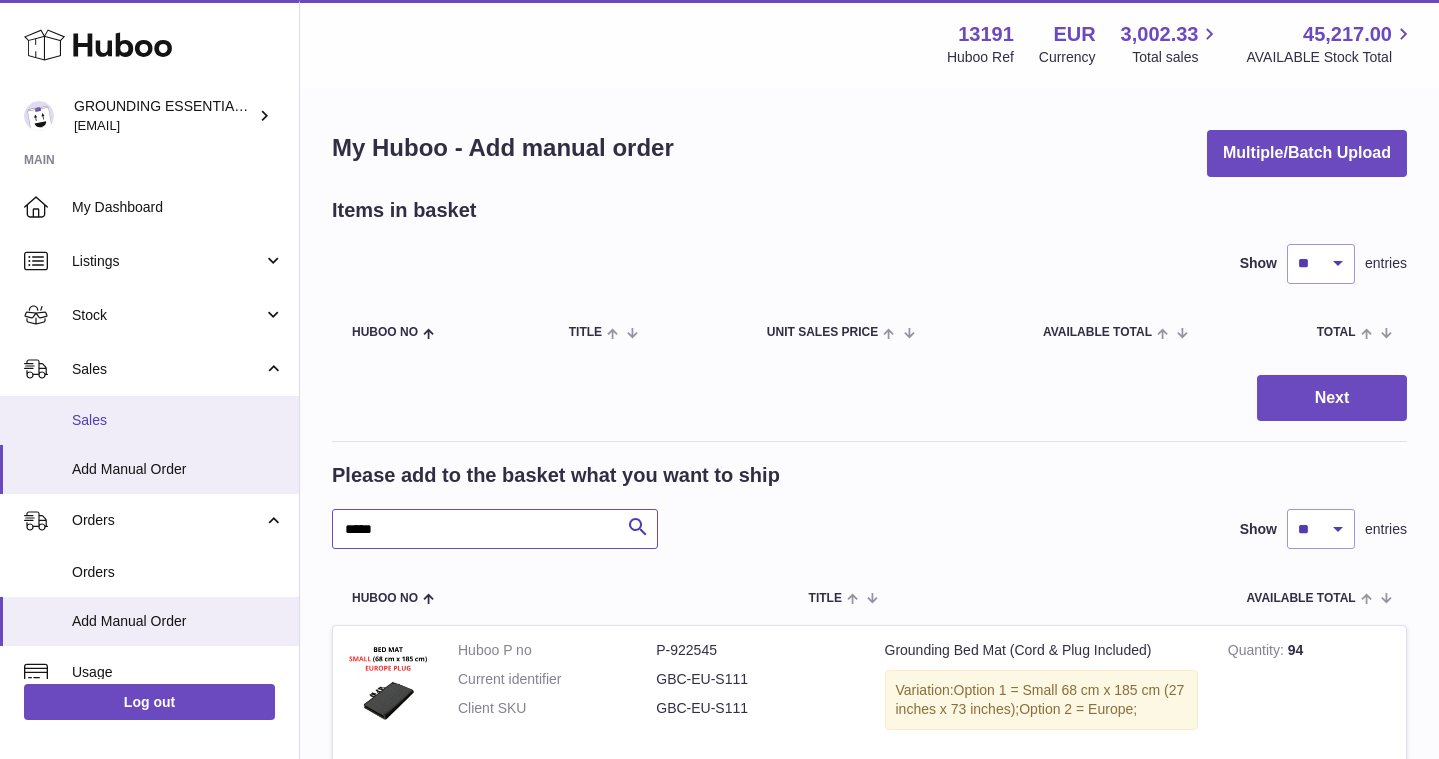 type on "*****" 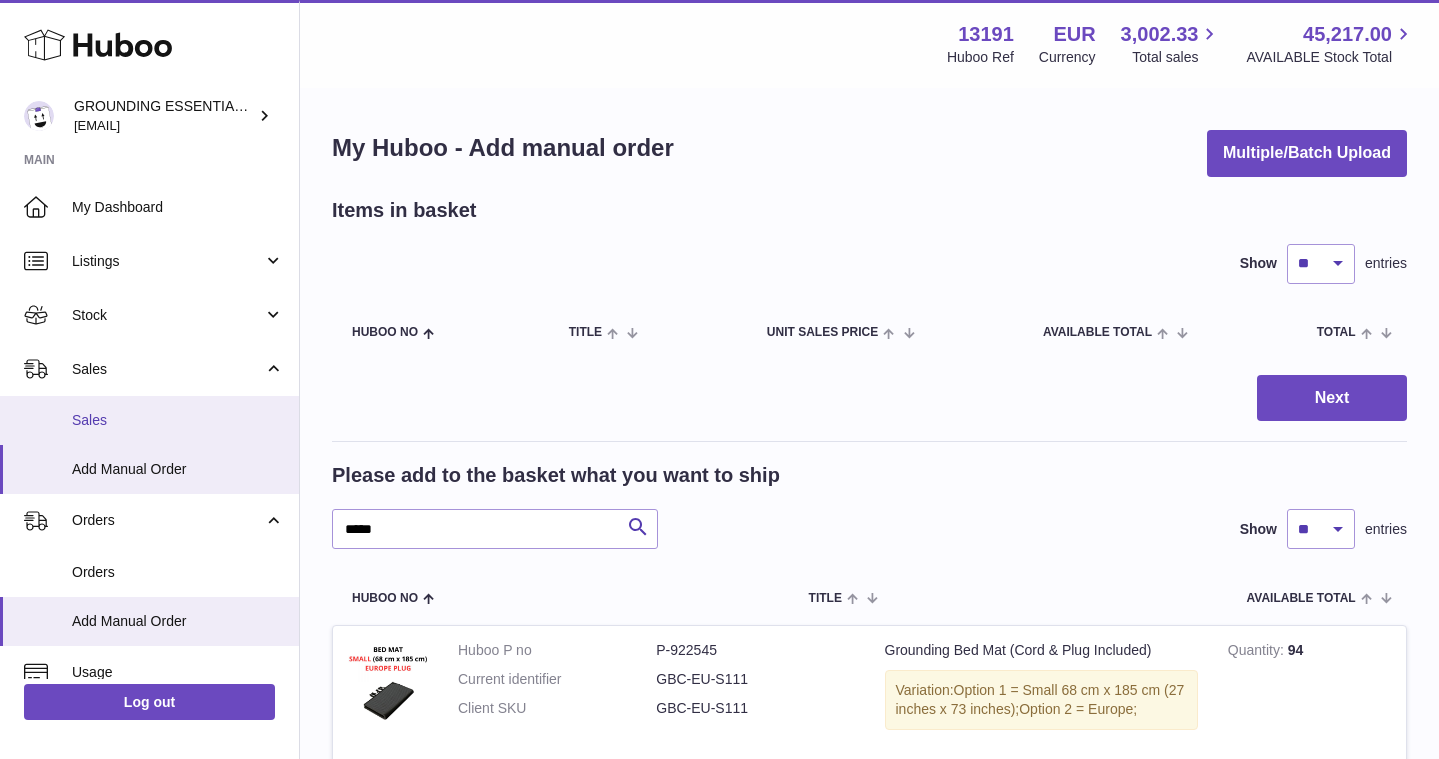click on "Sales" at bounding box center [178, 420] 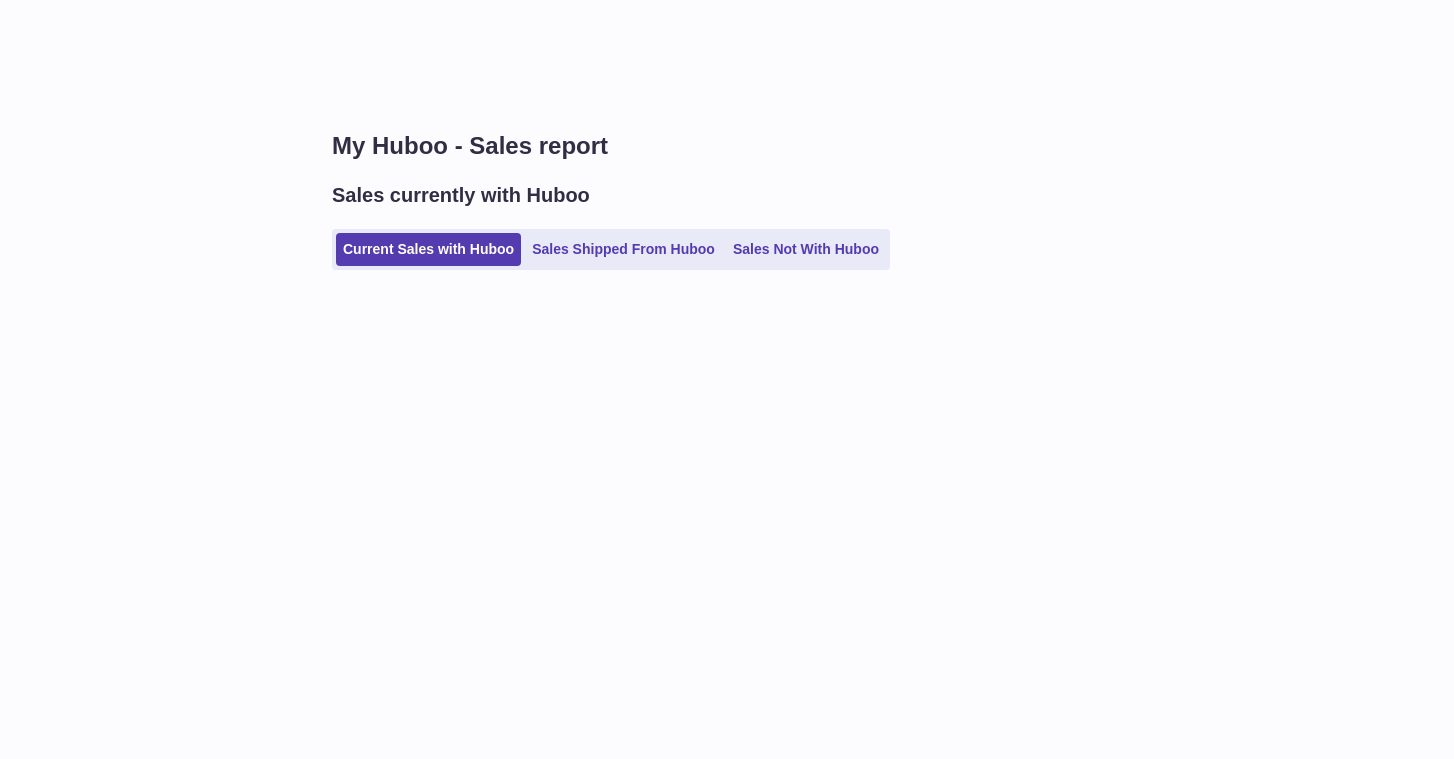 scroll, scrollTop: 0, scrollLeft: 0, axis: both 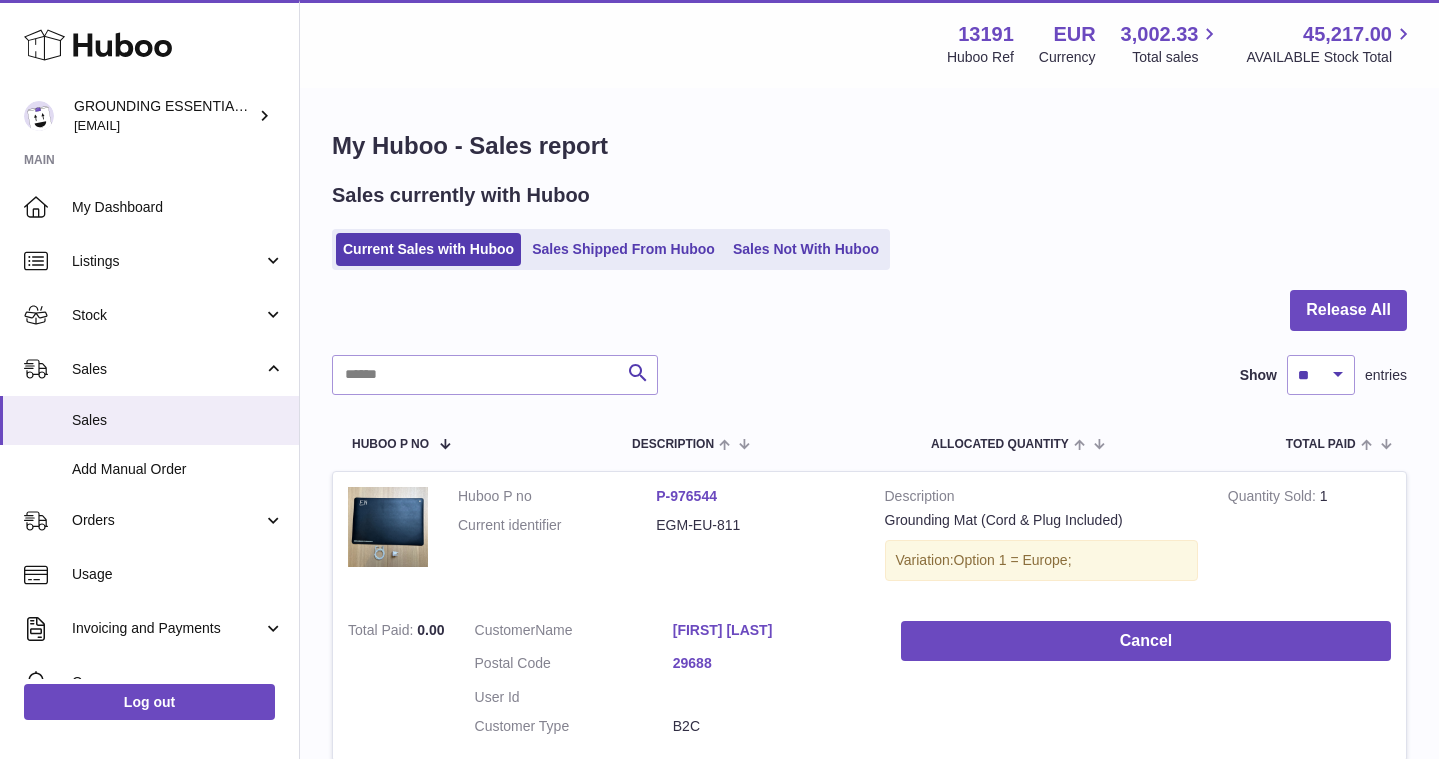 click on "Current Sales with Huboo
Sales Shipped From Huboo
Sales Not With Huboo" at bounding box center (611, 249) 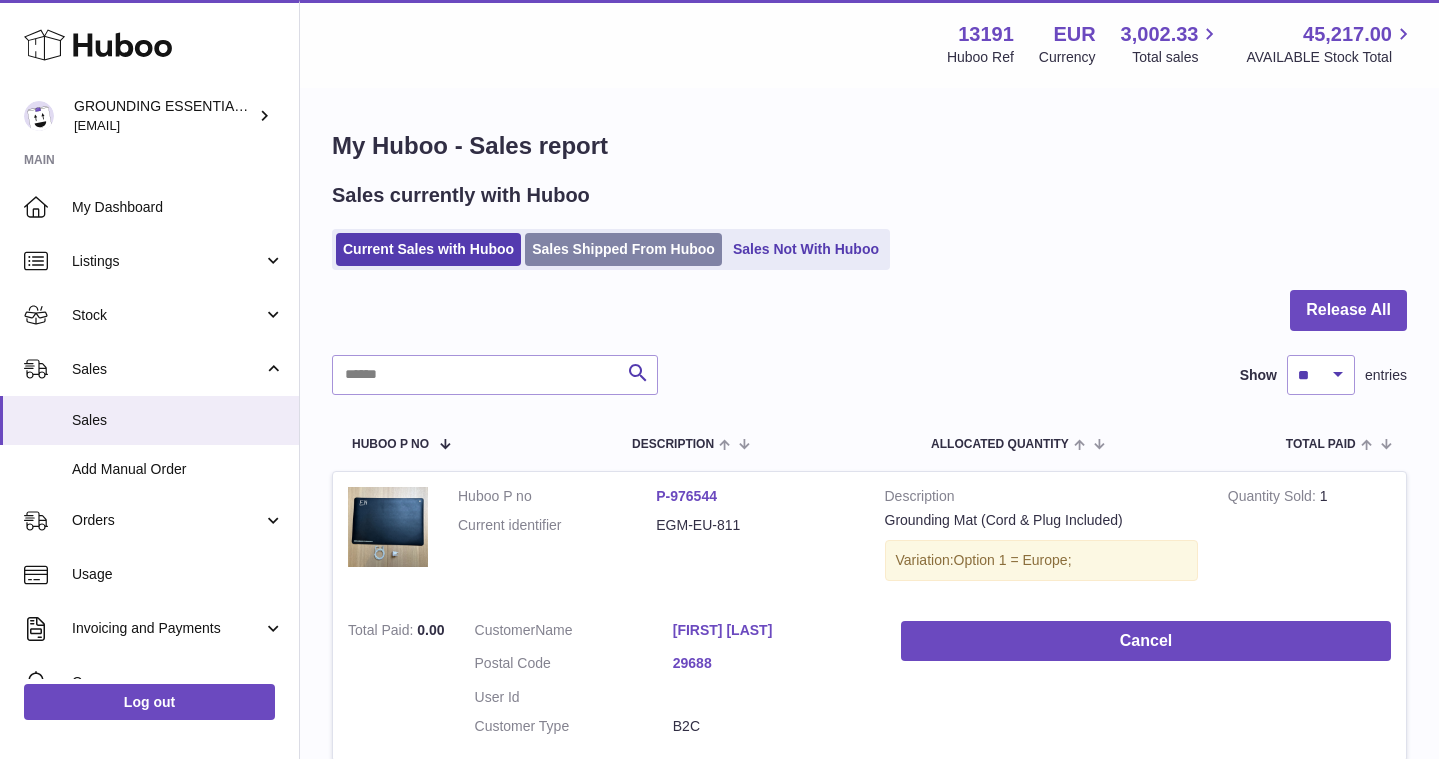 click on "Sales Shipped From Huboo" at bounding box center [623, 249] 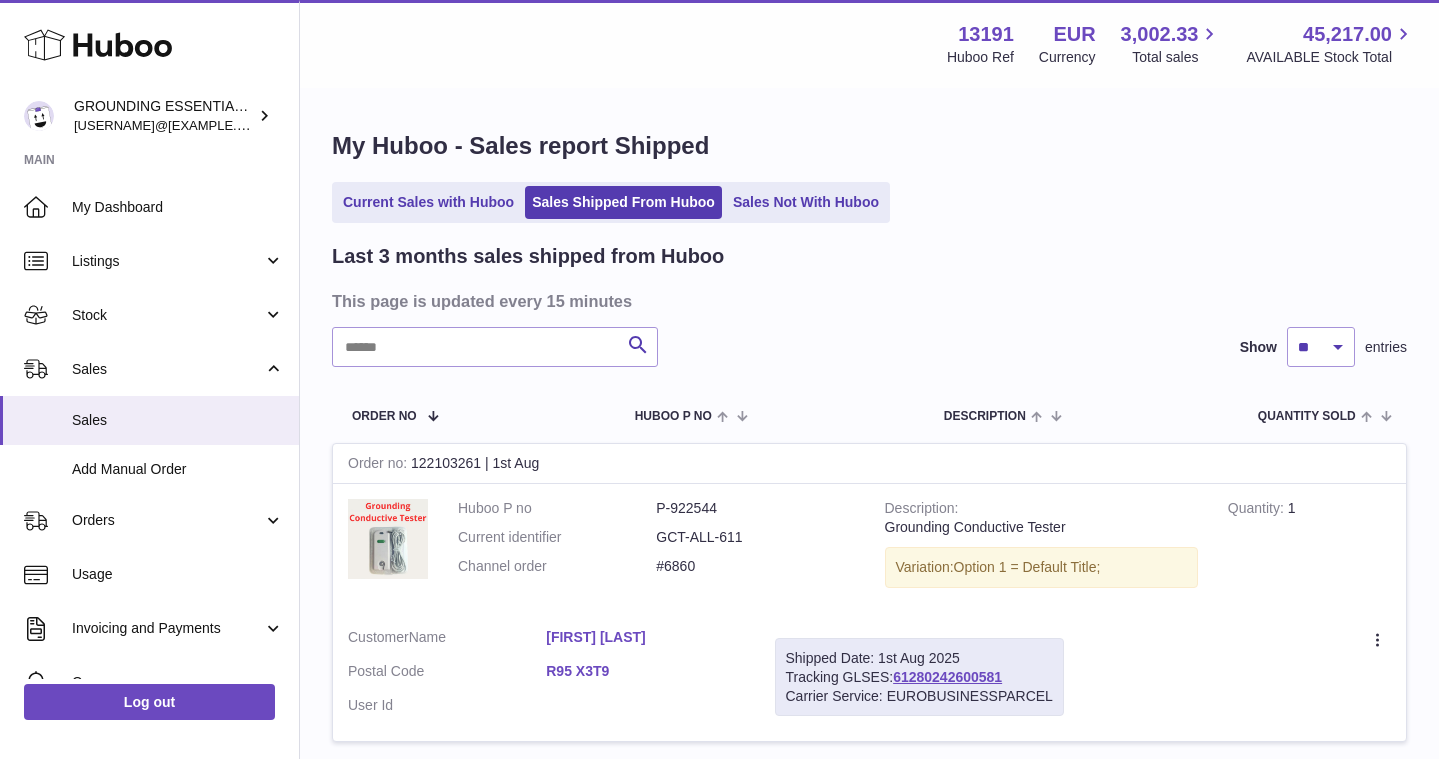 scroll, scrollTop: 0, scrollLeft: 0, axis: both 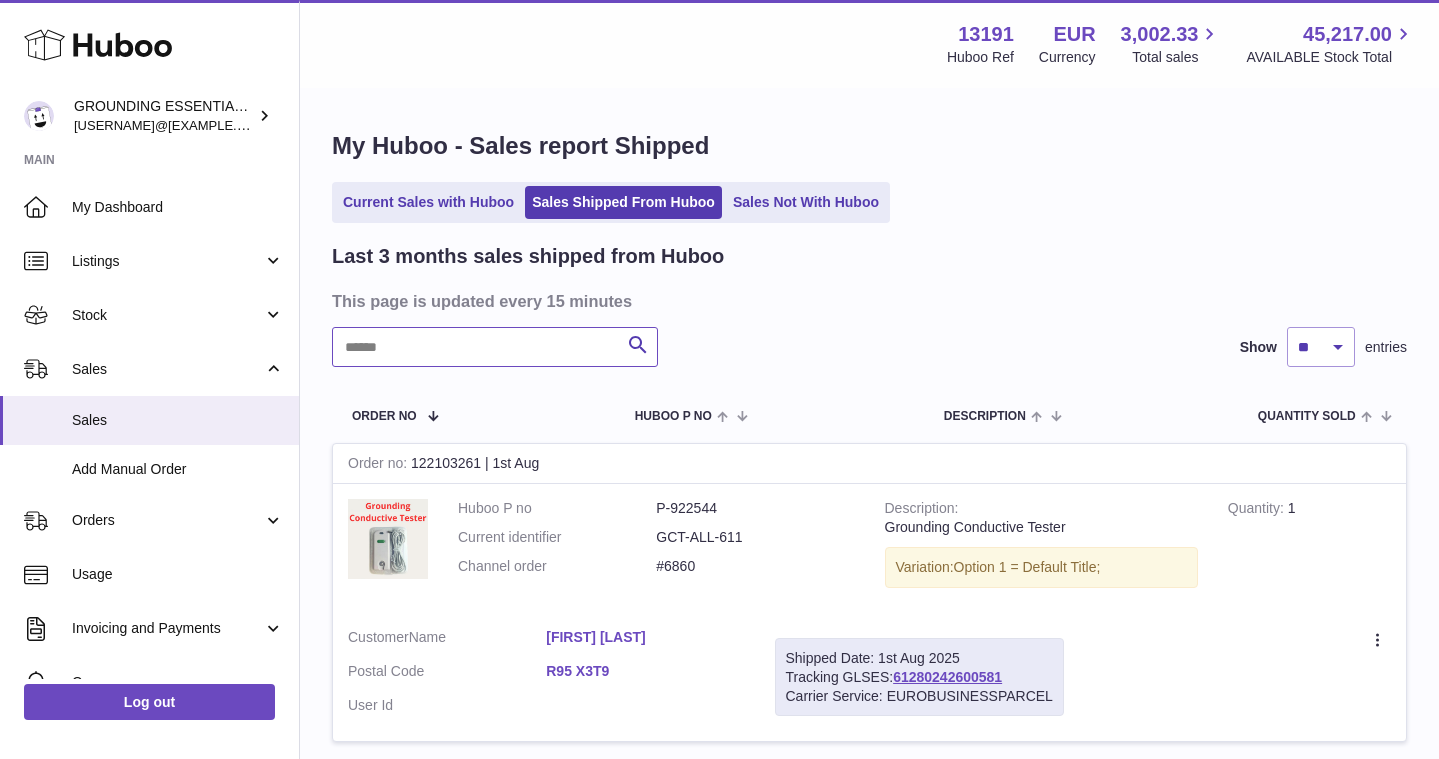 click at bounding box center [495, 347] 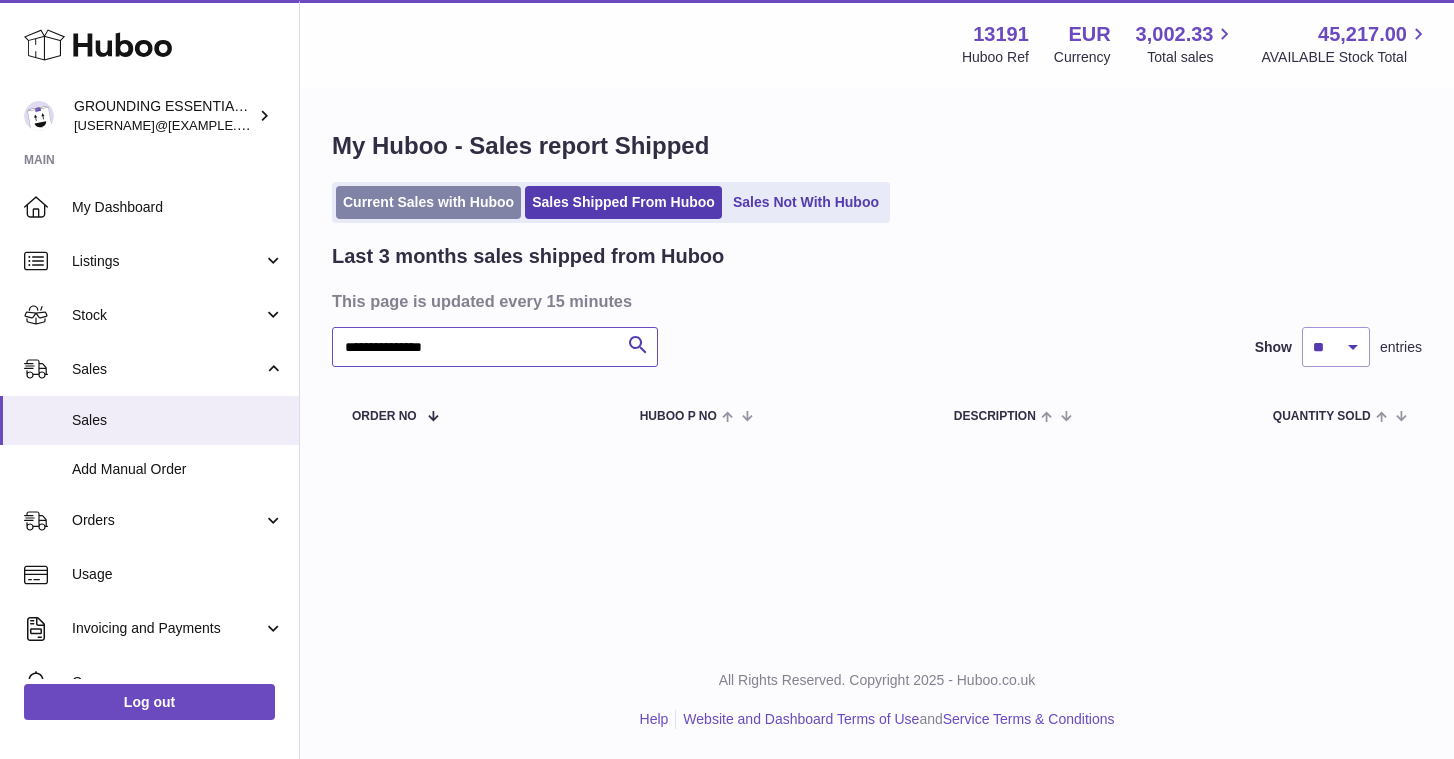 type on "**********" 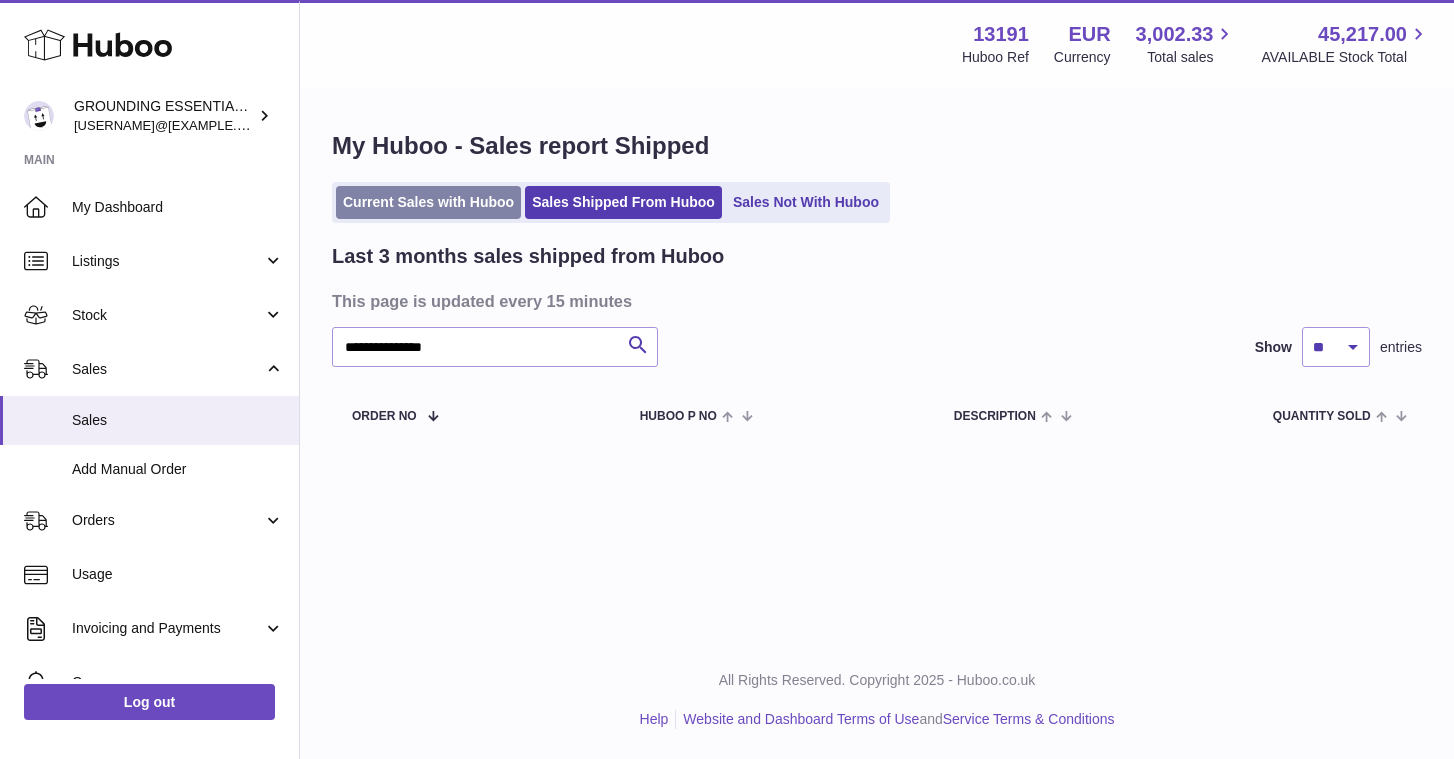 click on "Current Sales with Huboo" at bounding box center [428, 202] 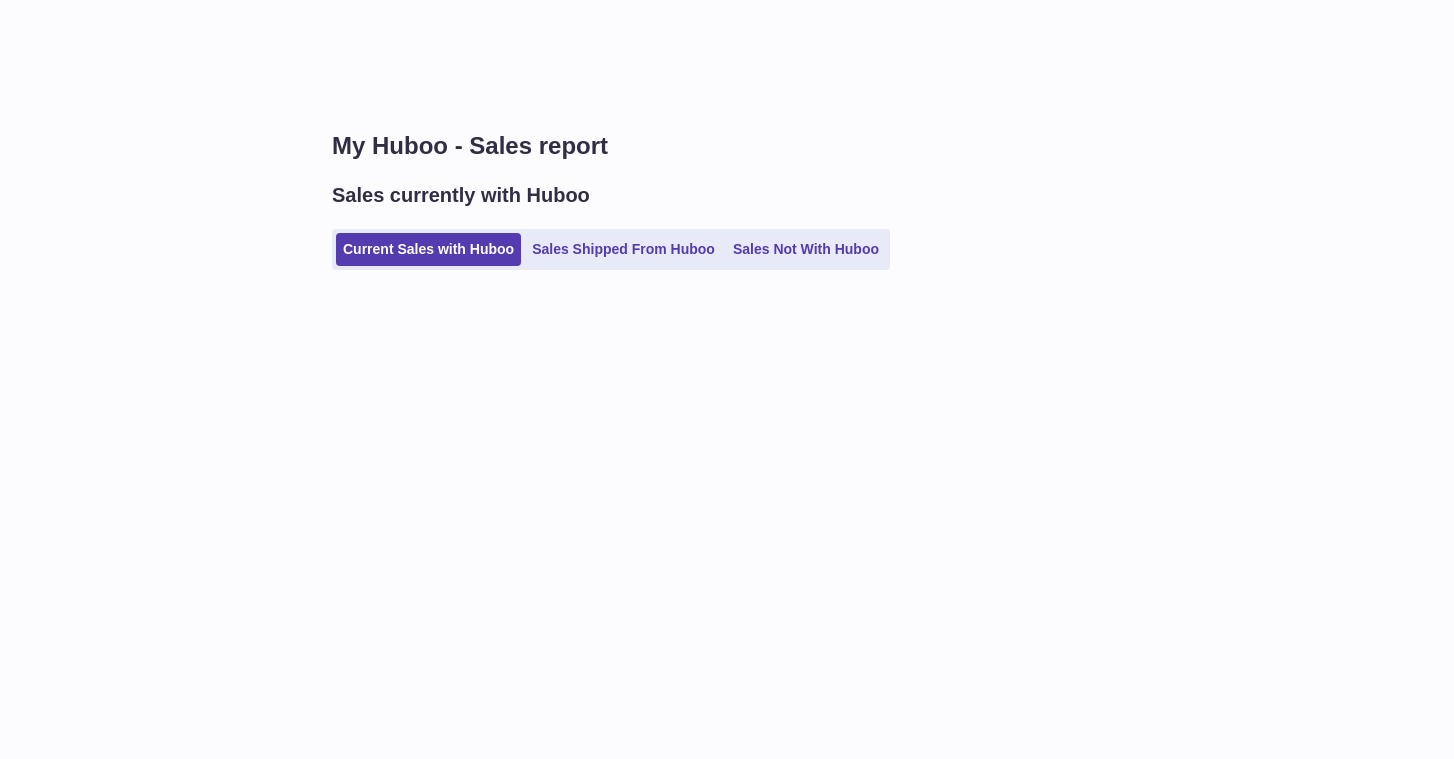 scroll, scrollTop: 0, scrollLeft: 0, axis: both 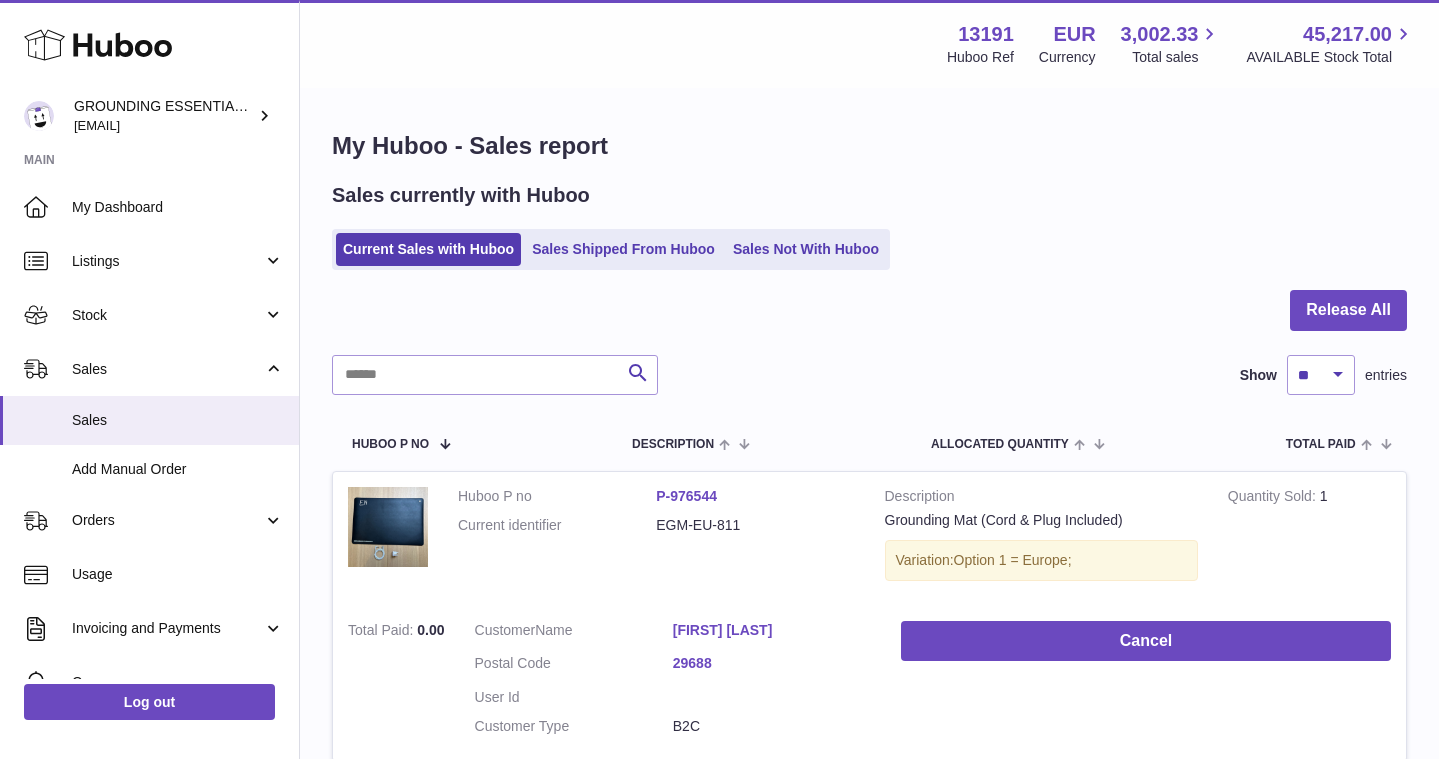 click at bounding box center (869, 322) 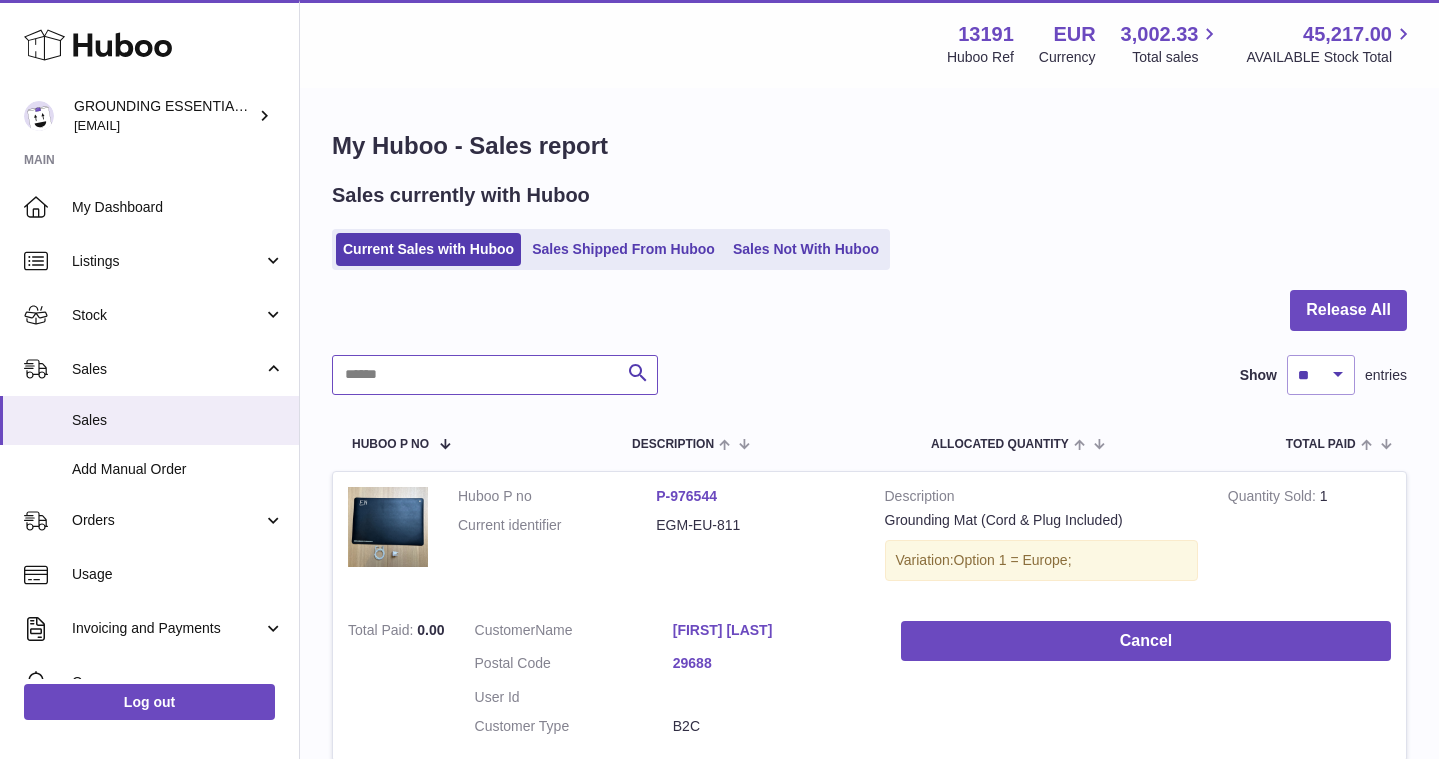 click at bounding box center [495, 375] 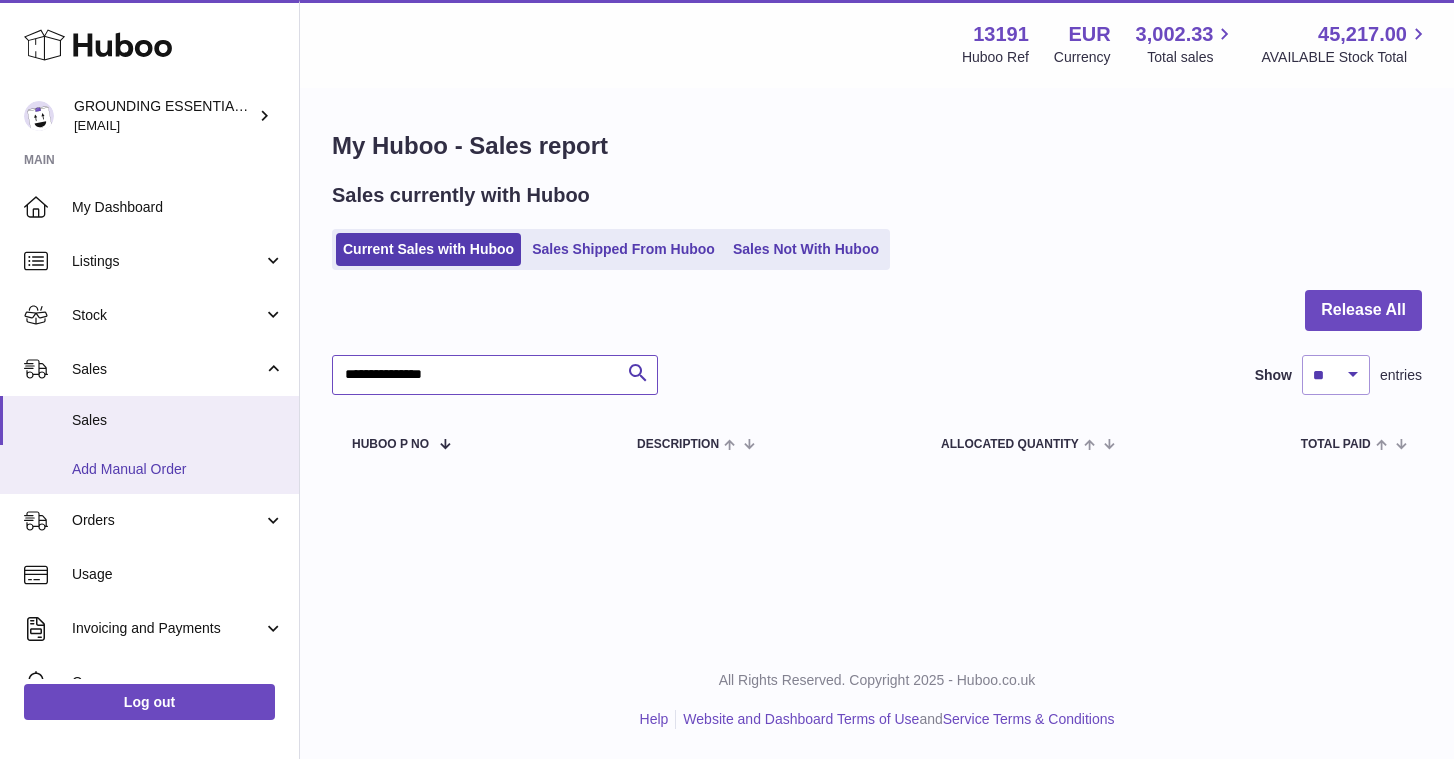 type on "**********" 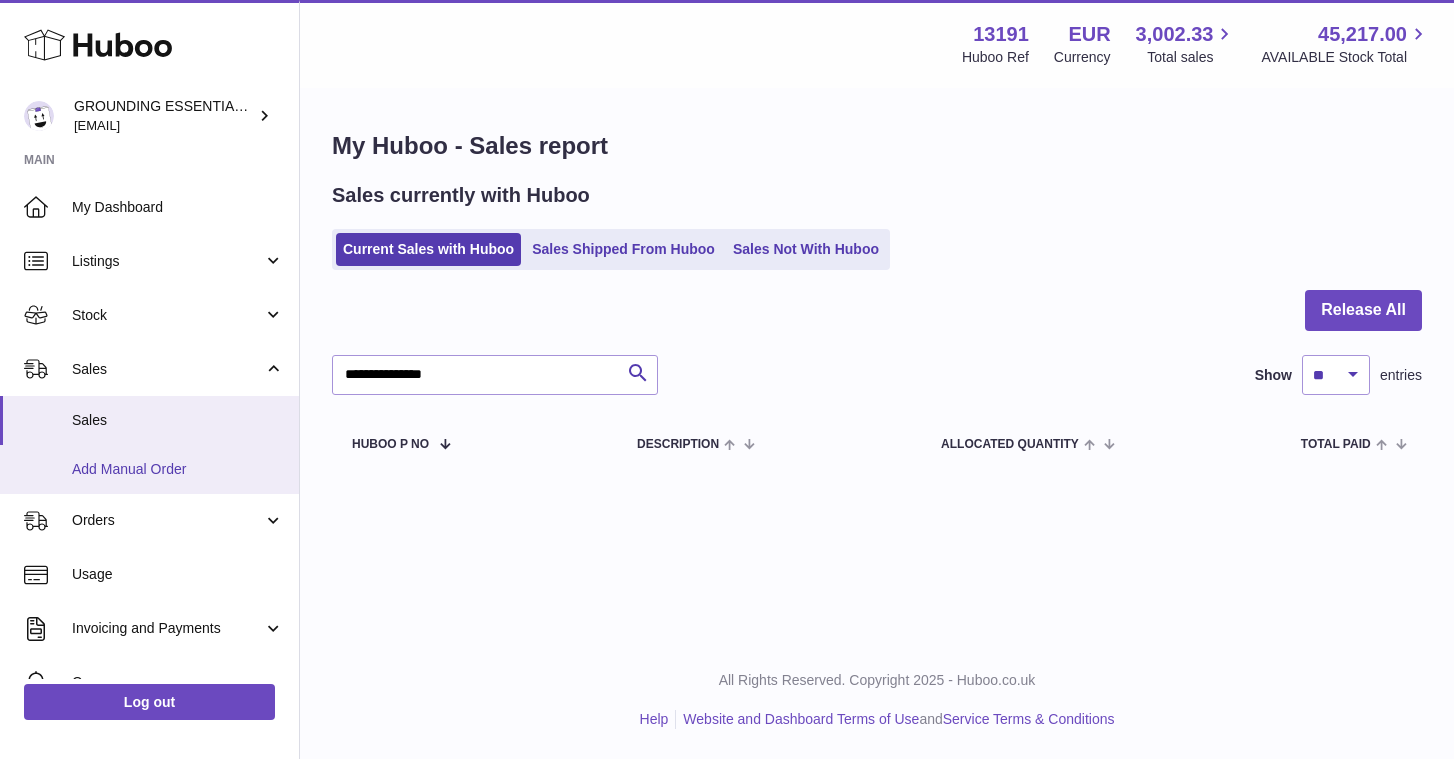click on "Add Manual Order" at bounding box center (178, 469) 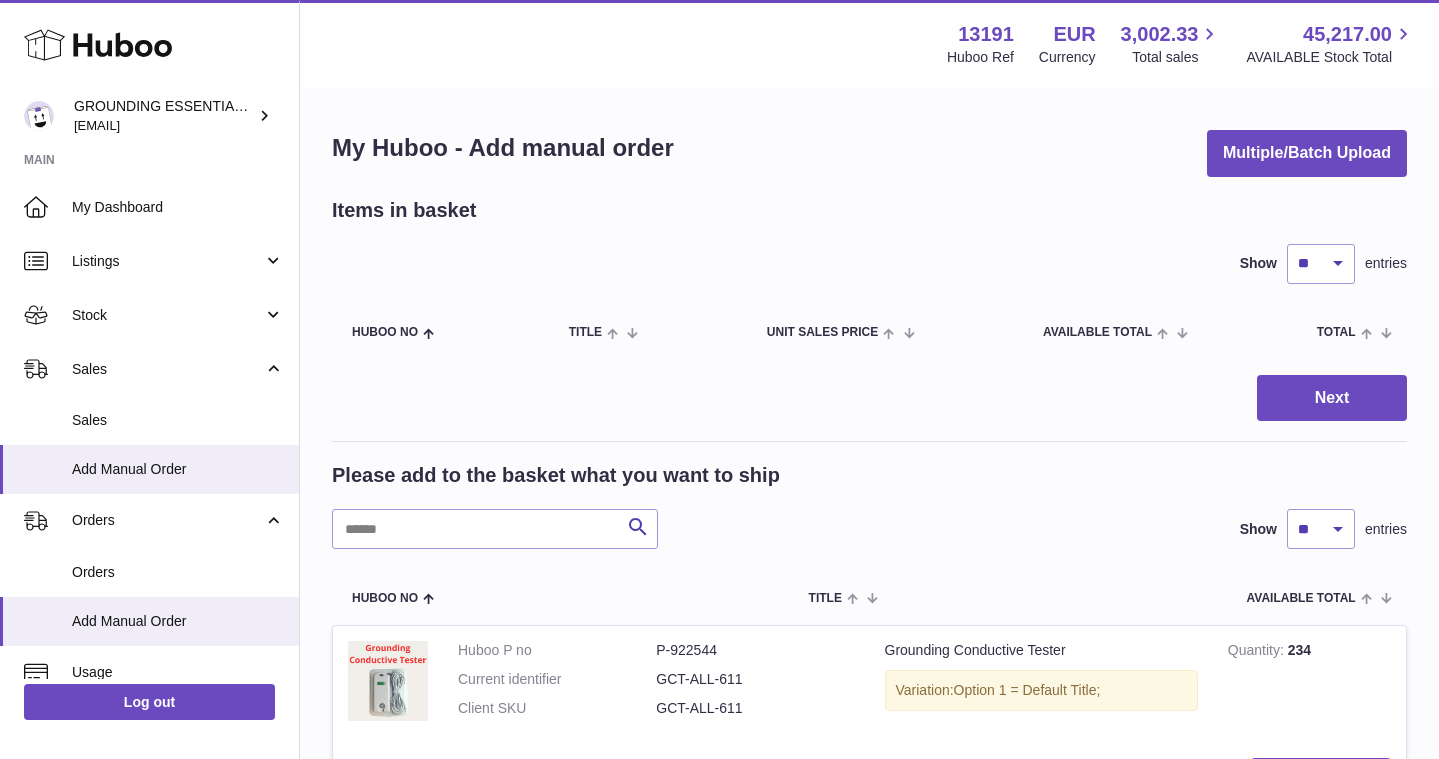 scroll, scrollTop: 0, scrollLeft: 0, axis: both 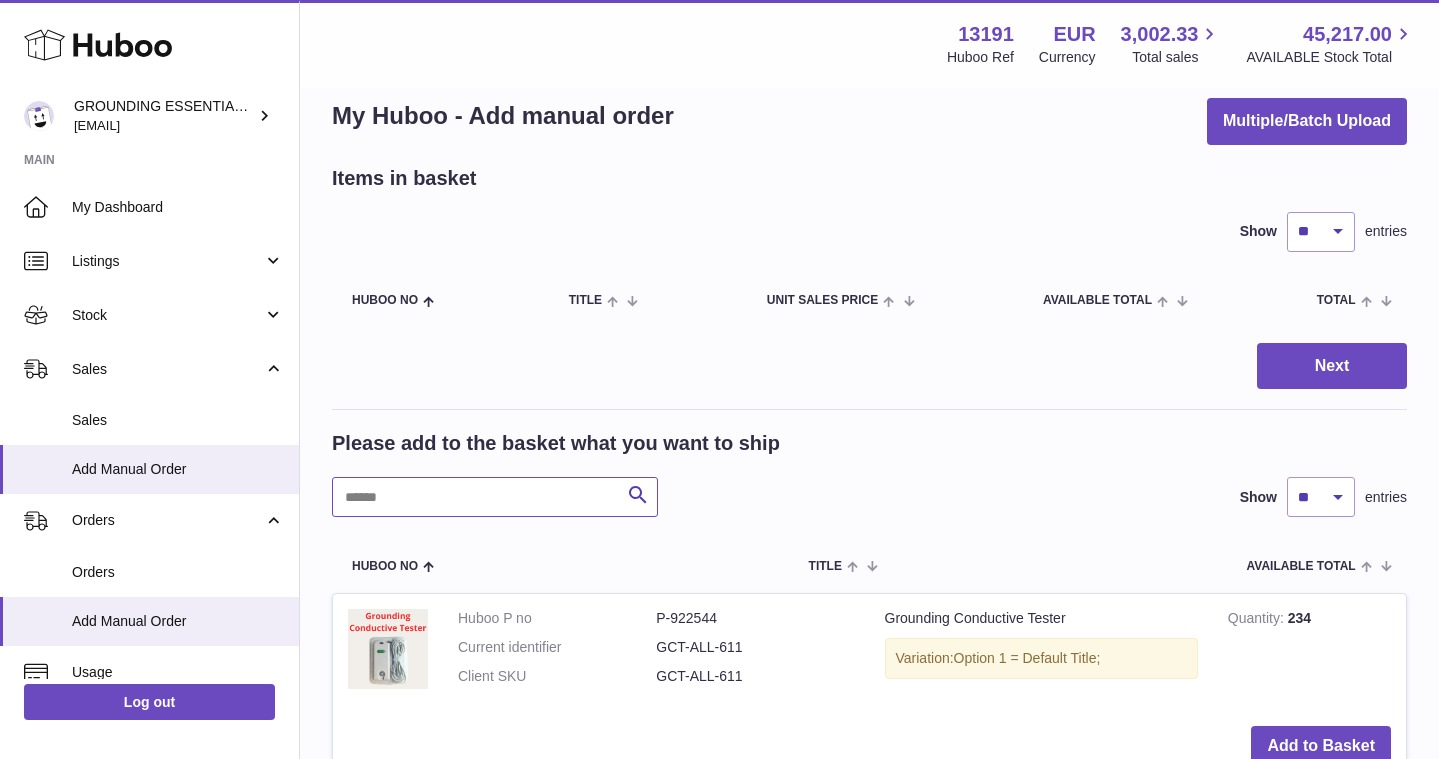 click at bounding box center [495, 497] 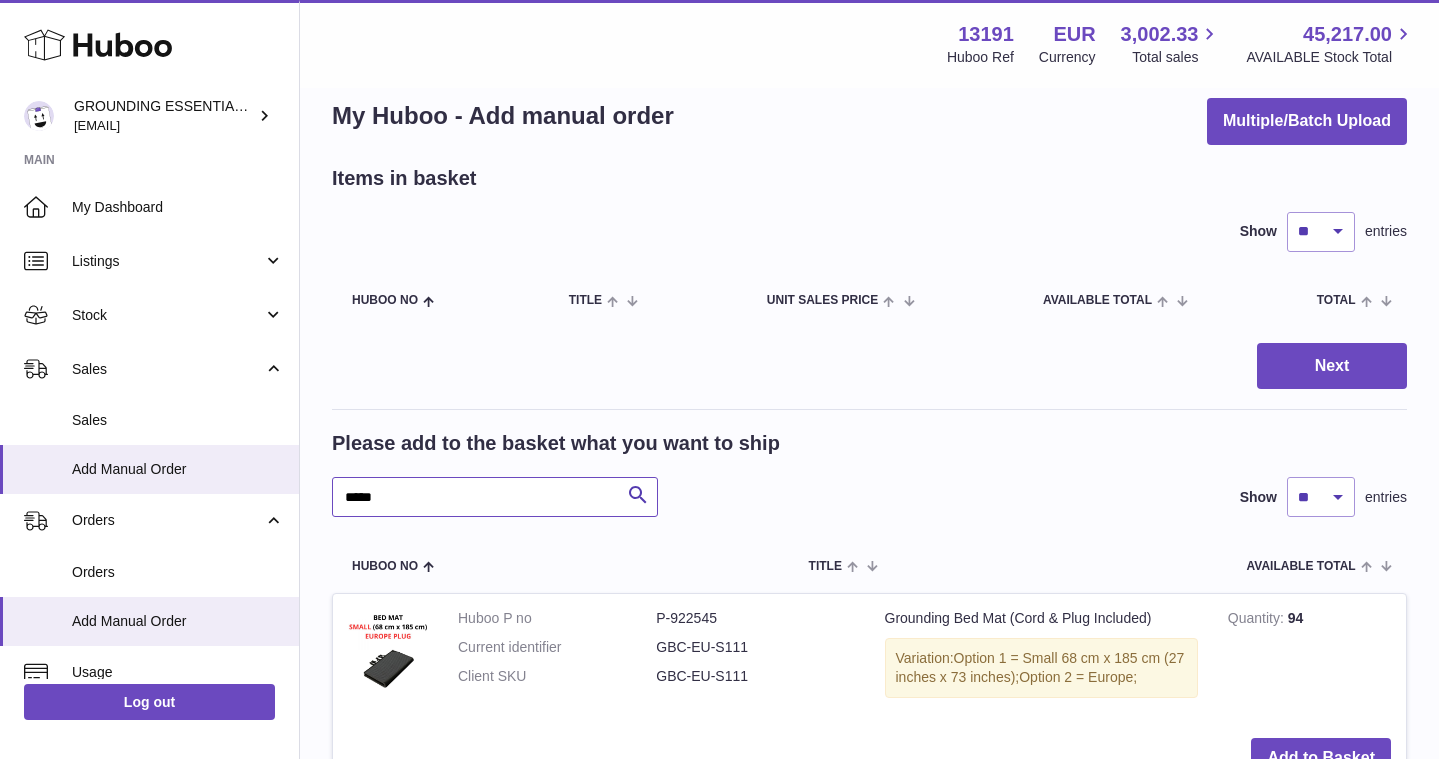 scroll, scrollTop: 233, scrollLeft: 0, axis: vertical 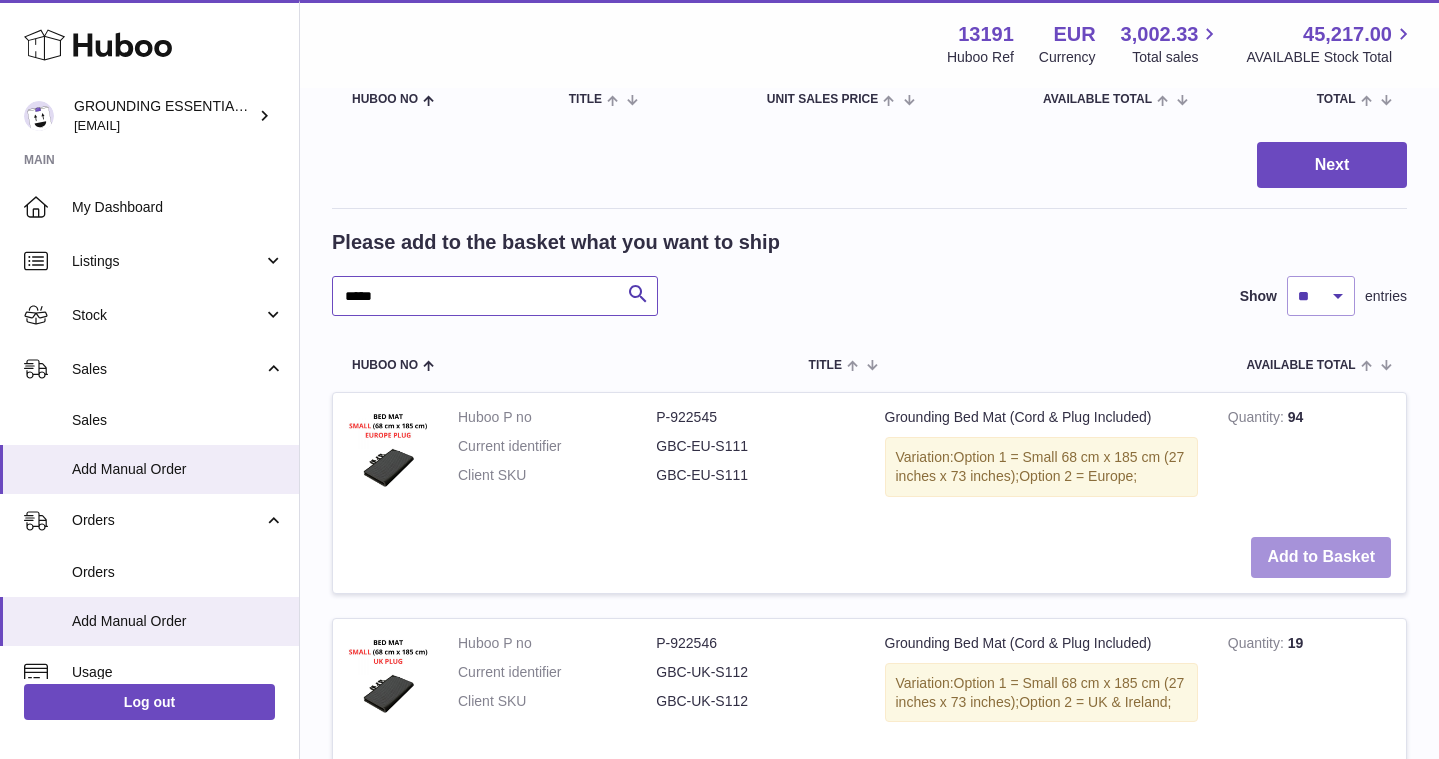 type on "*****" 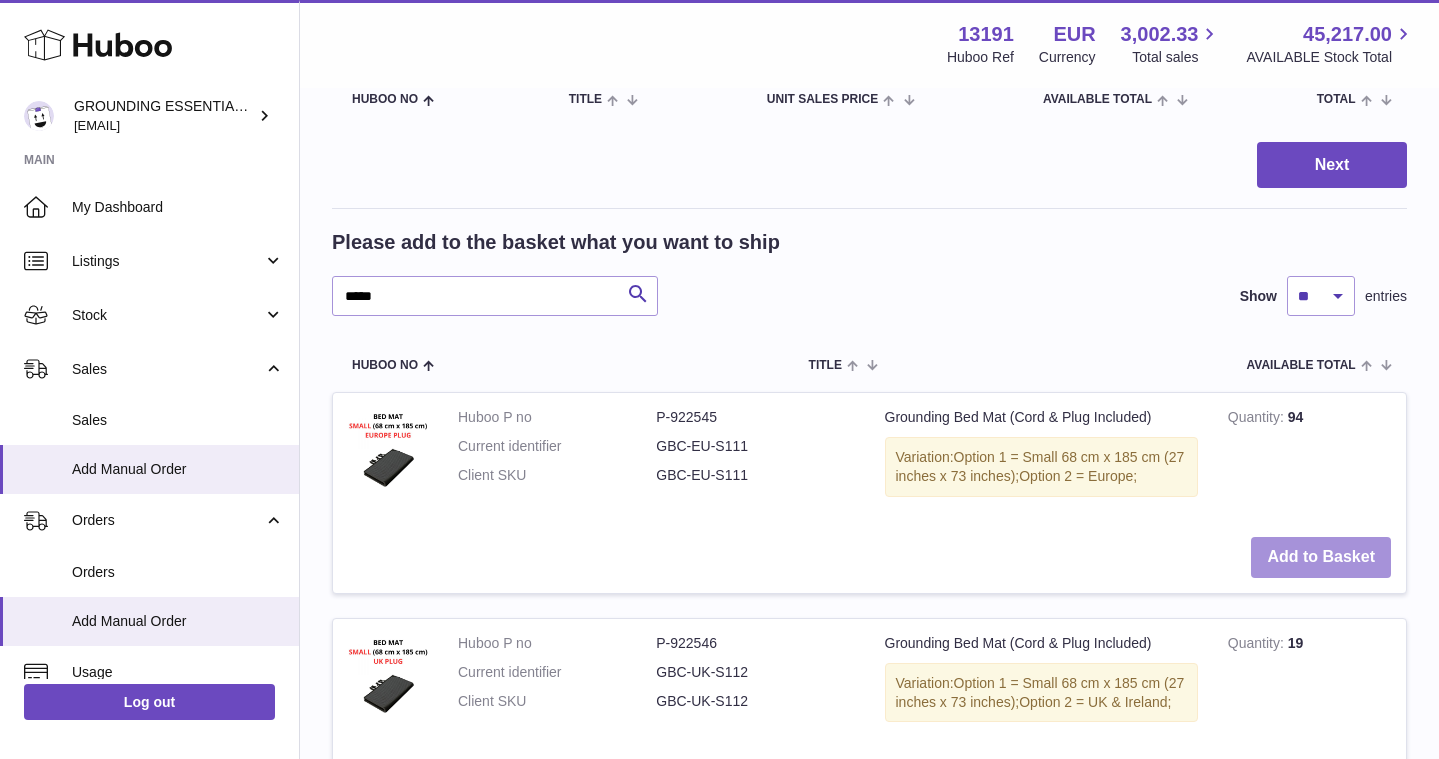click on "Add to Basket" at bounding box center (1321, 557) 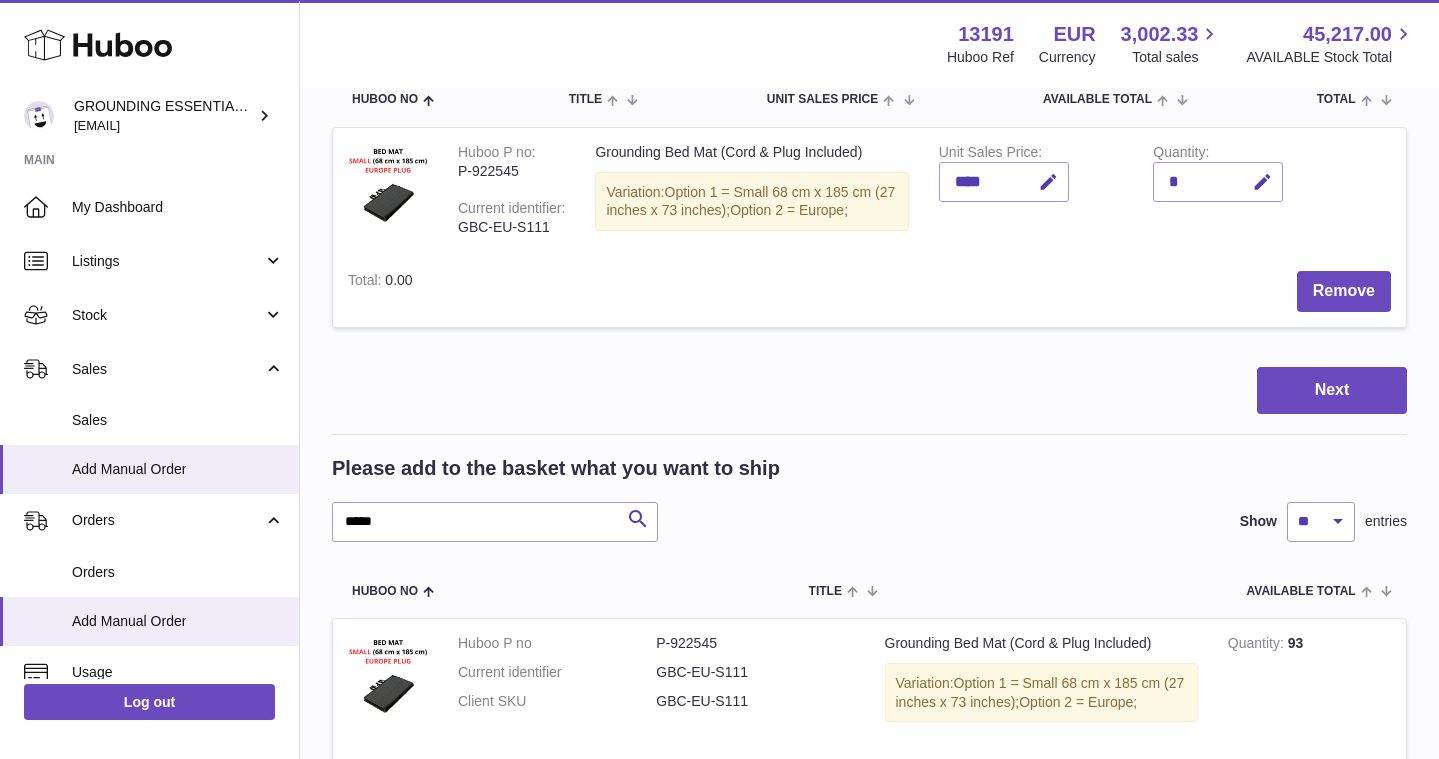 click on "Please add to the basket what you want to ship   *****     Search
Show
** ** ** ***
entries
Huboo no       Title
AVAILABLE Total
Action
Huboo P no   P-922545   Current identifier   GBC-EU-S111     Client SKU   GBC-EU-S111
Grounding Bed Mat (Cord & Plug Included)
Variation:
Option 1 = Small 68 cm x 185 cm (27 inches x 73 inches);
Option 2 = Europe;
Quantity 93
Add to Basket
Huboo P no   P-922546   Current identifier   GBC-UK-S112     Client SKU   GBC-UK-S112
Grounding Bed Mat (Cord & Plug Included)
Variation:
Option 1 = Small 68 cm x 185 cm (27 inches x 73 inches);
Option 2 = UK & Ireland;
Quantity 19
Add to Basket
Huboo P no   P-922547" at bounding box center (869, 1682) 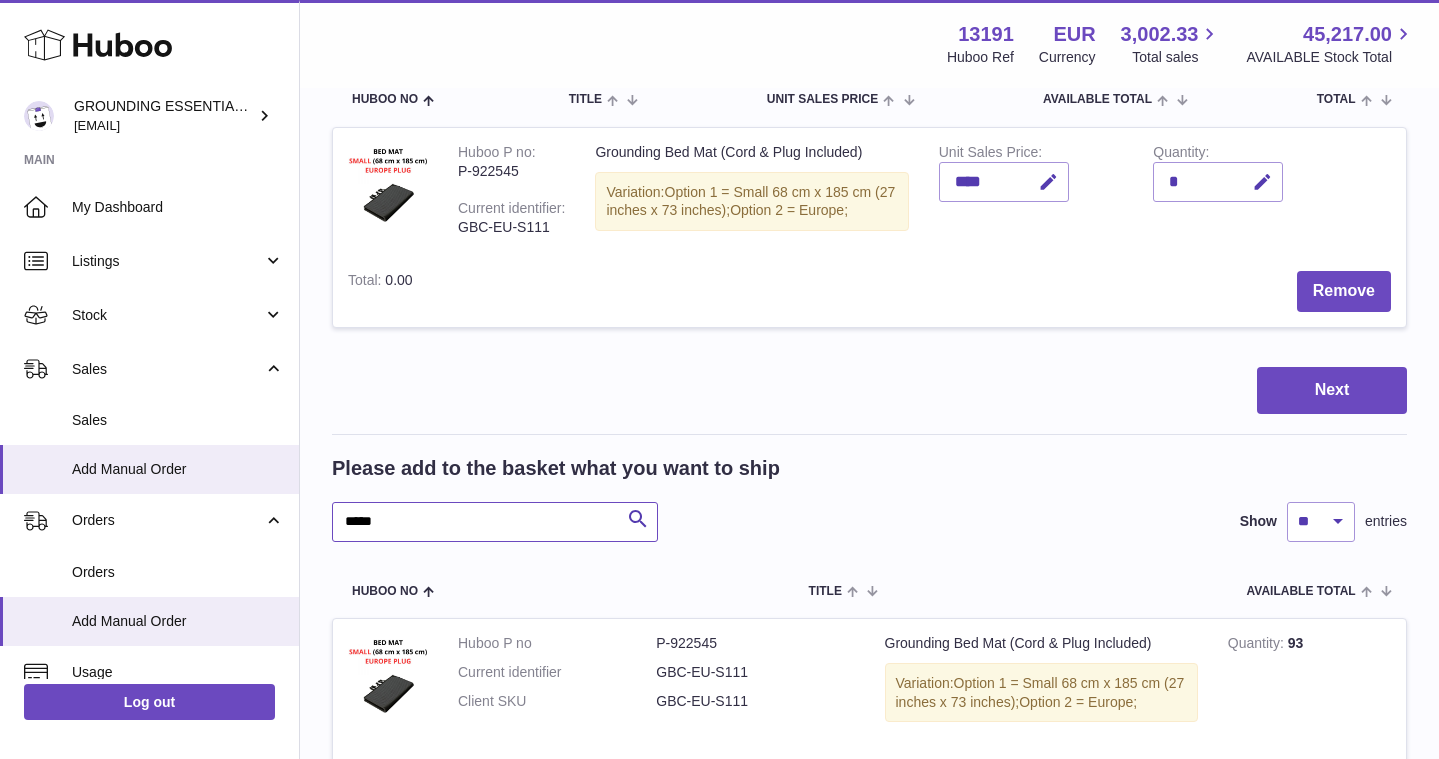 click on "*****" at bounding box center (495, 522) 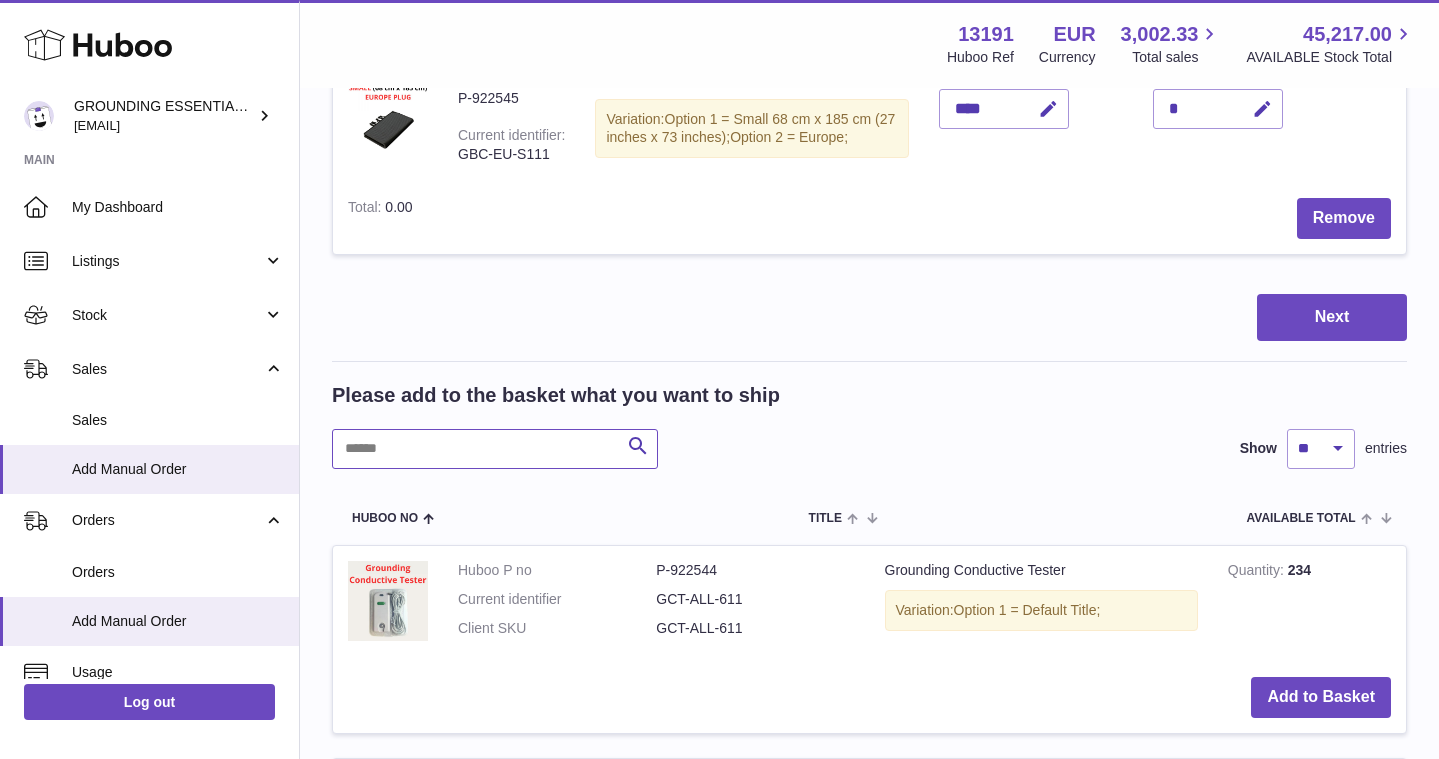 scroll, scrollTop: 325, scrollLeft: 0, axis: vertical 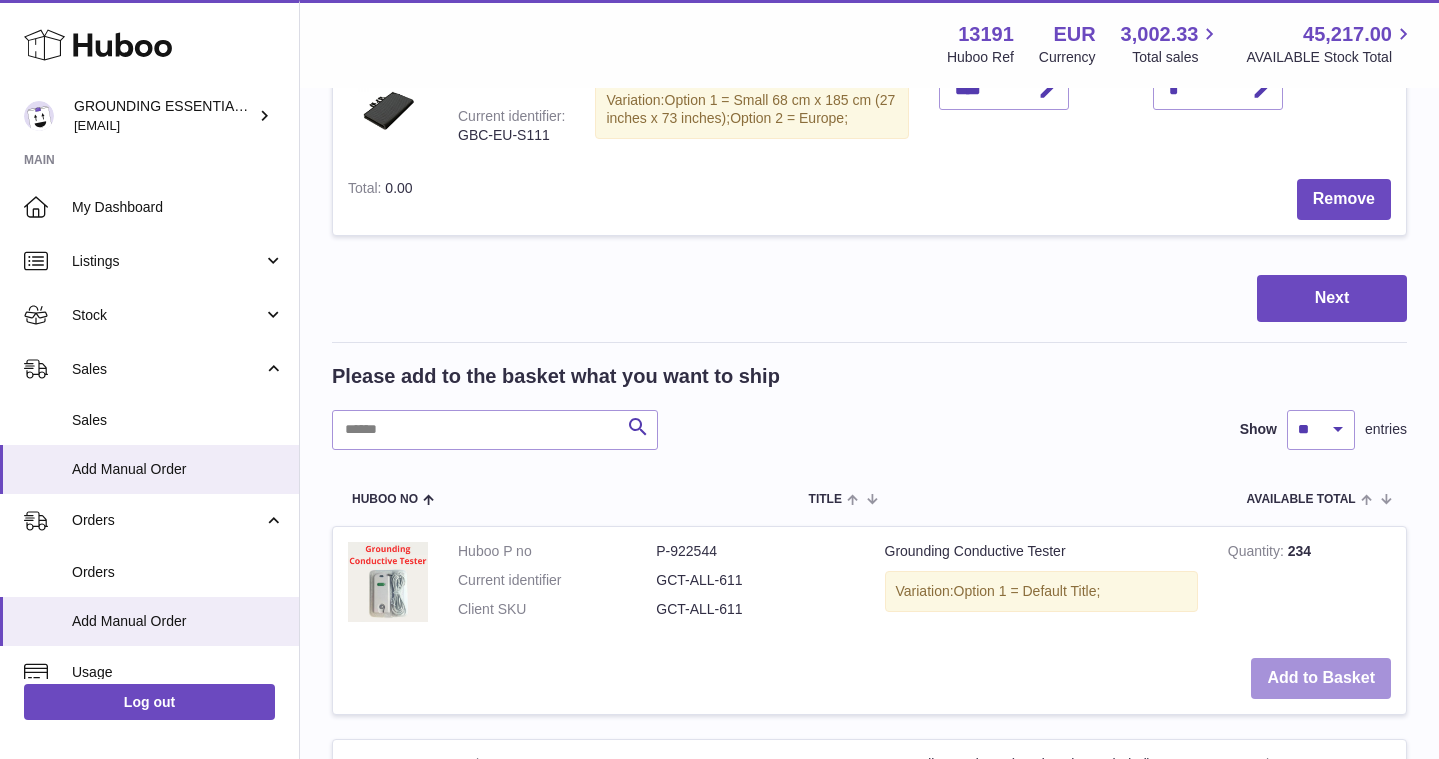 click on "Add to Basket" at bounding box center (1321, 678) 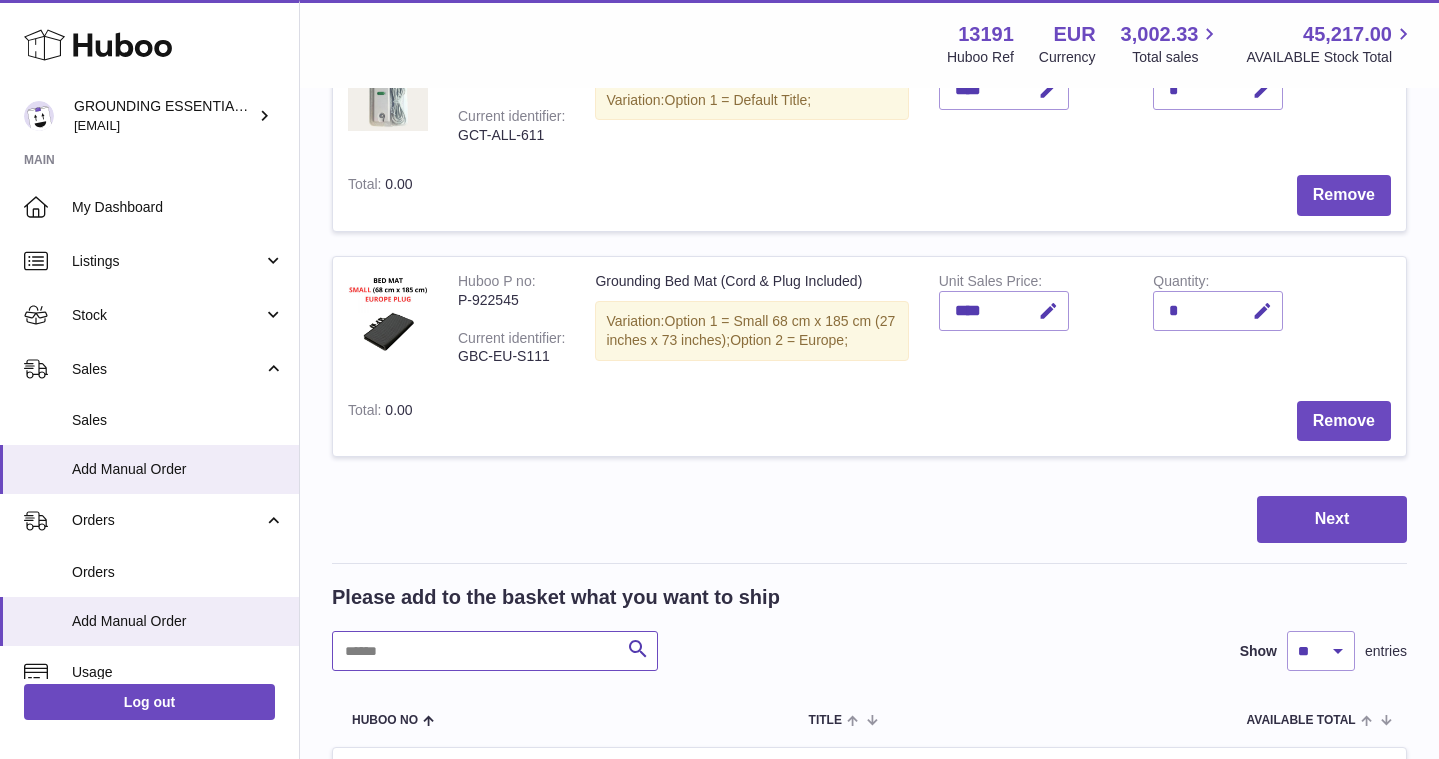 click at bounding box center (495, 651) 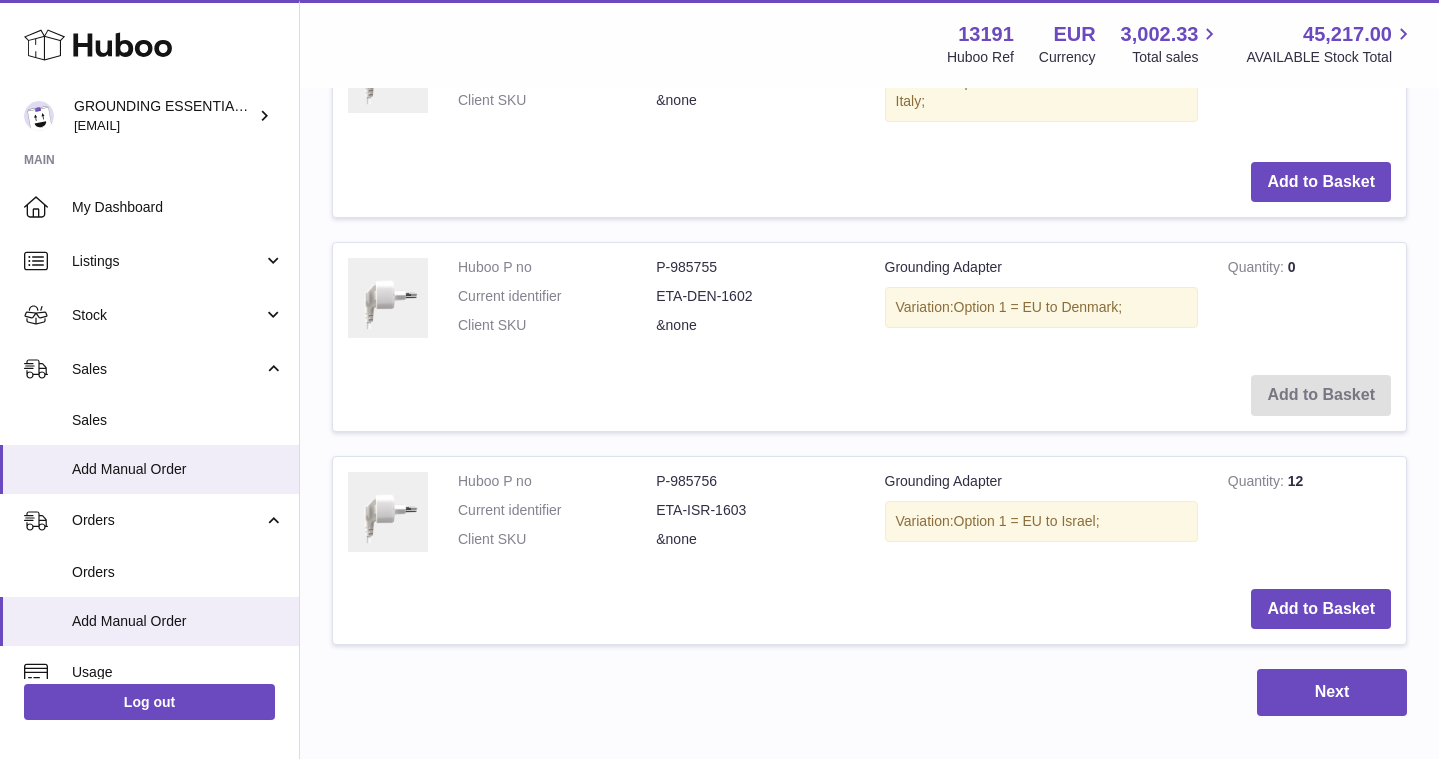 scroll, scrollTop: 1131, scrollLeft: 0, axis: vertical 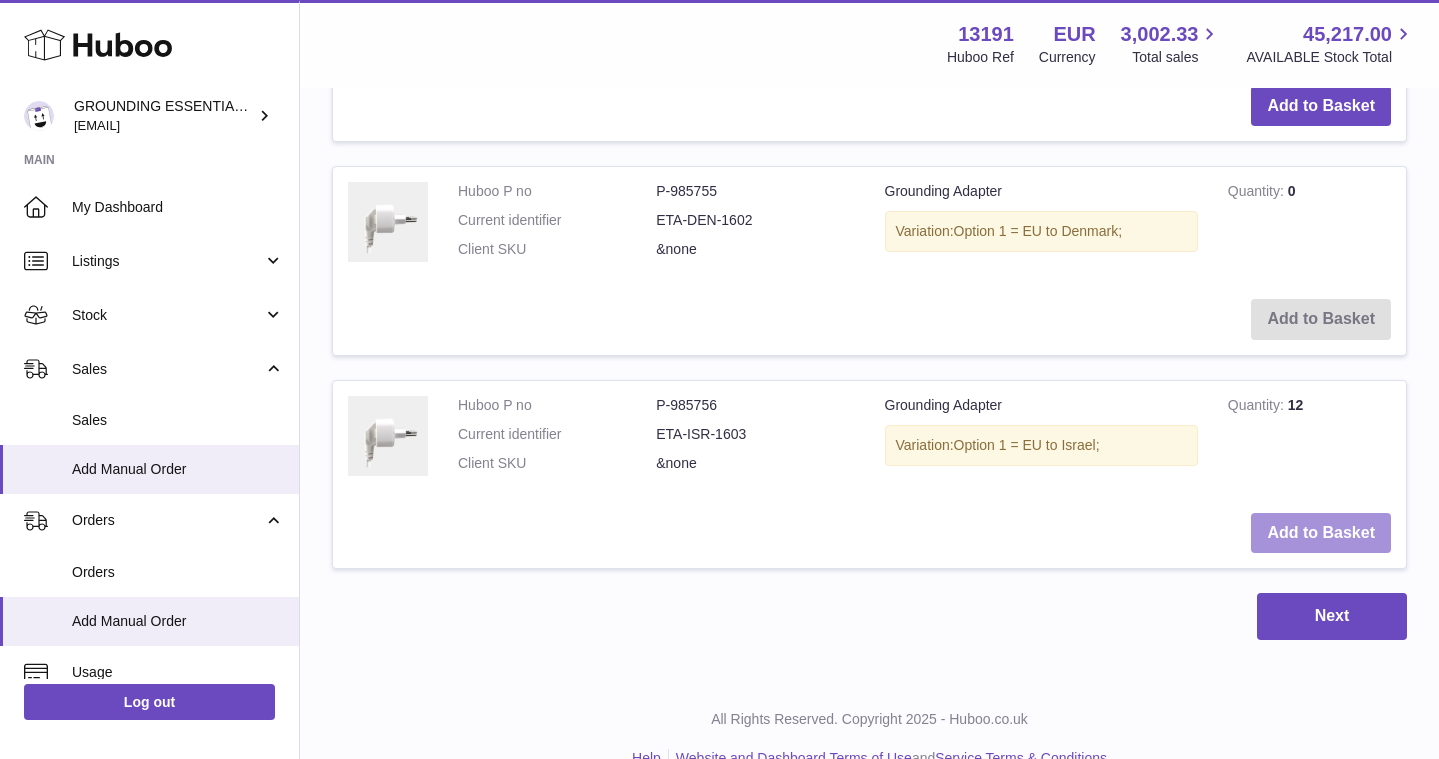 type on "****" 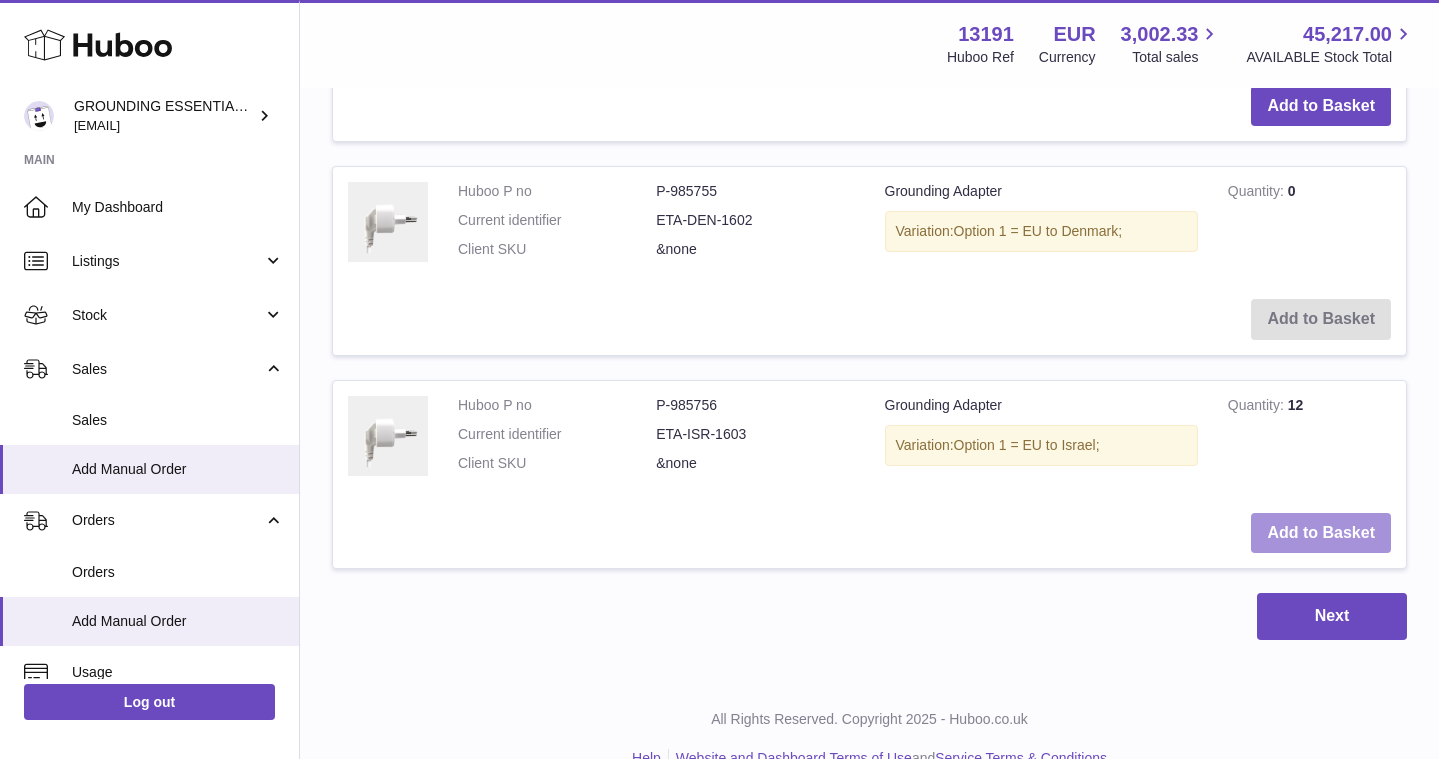 click on "Add to Basket" at bounding box center [1321, 533] 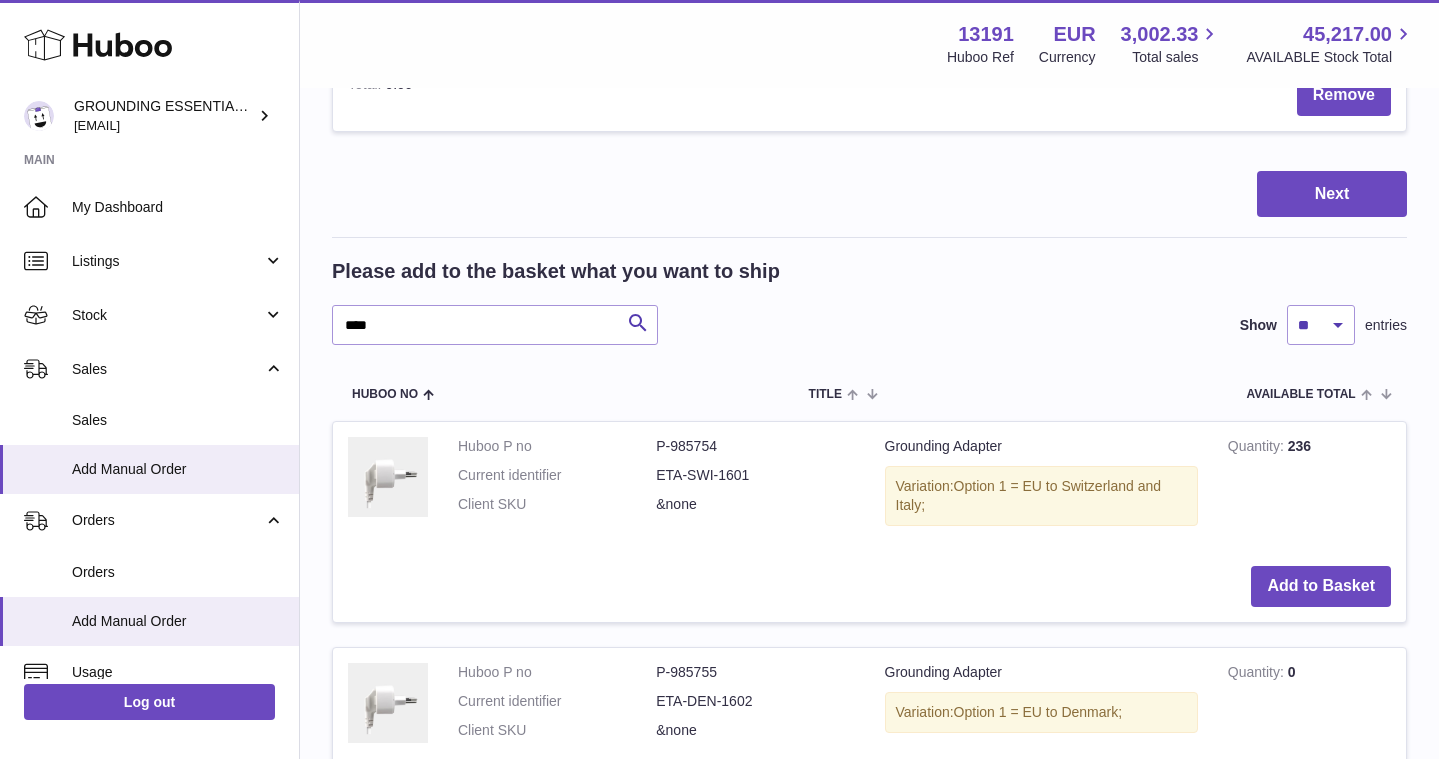 scroll, scrollTop: 785, scrollLeft: 0, axis: vertical 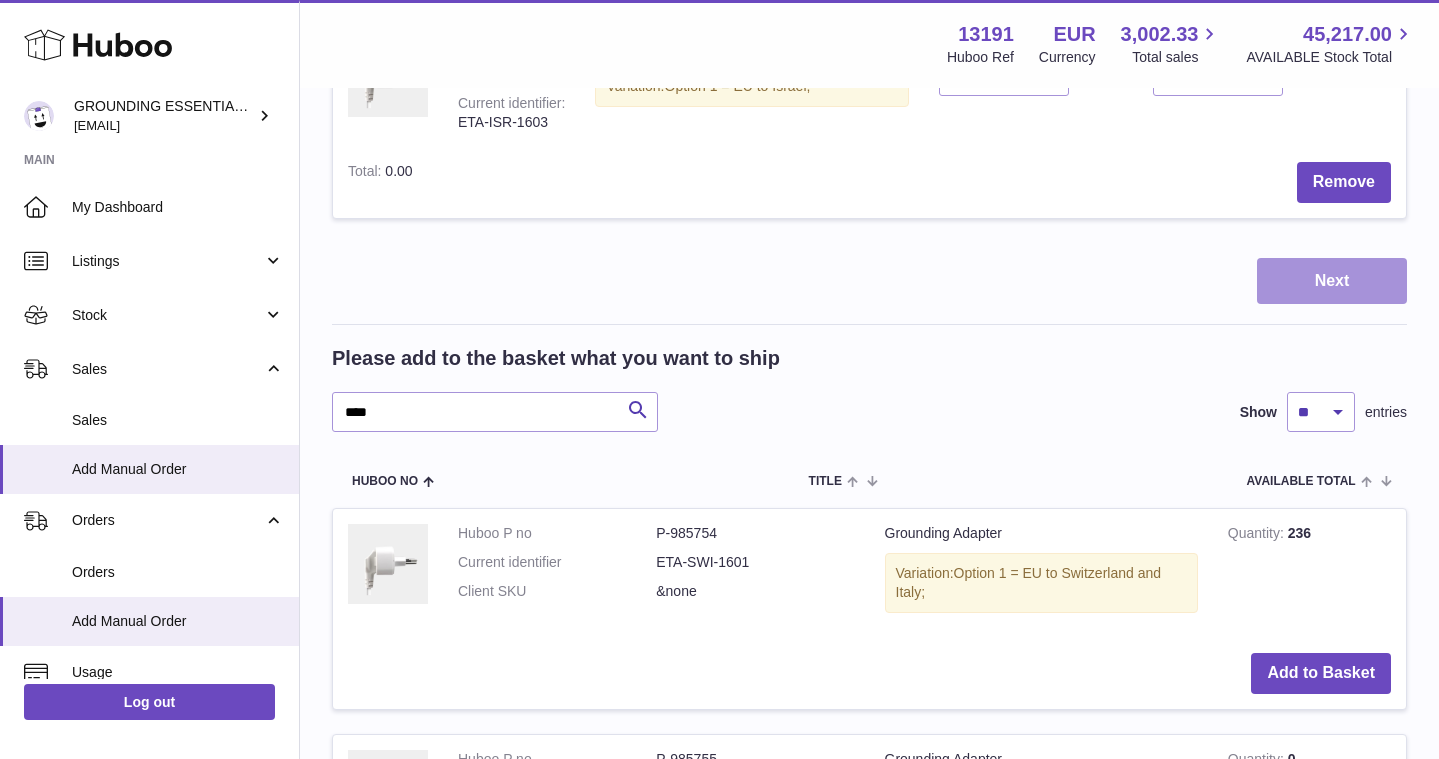 click on "Next" at bounding box center [1332, 281] 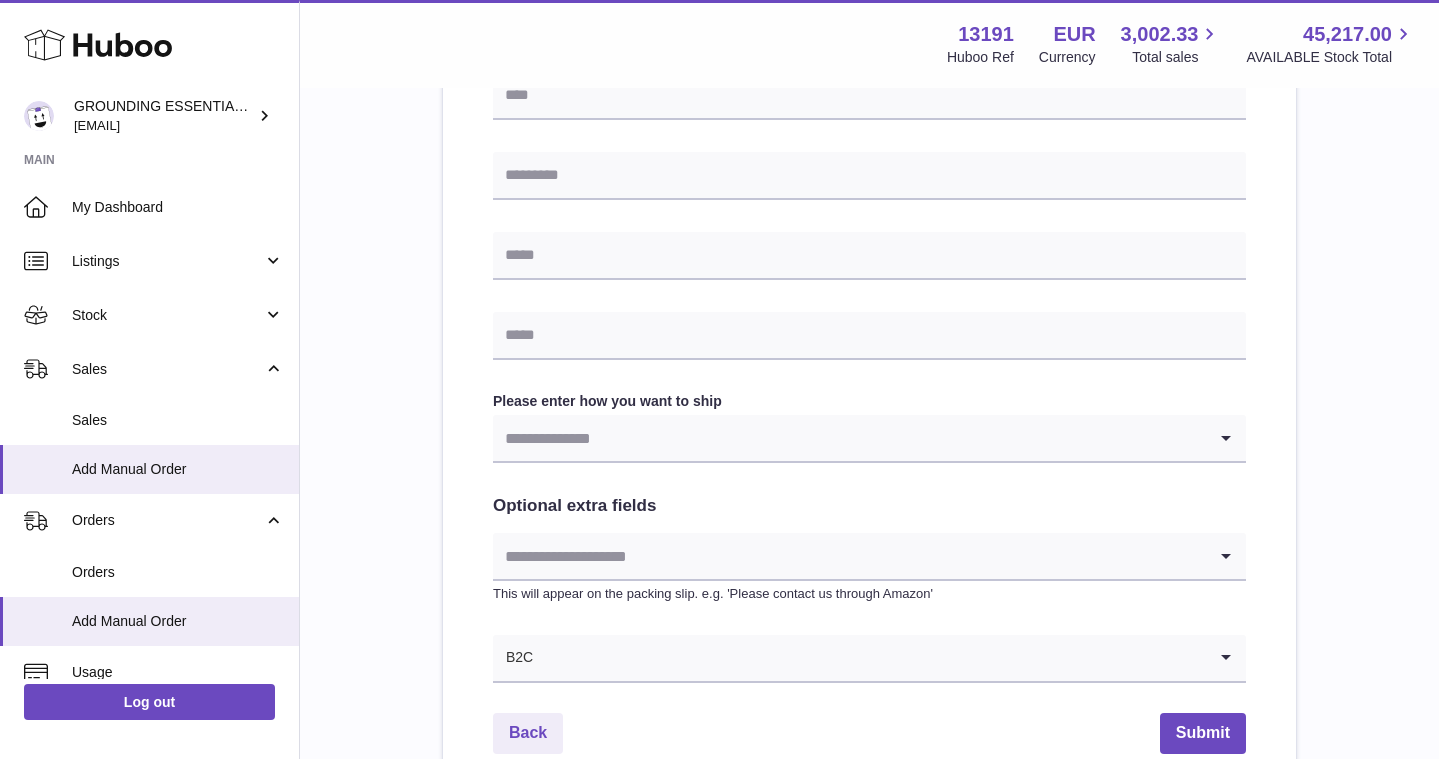 scroll, scrollTop: 0, scrollLeft: 0, axis: both 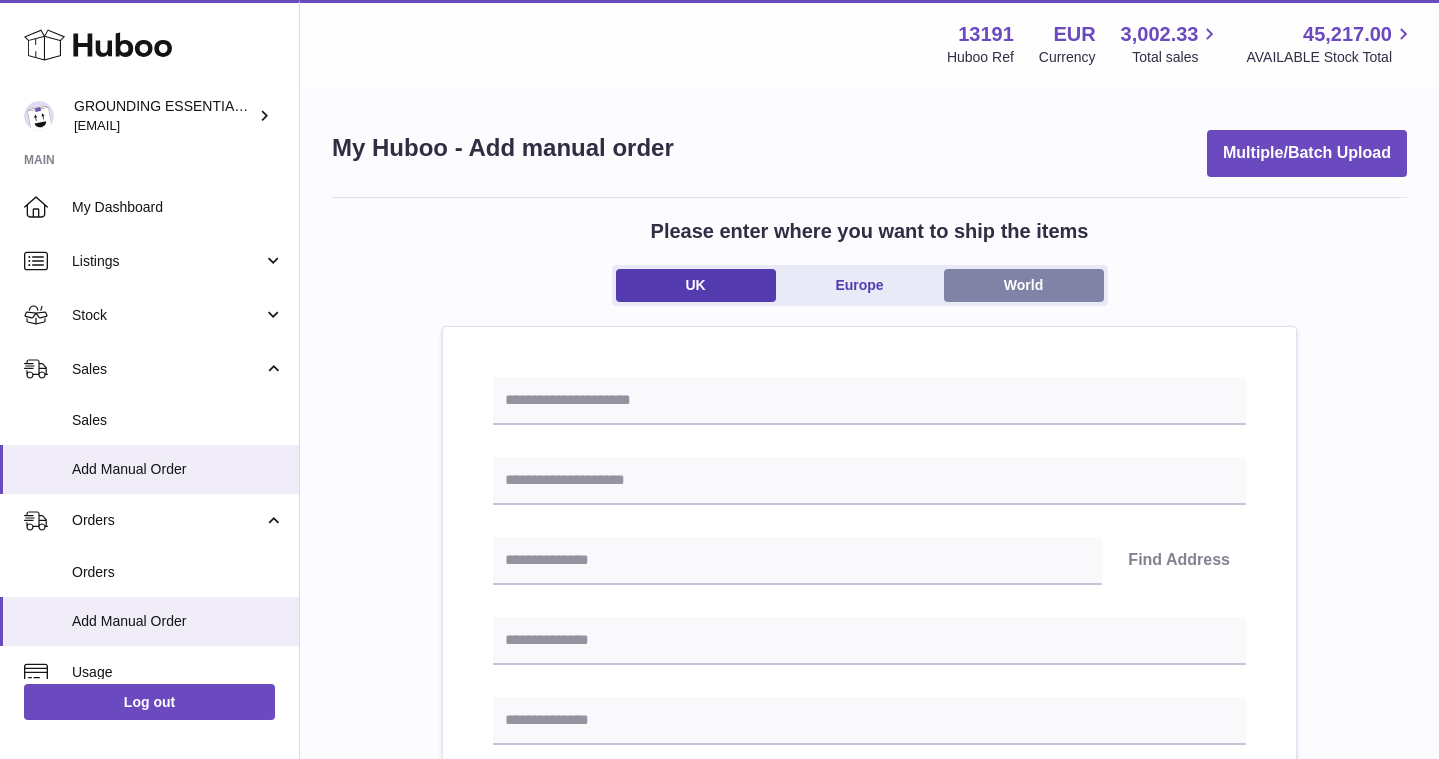 click on "World" at bounding box center (1024, 285) 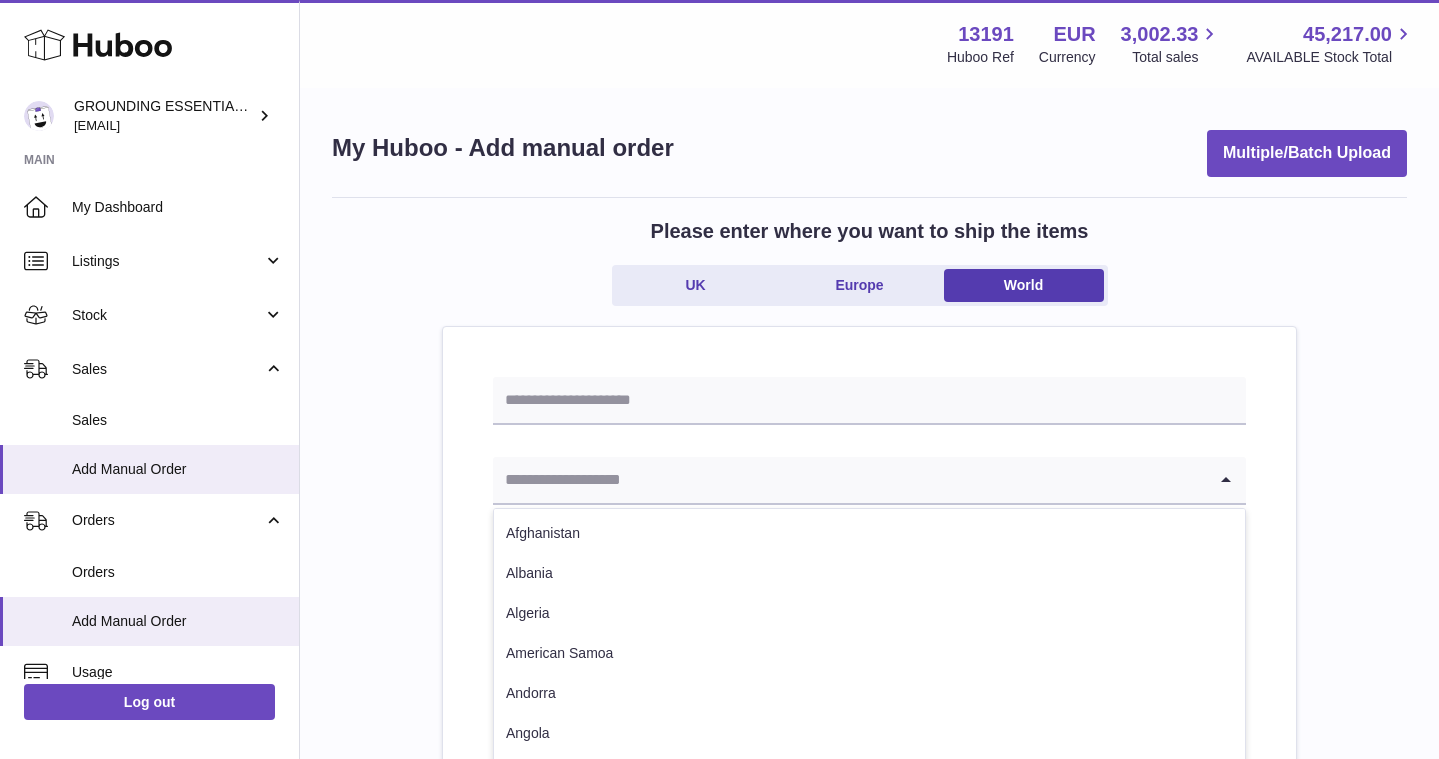 click at bounding box center [849, 480] 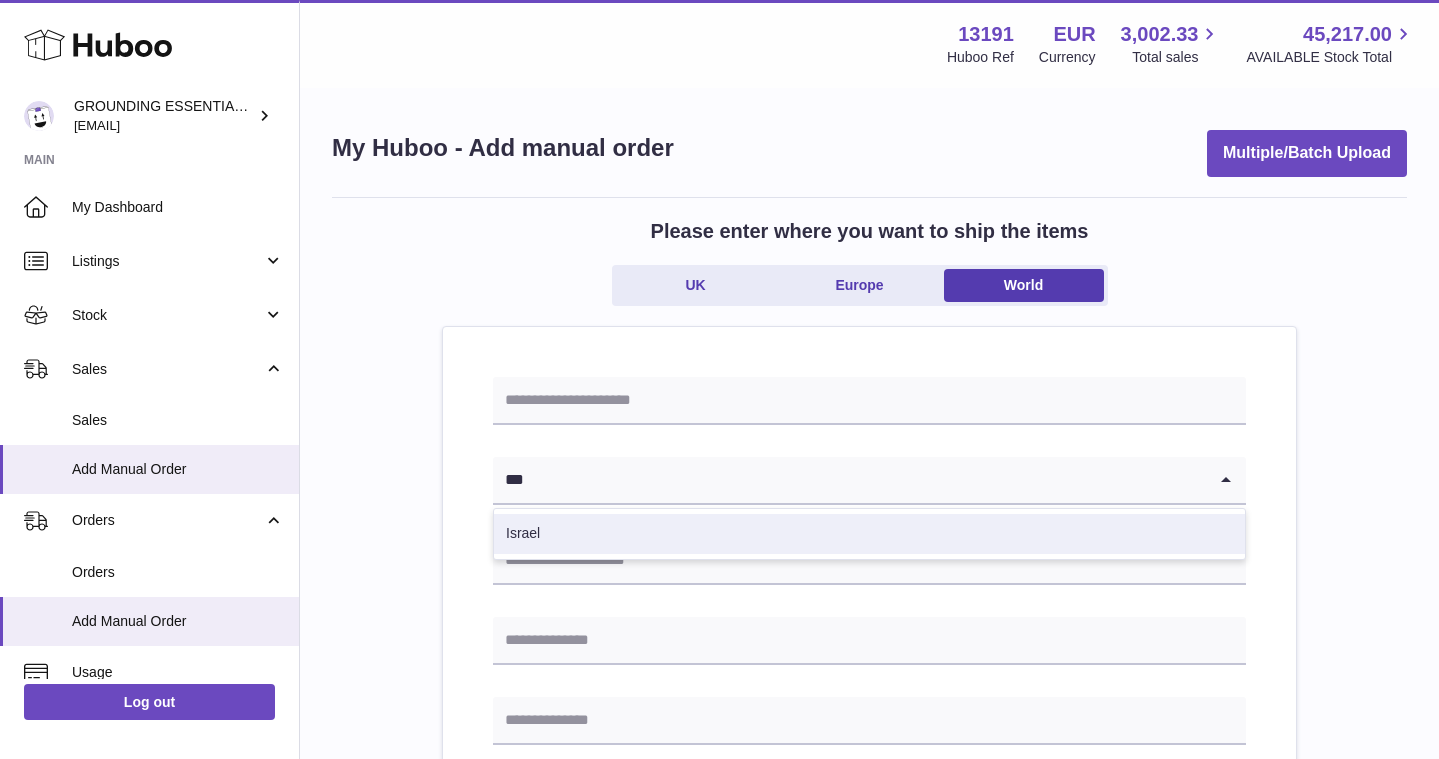 type on "***" 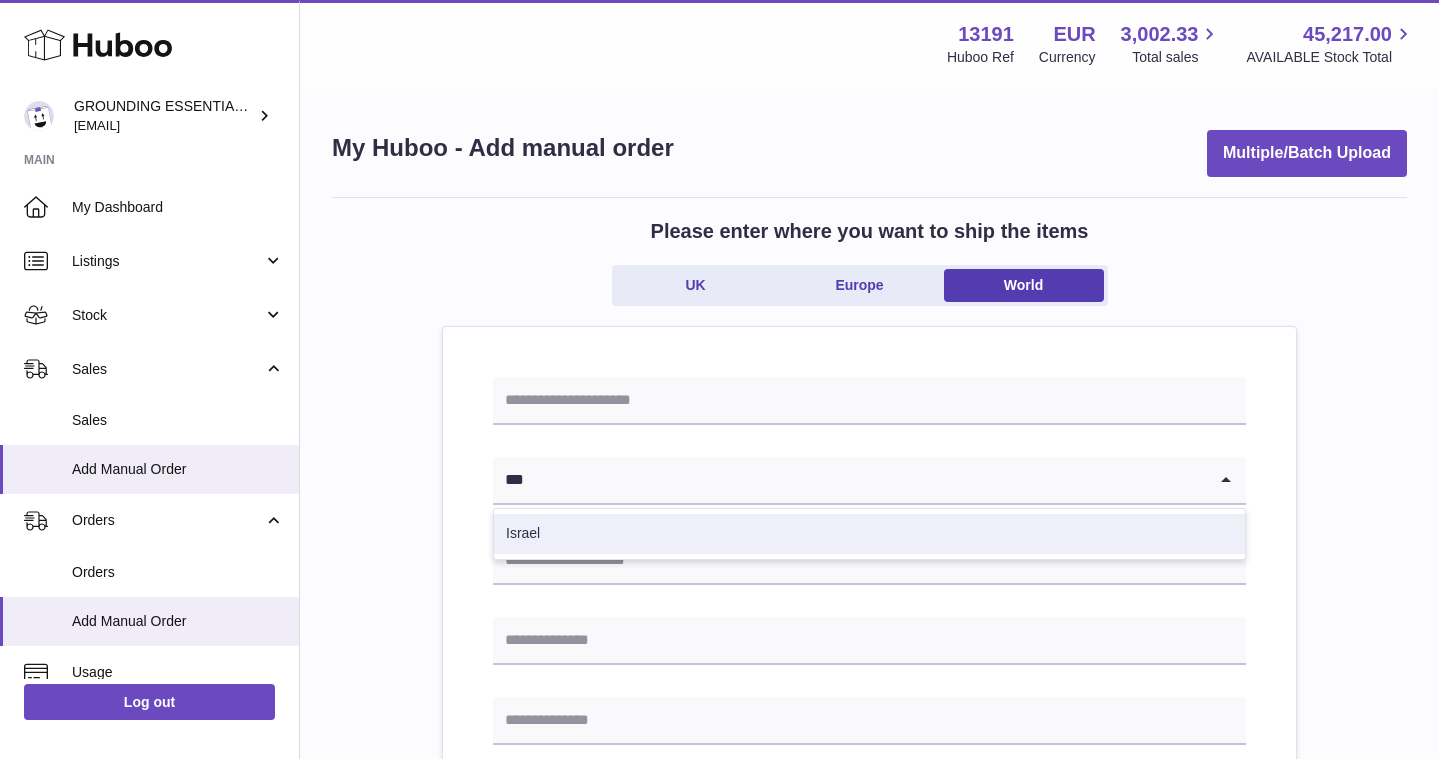 type 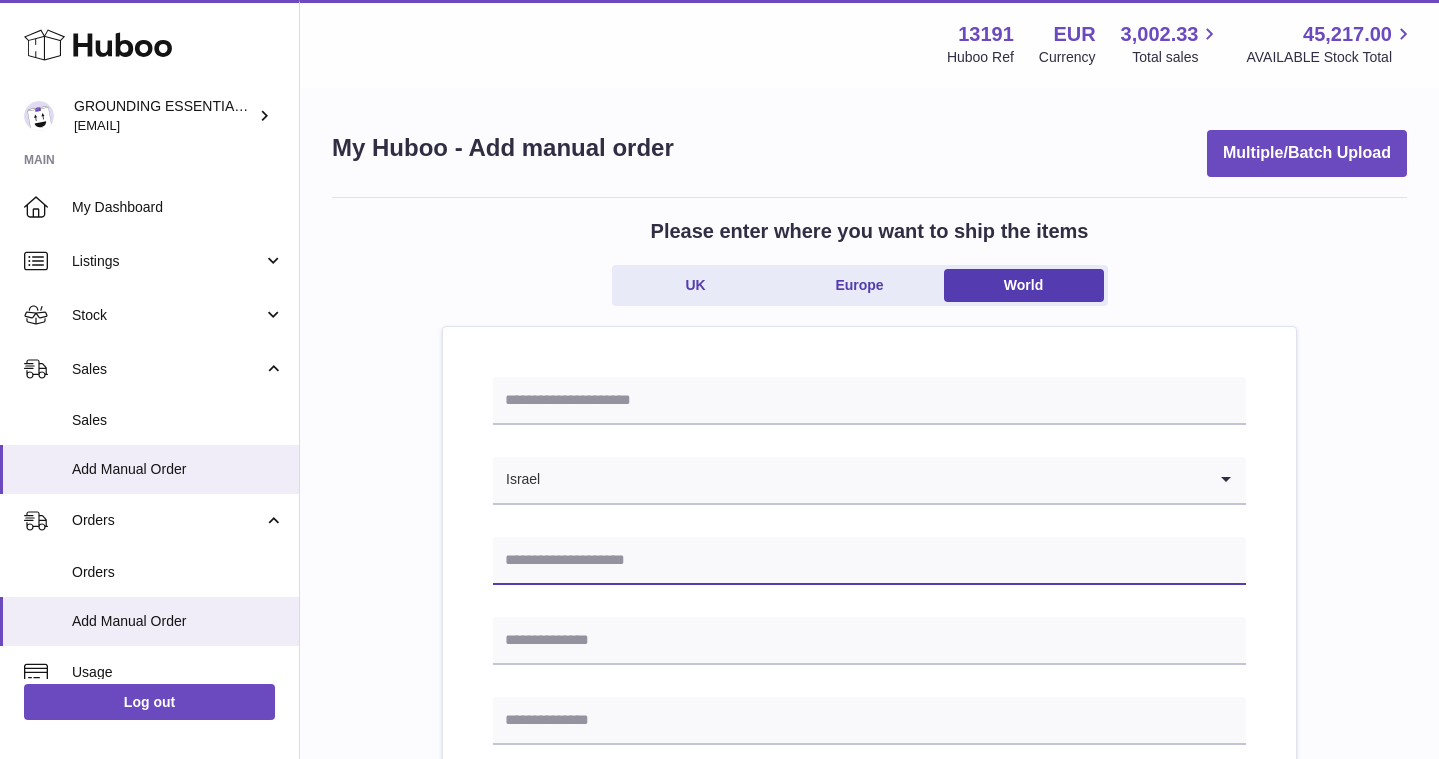 click at bounding box center (869, 561) 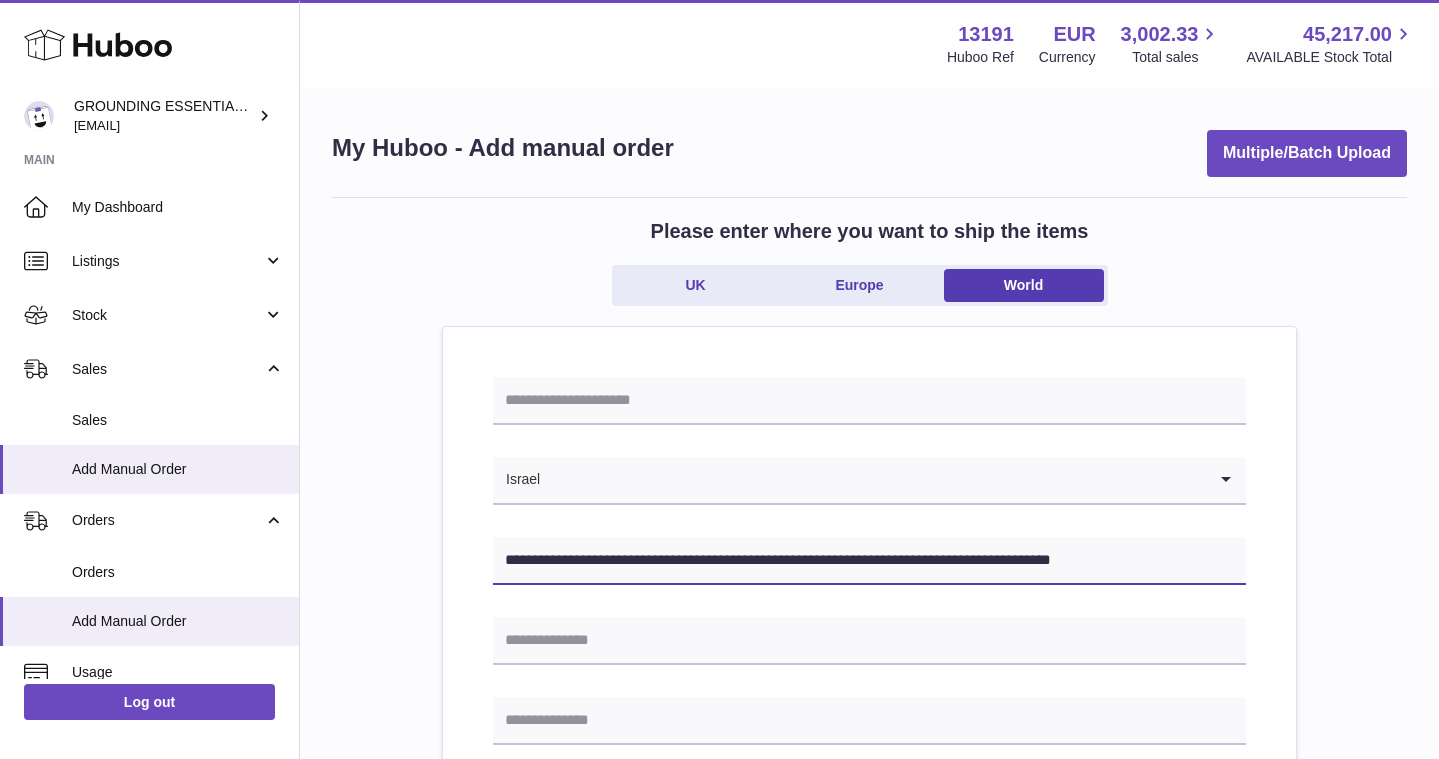 drag, startPoint x: 614, startPoint y: 560, endPoint x: 882, endPoint y: 561, distance: 268.00186 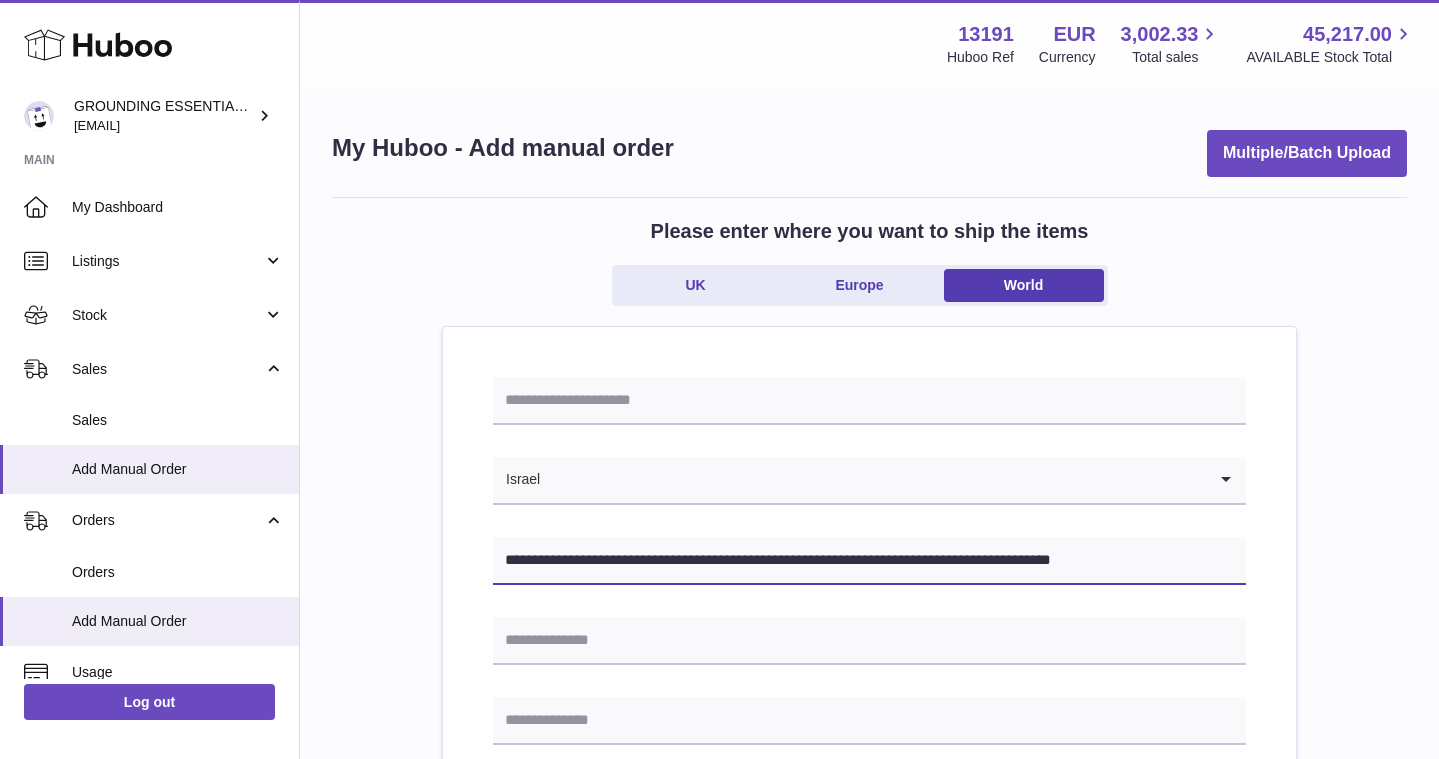 click on "**********" at bounding box center (869, 561) 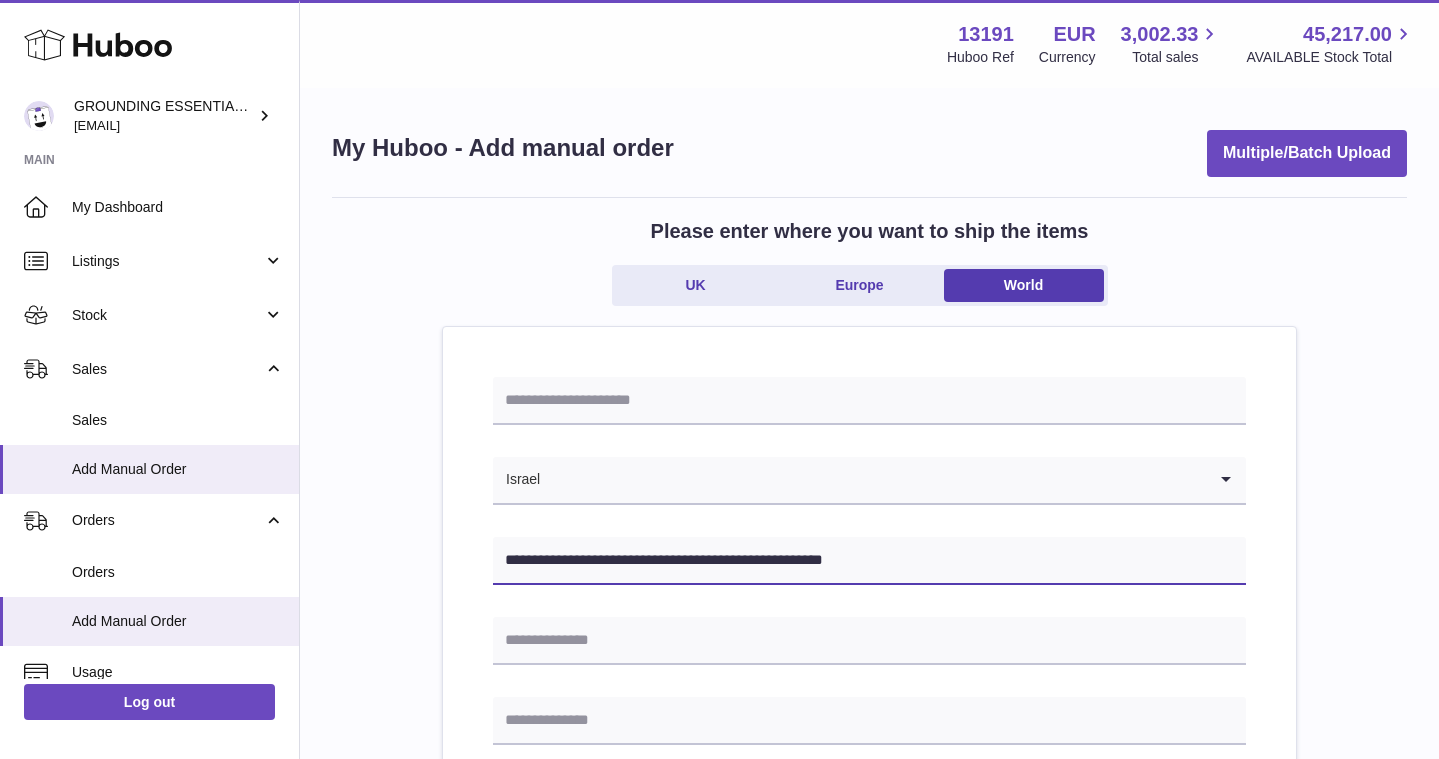 type on "**********" 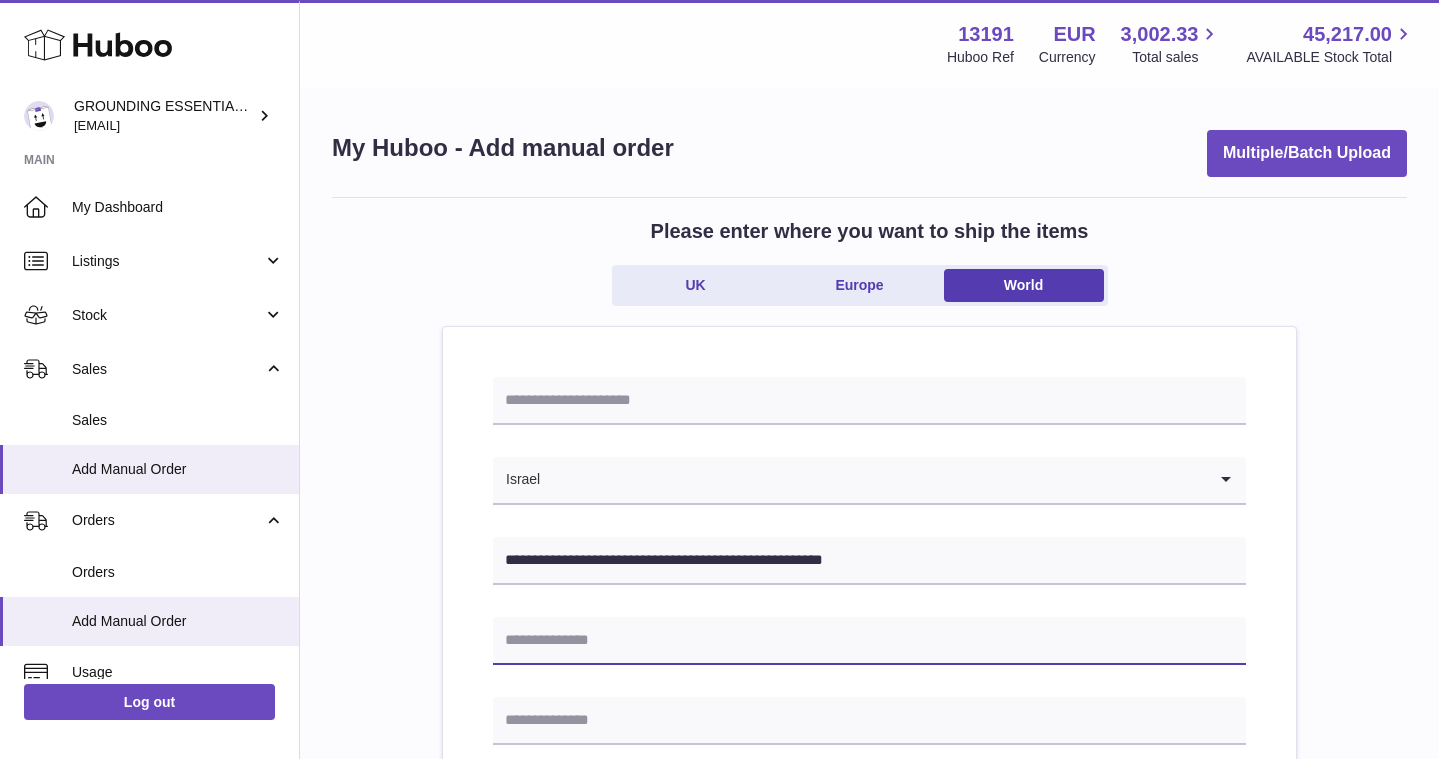 click at bounding box center [869, 641] 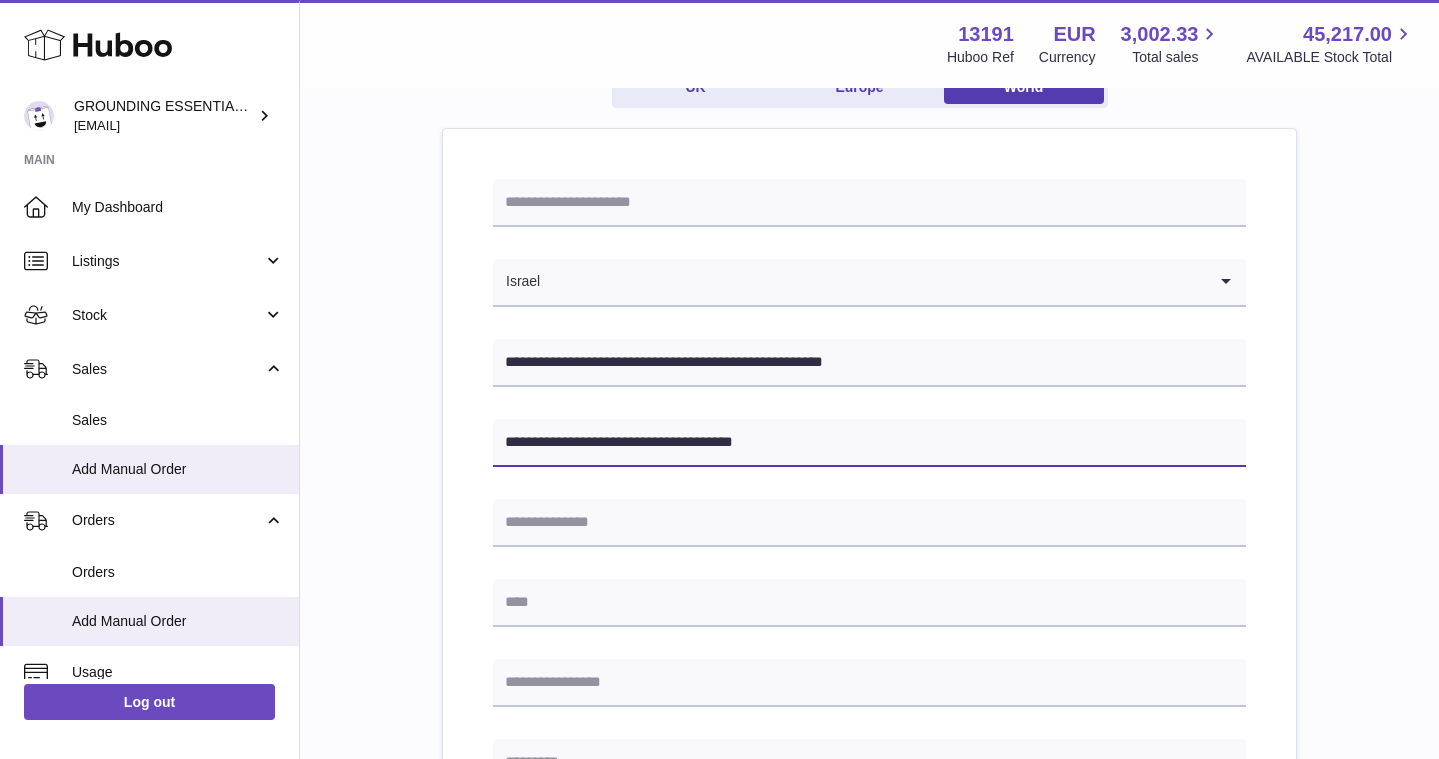 scroll, scrollTop: 265, scrollLeft: 0, axis: vertical 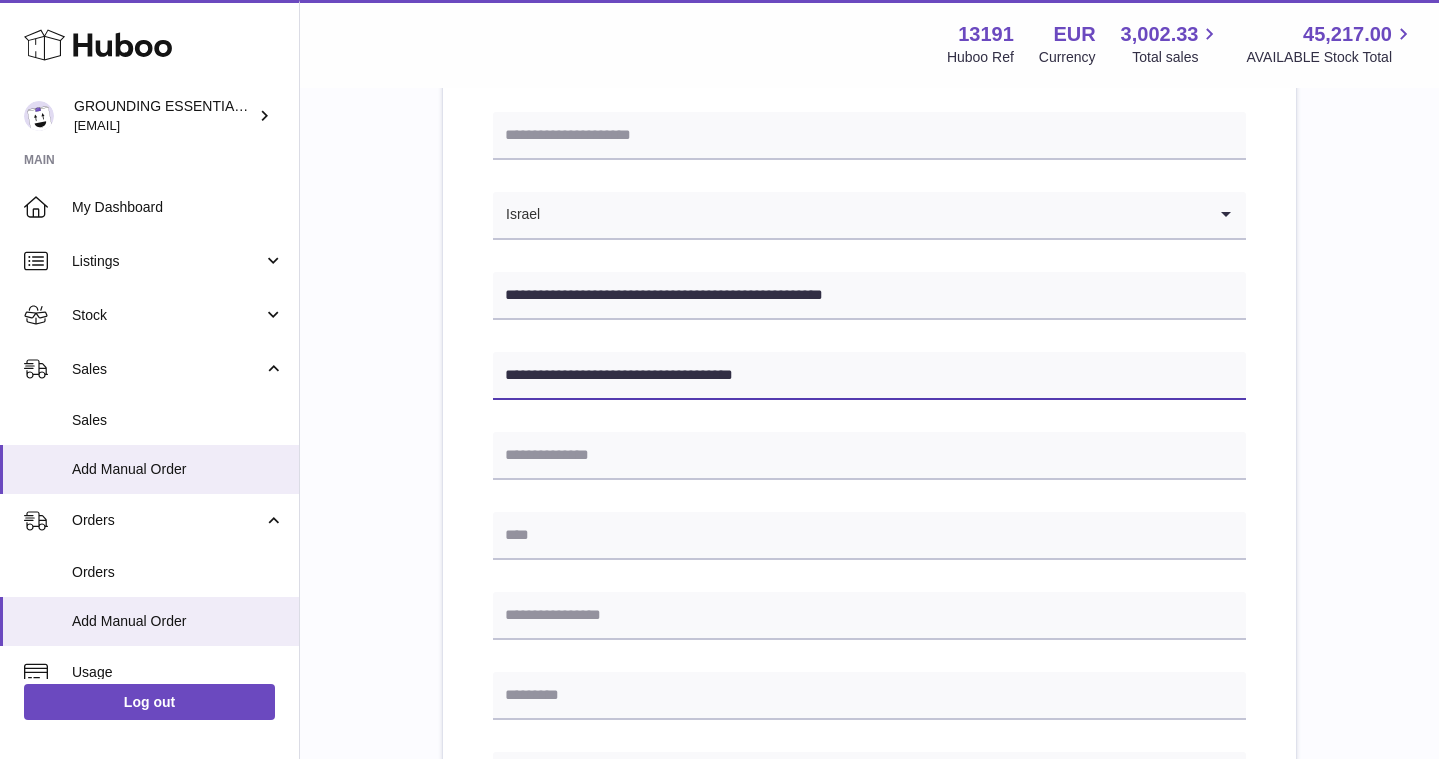 type on "**********" 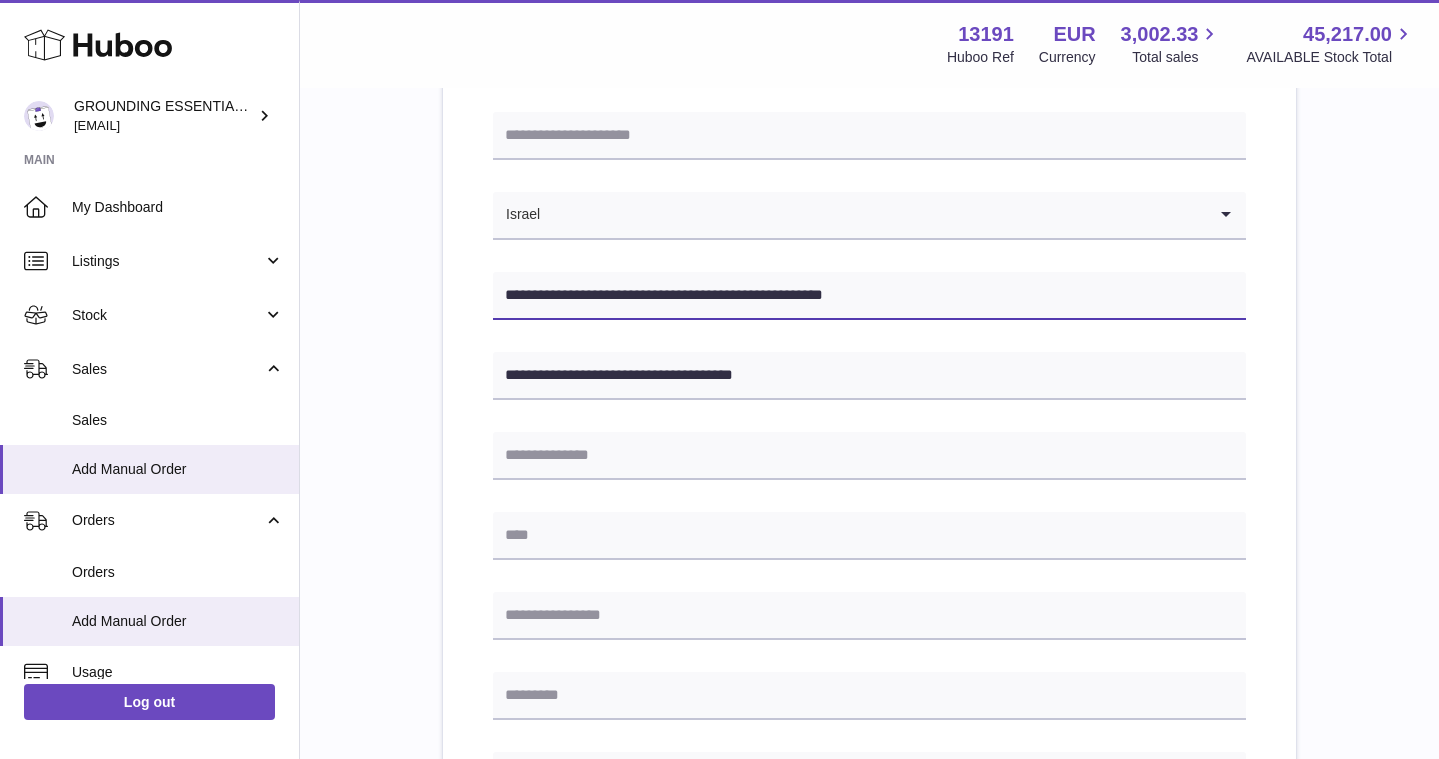 drag, startPoint x: 895, startPoint y: 288, endPoint x: 756, endPoint y: 296, distance: 139.23003 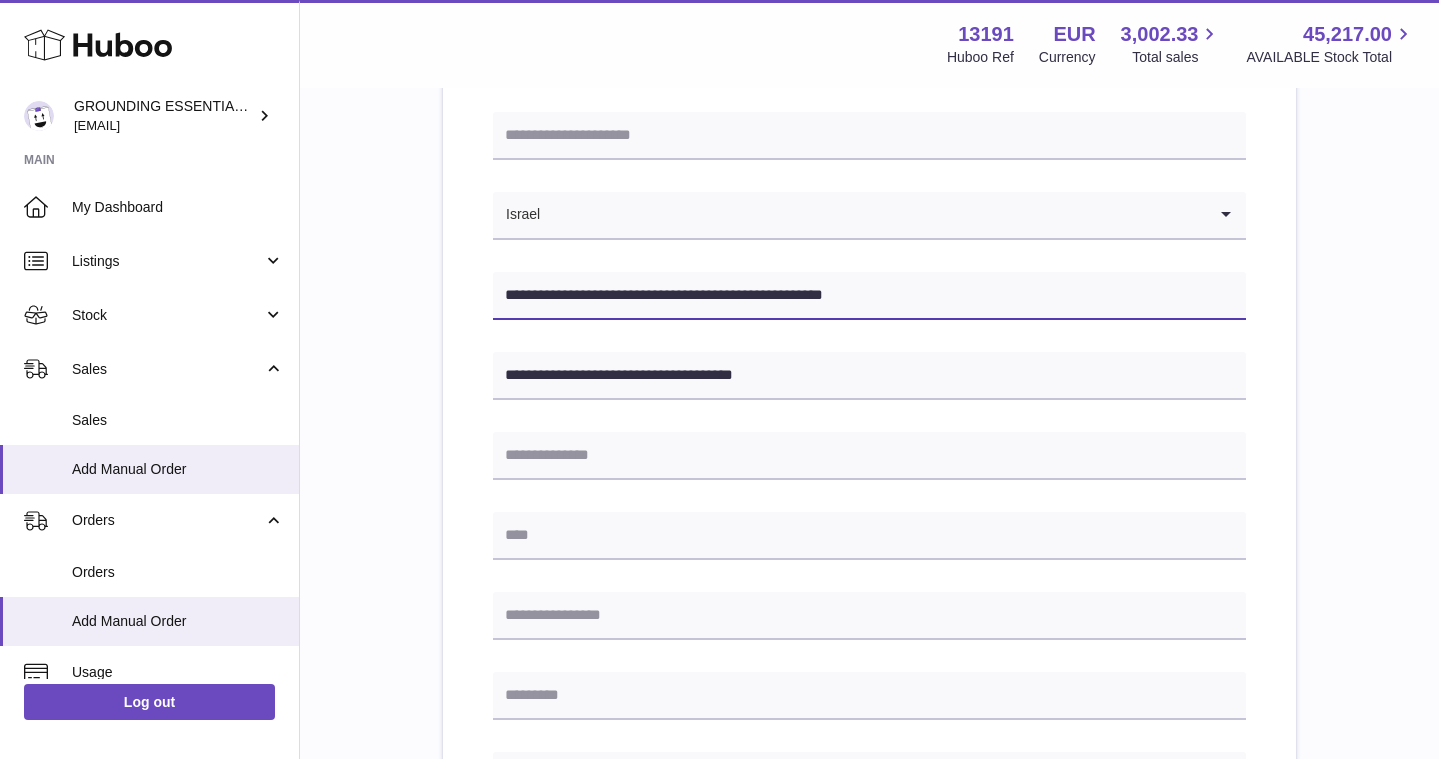 click on "**********" at bounding box center [869, 296] 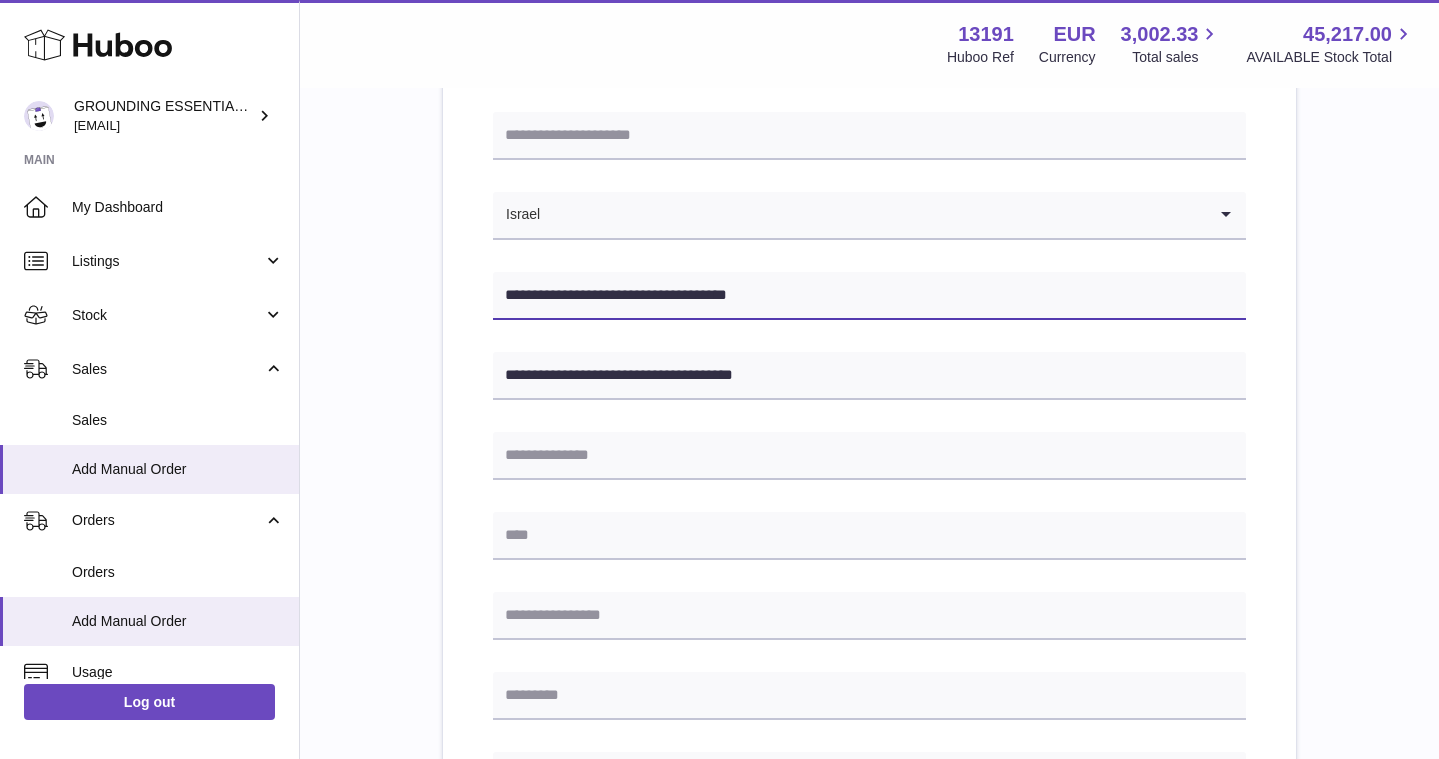 scroll, scrollTop: 326, scrollLeft: 0, axis: vertical 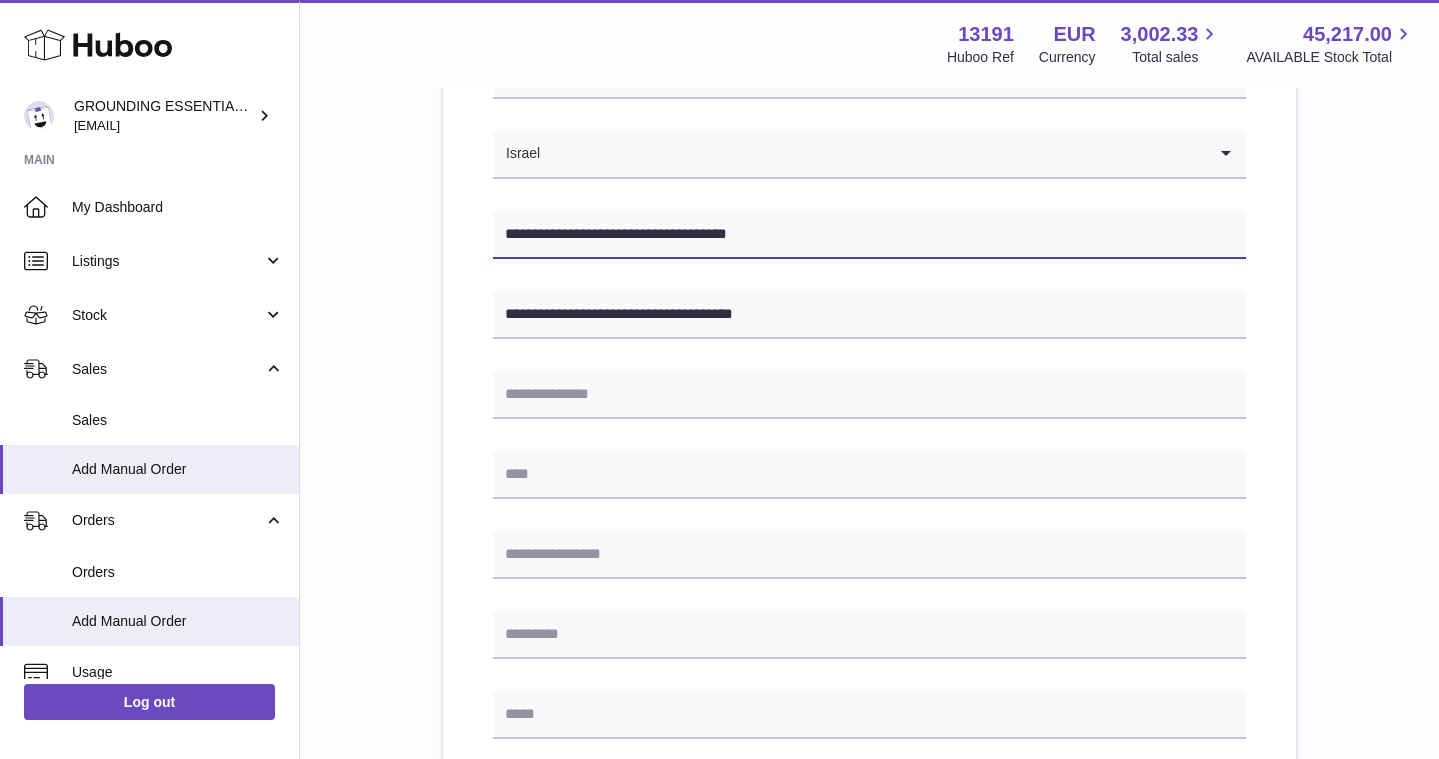 type on "**********" 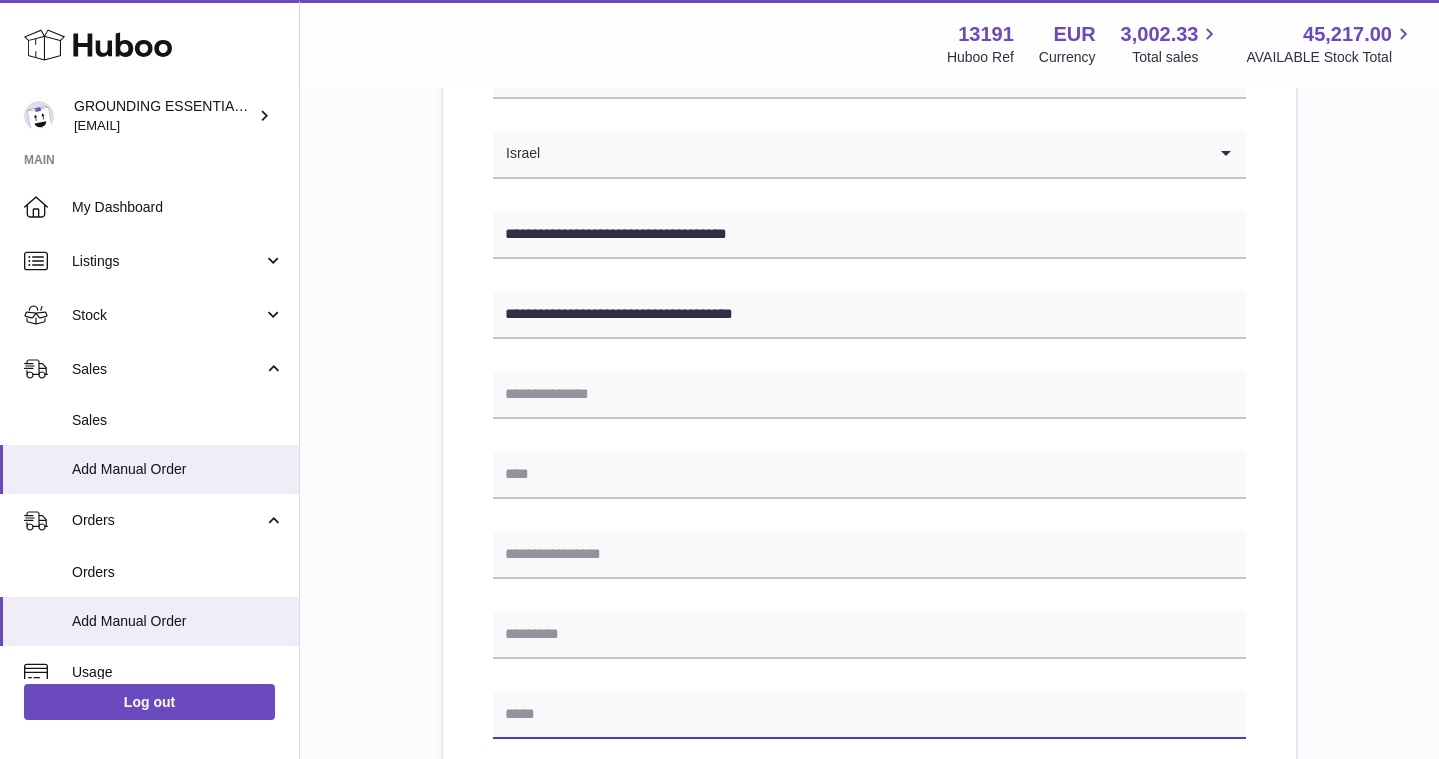 click at bounding box center (869, 715) 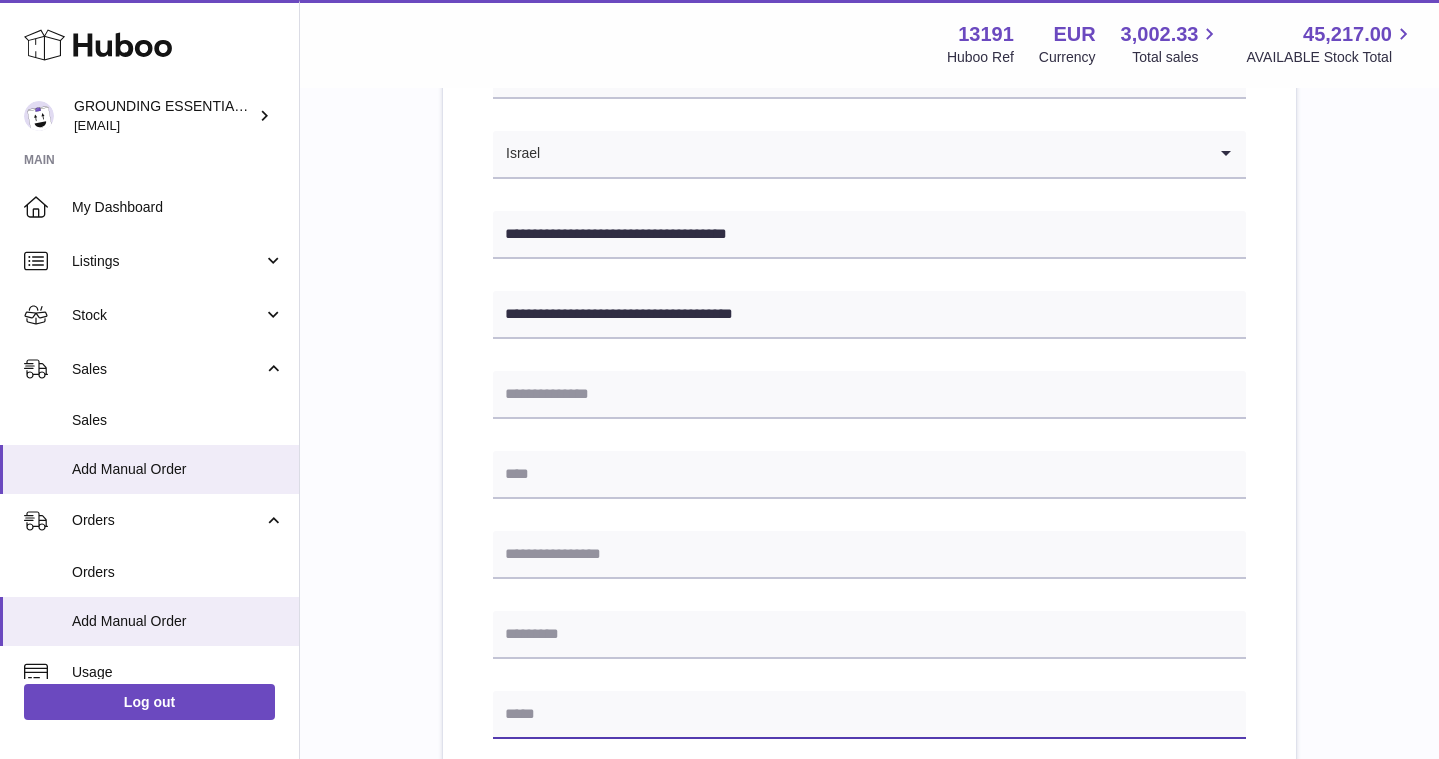paste on "**********" 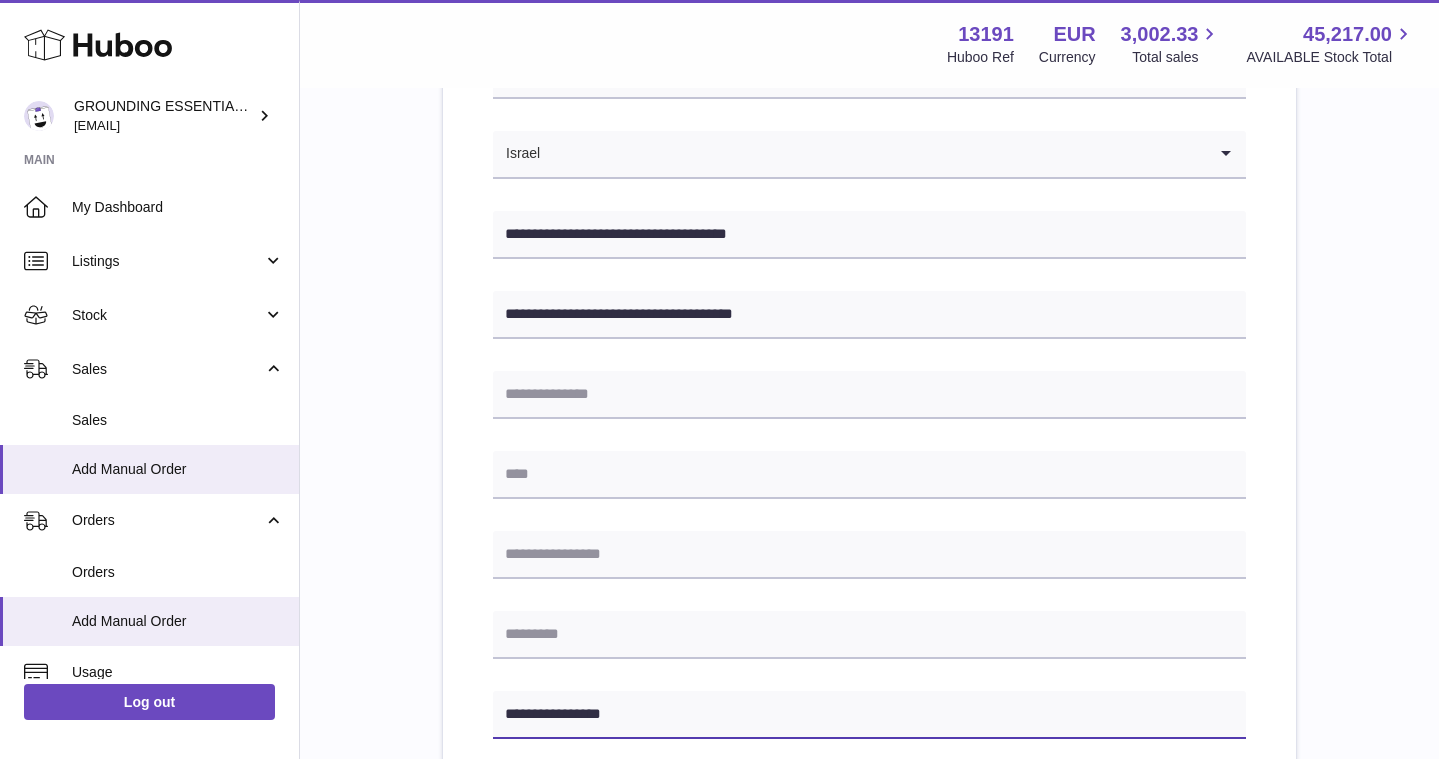 type on "**********" 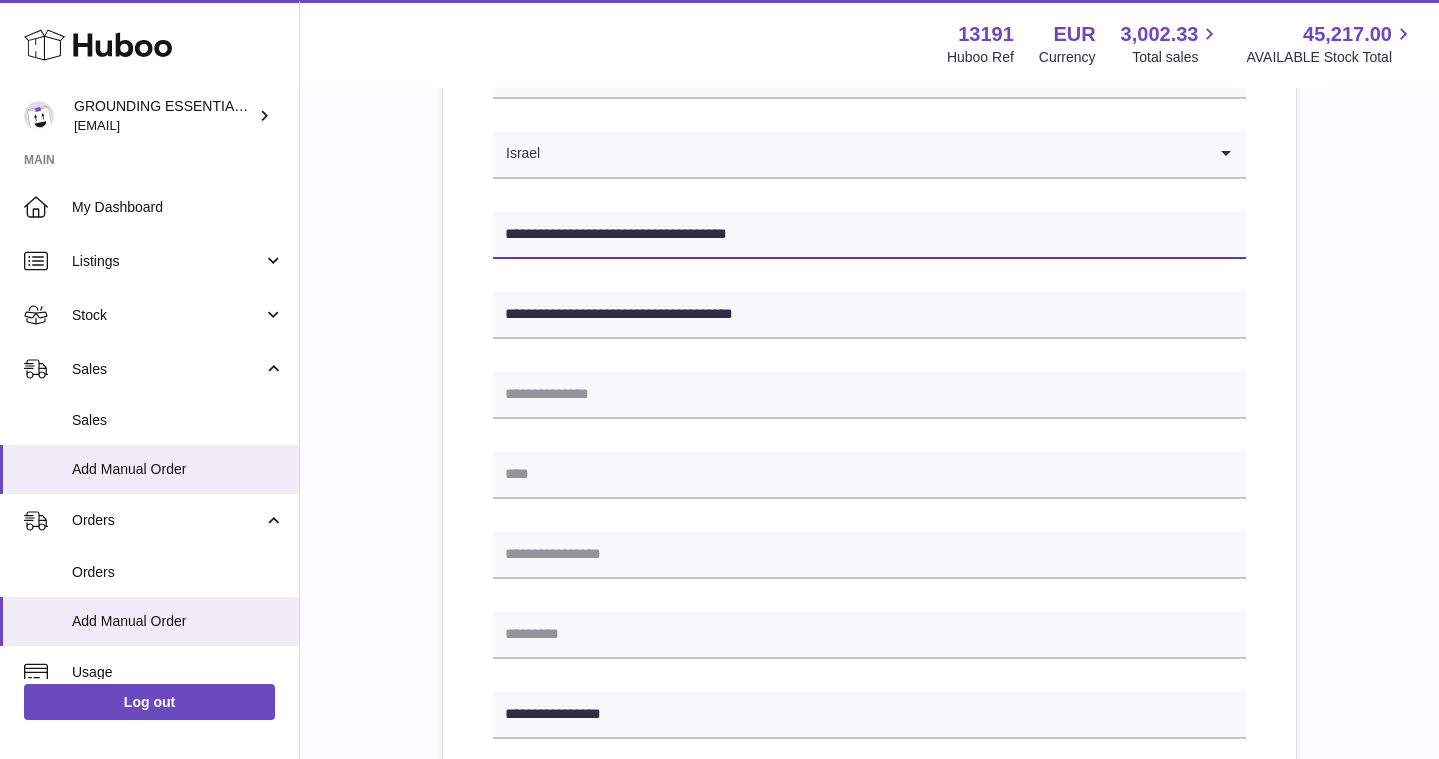 drag, startPoint x: 713, startPoint y: 234, endPoint x: 676, endPoint y: 234, distance: 37 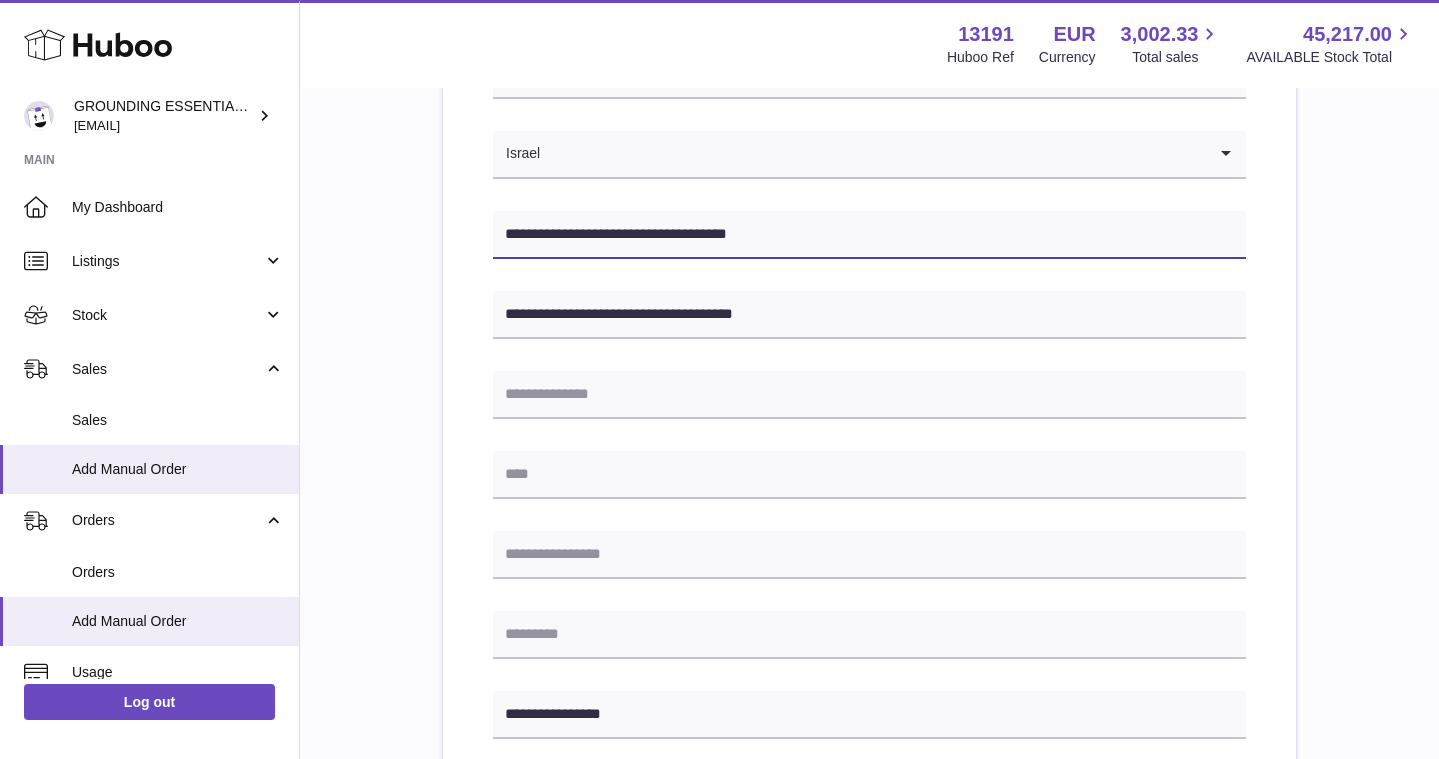 click on "**********" at bounding box center [869, 235] 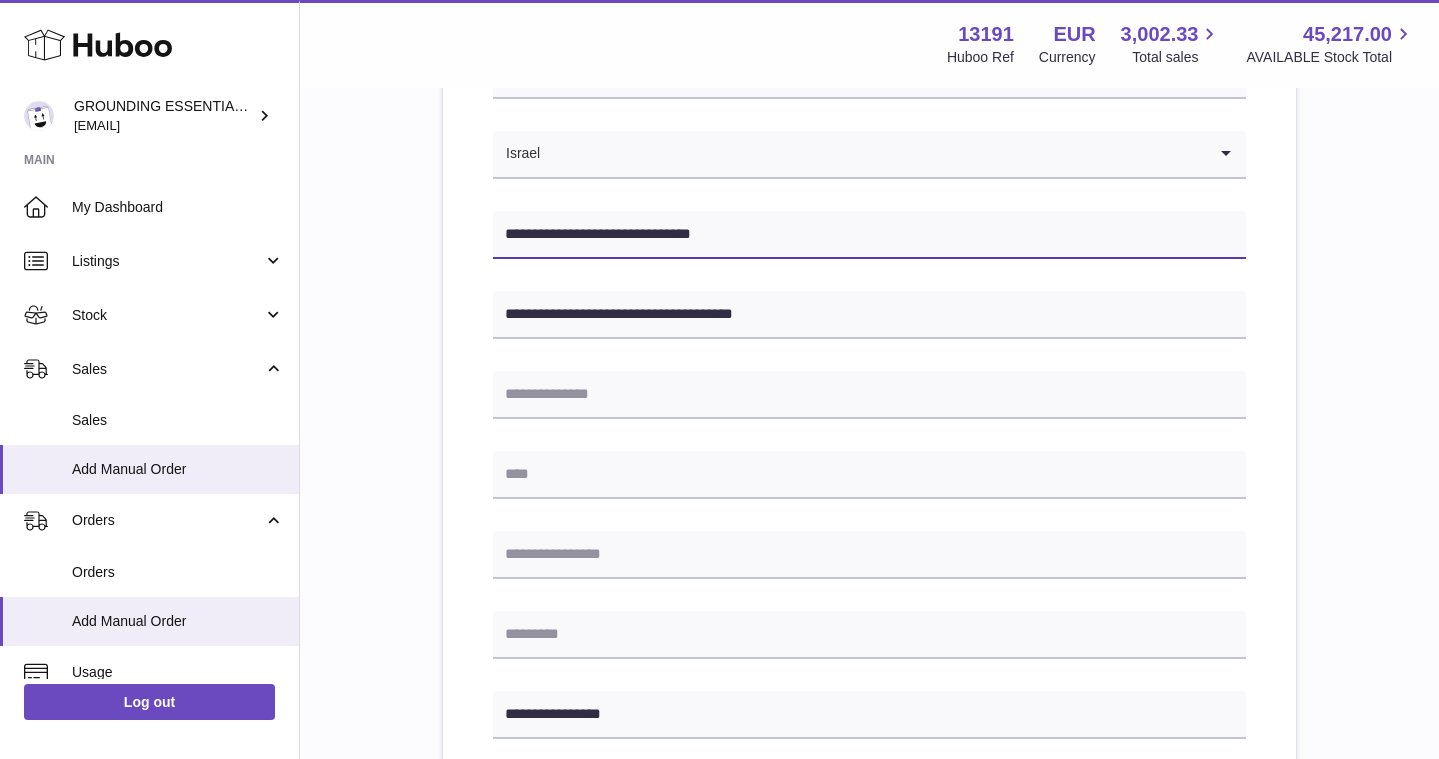 type on "**********" 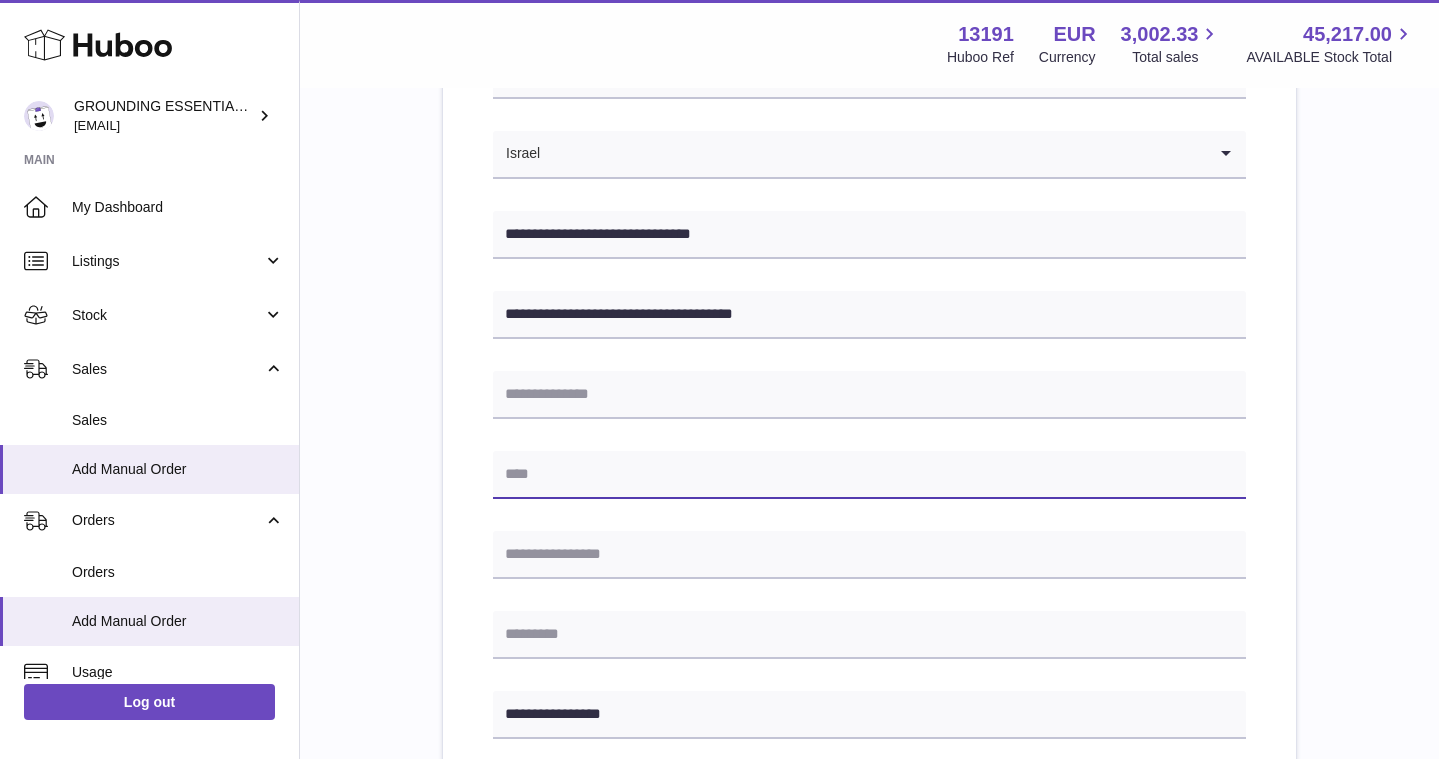 click at bounding box center (869, 475) 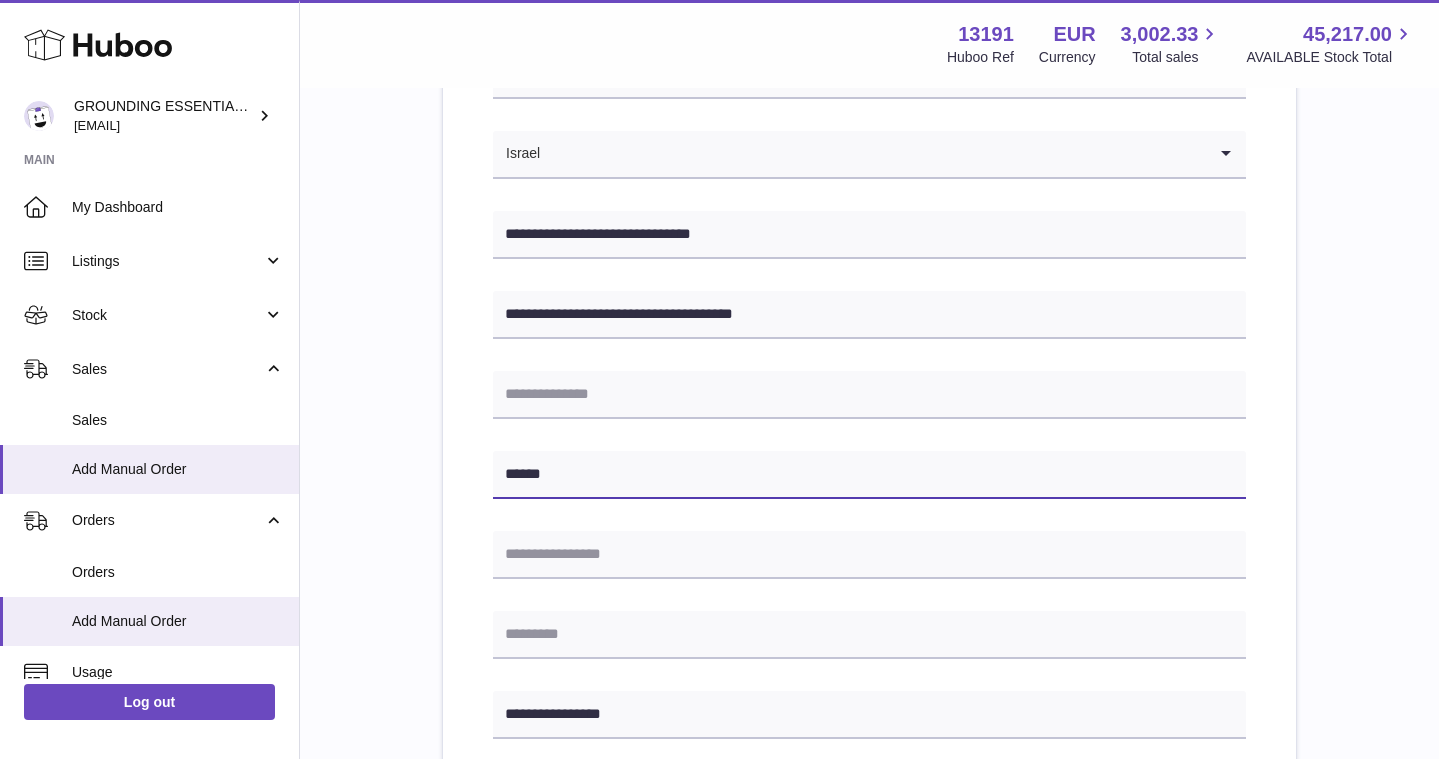 type on "*****" 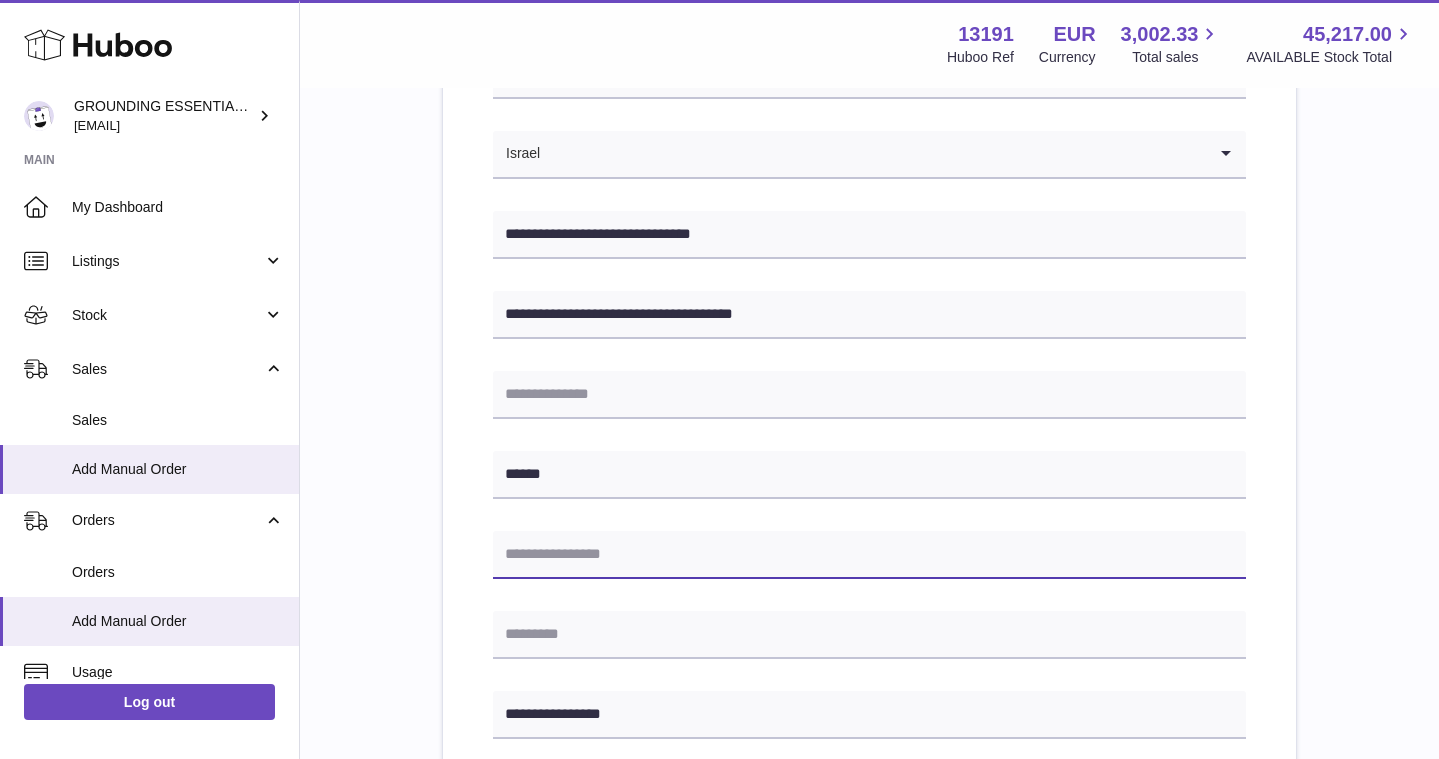 paste on "*****" 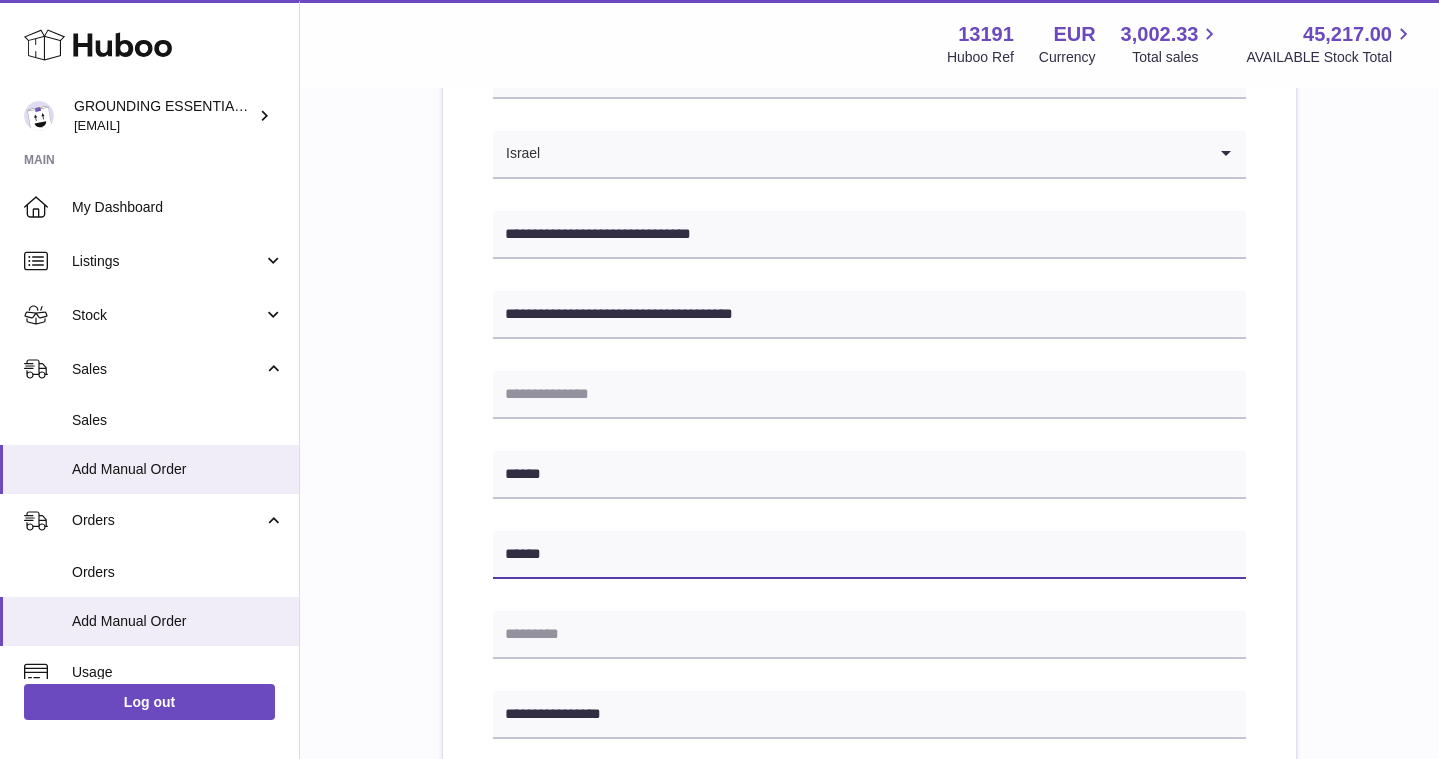 type on "*****" 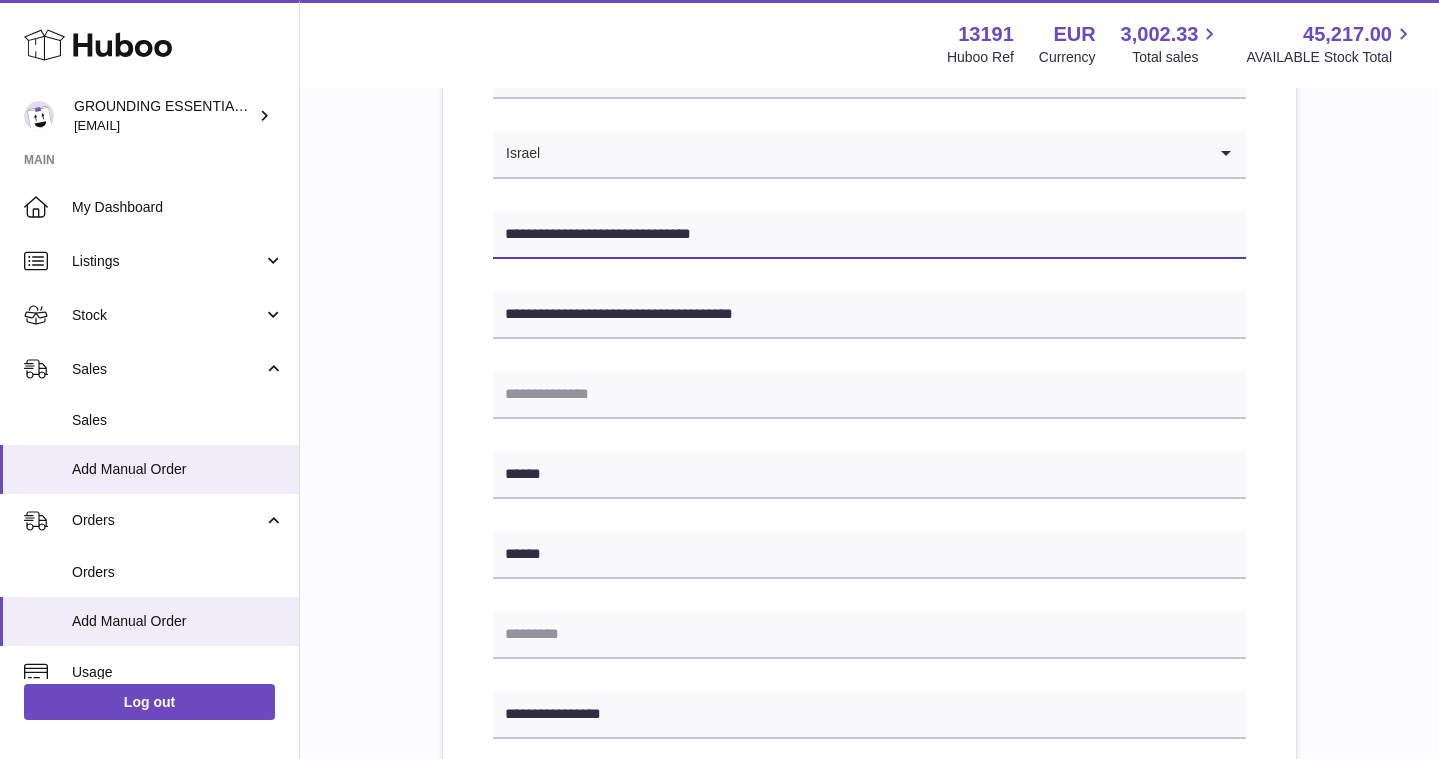 drag, startPoint x: 671, startPoint y: 230, endPoint x: 616, endPoint y: 237, distance: 55.443665 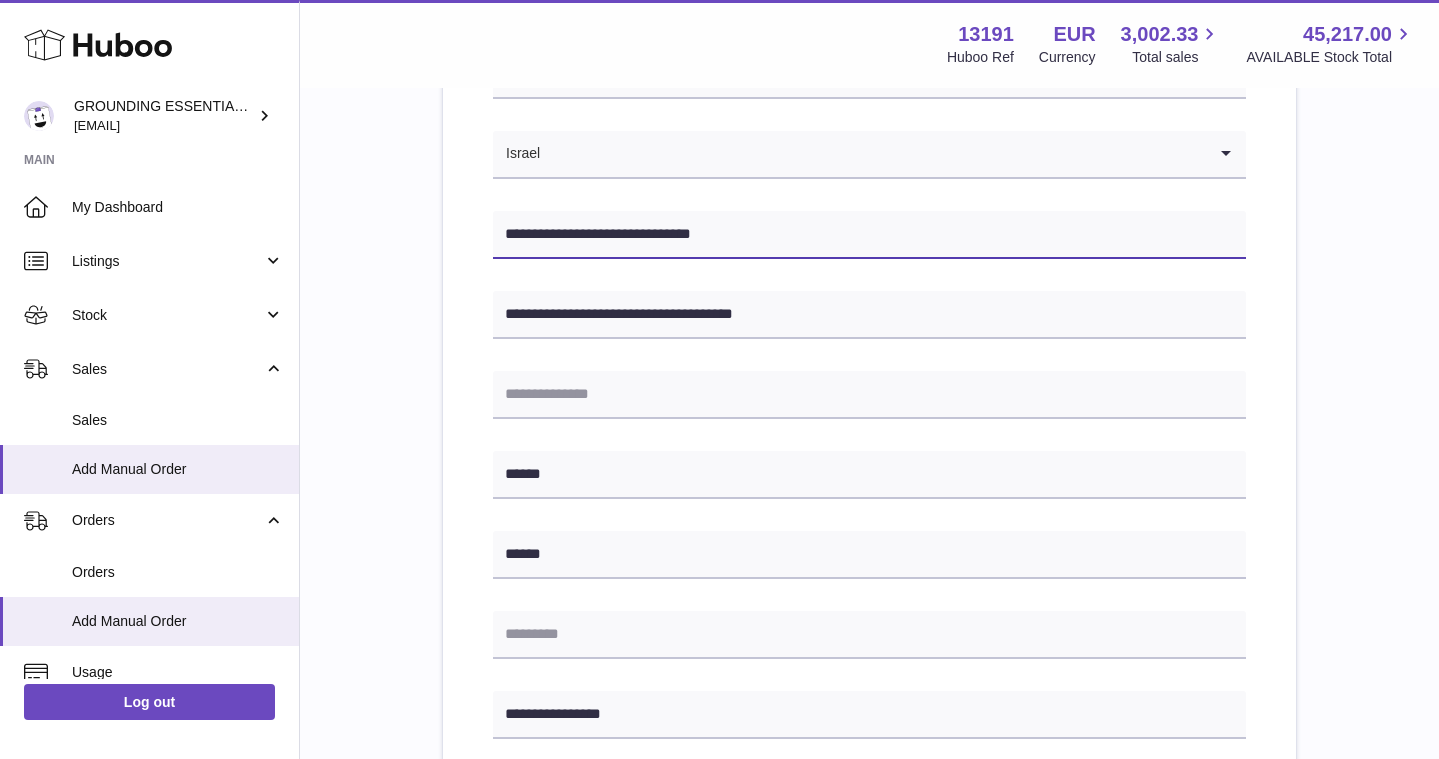 click on "**********" at bounding box center (869, 235) 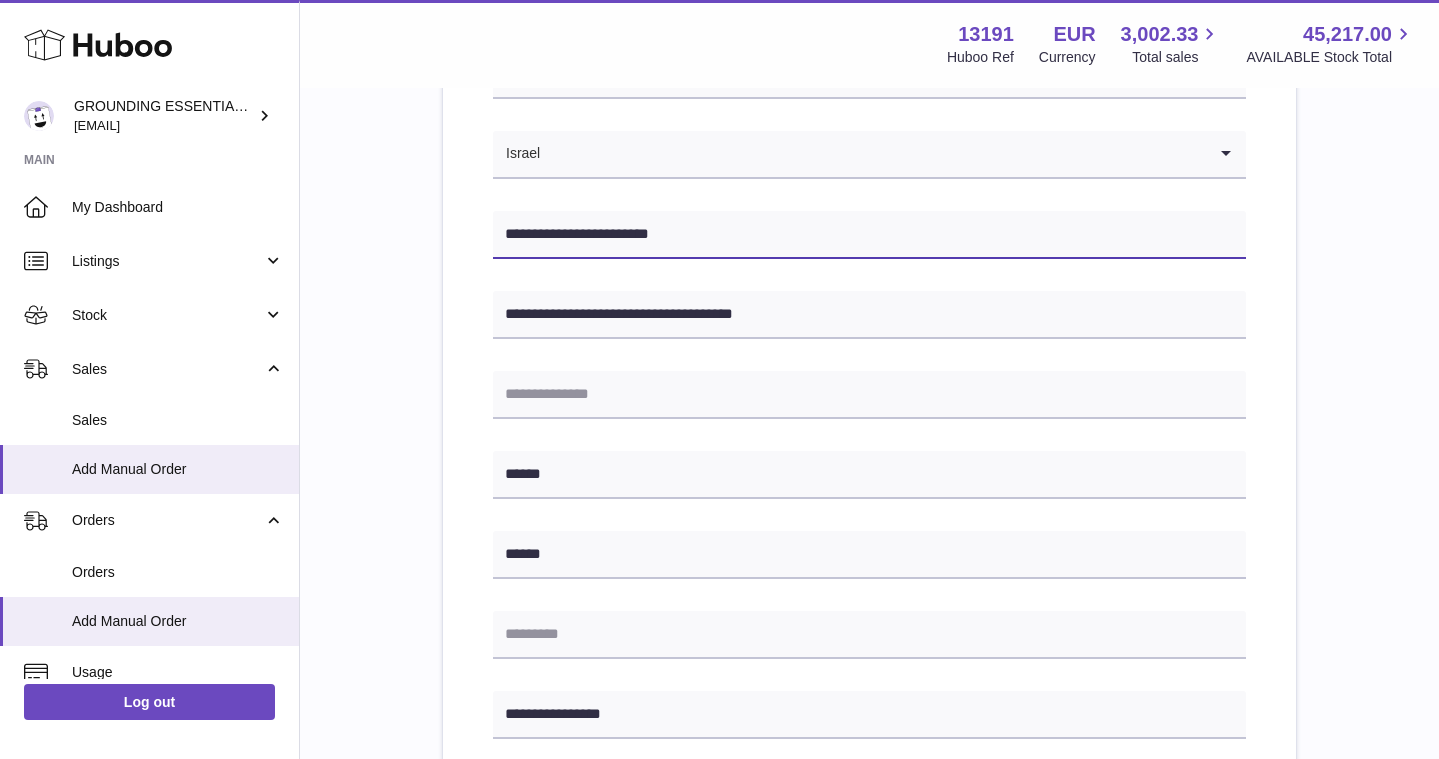 type on "**********" 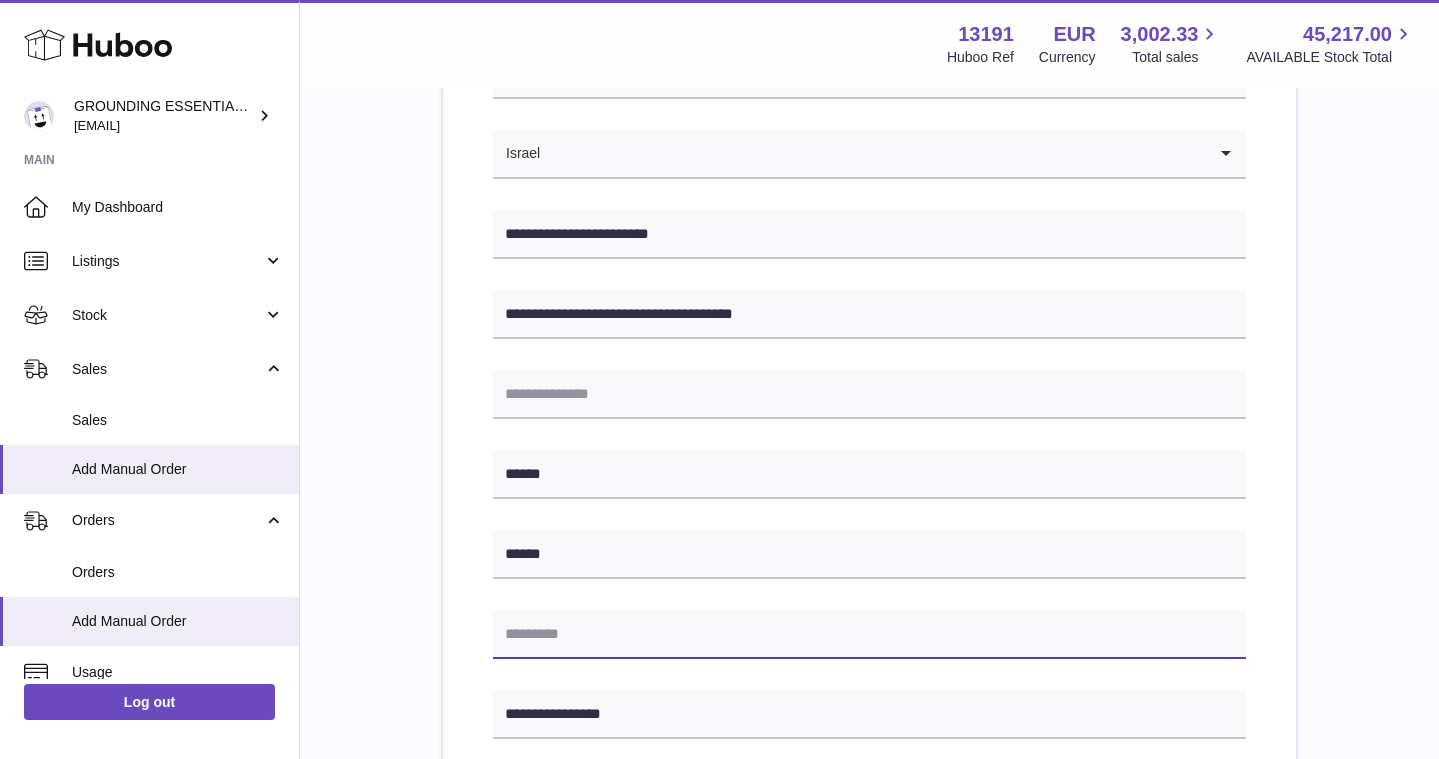 click at bounding box center [869, 635] 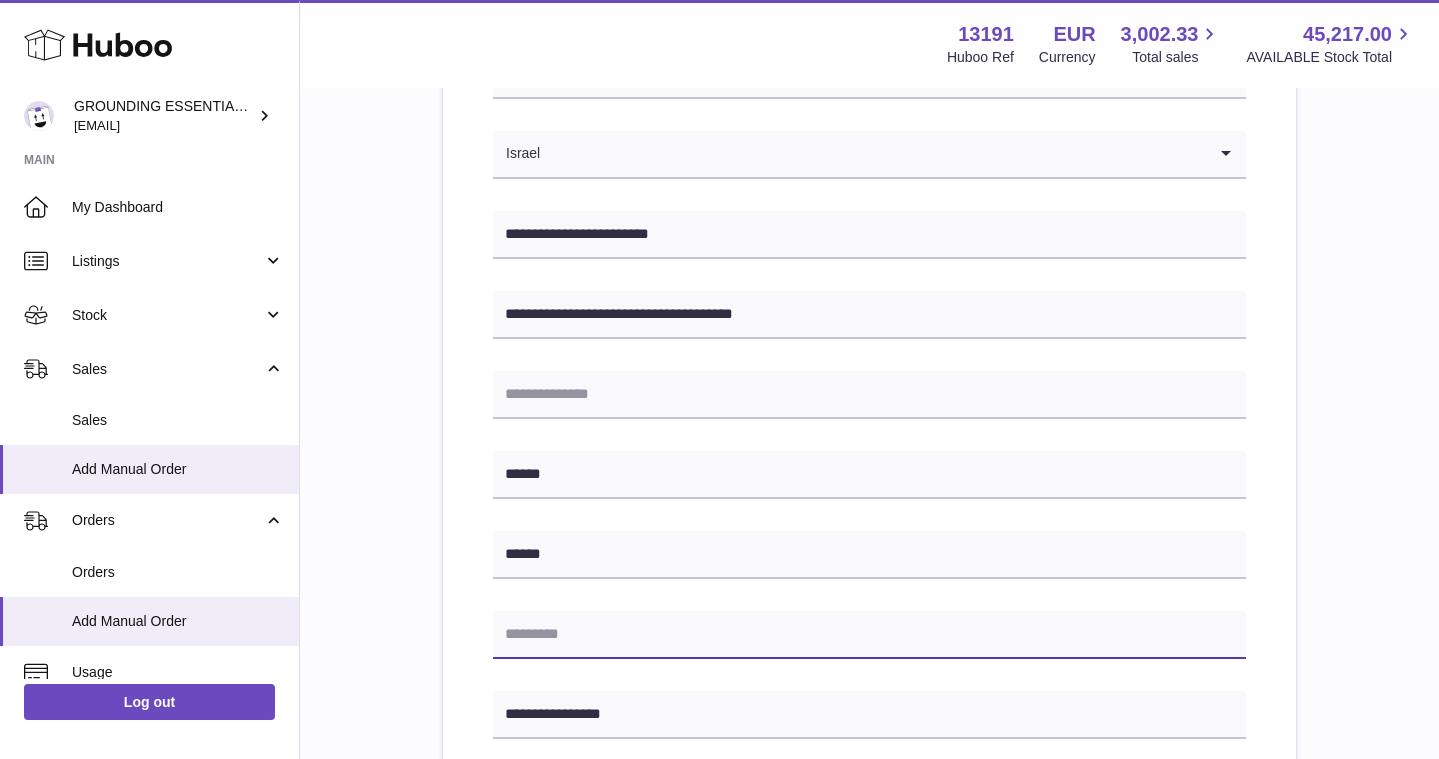 paste on "*******" 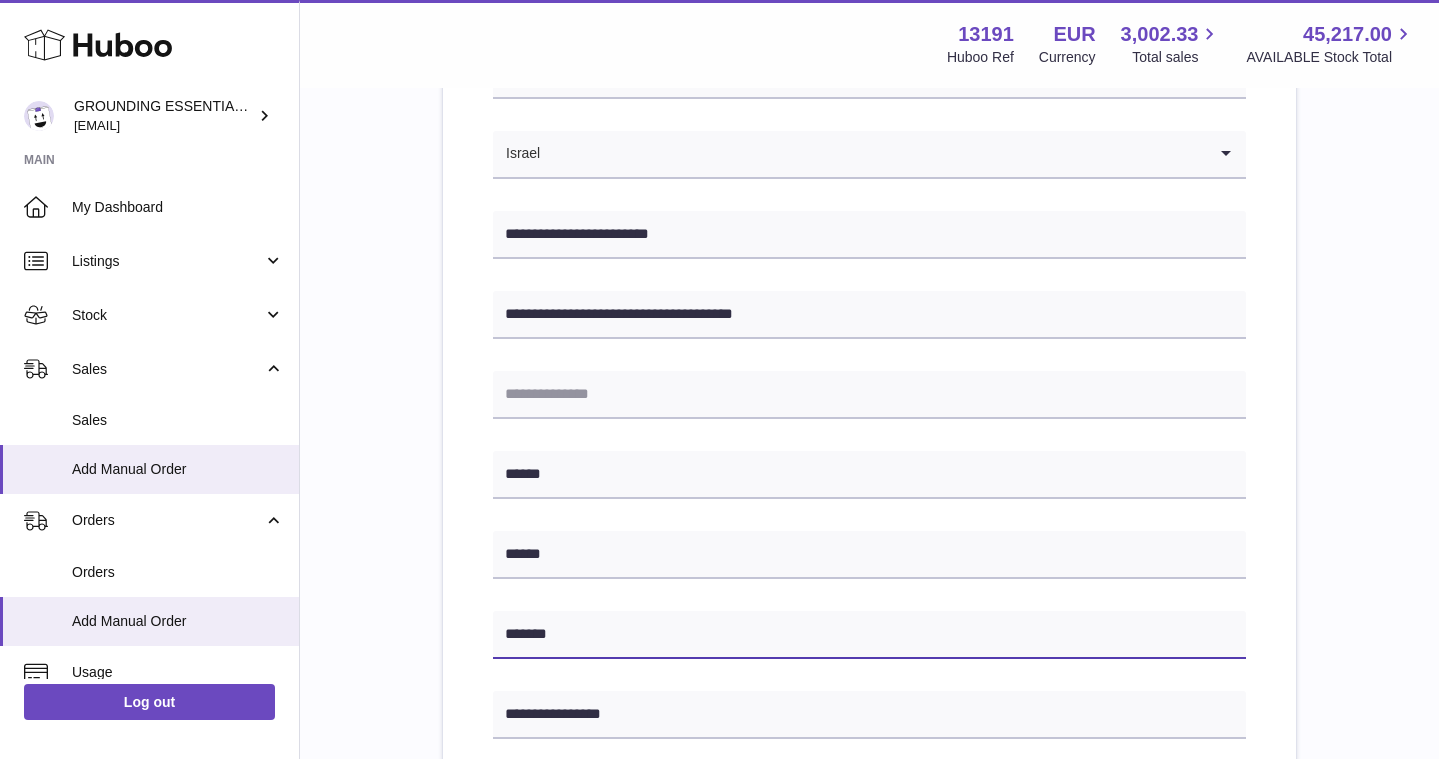 type on "*******" 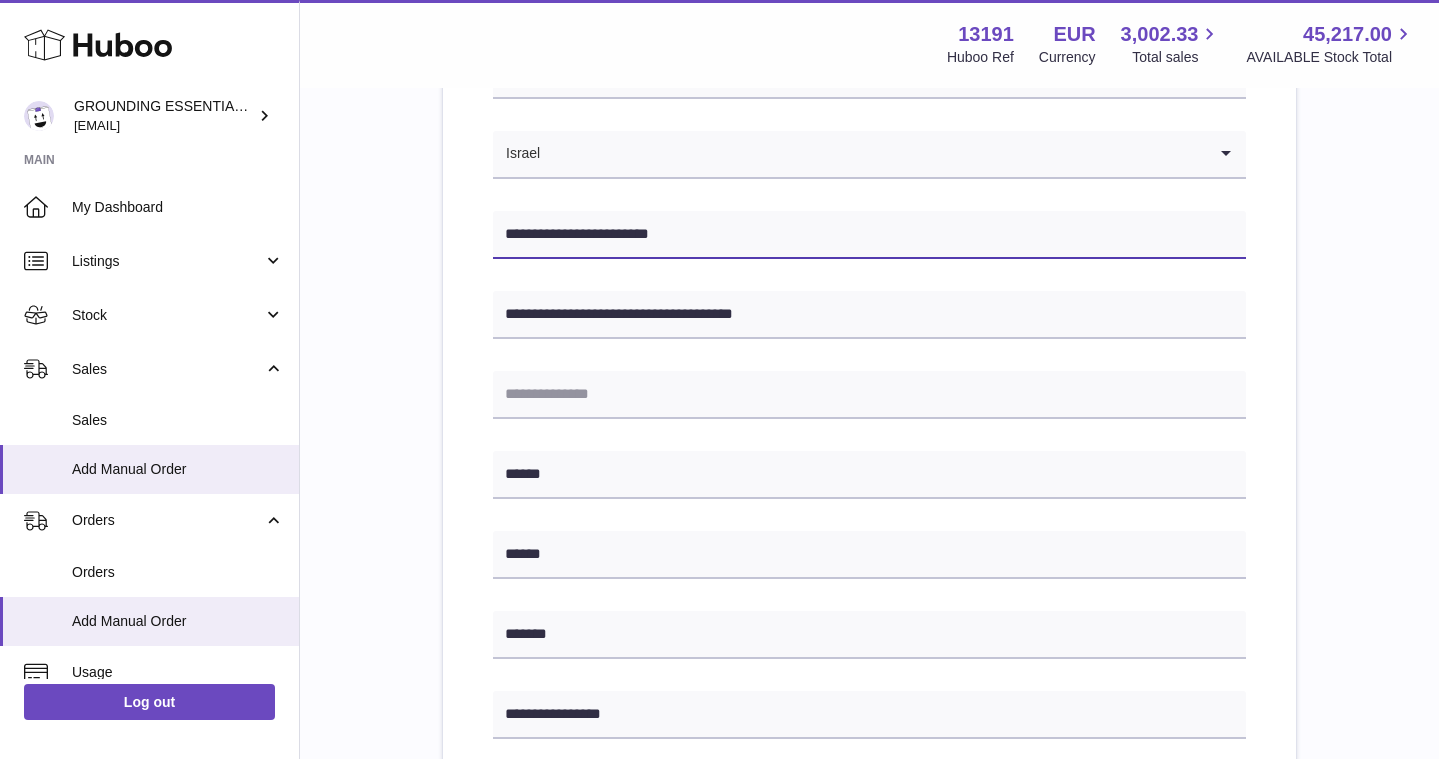 drag, startPoint x: 696, startPoint y: 228, endPoint x: 617, endPoint y: 231, distance: 79.05694 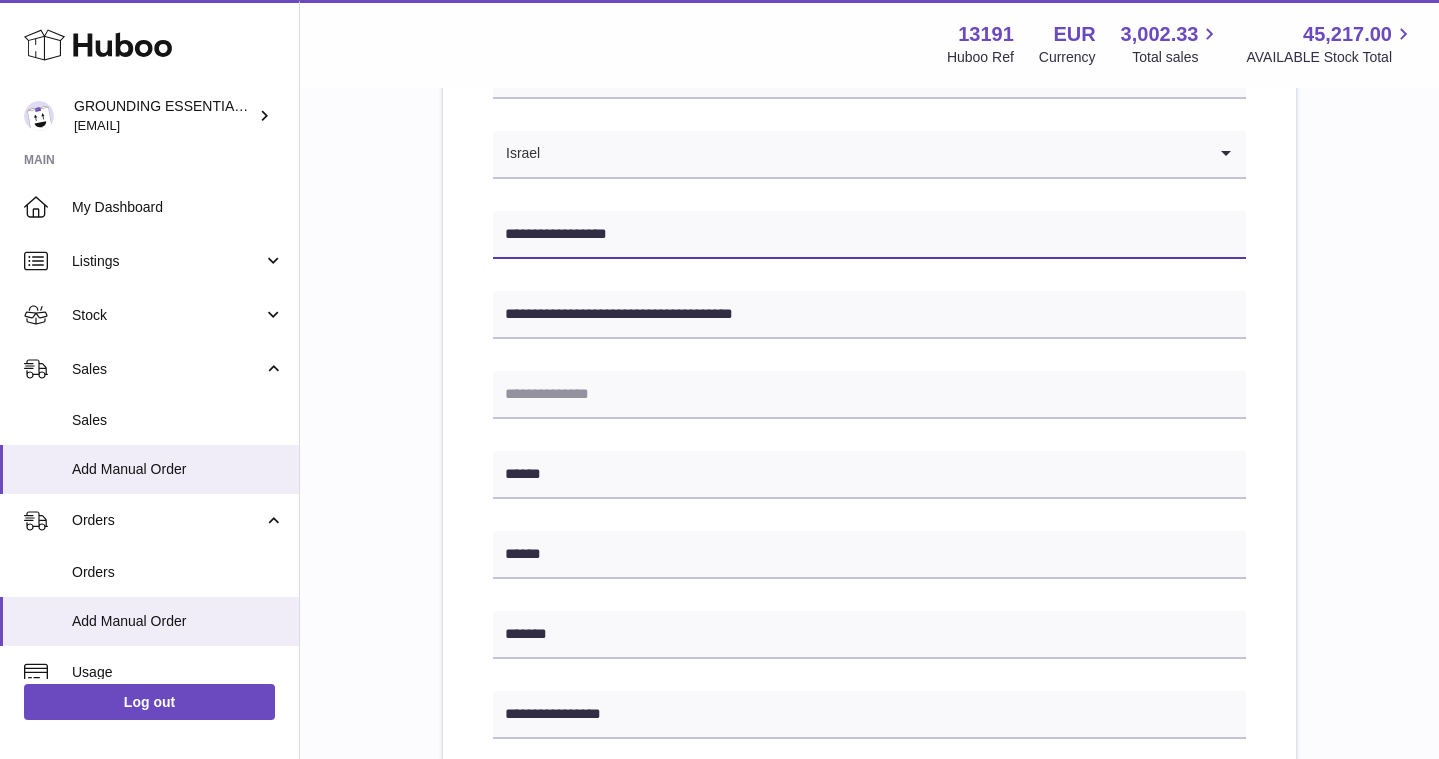 type on "**********" 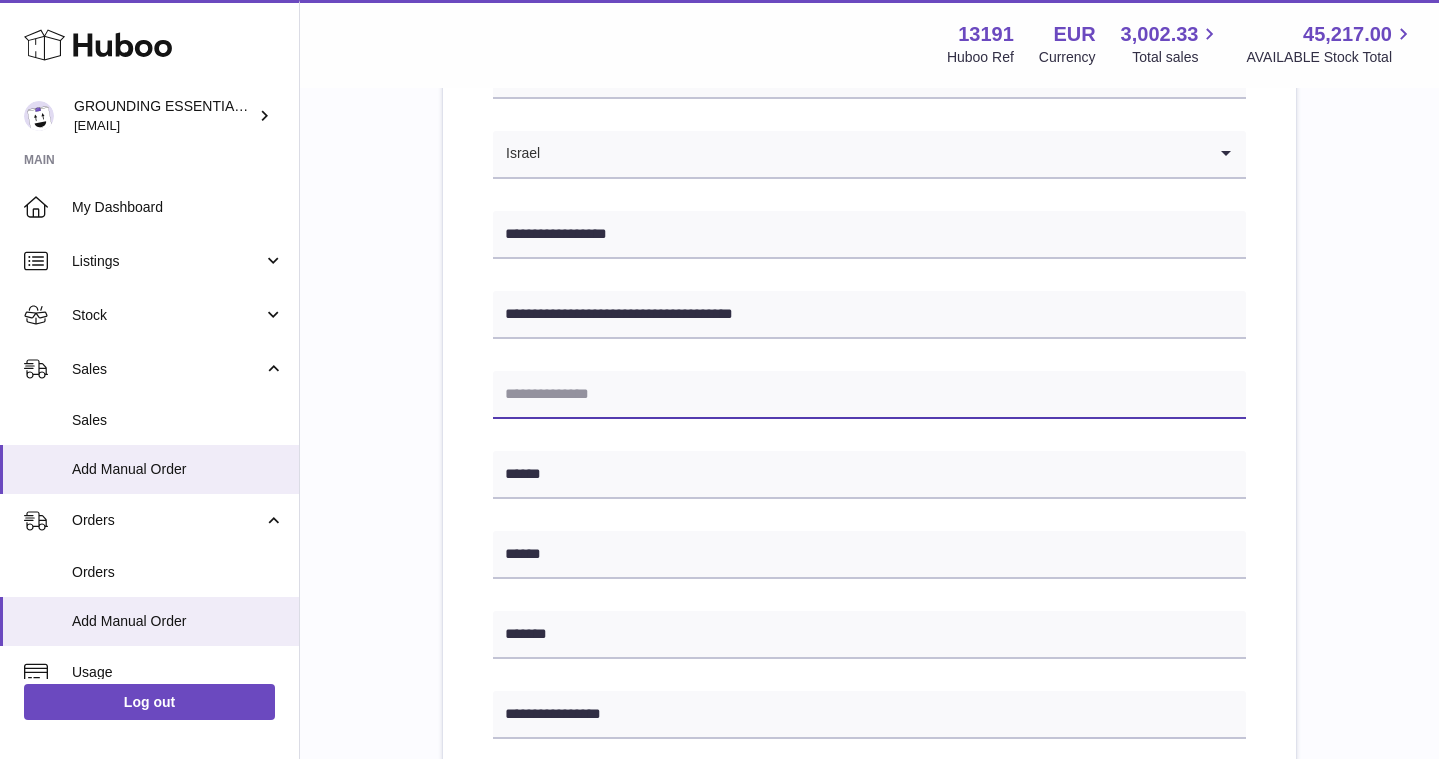 click at bounding box center (869, 395) 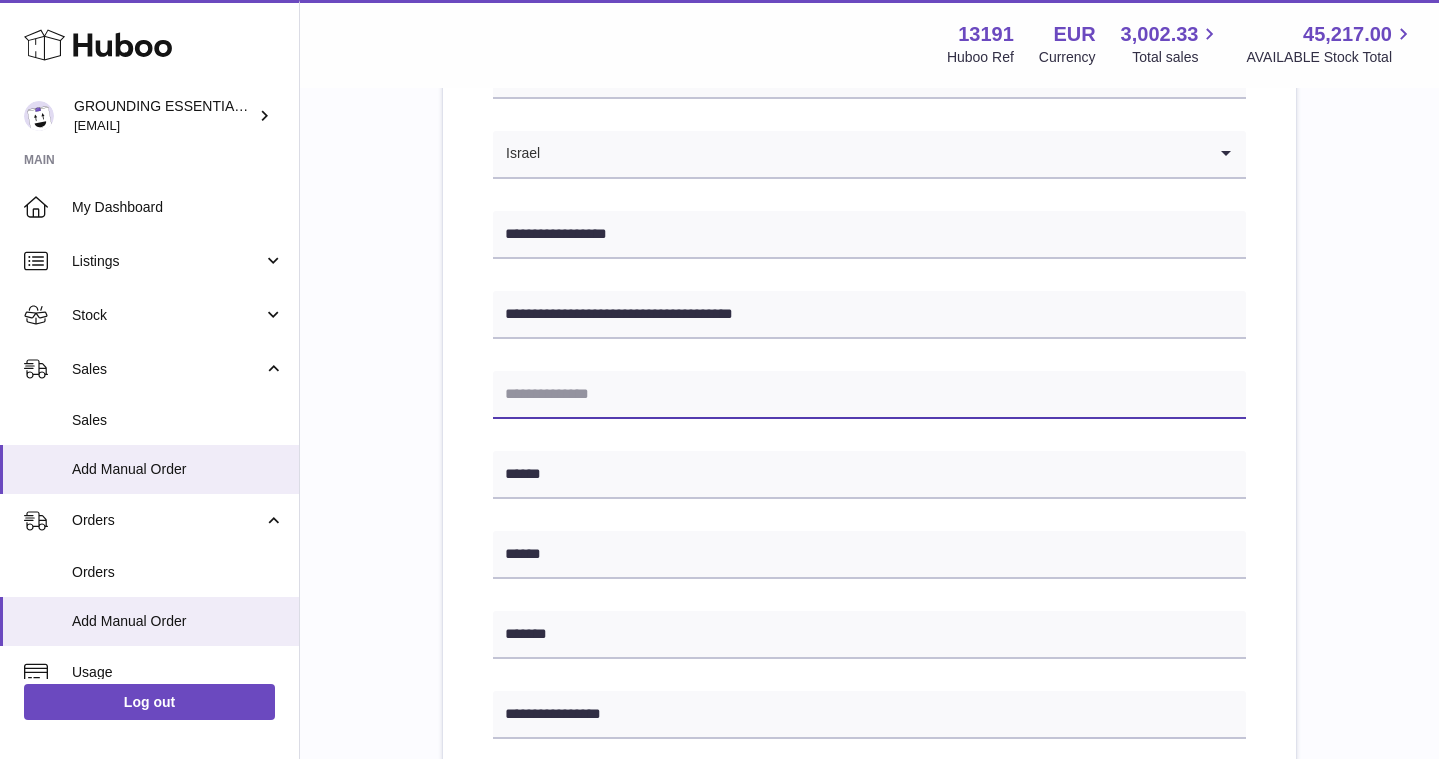 scroll, scrollTop: 1039, scrollLeft: 0, axis: vertical 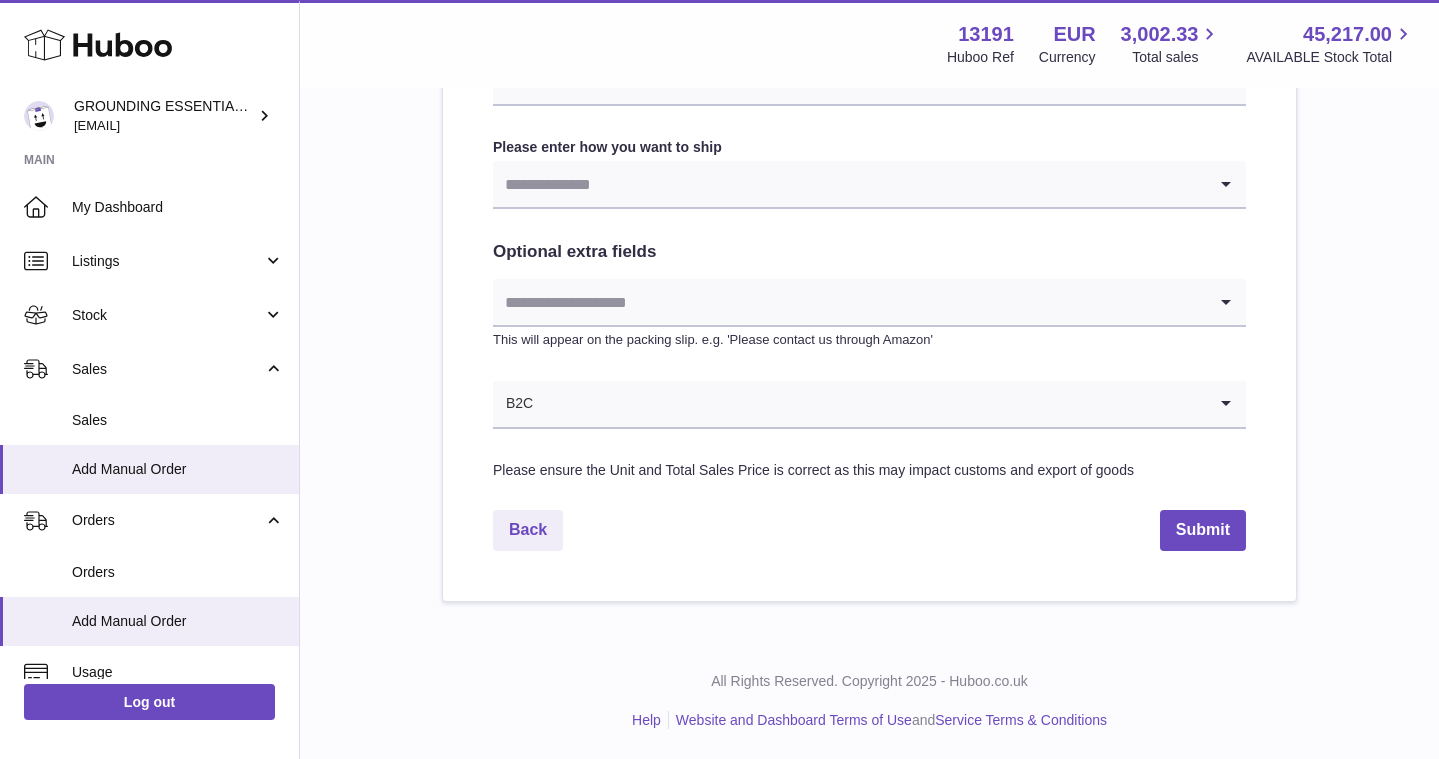 click at bounding box center [849, 184] 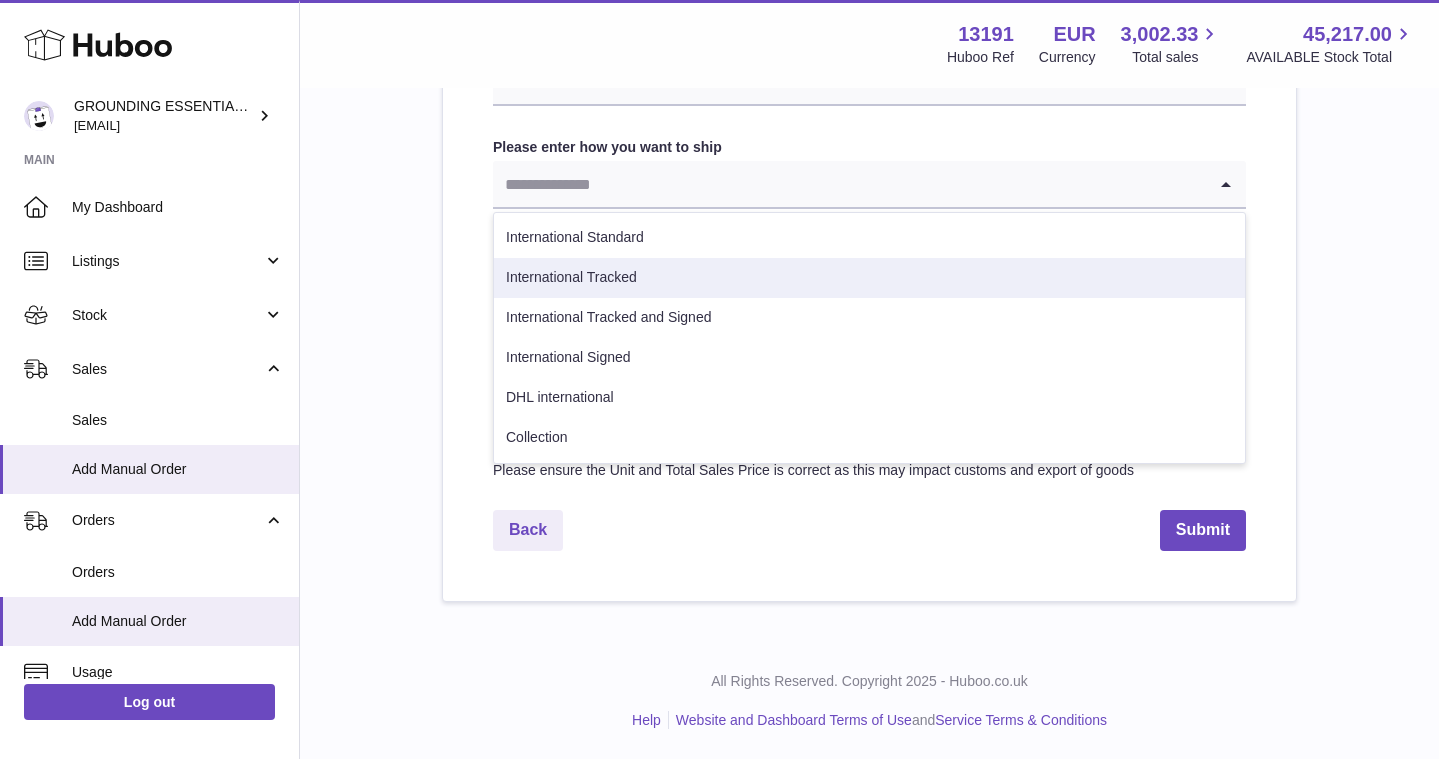 click on "International Tracked" at bounding box center [869, 278] 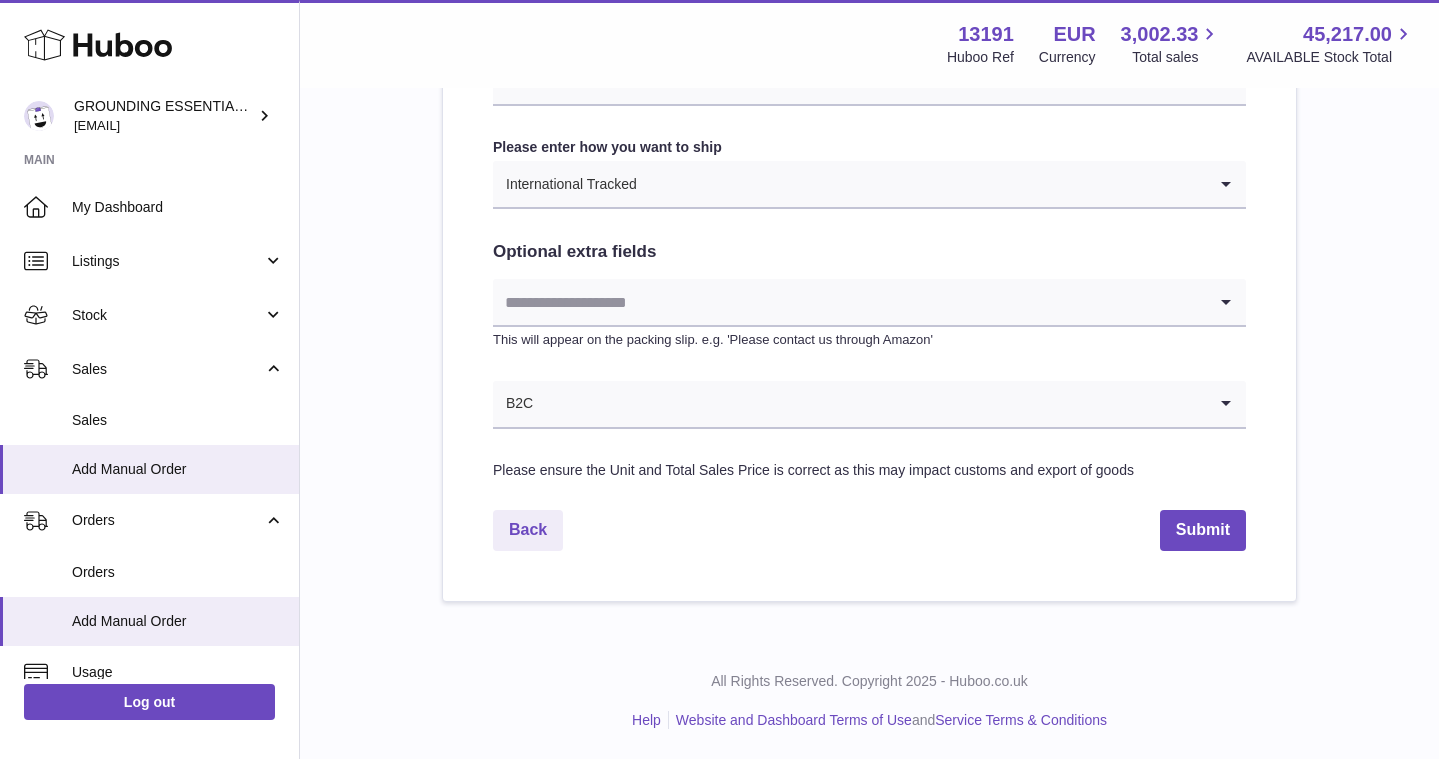 click at bounding box center [849, 302] 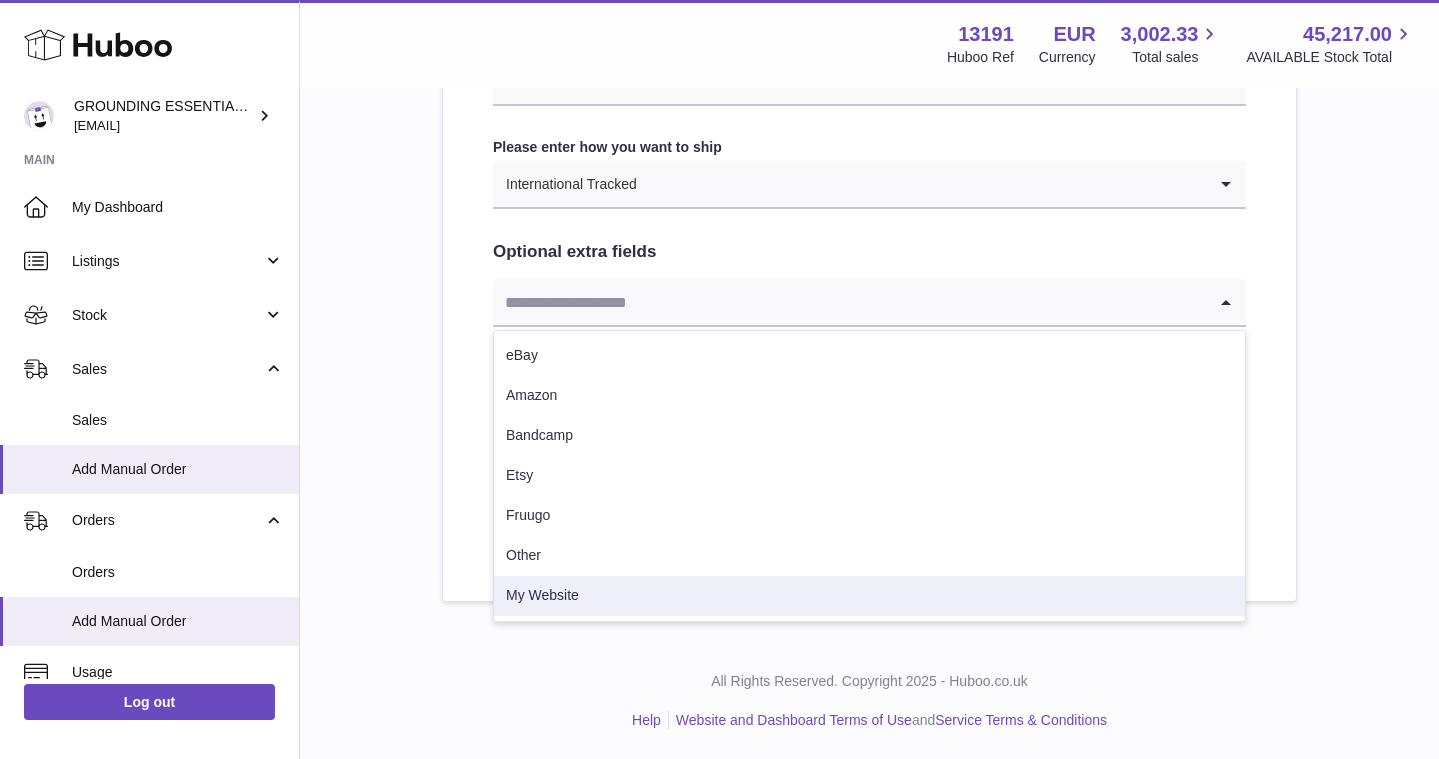 click on "My Website" at bounding box center [869, 596] 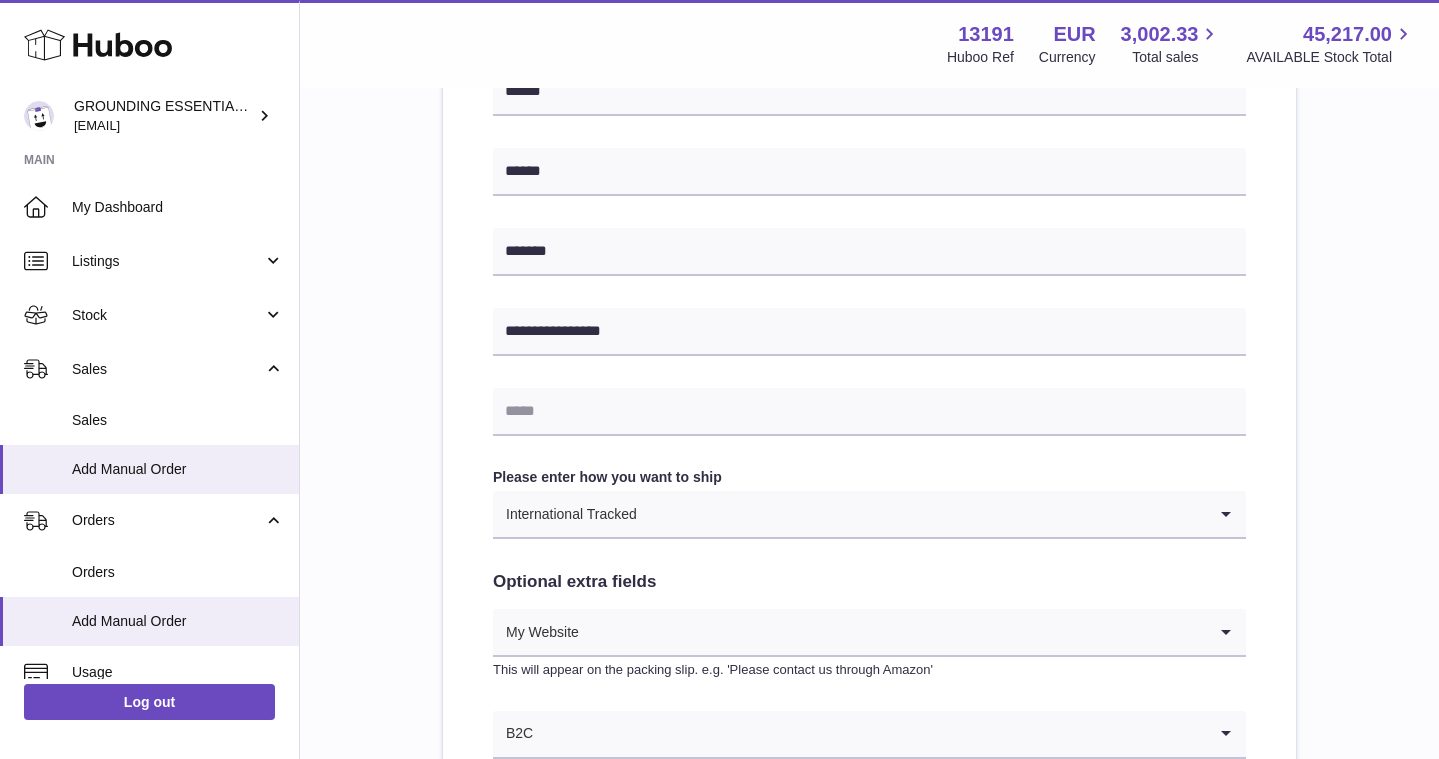 scroll, scrollTop: 713, scrollLeft: 0, axis: vertical 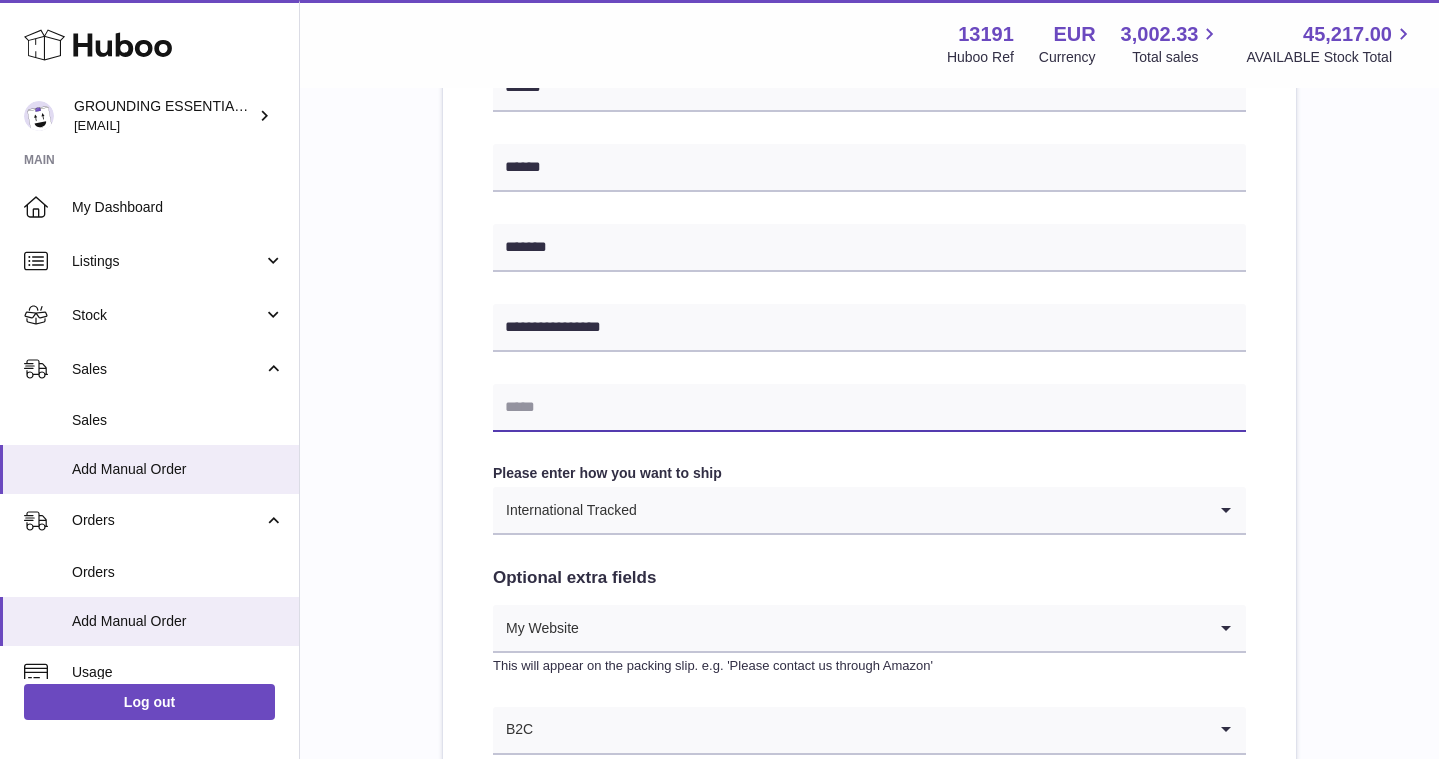 click at bounding box center [869, 408] 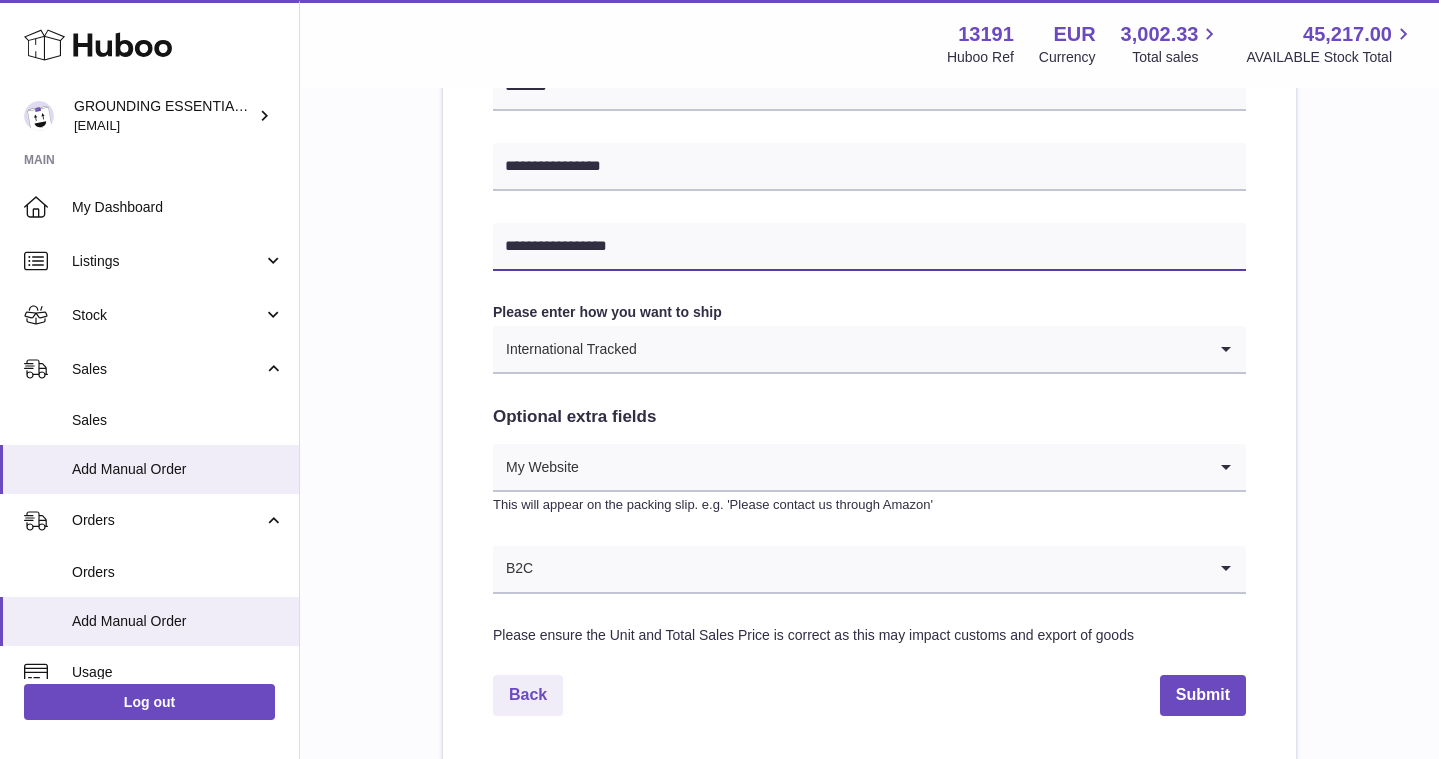 scroll, scrollTop: 1039, scrollLeft: 0, axis: vertical 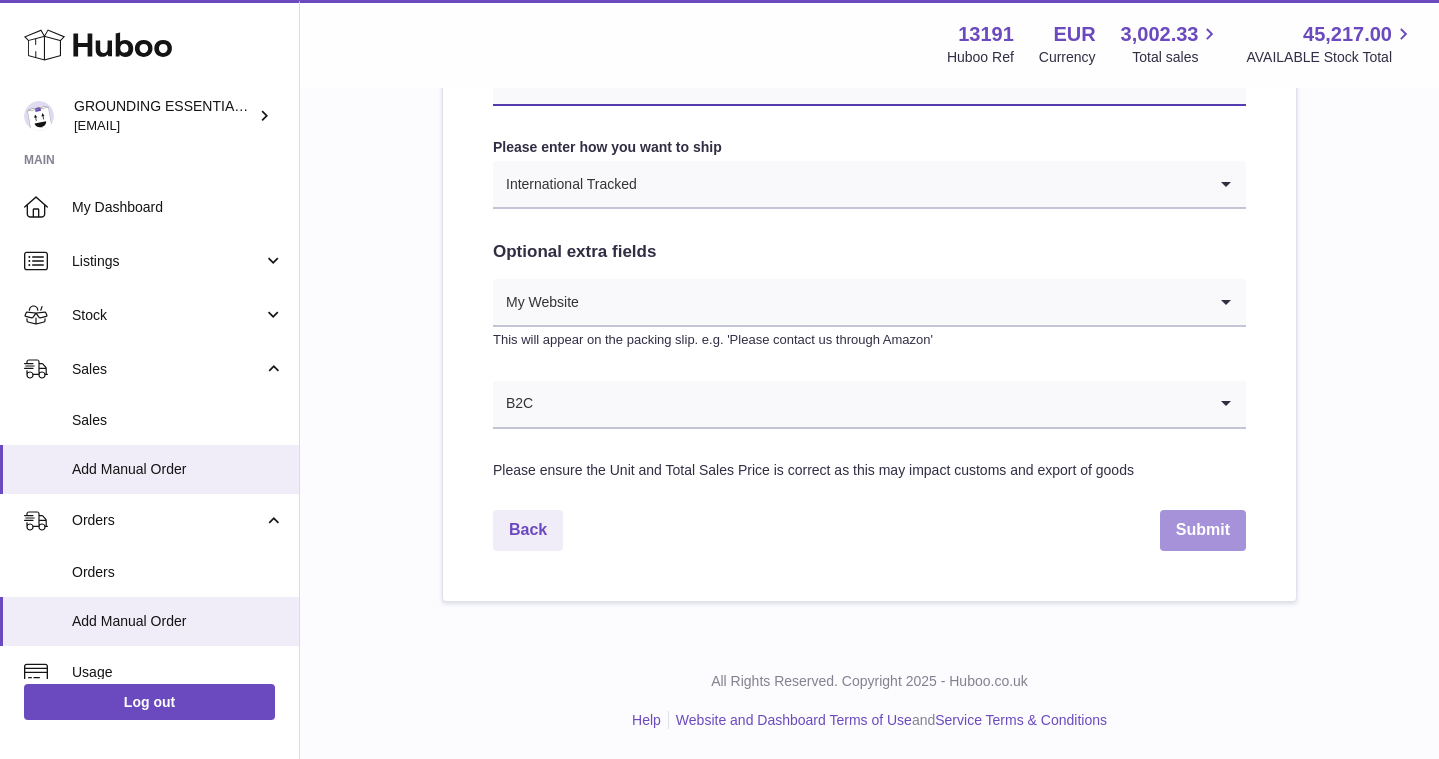 type on "**********" 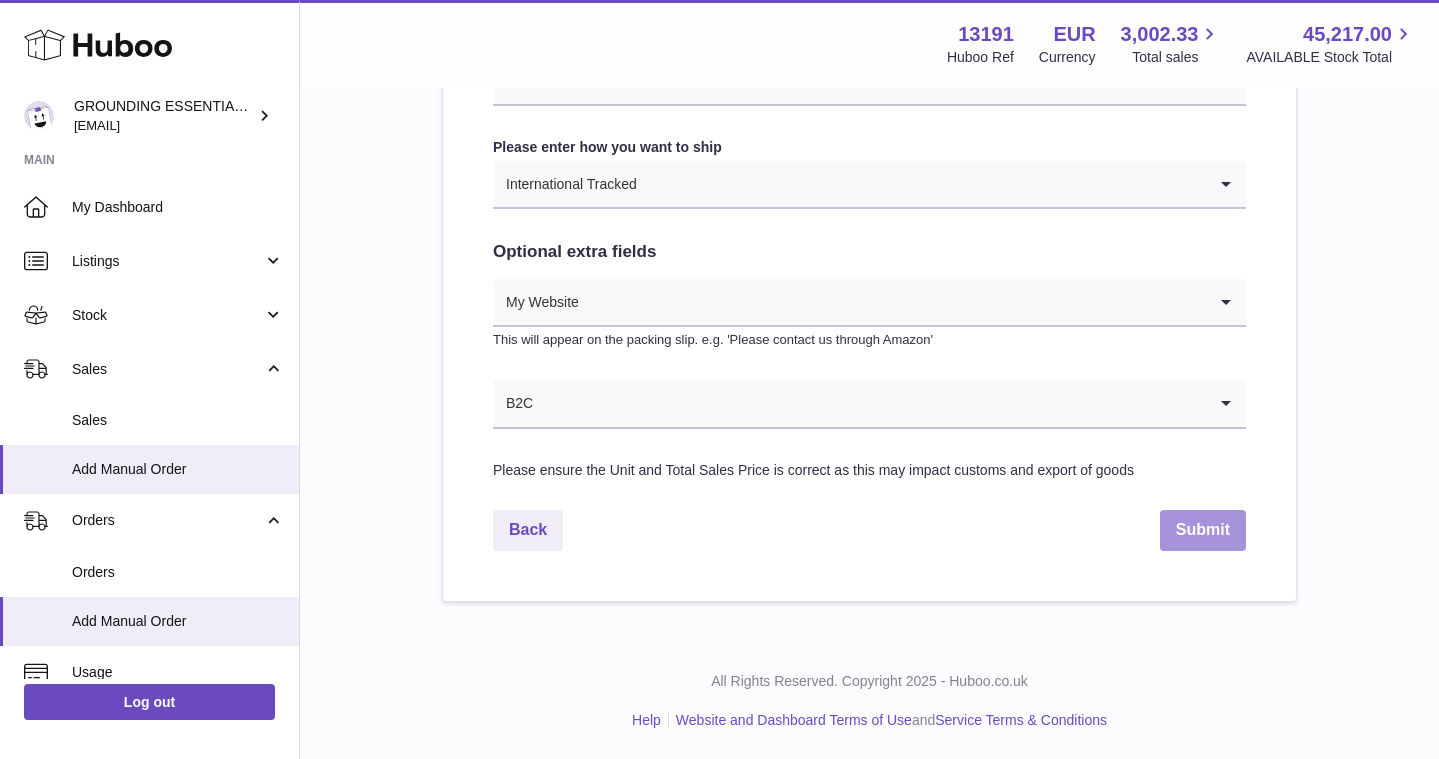 click on "Submit" at bounding box center (1203, 530) 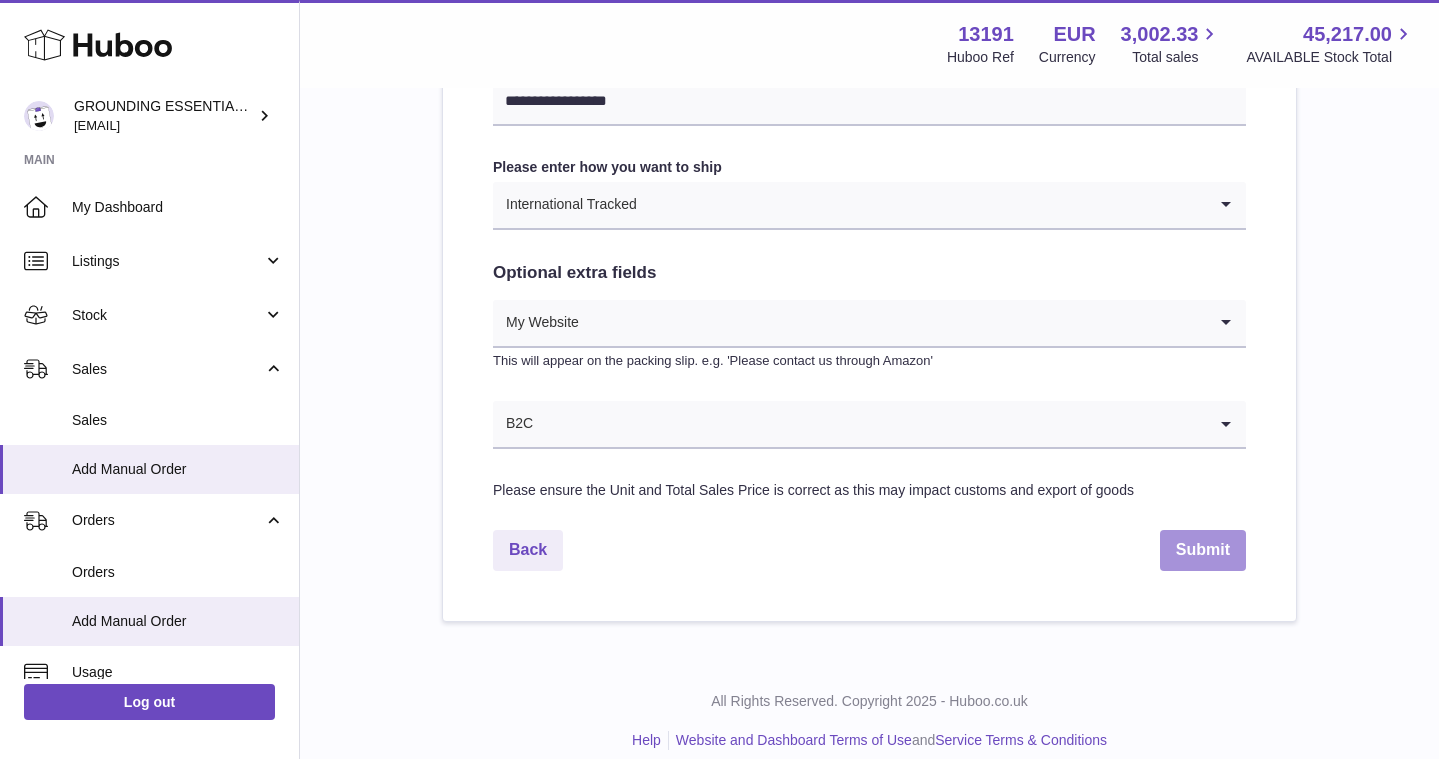 scroll, scrollTop: 1059, scrollLeft: 0, axis: vertical 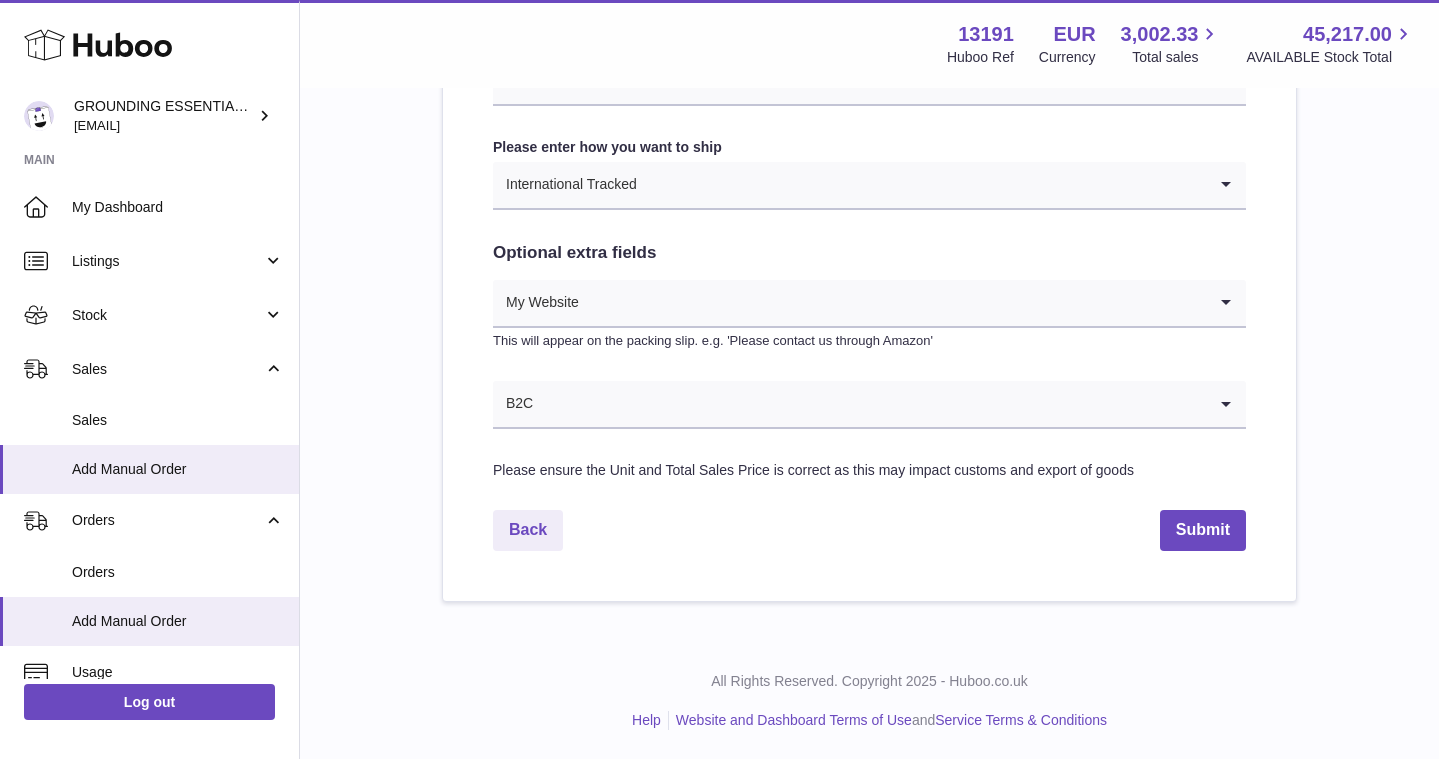 click on "**********" at bounding box center (869, -66) 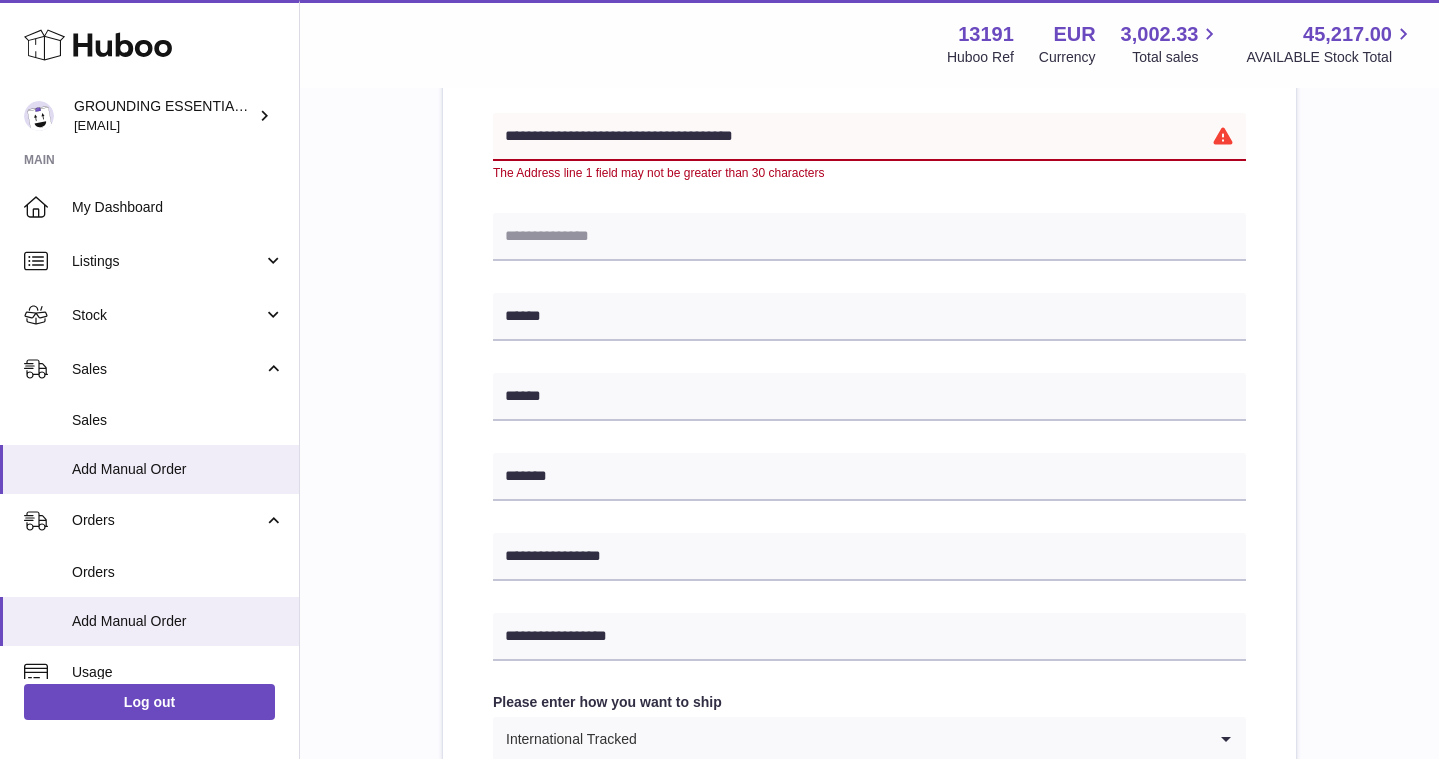 scroll, scrollTop: 210, scrollLeft: 0, axis: vertical 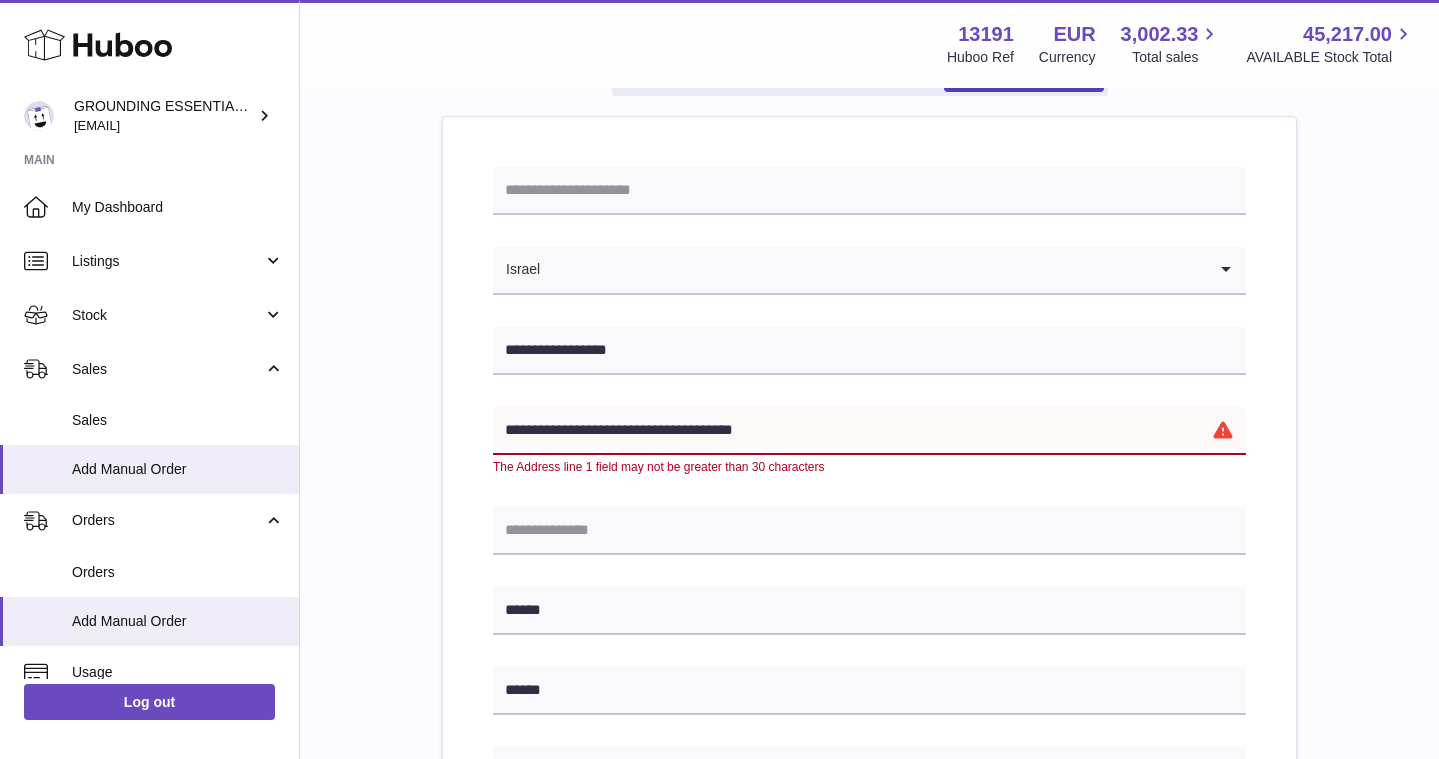 drag, startPoint x: 703, startPoint y: 430, endPoint x: 672, endPoint y: 430, distance: 31 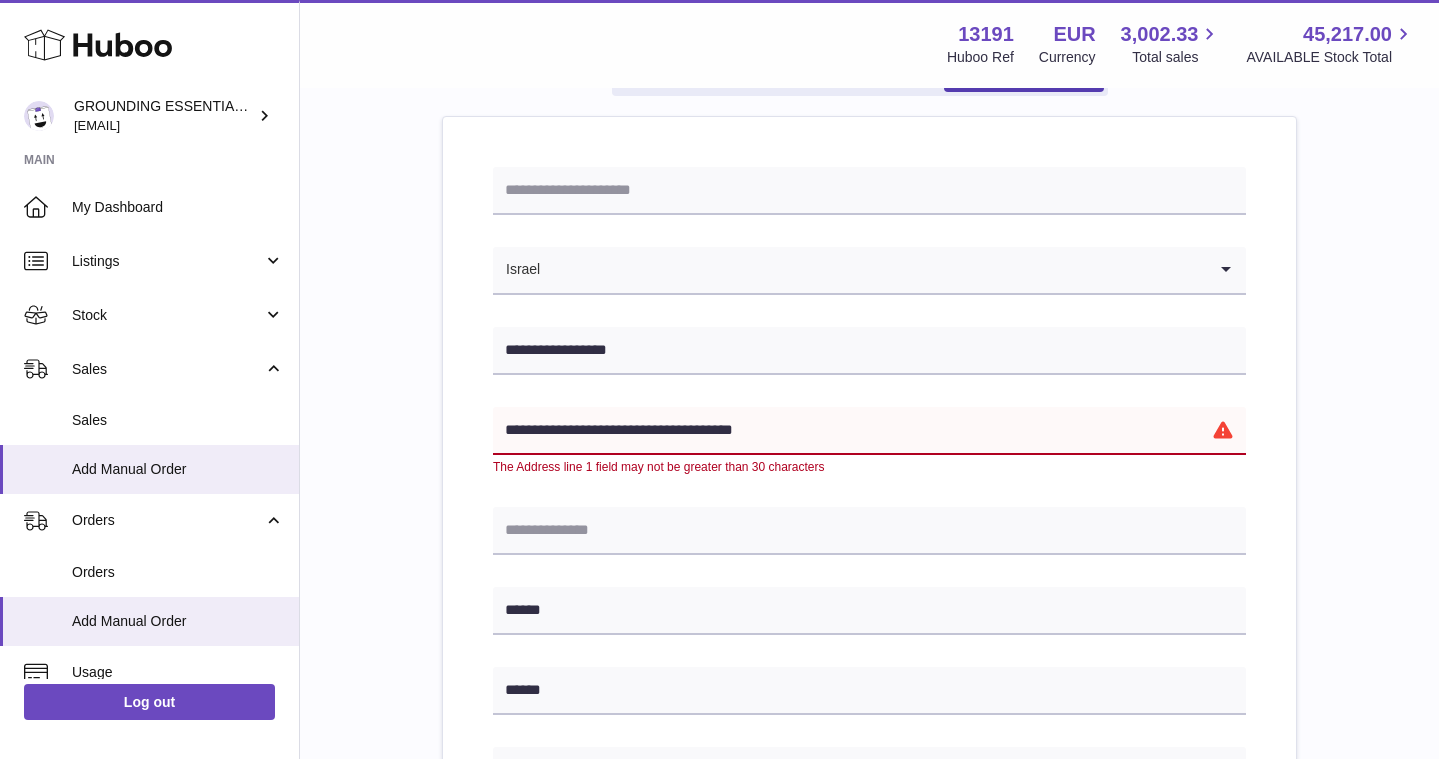 click on "**********" at bounding box center (869, 431) 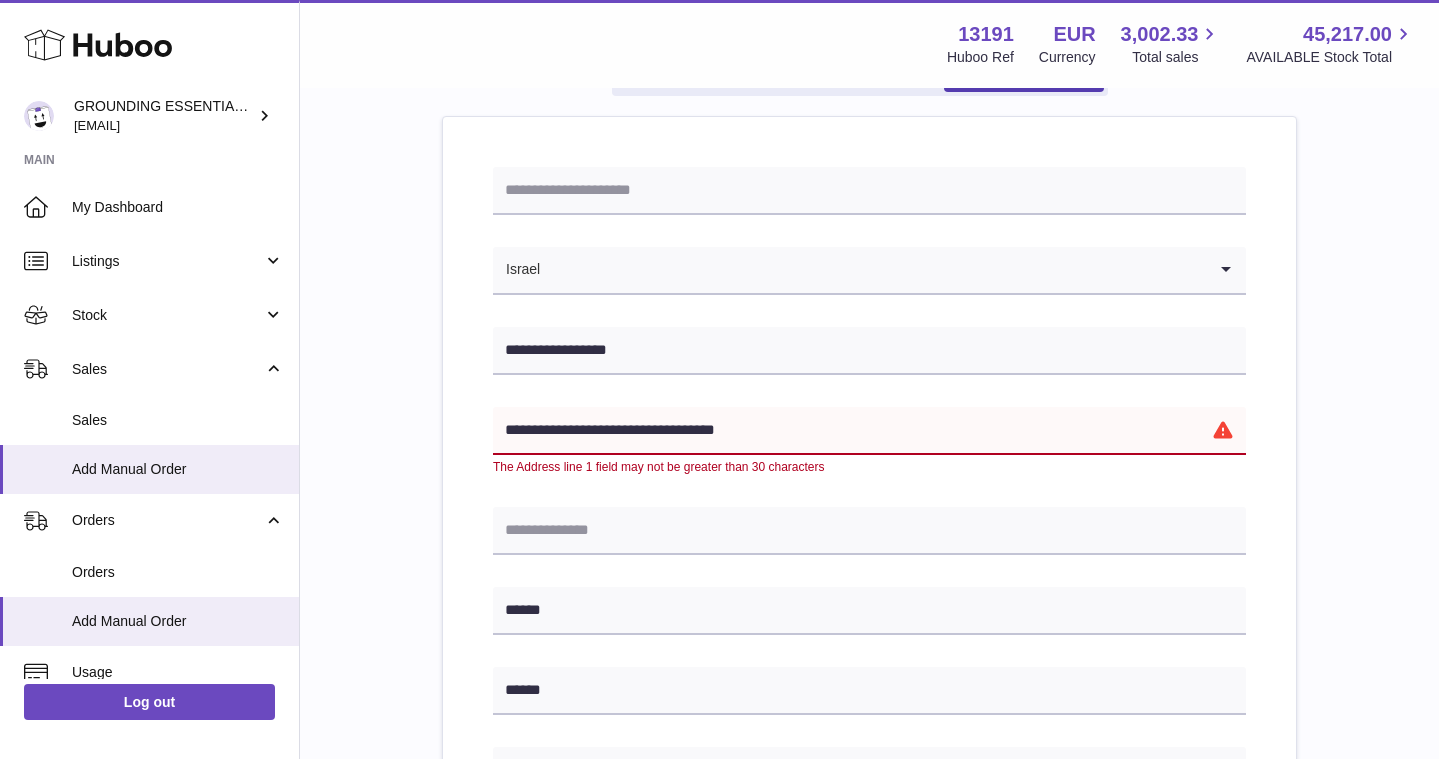 click on "**********" at bounding box center (869, 719) 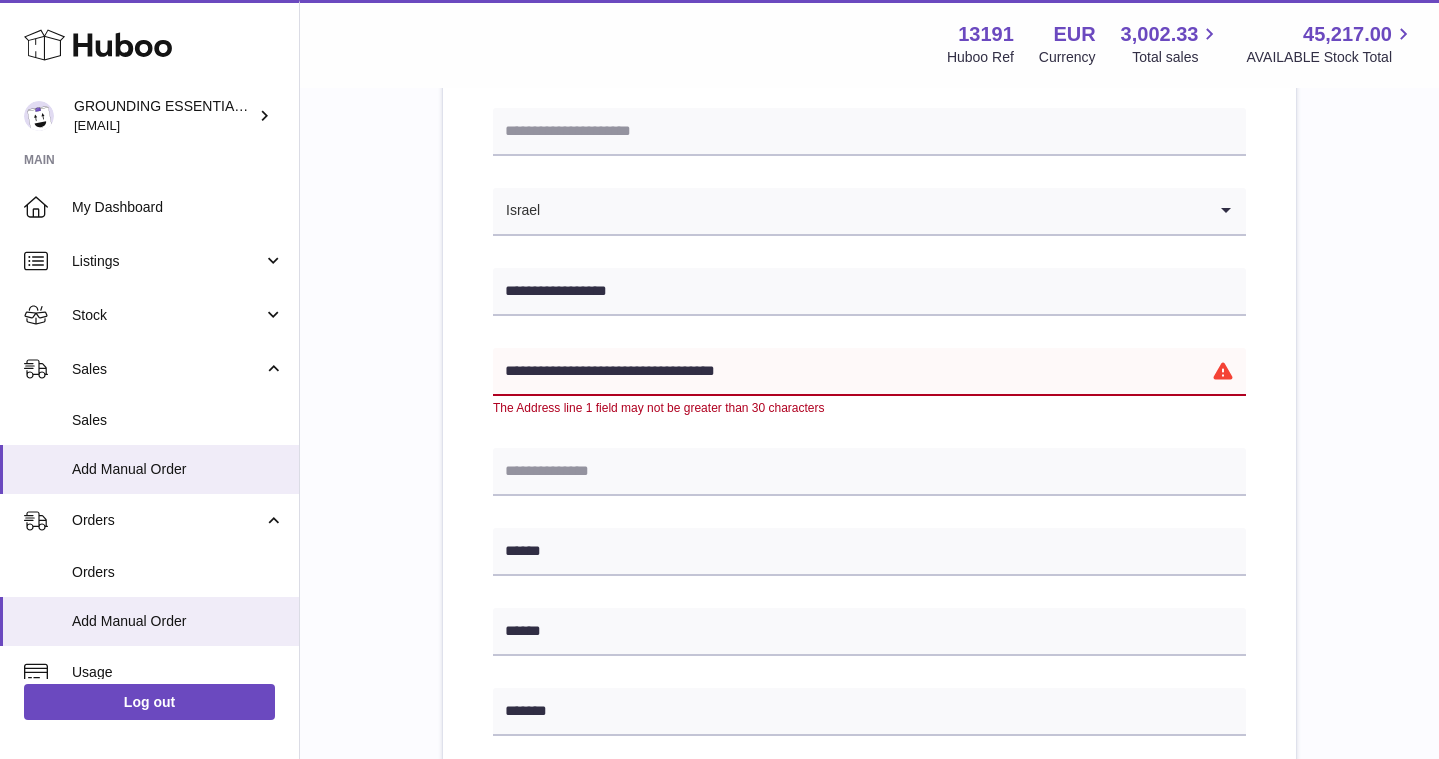 scroll, scrollTop: 273, scrollLeft: 0, axis: vertical 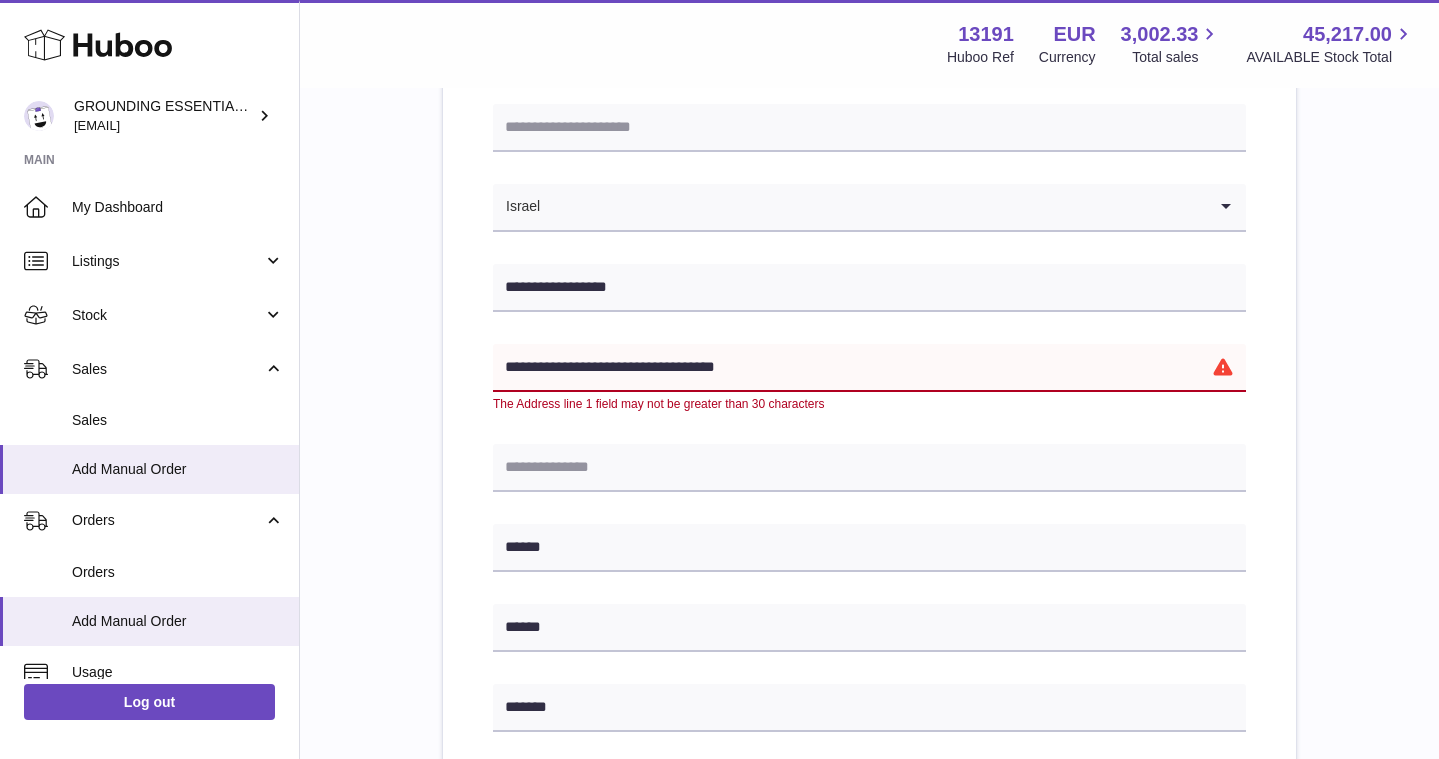 click on "**********" at bounding box center [869, 368] 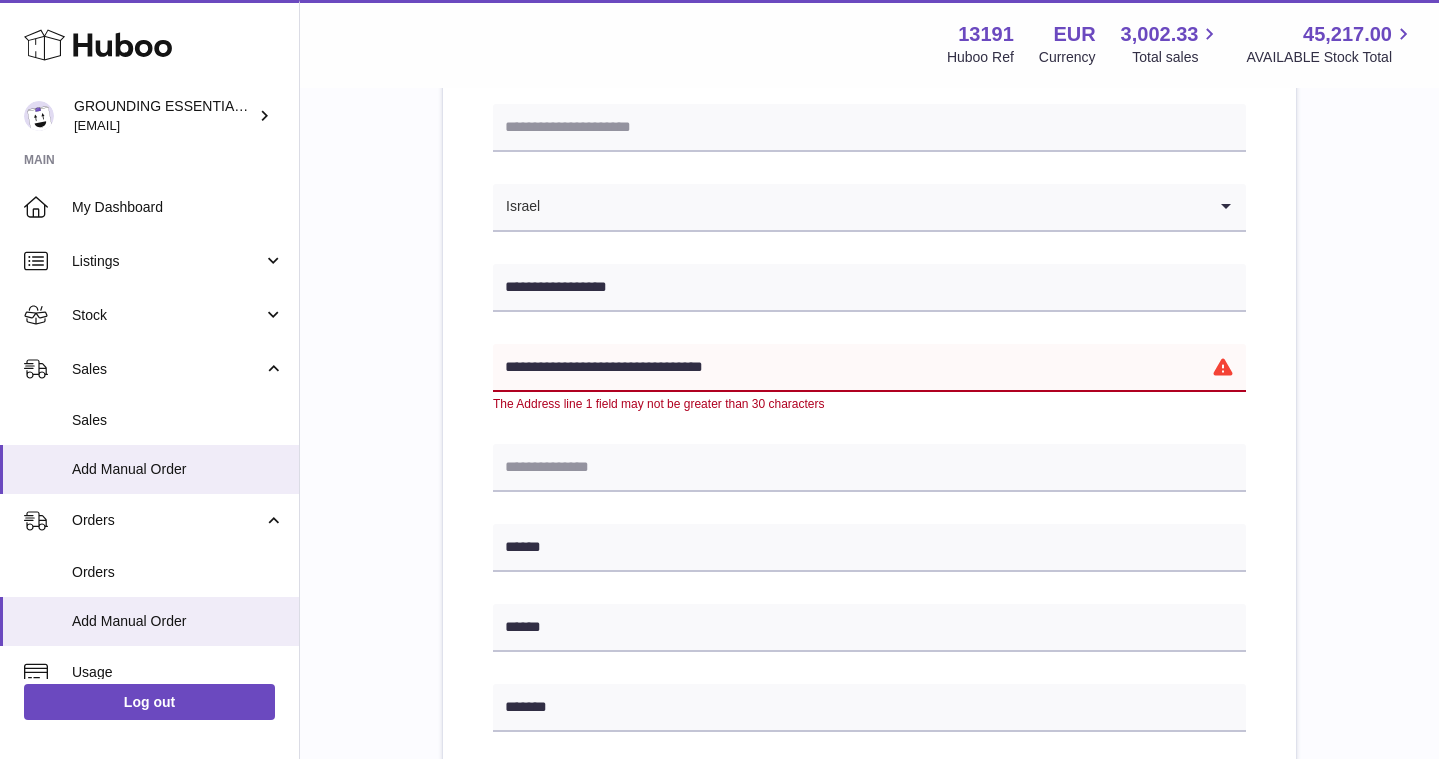click on "**********" at bounding box center (869, 368) 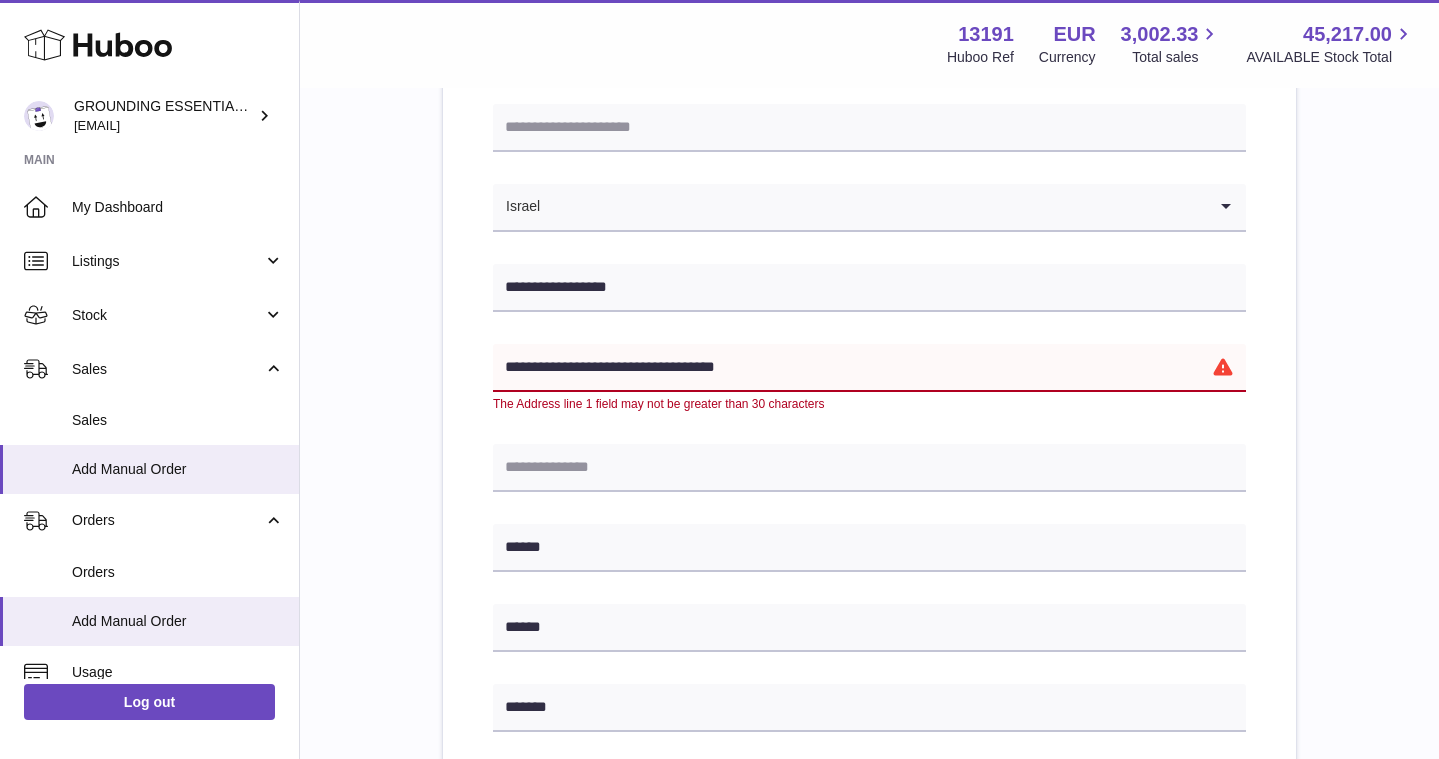 drag, startPoint x: 764, startPoint y: 371, endPoint x: 667, endPoint y: 368, distance: 97.04638 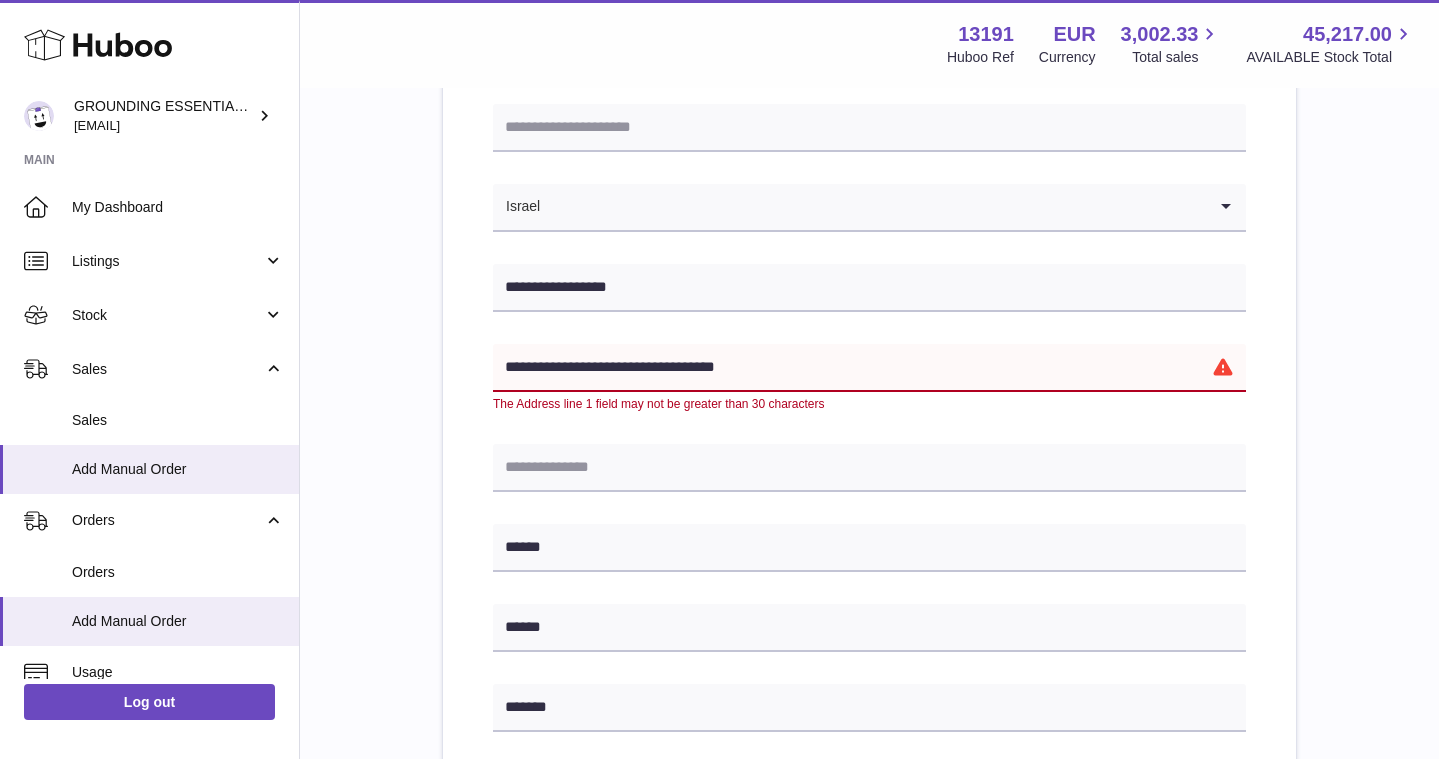 click on "**********" at bounding box center [869, 368] 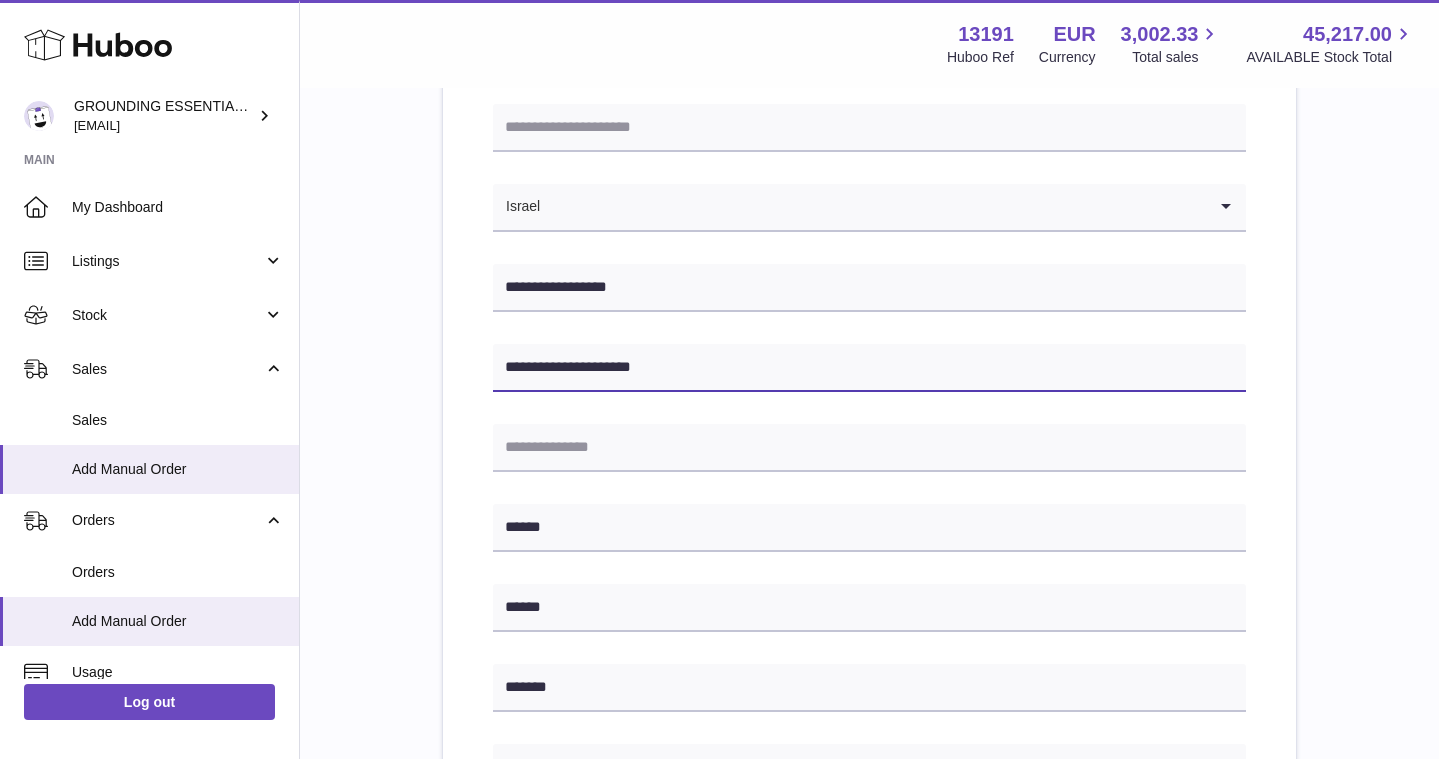 type on "**********" 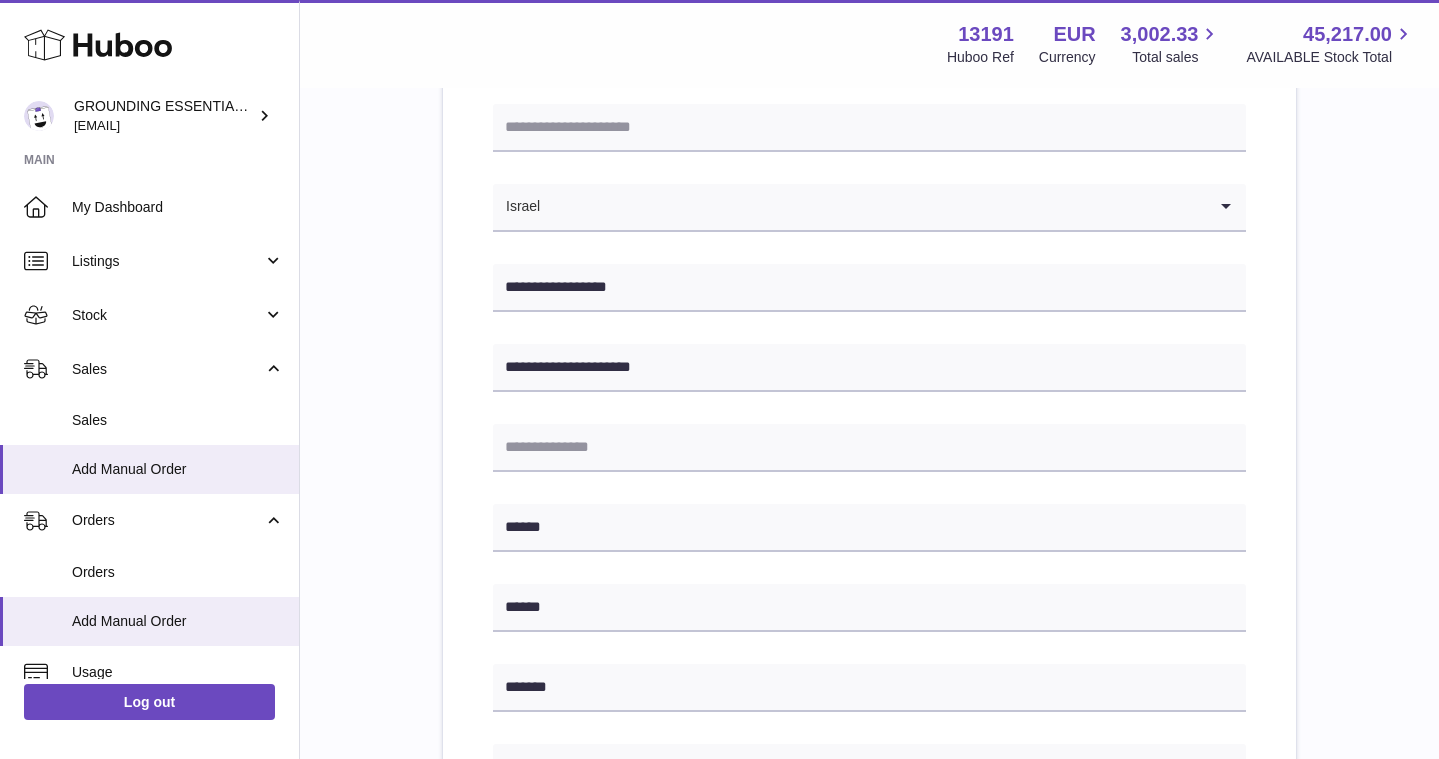 click on "**********" at bounding box center (869, 675) 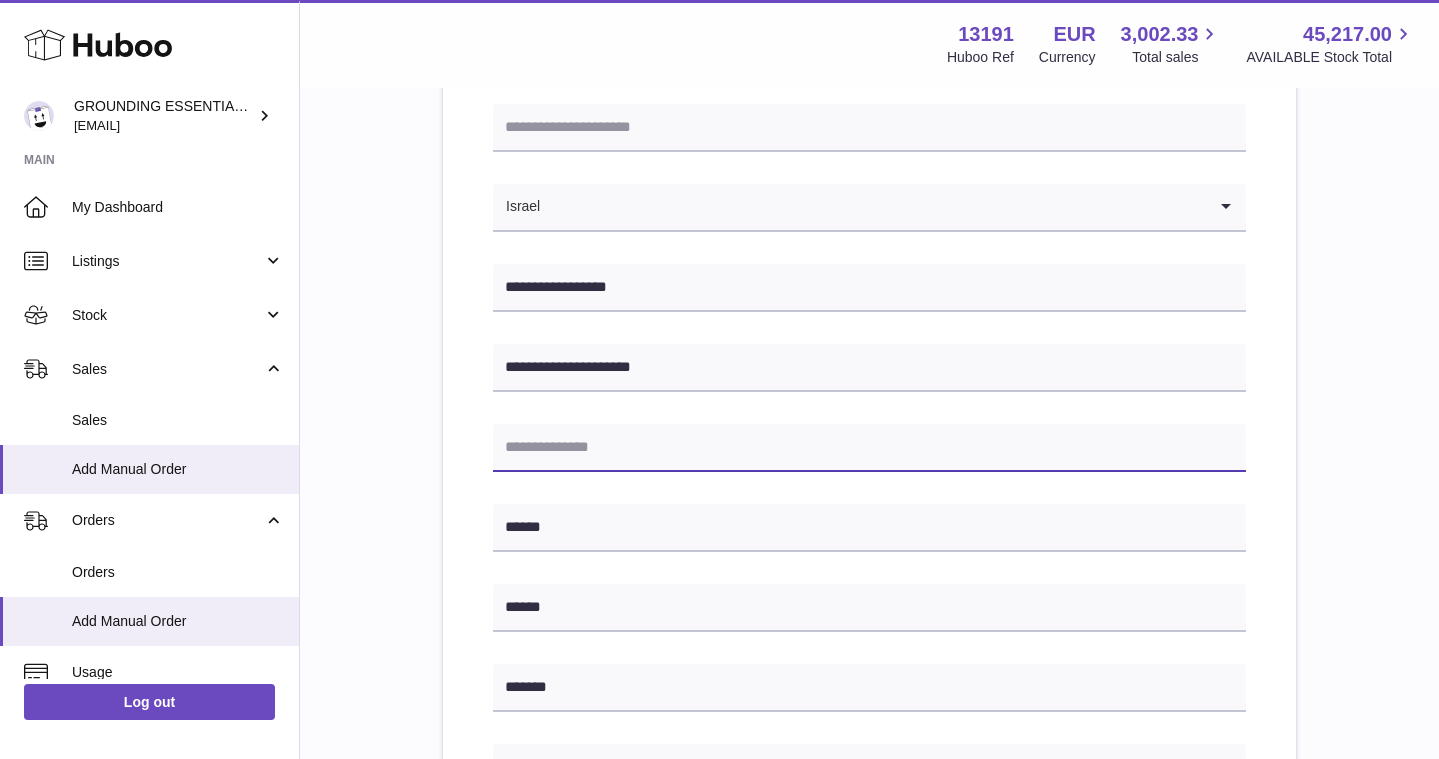 click at bounding box center (869, 448) 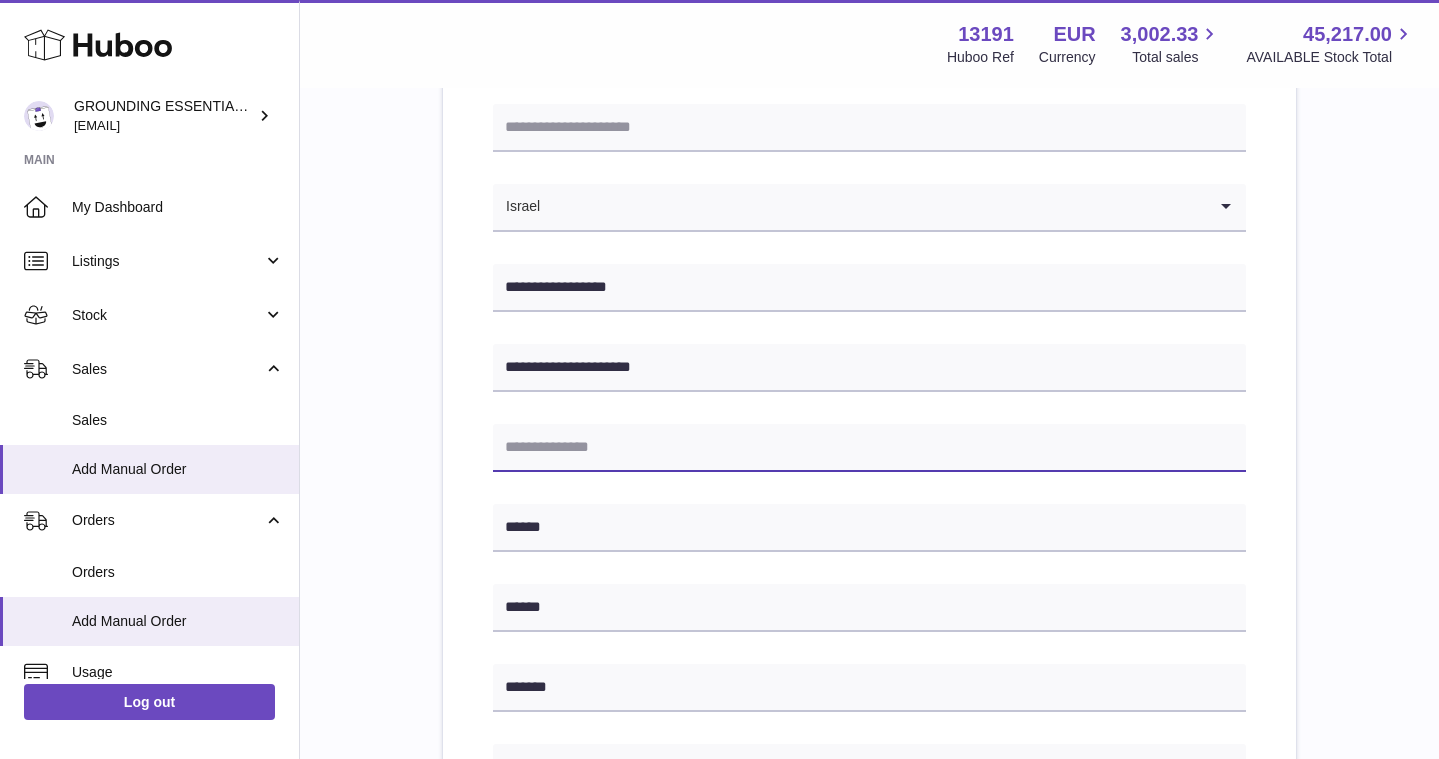 paste on "**********" 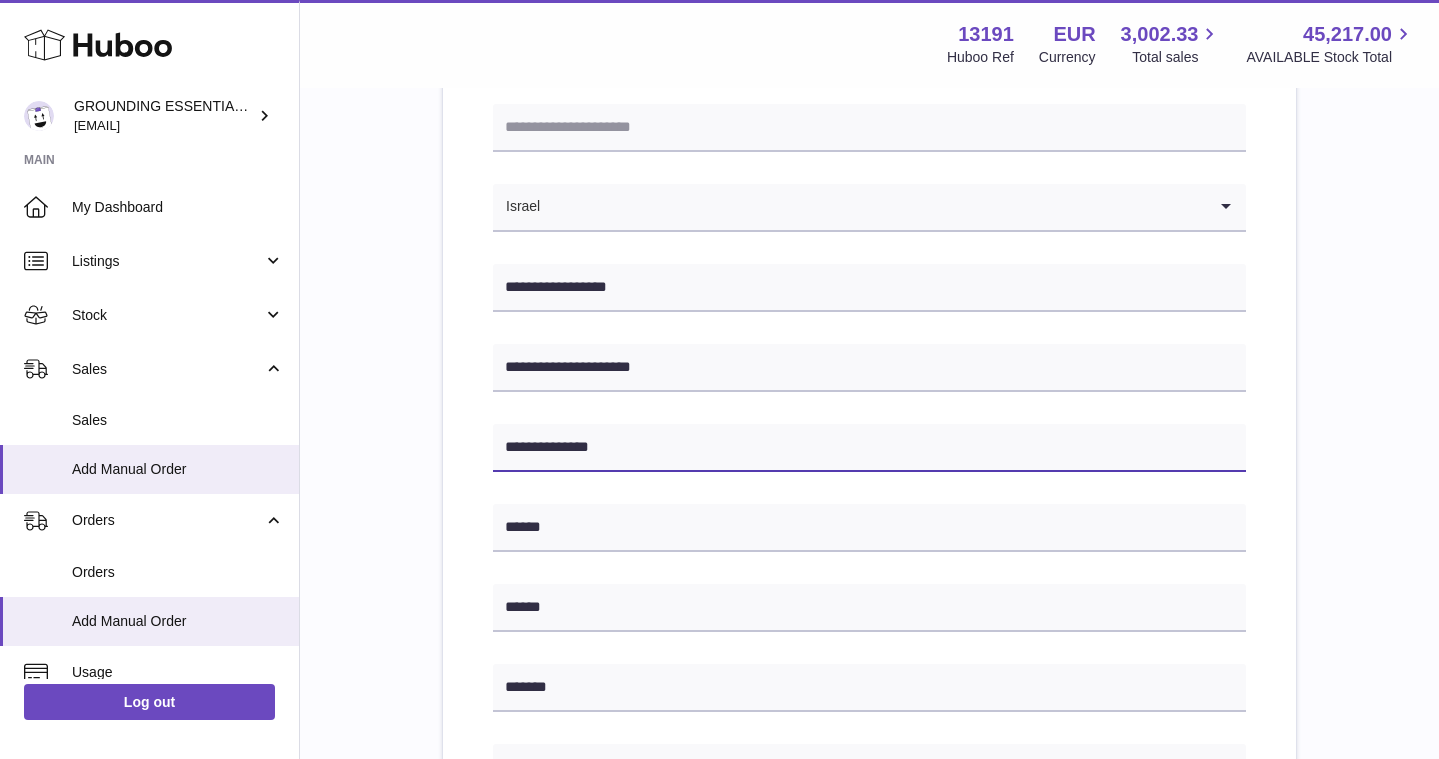 scroll, scrollTop: 1039, scrollLeft: 0, axis: vertical 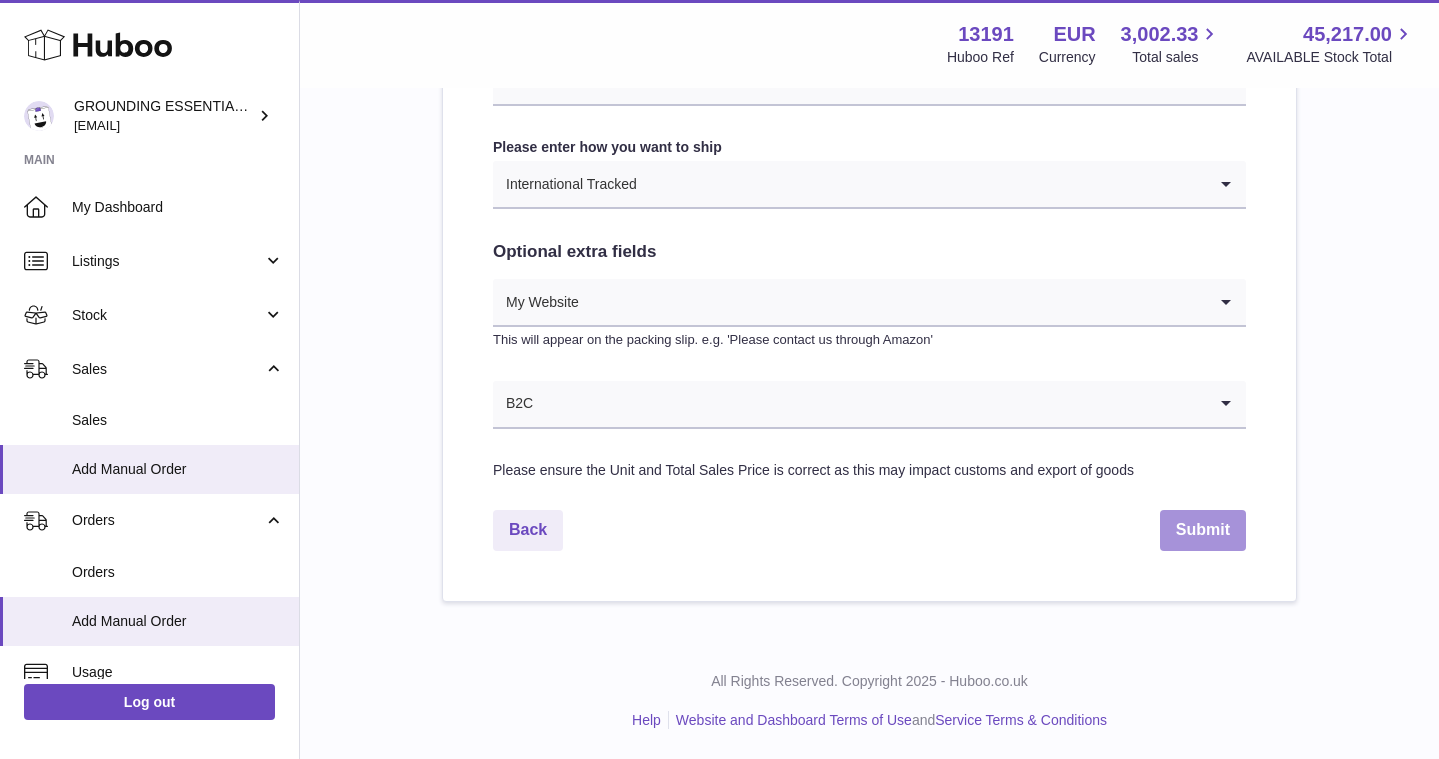 type on "**********" 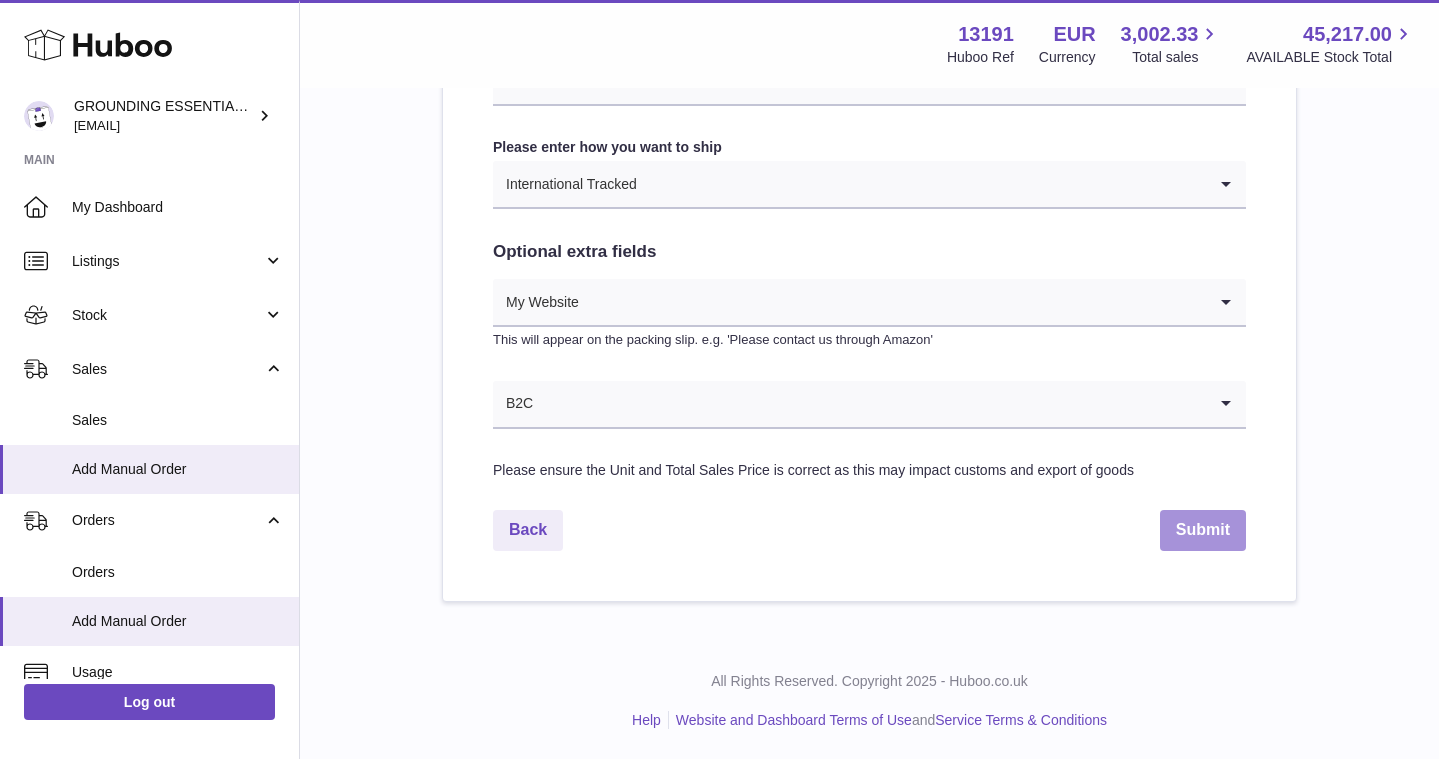 click on "Submit" at bounding box center [1203, 530] 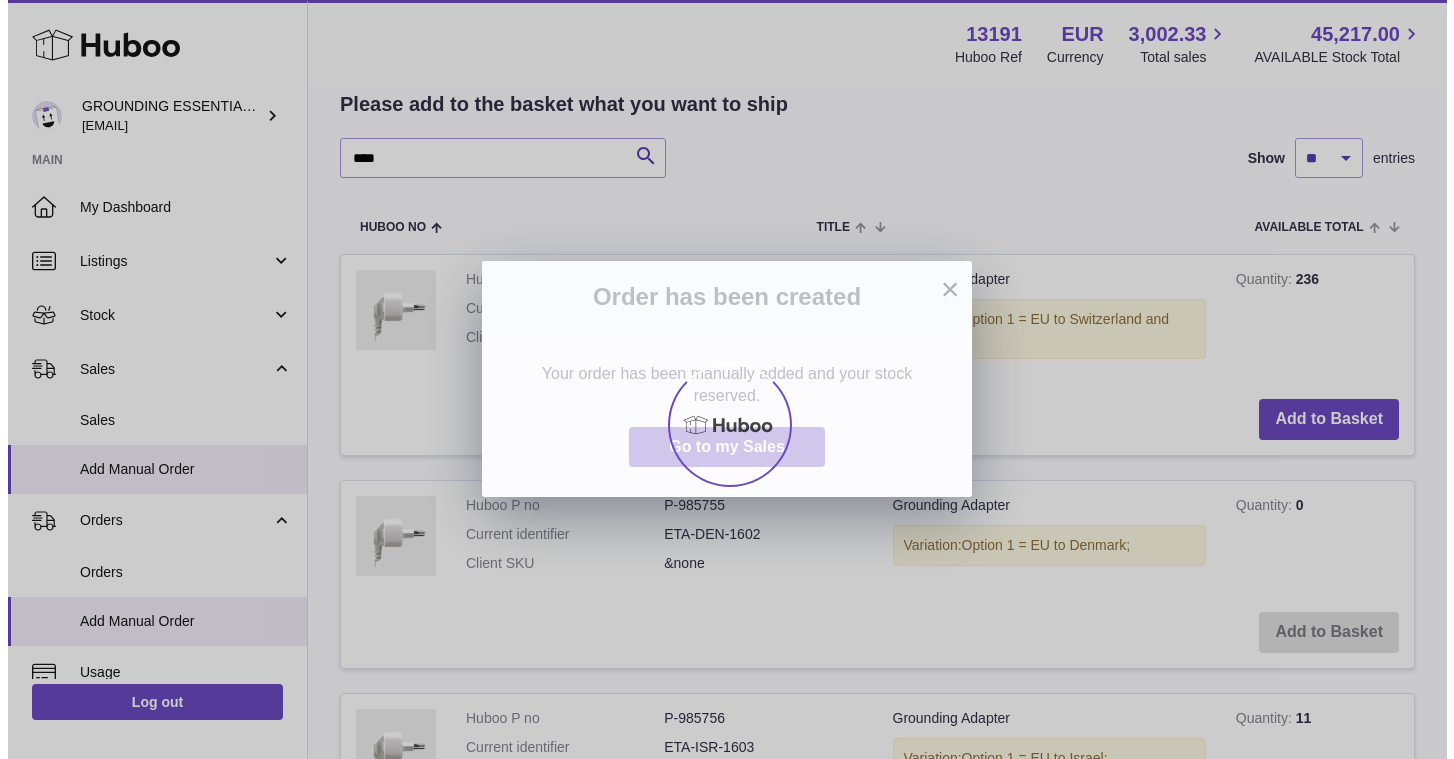 scroll, scrollTop: 0, scrollLeft: 0, axis: both 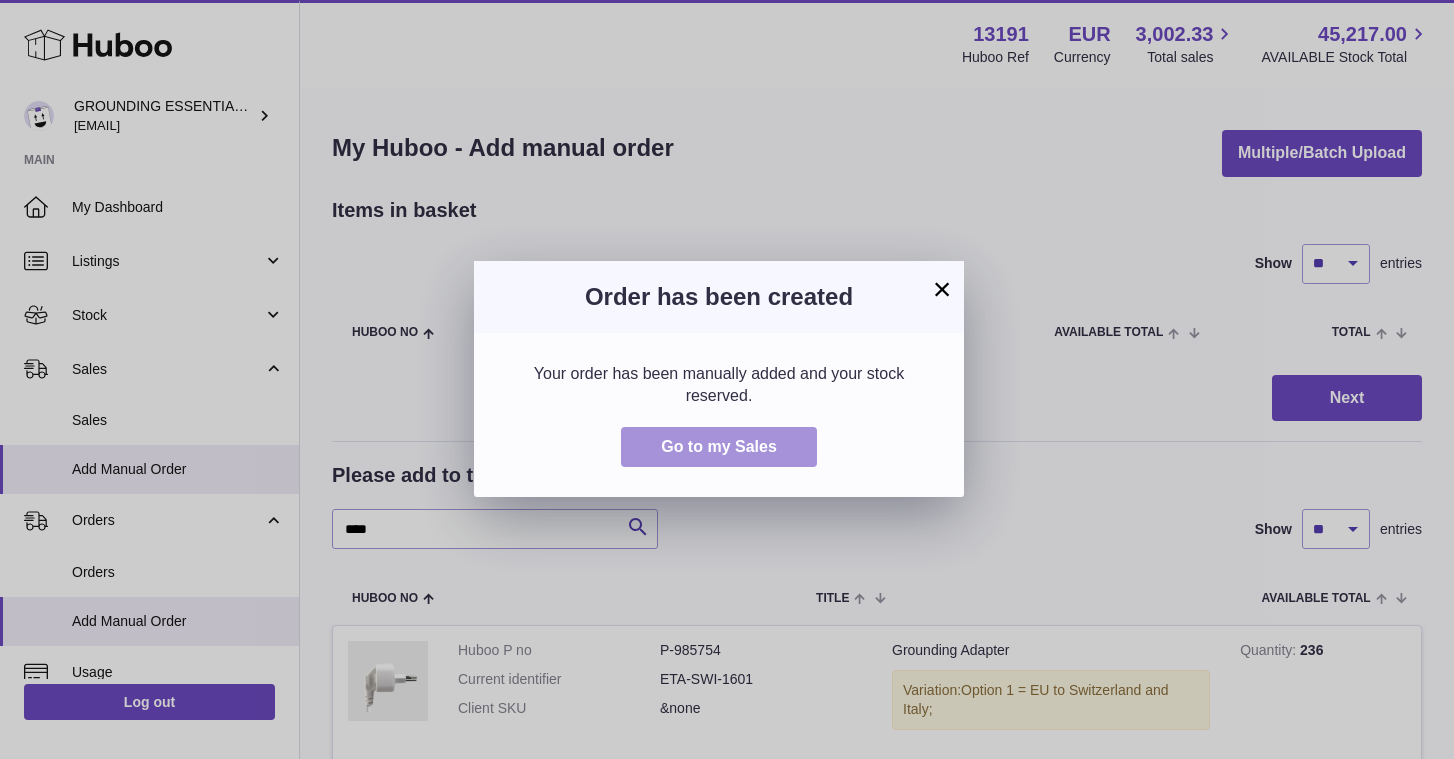 click on "Go to my Sales" at bounding box center (719, 446) 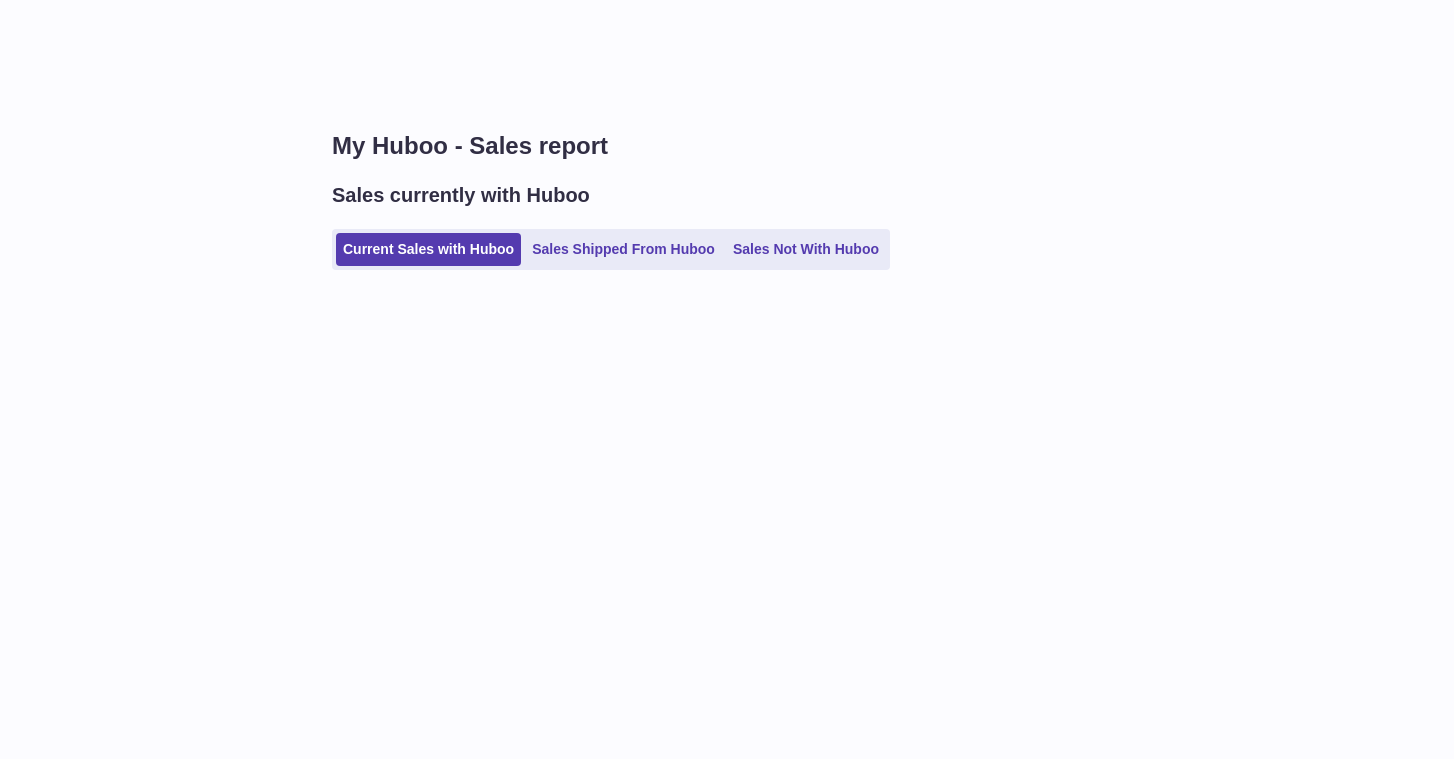 scroll, scrollTop: 0, scrollLeft: 0, axis: both 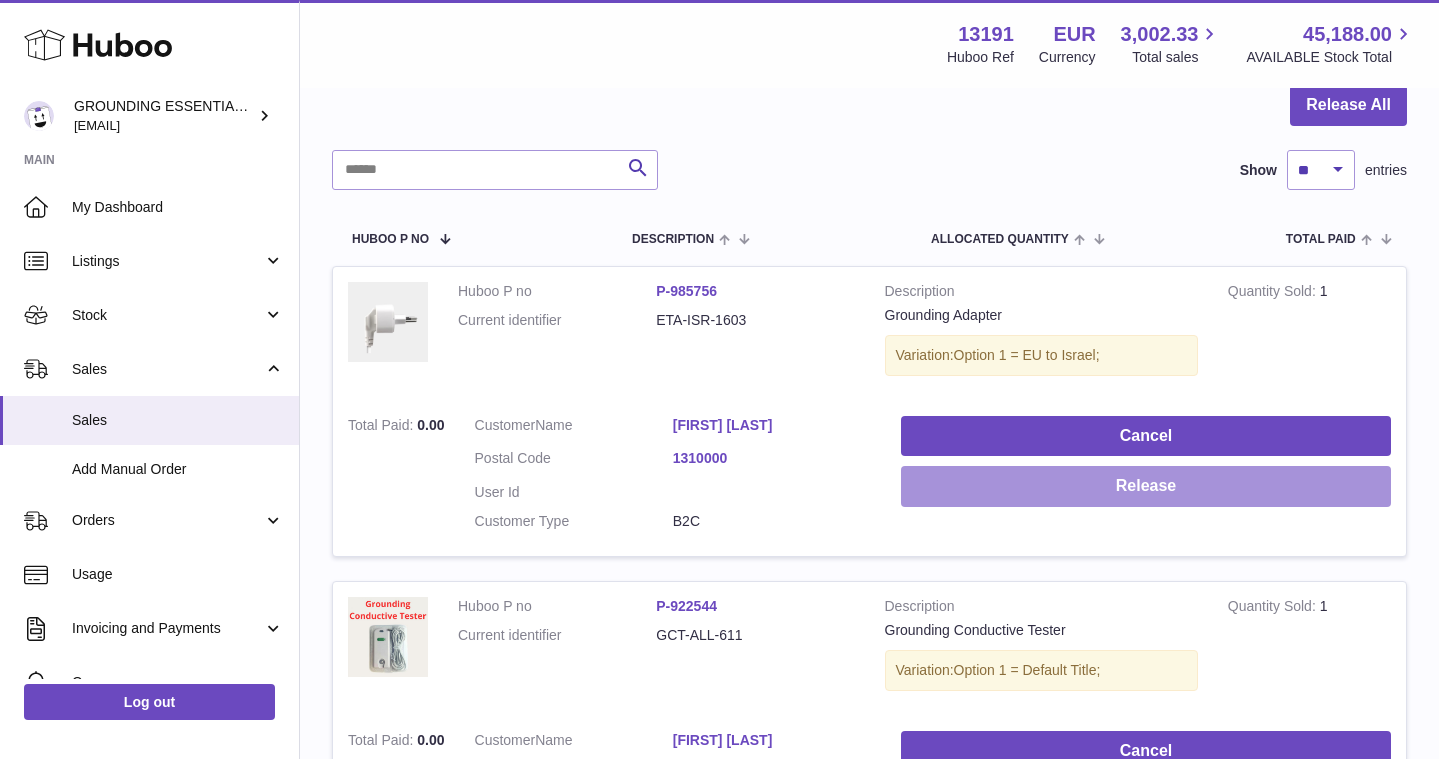 click on "Release" at bounding box center [1146, 486] 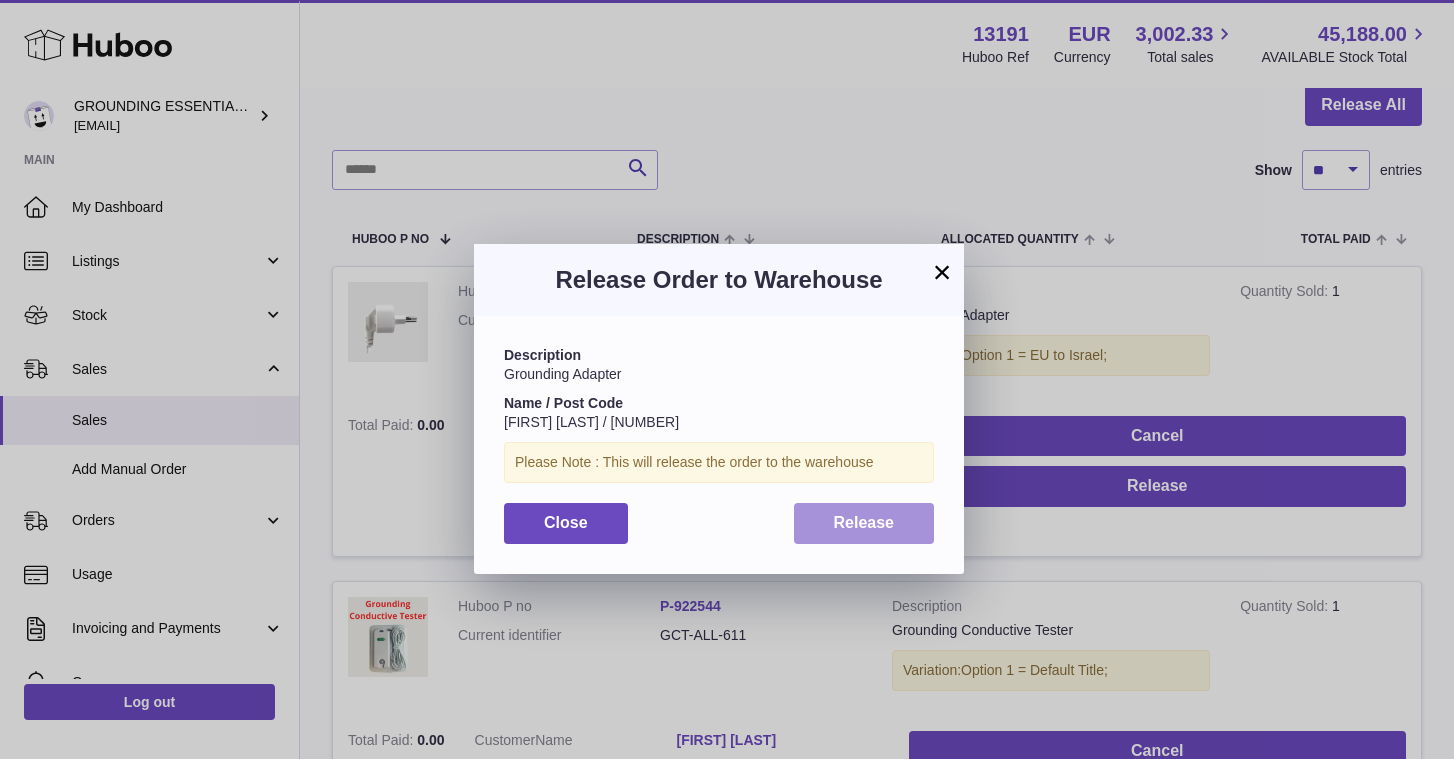 click on "Release" at bounding box center [864, 523] 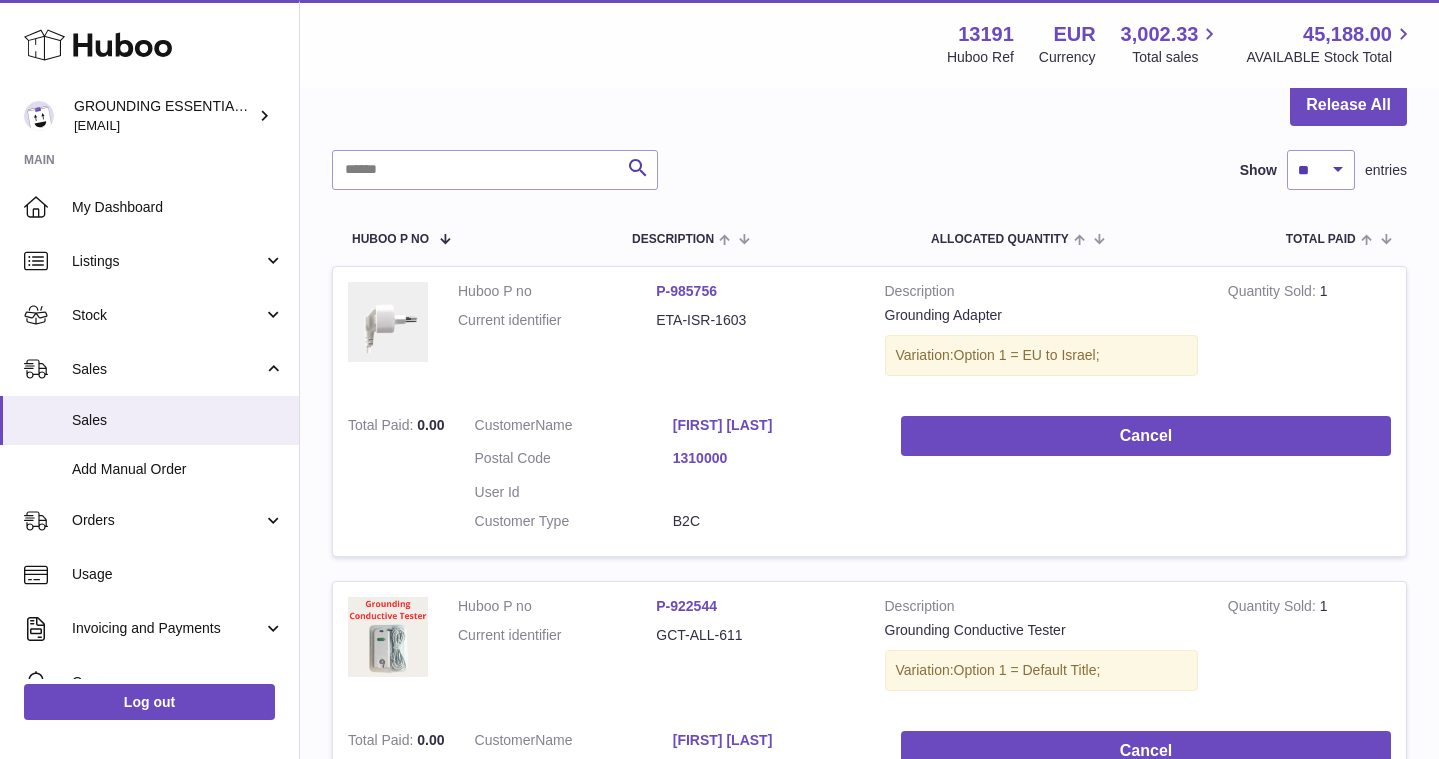 scroll, scrollTop: 454, scrollLeft: 0, axis: vertical 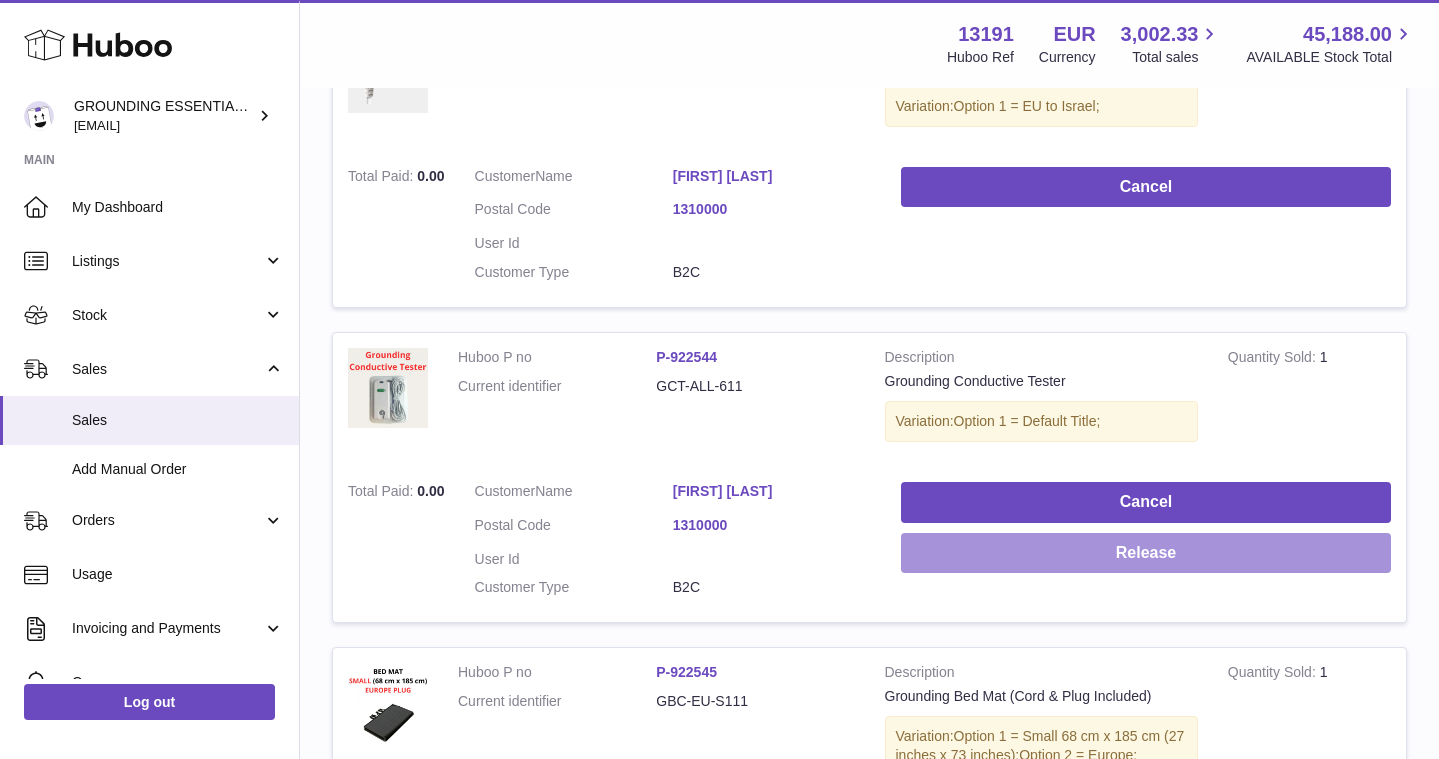click on "Release" at bounding box center [1146, 553] 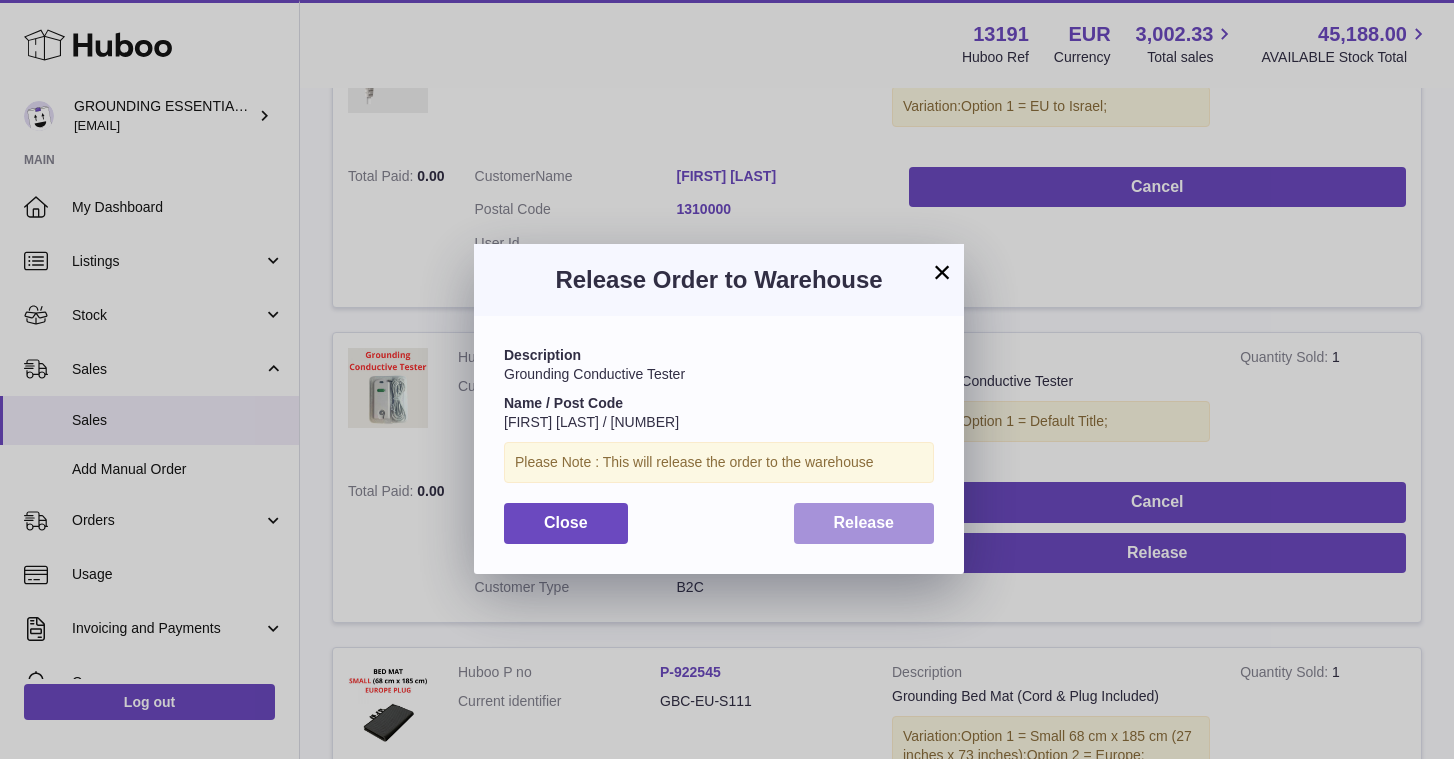 click on "Release" at bounding box center [864, 523] 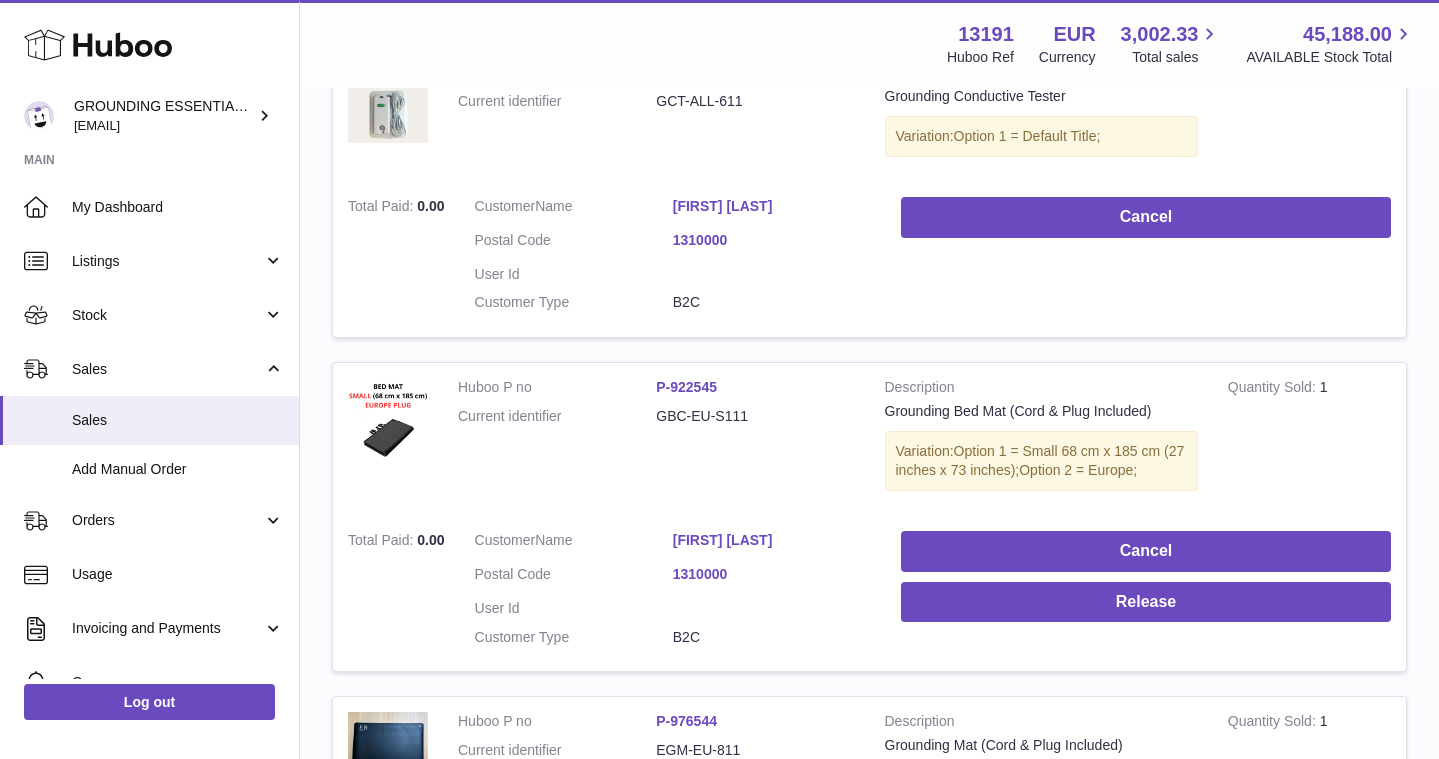 scroll, scrollTop: 886, scrollLeft: 0, axis: vertical 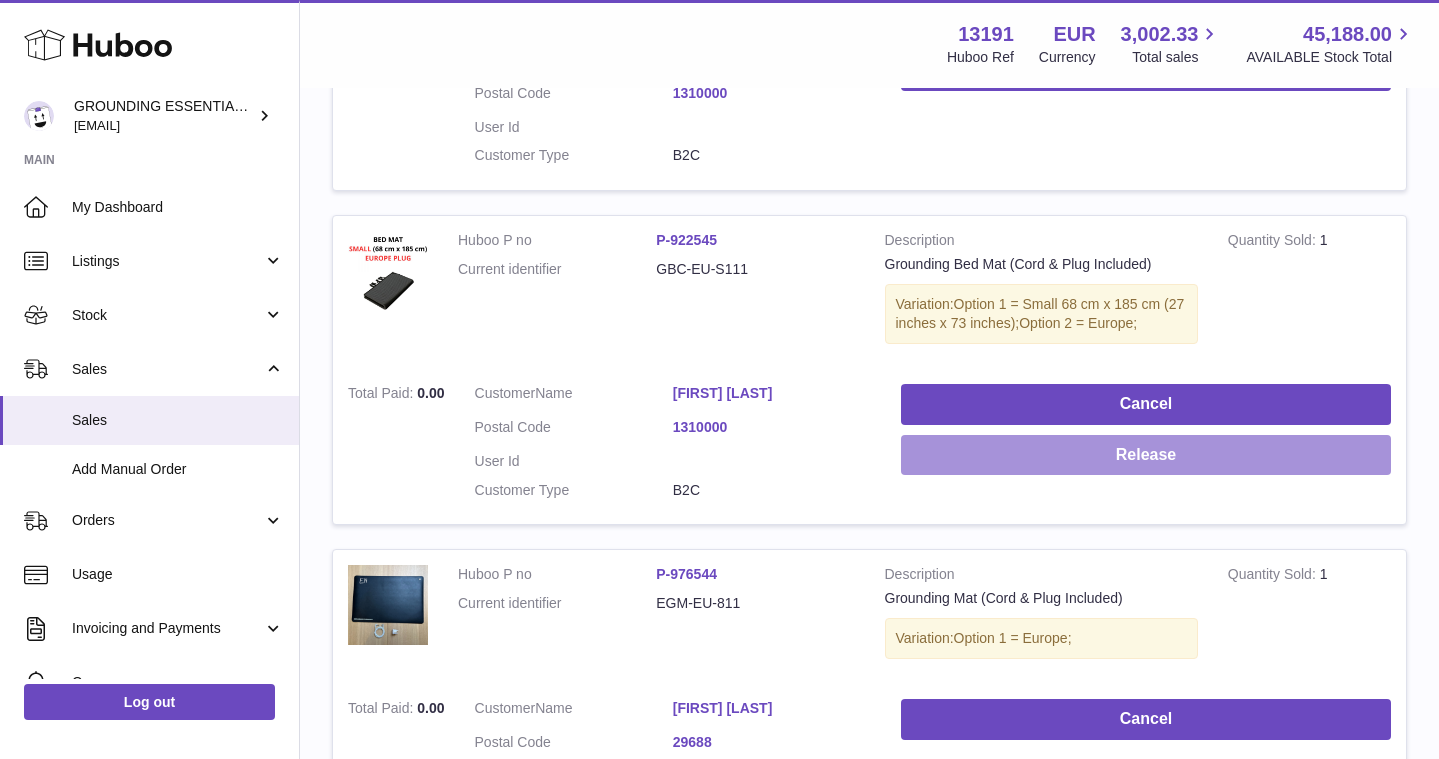 click on "Release" at bounding box center (1146, 455) 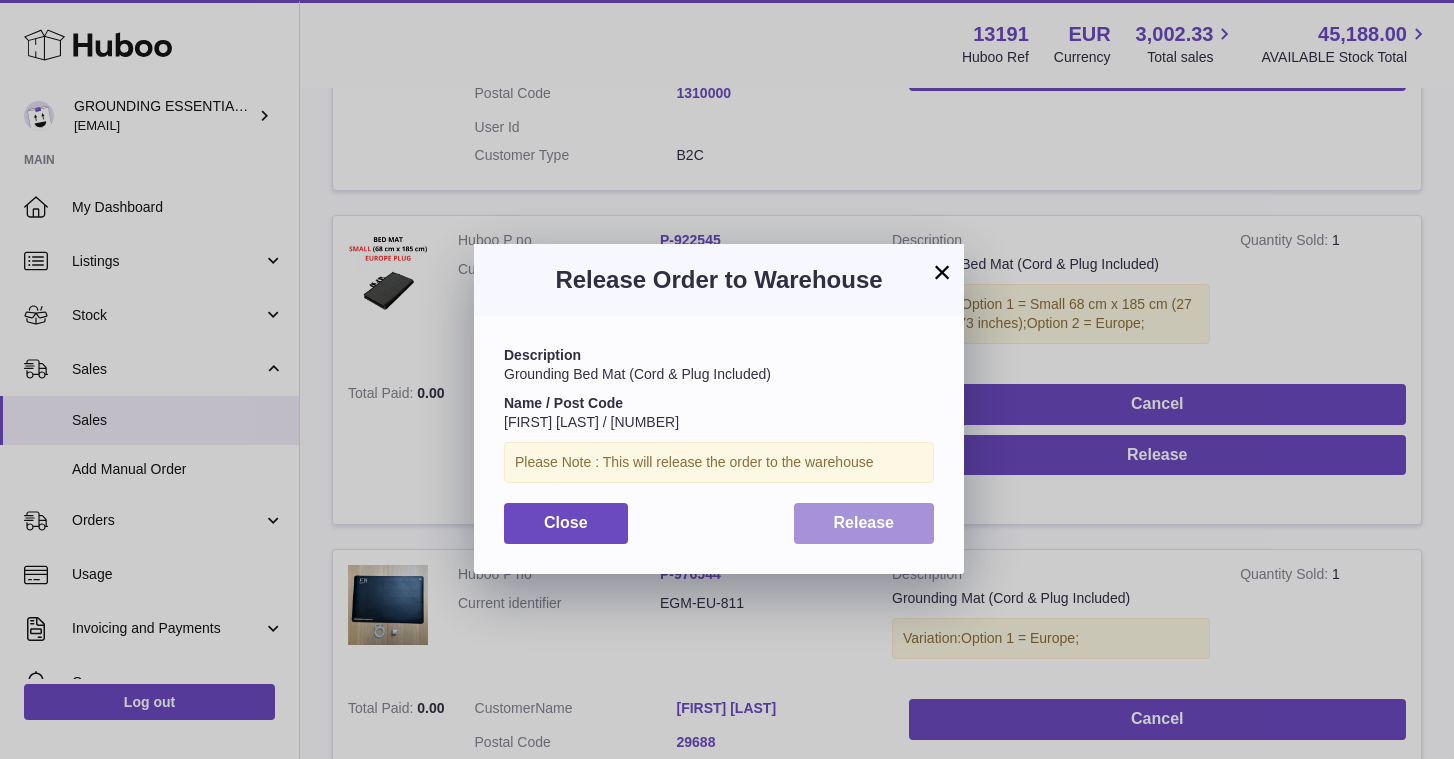 click on "Release" at bounding box center (864, 522) 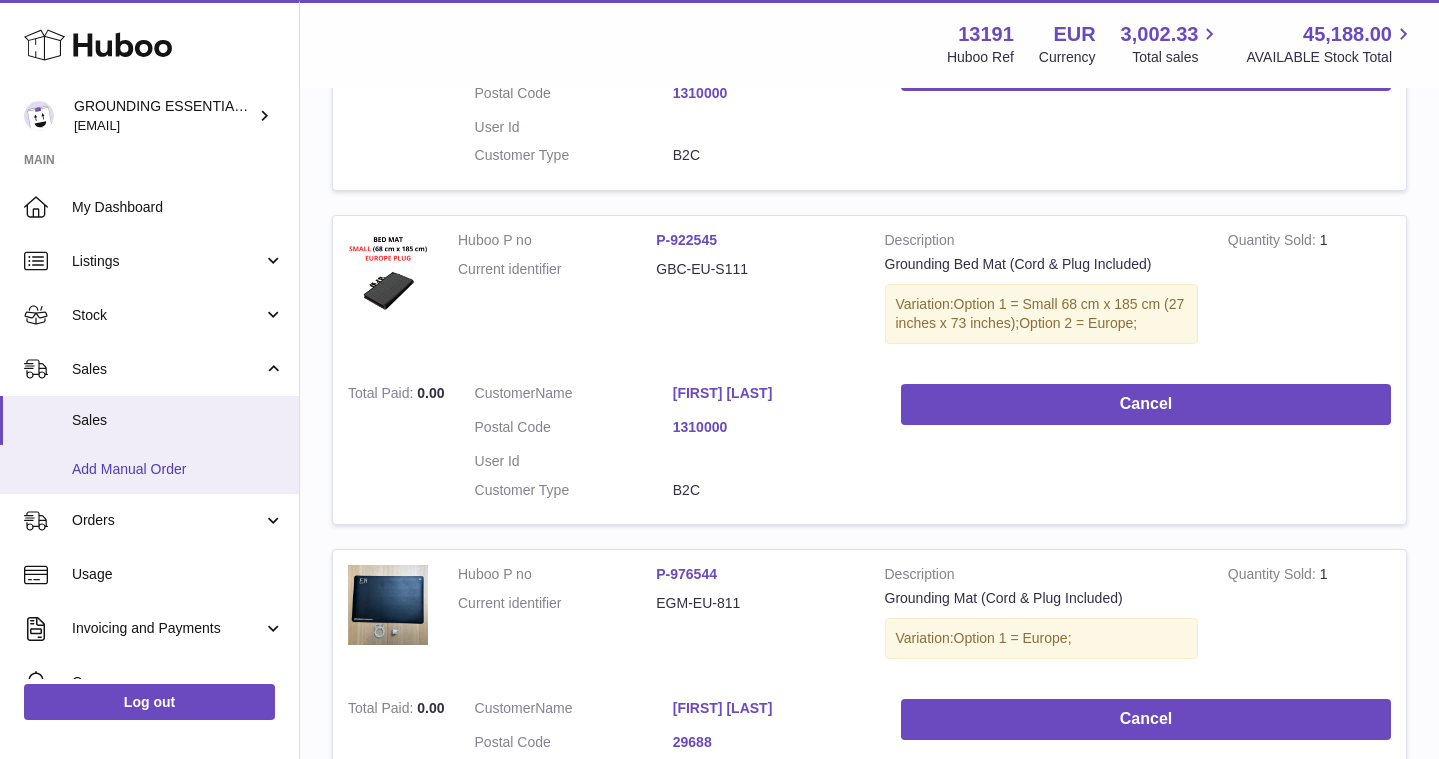 click on "Add Manual Order" at bounding box center (178, 469) 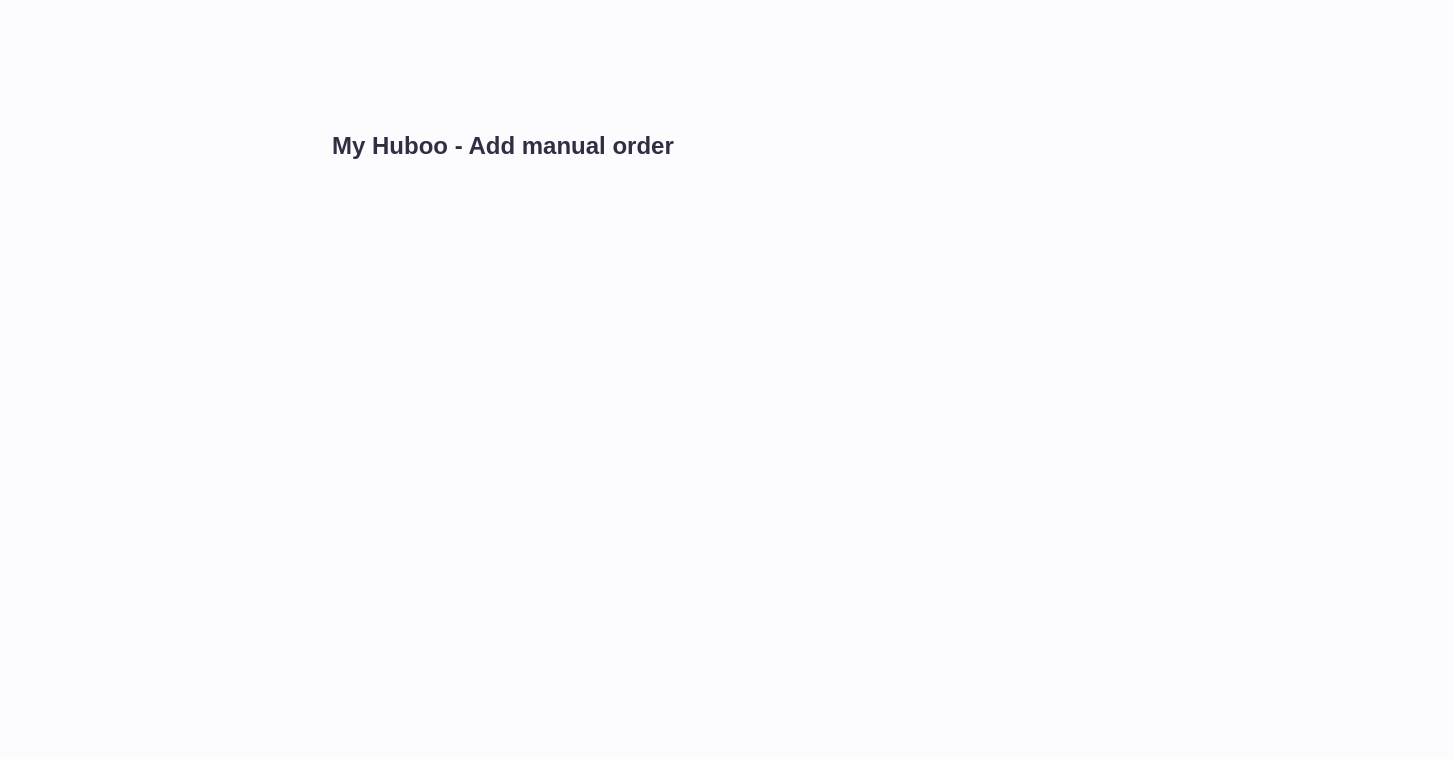 scroll, scrollTop: 0, scrollLeft: 0, axis: both 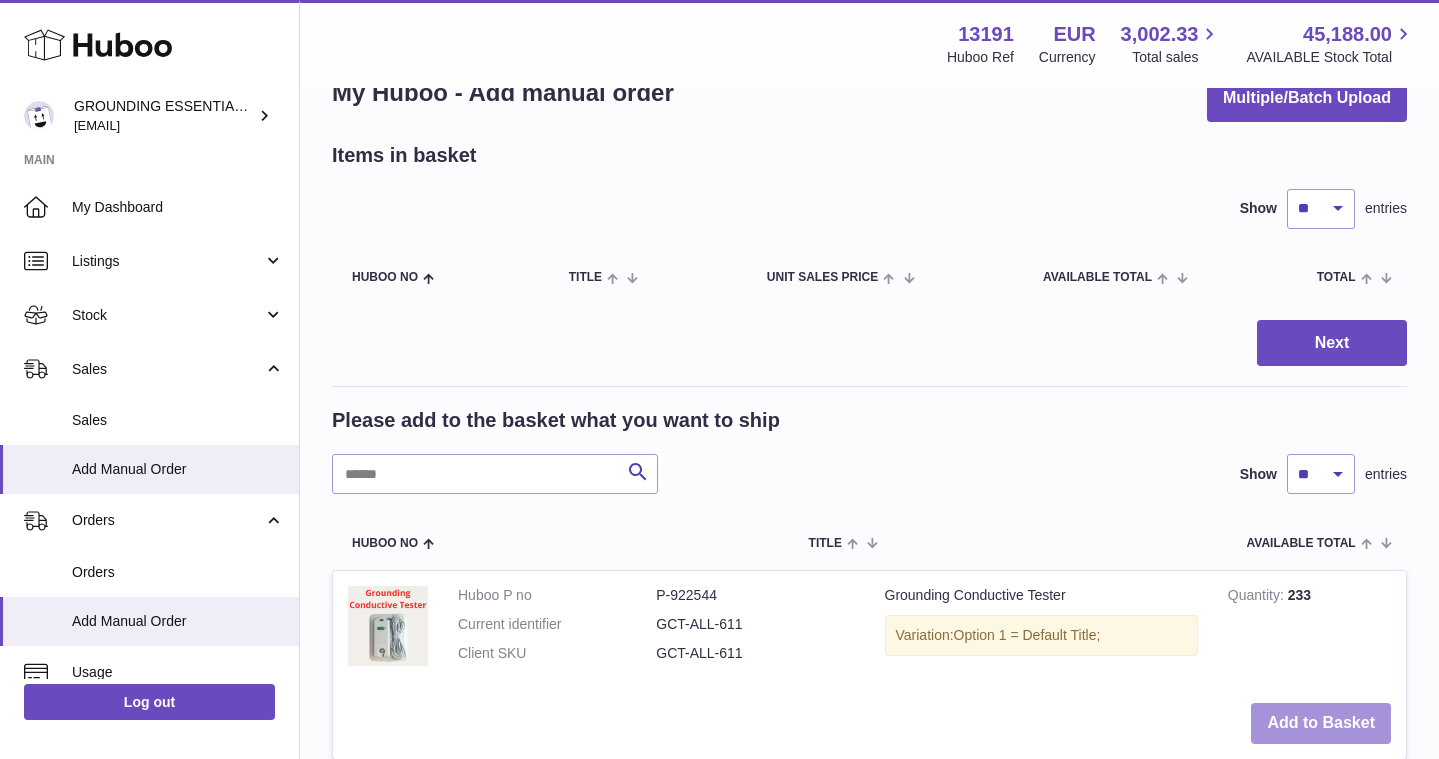 click on "Add to Basket" at bounding box center [1321, 723] 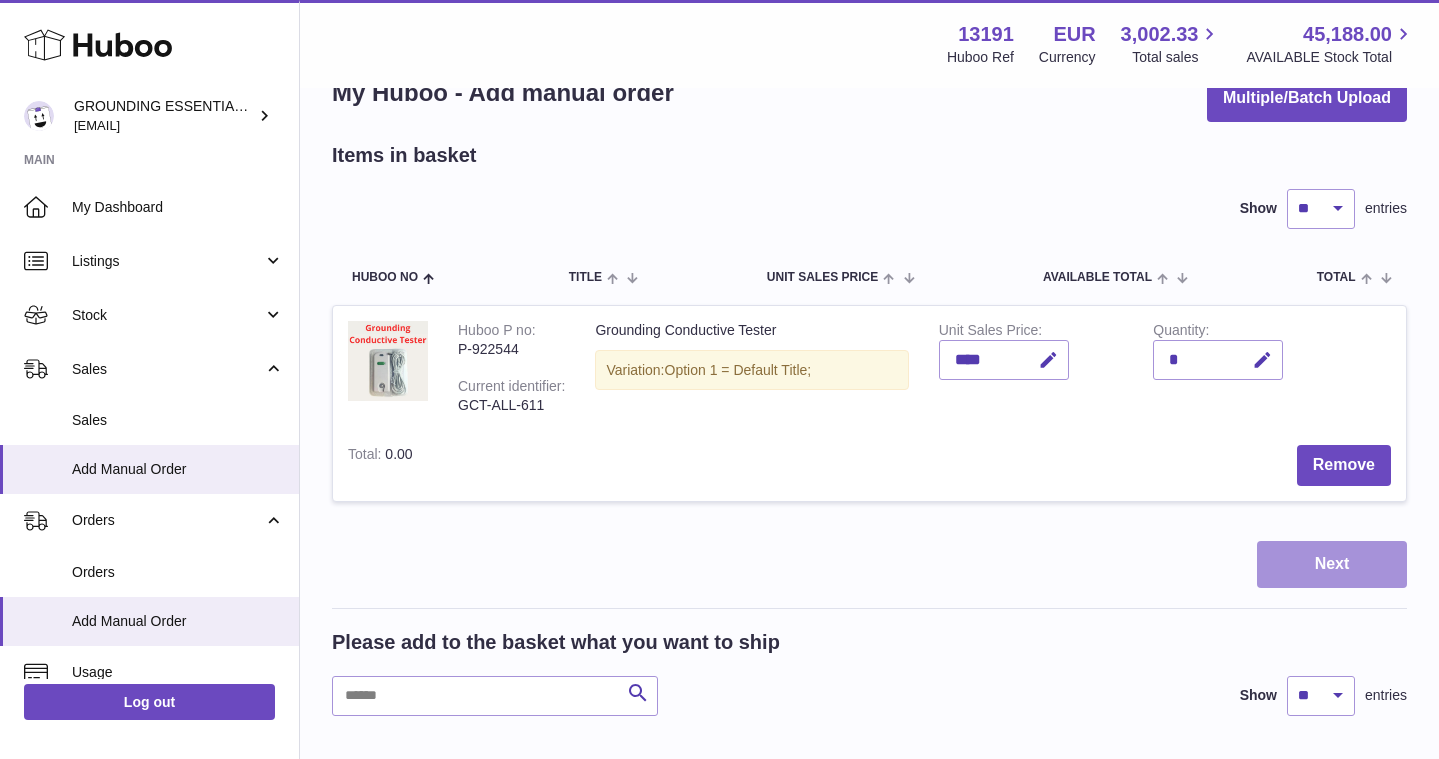click on "Next" at bounding box center (1332, 564) 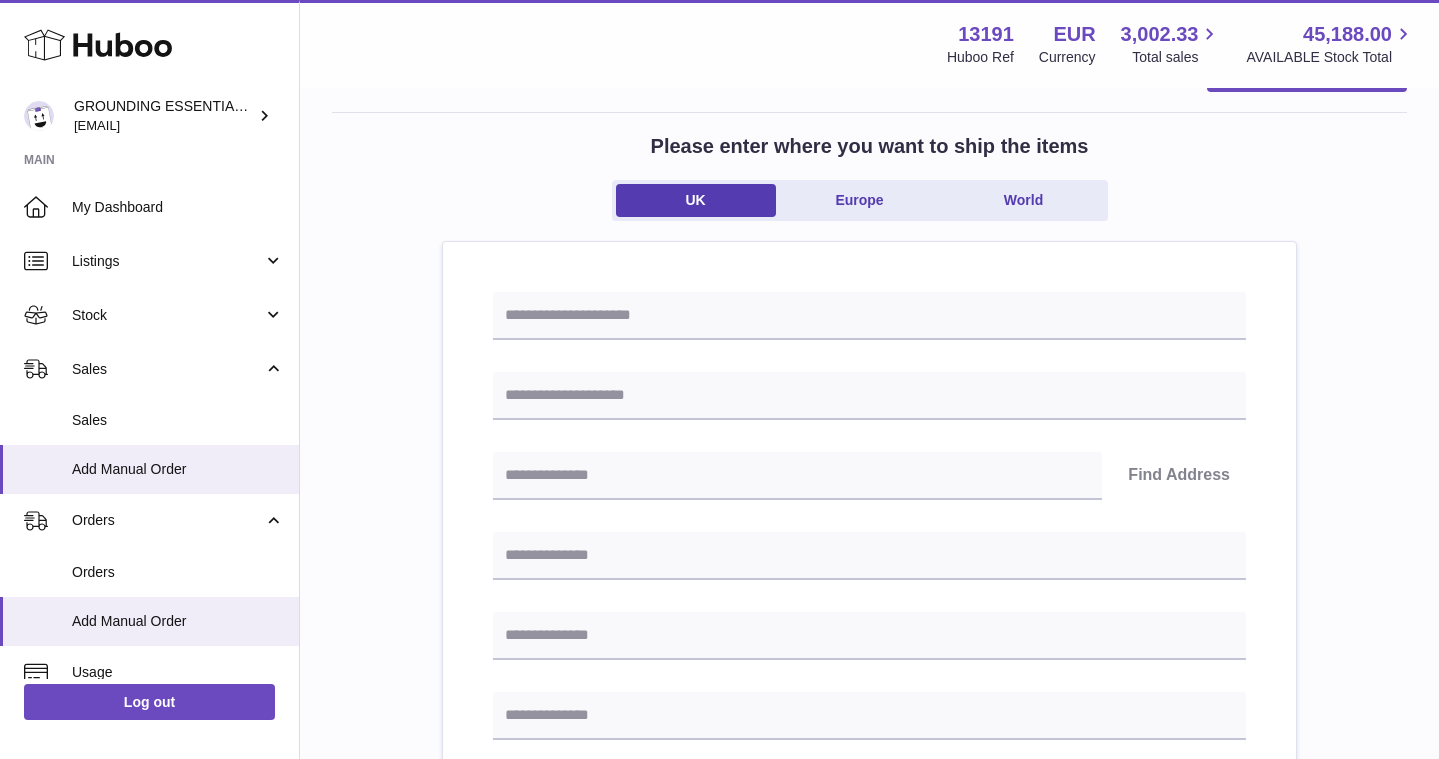 scroll, scrollTop: 93, scrollLeft: 0, axis: vertical 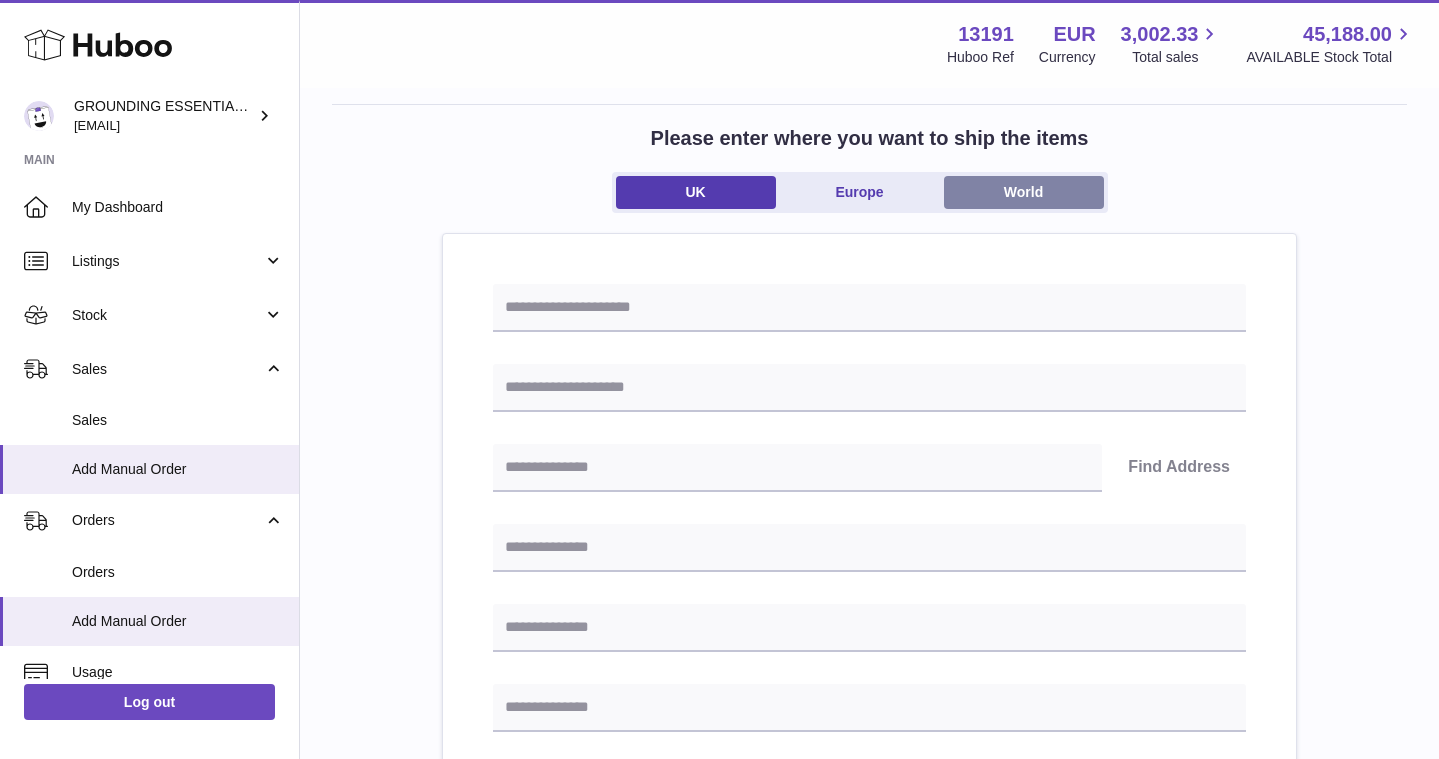 click on "World" at bounding box center (1024, 192) 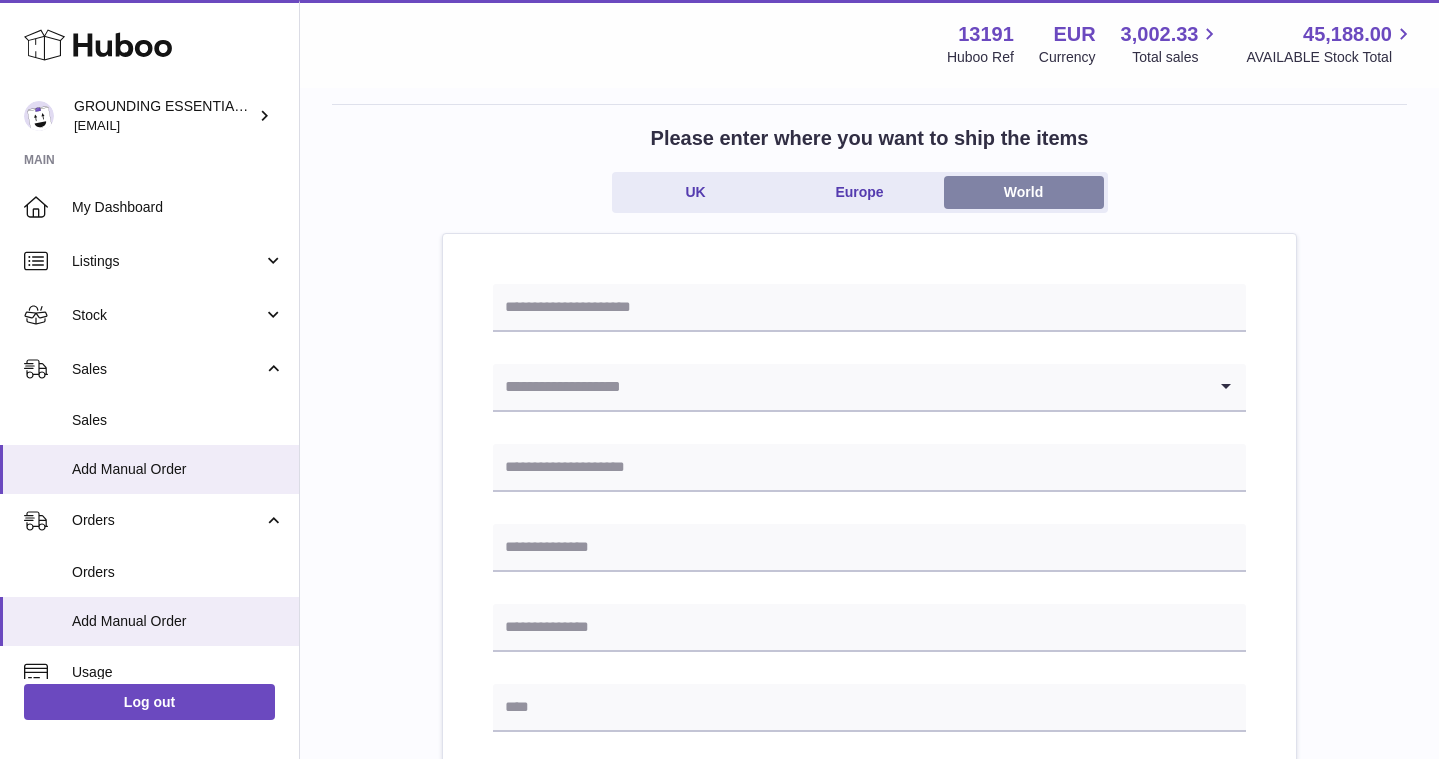 scroll, scrollTop: 0, scrollLeft: 0, axis: both 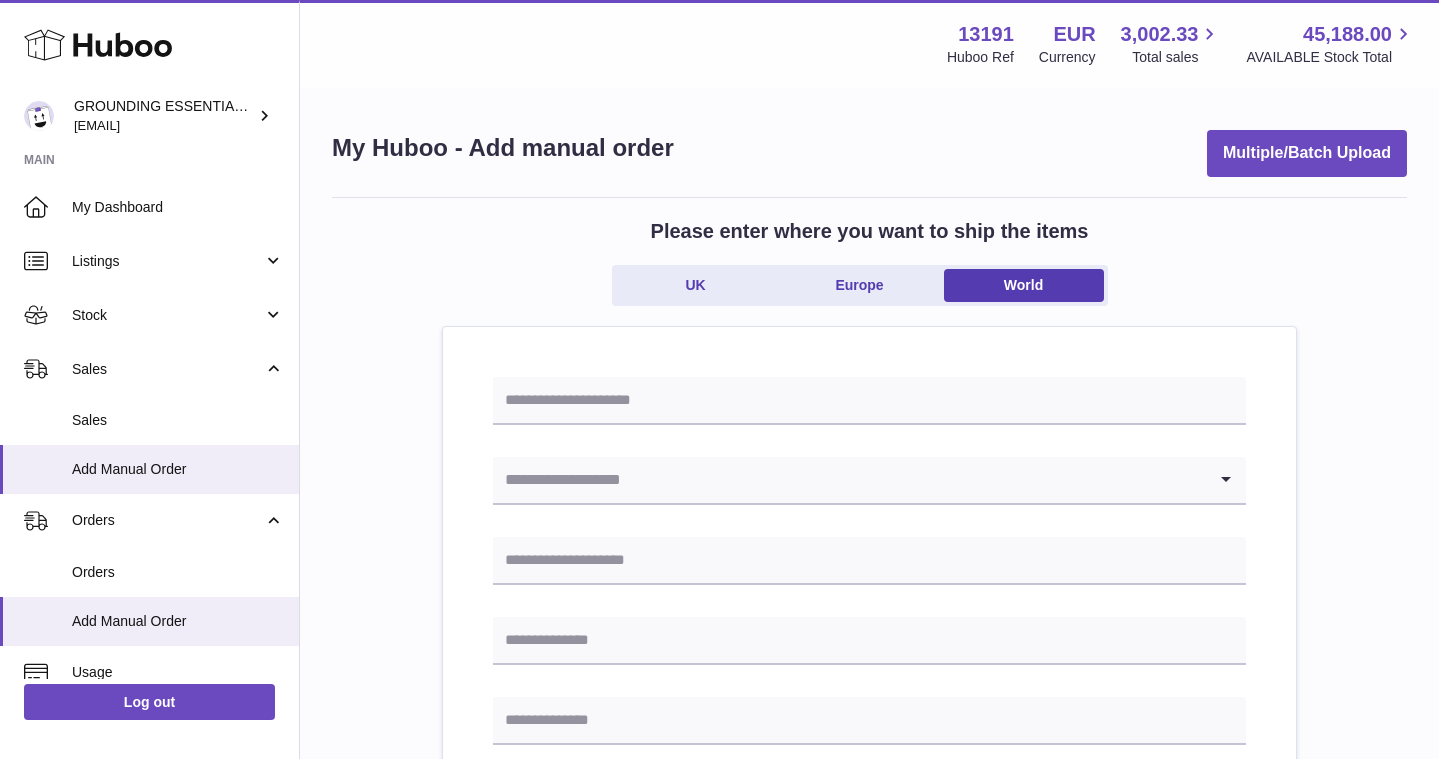 click on "Loading...
Please enter how you want to ship             Loading...
You require an order to be fulfilled which is going directly to another business or retailer rather than directly to a consumer. Please ensure you have contacted our customer service department for further information relating to any associated costs and (order completion) timescales, before proceeding.
Optional extra fields             Loading...       This will appear on the packing slip. e.g. 'Please contact us through Amazon'
B2C
Loading..." at bounding box center [869, 948] 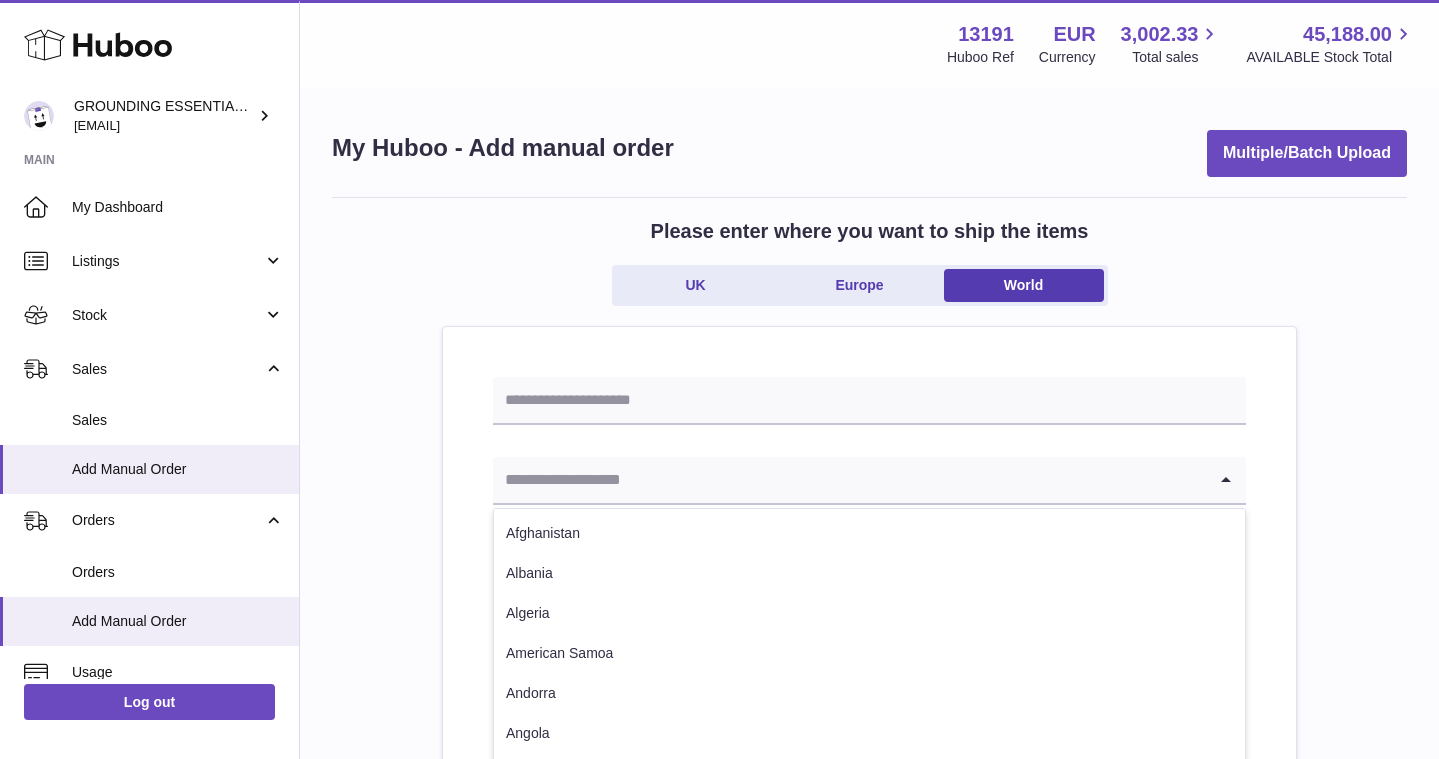 click at bounding box center [849, 480] 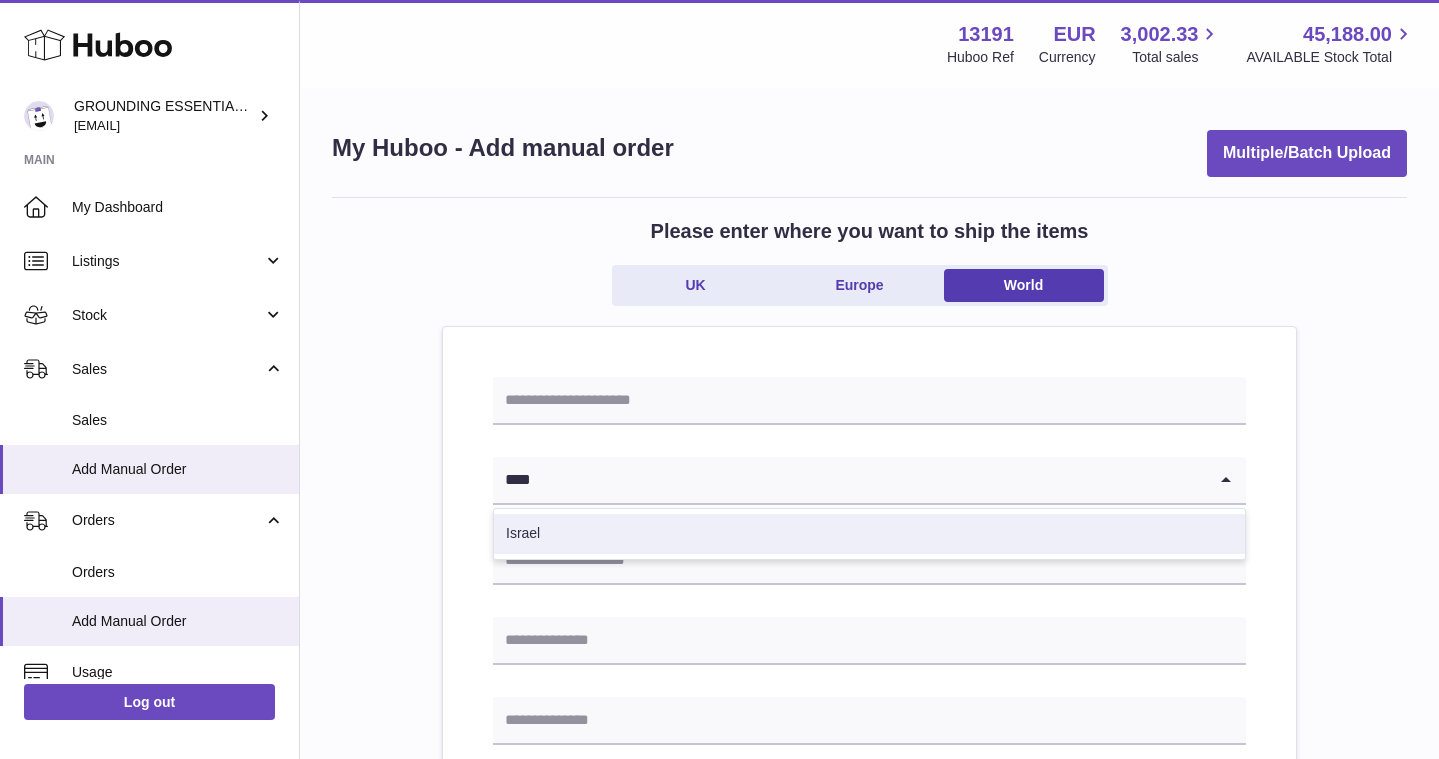 type on "****" 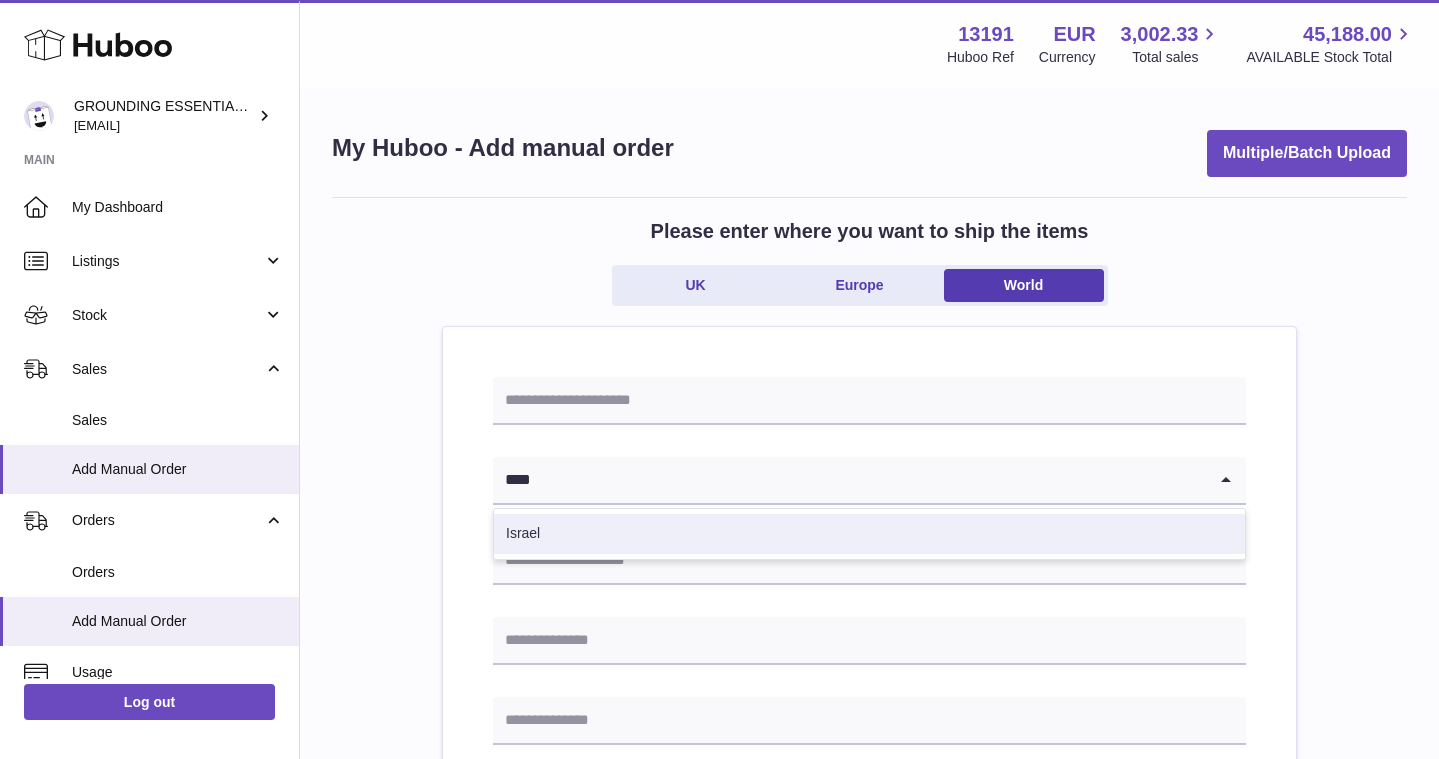 type 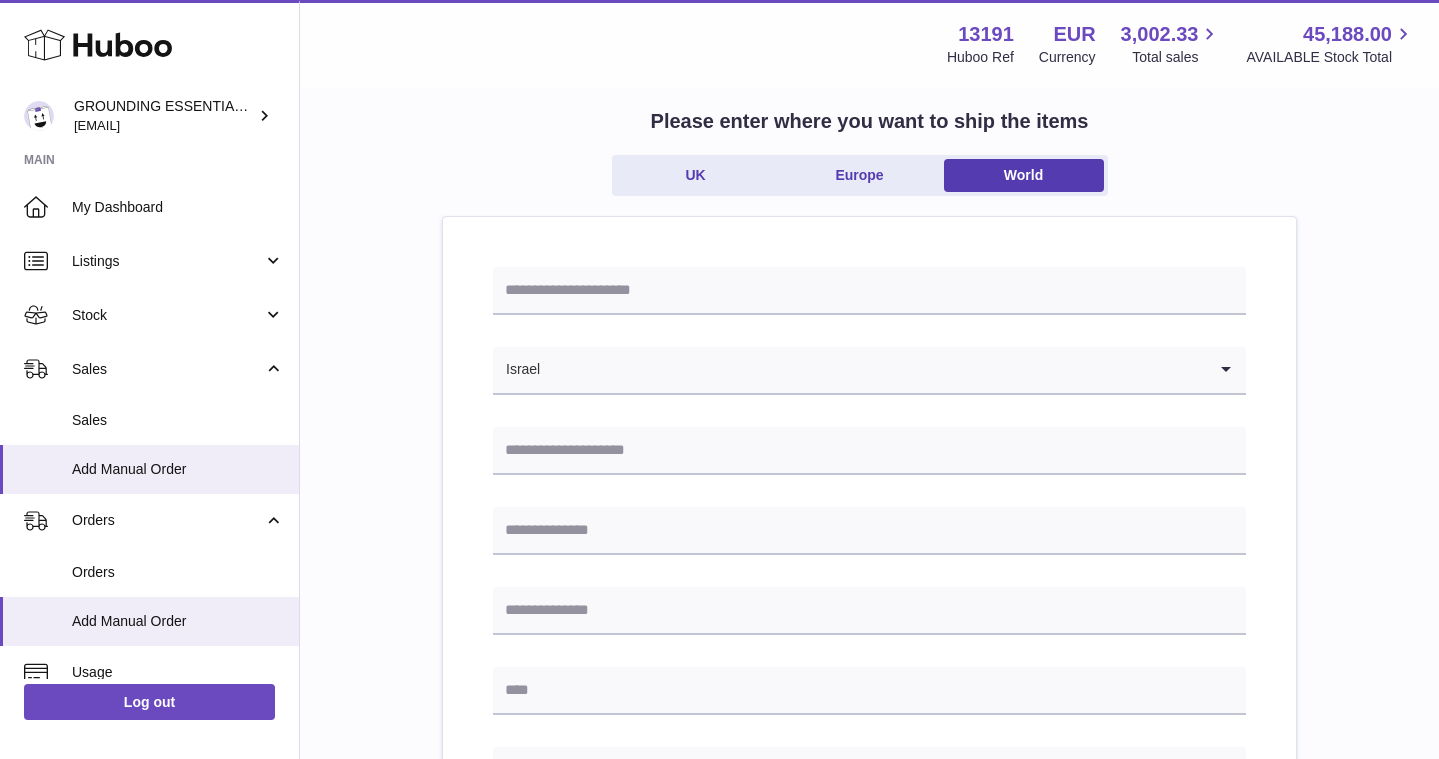 scroll, scrollTop: 145, scrollLeft: 0, axis: vertical 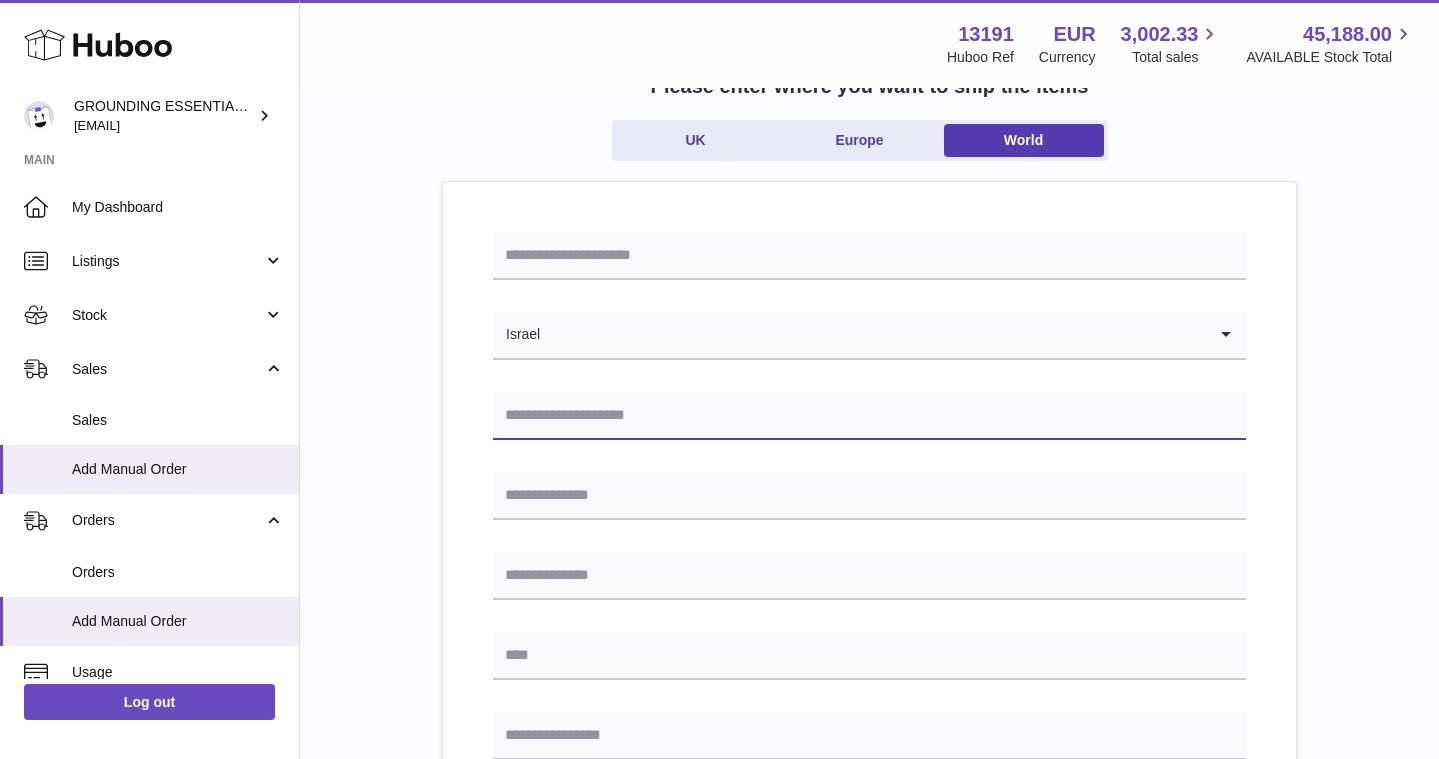 click at bounding box center (869, 416) 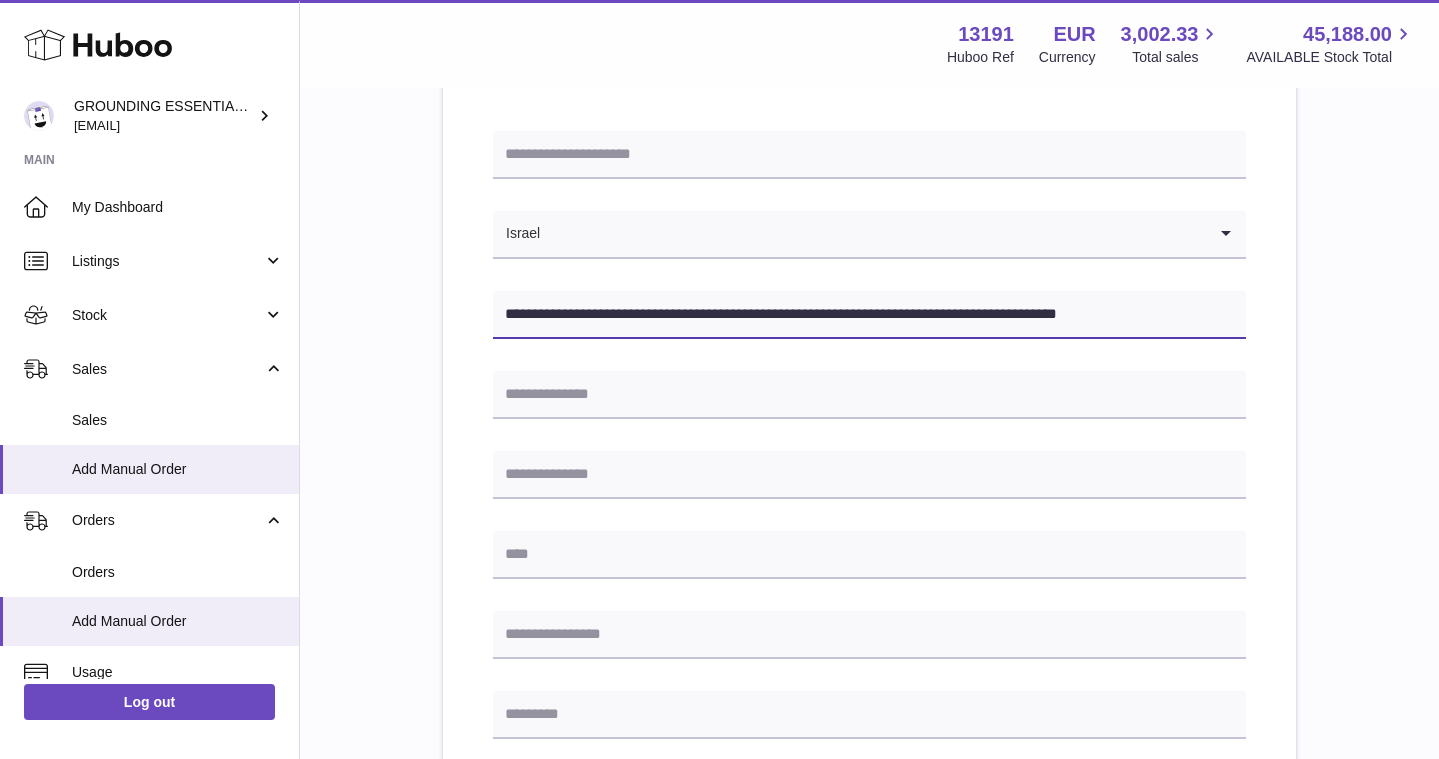 scroll, scrollTop: 263, scrollLeft: 0, axis: vertical 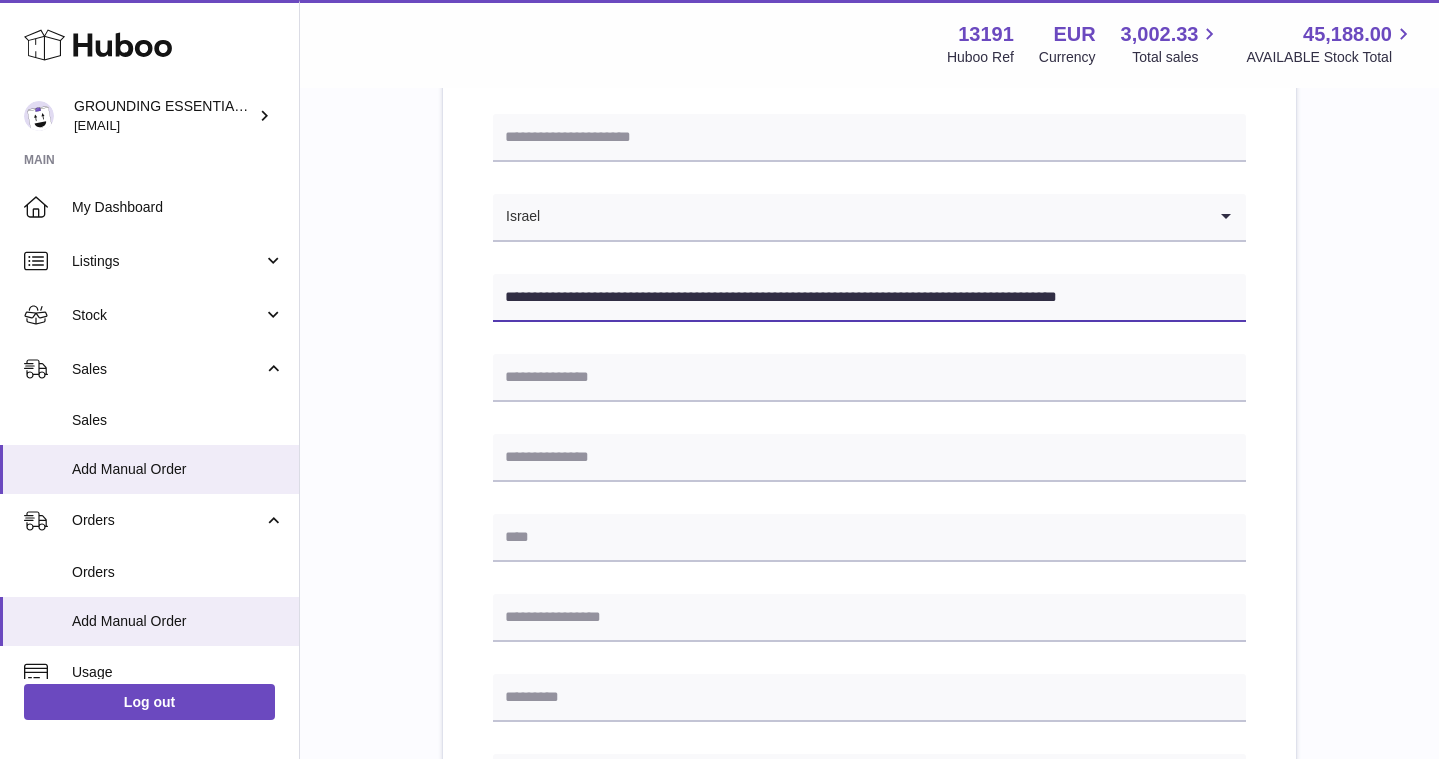 drag, startPoint x: 612, startPoint y: 294, endPoint x: 872, endPoint y: 303, distance: 260.15573 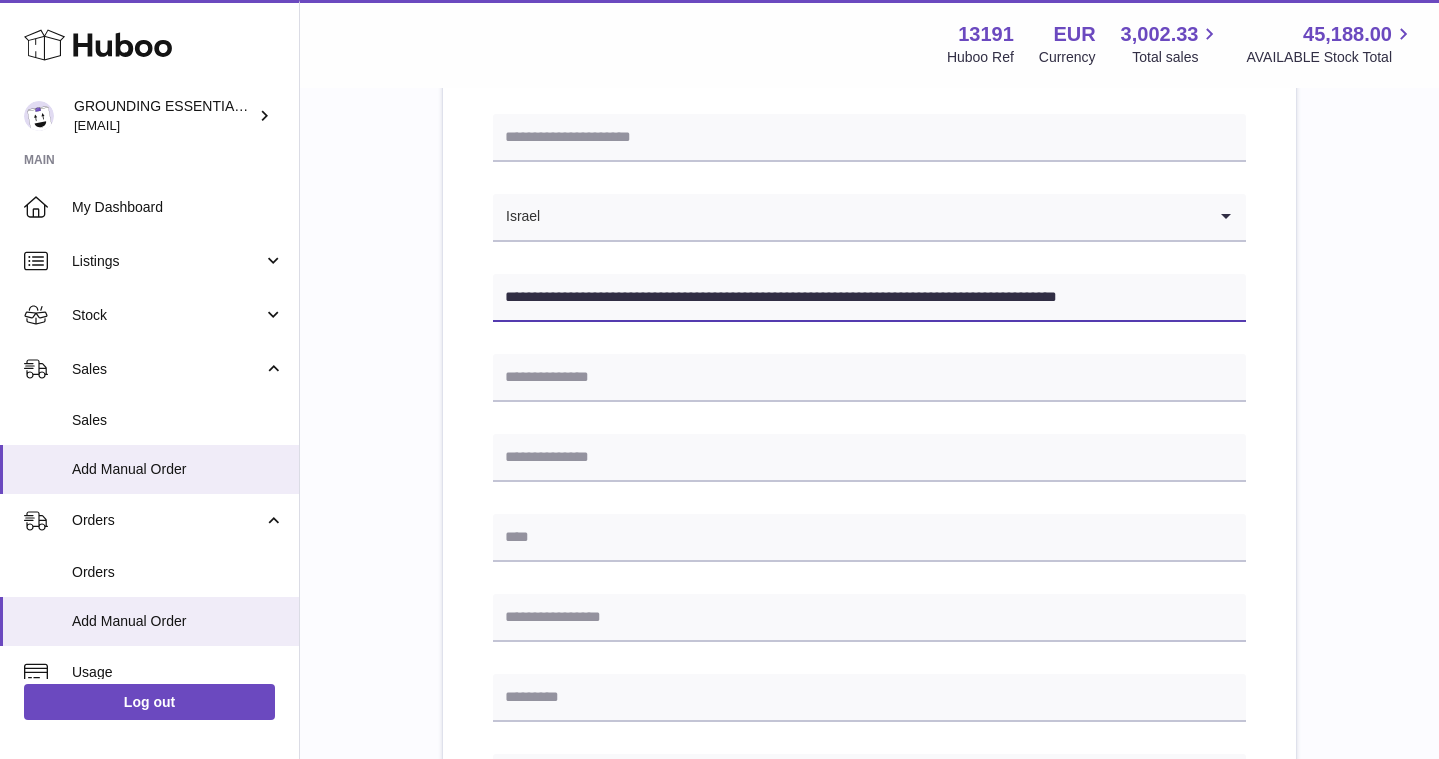 click on "**********" at bounding box center [869, 298] 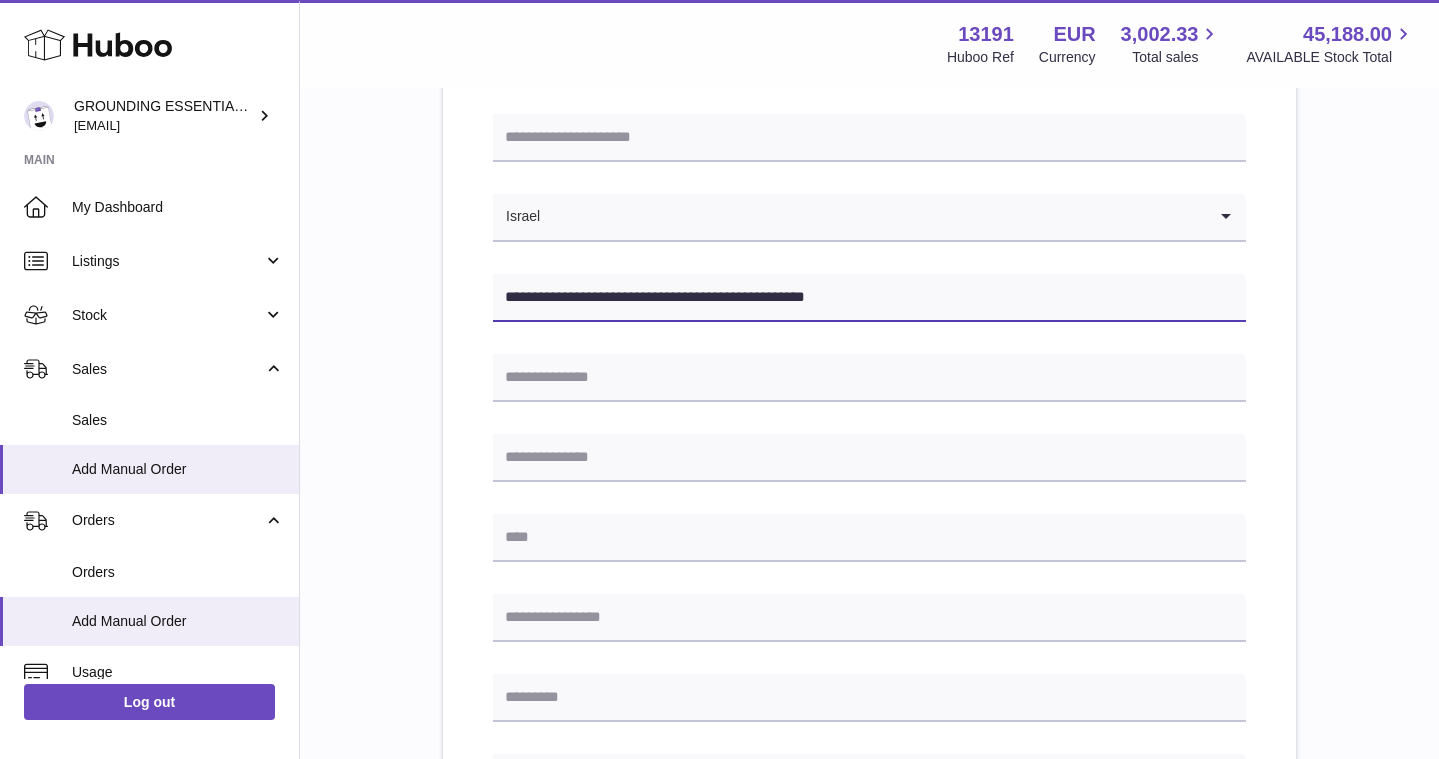 type on "**********" 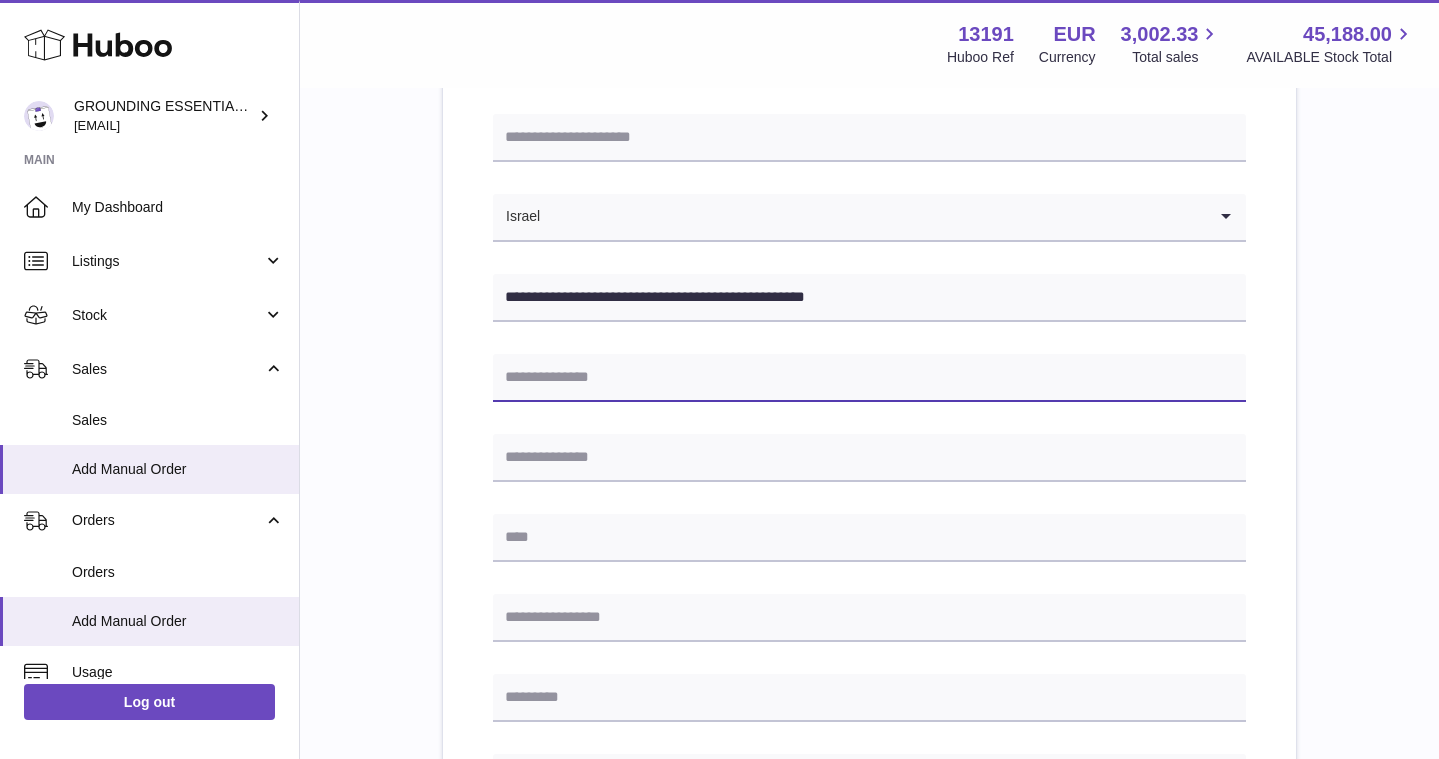 click at bounding box center (869, 378) 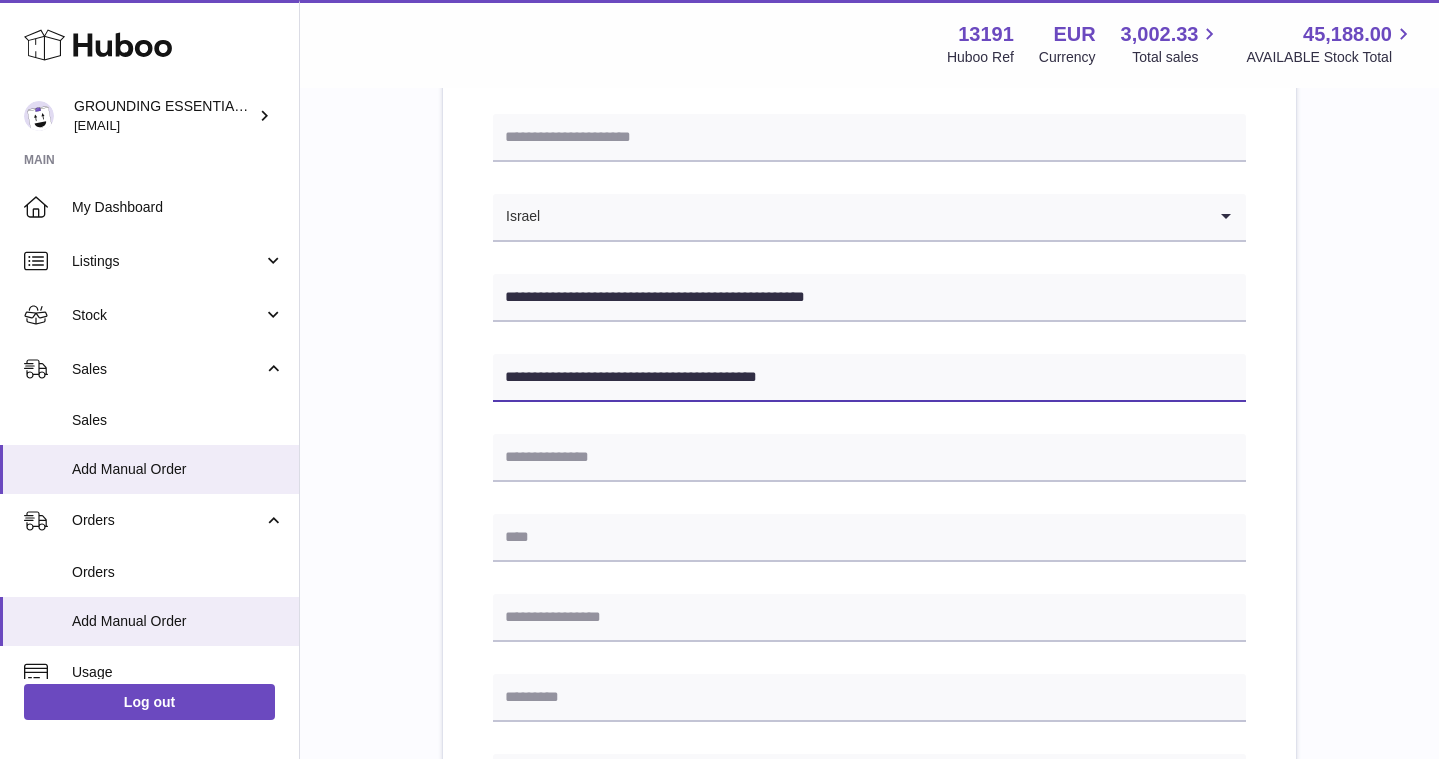 type on "**********" 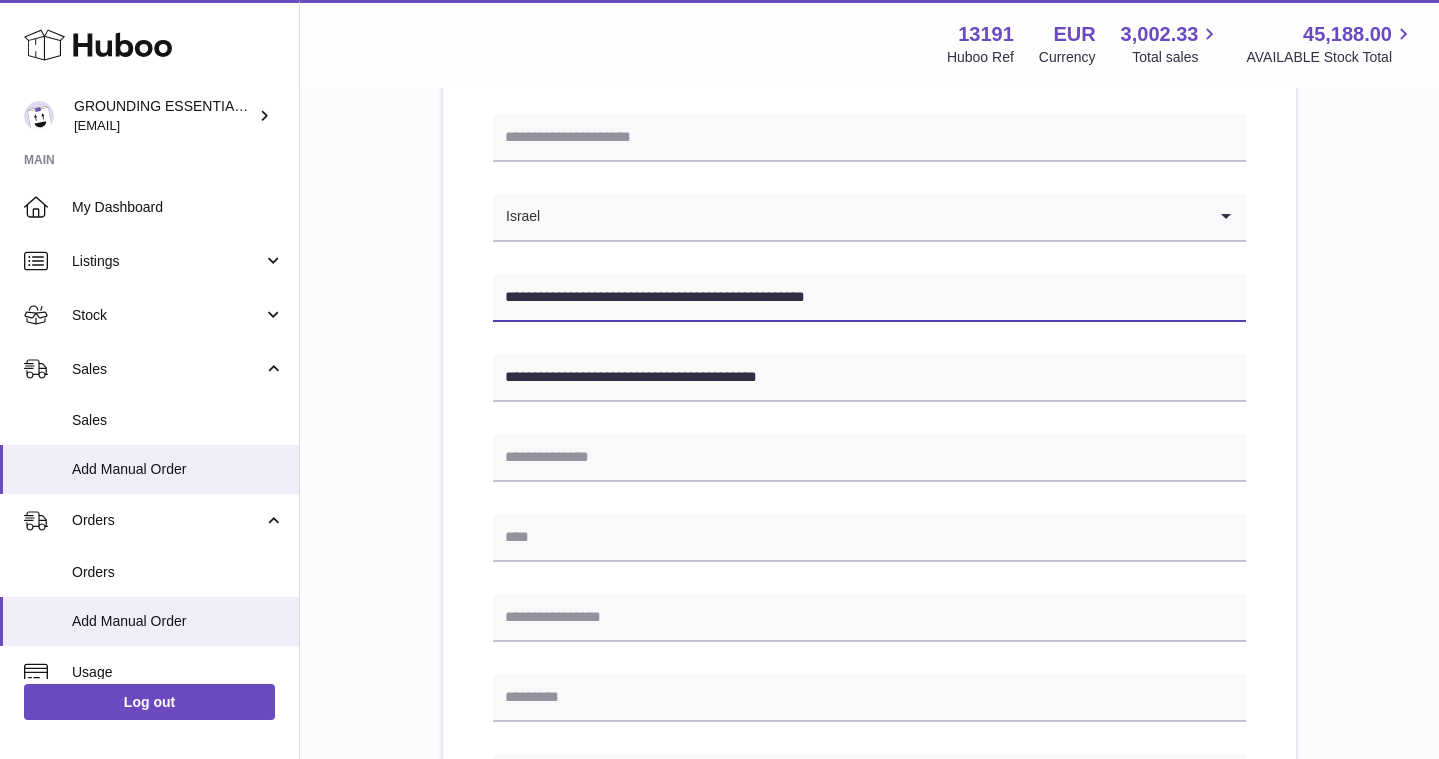drag, startPoint x: 936, startPoint y: 299, endPoint x: 762, endPoint y: 298, distance: 174.00287 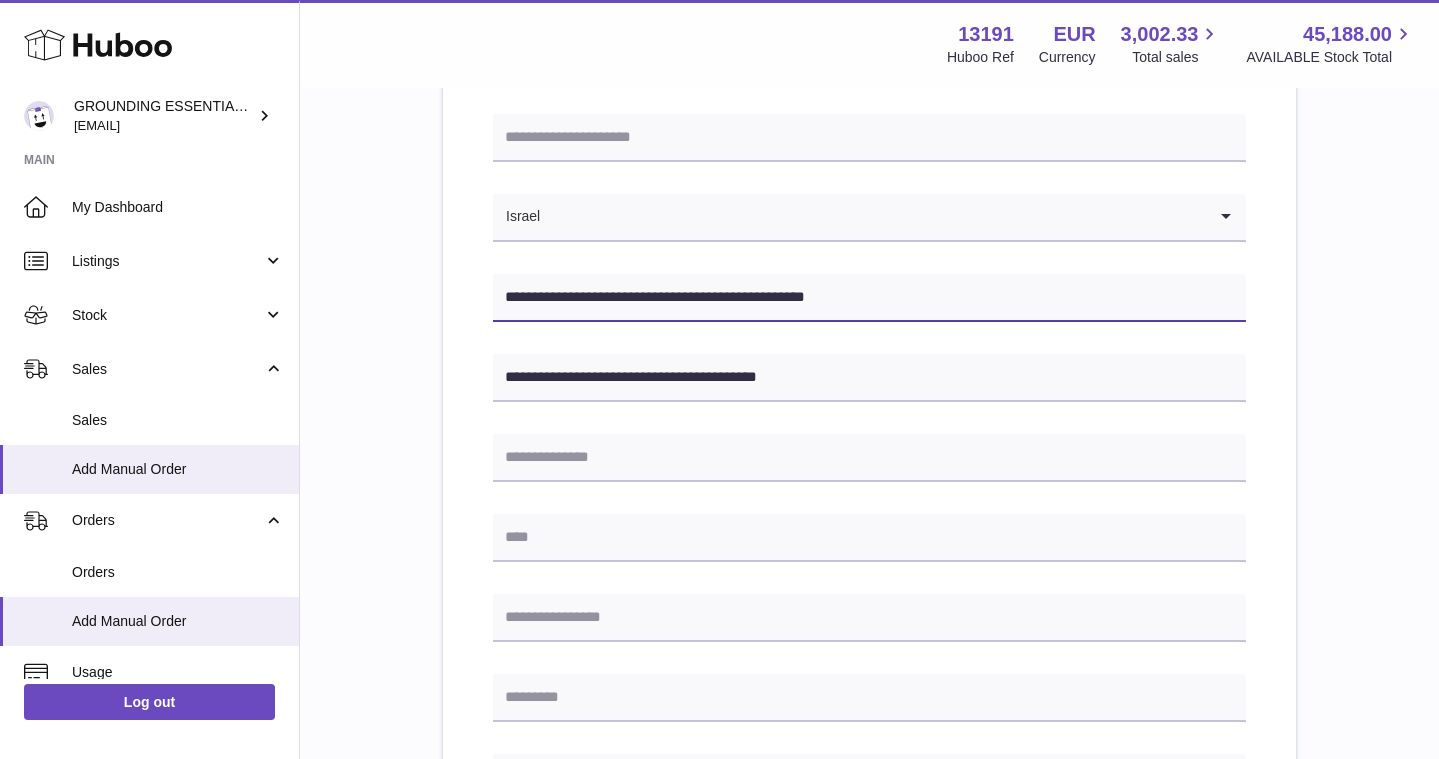 click on "**********" at bounding box center [869, 298] 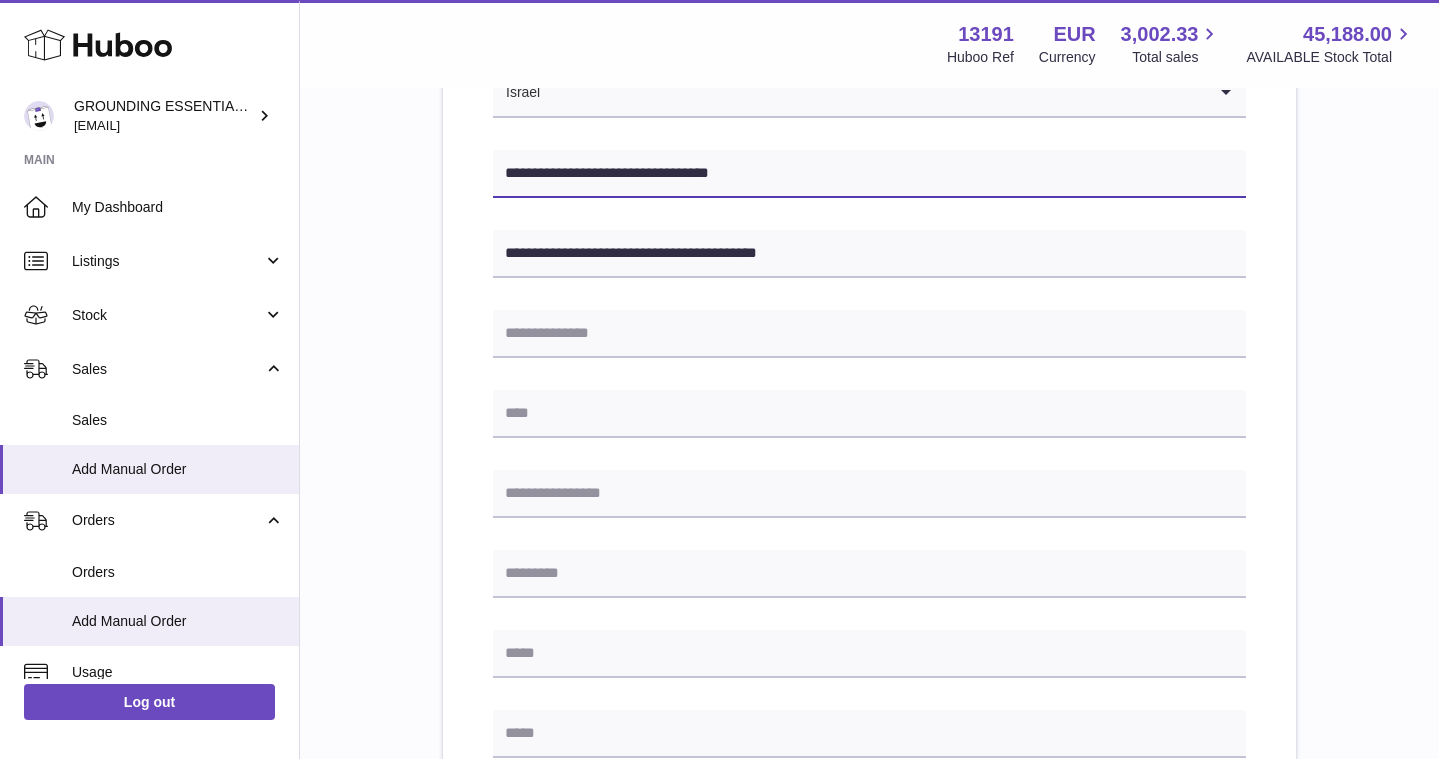 scroll, scrollTop: 413, scrollLeft: 0, axis: vertical 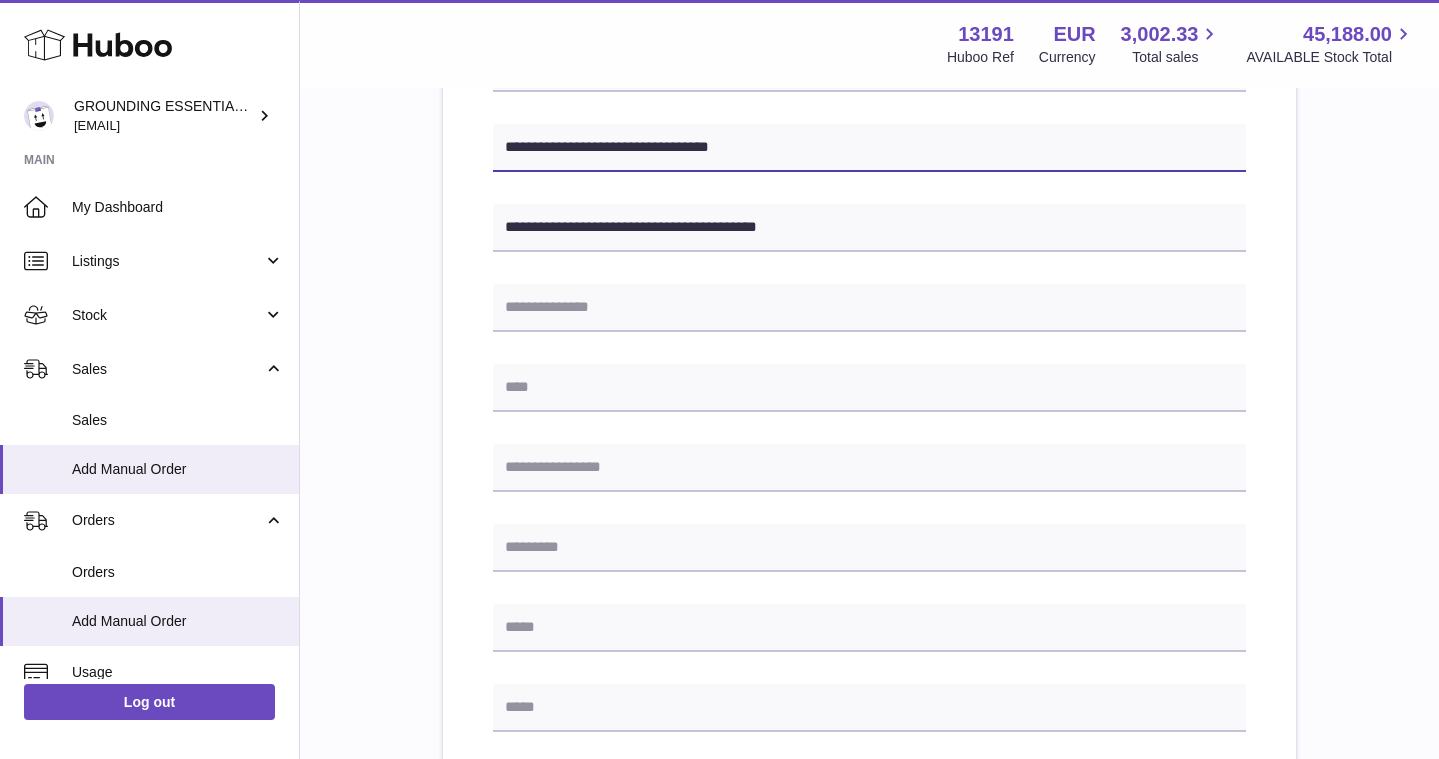 type on "**********" 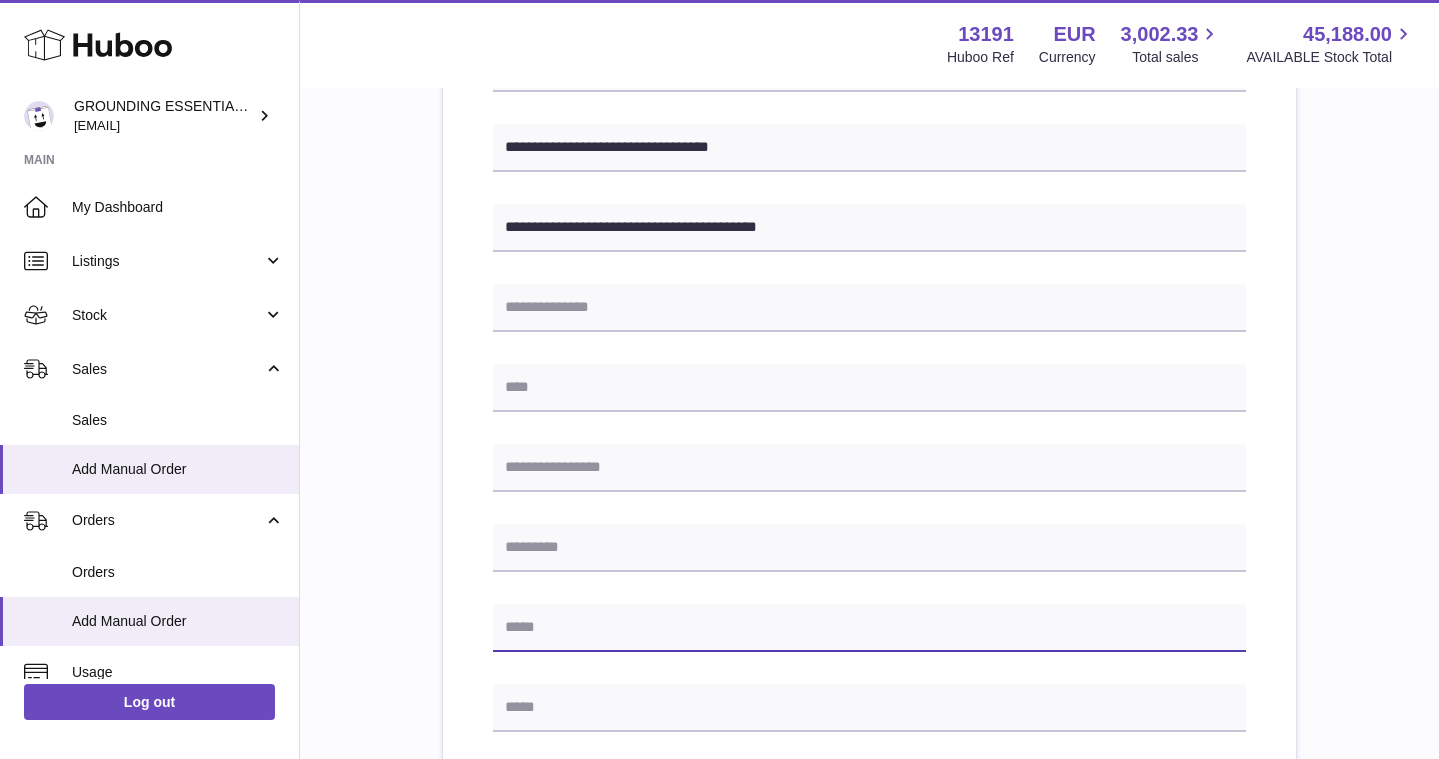 click at bounding box center (869, 628) 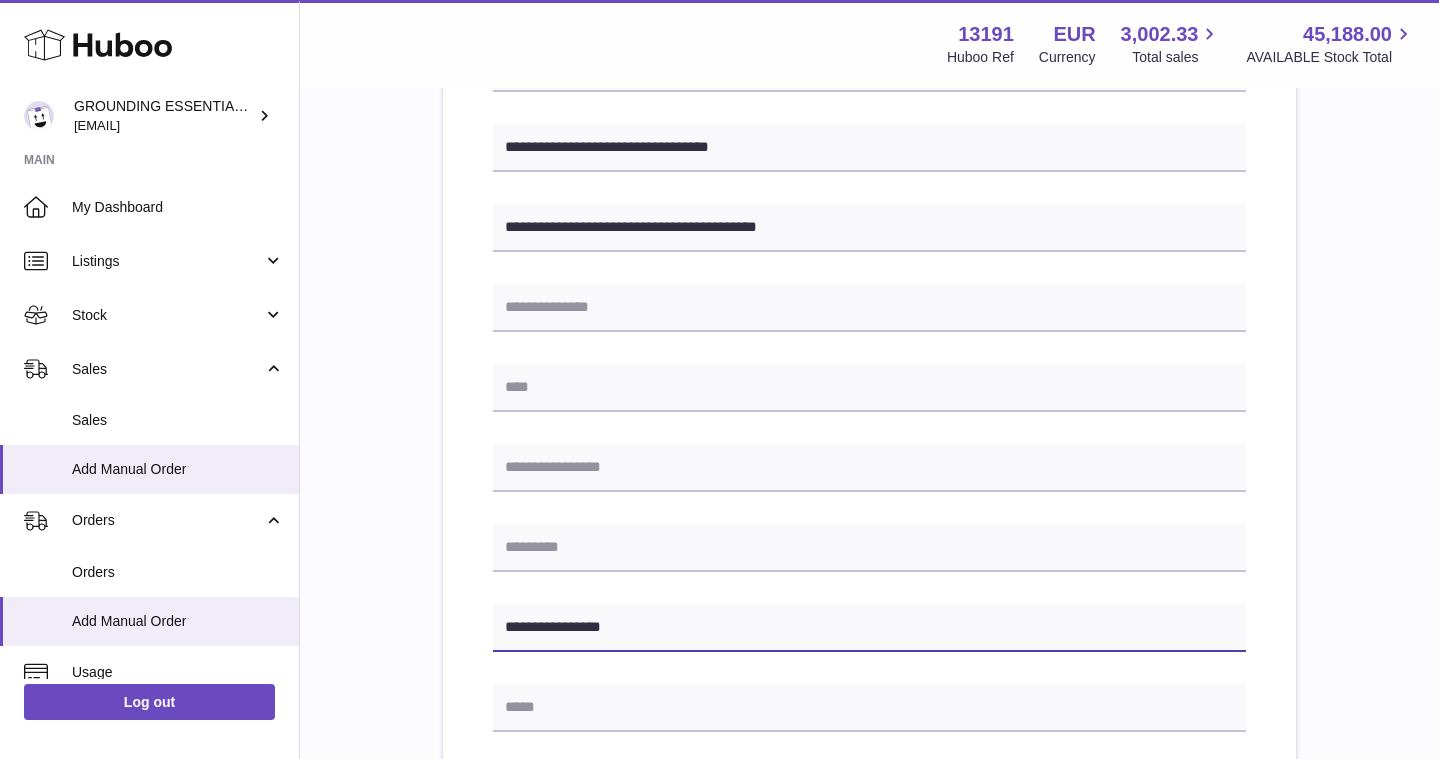 type on "**********" 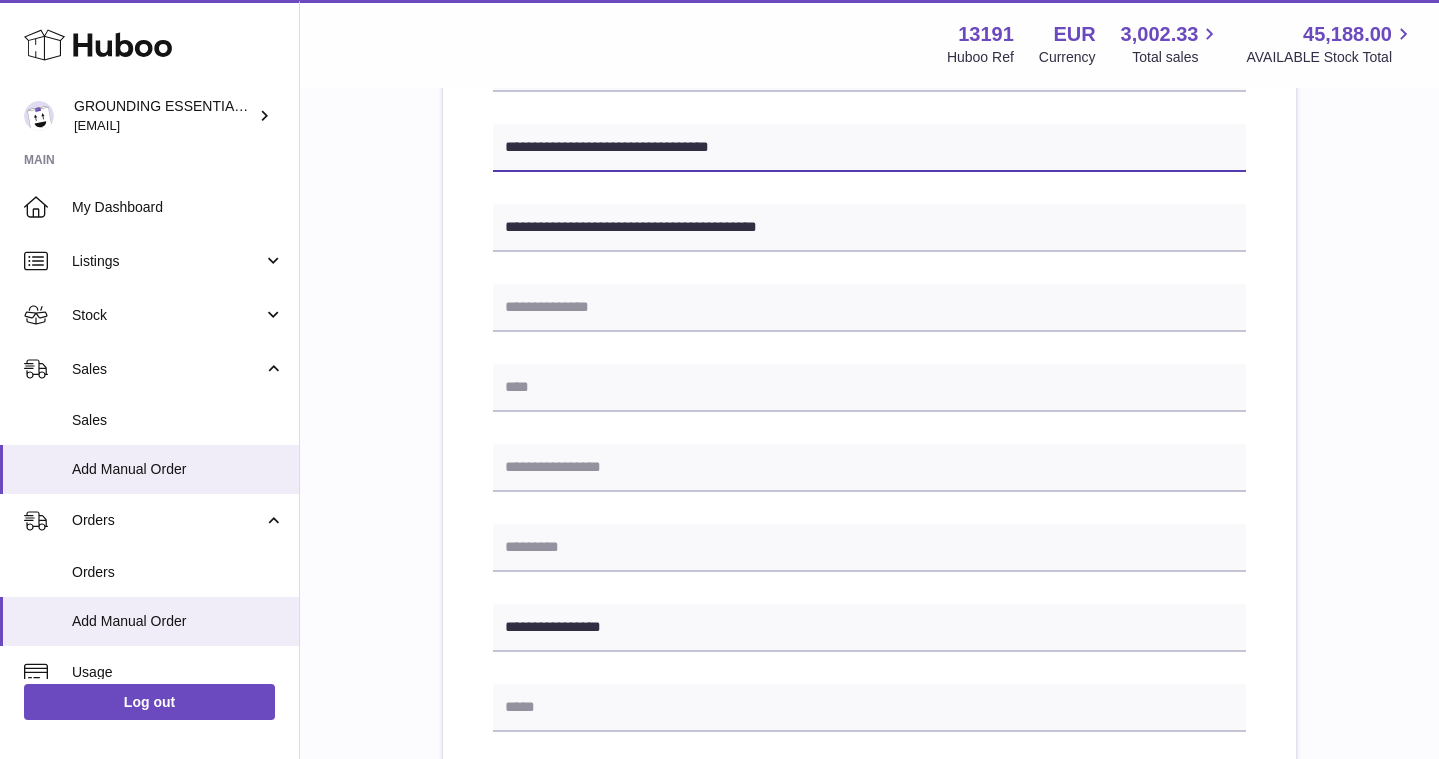 drag, startPoint x: 718, startPoint y: 147, endPoint x: 674, endPoint y: 144, distance: 44.102154 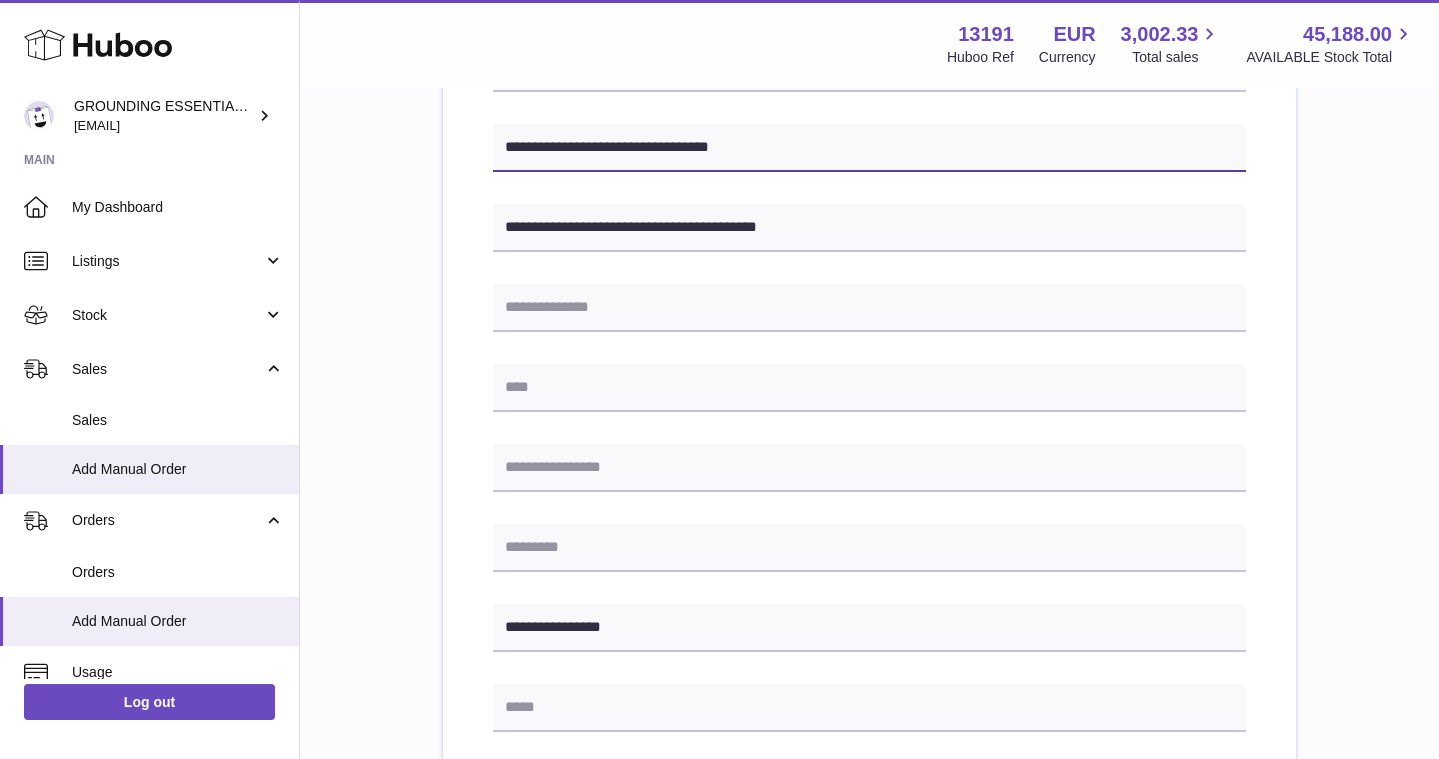 click on "**********" at bounding box center (869, 148) 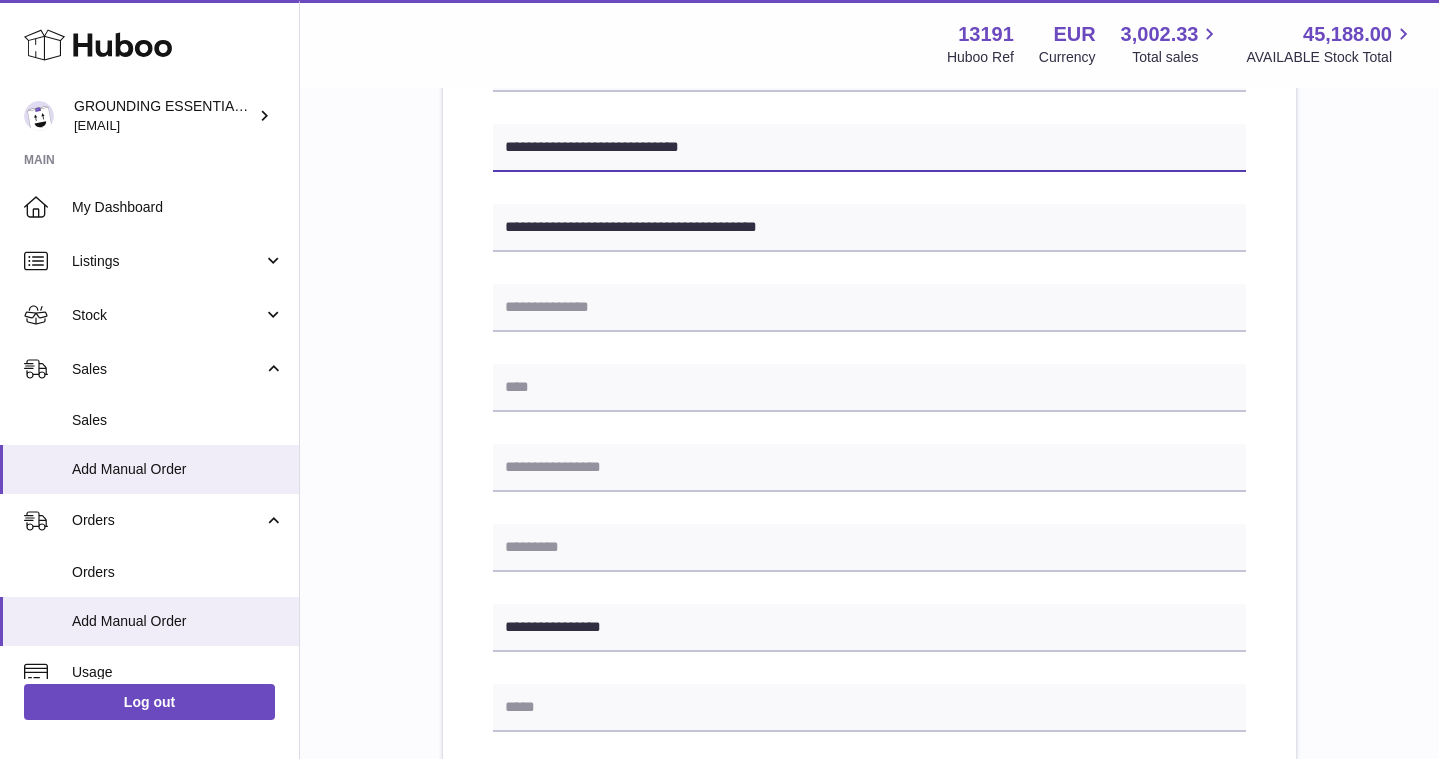 type on "**********" 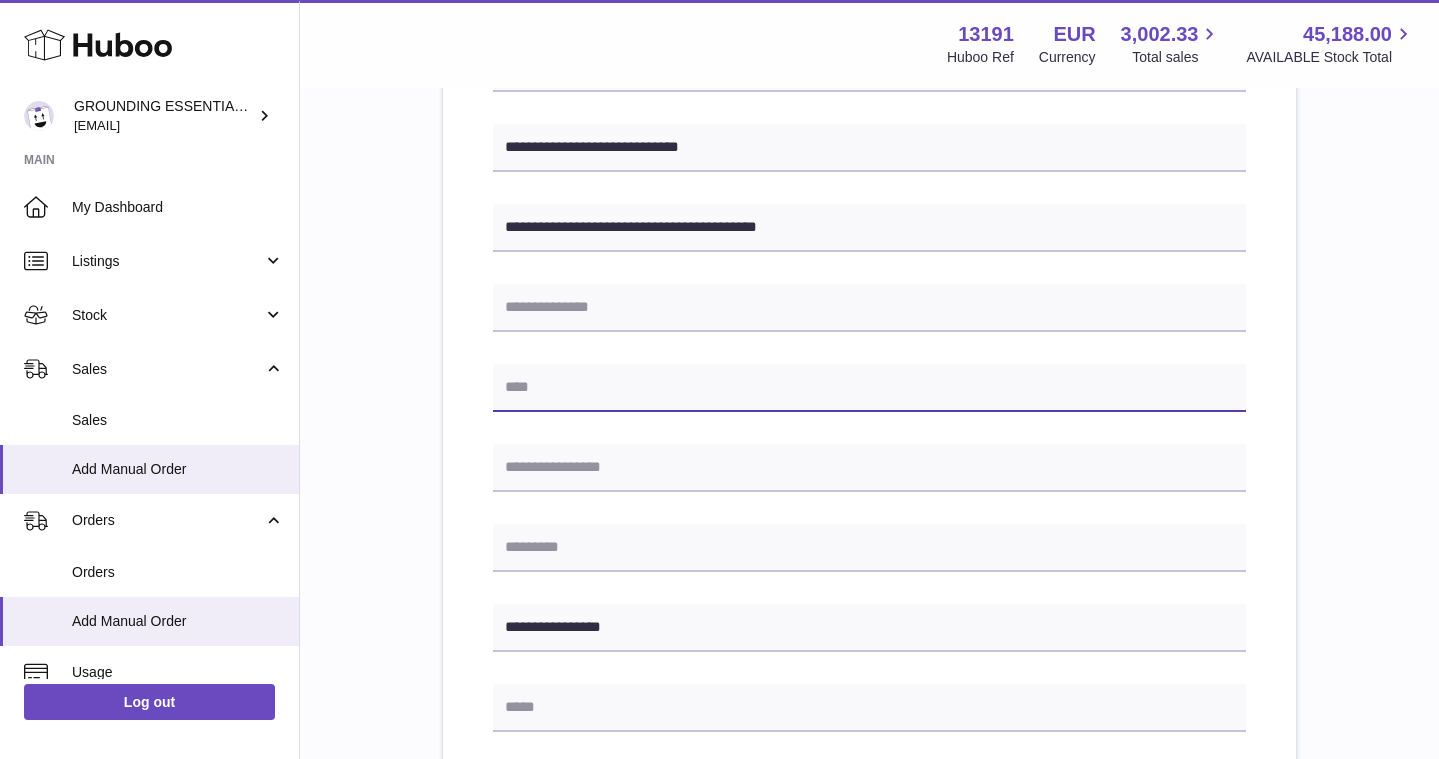 click at bounding box center (869, 388) 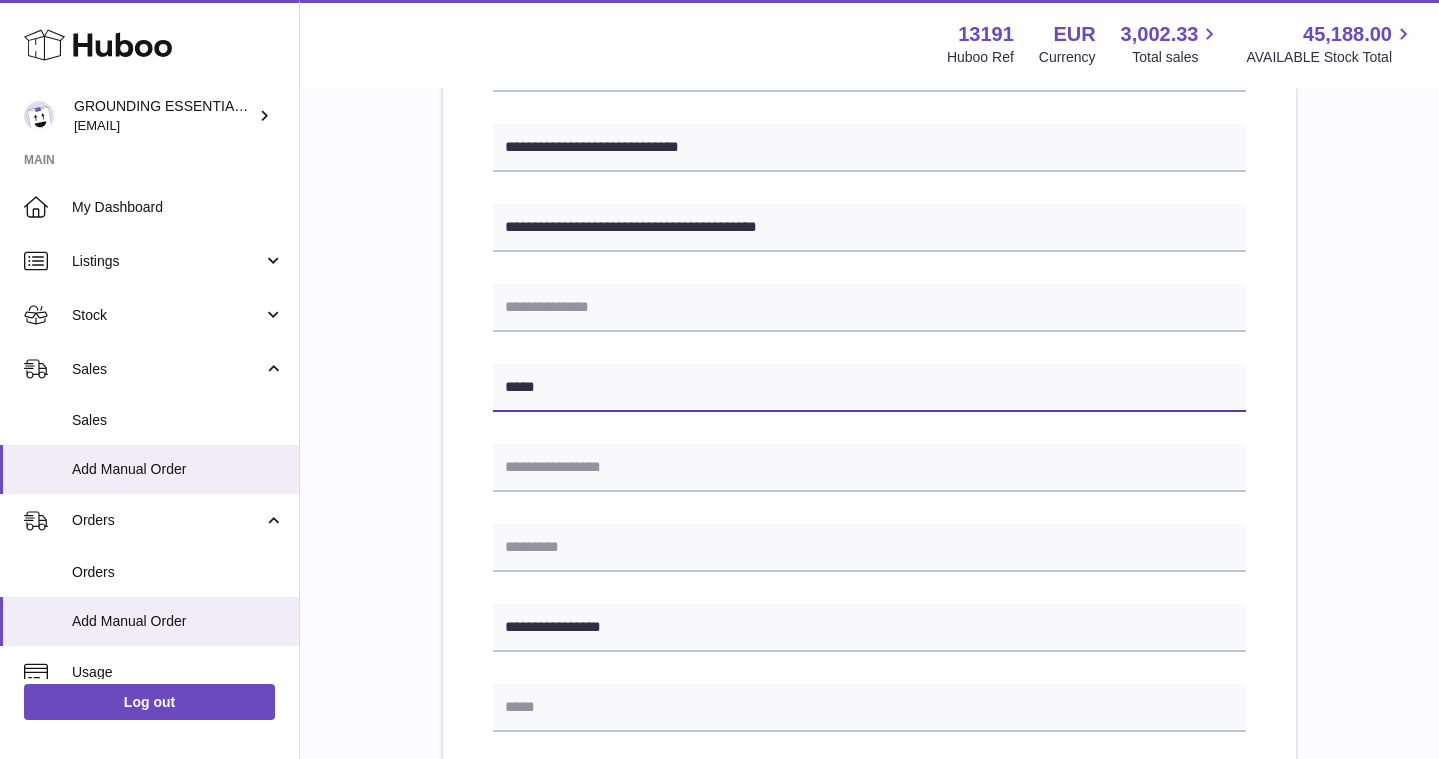 type on "*****" 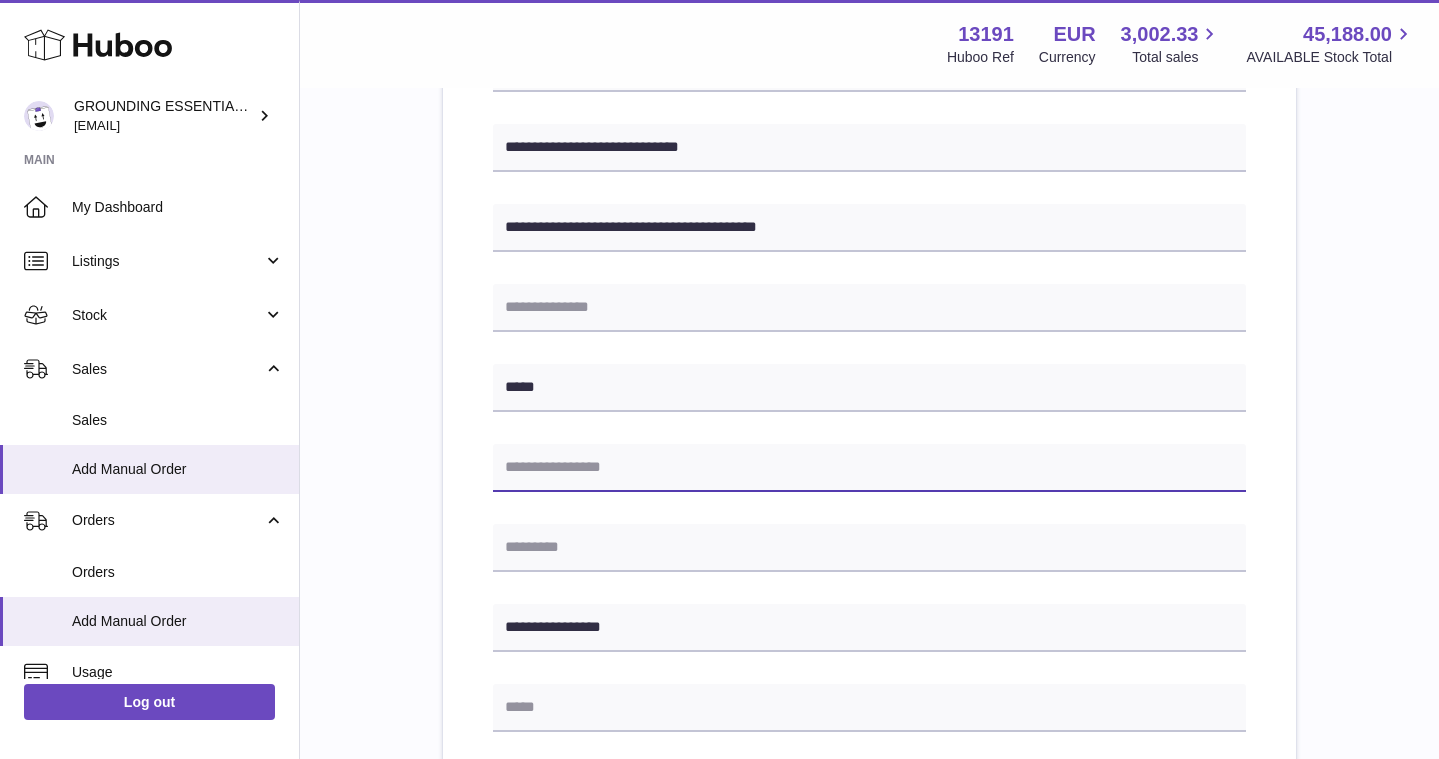 paste on "*****" 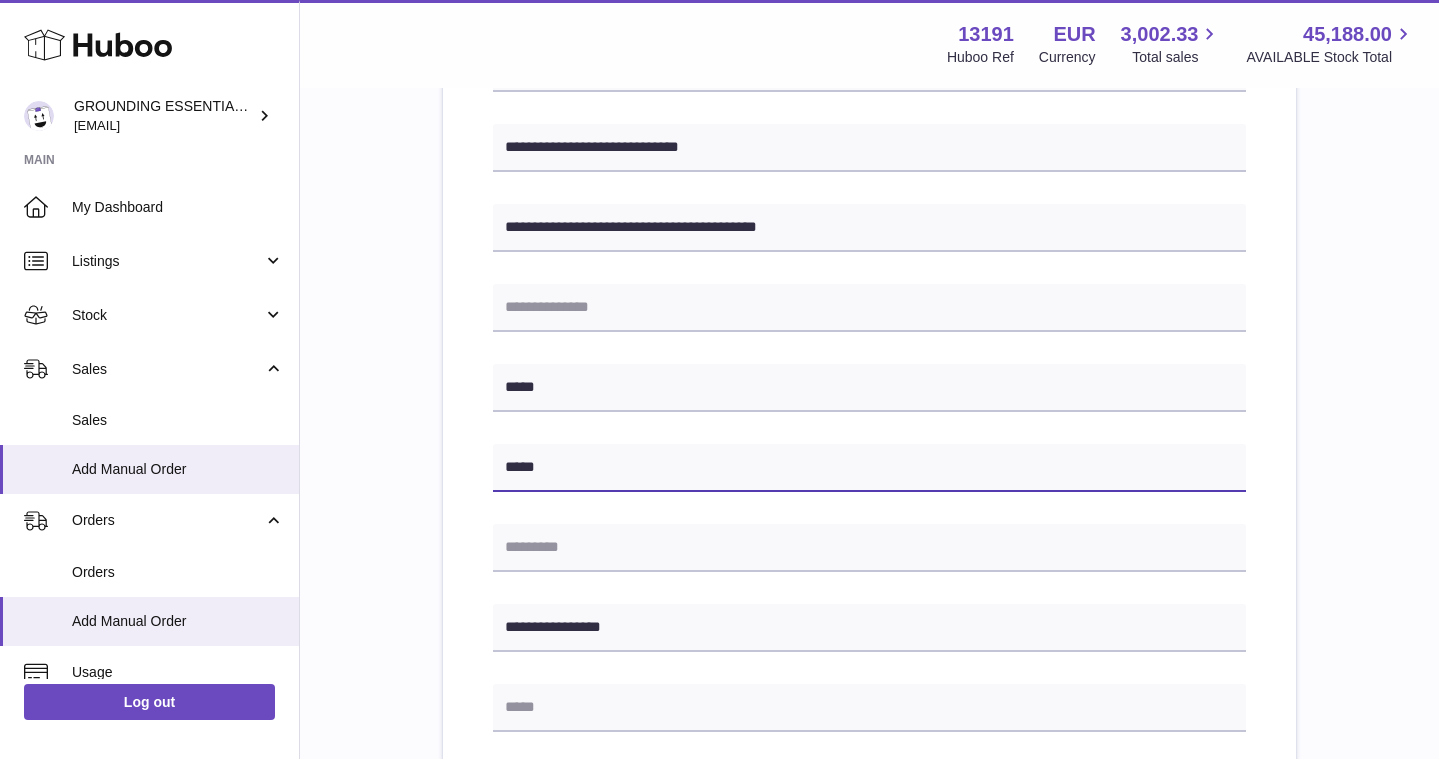 type on "*****" 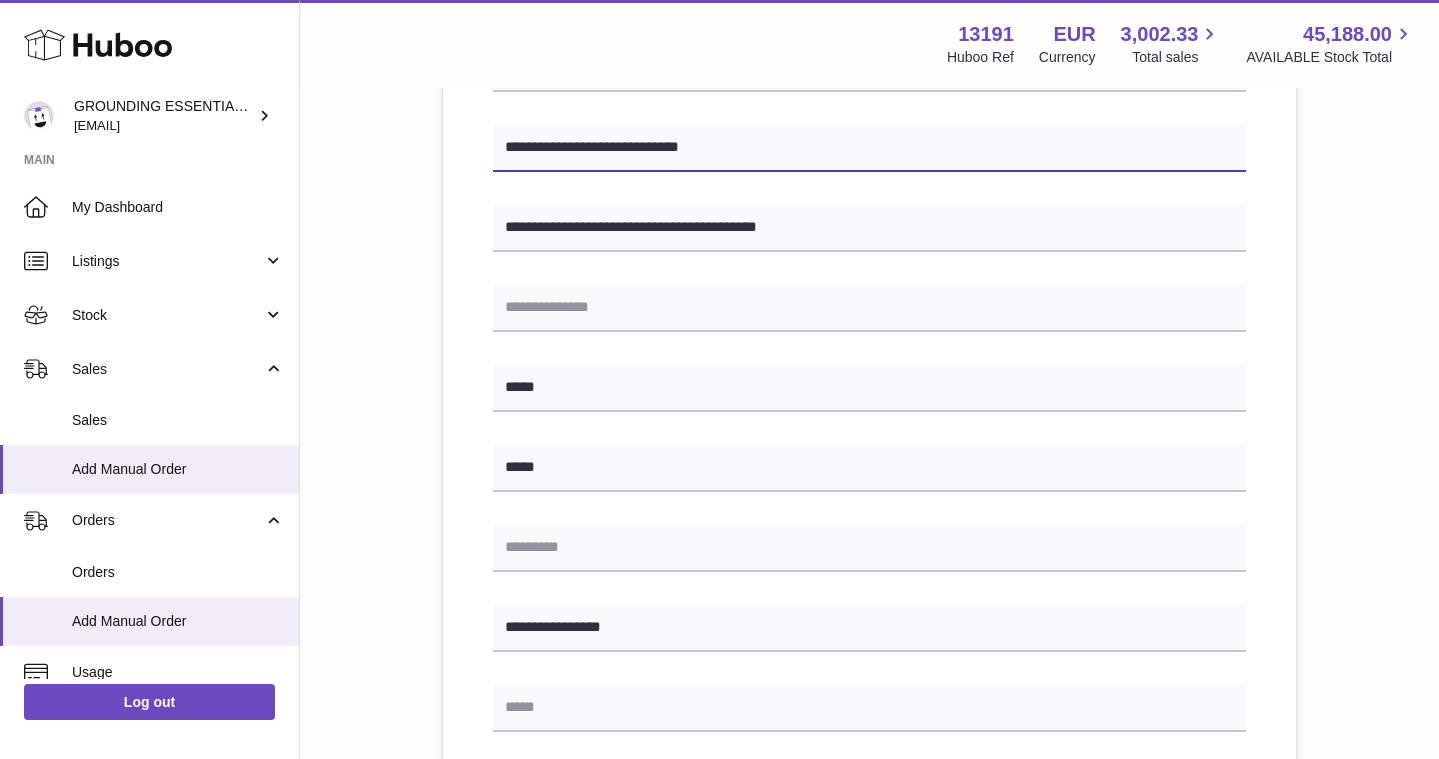 drag, startPoint x: 734, startPoint y: 145, endPoint x: 675, endPoint y: 146, distance: 59.008472 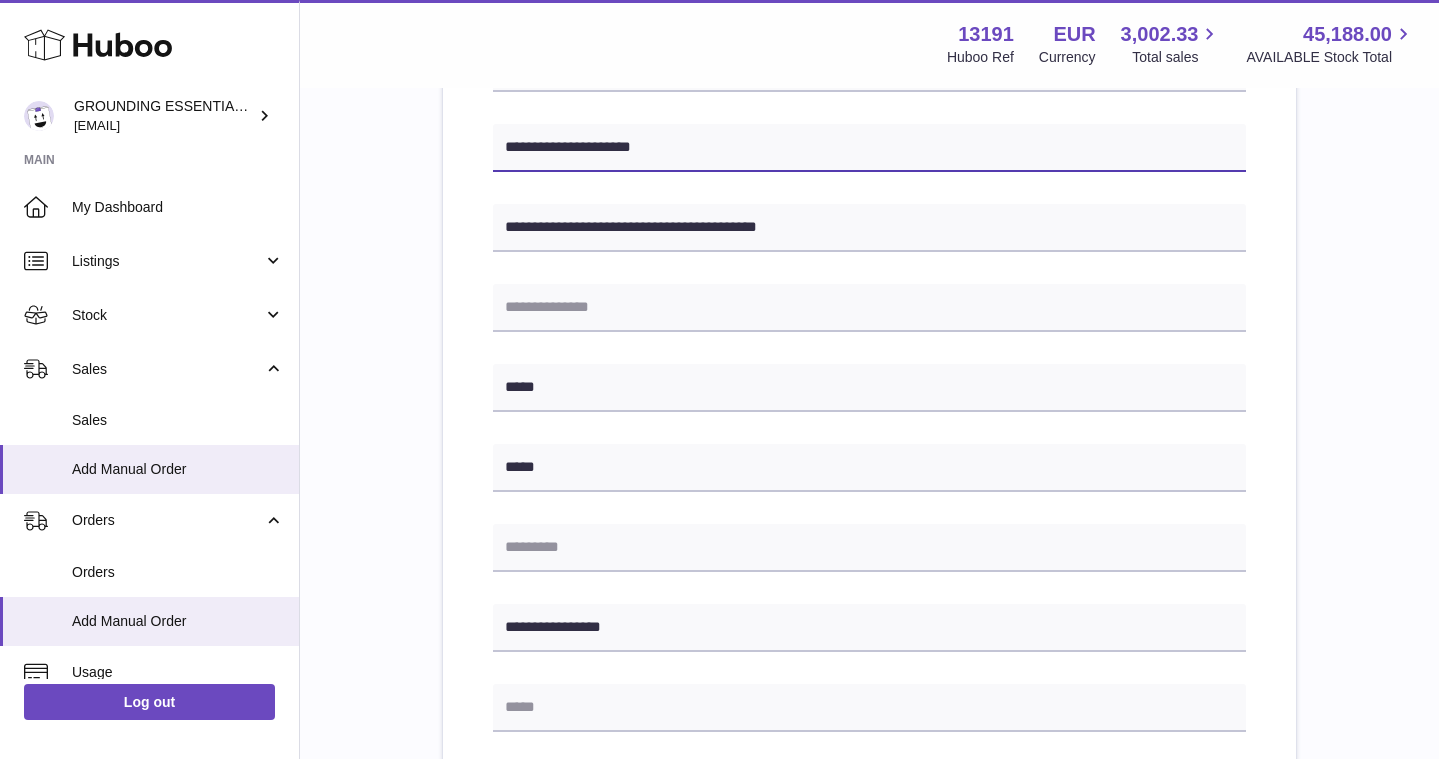 drag, startPoint x: 668, startPoint y: 146, endPoint x: 614, endPoint y: 149, distance: 54.08327 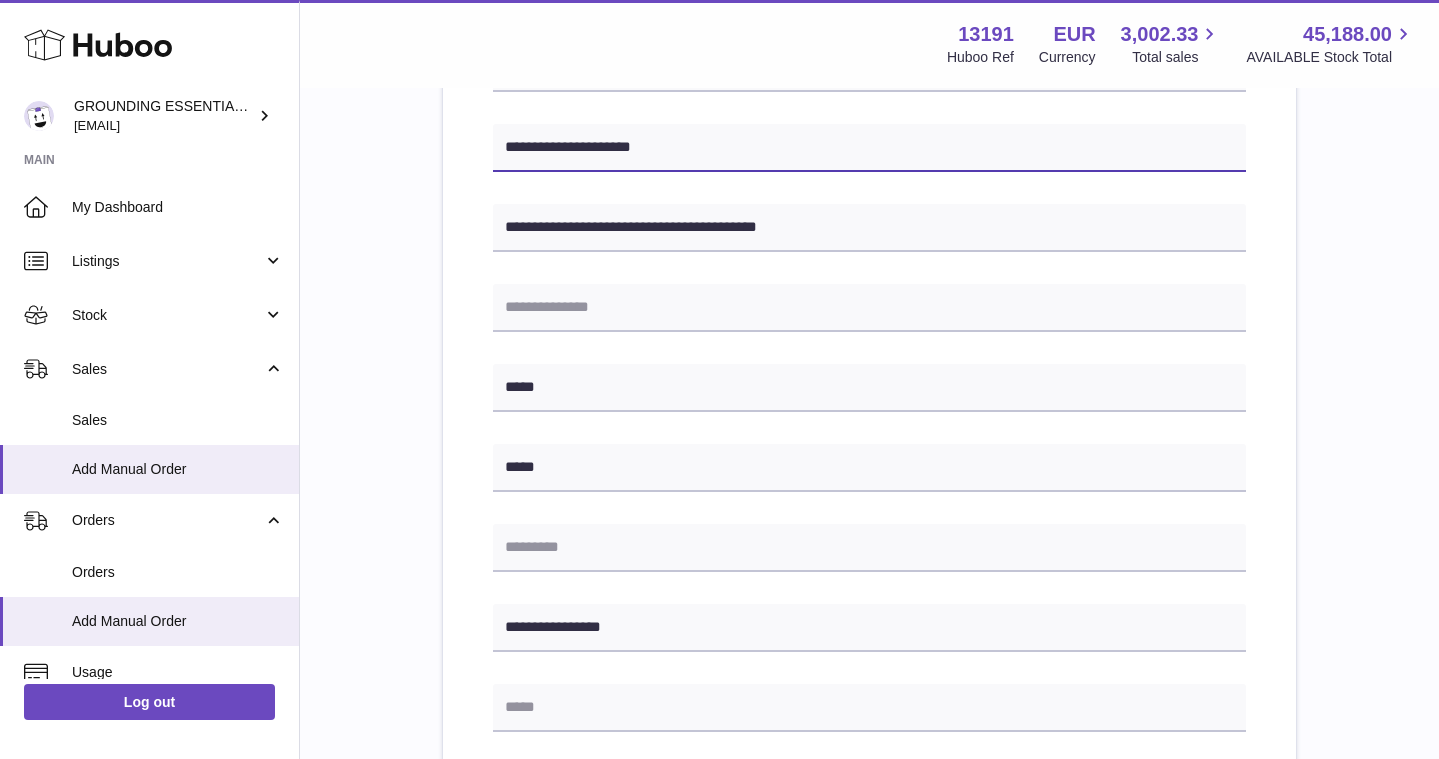 click on "**********" at bounding box center (869, 148) 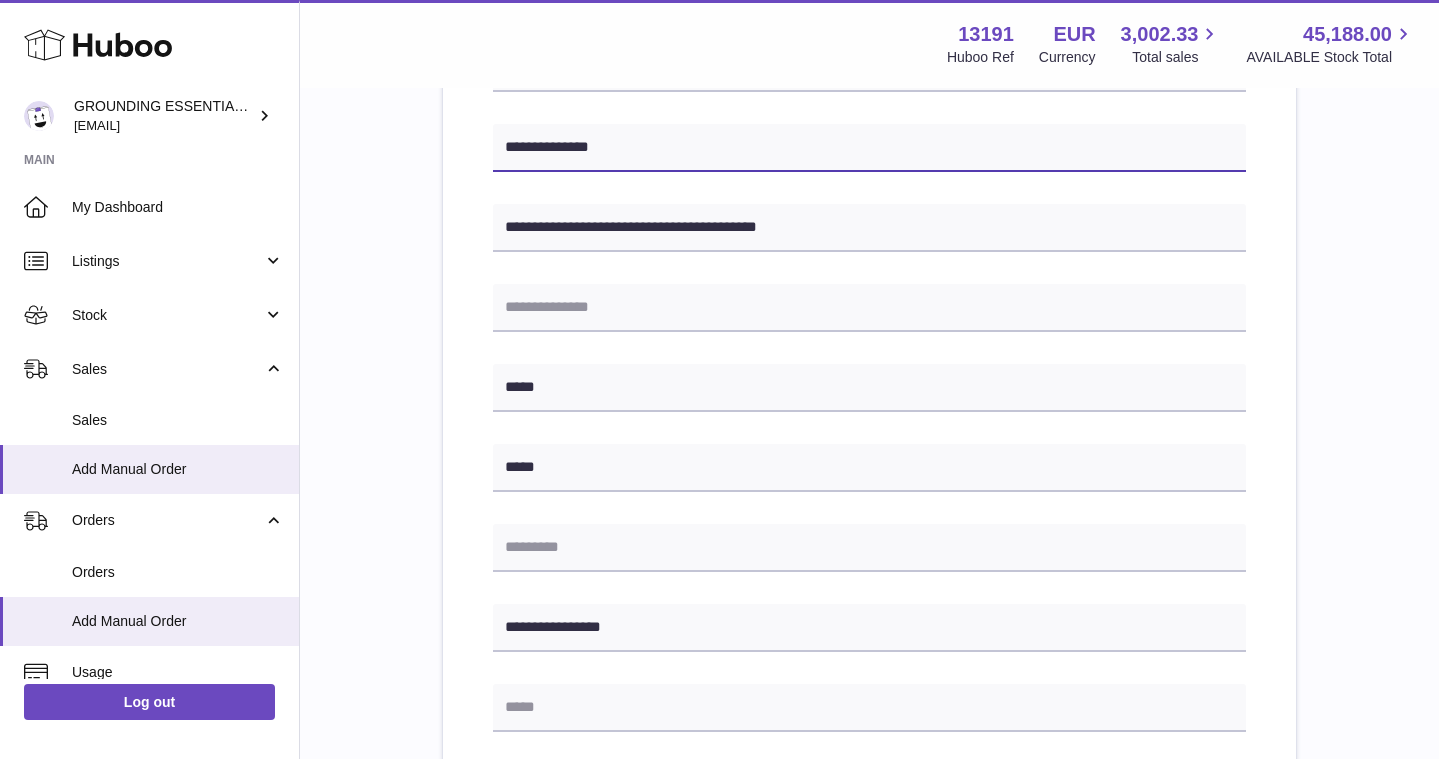 type on "**********" 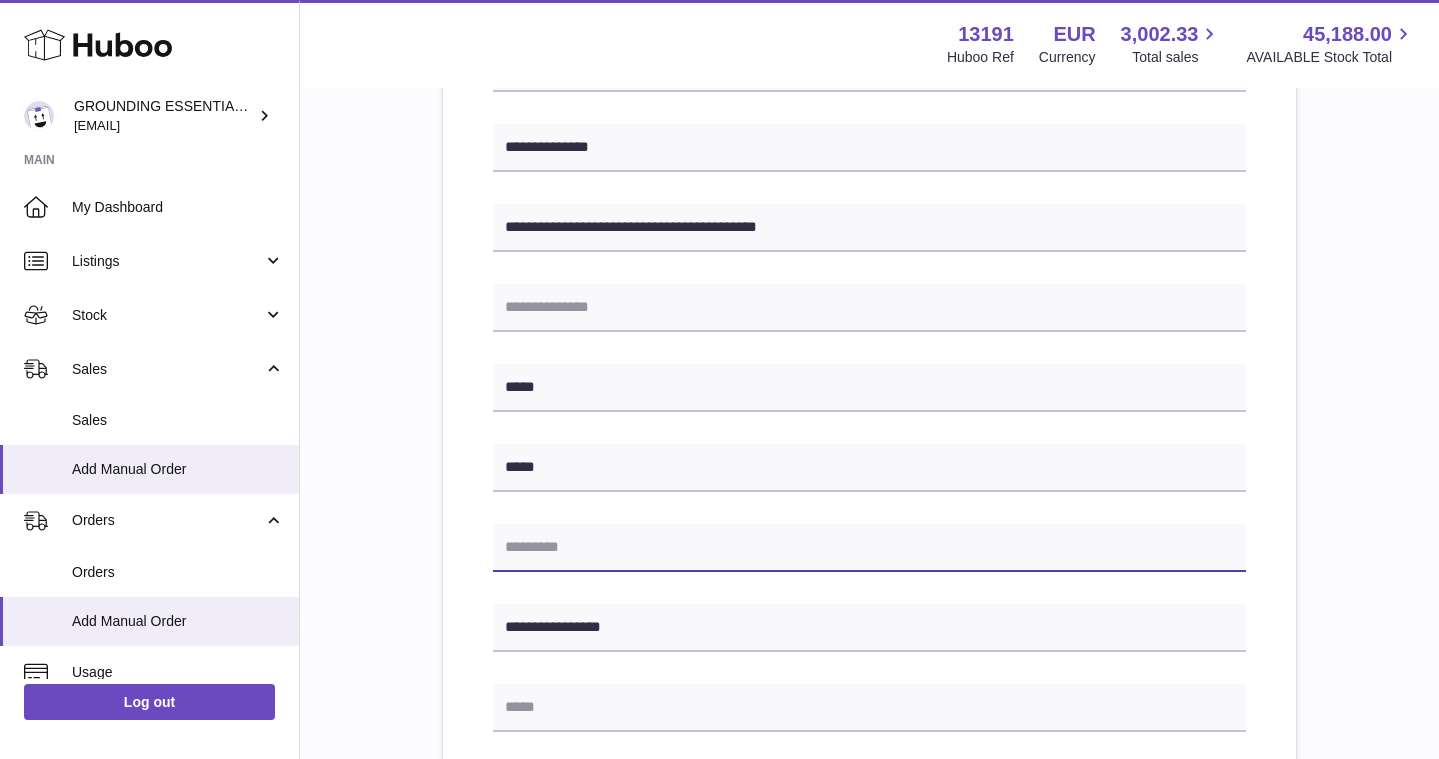 click at bounding box center [869, 548] 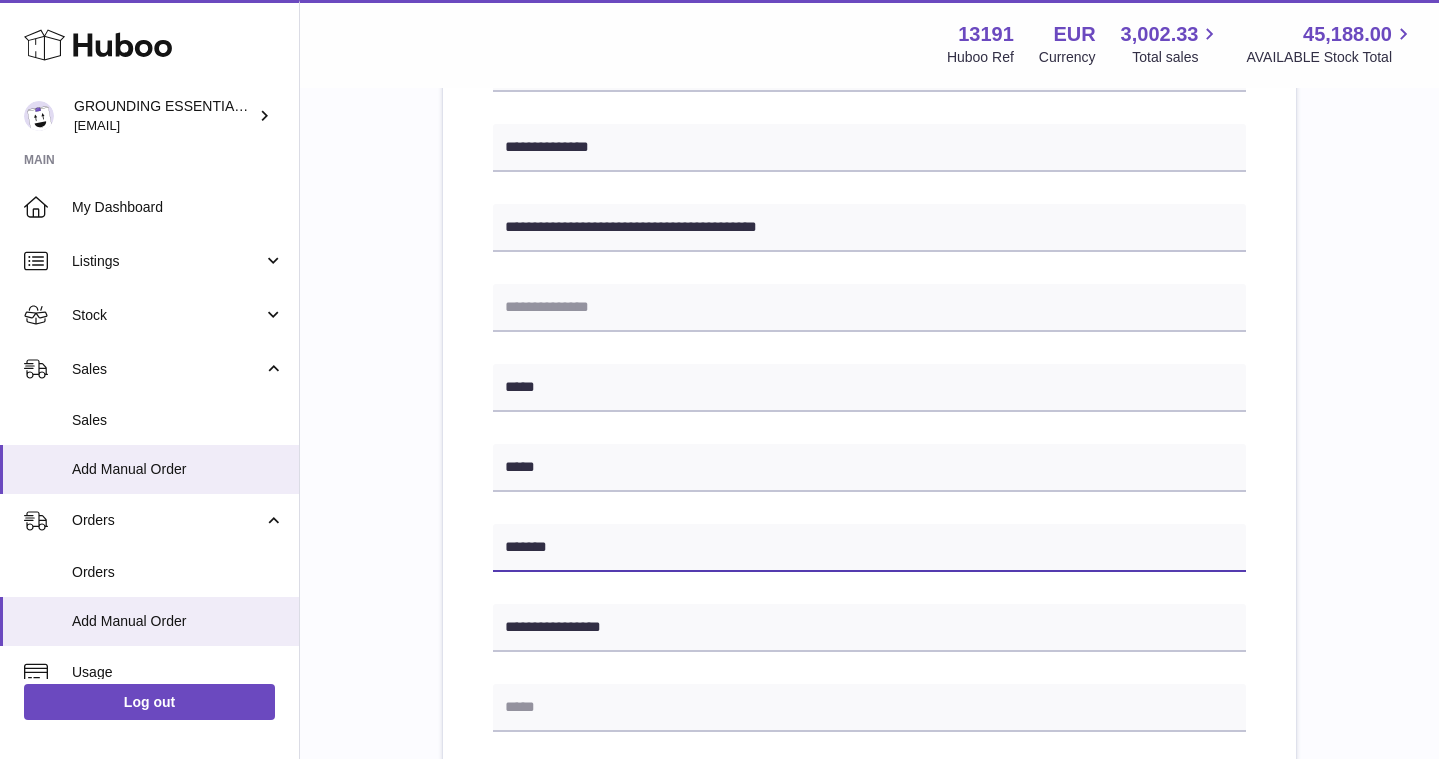 type on "*******" 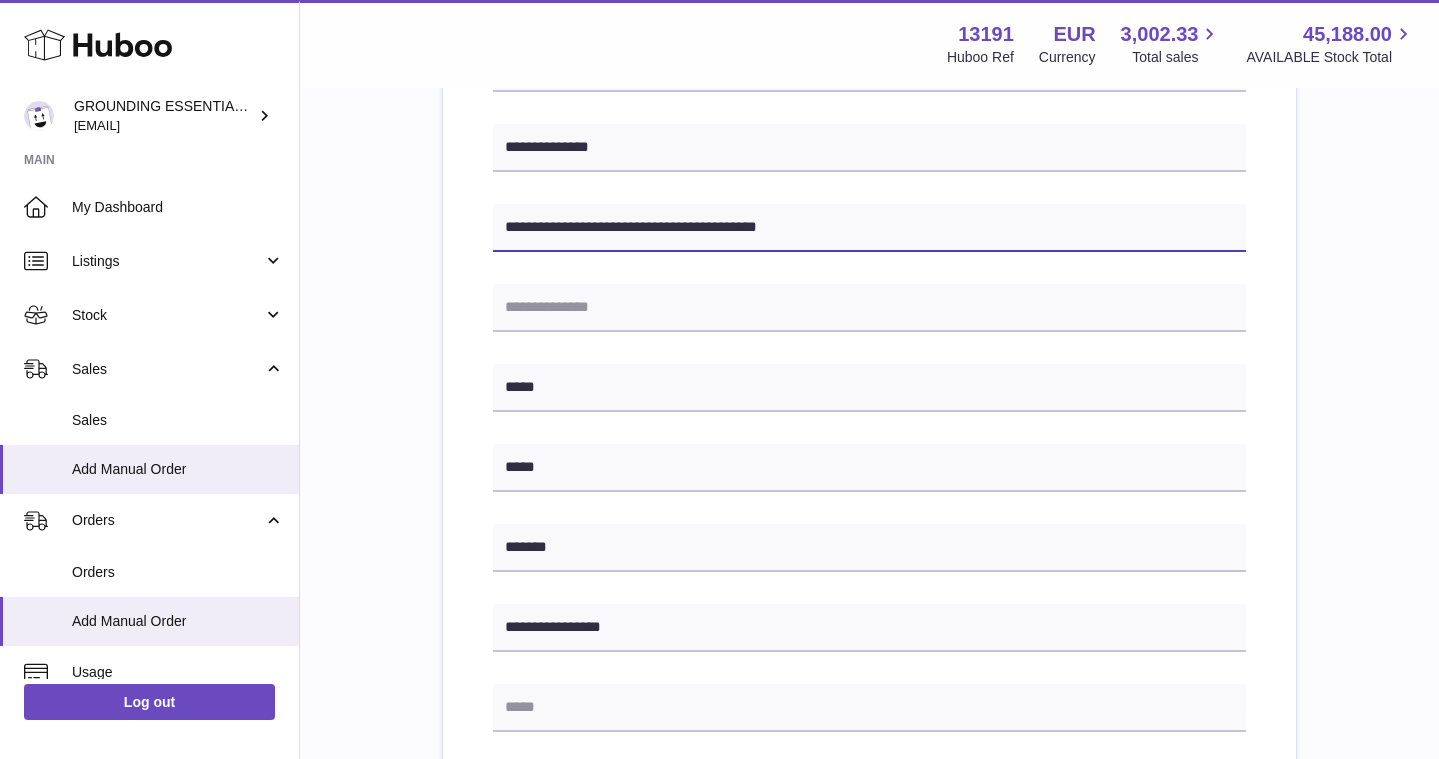 drag, startPoint x: 778, startPoint y: 226, endPoint x: 701, endPoint y: 229, distance: 77.05842 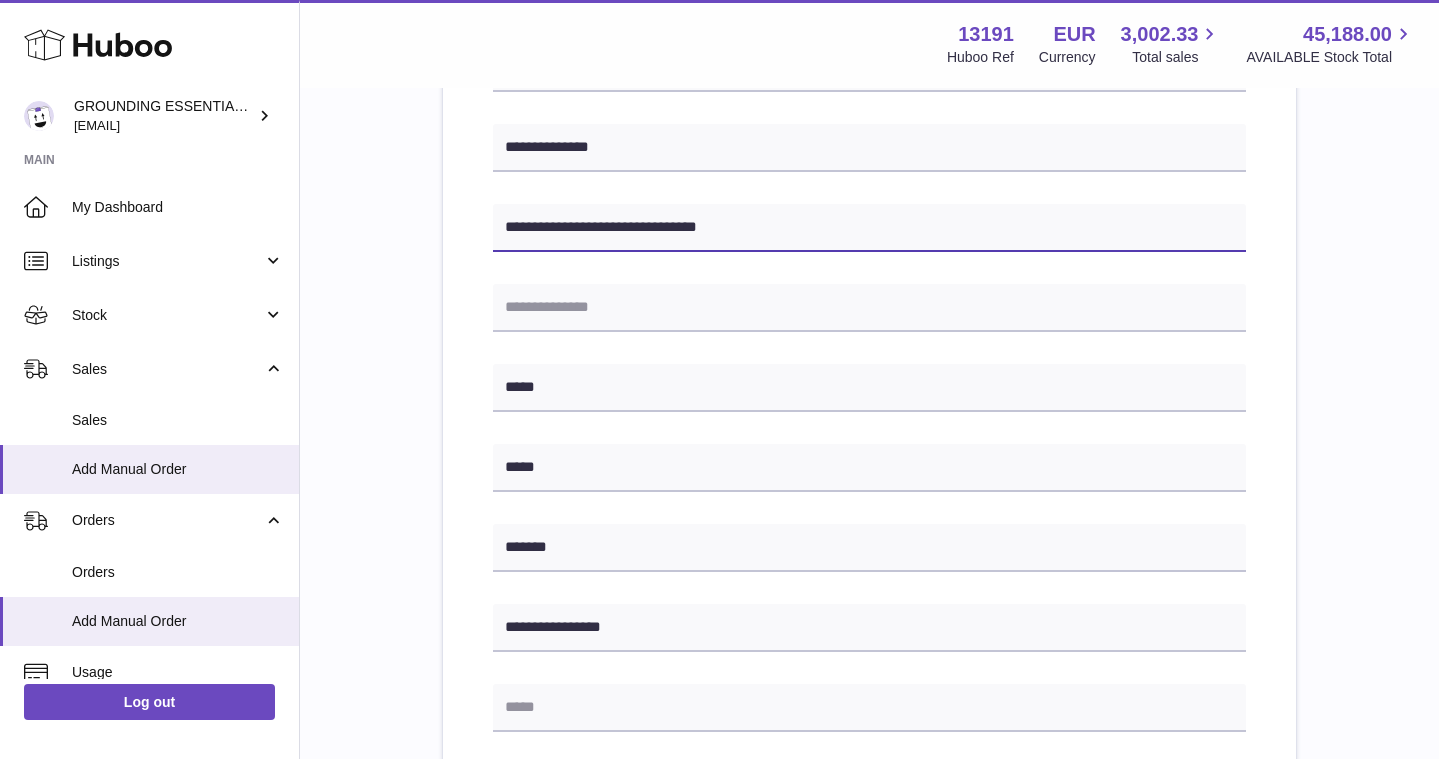 type on "**********" 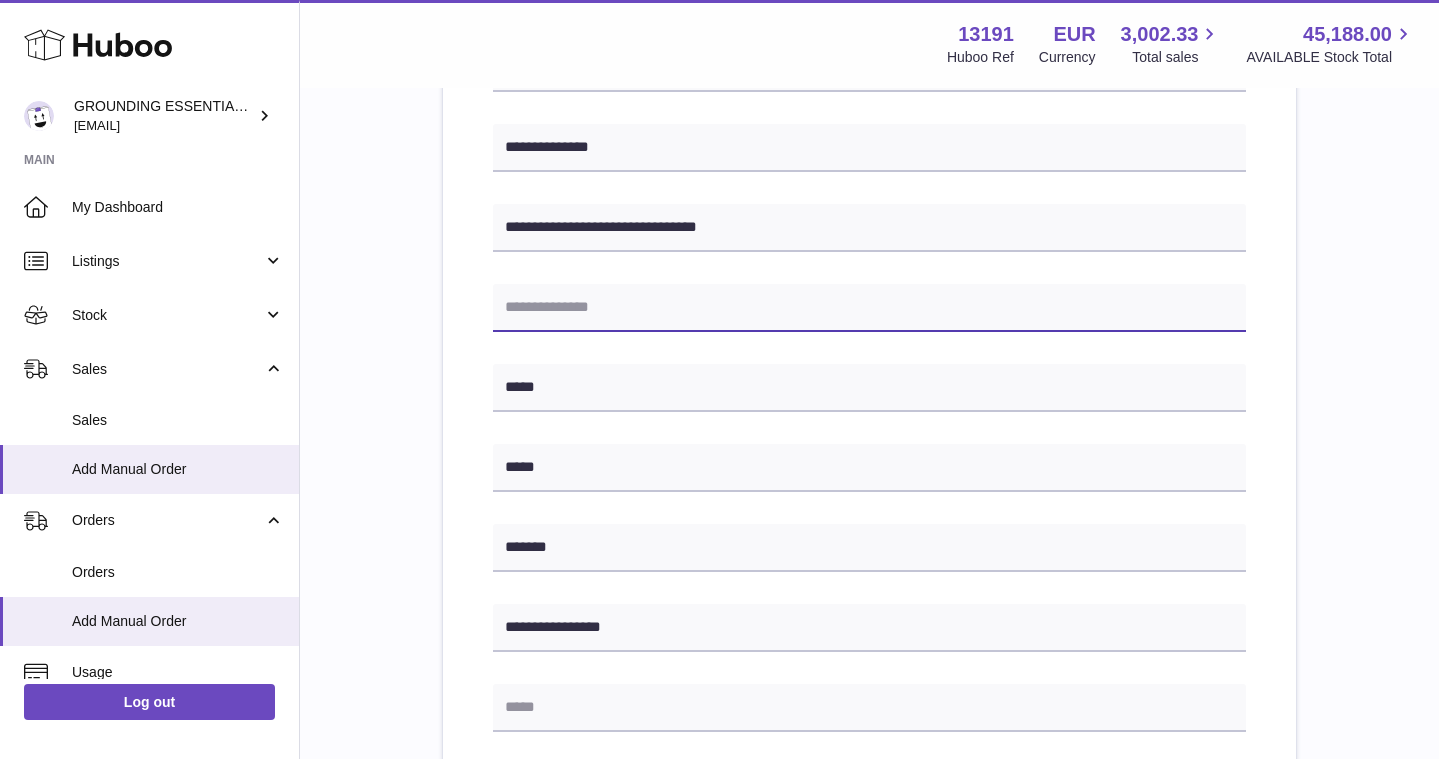 click at bounding box center [869, 308] 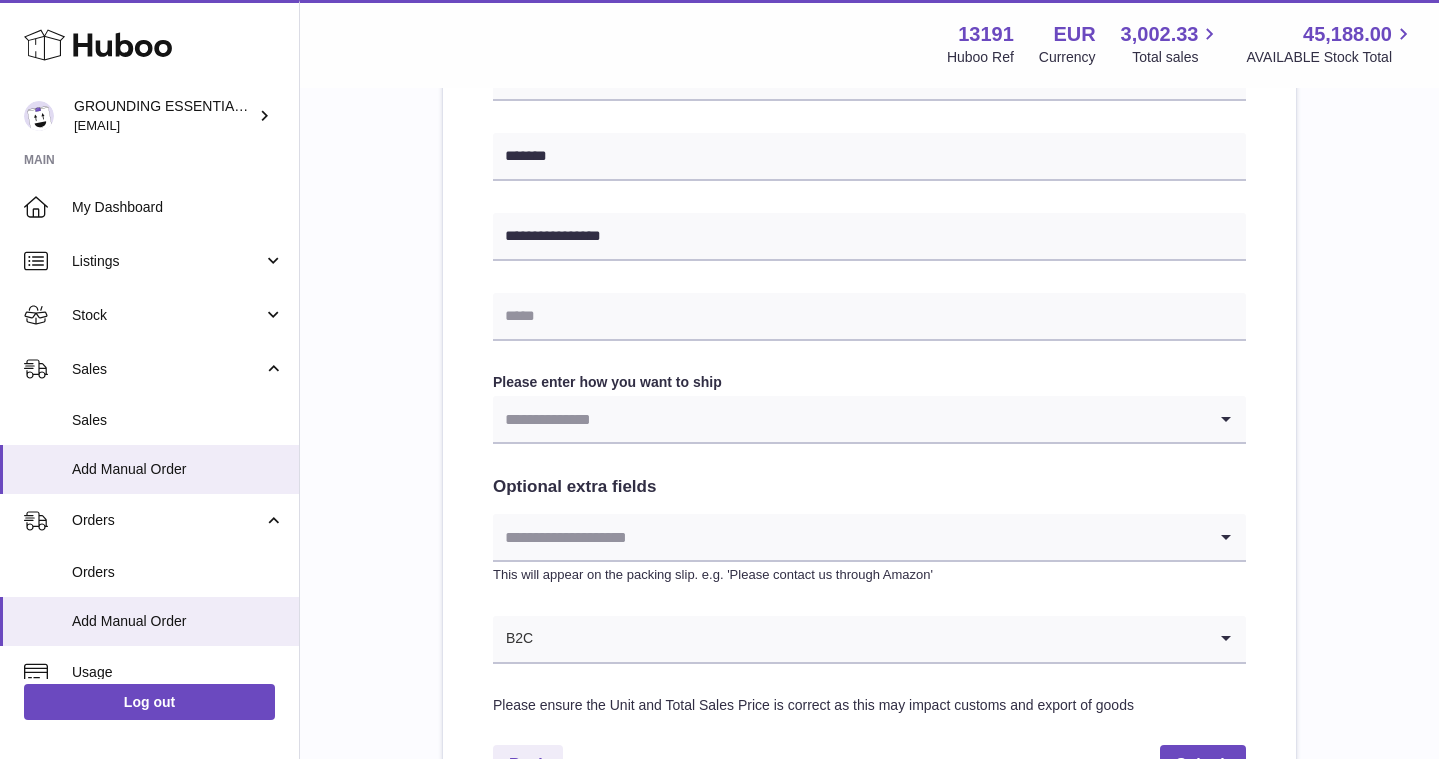 scroll, scrollTop: 1039, scrollLeft: 0, axis: vertical 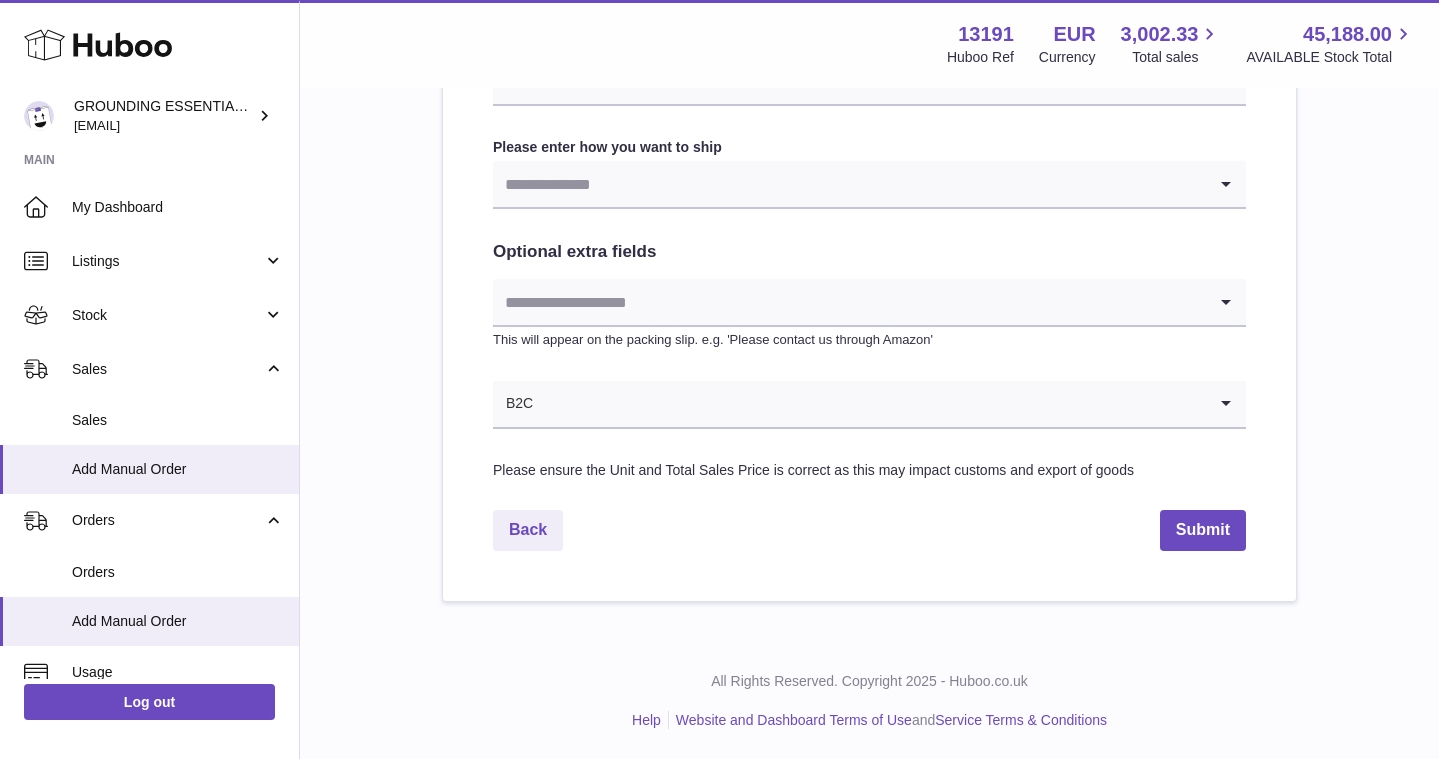 type on "*********" 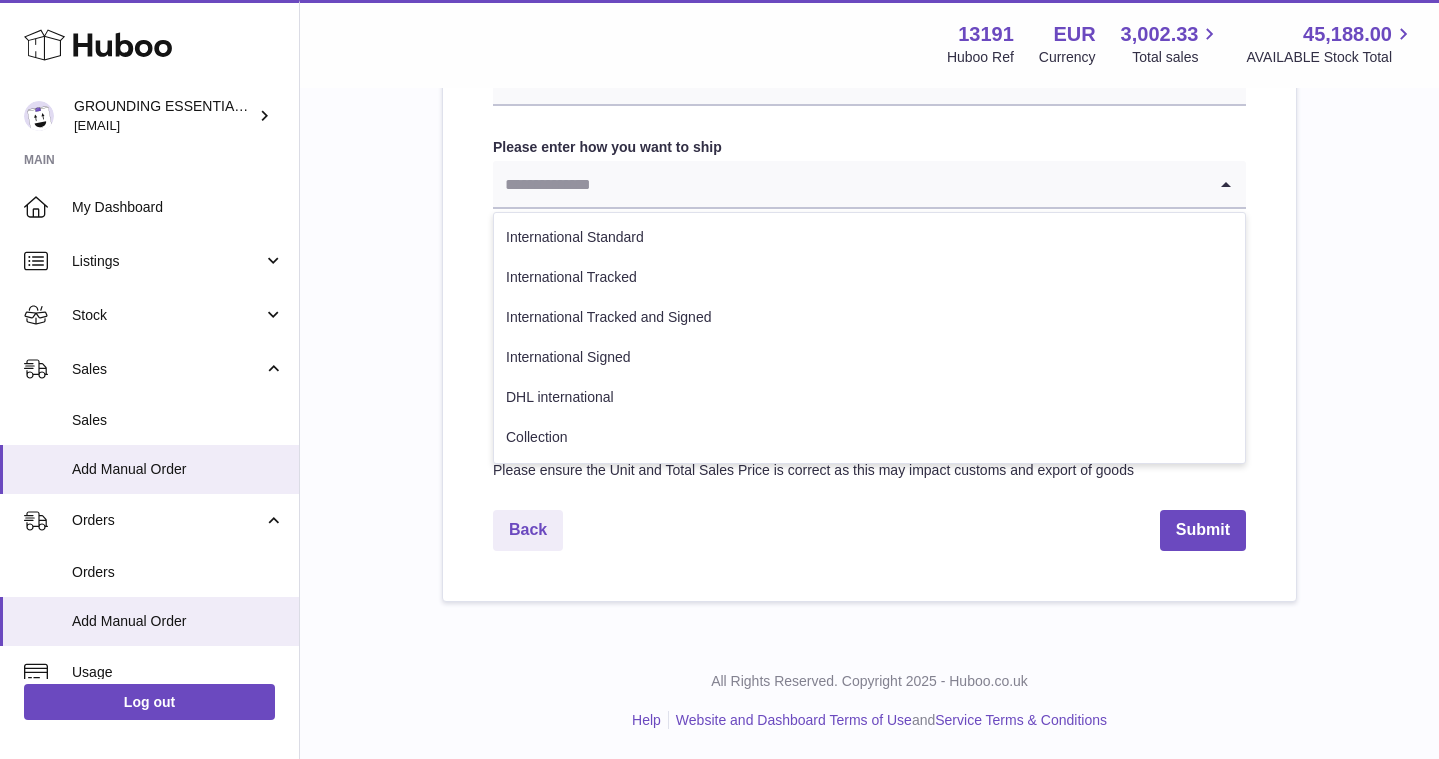 click at bounding box center (849, 184) 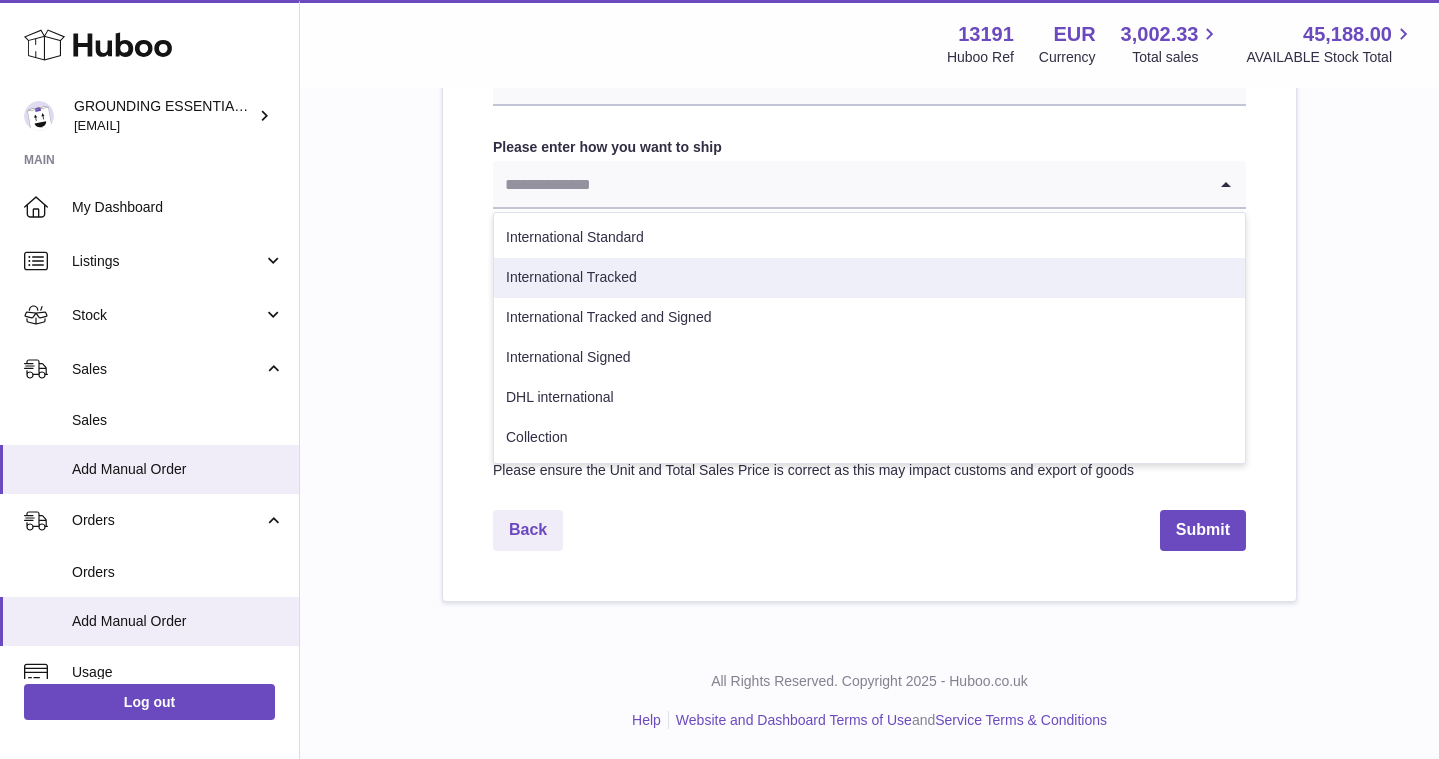 click on "International Tracked" at bounding box center (869, 278) 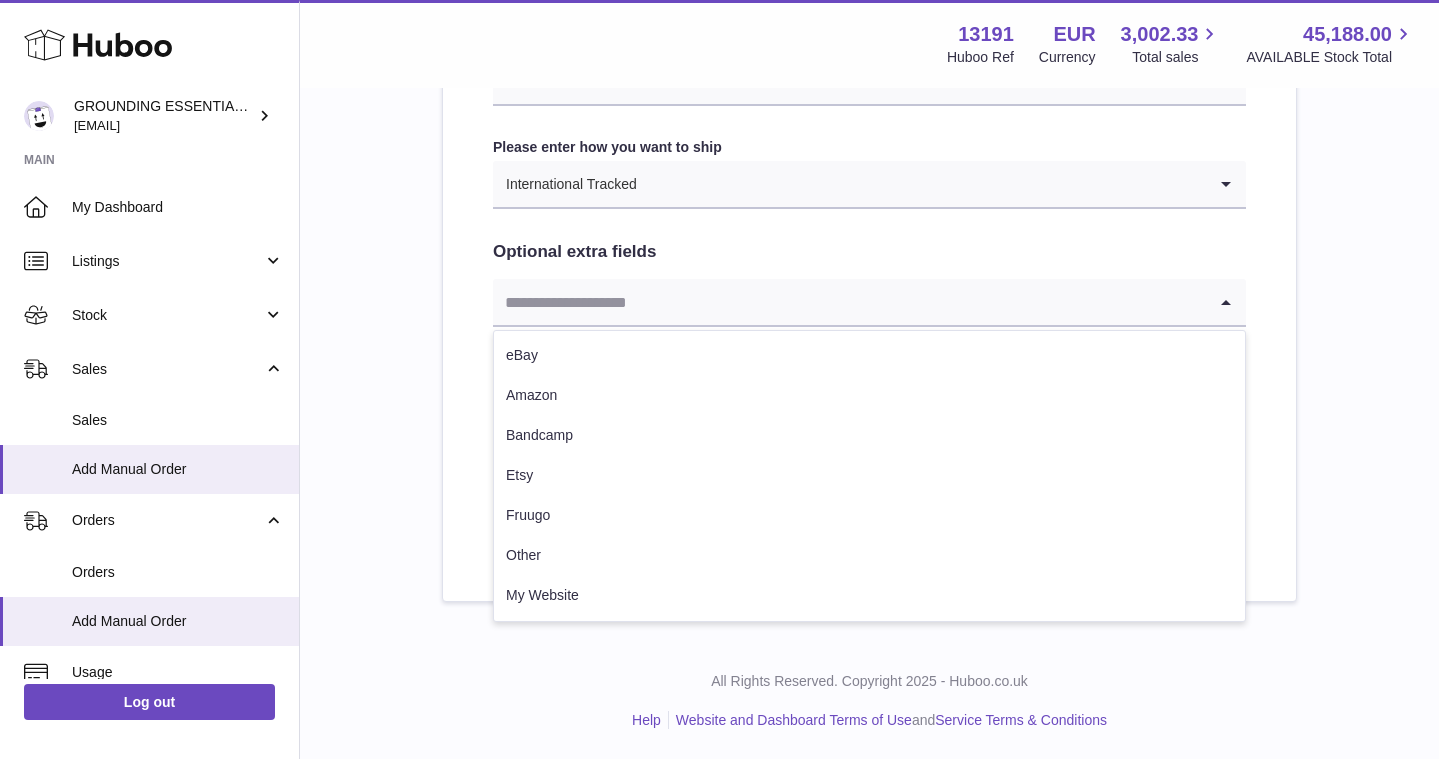 click at bounding box center (849, 302) 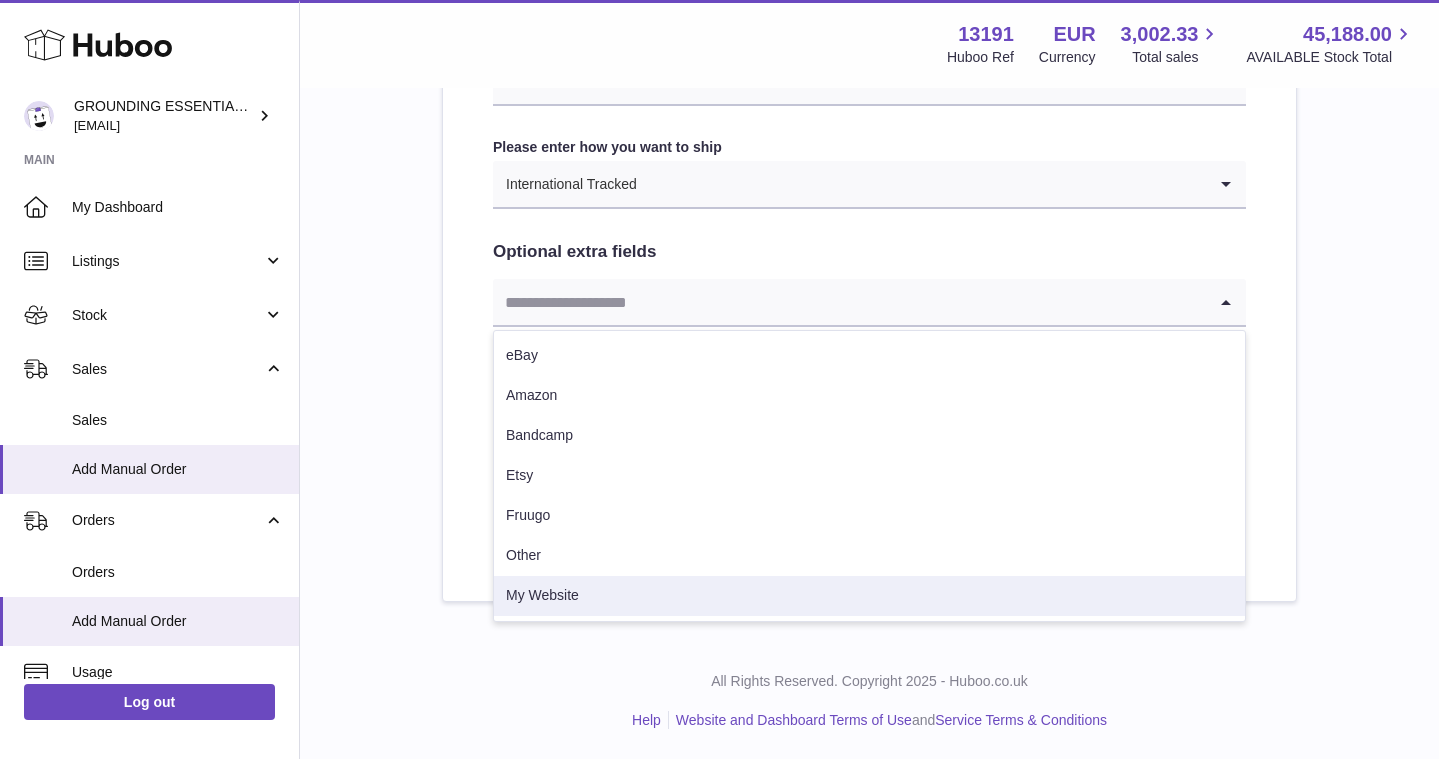 click on "My Website" at bounding box center (869, 596) 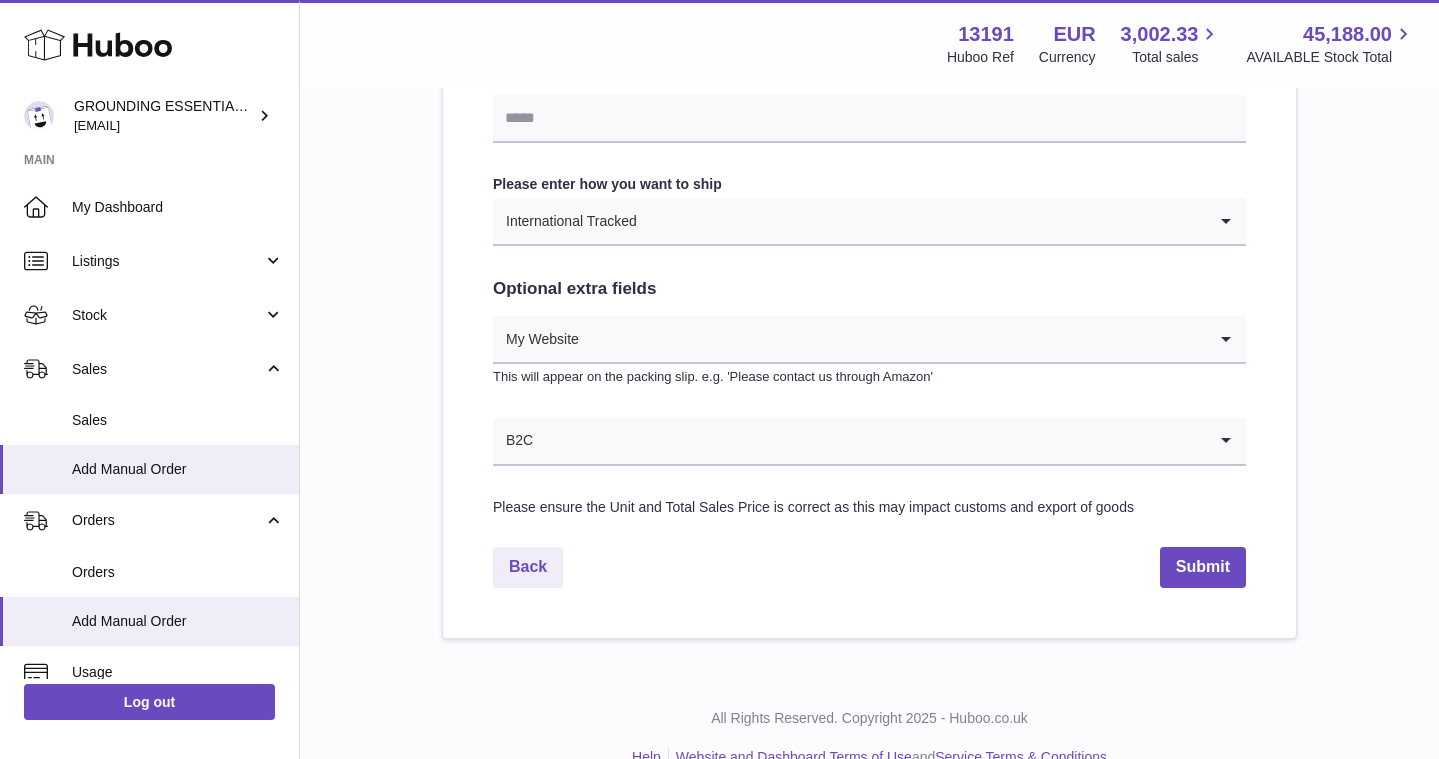 scroll, scrollTop: 920, scrollLeft: 0, axis: vertical 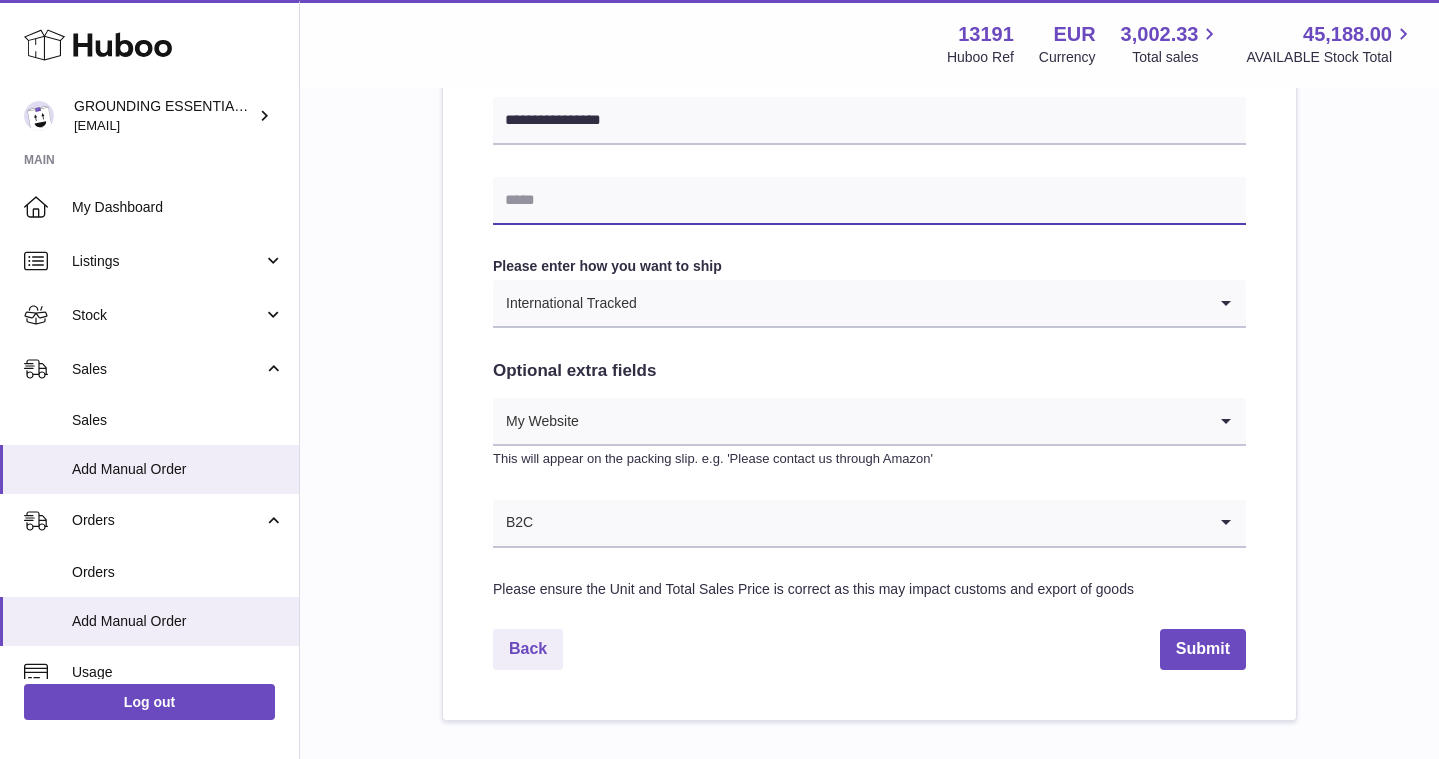click at bounding box center (869, 201) 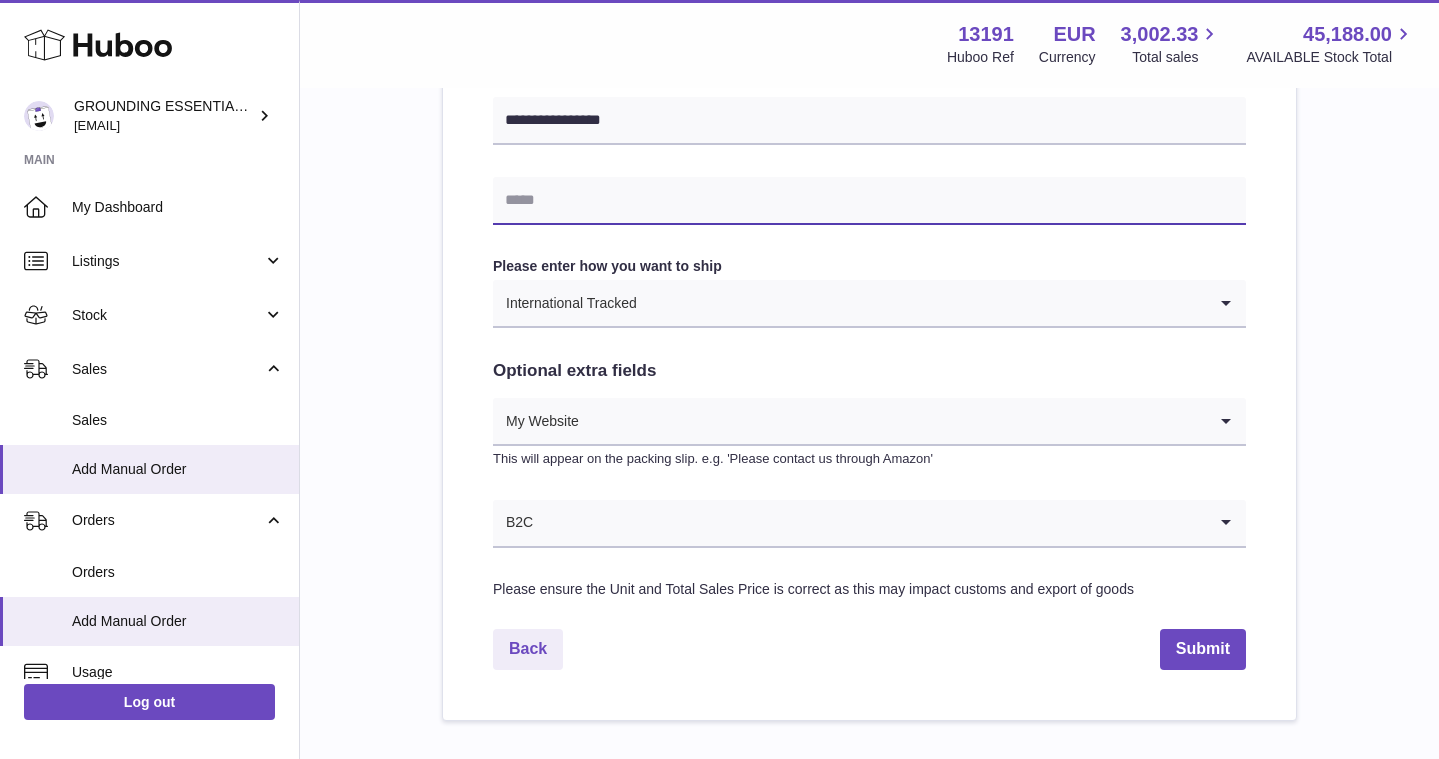paste on "**********" 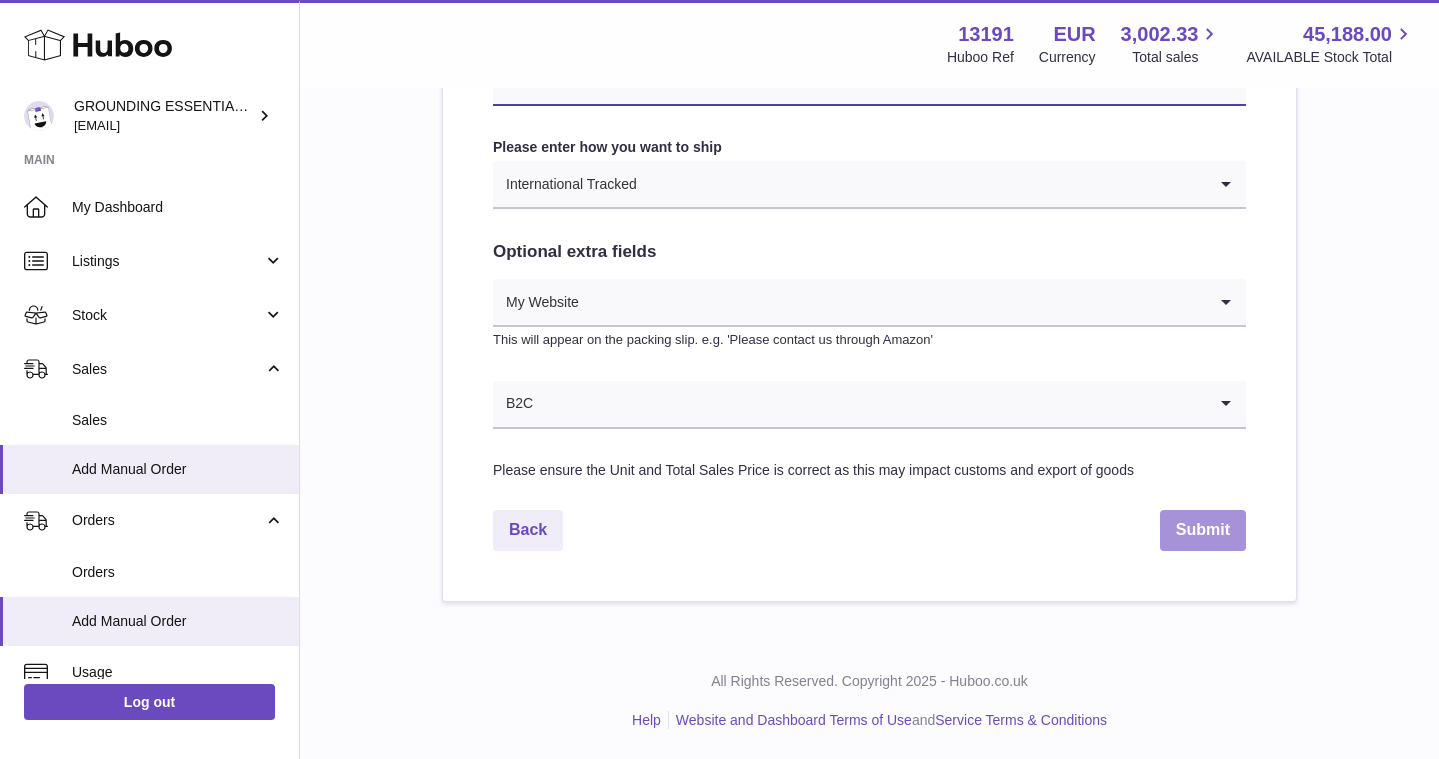 type on "**********" 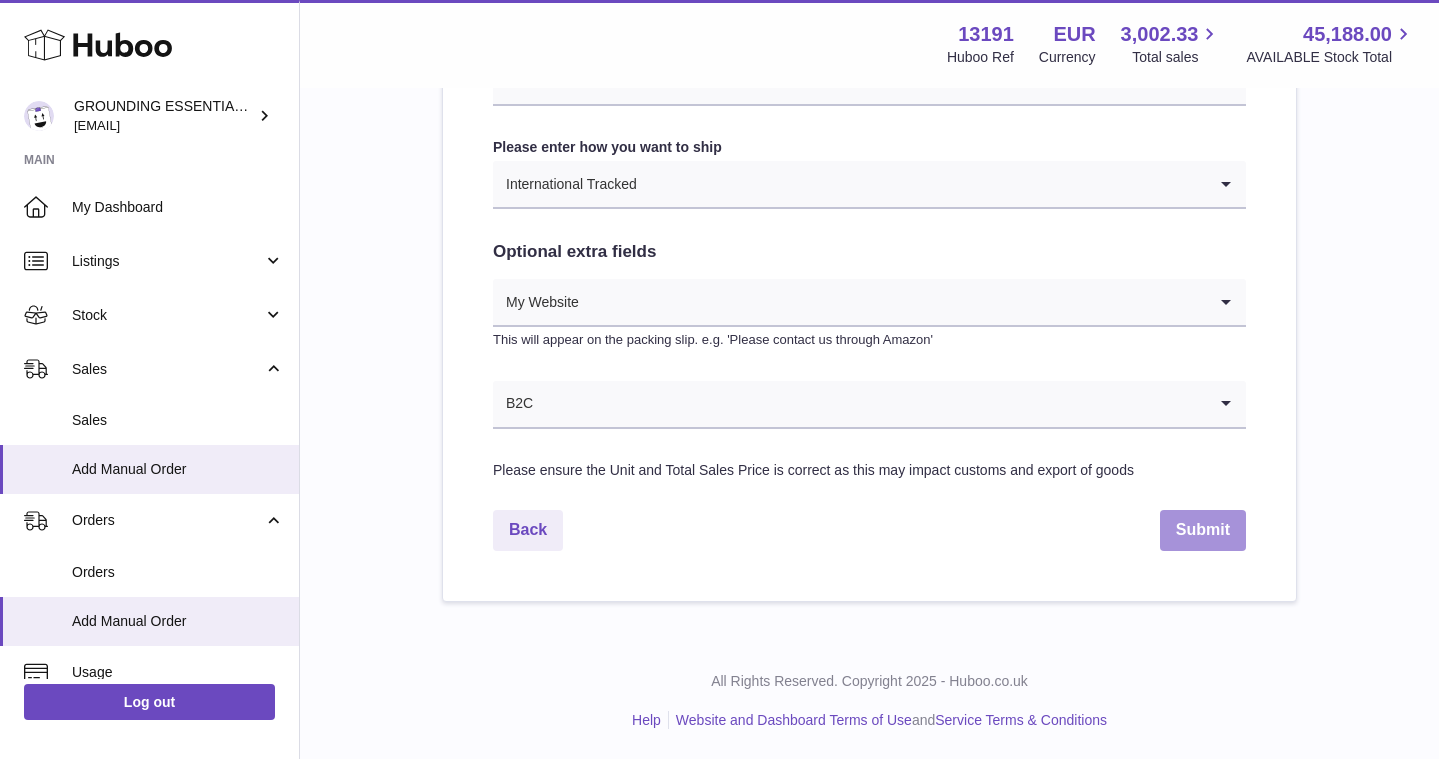 click on "Submit" at bounding box center [1203, 530] 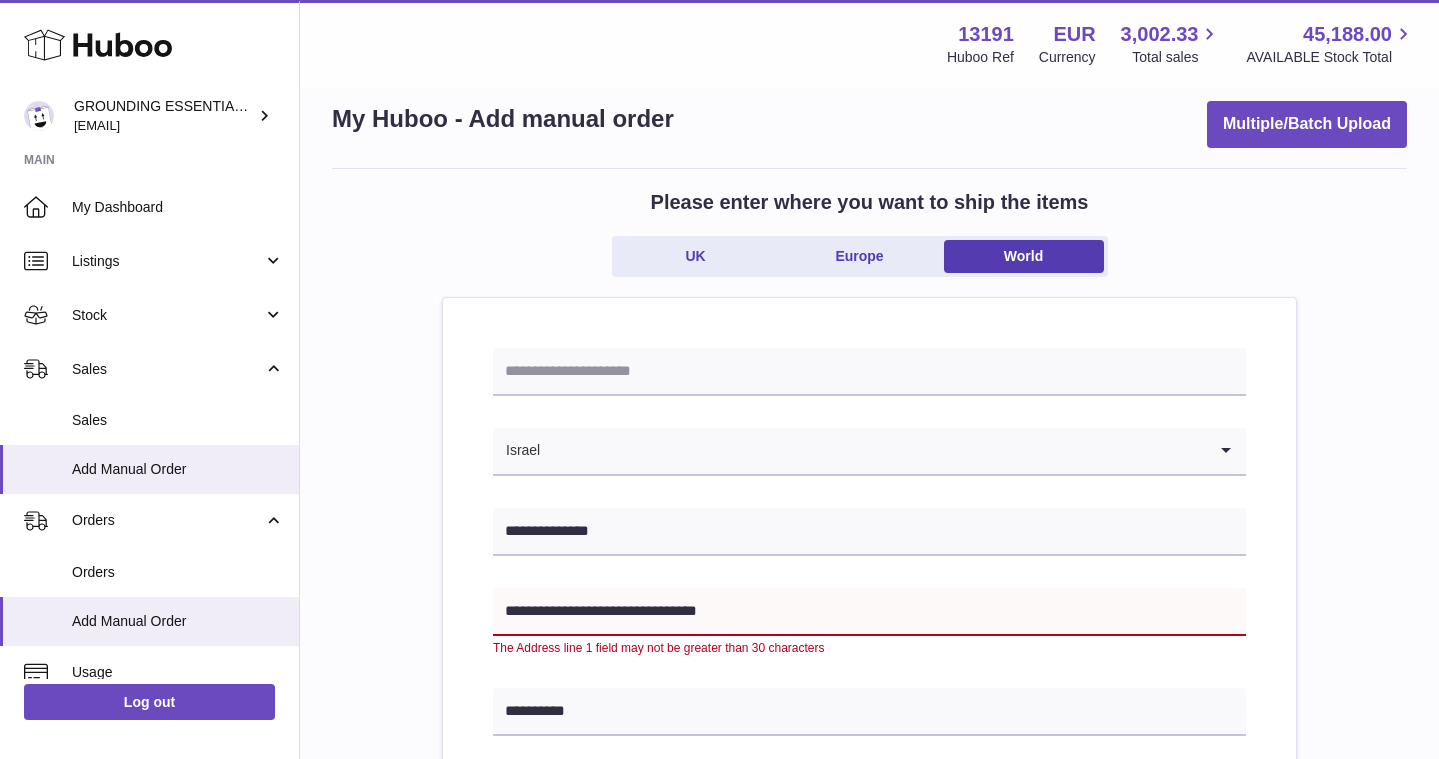 scroll, scrollTop: 18, scrollLeft: 0, axis: vertical 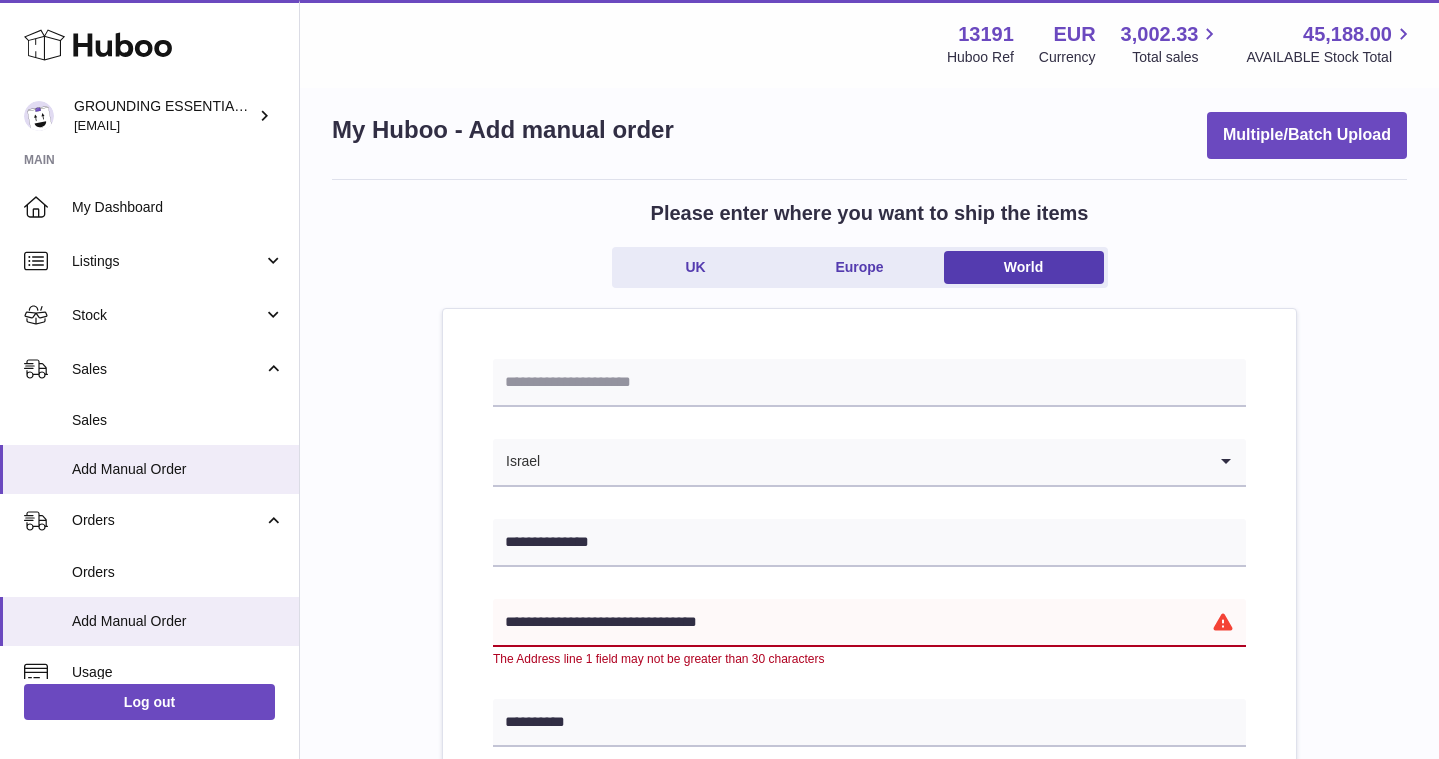 click on "**********" at bounding box center (869, 623) 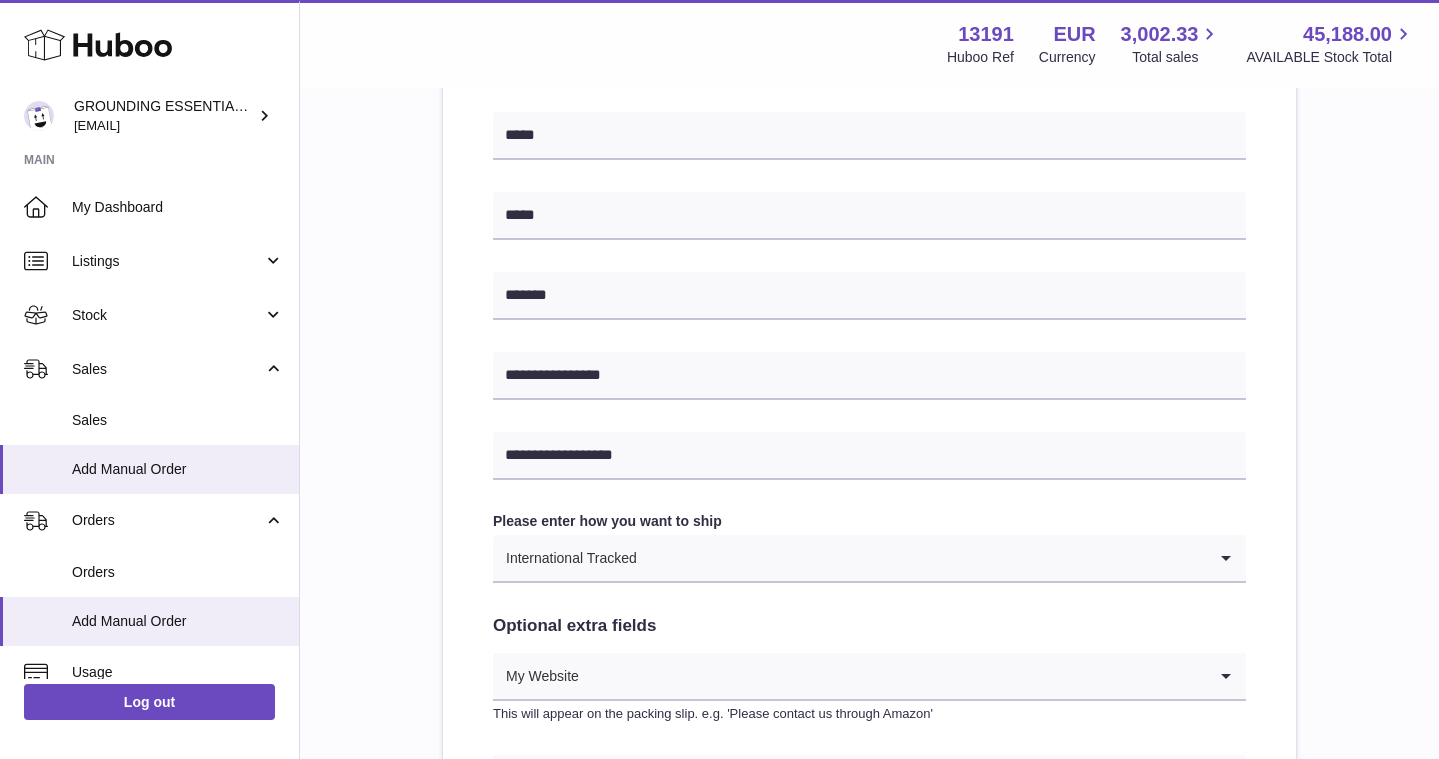 scroll, scrollTop: 1039, scrollLeft: 0, axis: vertical 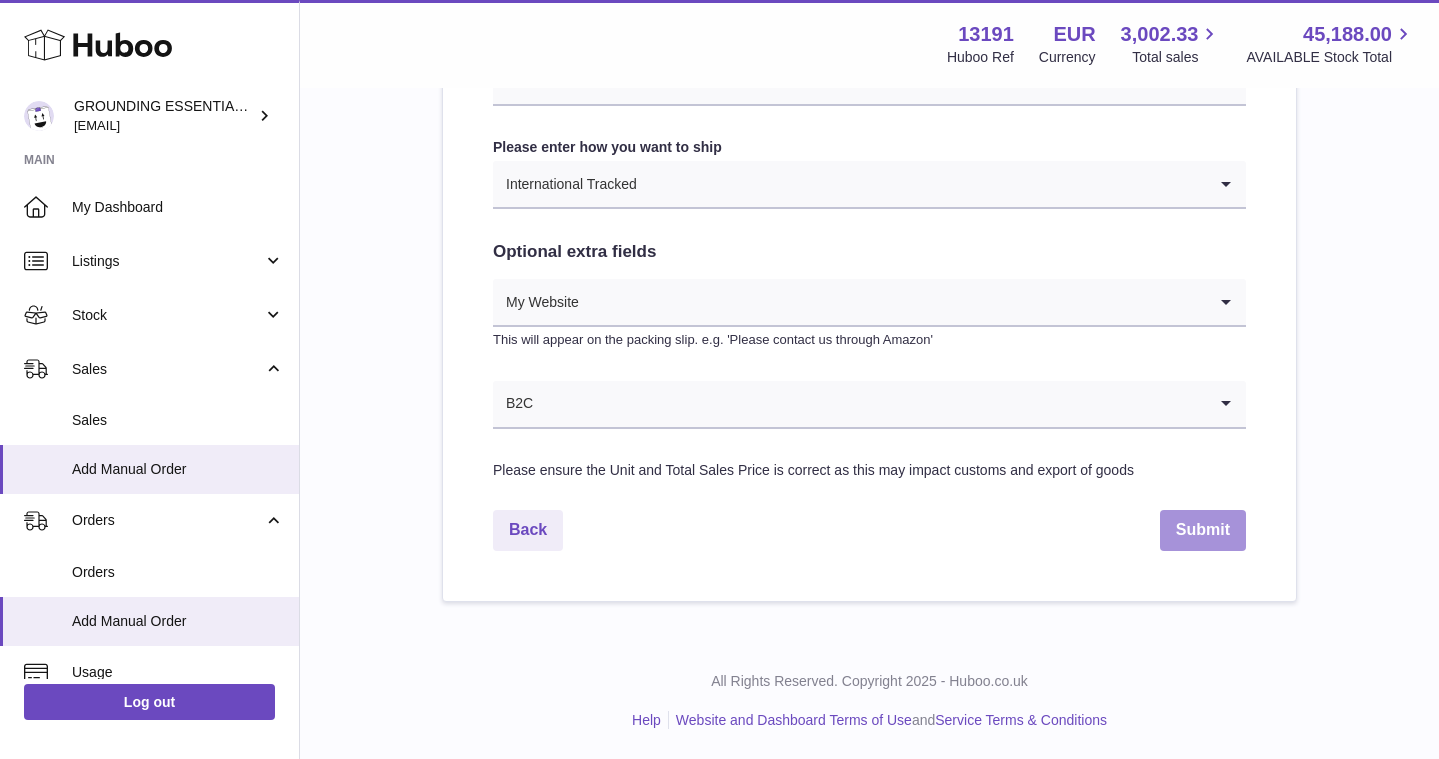 type on "**********" 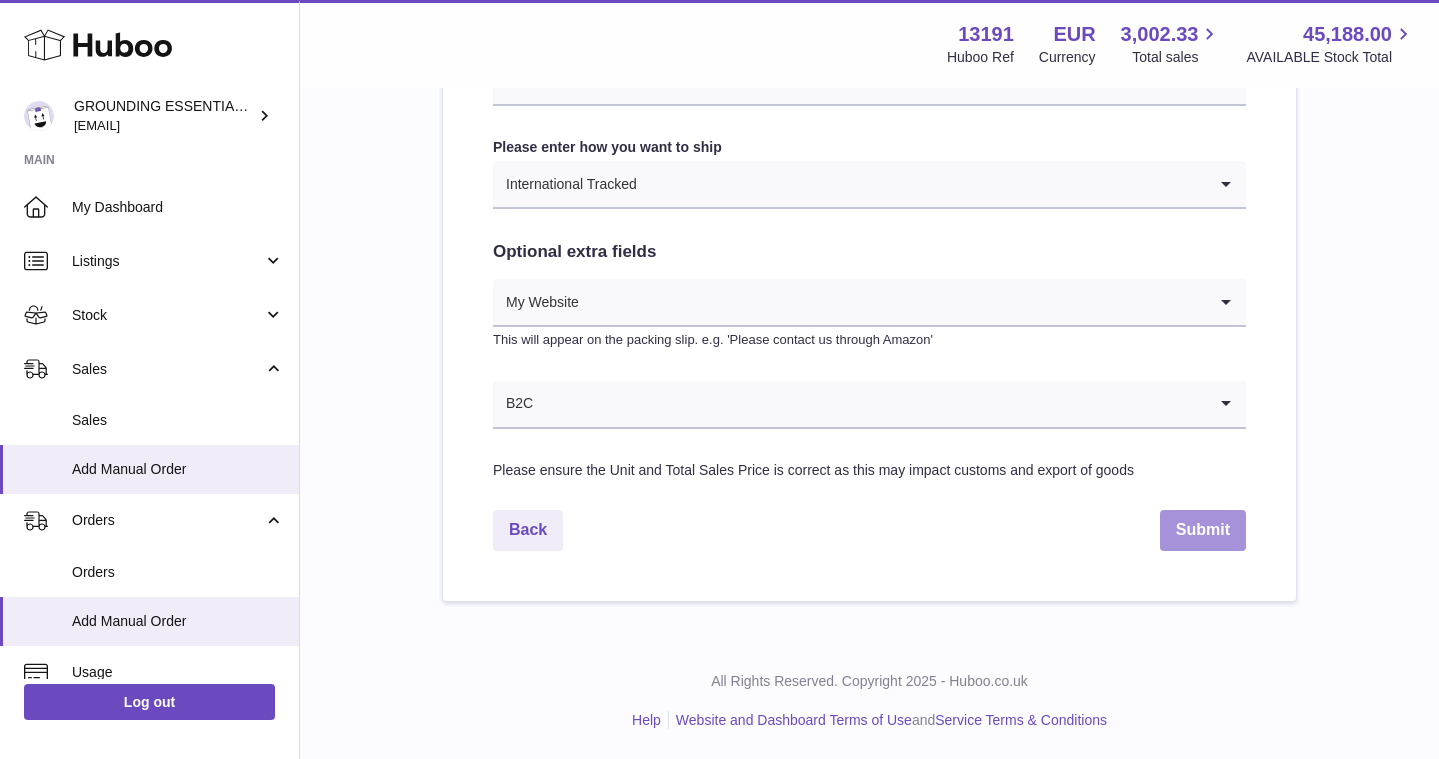 click on "Submit" at bounding box center (1203, 530) 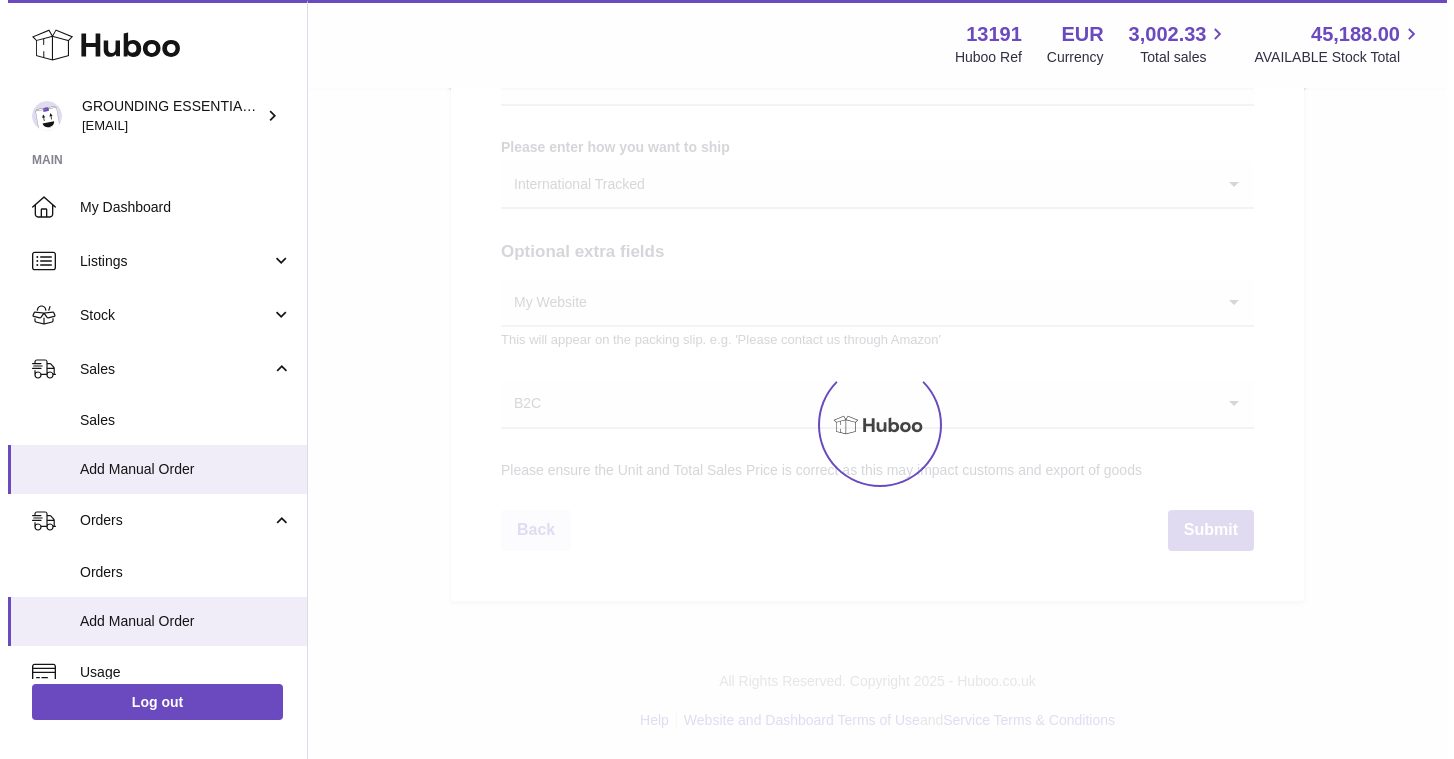 scroll, scrollTop: 0, scrollLeft: 0, axis: both 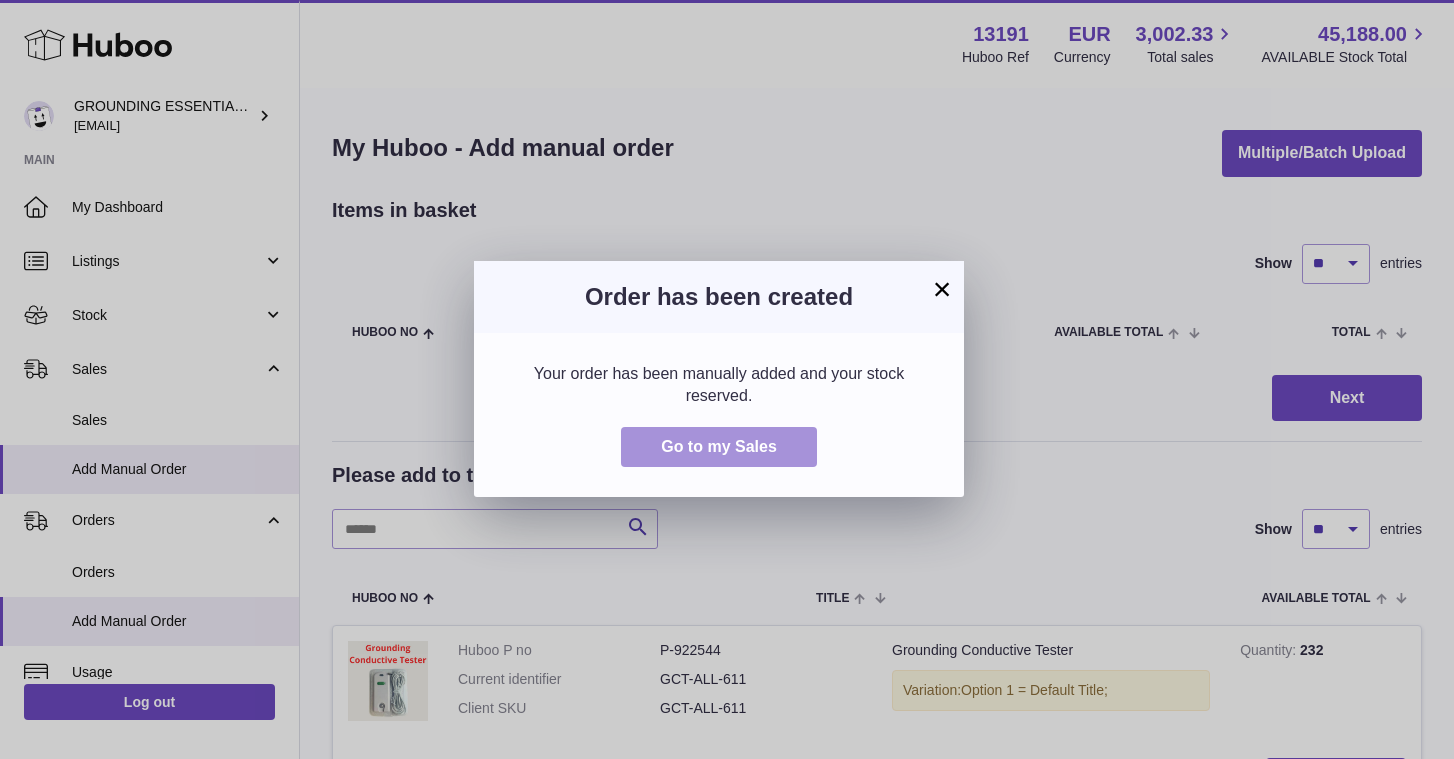 click on "Go to my Sales" at bounding box center [719, 446] 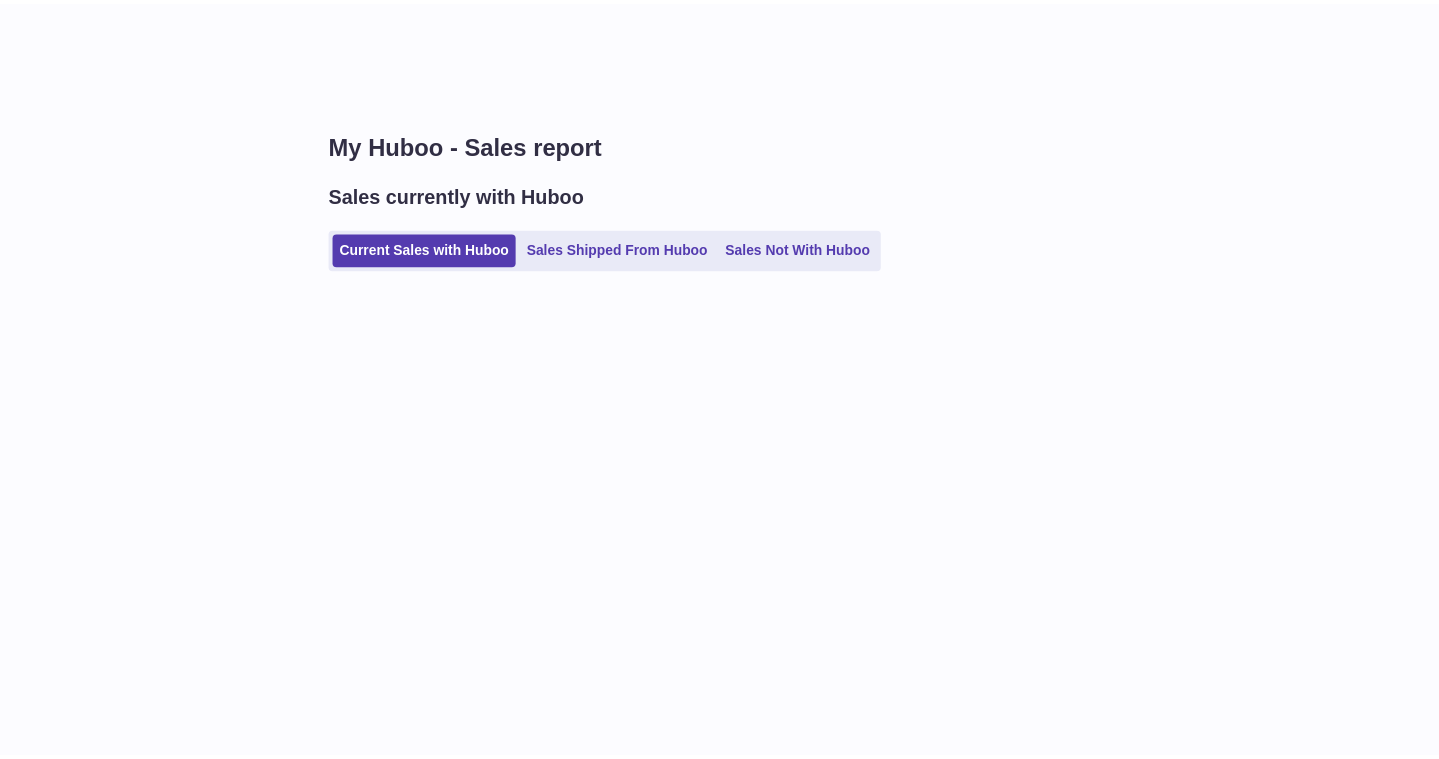 scroll, scrollTop: 0, scrollLeft: 0, axis: both 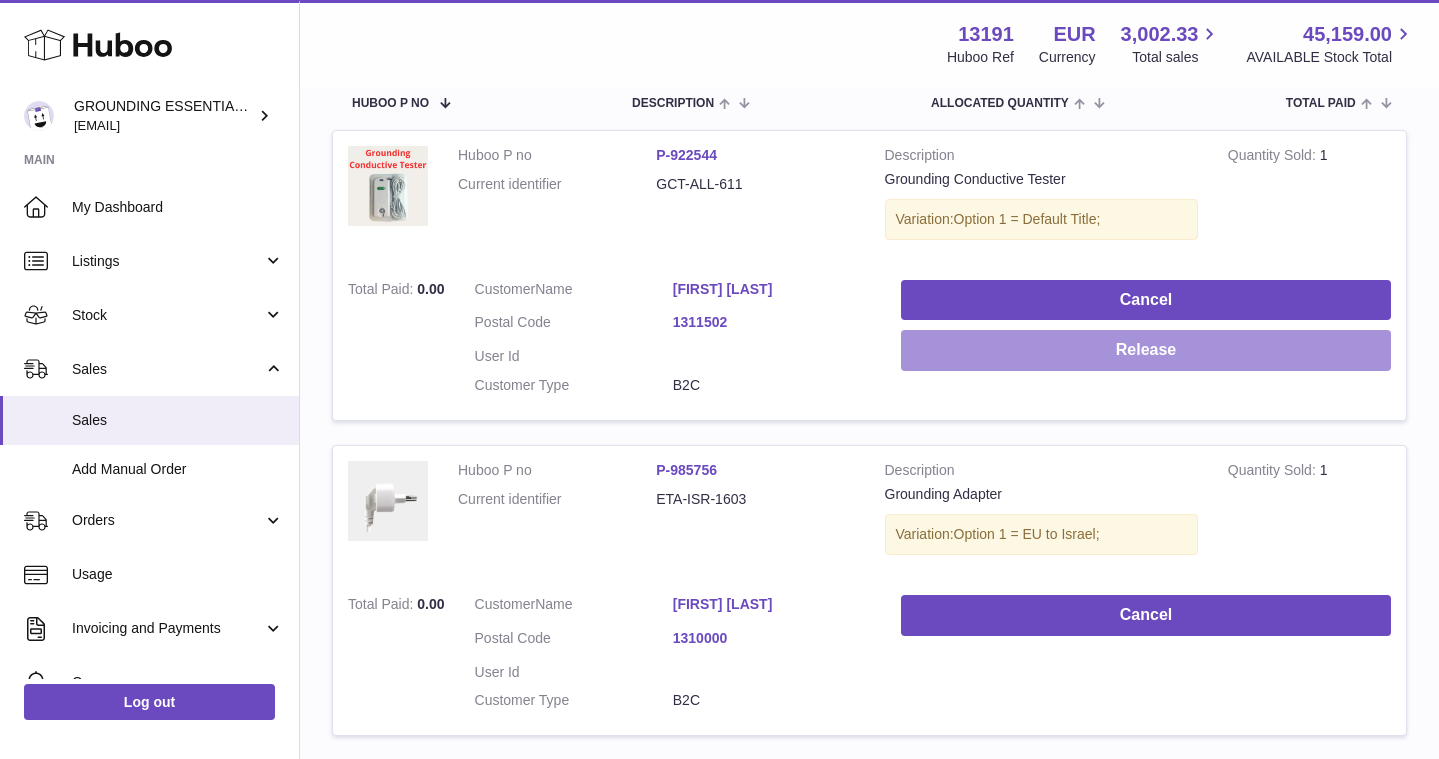 click on "Release" at bounding box center [1146, 350] 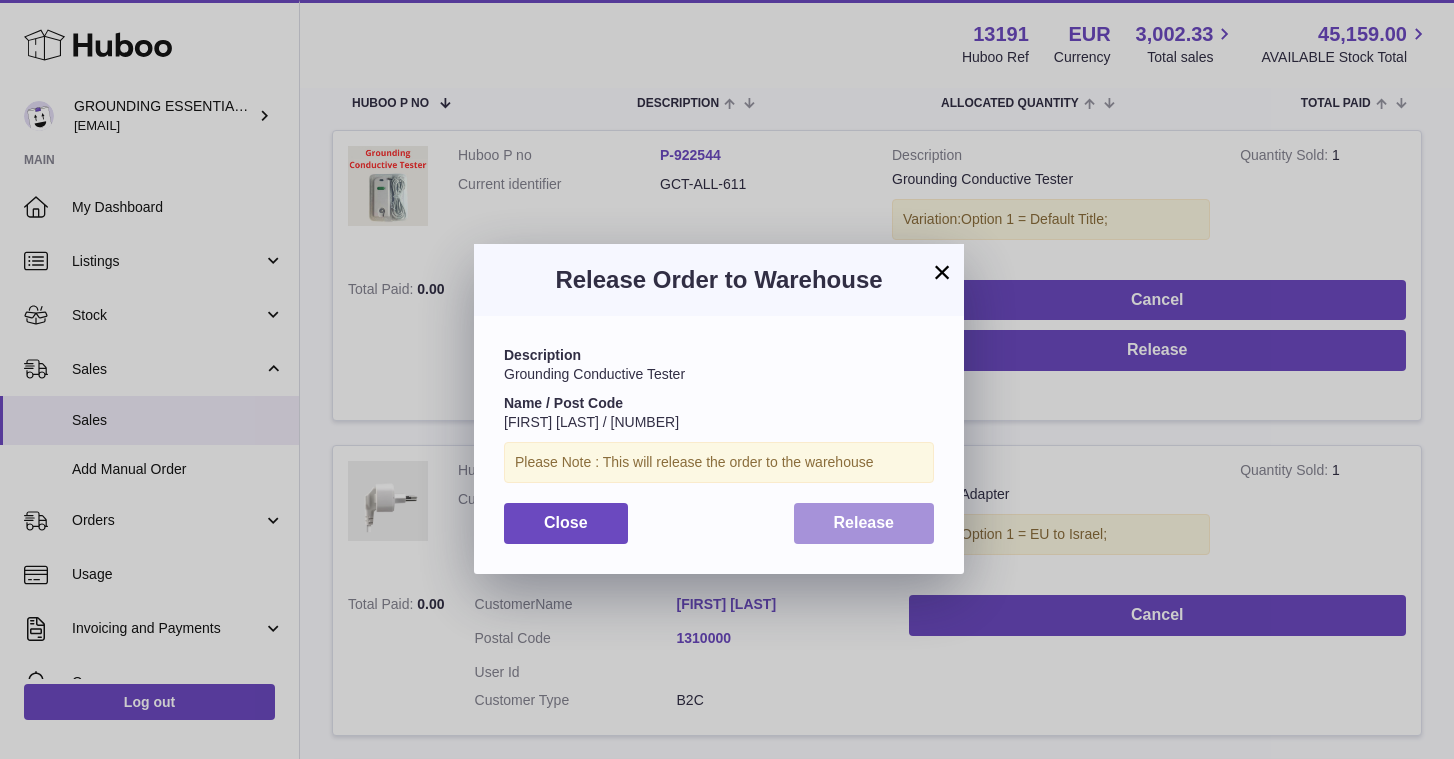 click on "Release" at bounding box center [864, 523] 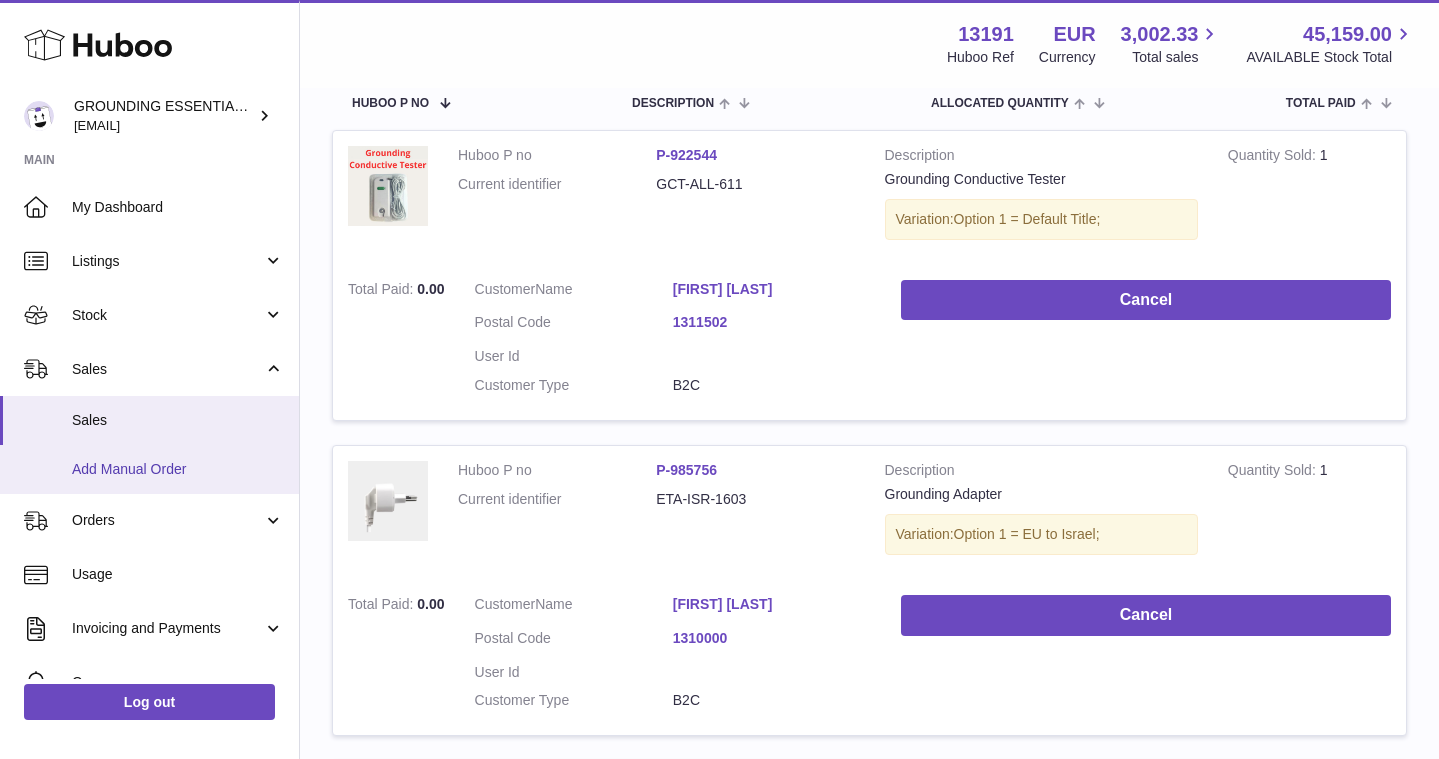 click on "Add Manual Order" at bounding box center [178, 469] 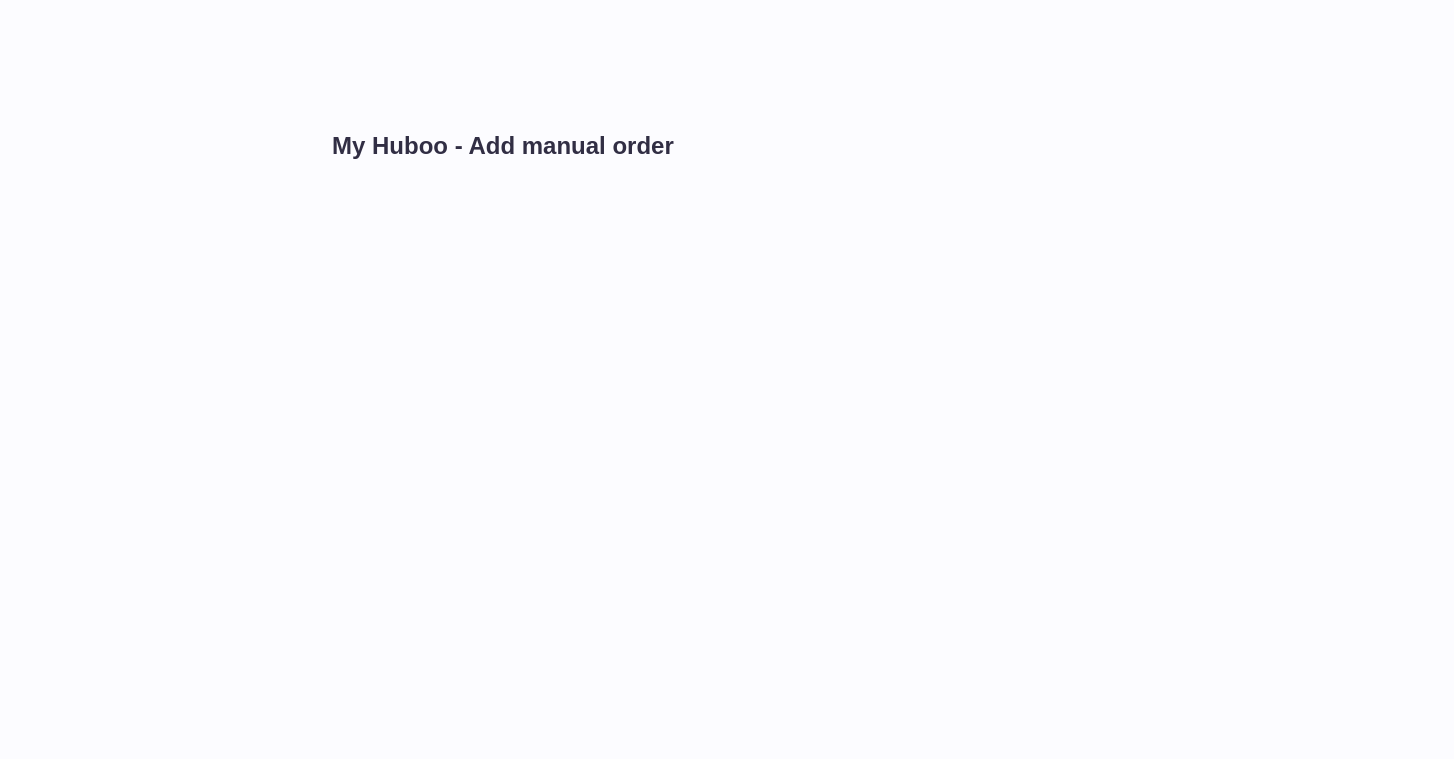 scroll, scrollTop: 0, scrollLeft: 0, axis: both 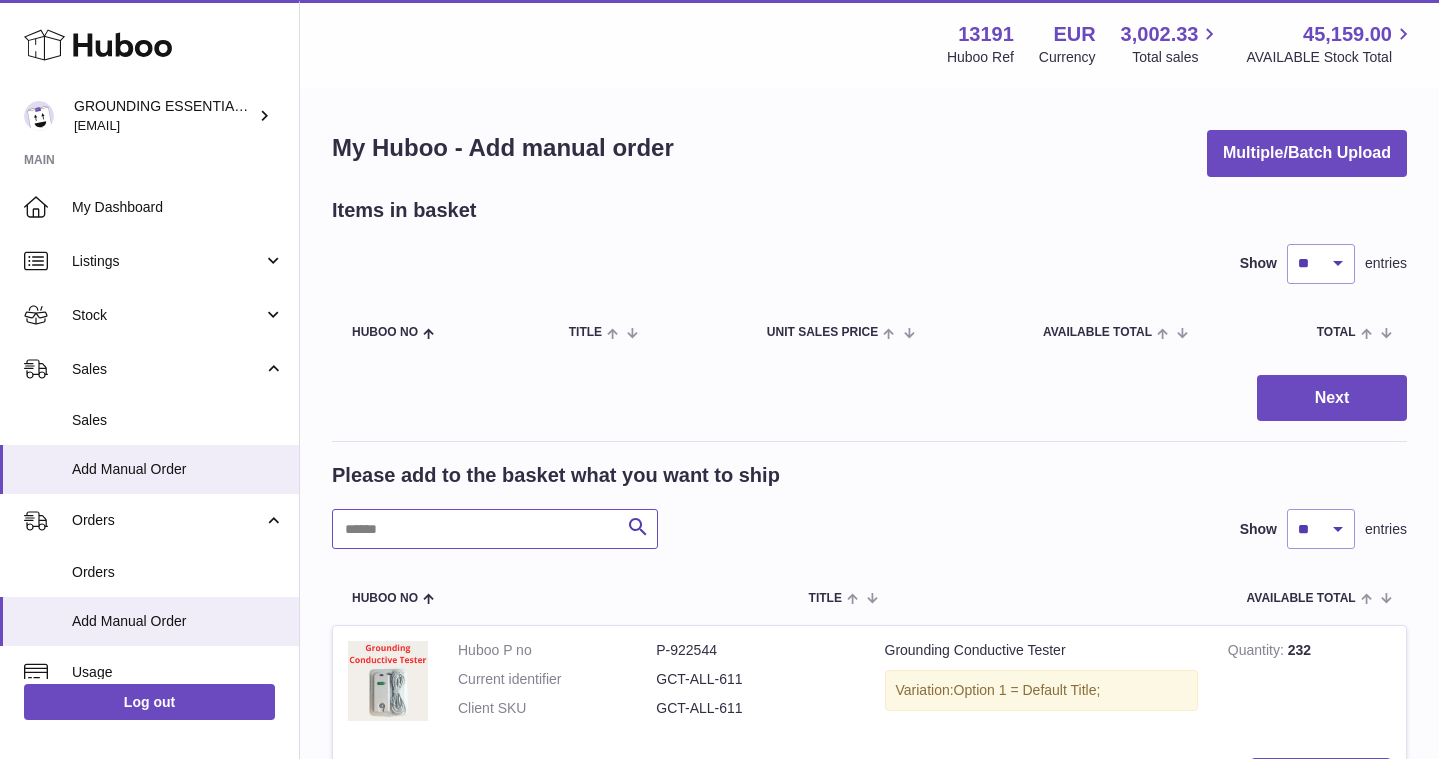 click at bounding box center (495, 529) 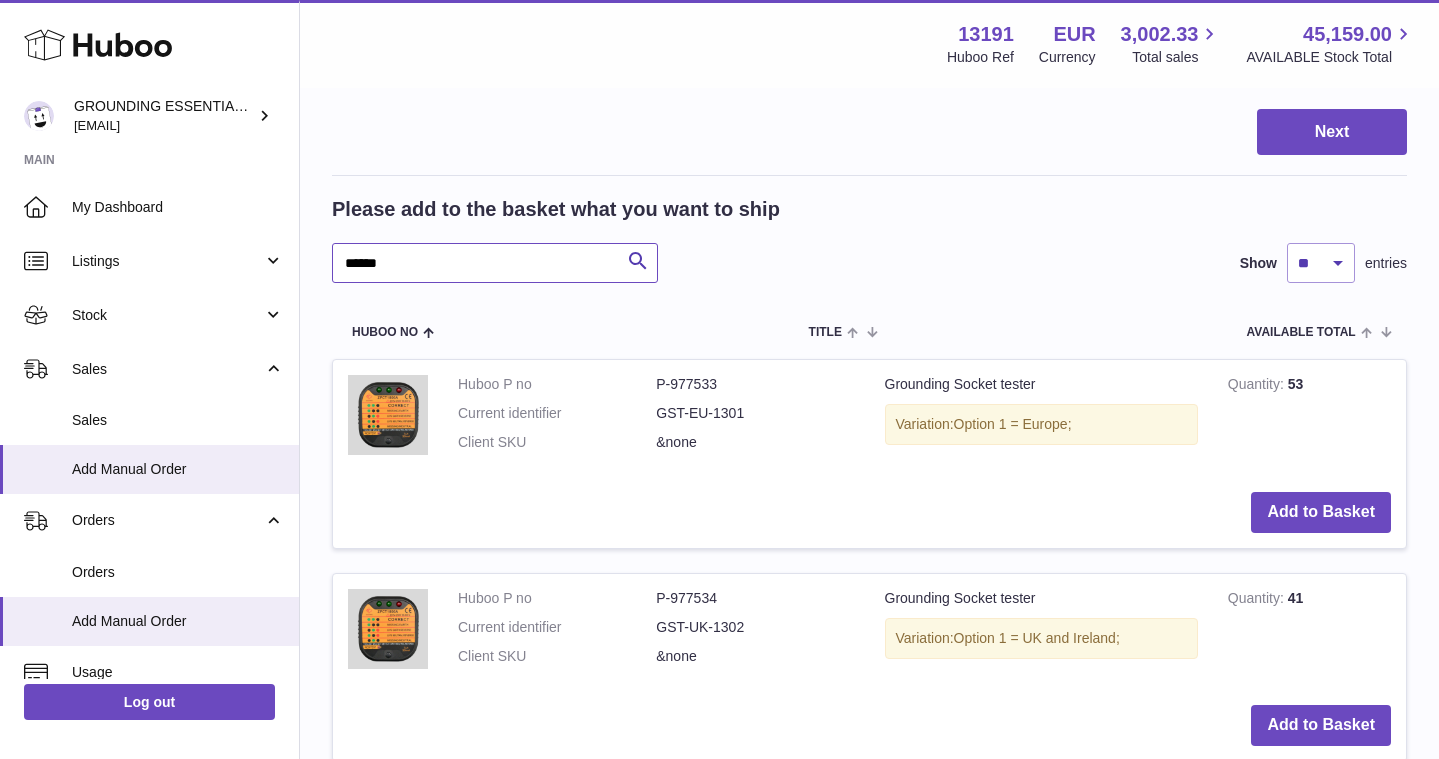 scroll, scrollTop: 498, scrollLeft: 0, axis: vertical 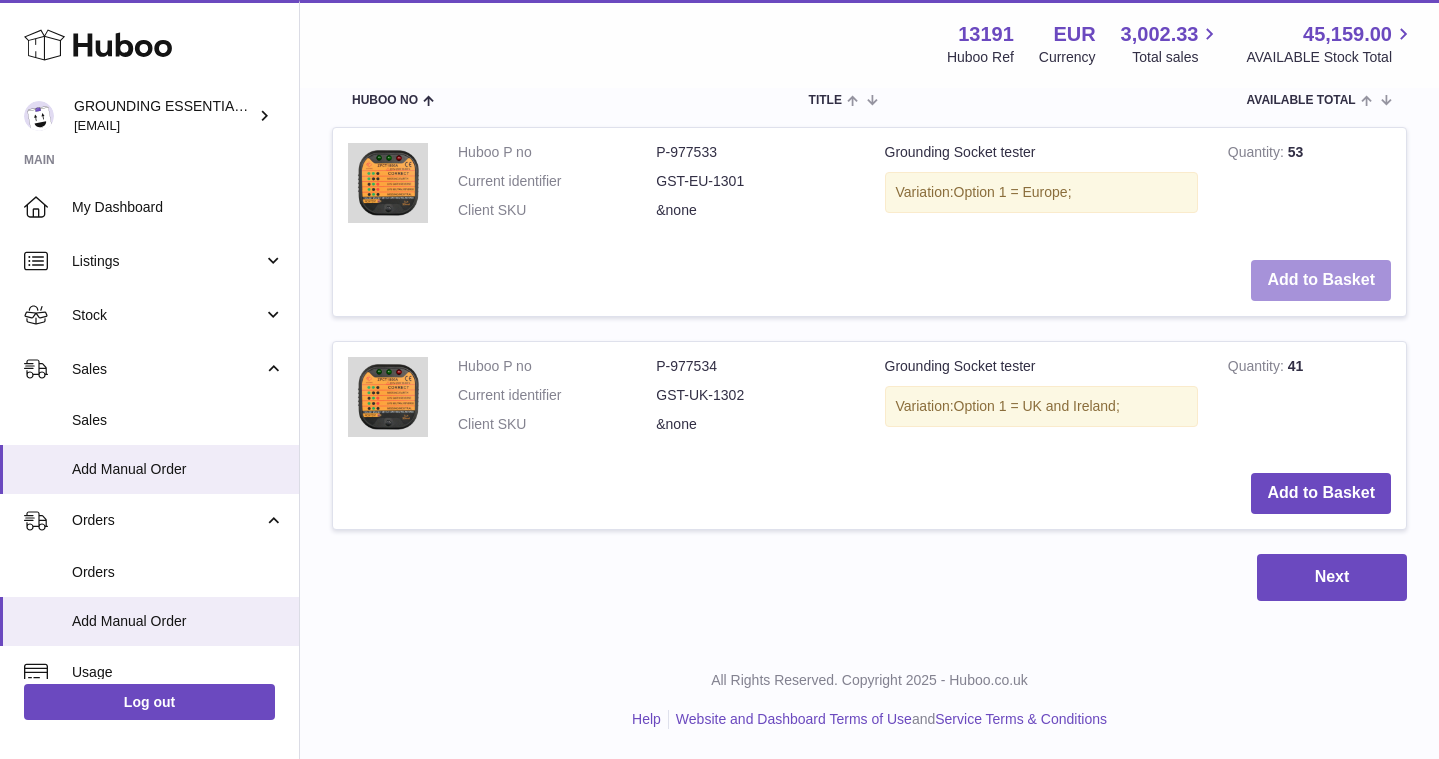 type on "******" 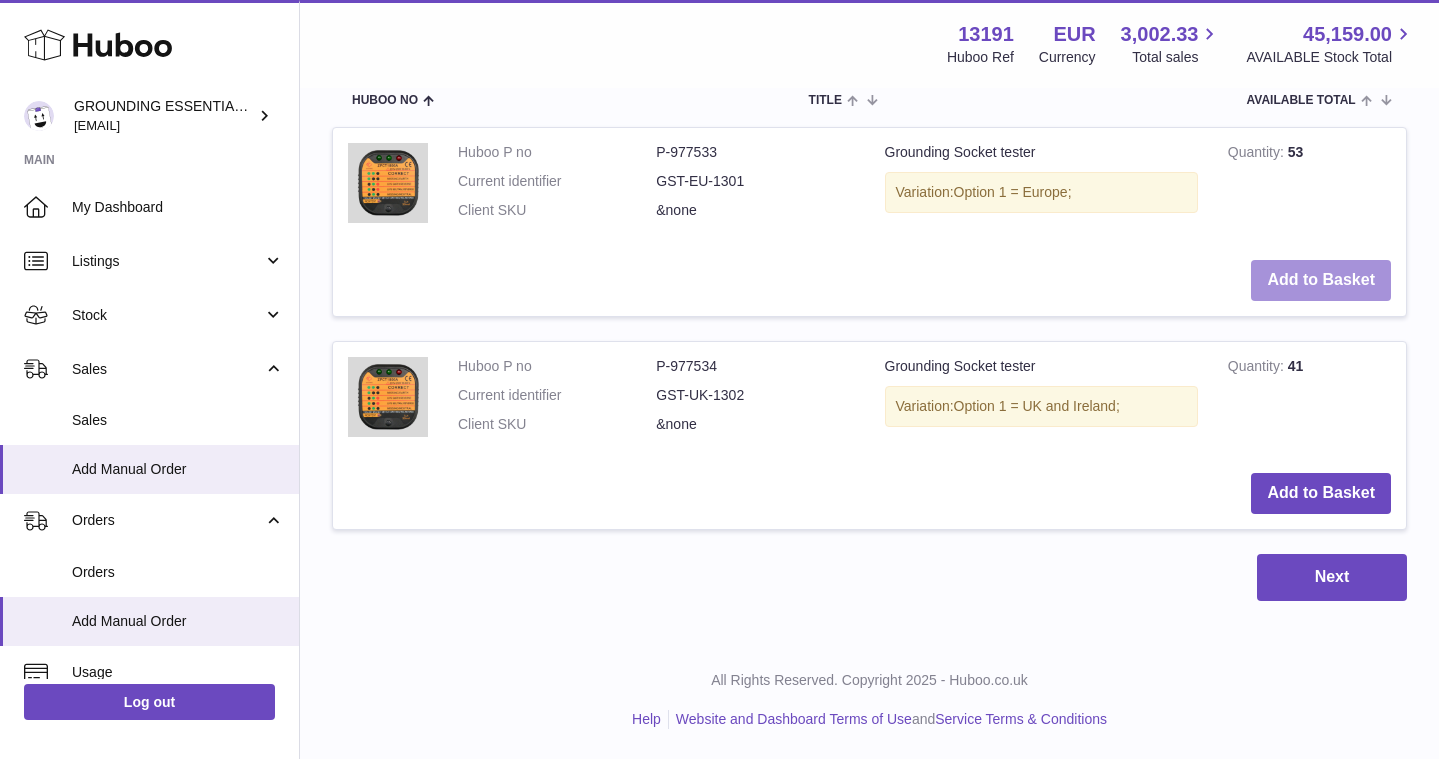 click on "Add to Basket" at bounding box center (1321, 280) 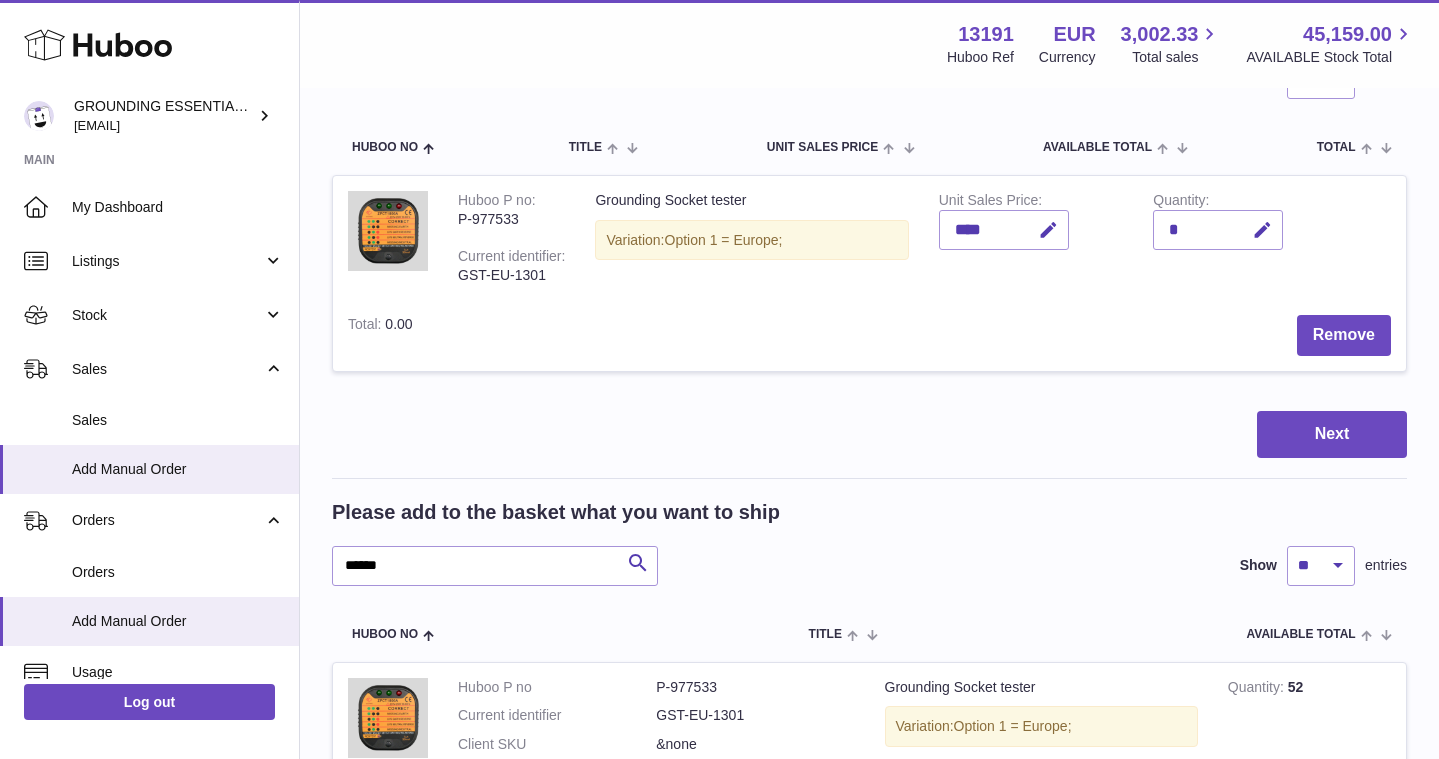 scroll, scrollTop: 48, scrollLeft: 0, axis: vertical 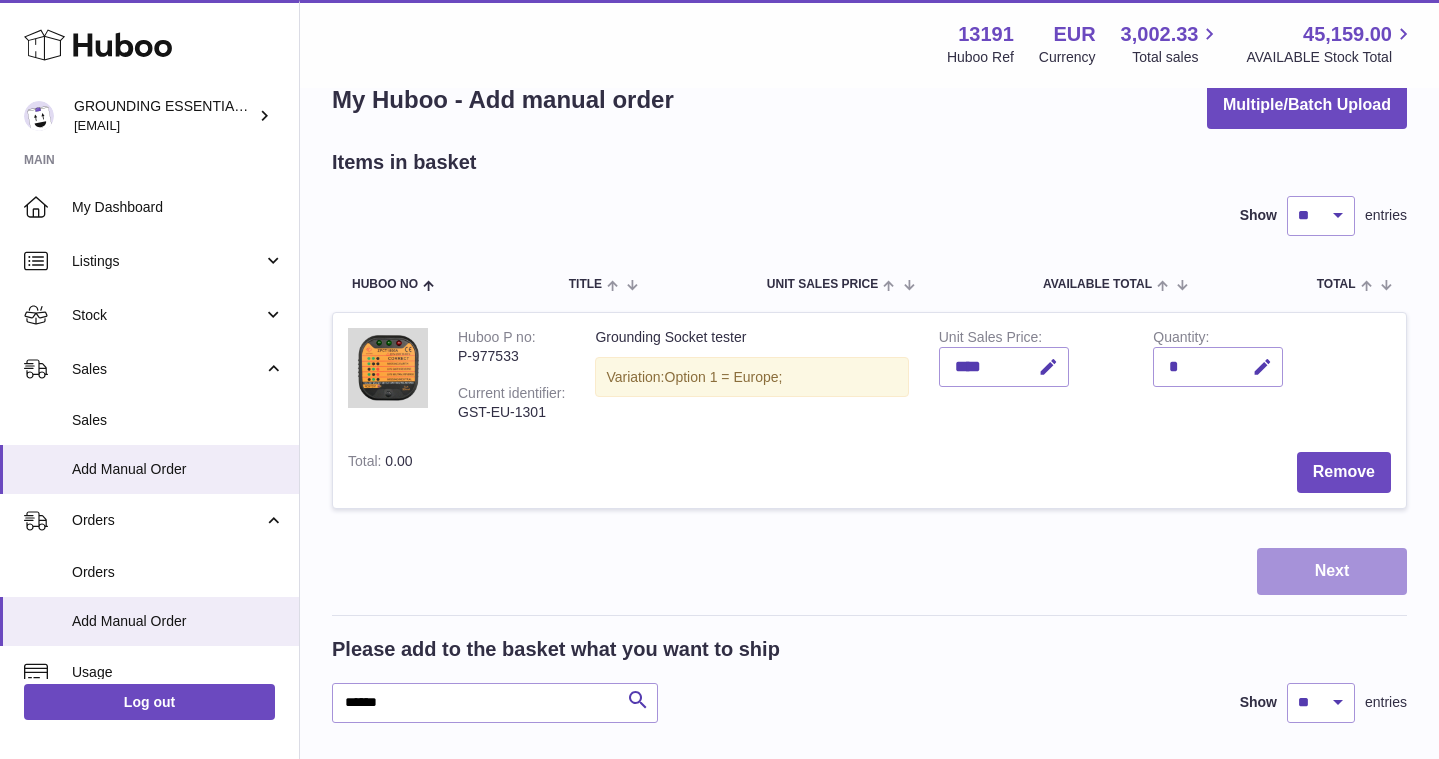click on "Next" at bounding box center [1332, 571] 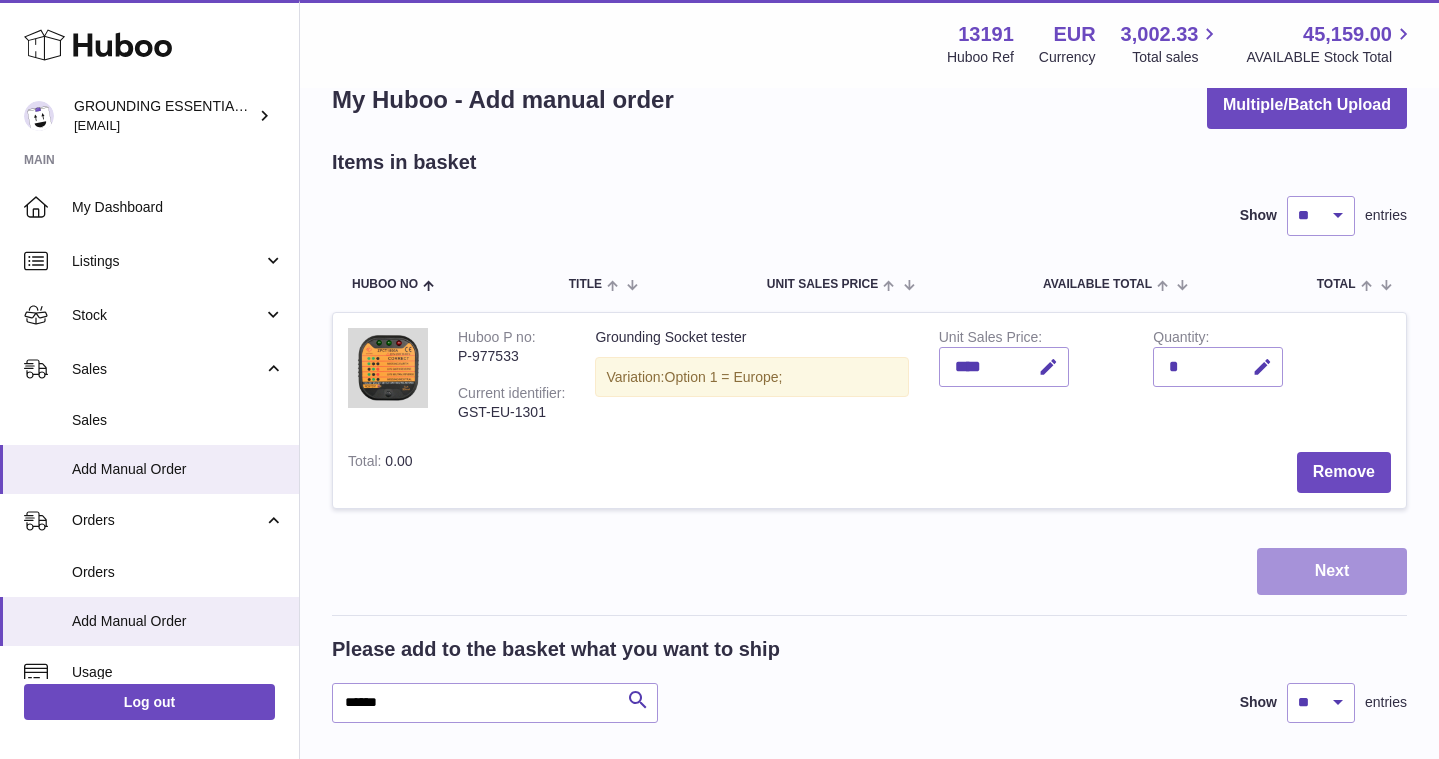 scroll, scrollTop: 0, scrollLeft: 0, axis: both 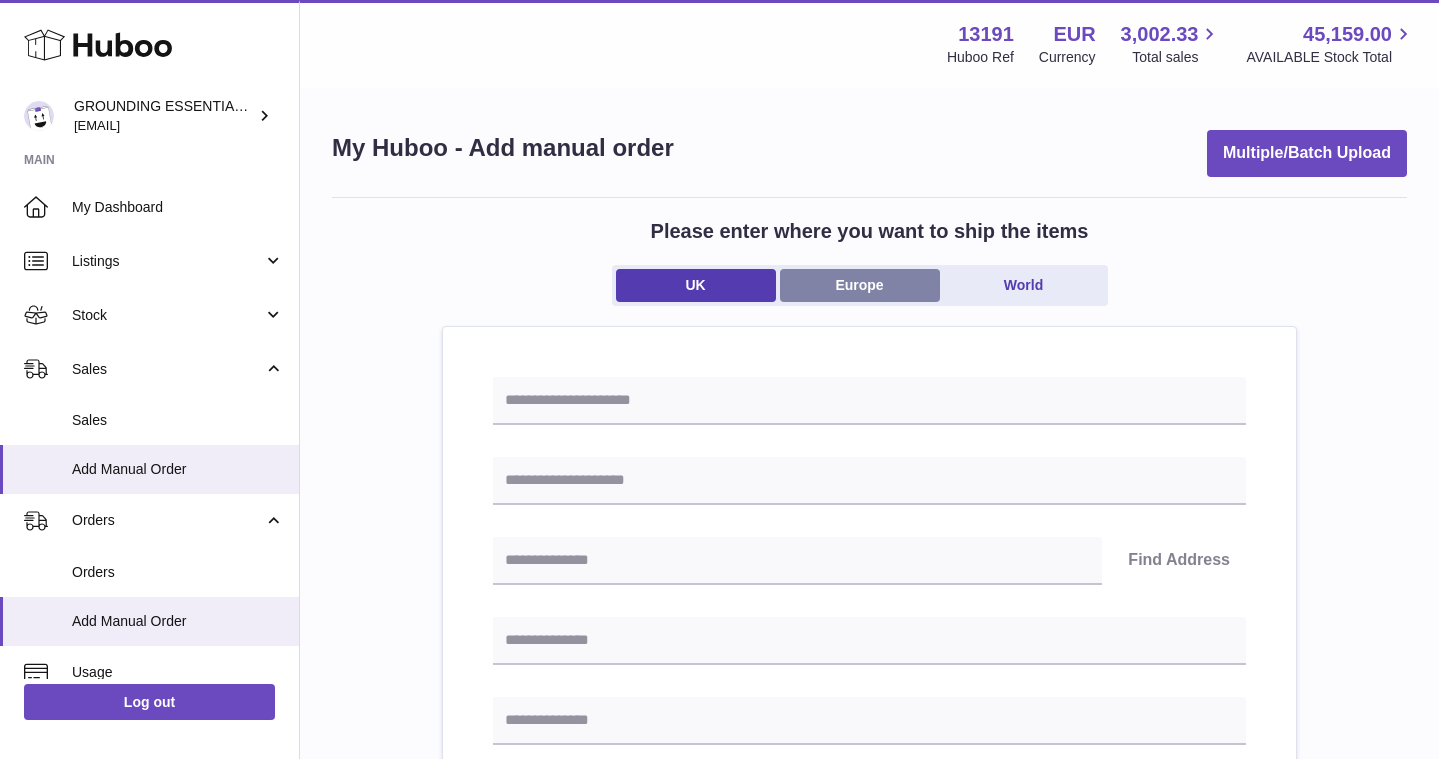 click on "Europe" at bounding box center (860, 285) 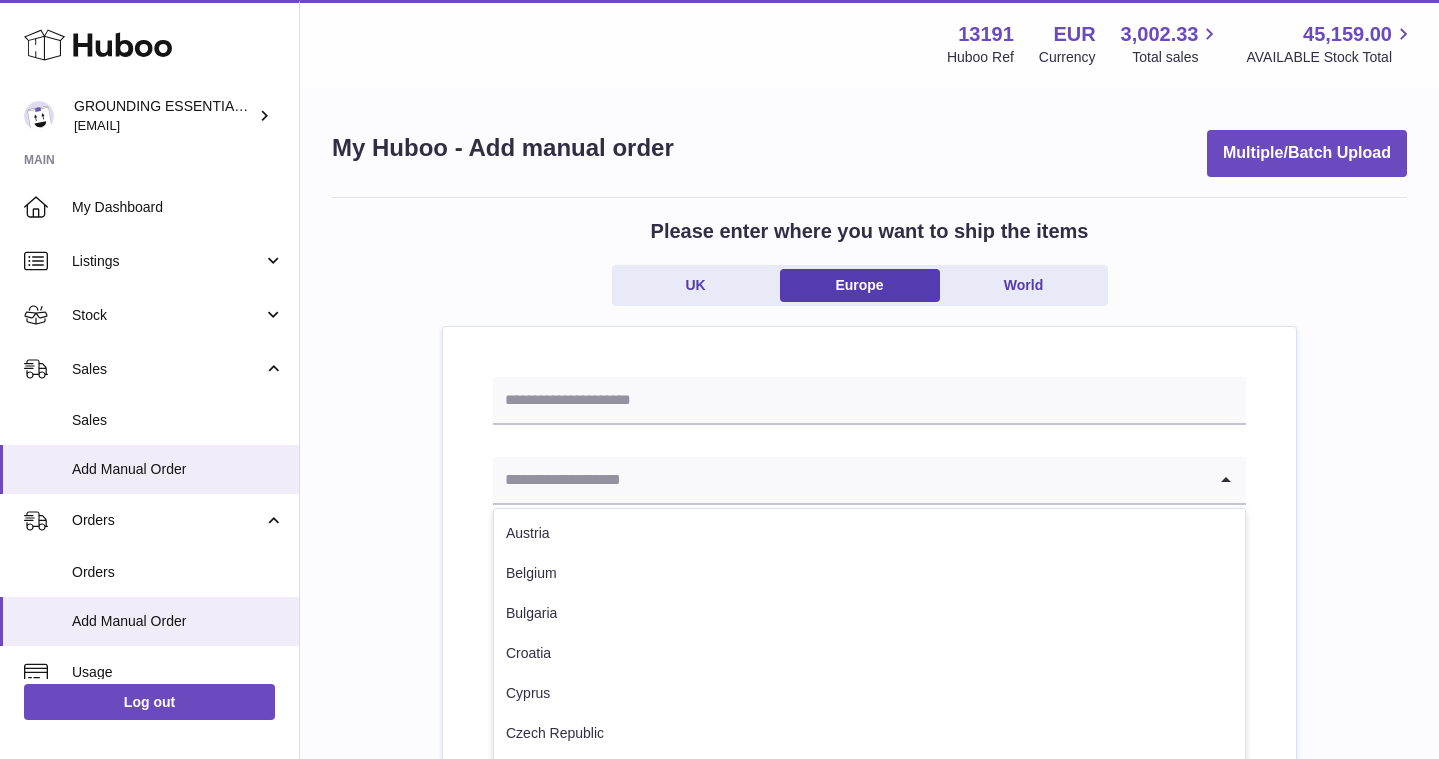 click at bounding box center (849, 480) 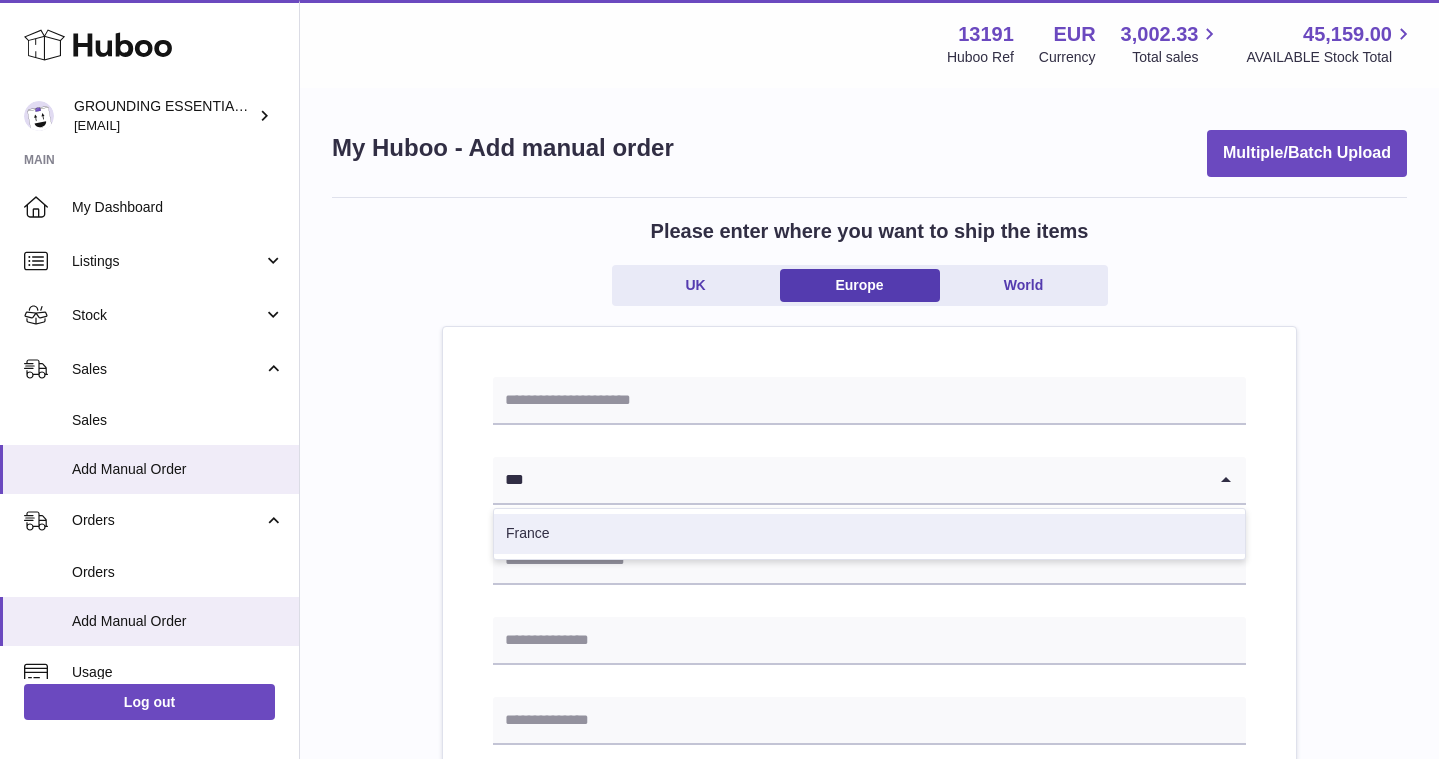 type on "***" 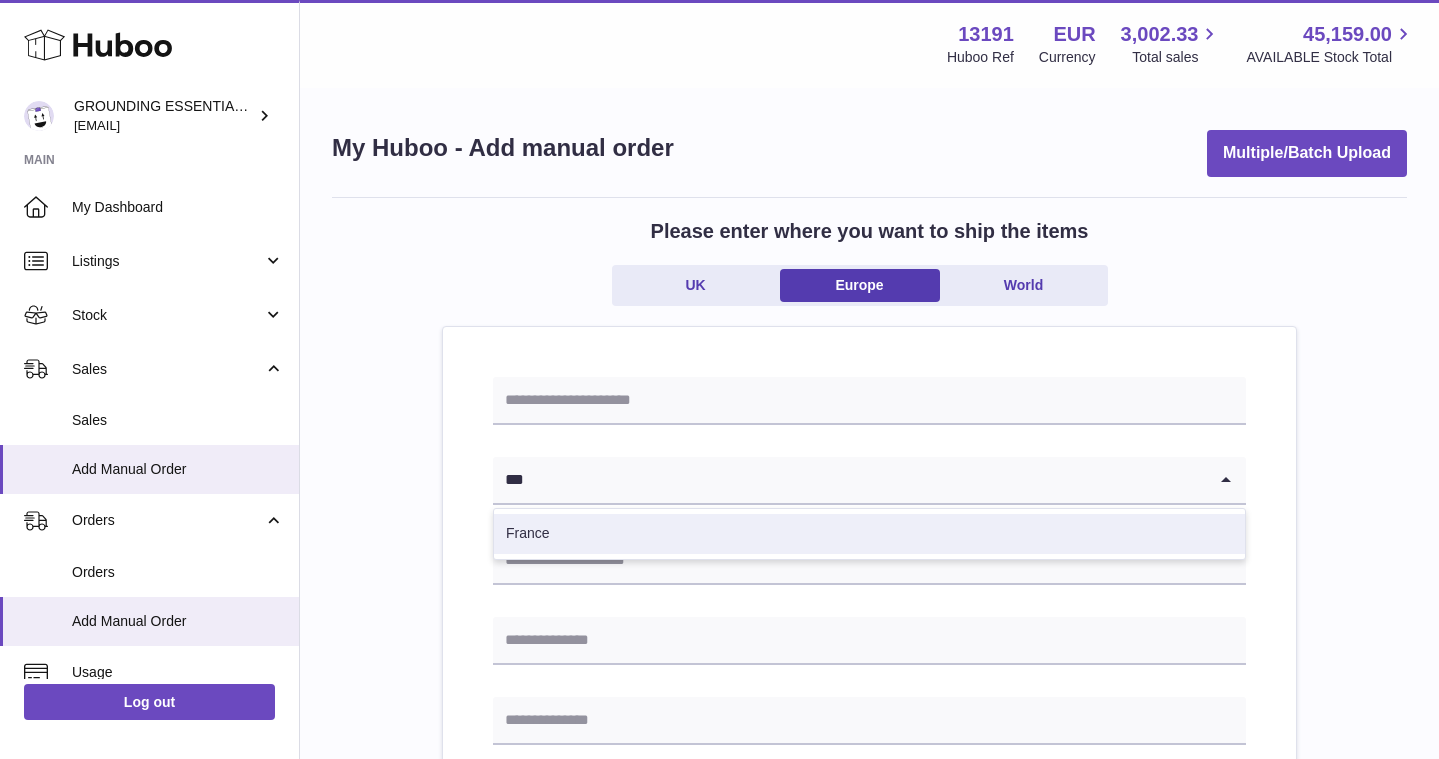 type 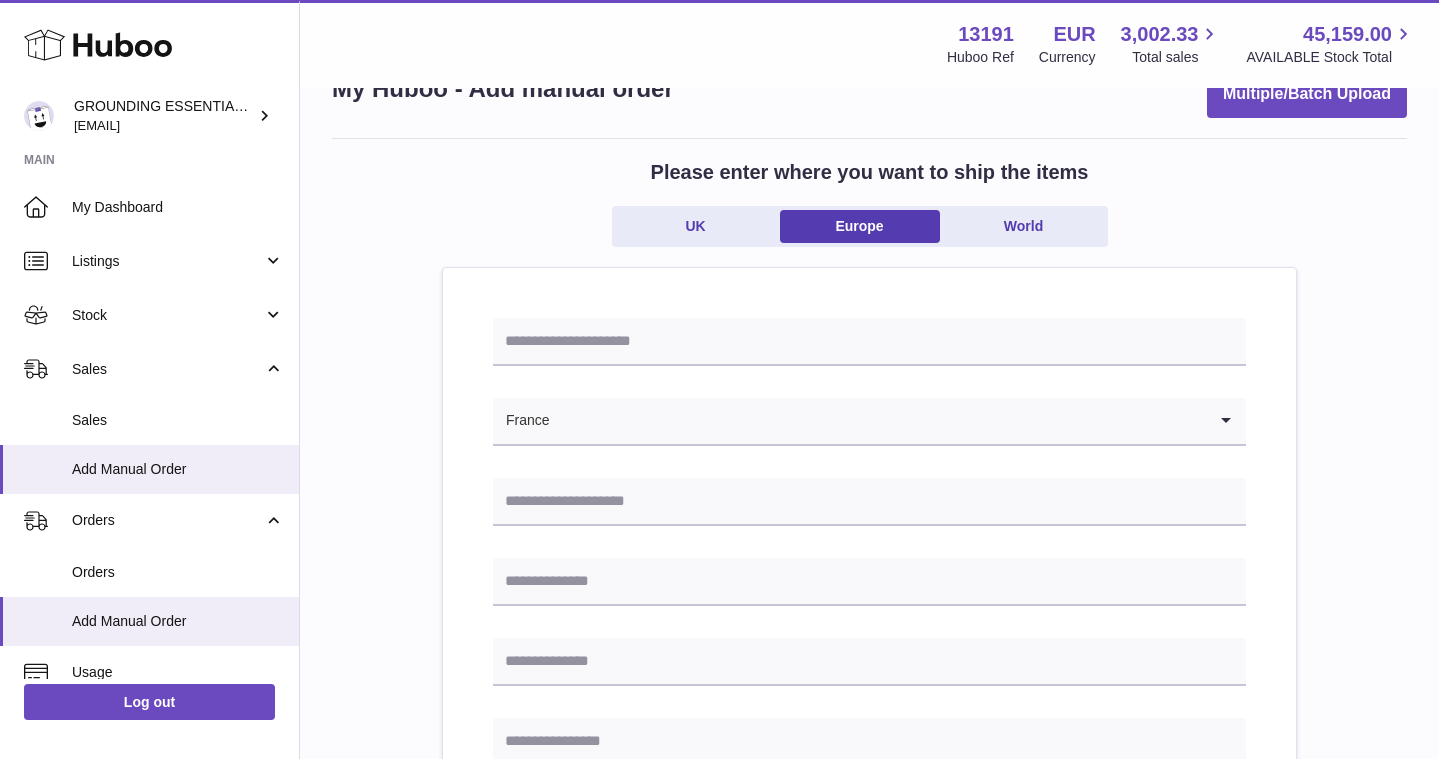scroll, scrollTop: 133, scrollLeft: 0, axis: vertical 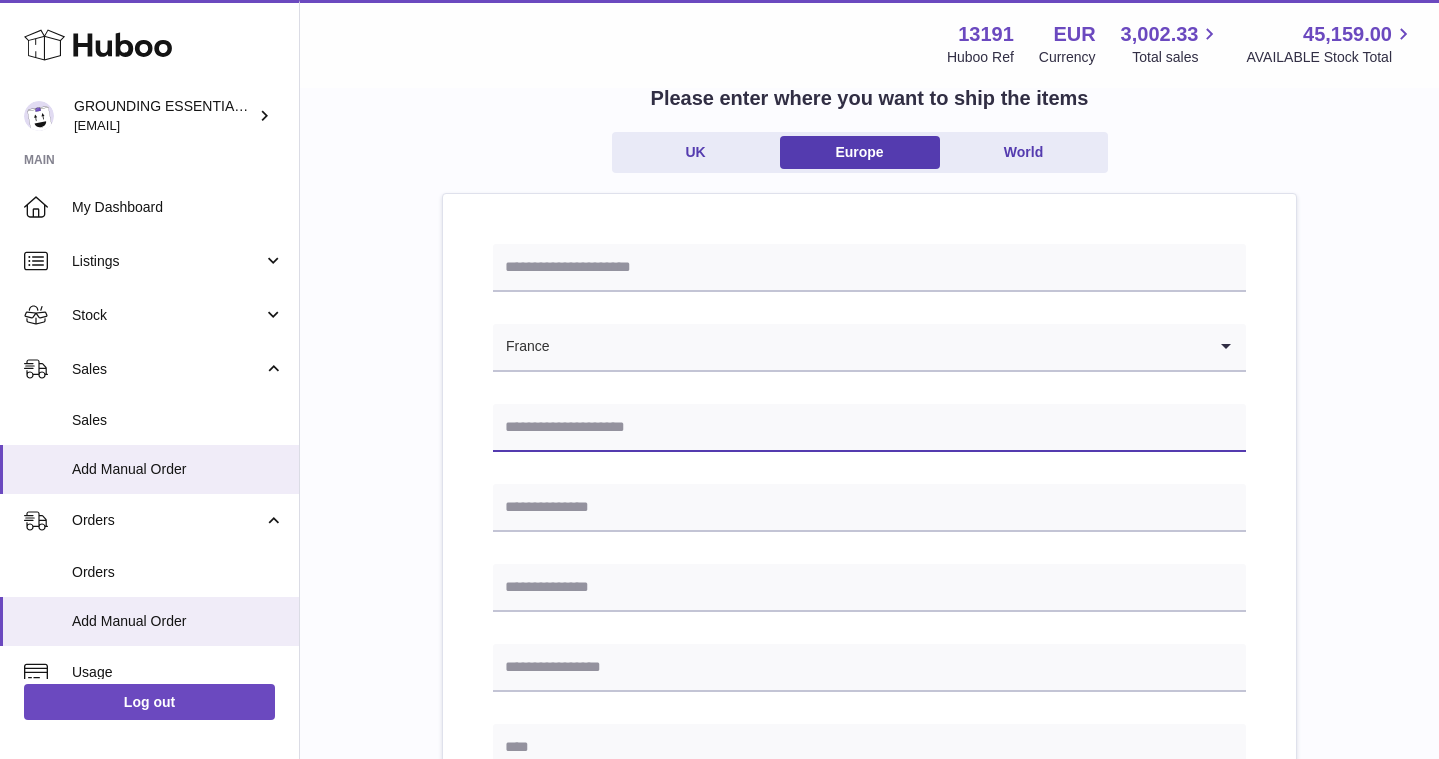 click at bounding box center (869, 428) 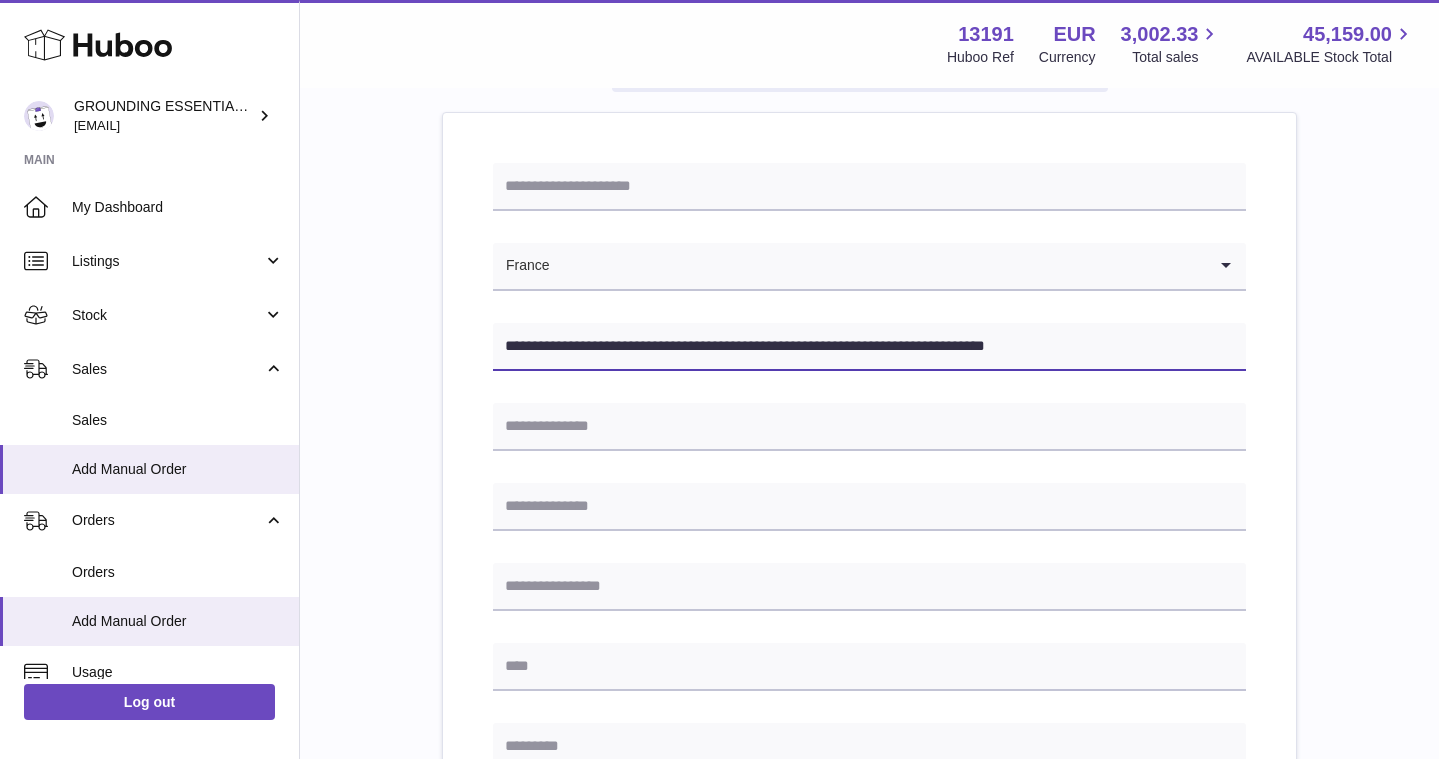 scroll, scrollTop: 247, scrollLeft: 0, axis: vertical 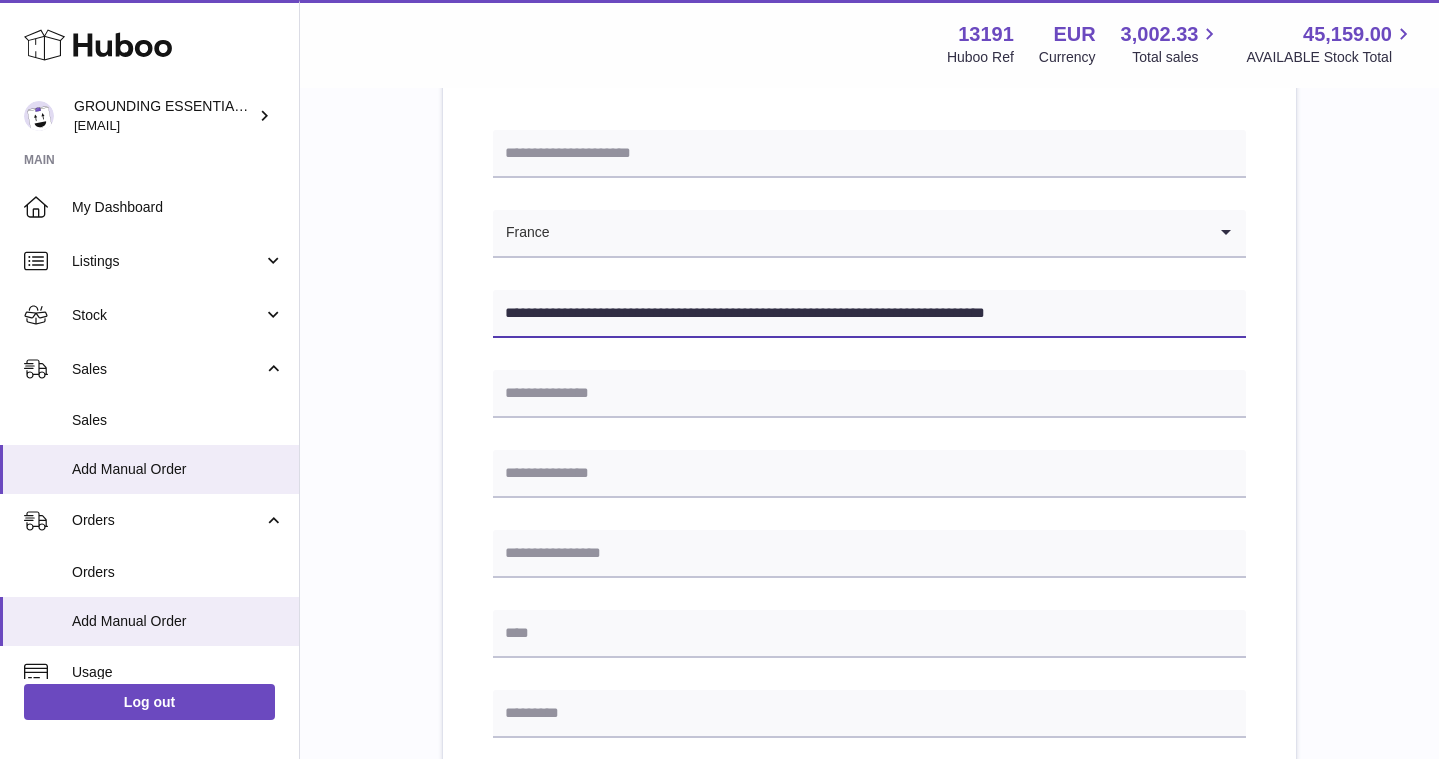 drag, startPoint x: 1067, startPoint y: 311, endPoint x: 966, endPoint y: 313, distance: 101.0198 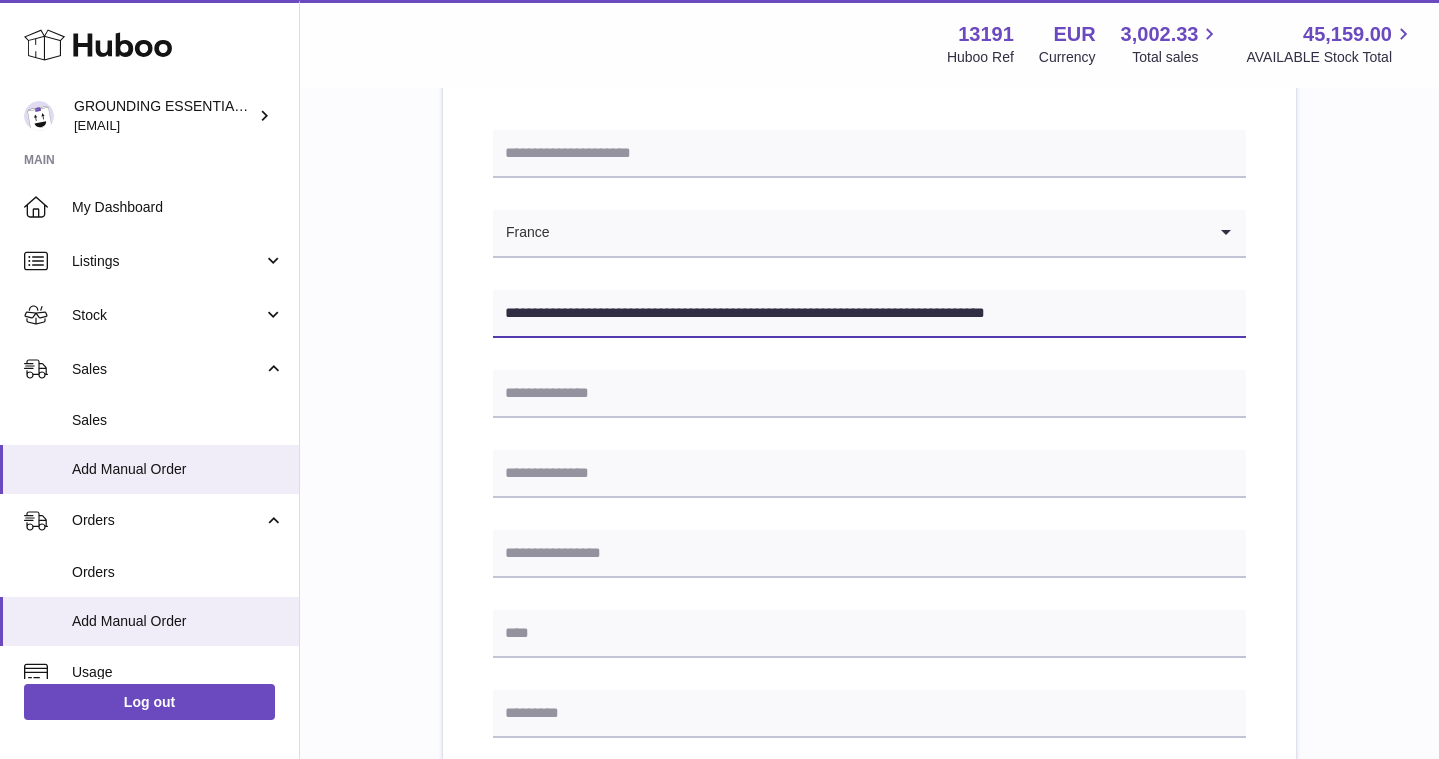 click on "**********" at bounding box center [869, 314] 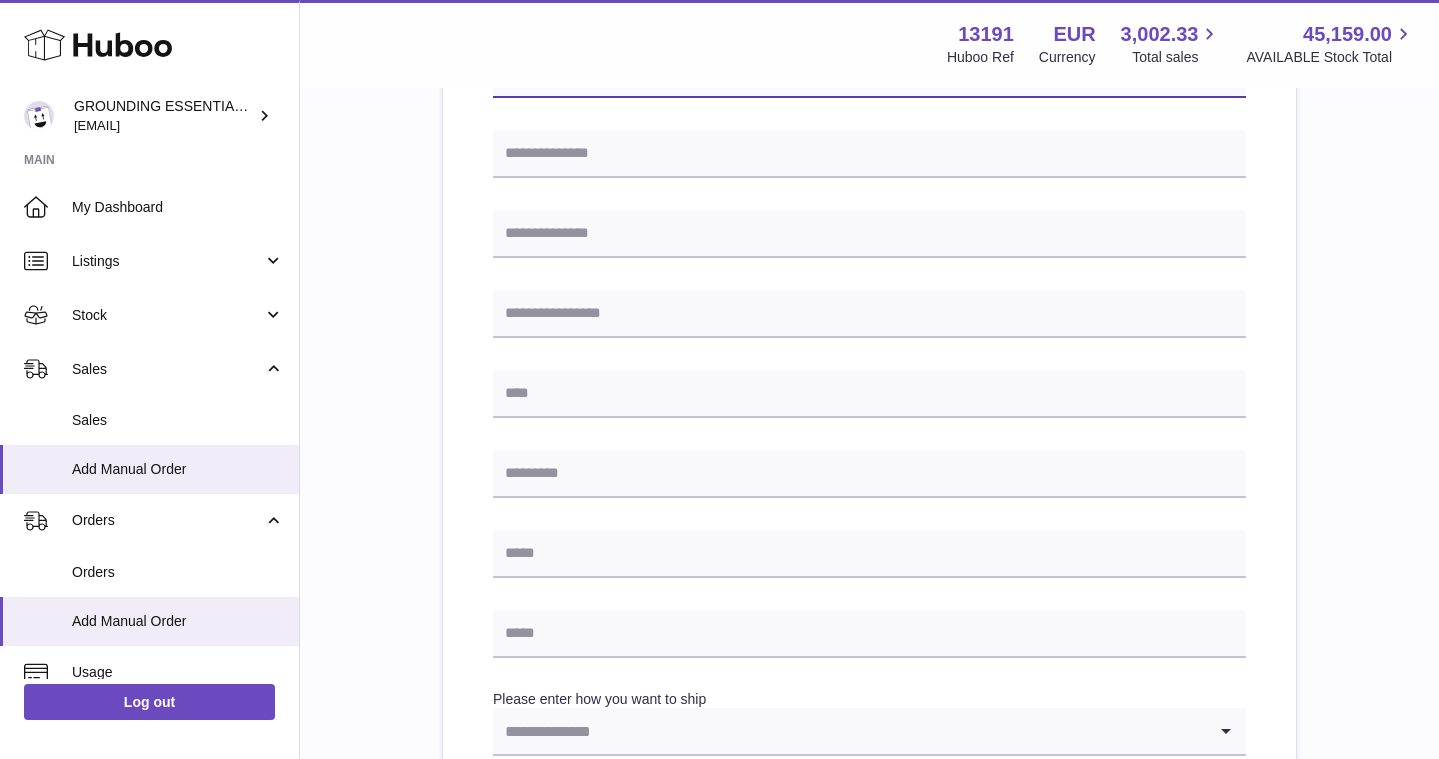 scroll, scrollTop: 494, scrollLeft: 0, axis: vertical 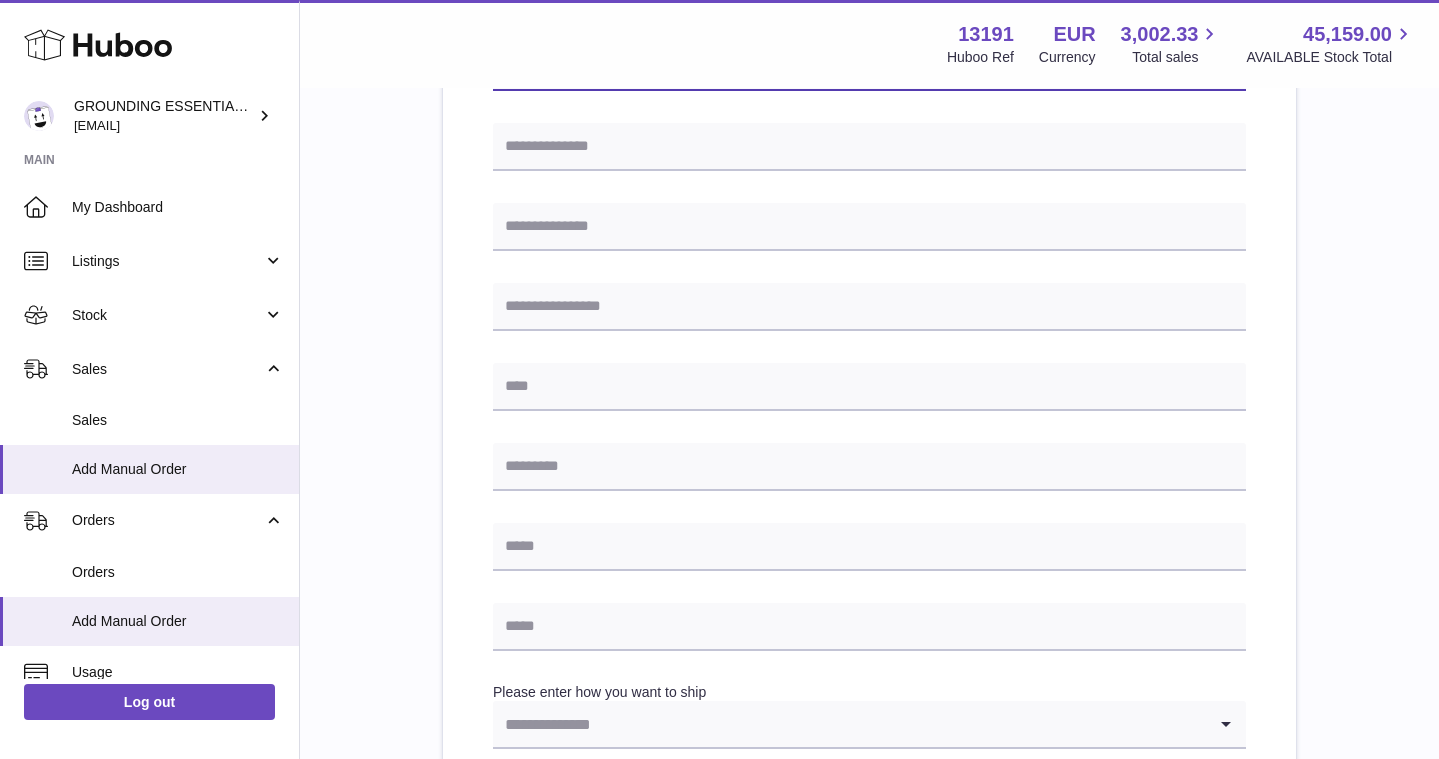 type on "**********" 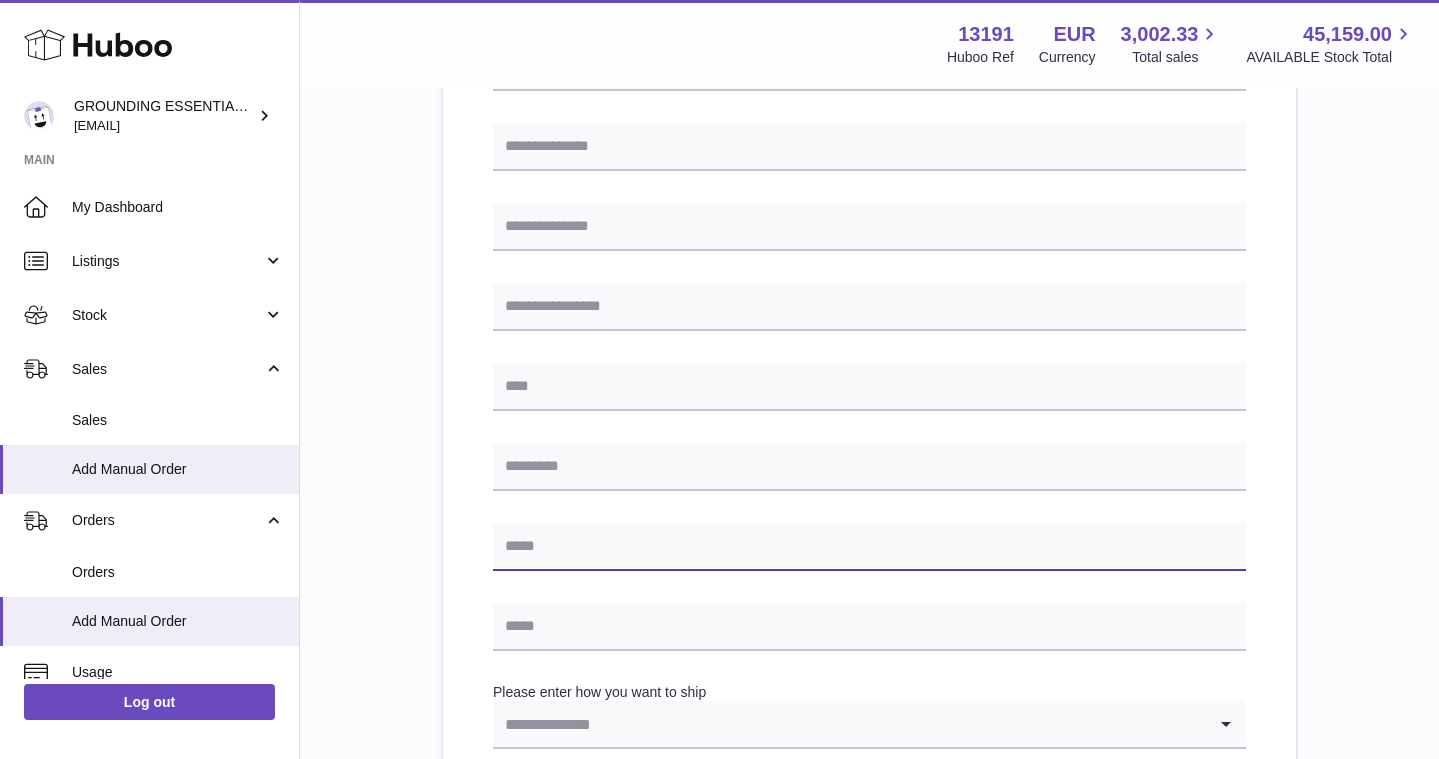 click at bounding box center (869, 547) 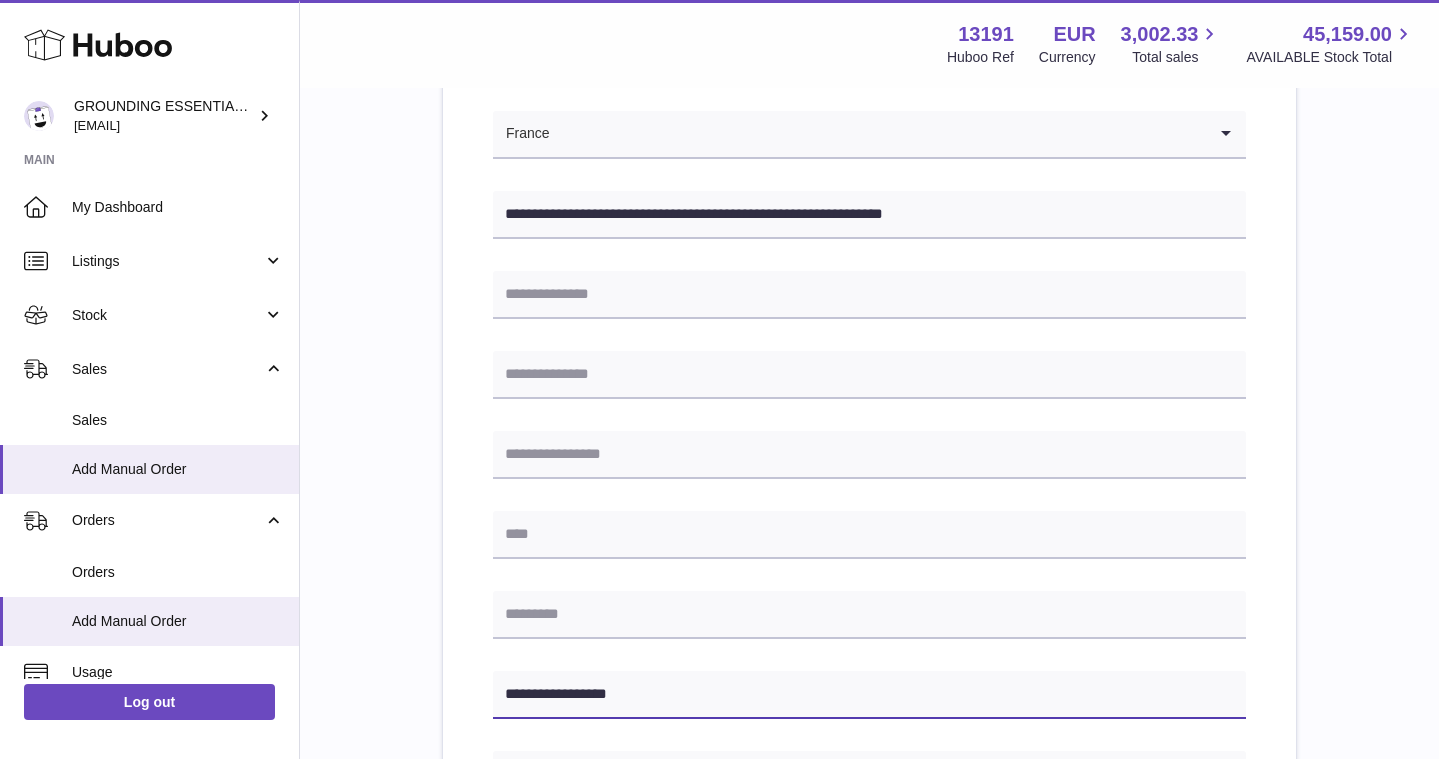 scroll, scrollTop: 246, scrollLeft: 0, axis: vertical 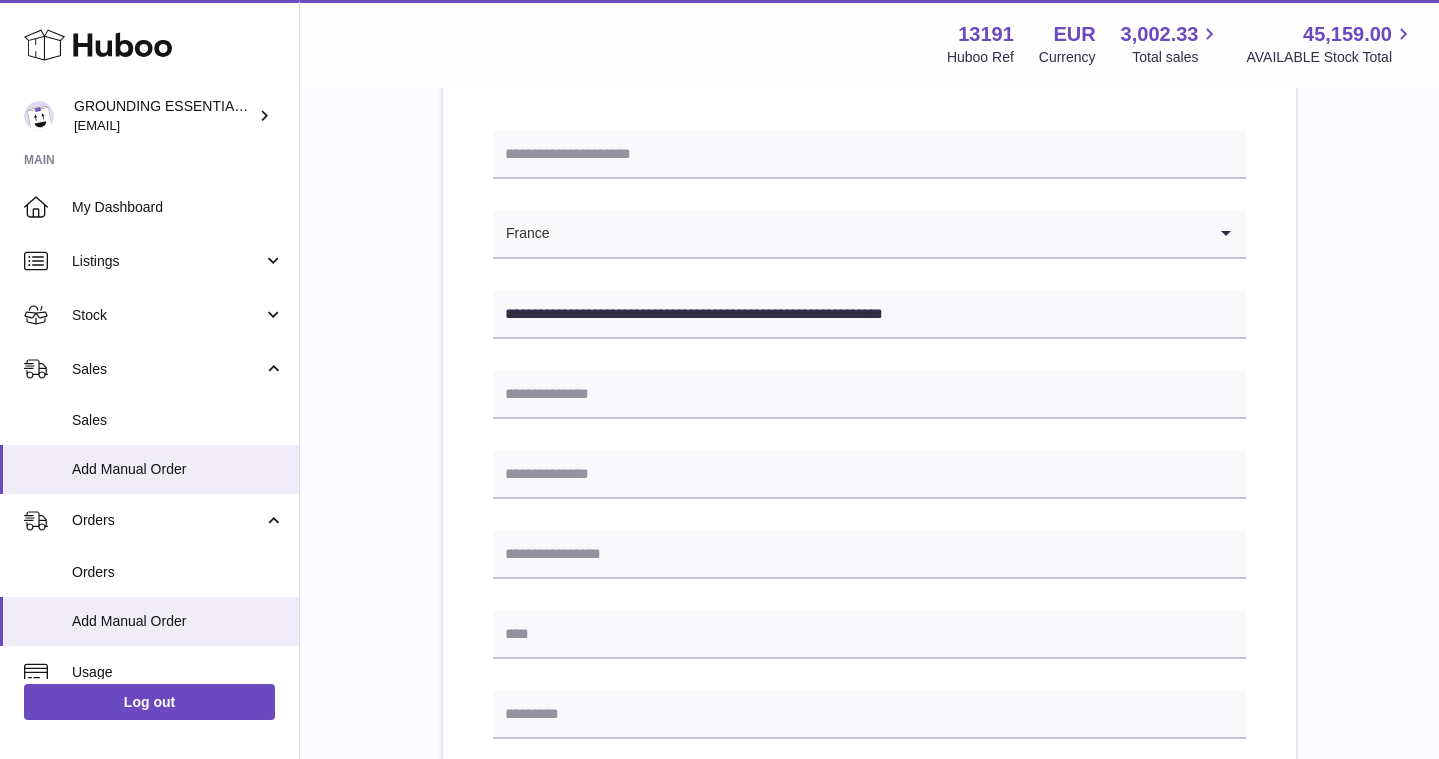 type on "**********" 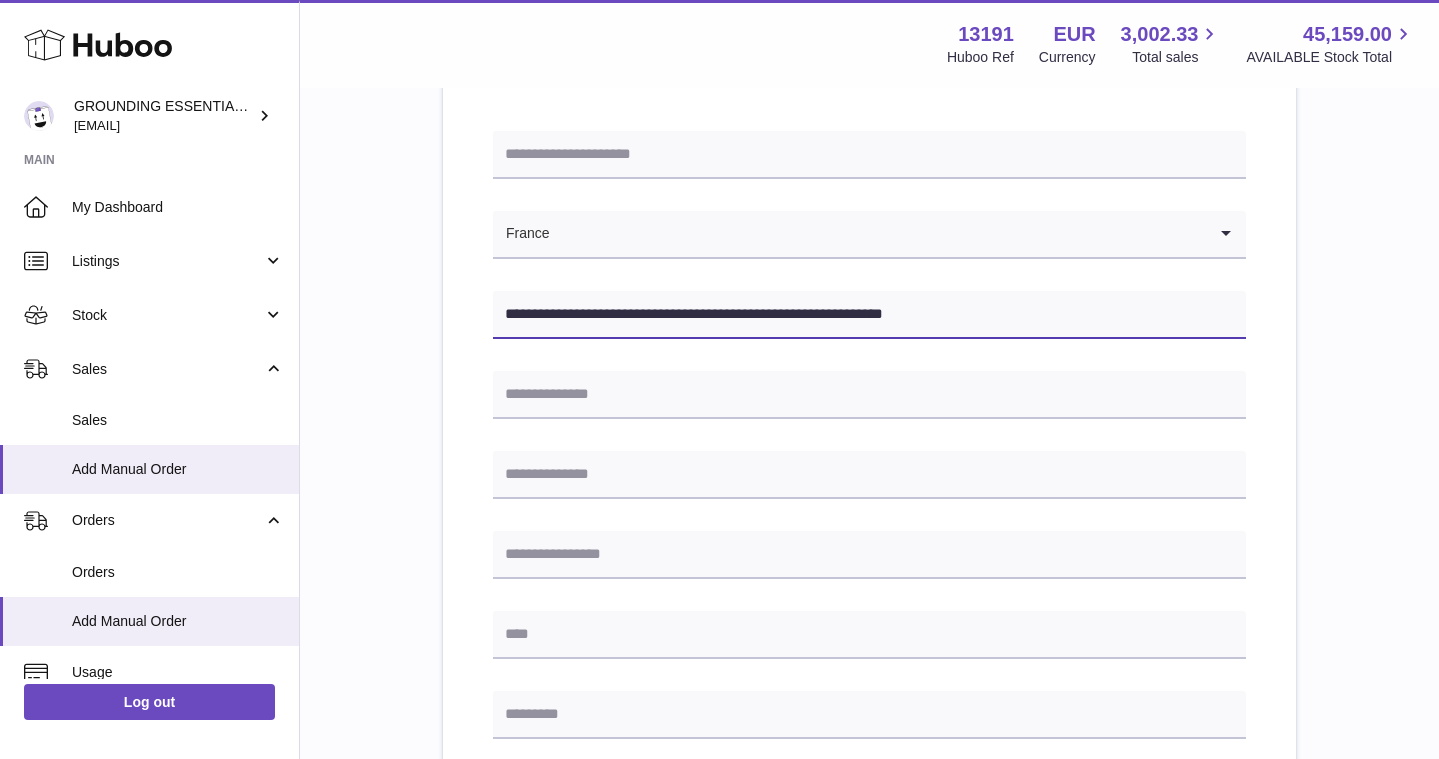 drag, startPoint x: 629, startPoint y: 315, endPoint x: 775, endPoint y: 313, distance: 146.0137 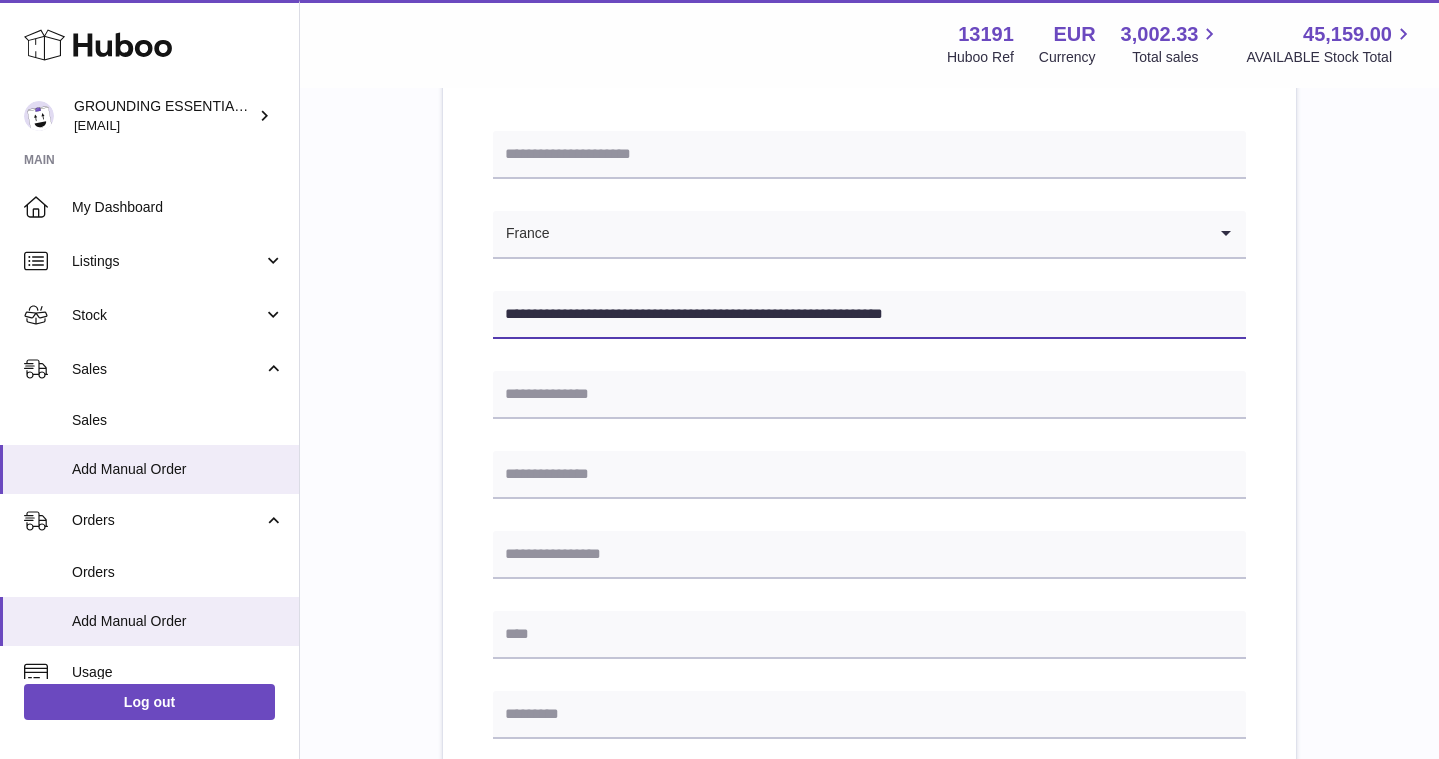 click on "**********" at bounding box center [869, 315] 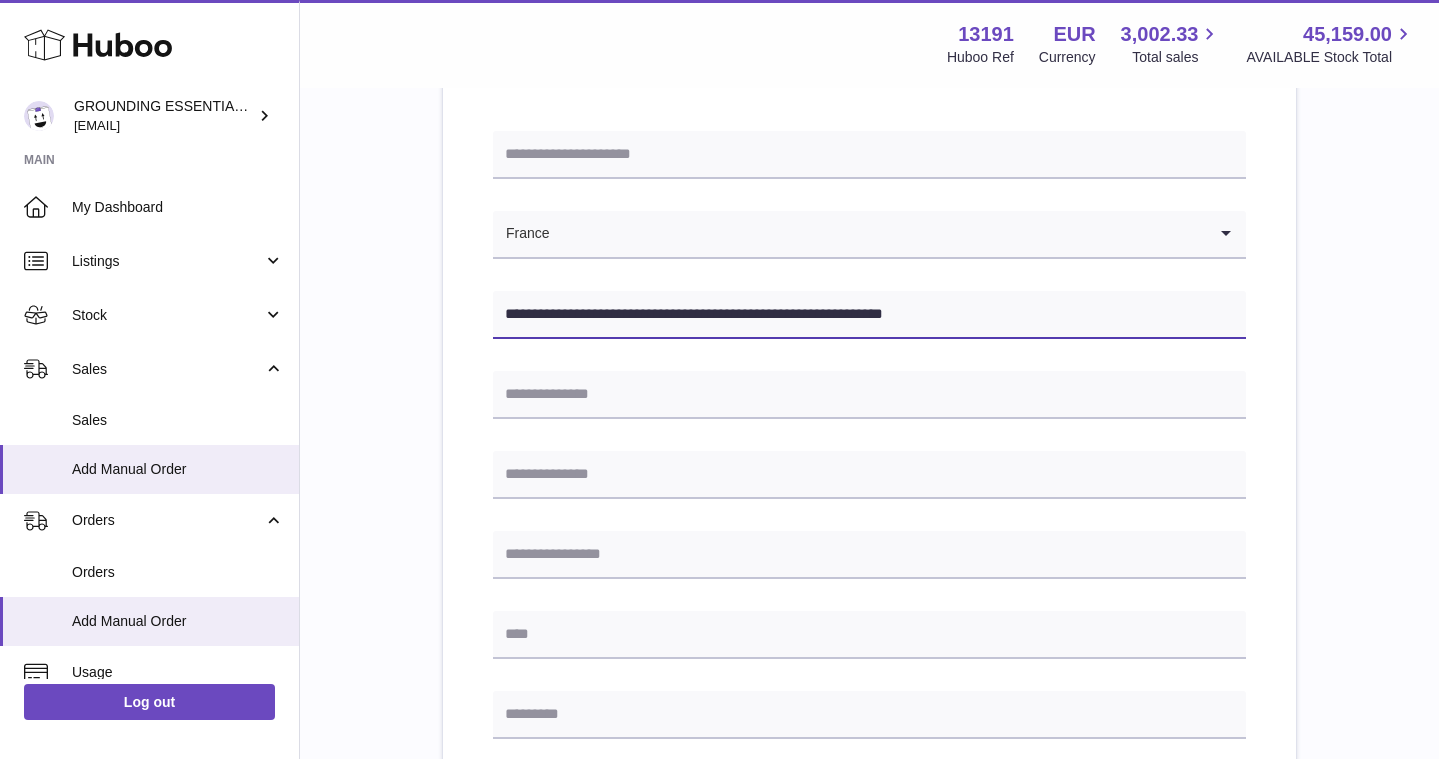 drag, startPoint x: 628, startPoint y: 314, endPoint x: 808, endPoint y: 314, distance: 180 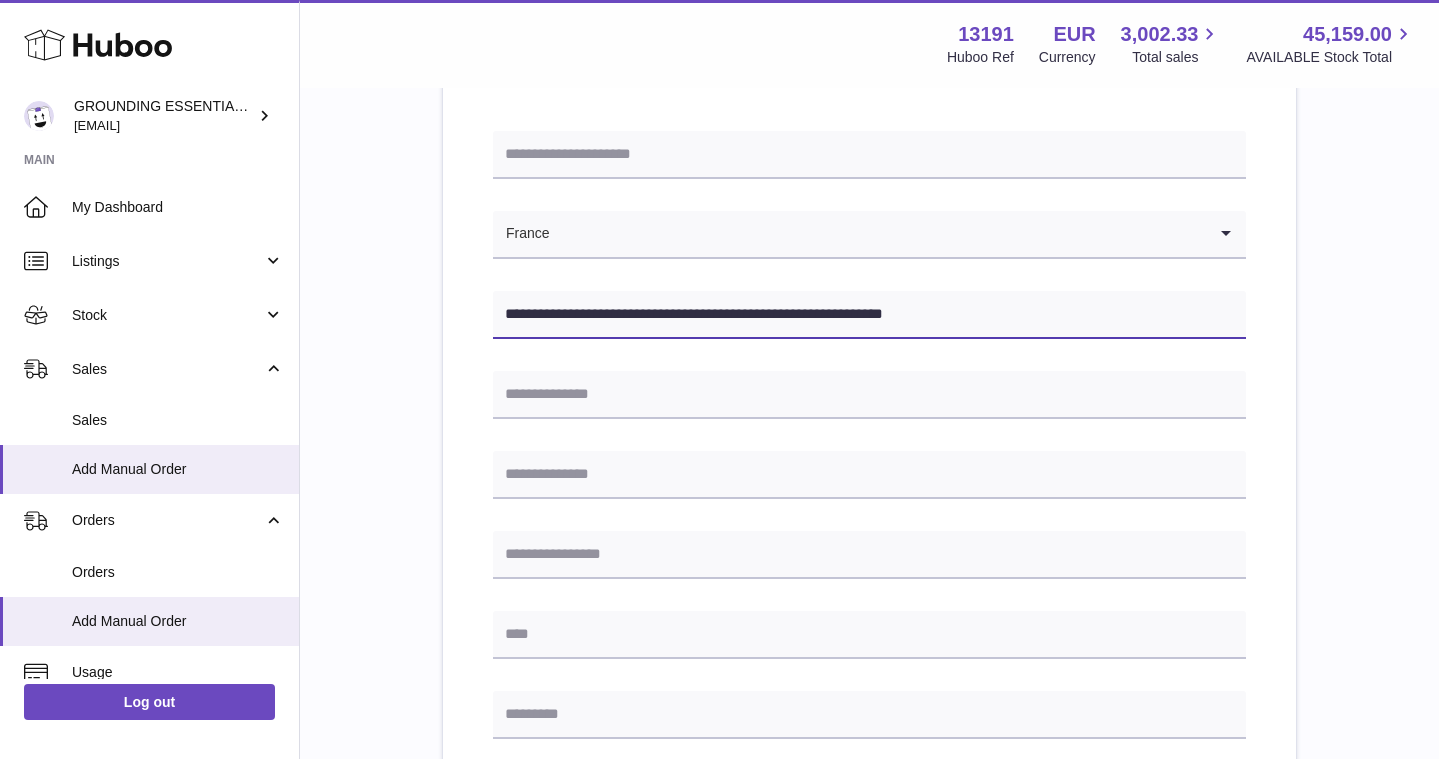 click on "**********" at bounding box center [869, 315] 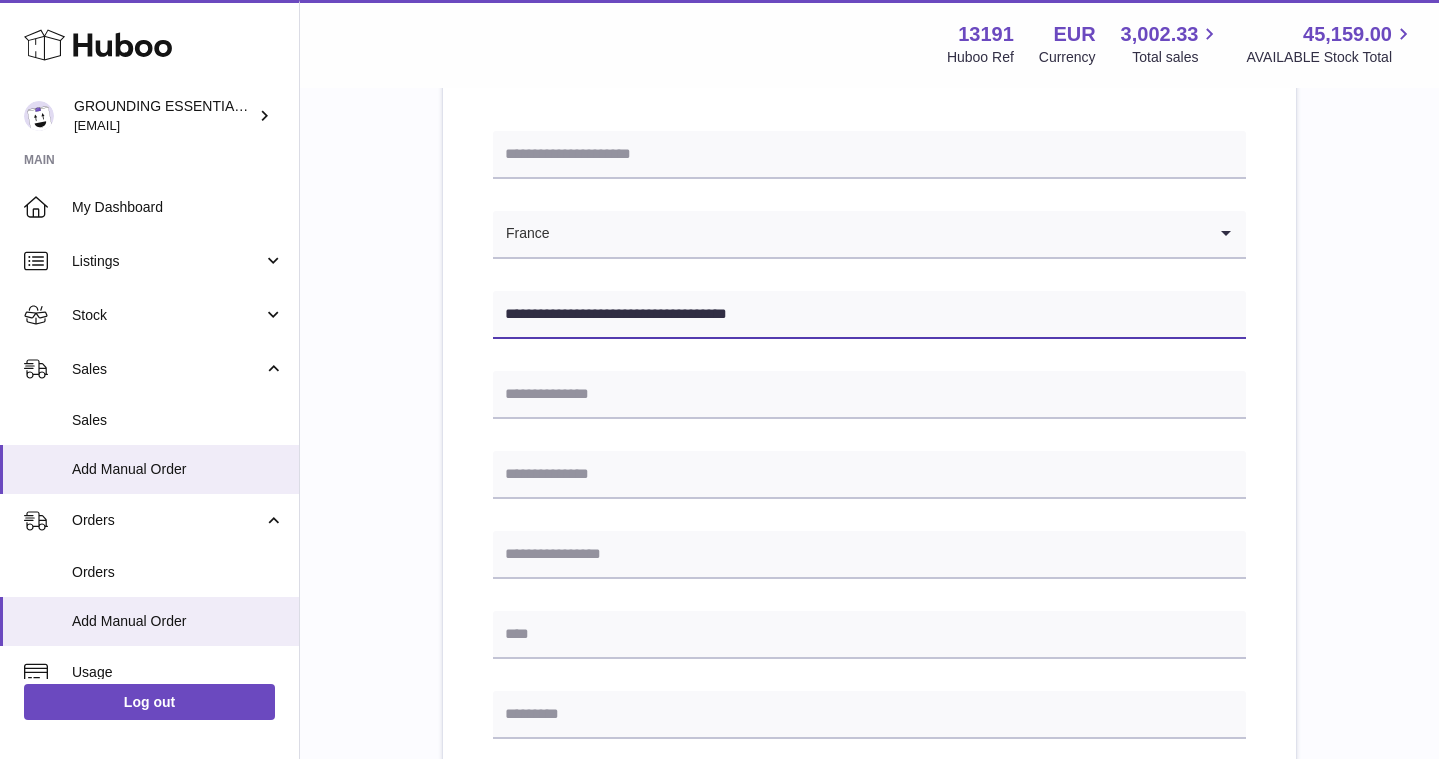 type on "**********" 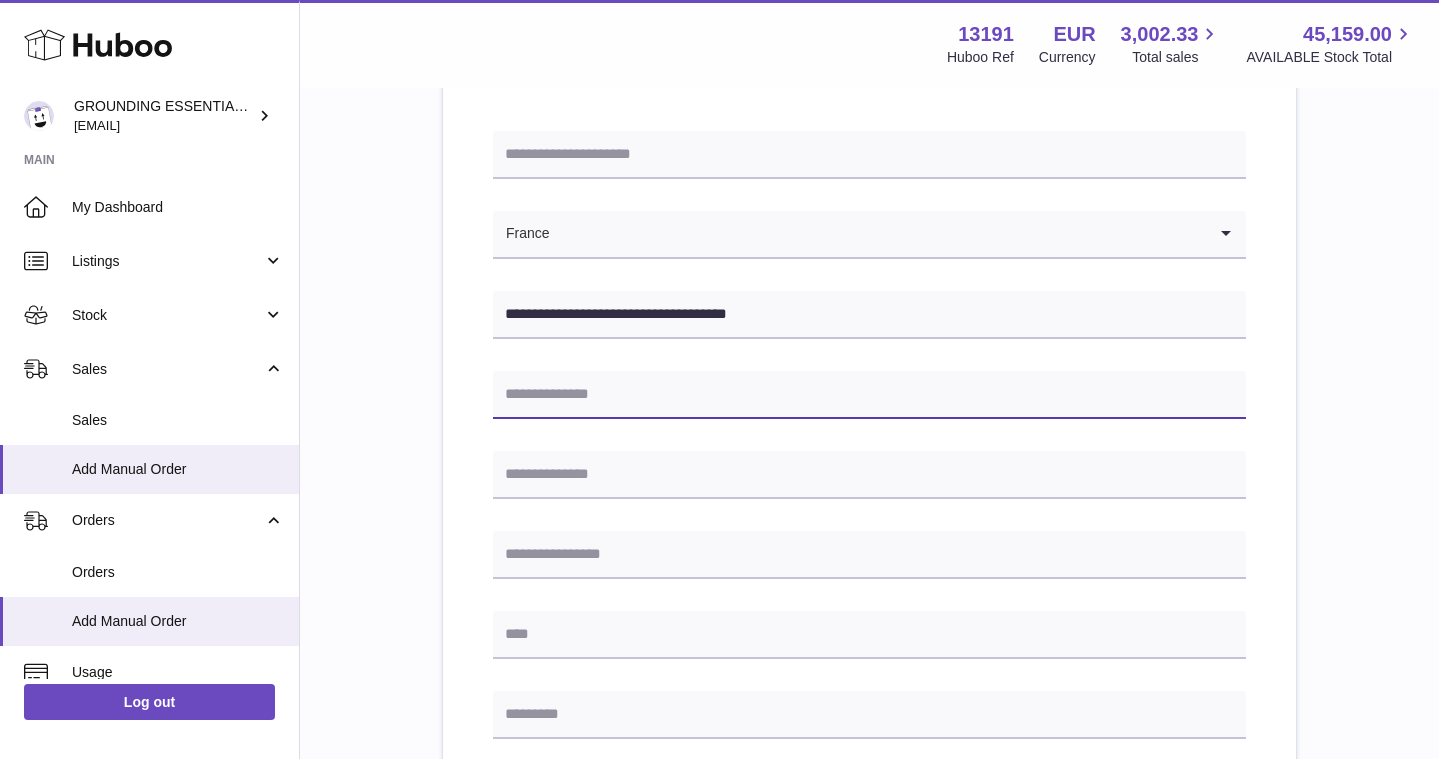 click at bounding box center [869, 395] 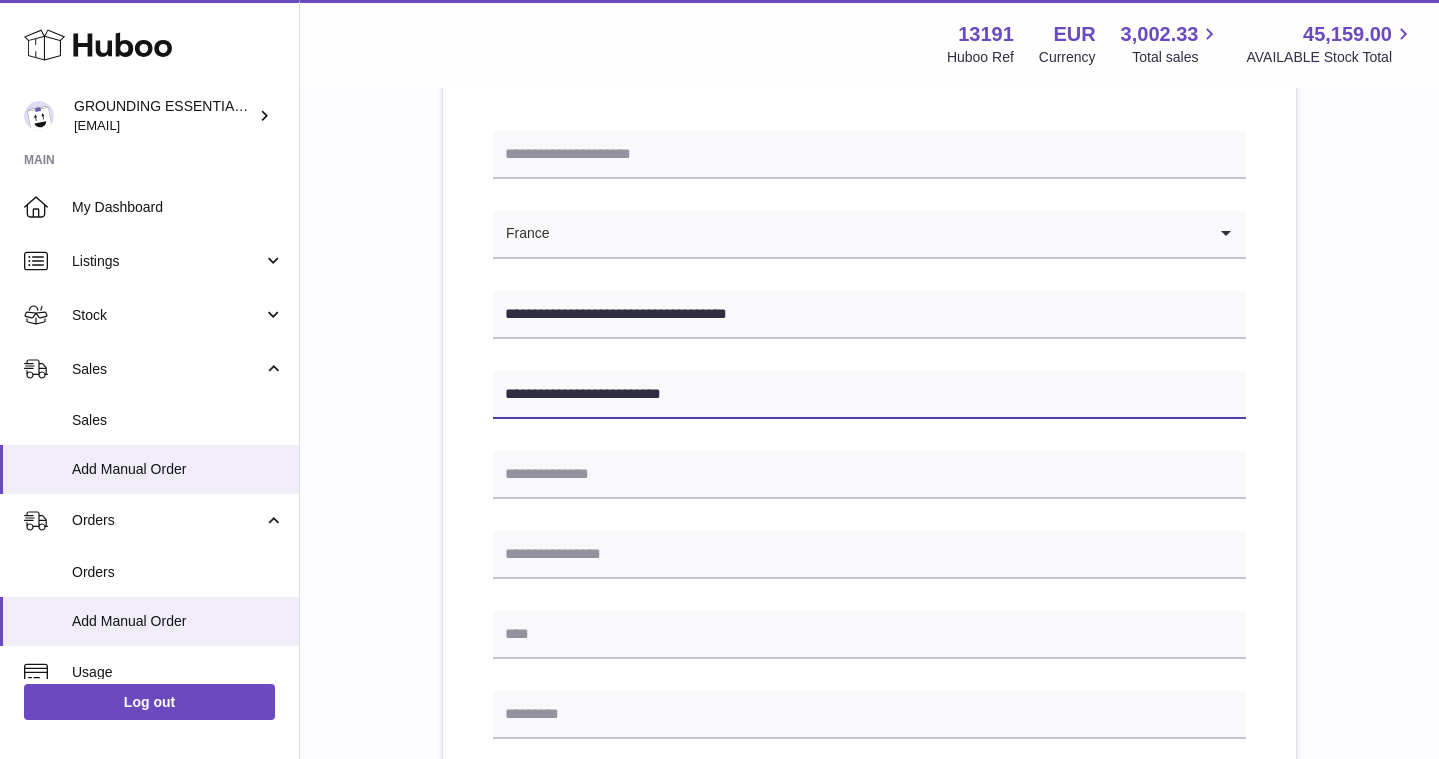 type on "**********" 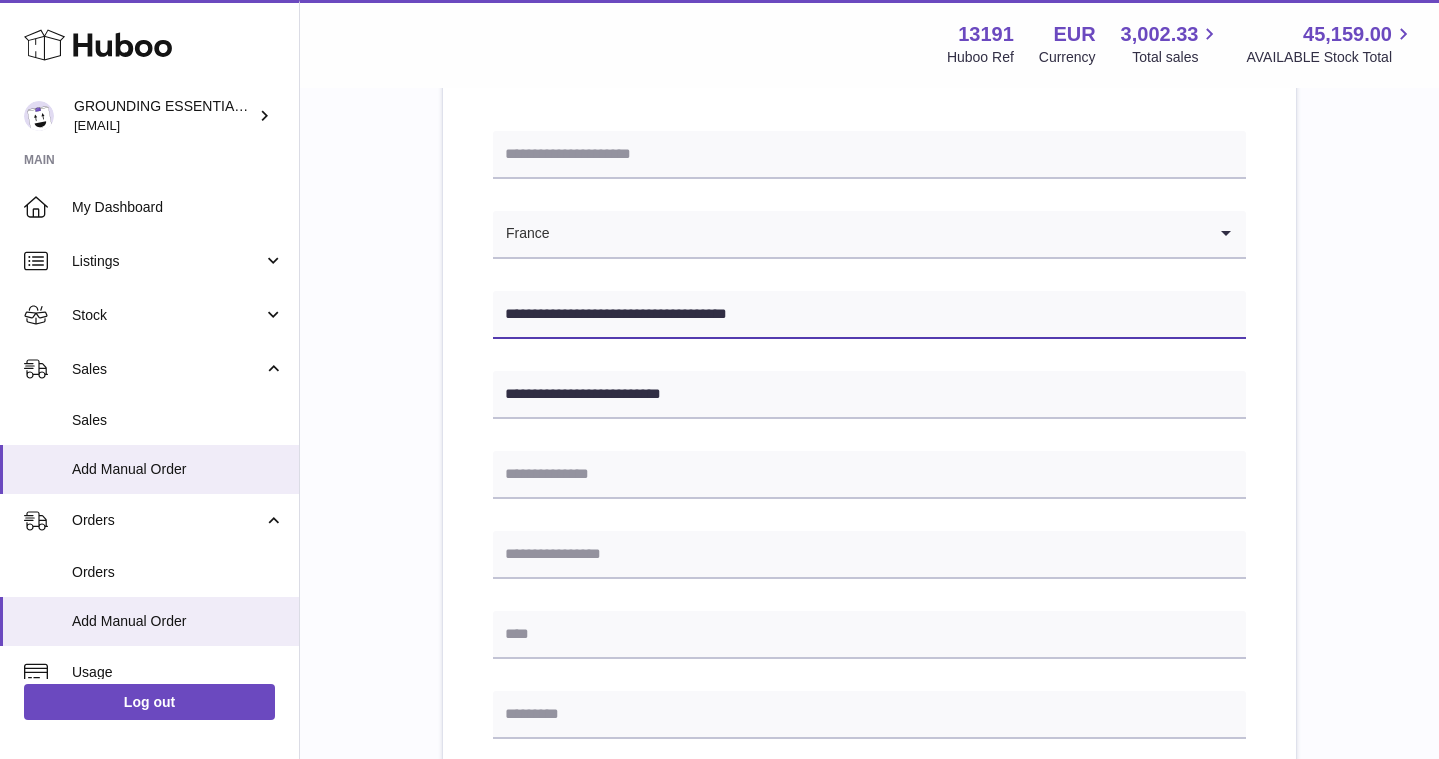 drag, startPoint x: 730, startPoint y: 314, endPoint x: 677, endPoint y: 313, distance: 53.009434 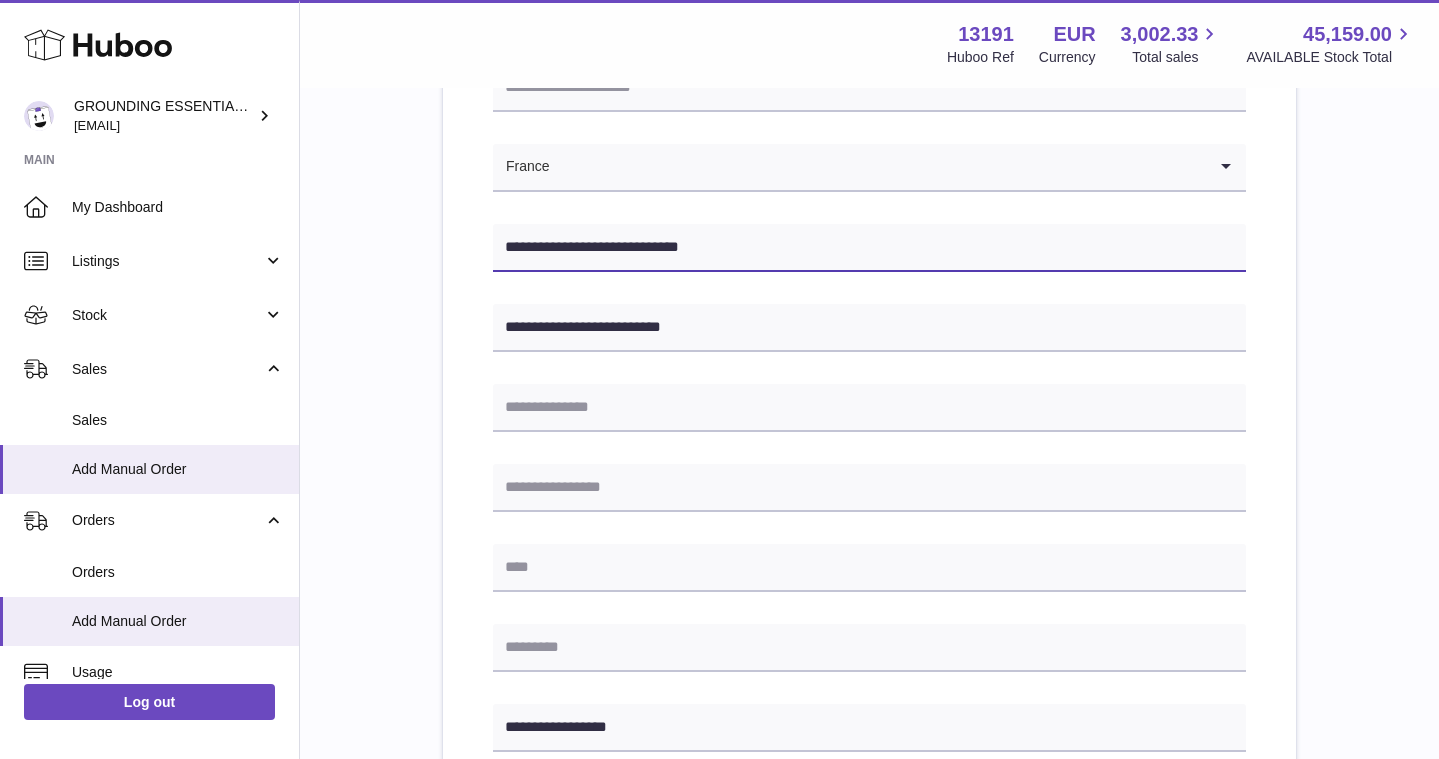 scroll, scrollTop: 357, scrollLeft: 0, axis: vertical 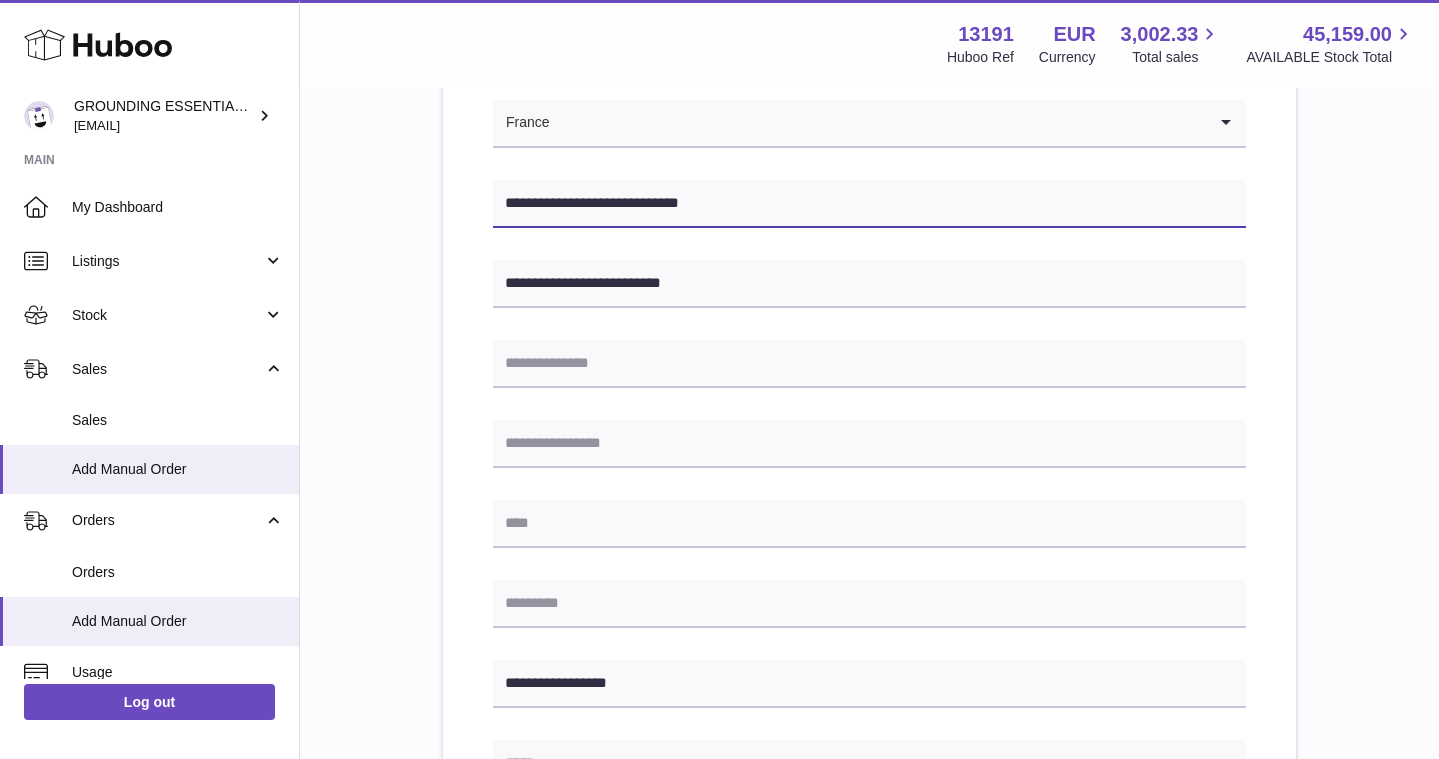 type on "**********" 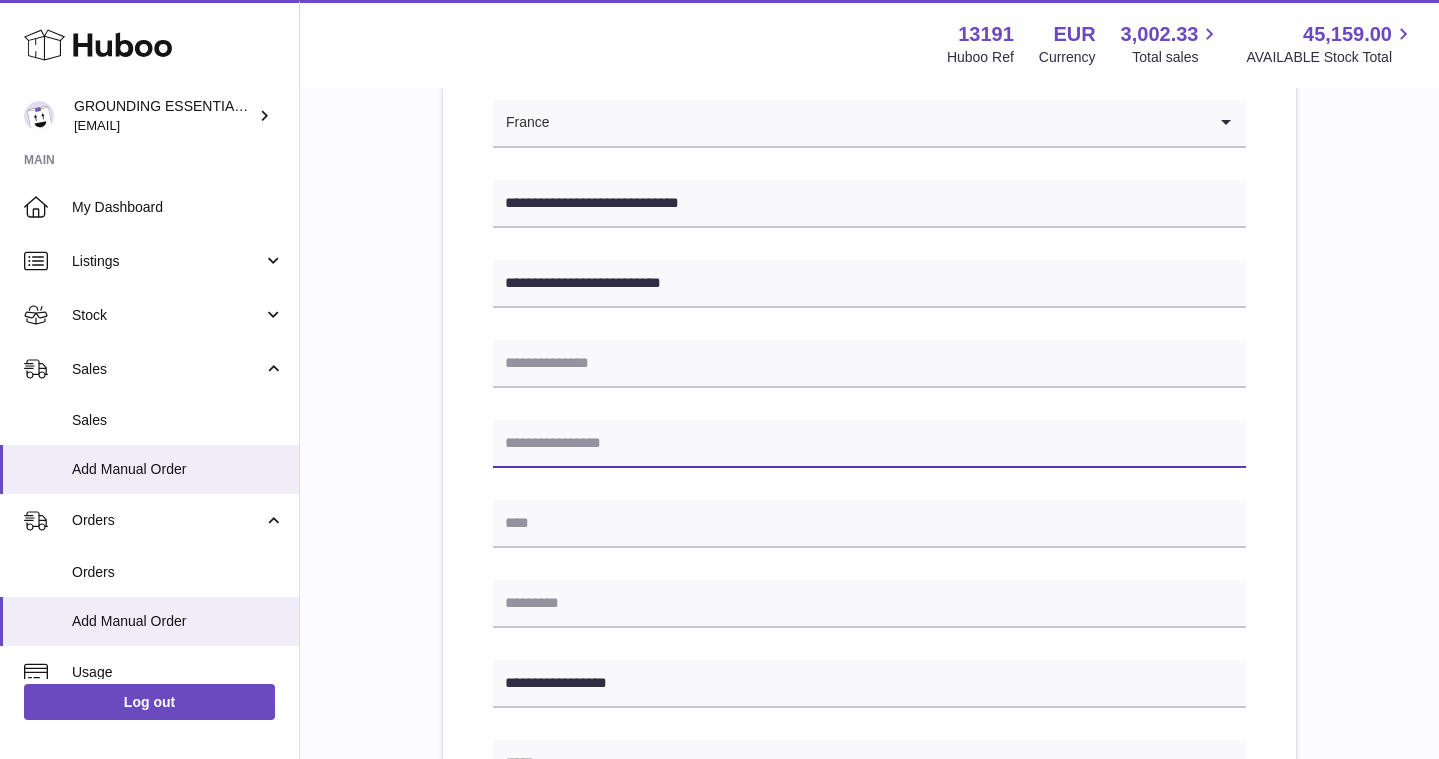 click at bounding box center [869, 444] 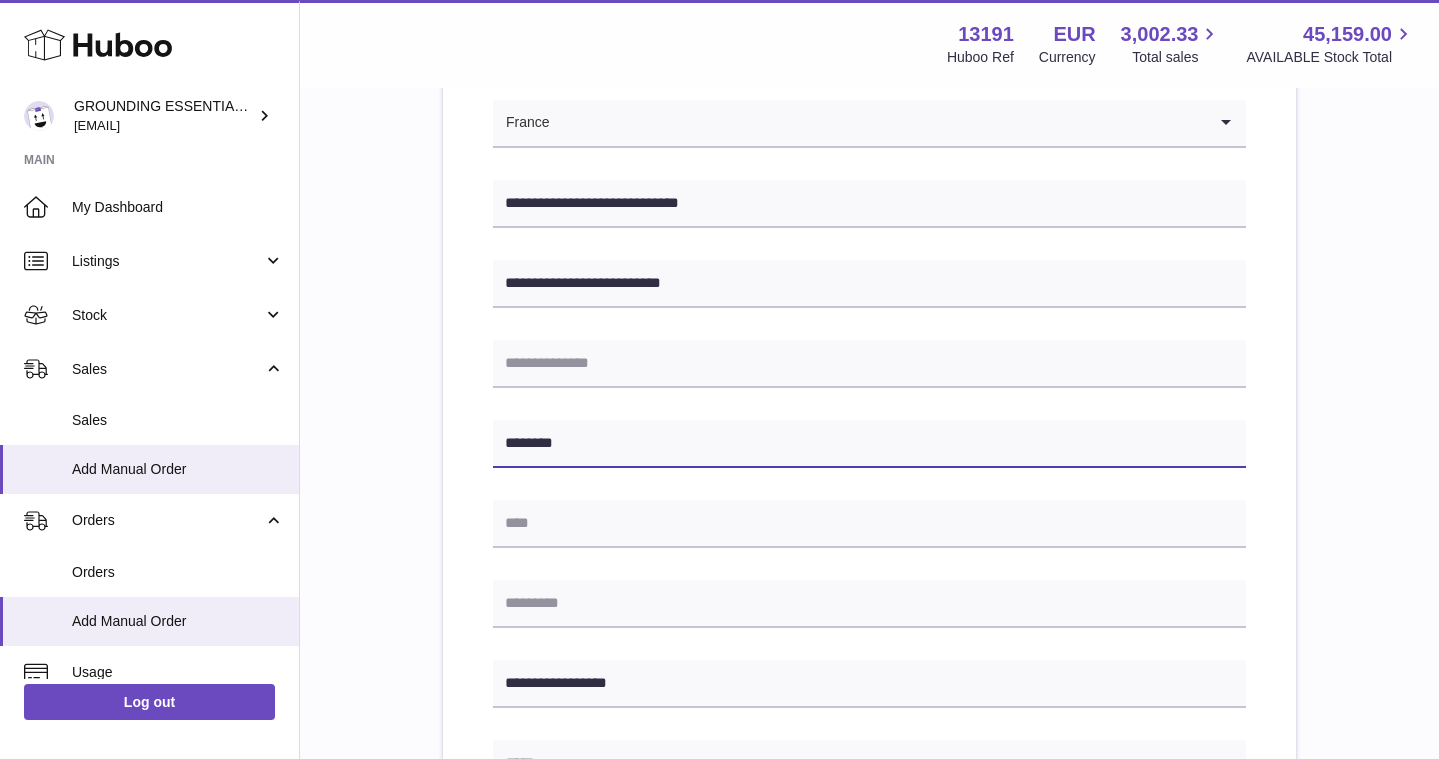 type on "*******" 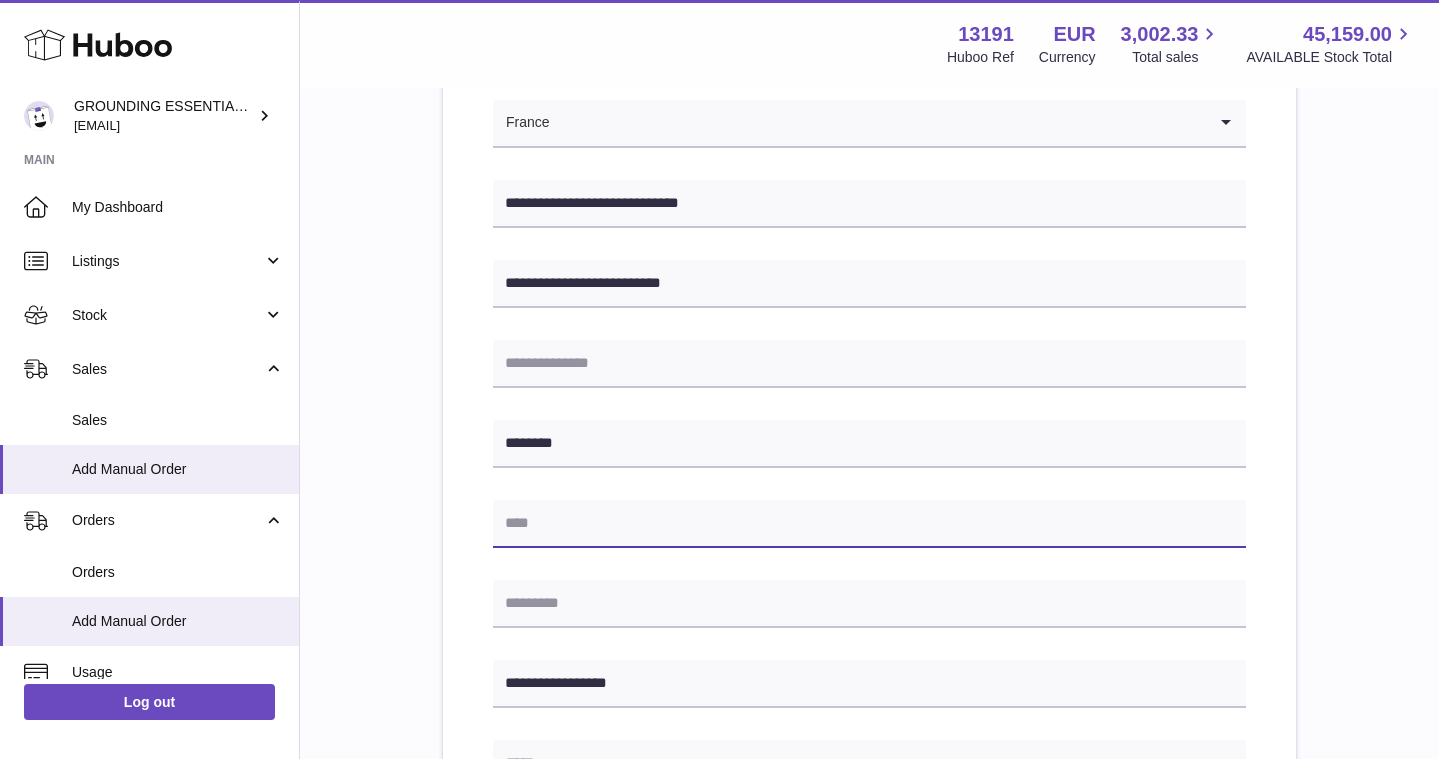 paste on "*******" 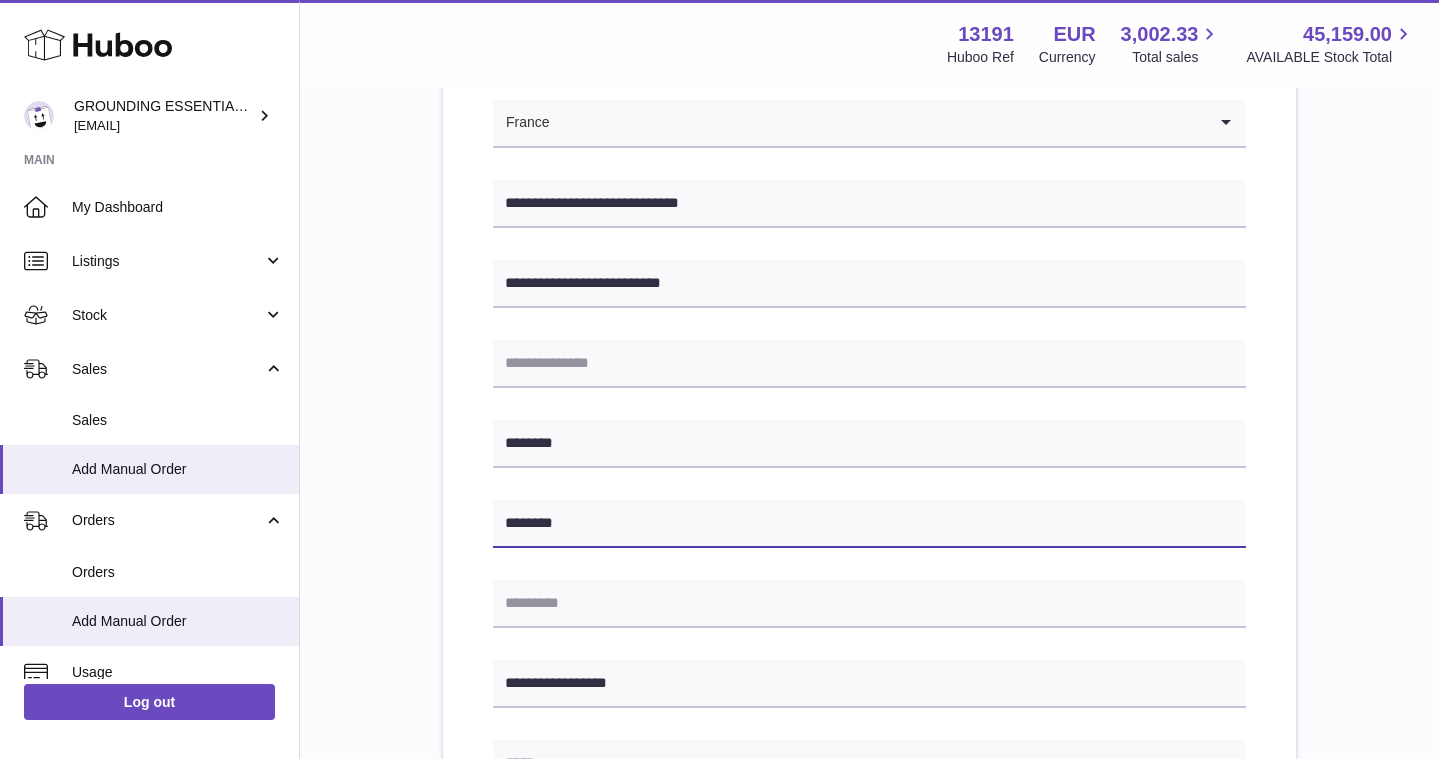 type on "*******" 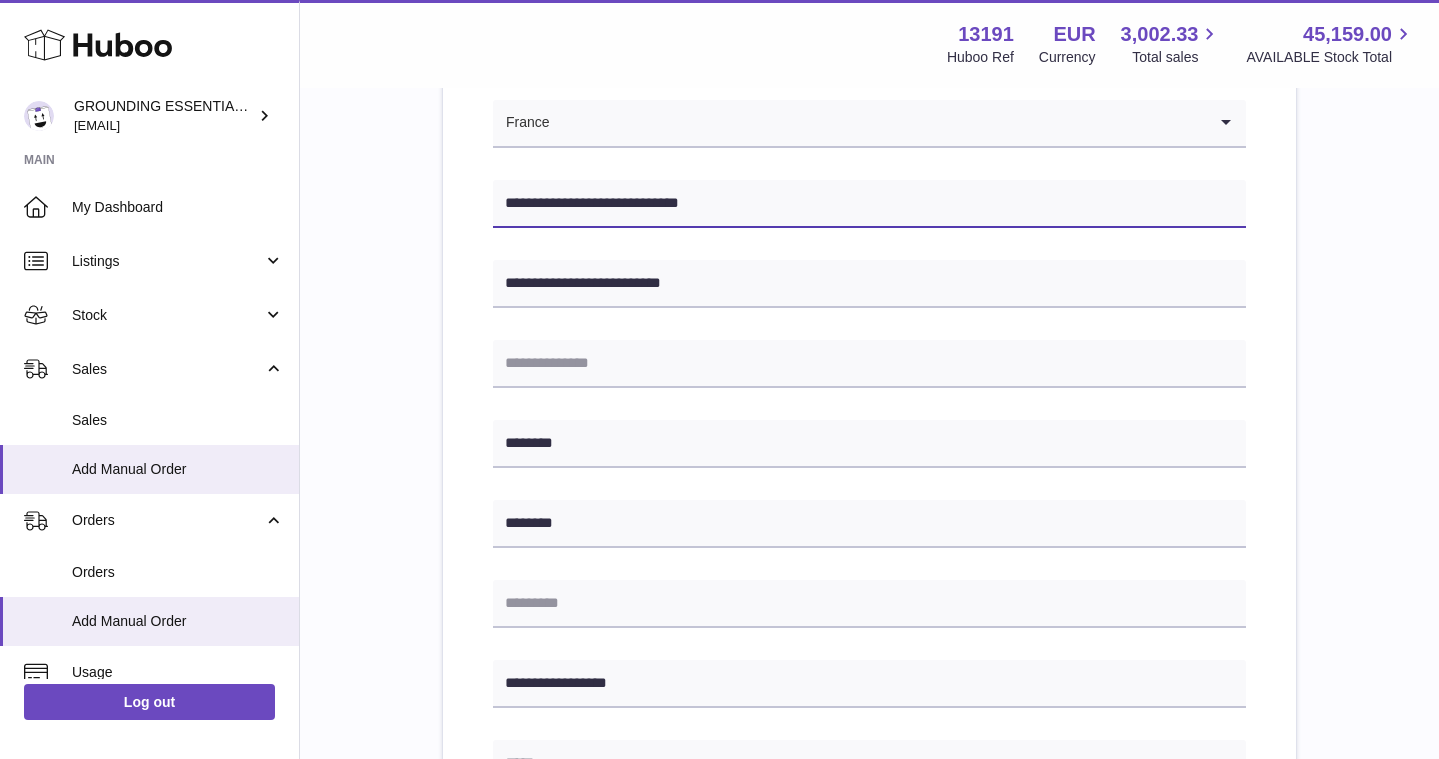 drag, startPoint x: 674, startPoint y: 199, endPoint x: 633, endPoint y: 203, distance: 41.19466 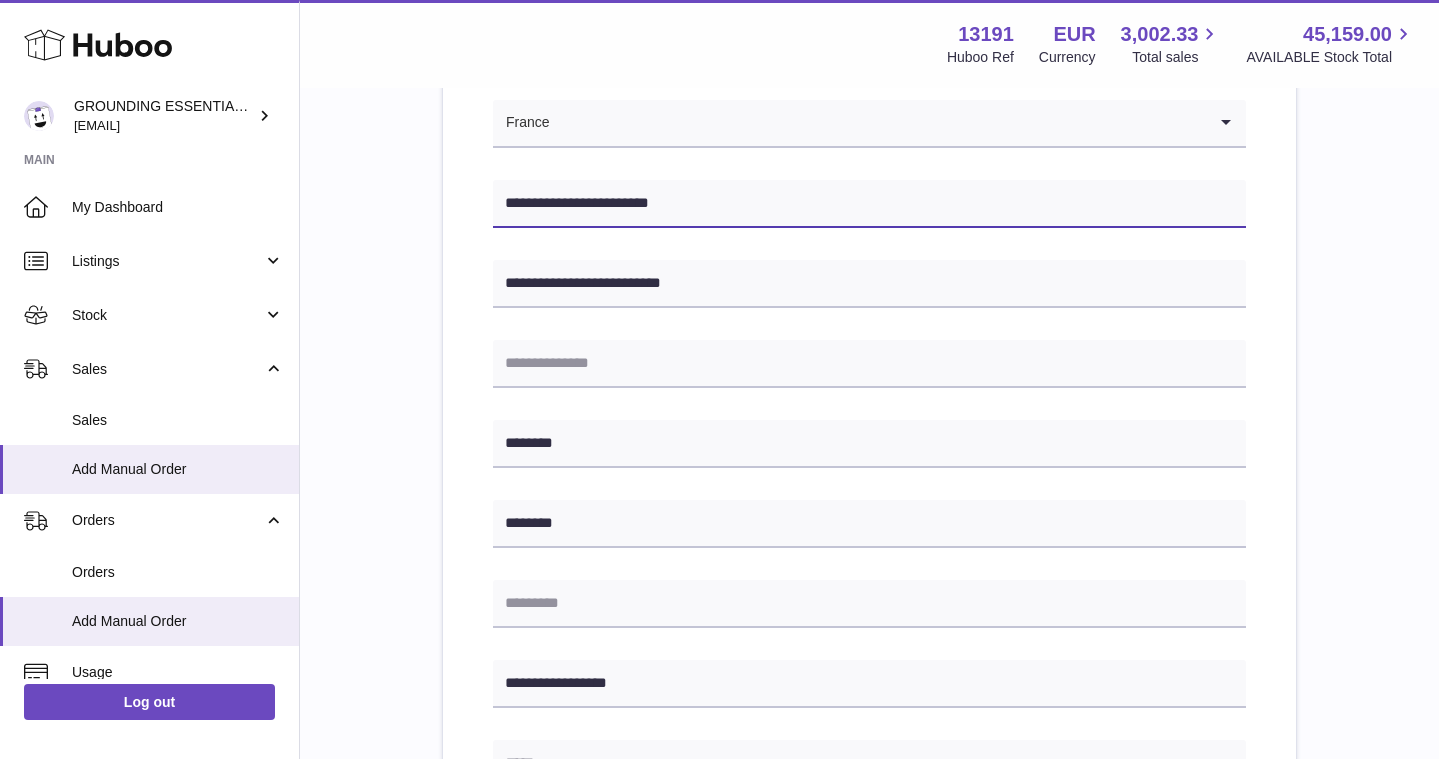 type on "**********" 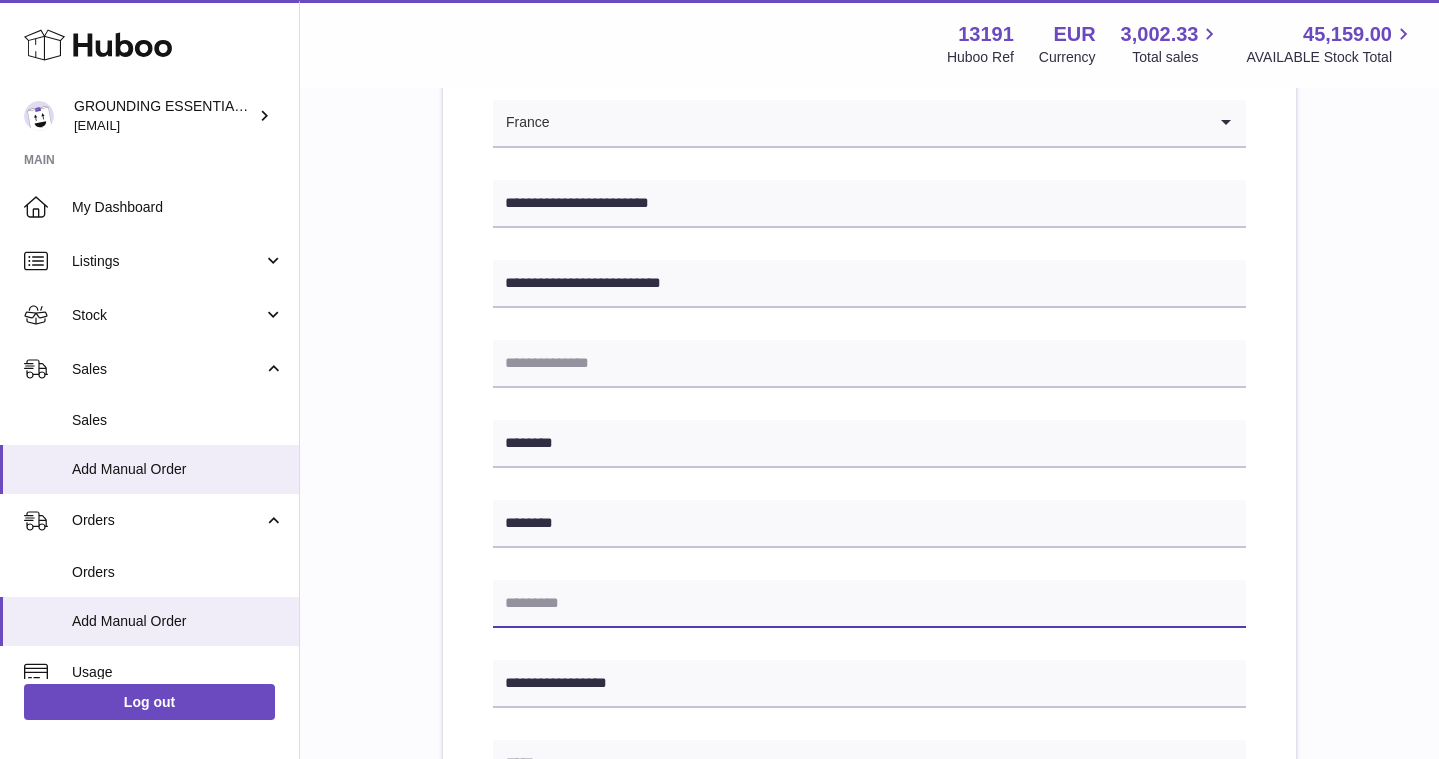 click at bounding box center (869, 604) 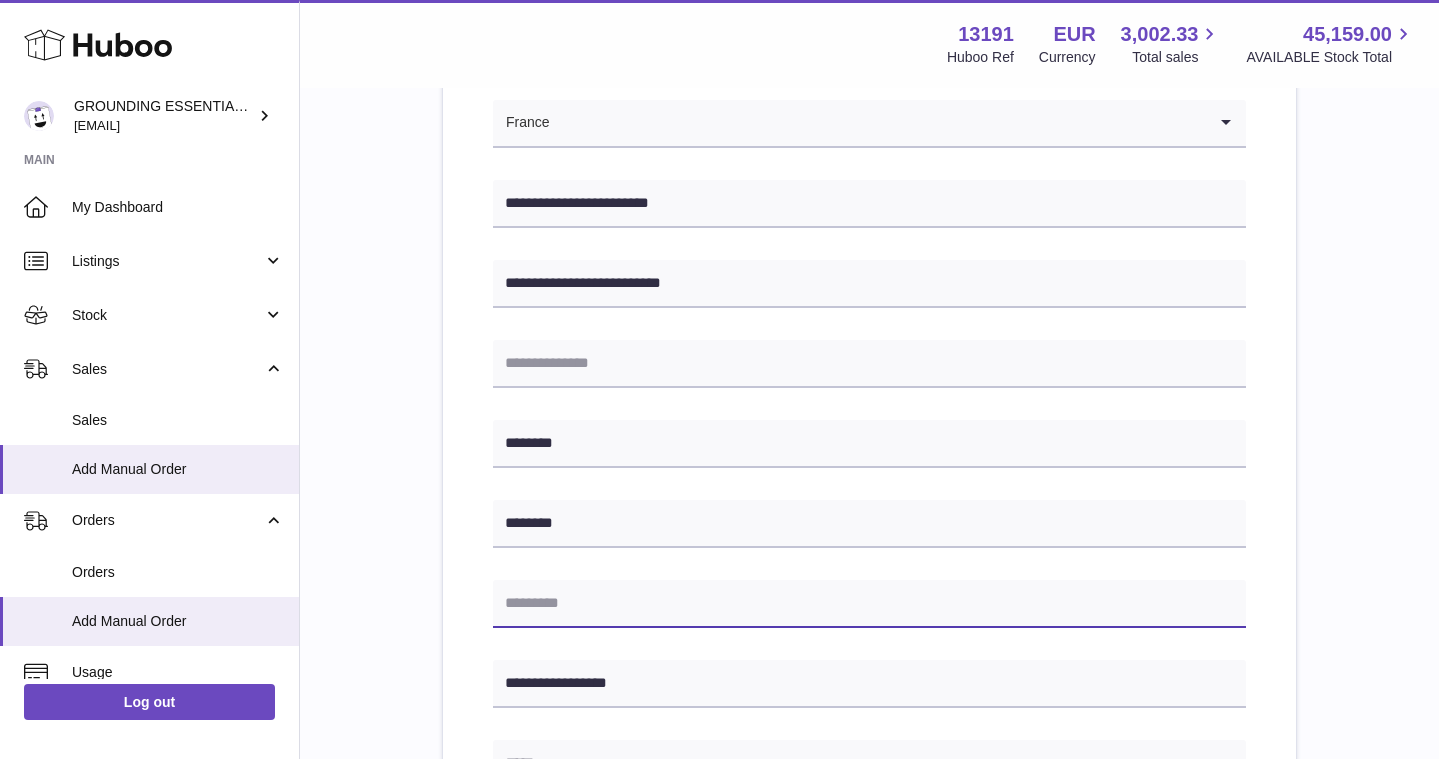 paste on "*****" 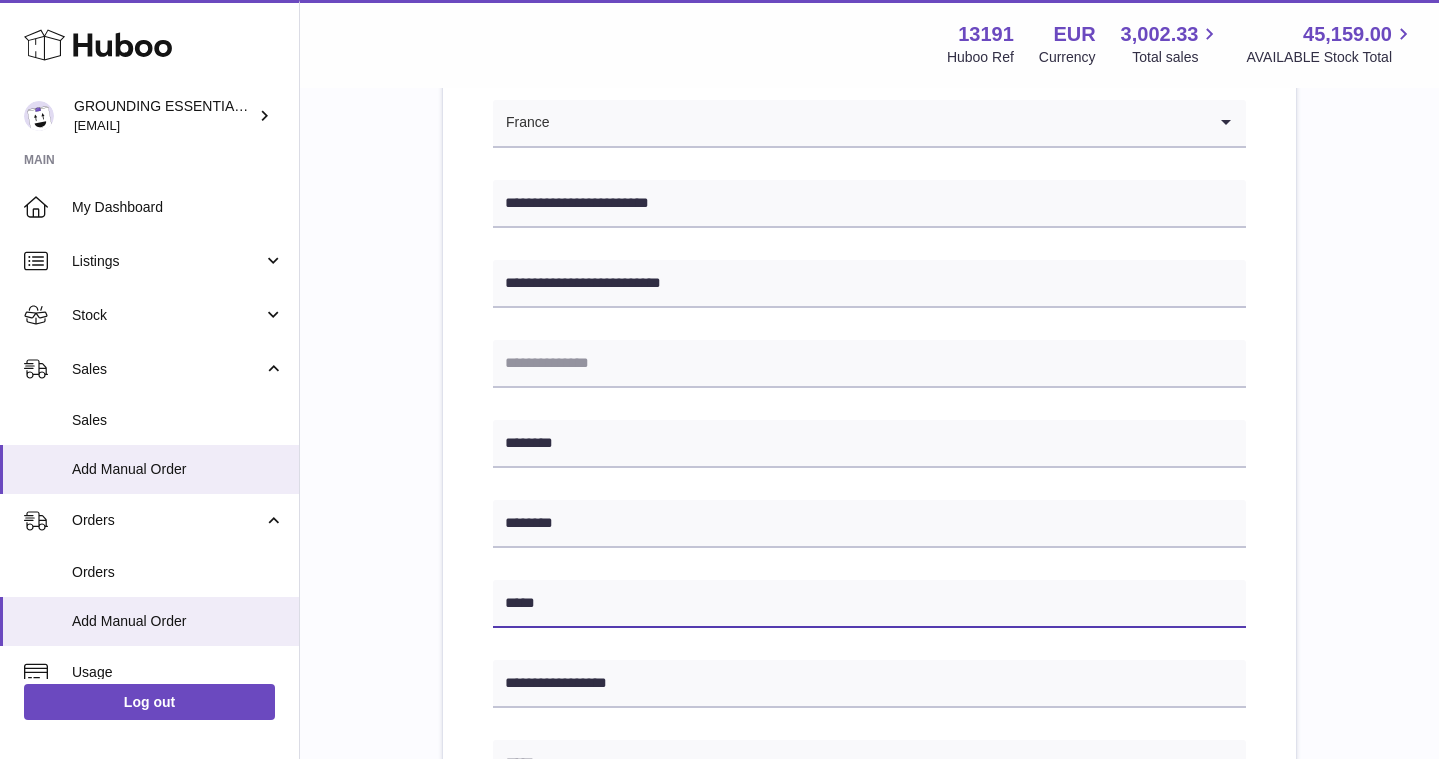 type on "*****" 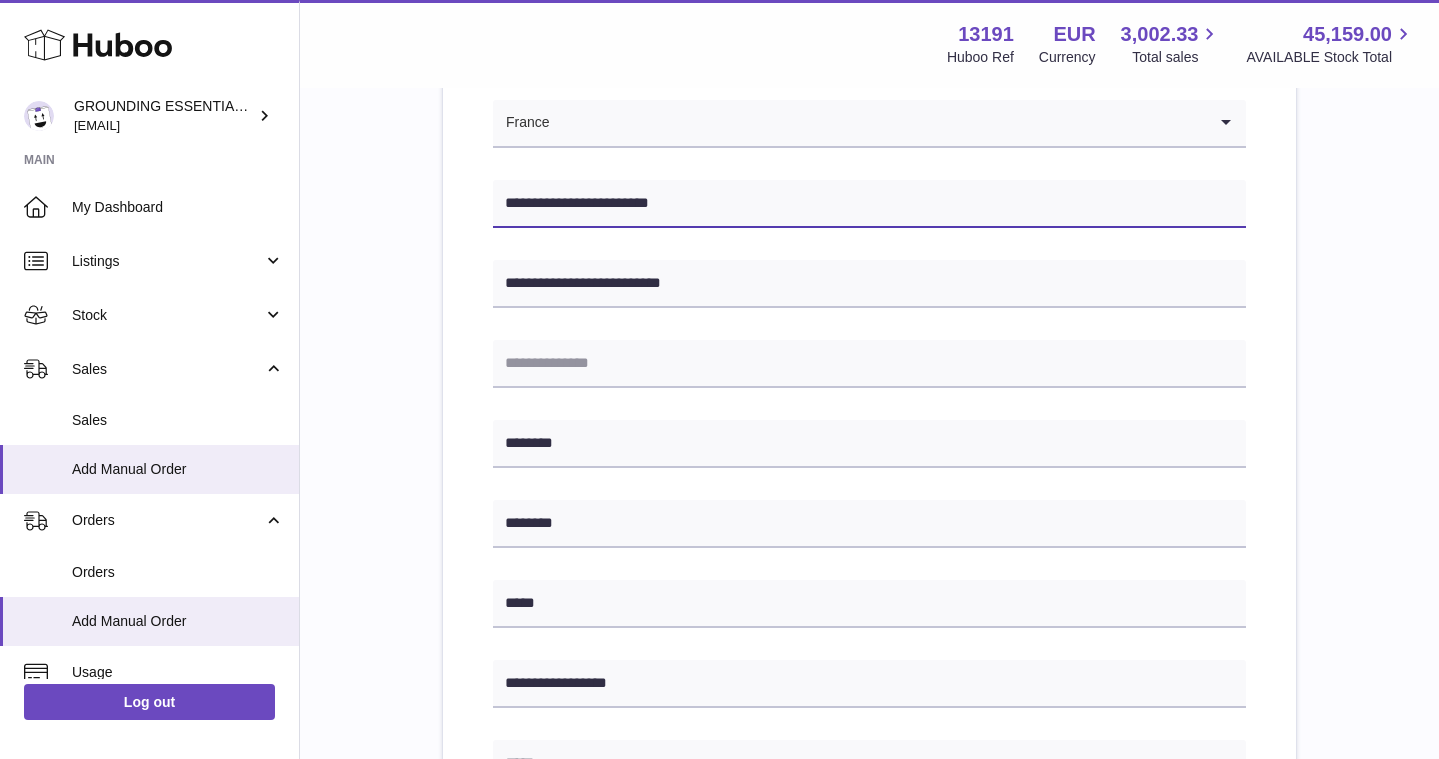 drag, startPoint x: 696, startPoint y: 192, endPoint x: 659, endPoint y: 196, distance: 37.215588 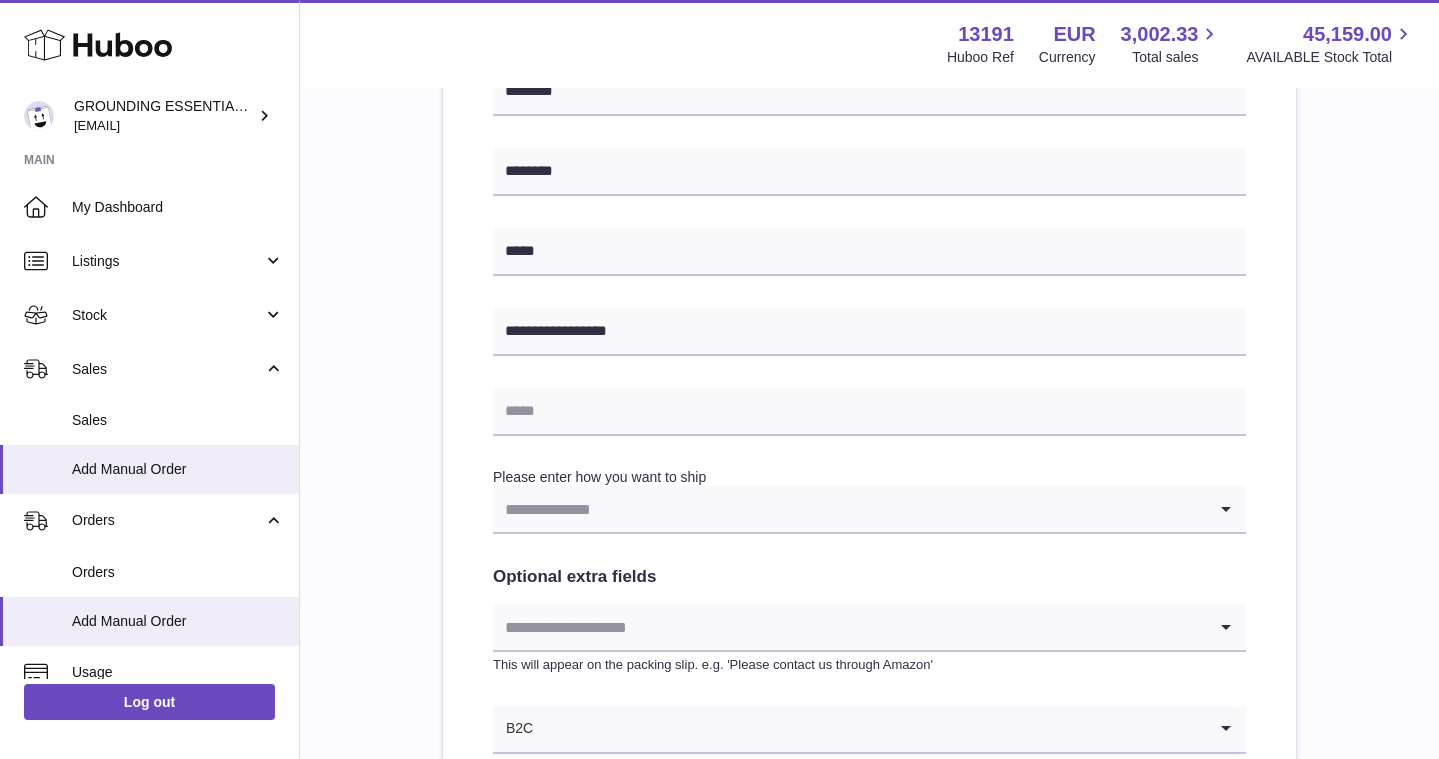scroll, scrollTop: 764, scrollLeft: 0, axis: vertical 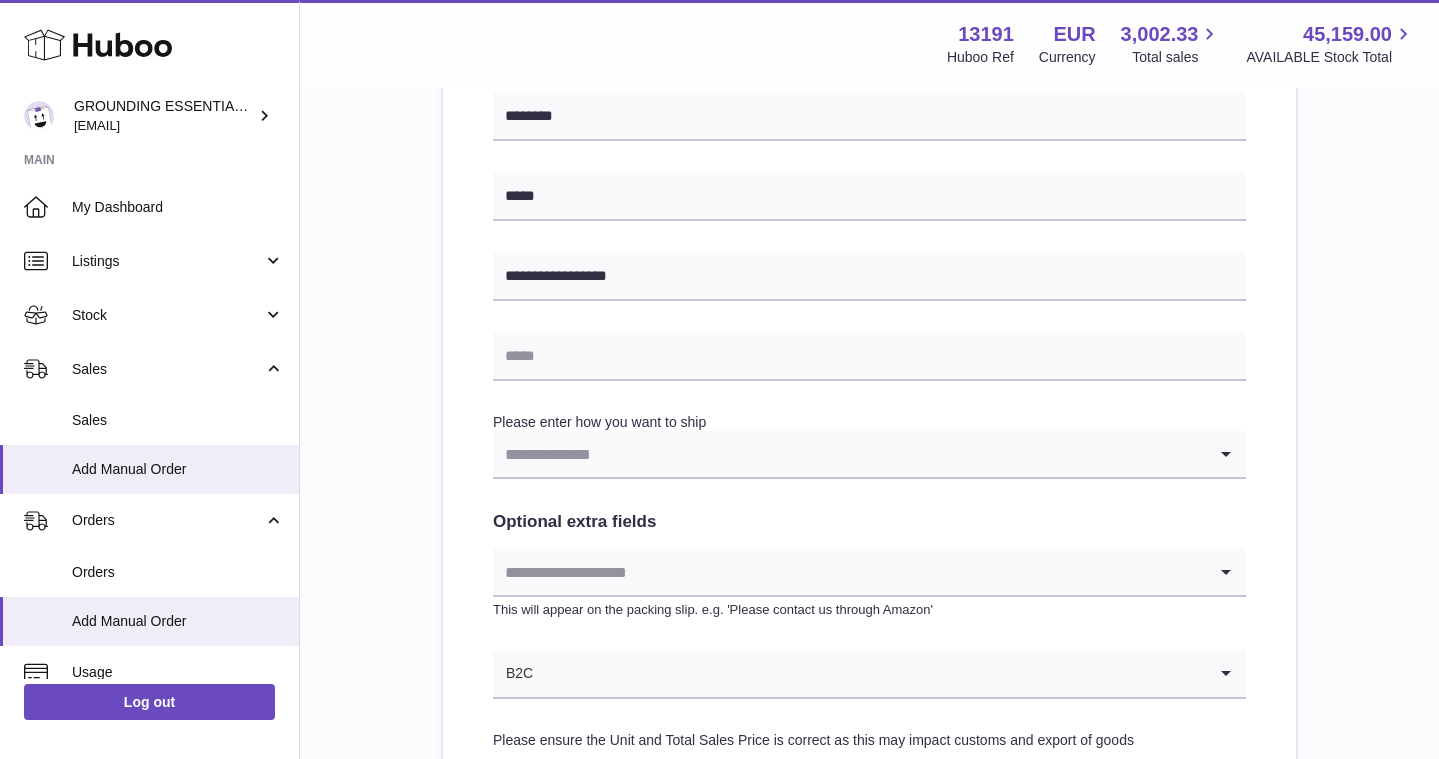 type on "**********" 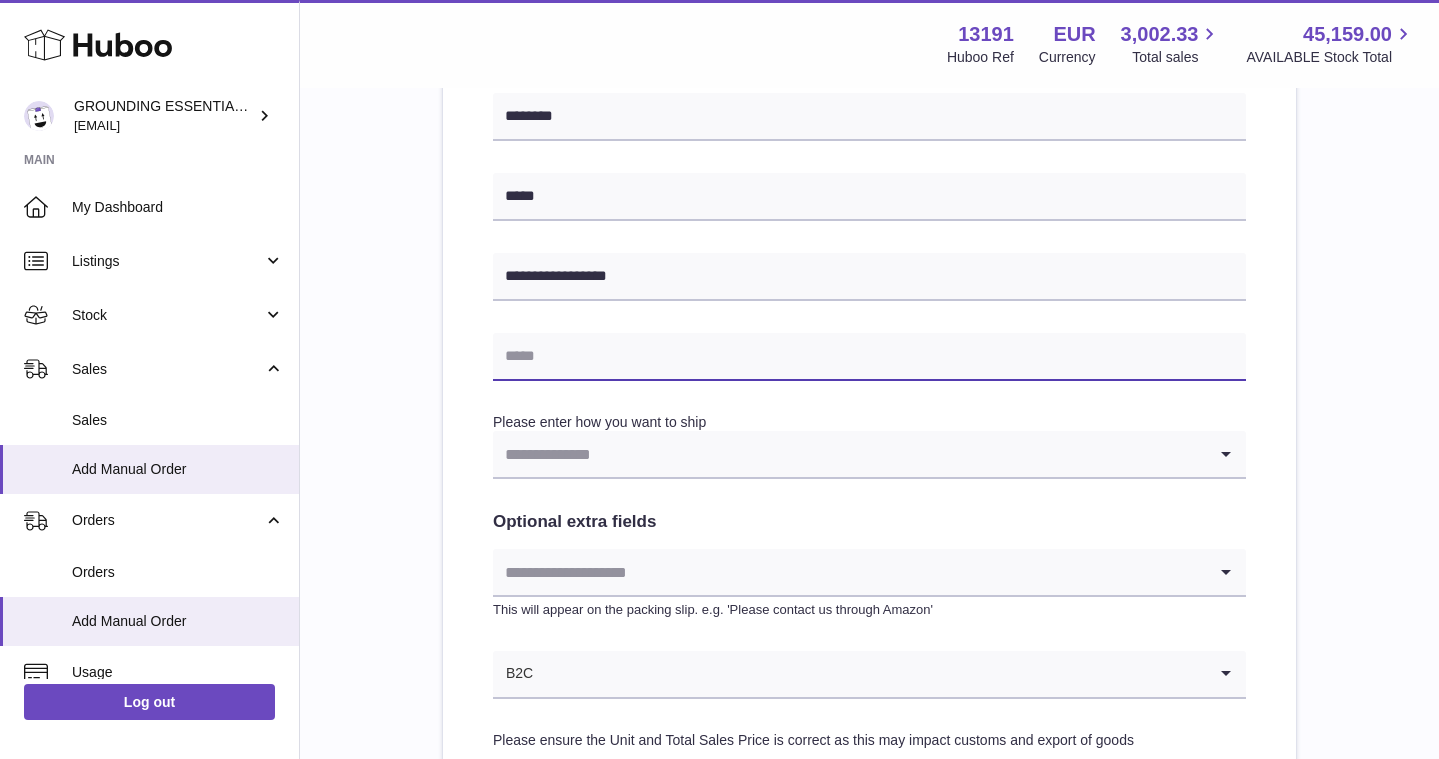 click at bounding box center [869, 357] 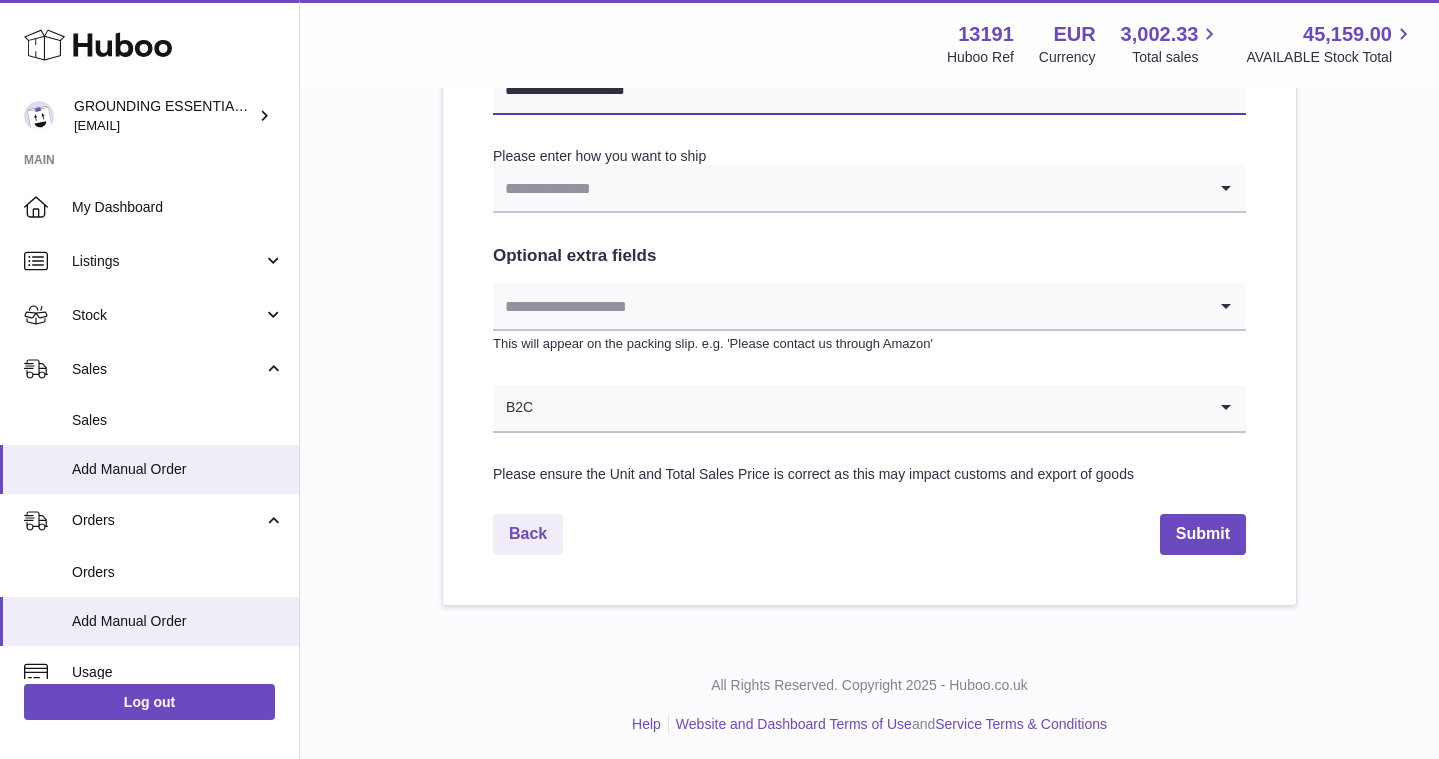scroll, scrollTop: 1034, scrollLeft: 0, axis: vertical 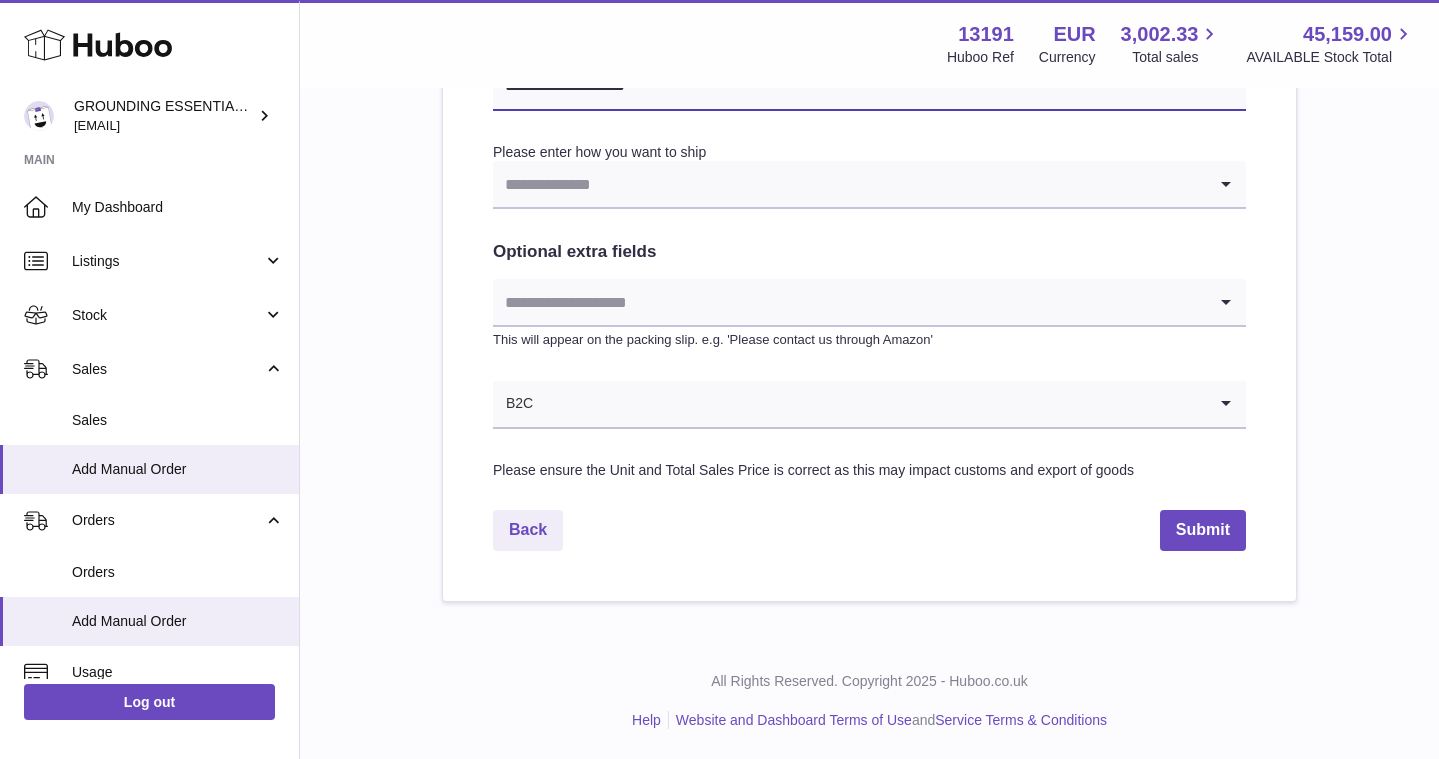 type on "**********" 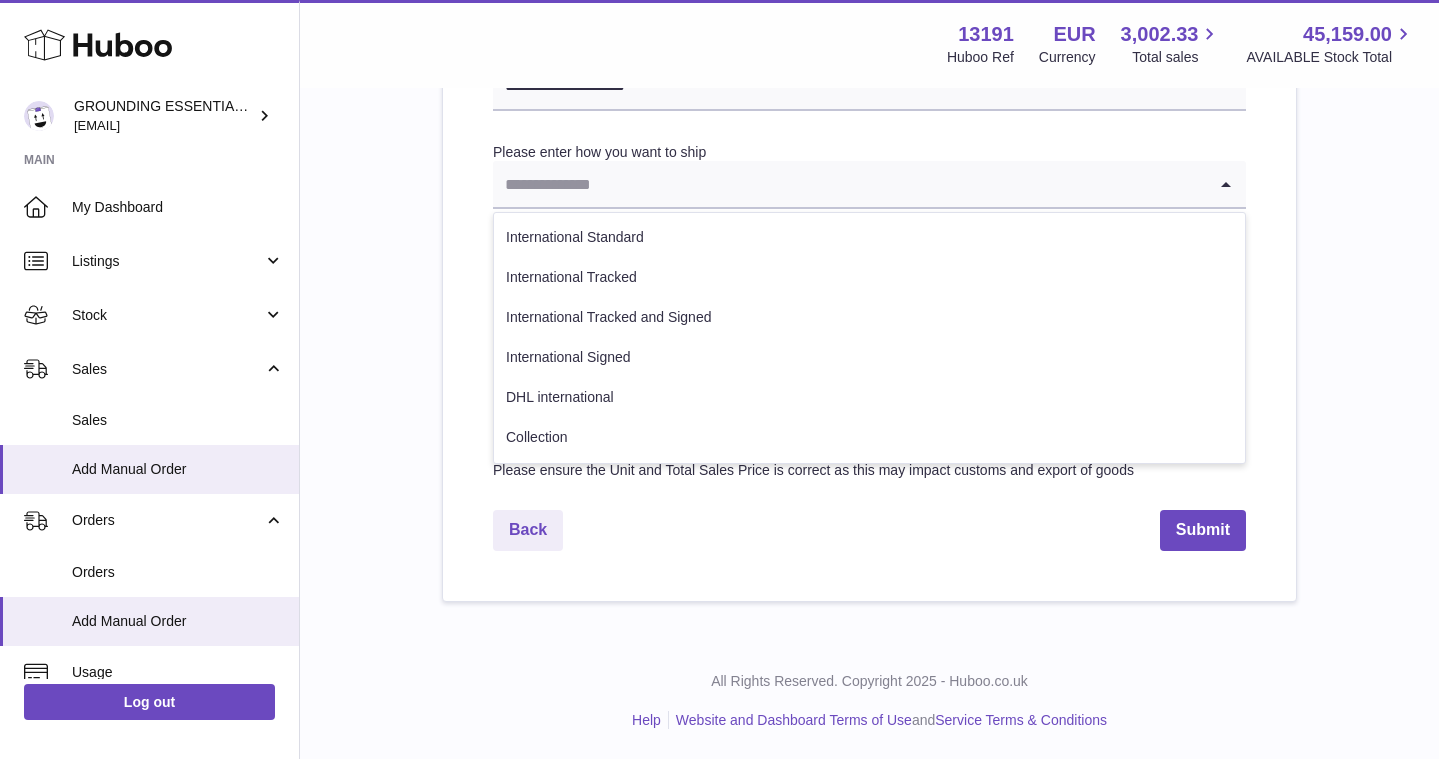 click at bounding box center (849, 184) 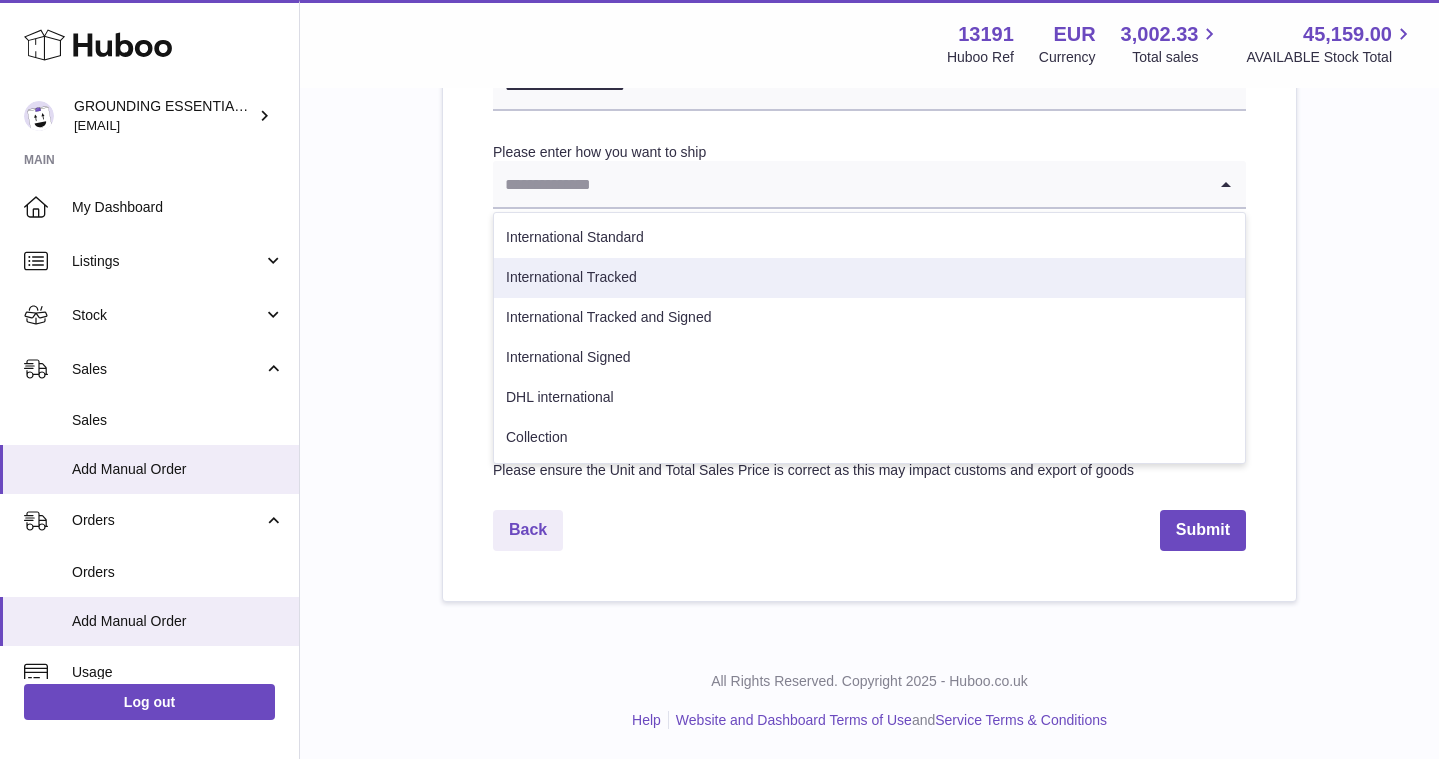 click on "International Tracked" at bounding box center (869, 278) 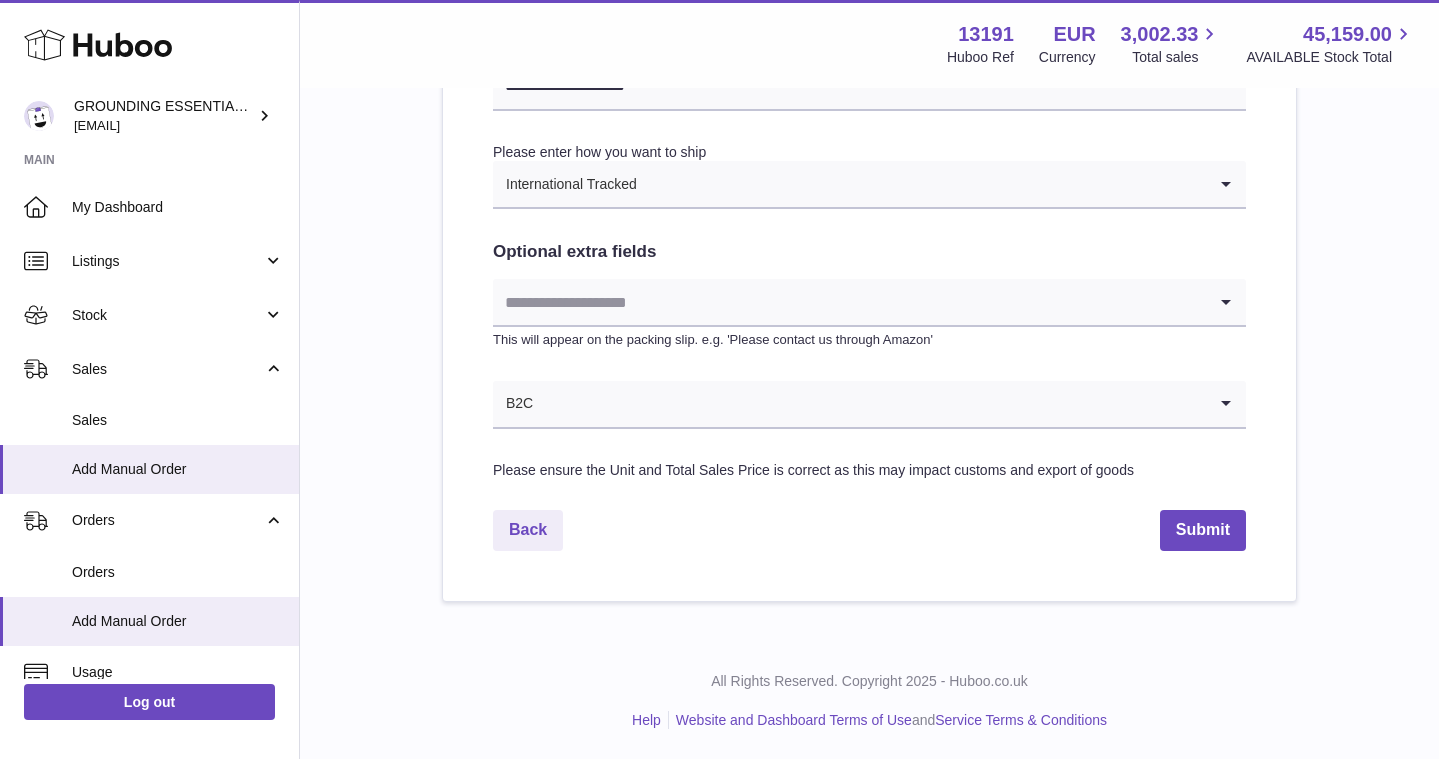 click at bounding box center (849, 302) 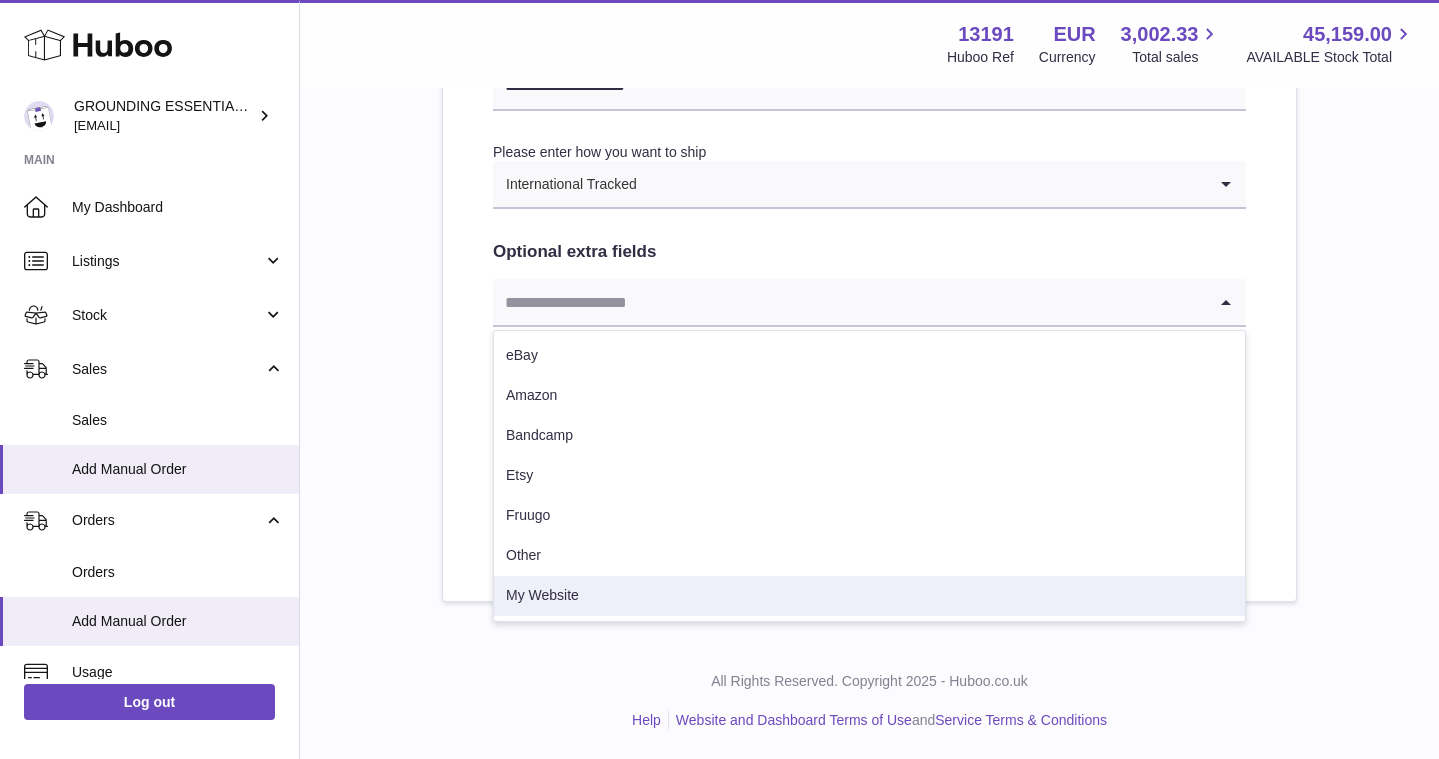 click on "My Website" at bounding box center [869, 596] 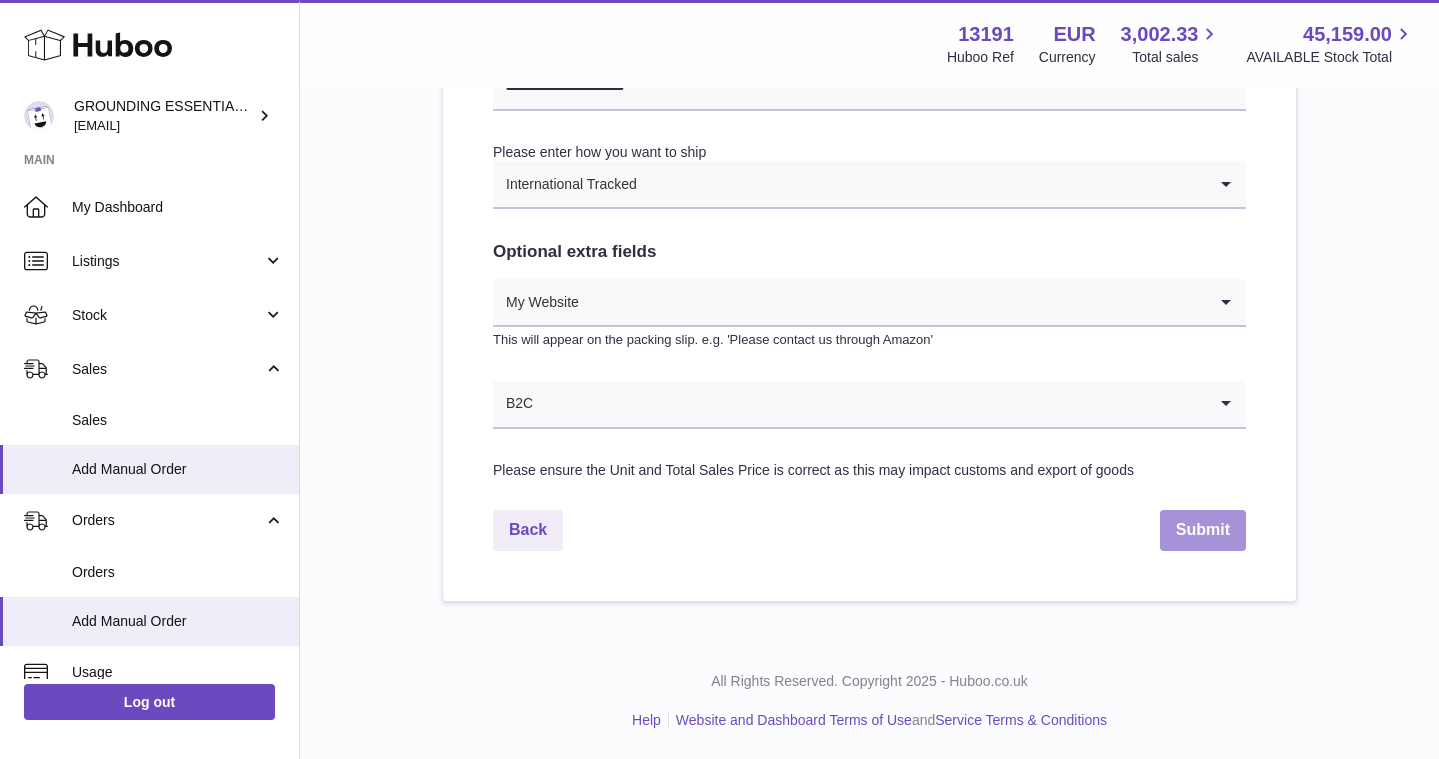 click on "Submit" at bounding box center [1203, 530] 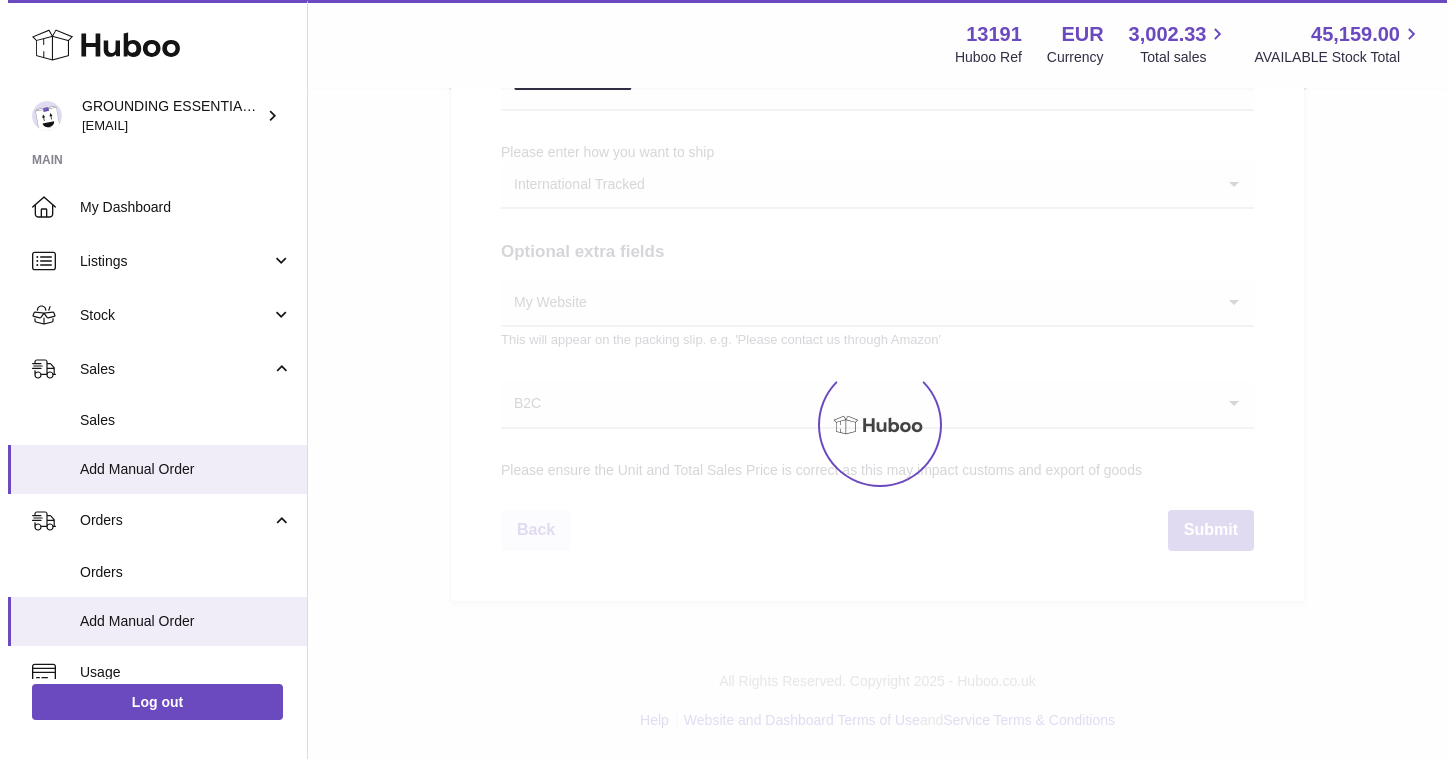 scroll, scrollTop: 0, scrollLeft: 0, axis: both 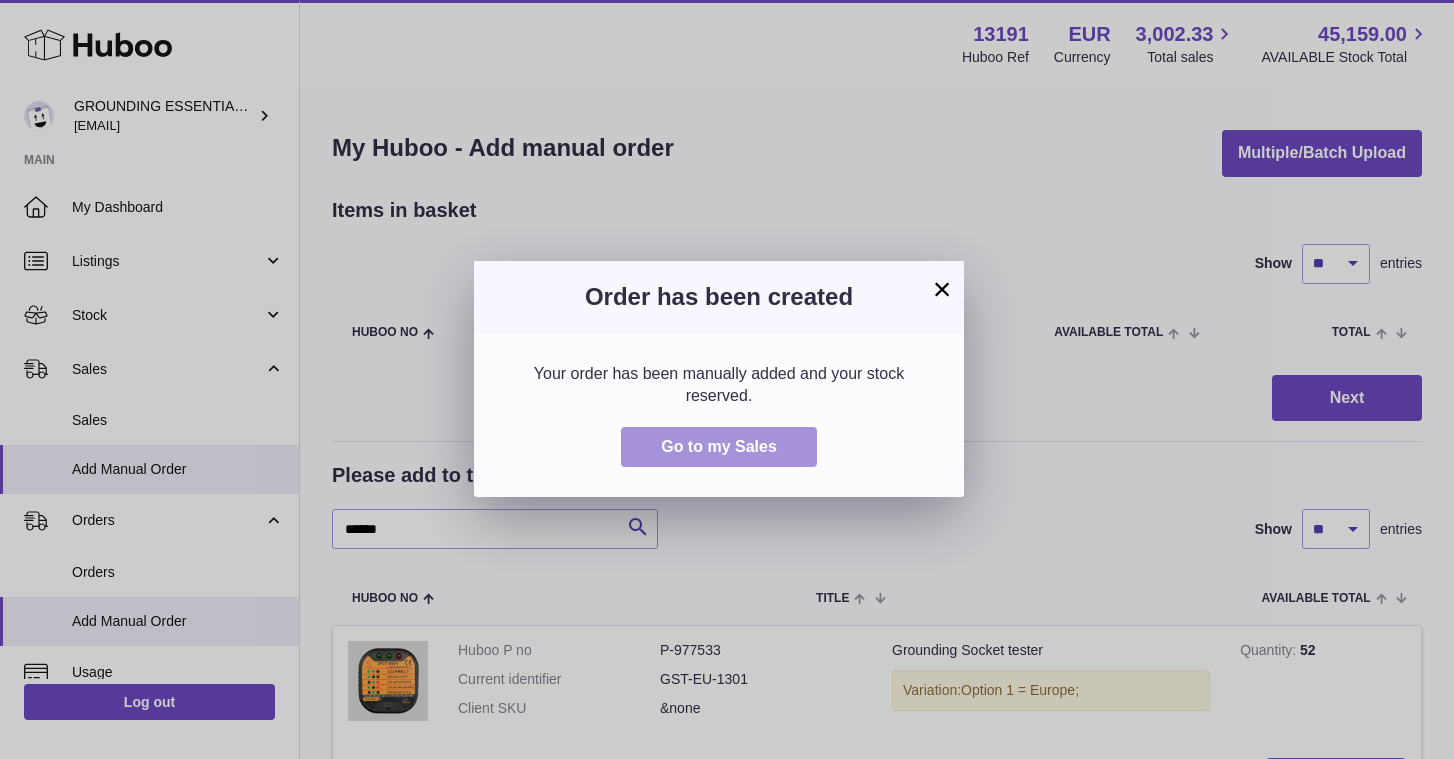 click on "Go to my Sales" at bounding box center (719, 447) 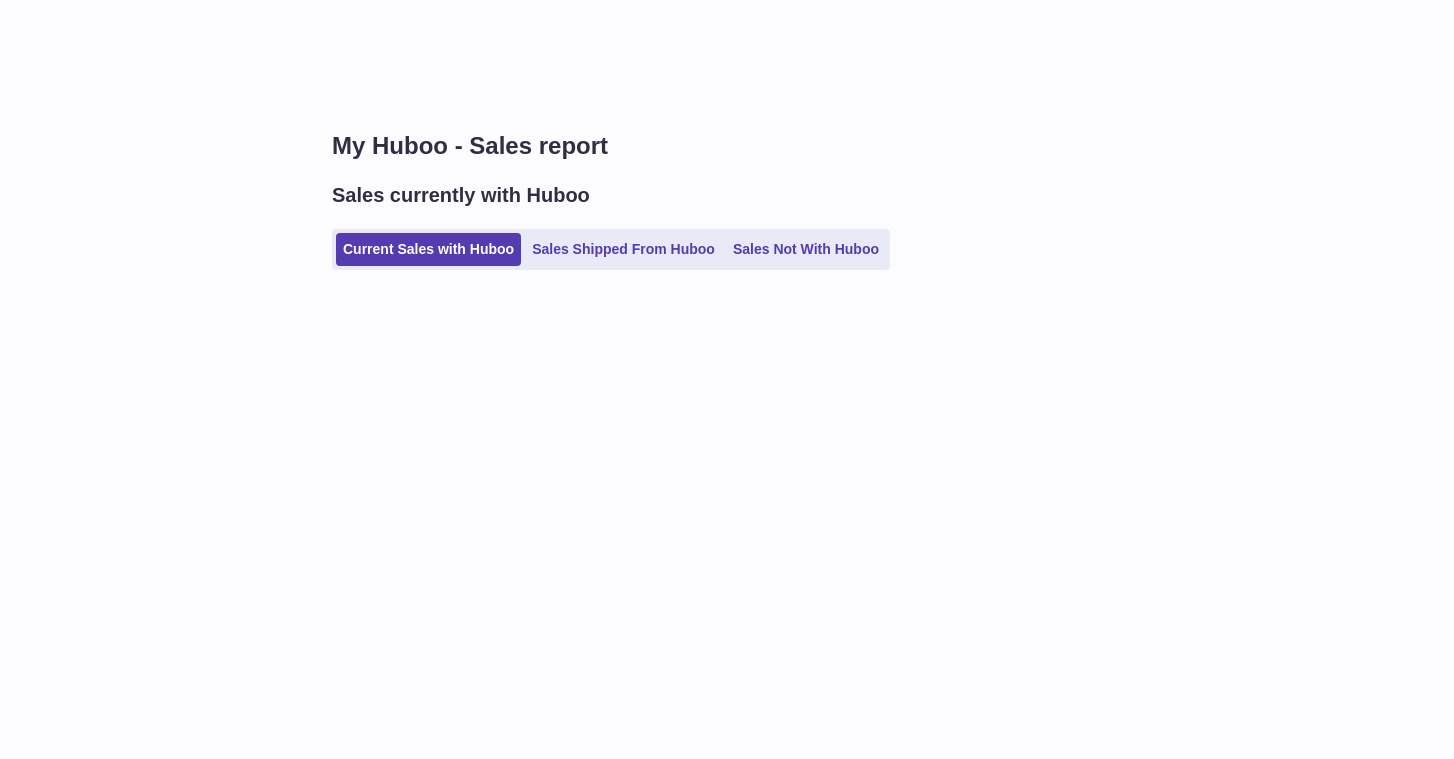 scroll, scrollTop: 0, scrollLeft: 0, axis: both 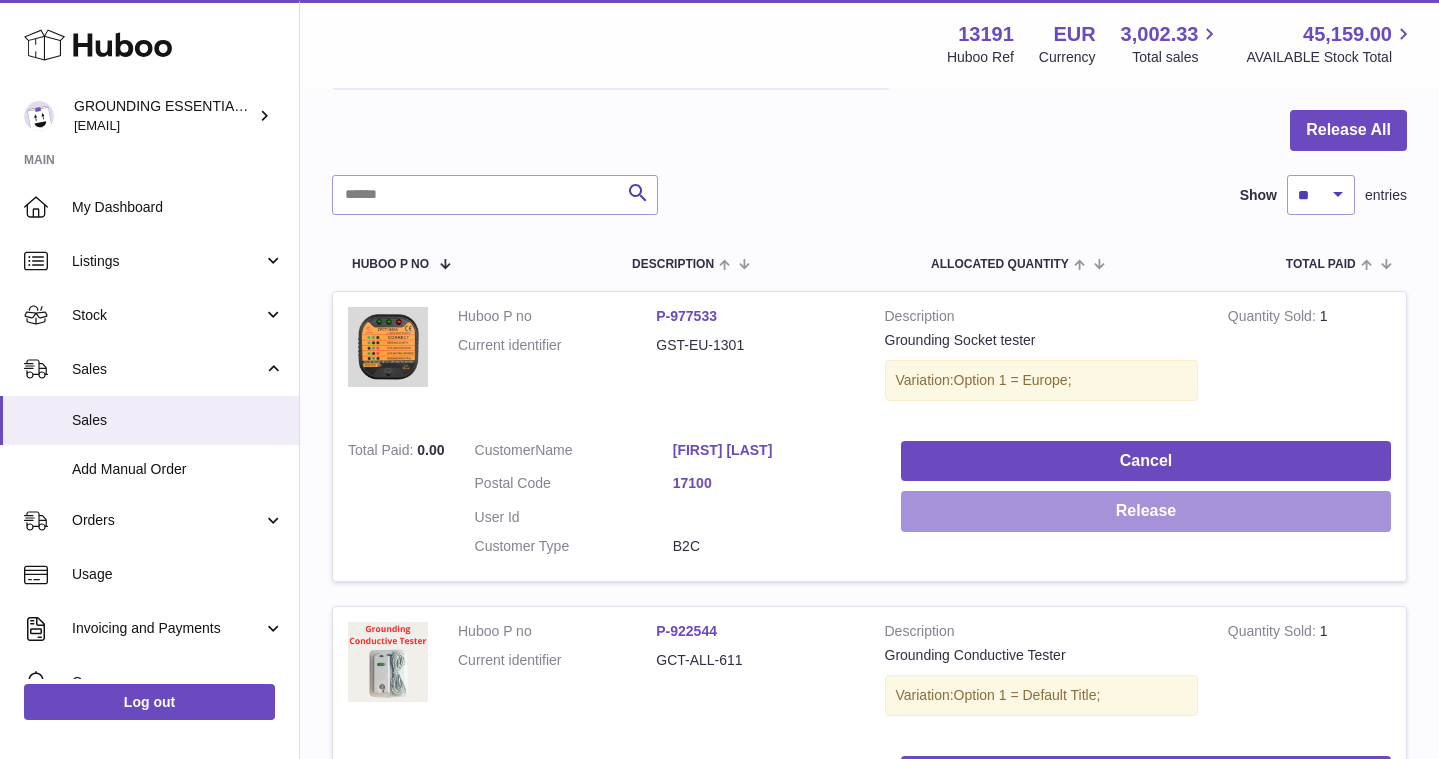 click on "Release" at bounding box center [1146, 511] 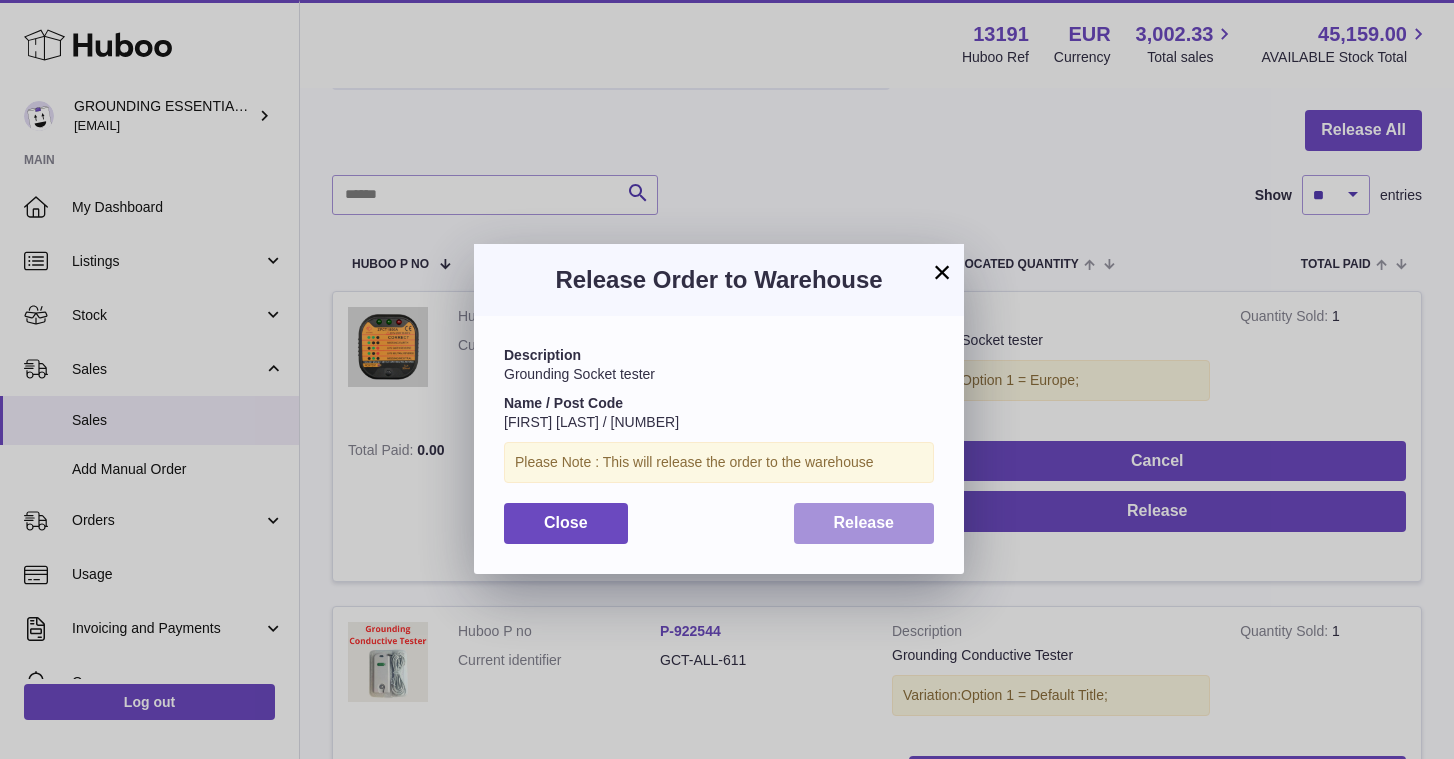 click on "Release" at bounding box center [864, 522] 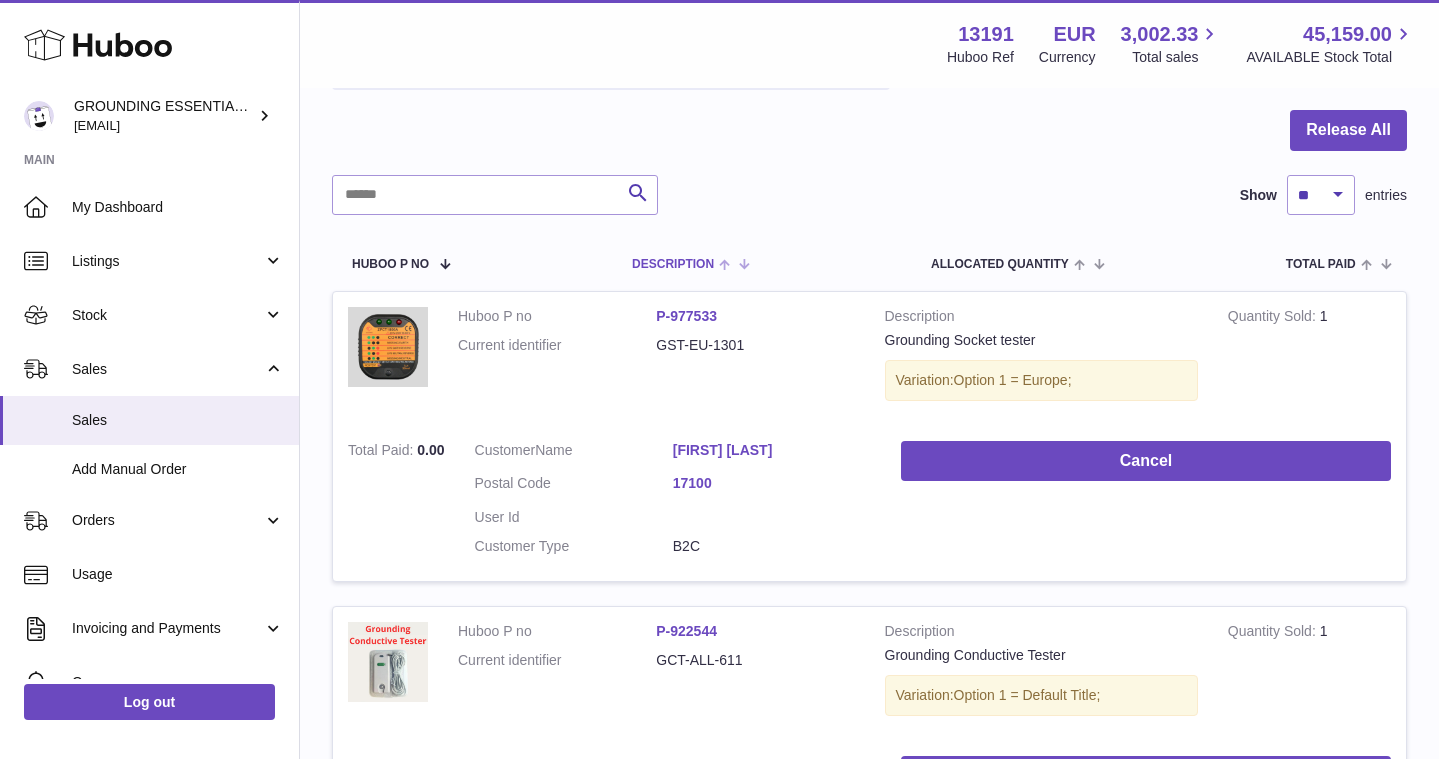 scroll, scrollTop: 0, scrollLeft: 0, axis: both 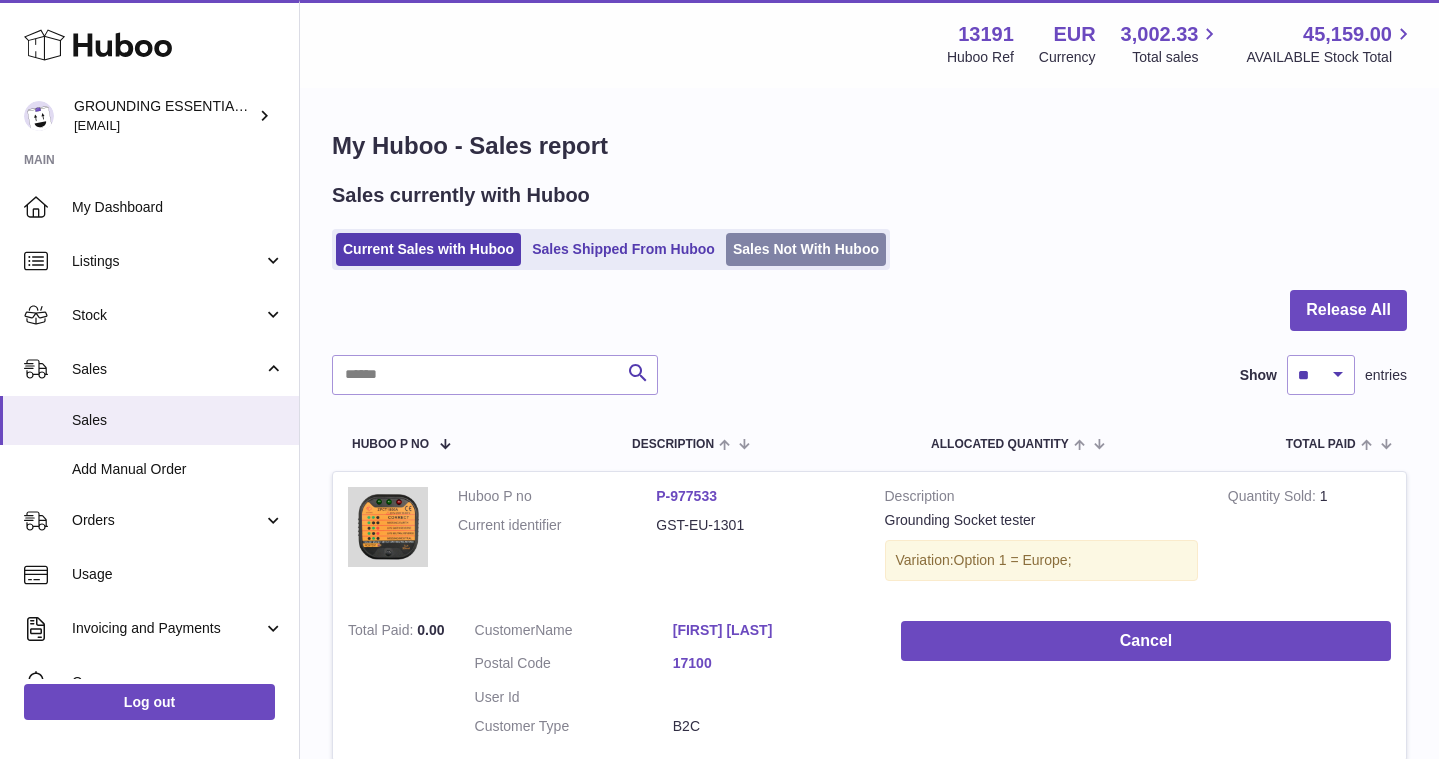 click on "Sales Not With Huboo" at bounding box center [806, 249] 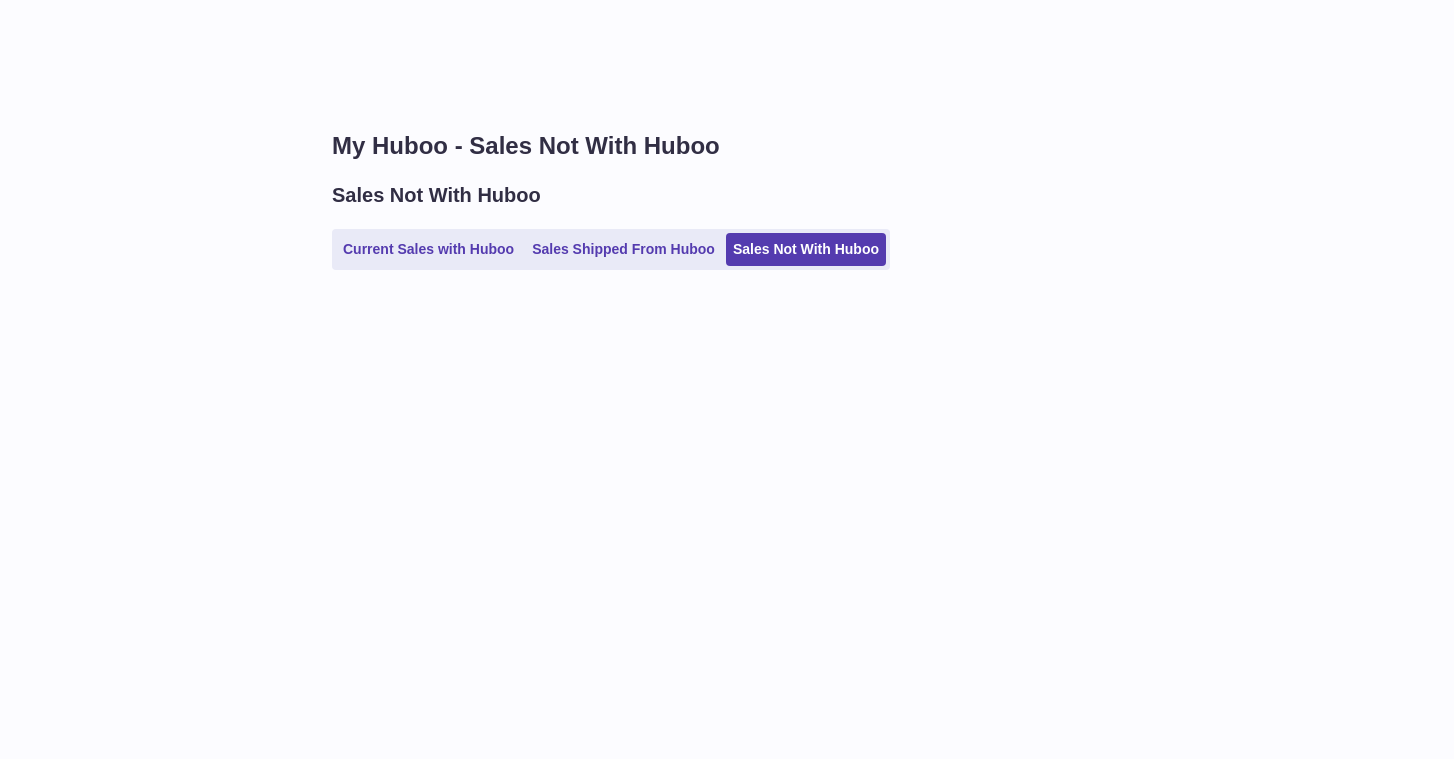 scroll, scrollTop: 0, scrollLeft: 0, axis: both 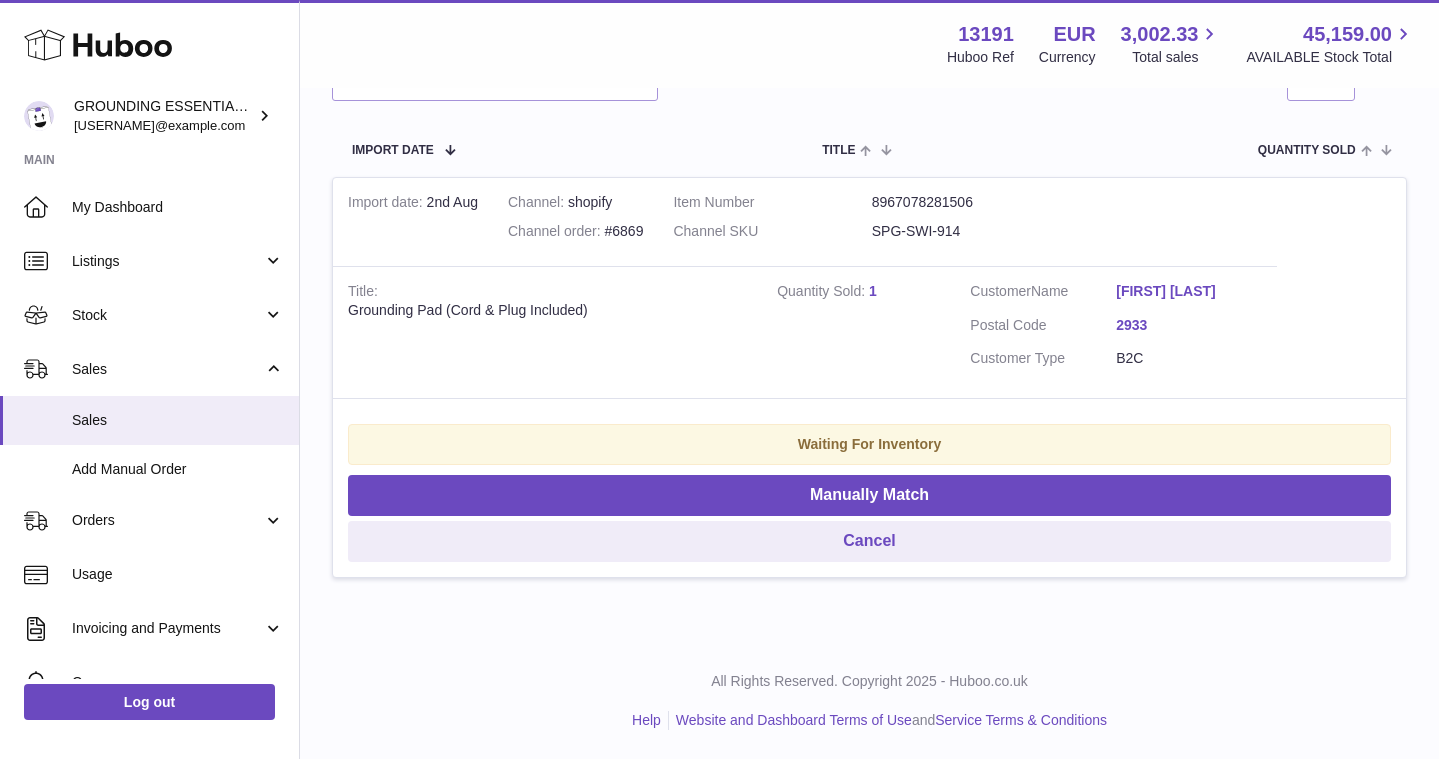click on "[FIRST] [LAST]" at bounding box center [1189, 291] 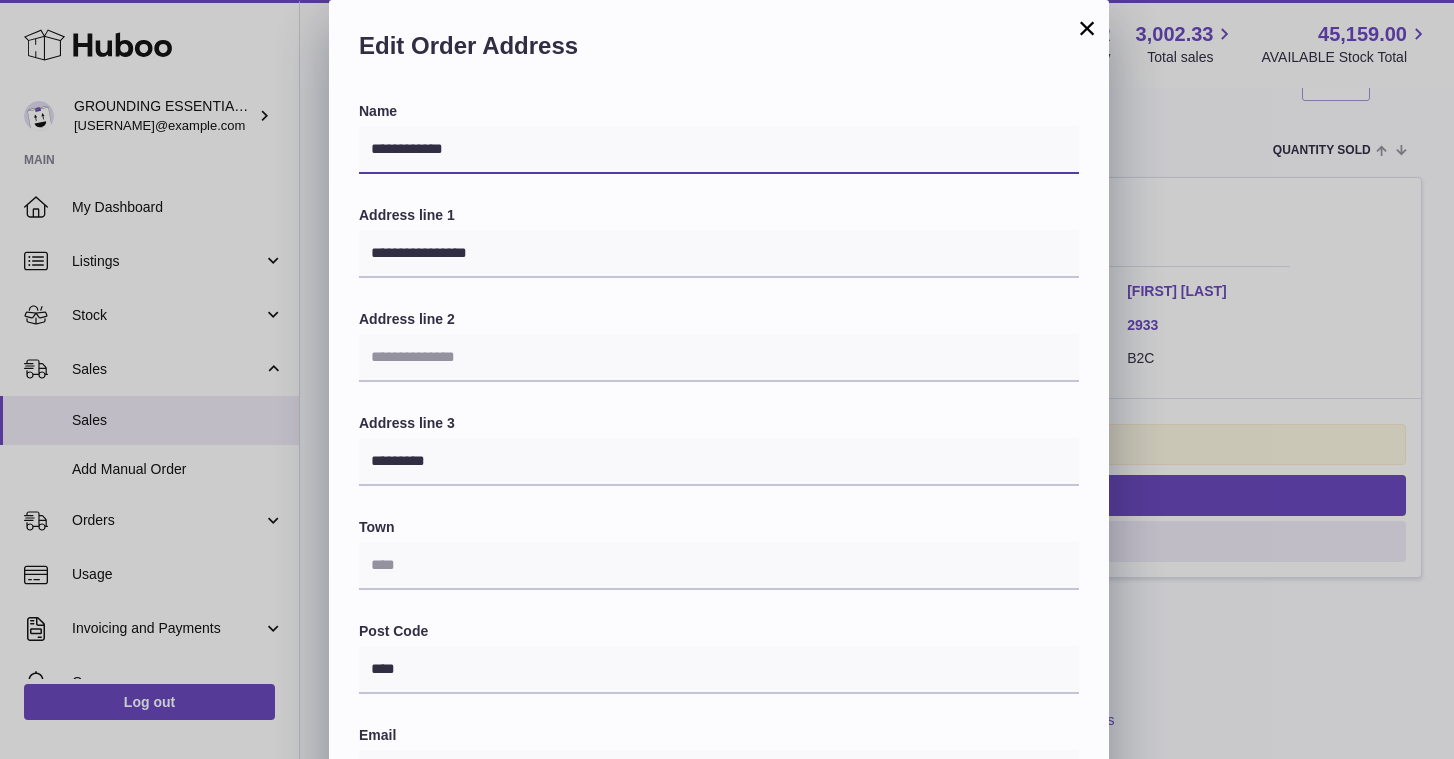 click on "**********" at bounding box center (719, 150) 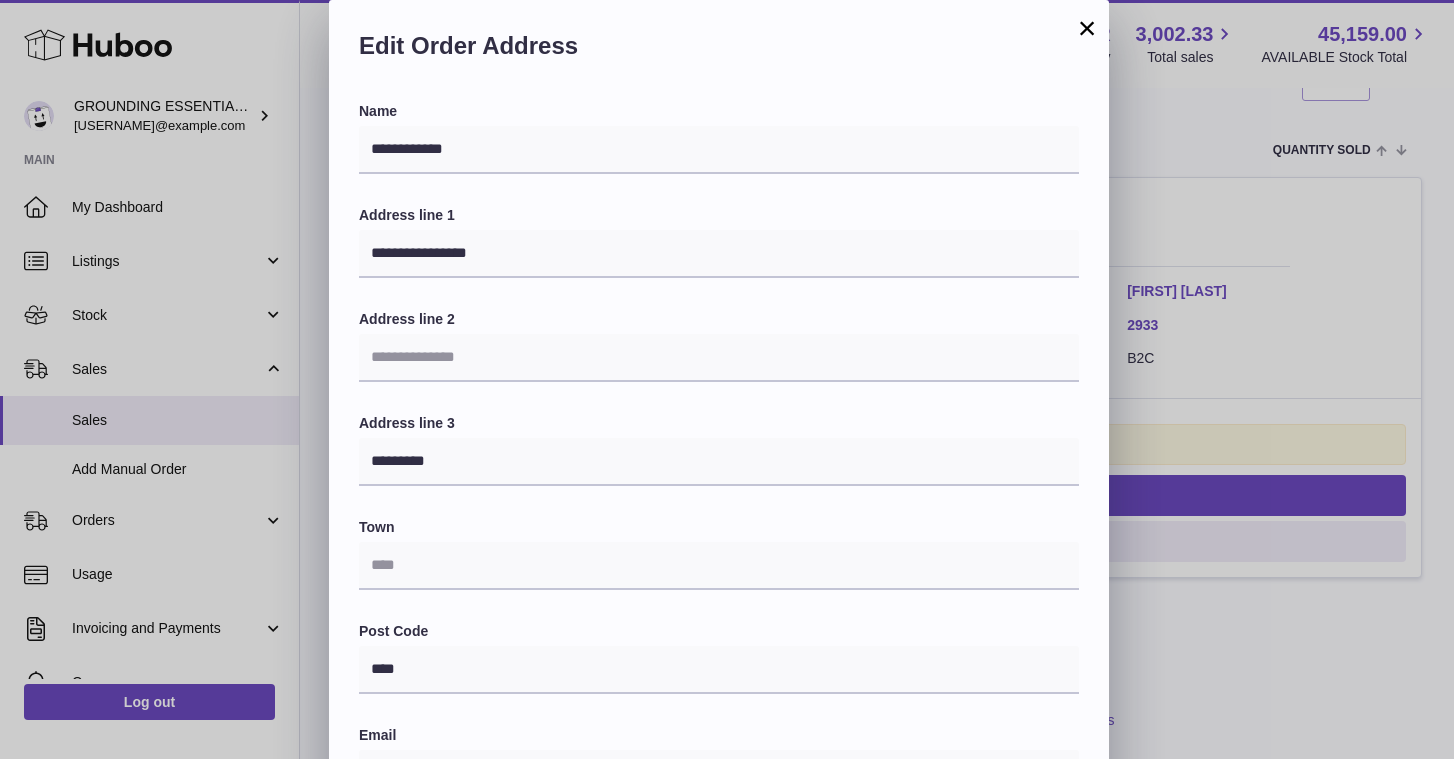 click on "×" at bounding box center [1087, 28] 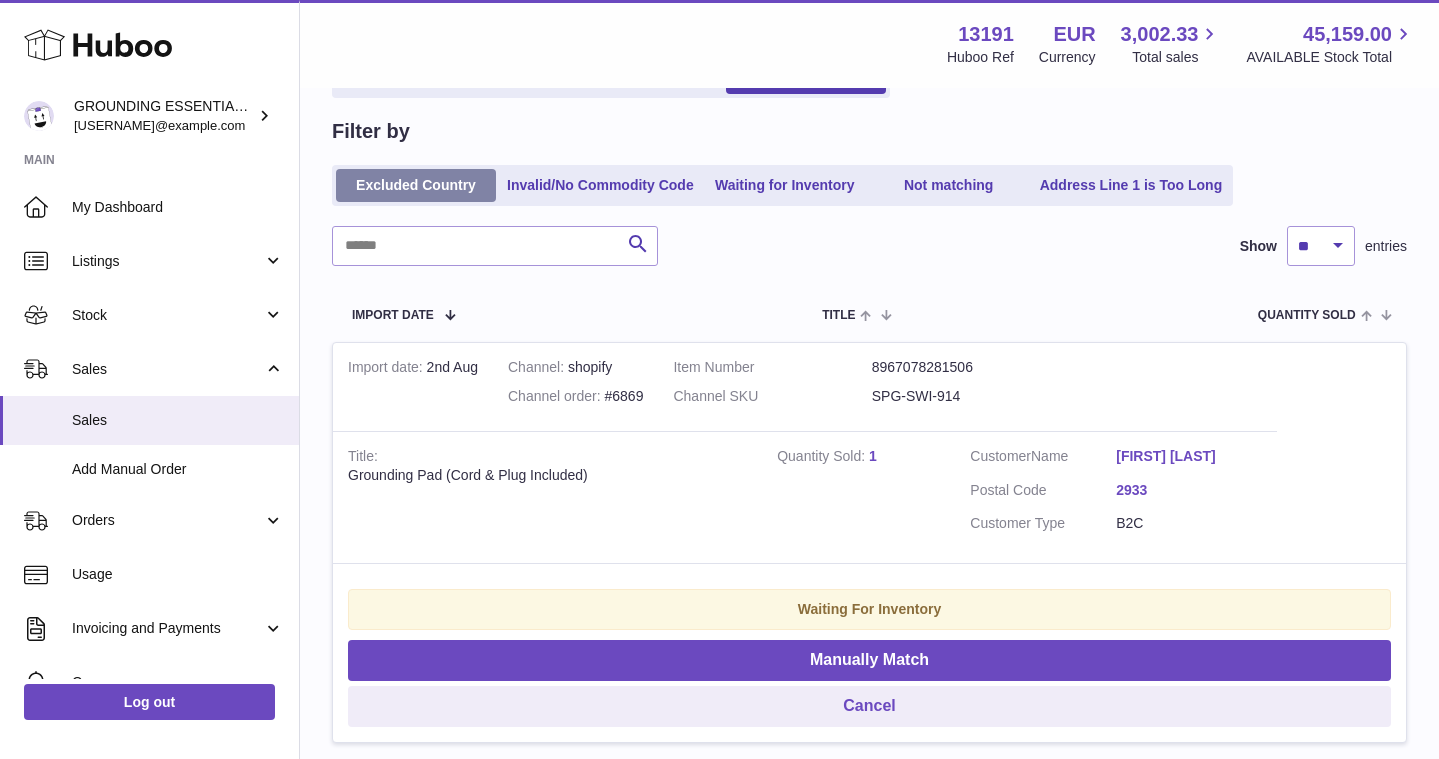 scroll, scrollTop: 84, scrollLeft: 0, axis: vertical 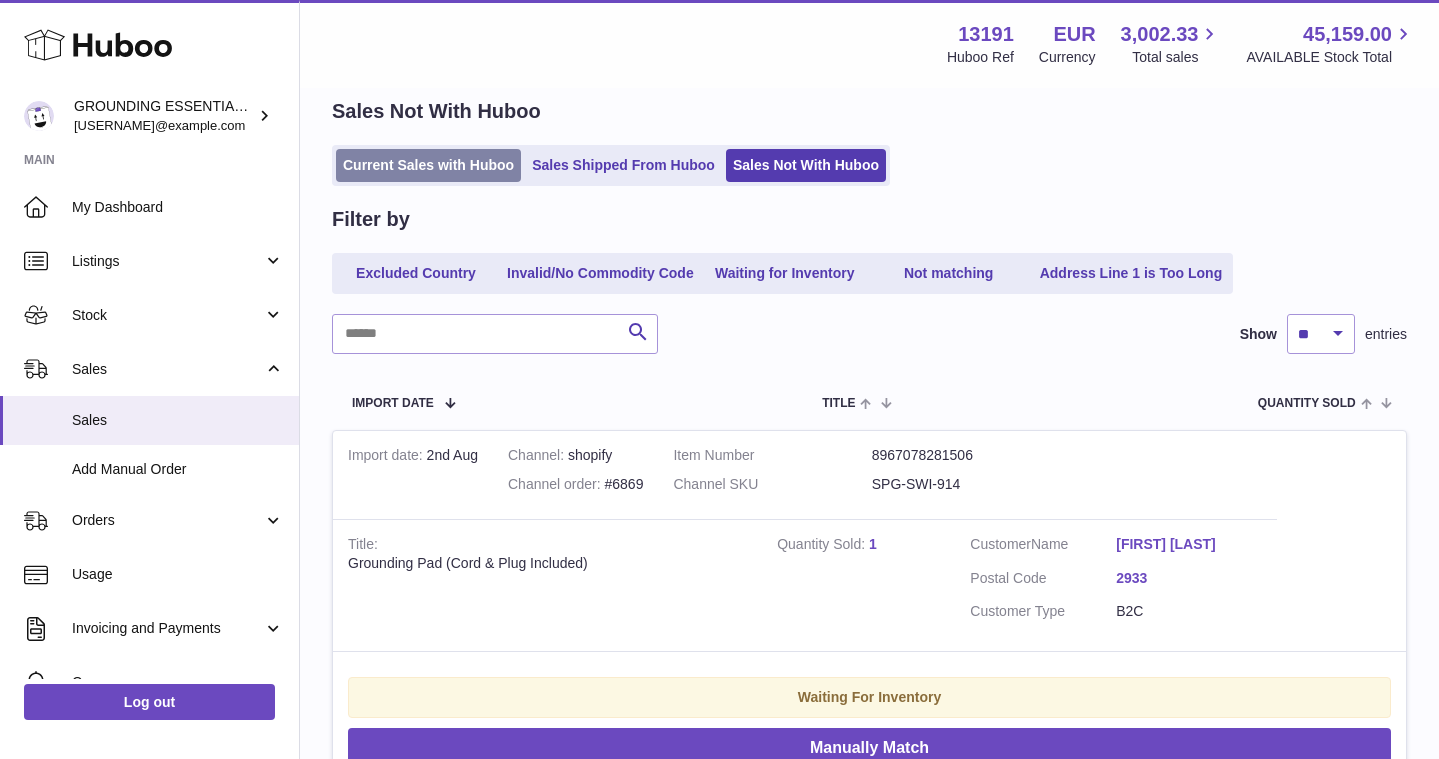 click on "Current Sales with Huboo" at bounding box center (428, 165) 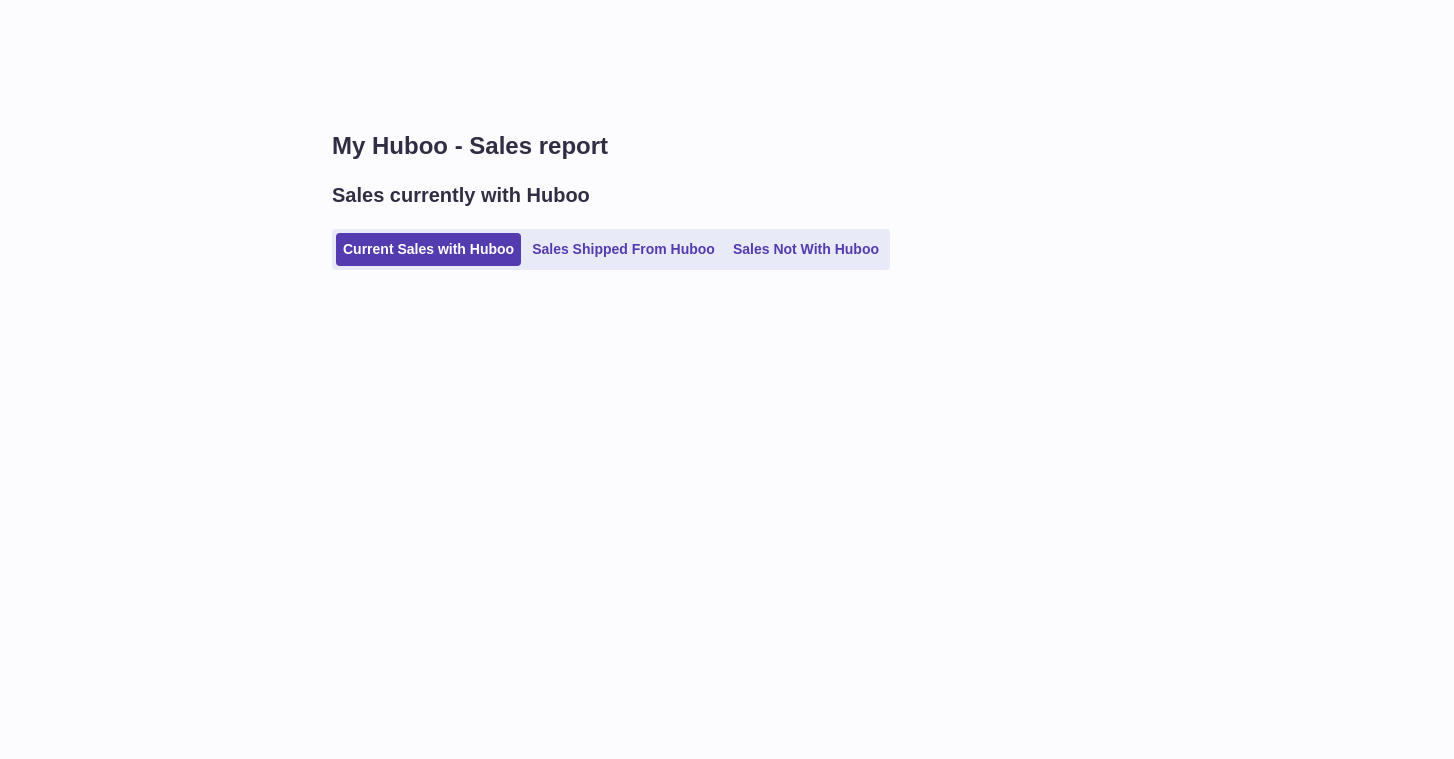 scroll, scrollTop: 0, scrollLeft: 0, axis: both 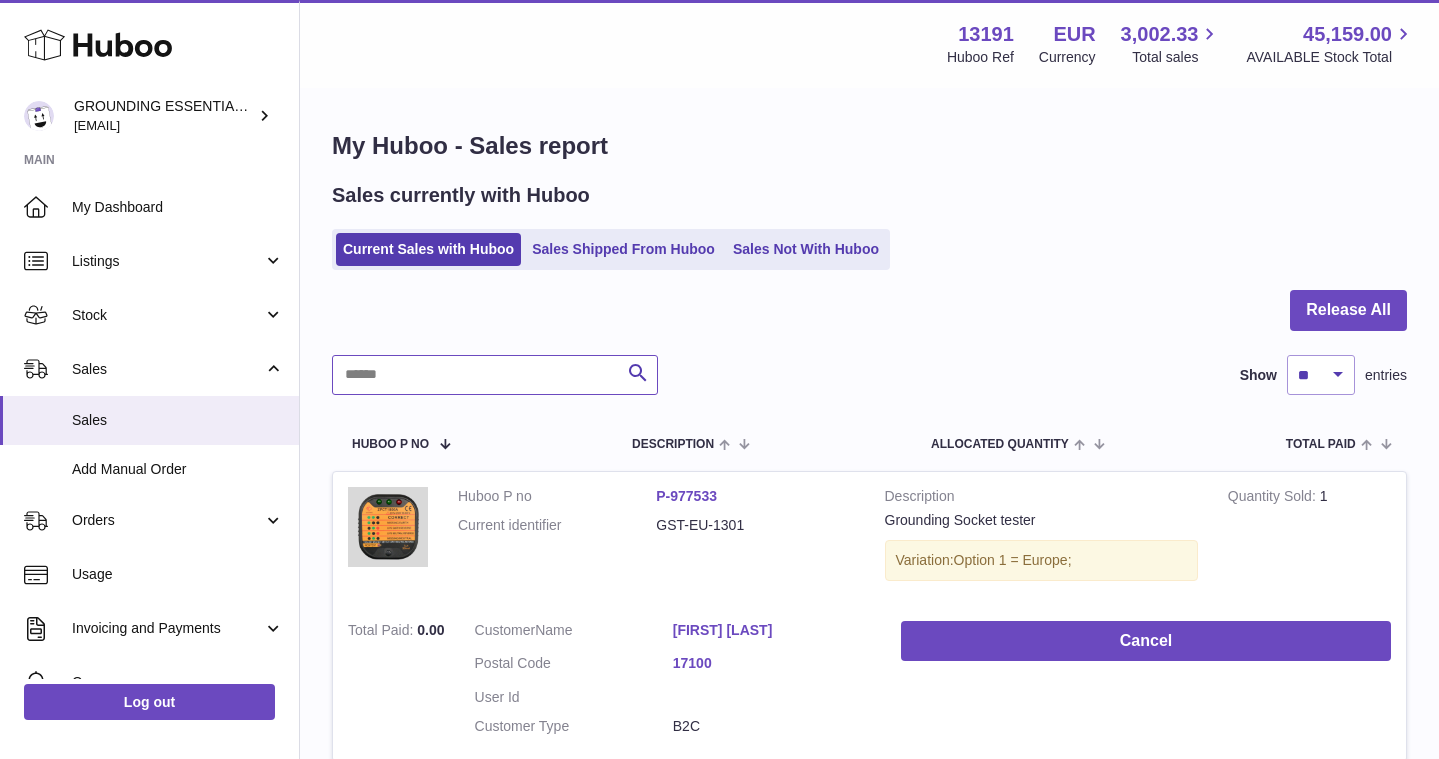 click at bounding box center (495, 375) 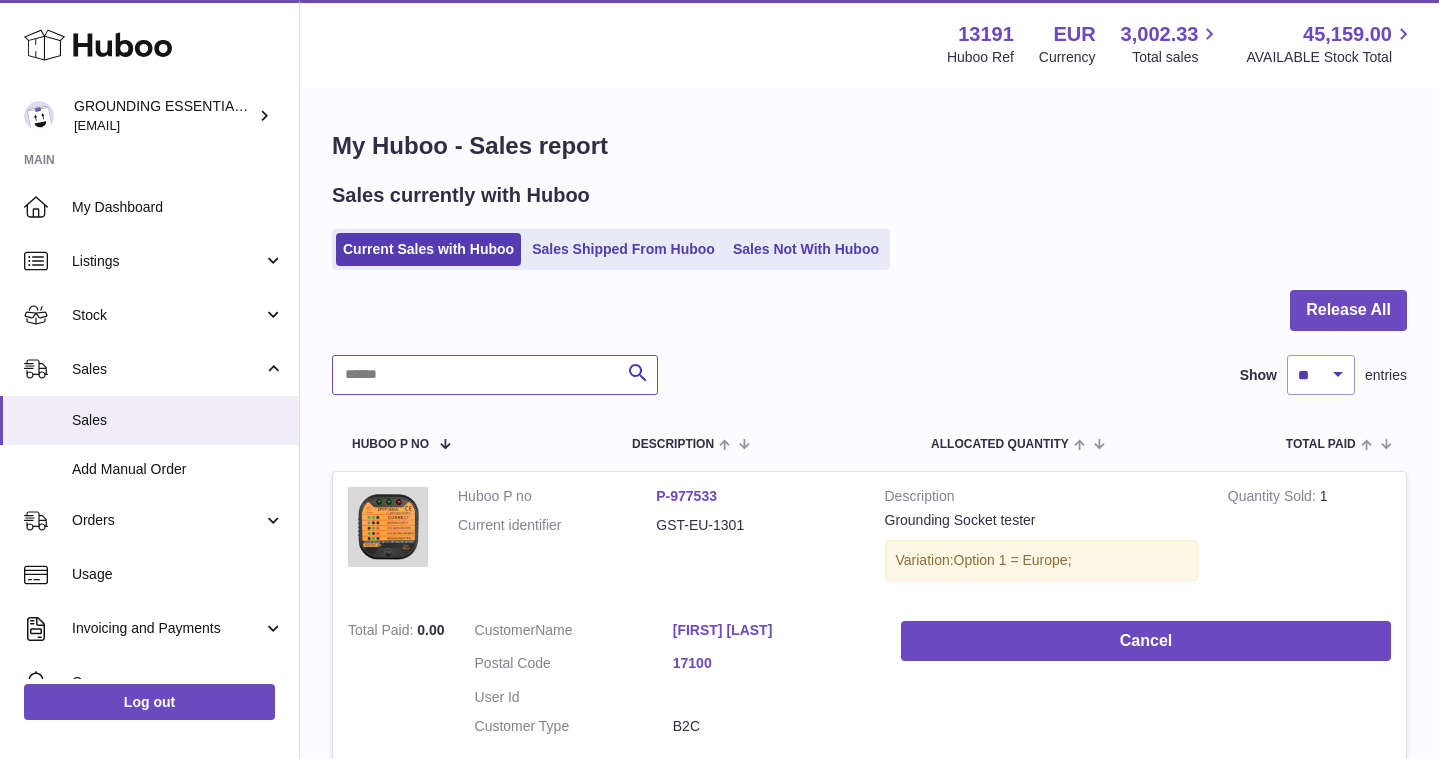 paste on "**********" 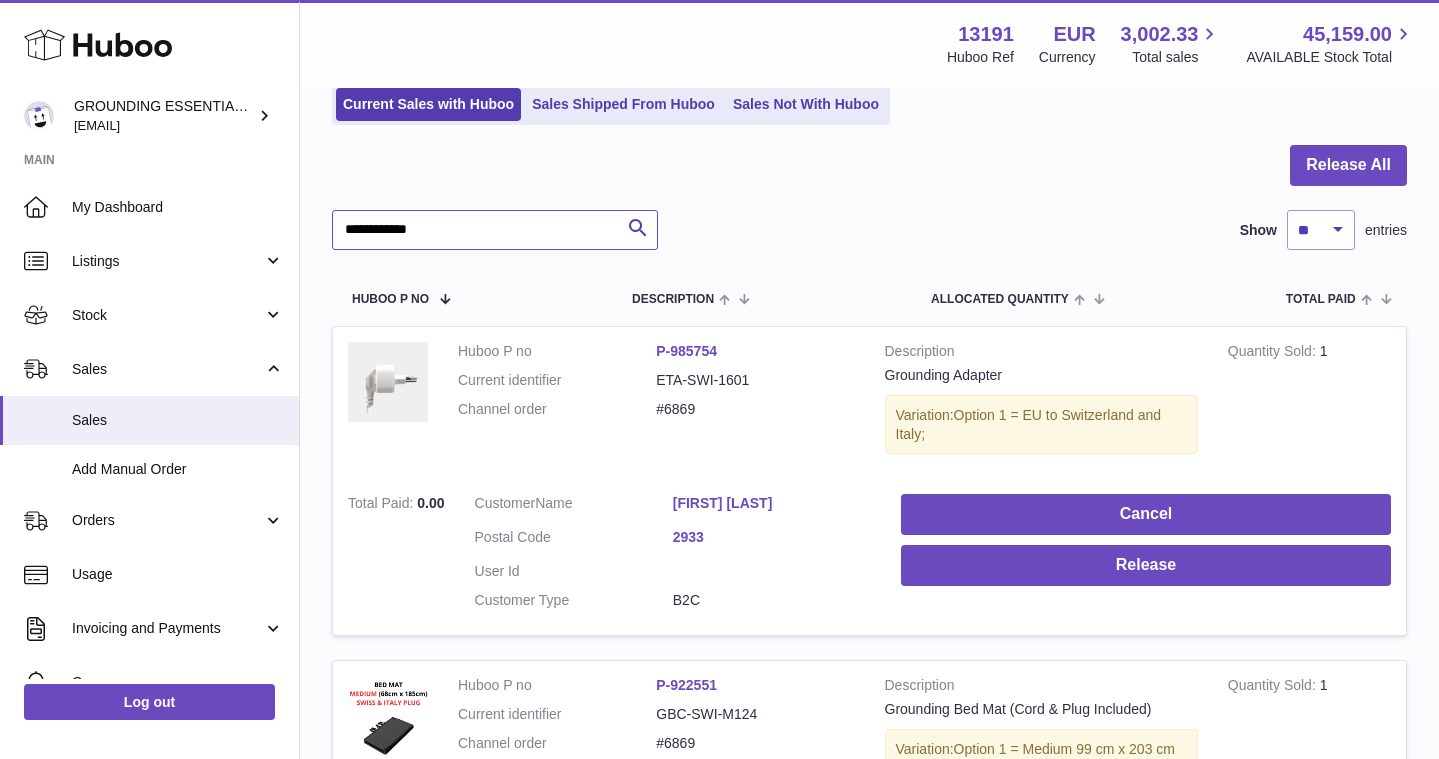 scroll, scrollTop: 60, scrollLeft: 0, axis: vertical 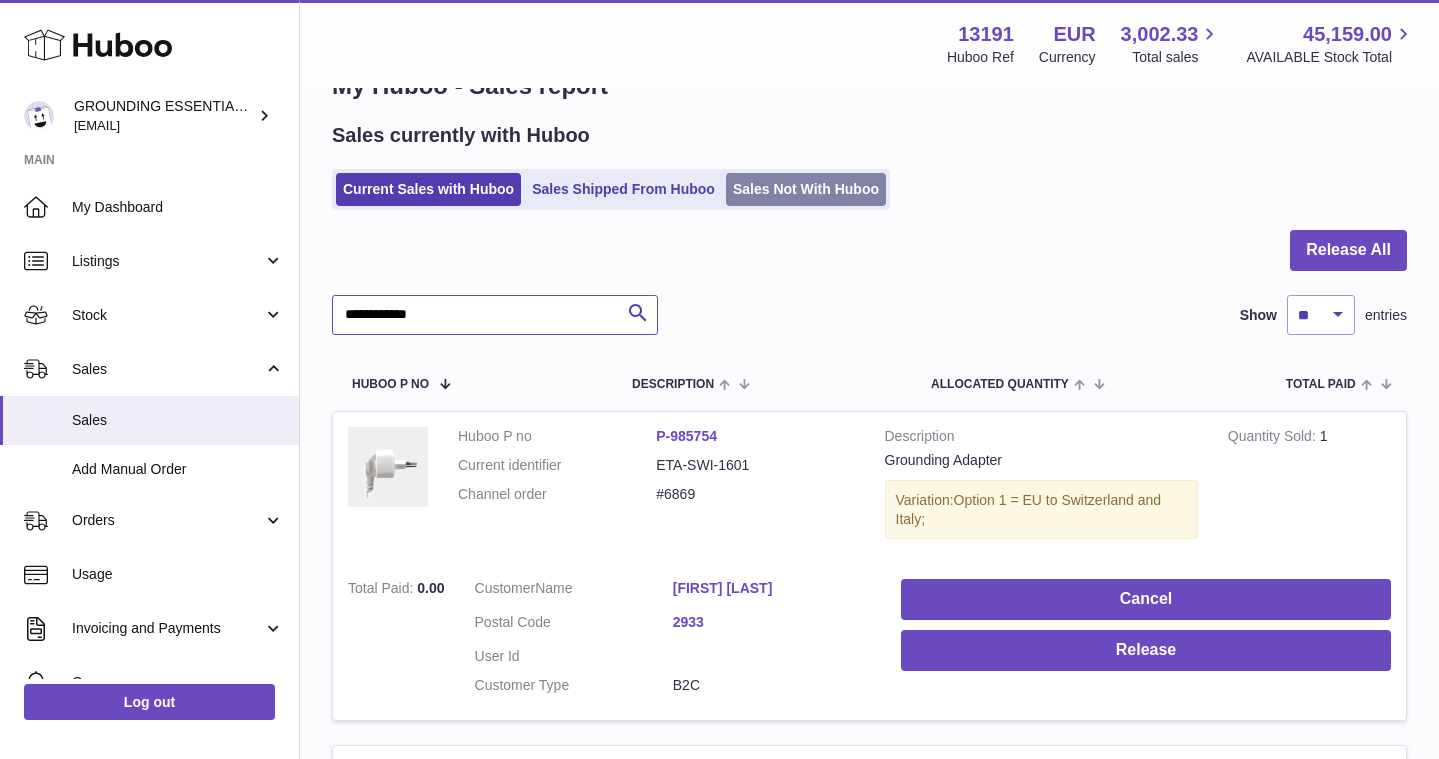 type on "**********" 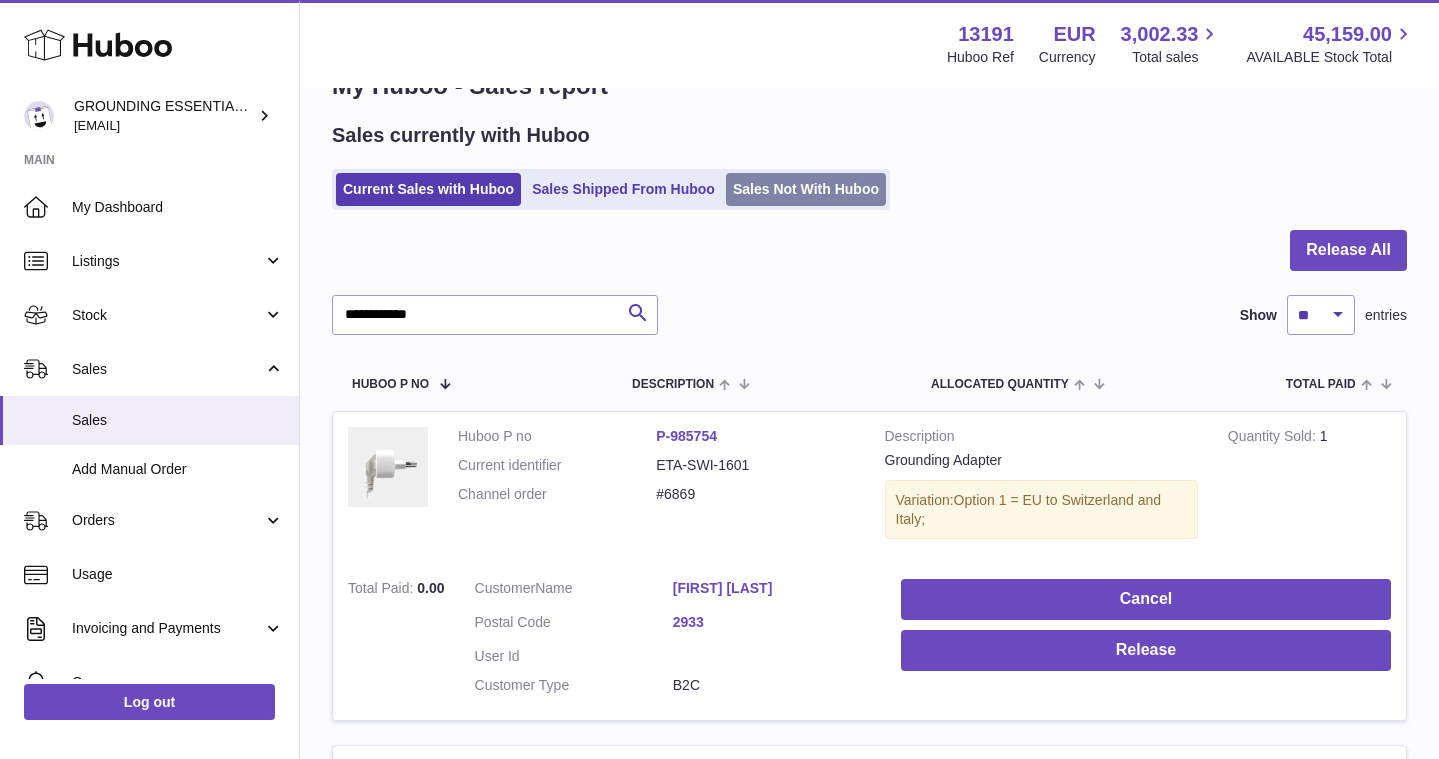 click on "Sales Not With Huboo" at bounding box center (806, 189) 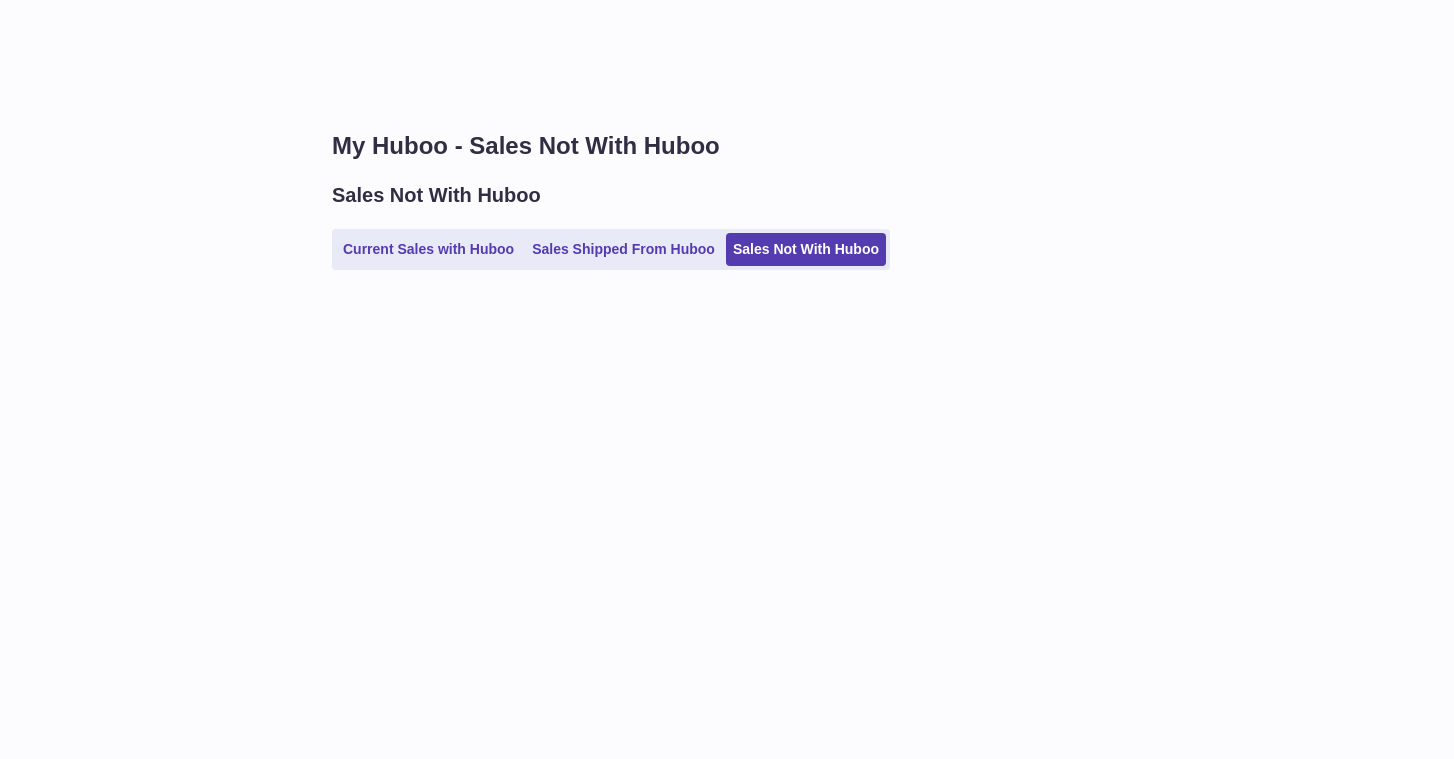 scroll, scrollTop: 0, scrollLeft: 0, axis: both 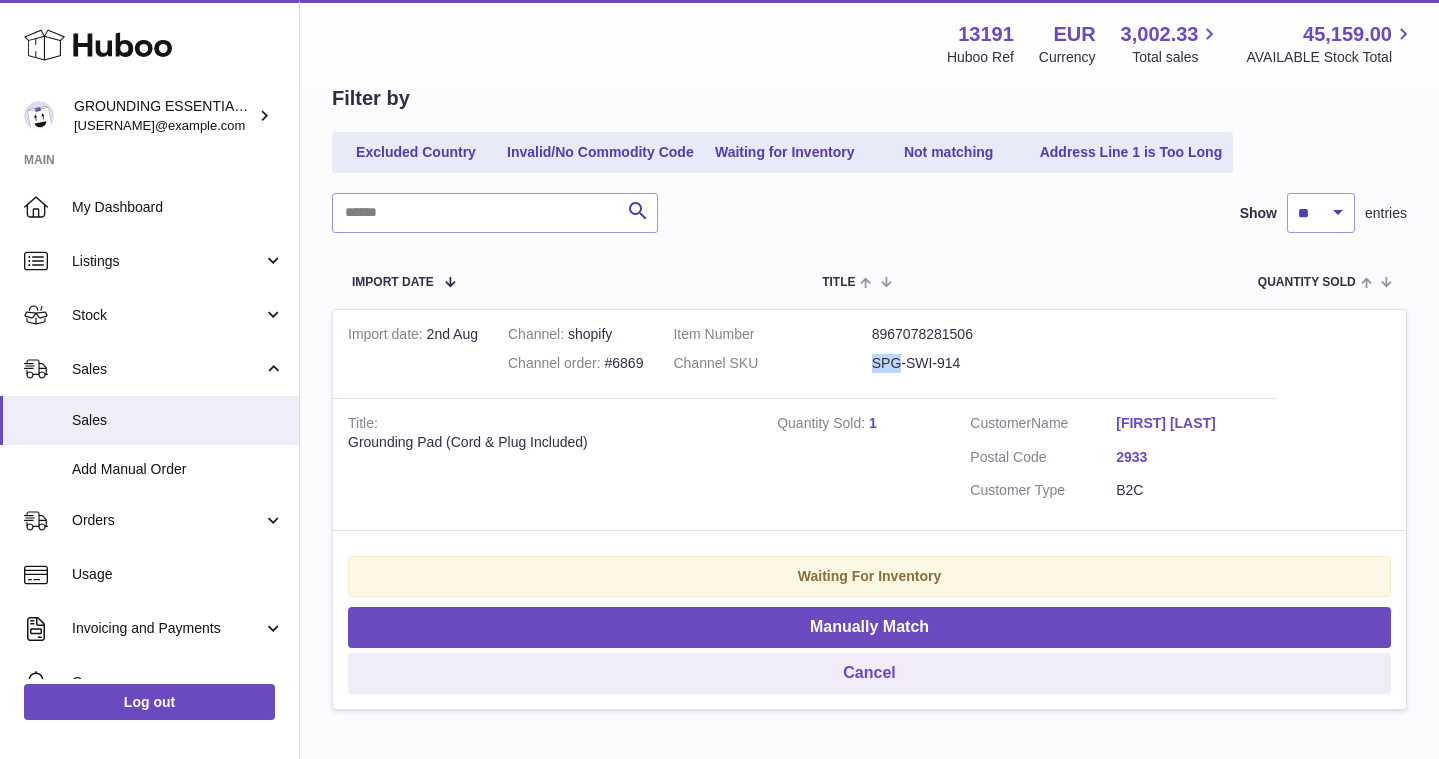 drag, startPoint x: 869, startPoint y: 364, endPoint x: 900, endPoint y: 365, distance: 31.016125 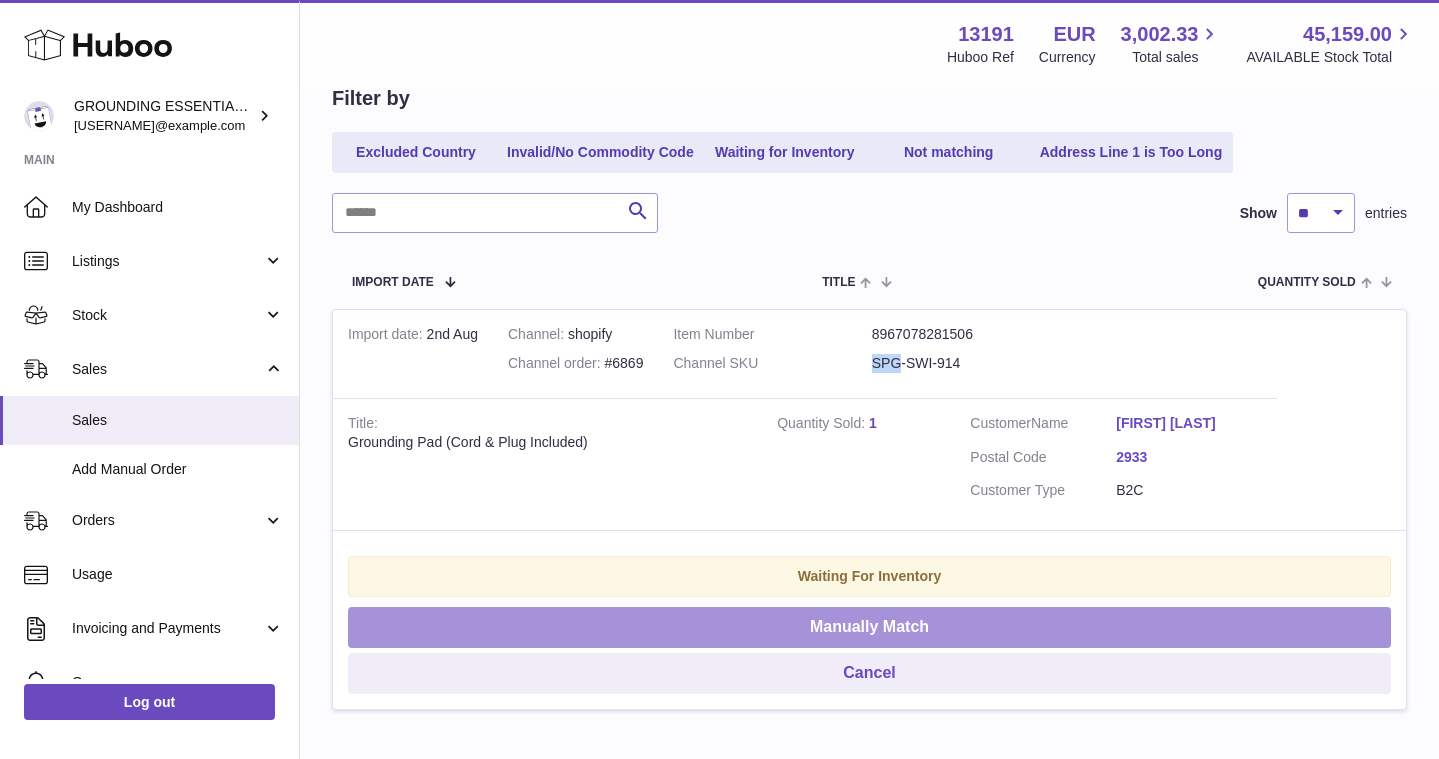 click on "Manually Match" at bounding box center [869, 627] 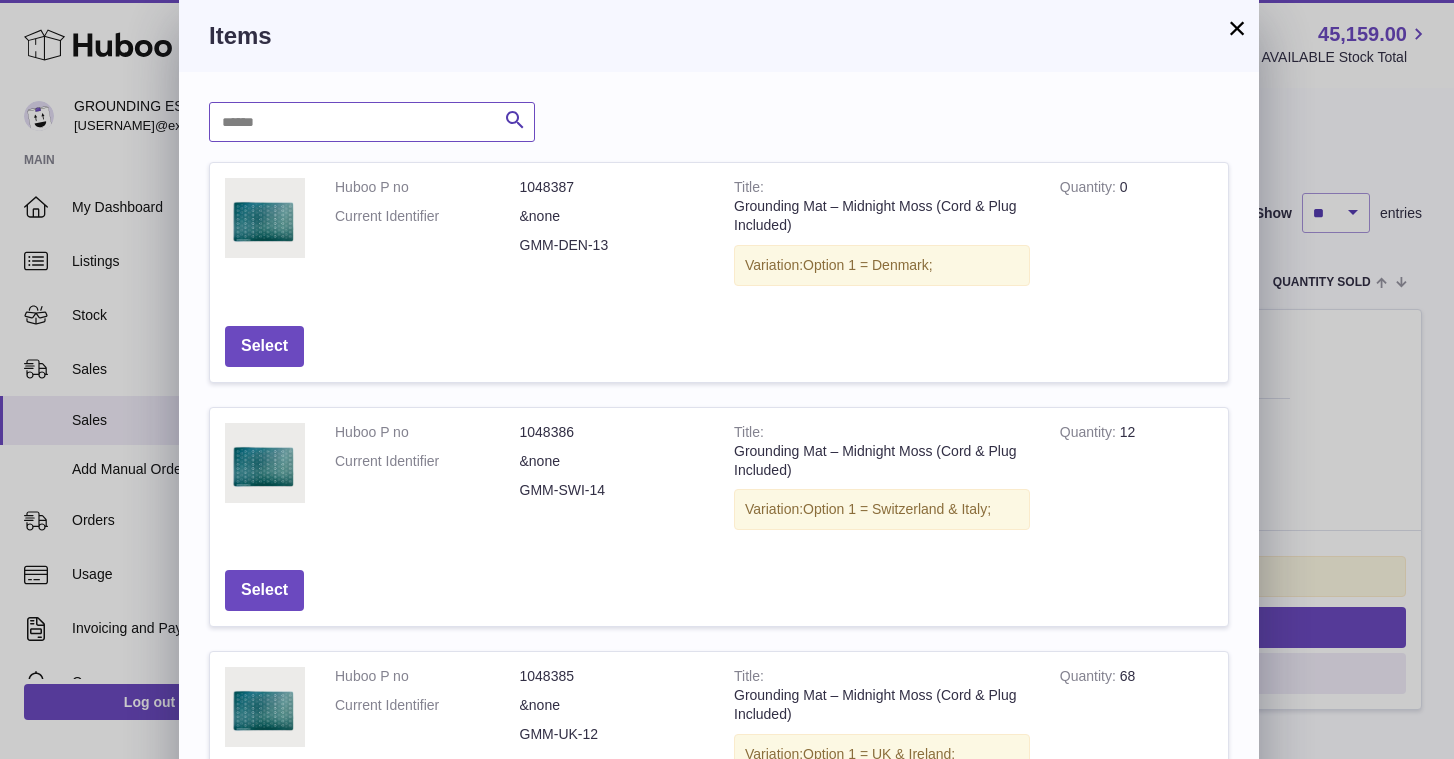 click at bounding box center [372, 122] 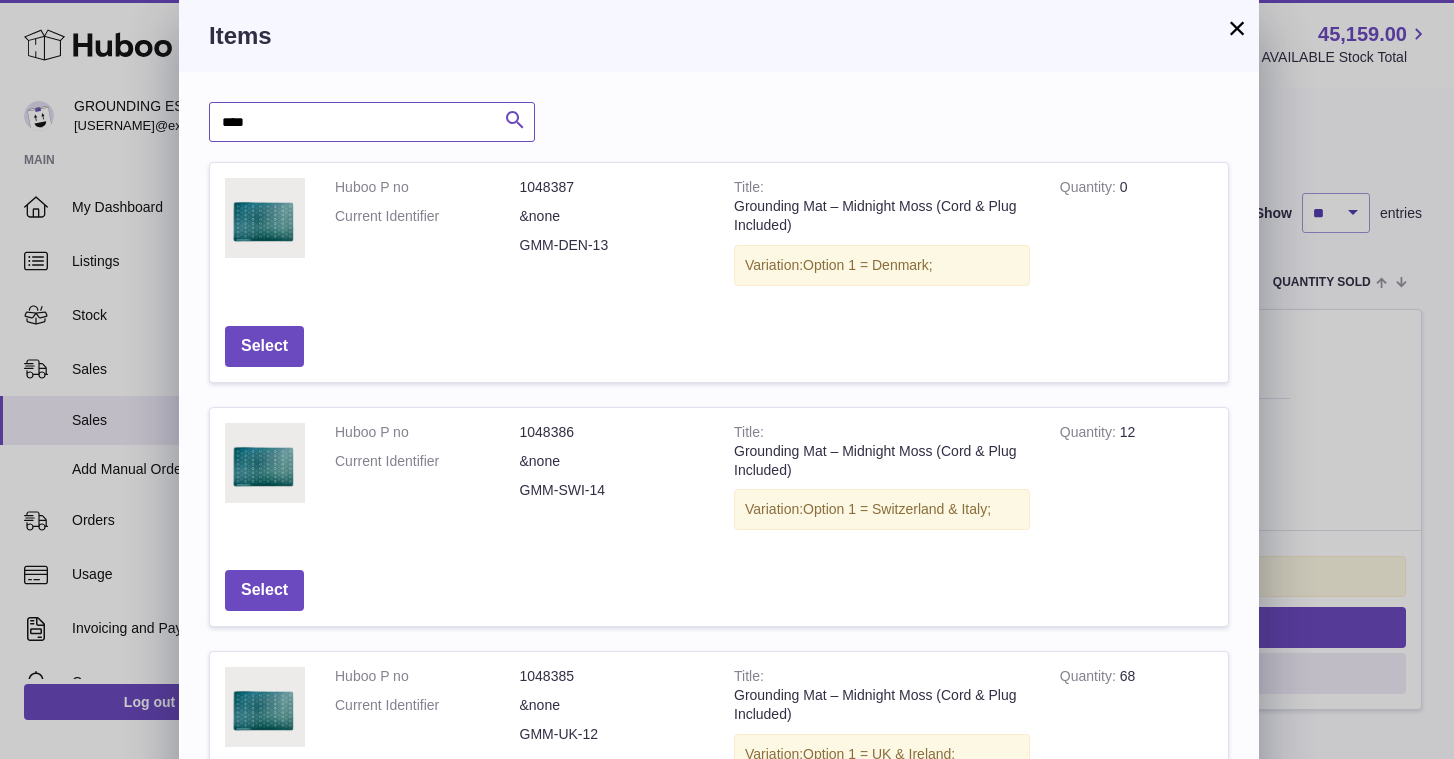 type on "***" 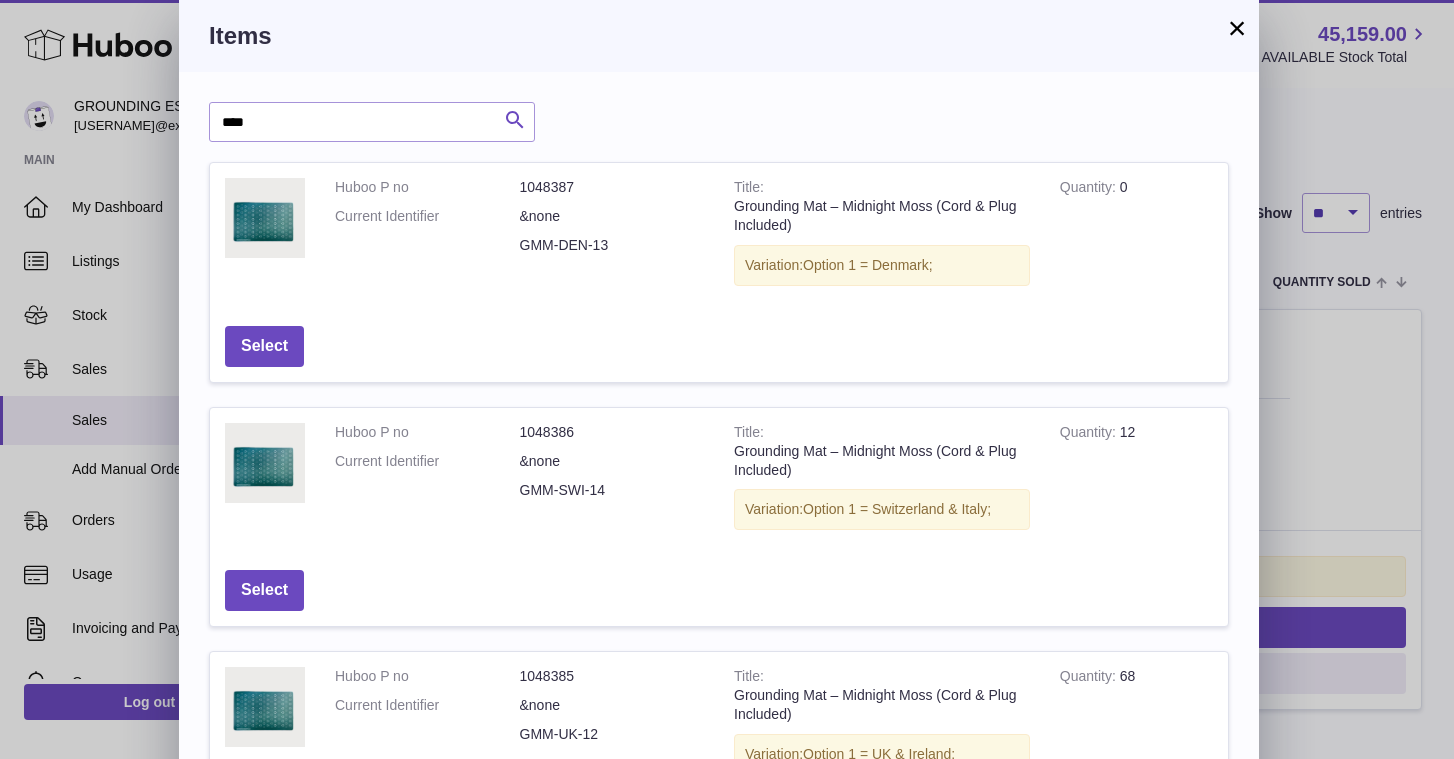 click at bounding box center [515, 120] 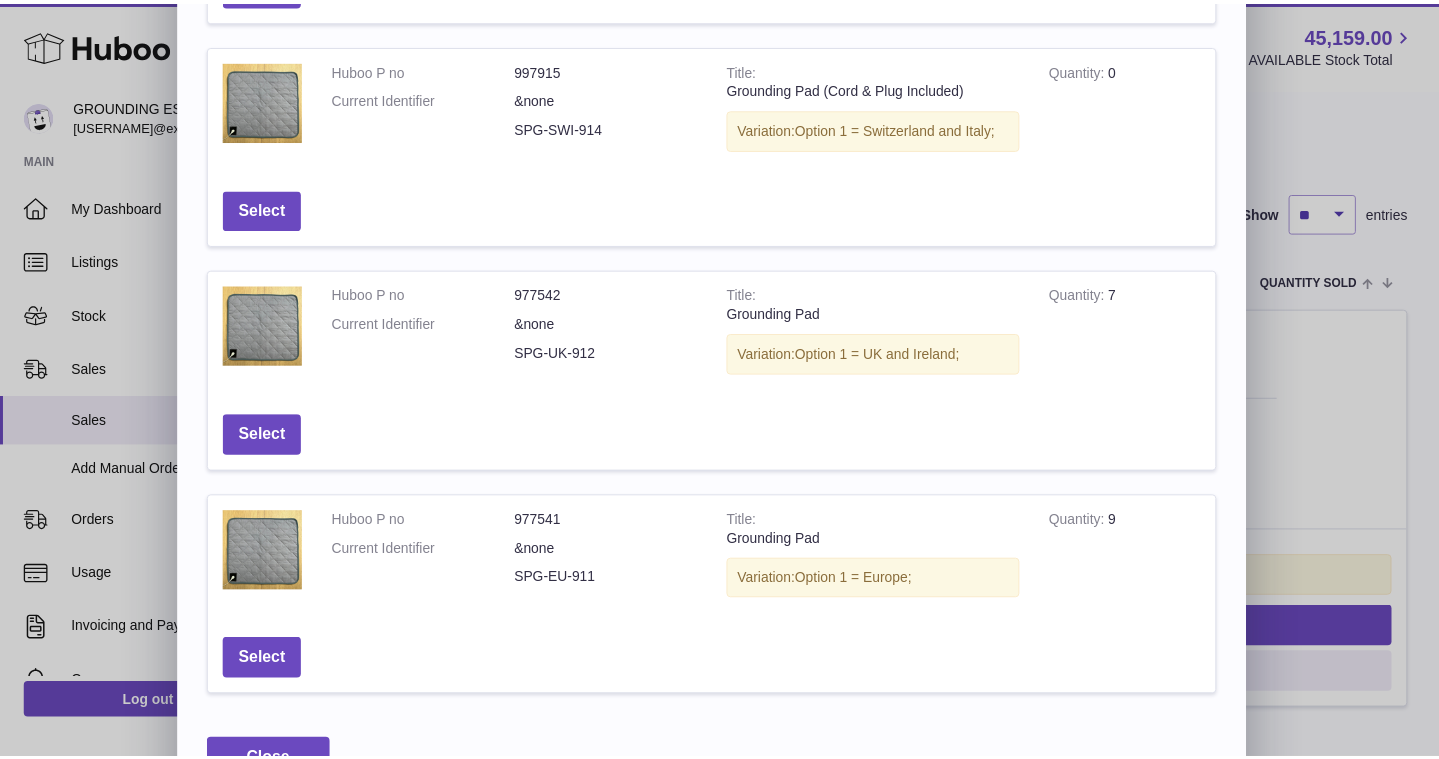 scroll, scrollTop: 398, scrollLeft: 0, axis: vertical 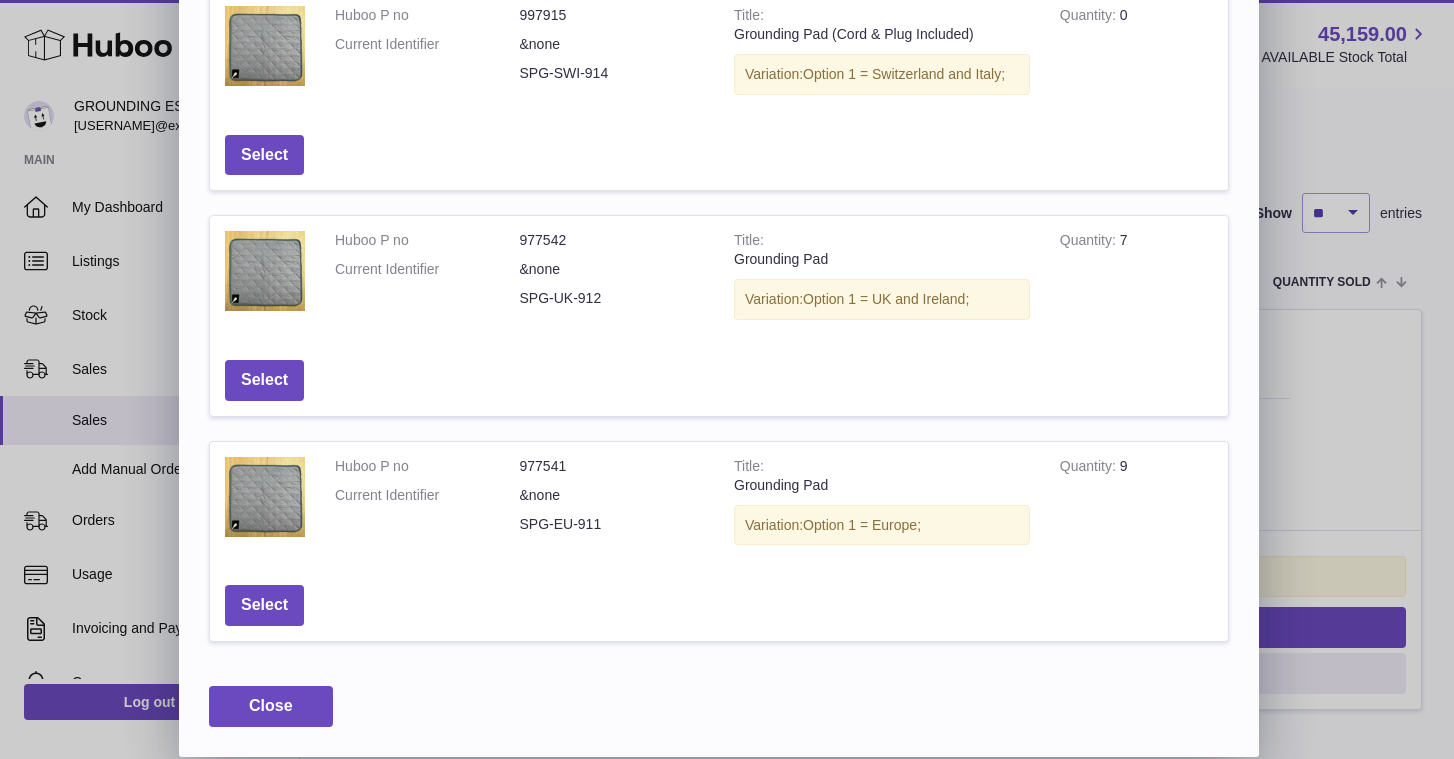 click on "Select" at bounding box center (264, 605) 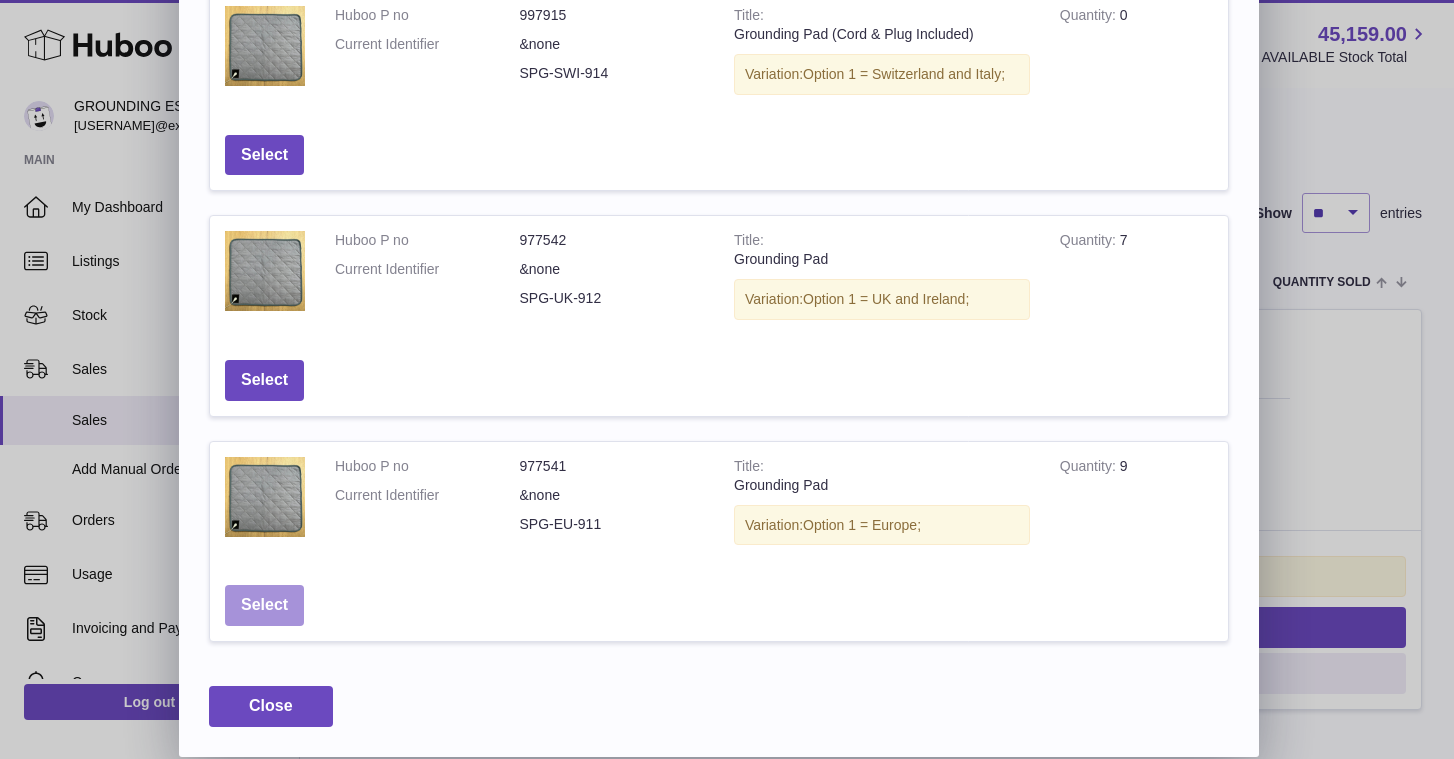 click on "Select" at bounding box center [264, 605] 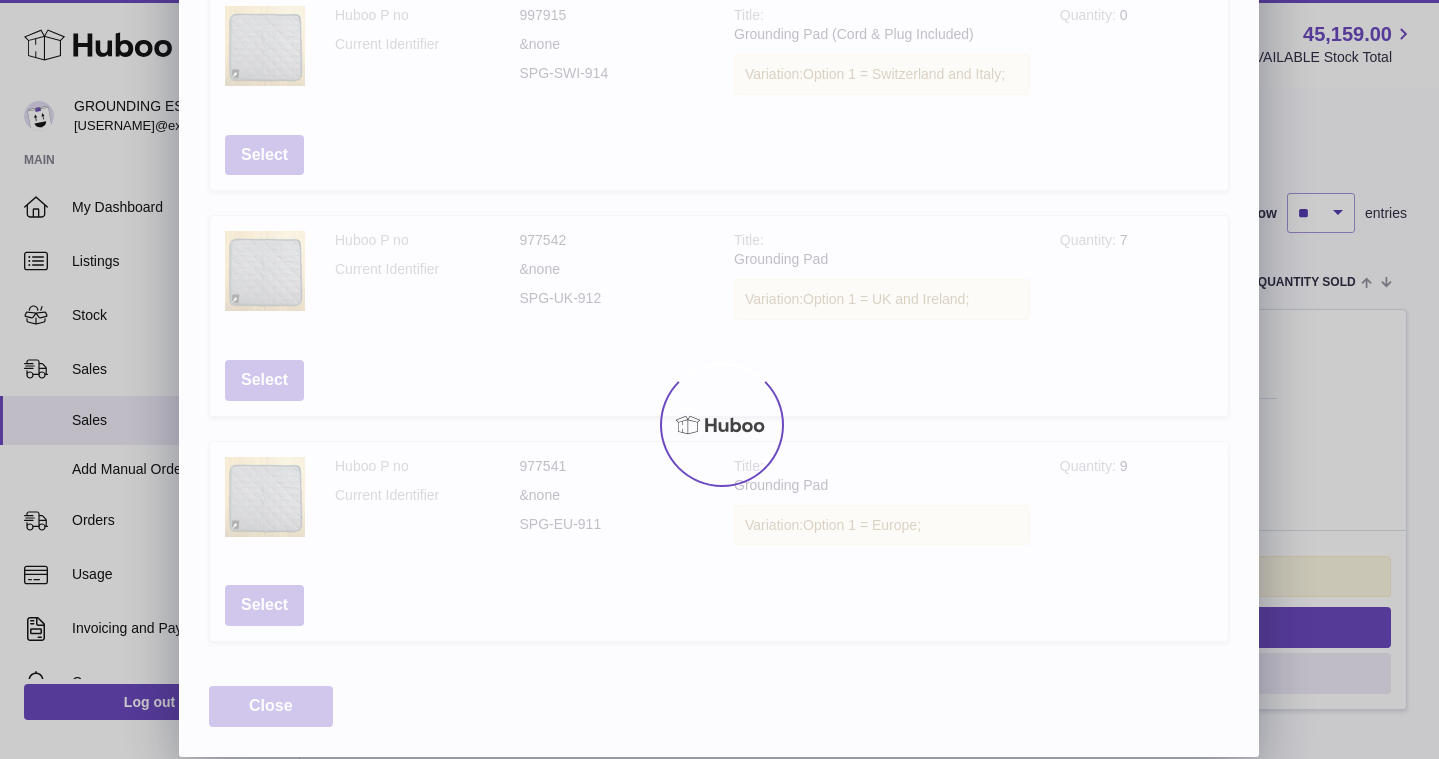 scroll, scrollTop: 0, scrollLeft: 0, axis: both 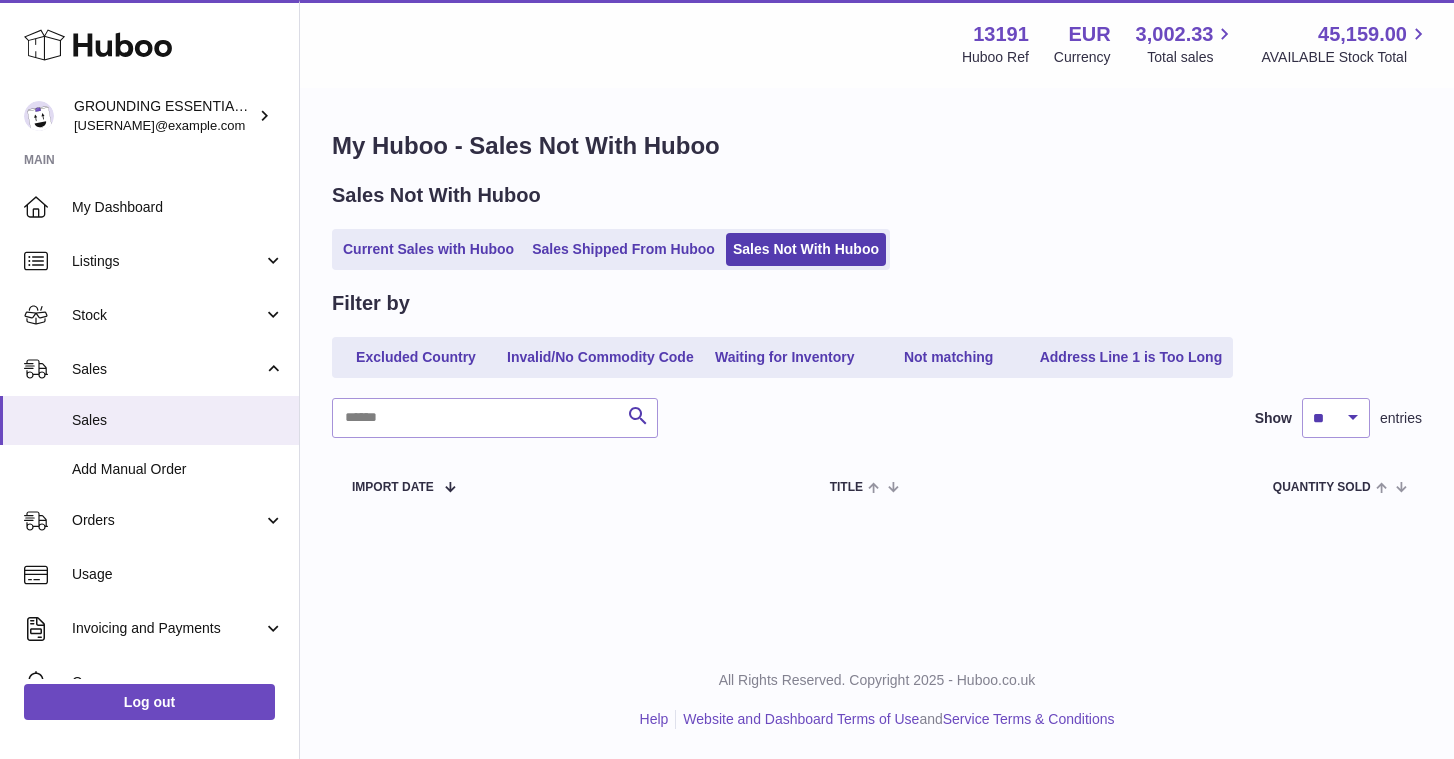 click on "Filter by   Excluded Country Invalid/No Commodity Code Waiting for Inventory Not matching Address Line 1 is Too Long       Search
Show
** ** ** ***
entries
Import date
Channel
Item Number / Channel SKU
Title       Quantity Sold
Customer
Action / Status" at bounding box center (877, 402) 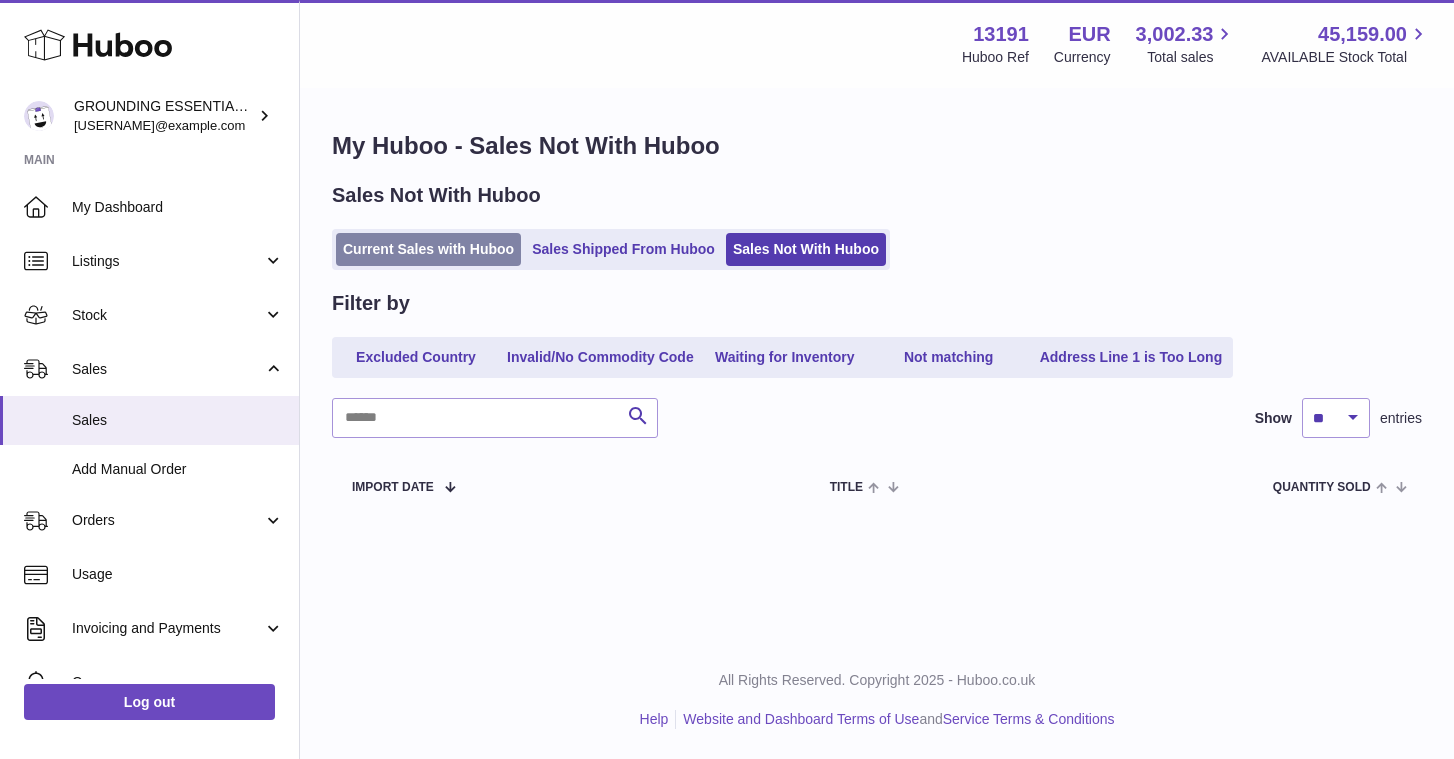 click on "Current Sales with Huboo" at bounding box center [428, 249] 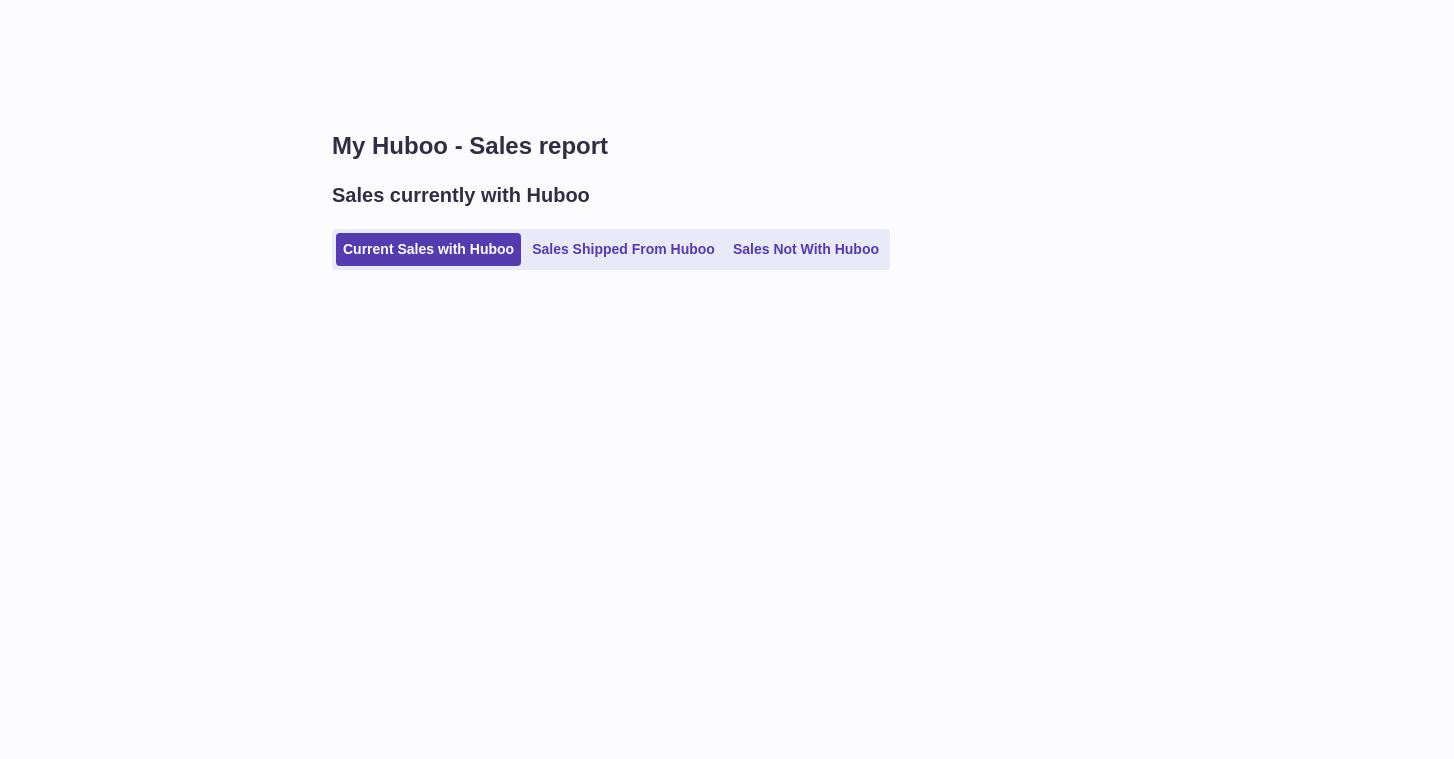 scroll, scrollTop: 0, scrollLeft: 0, axis: both 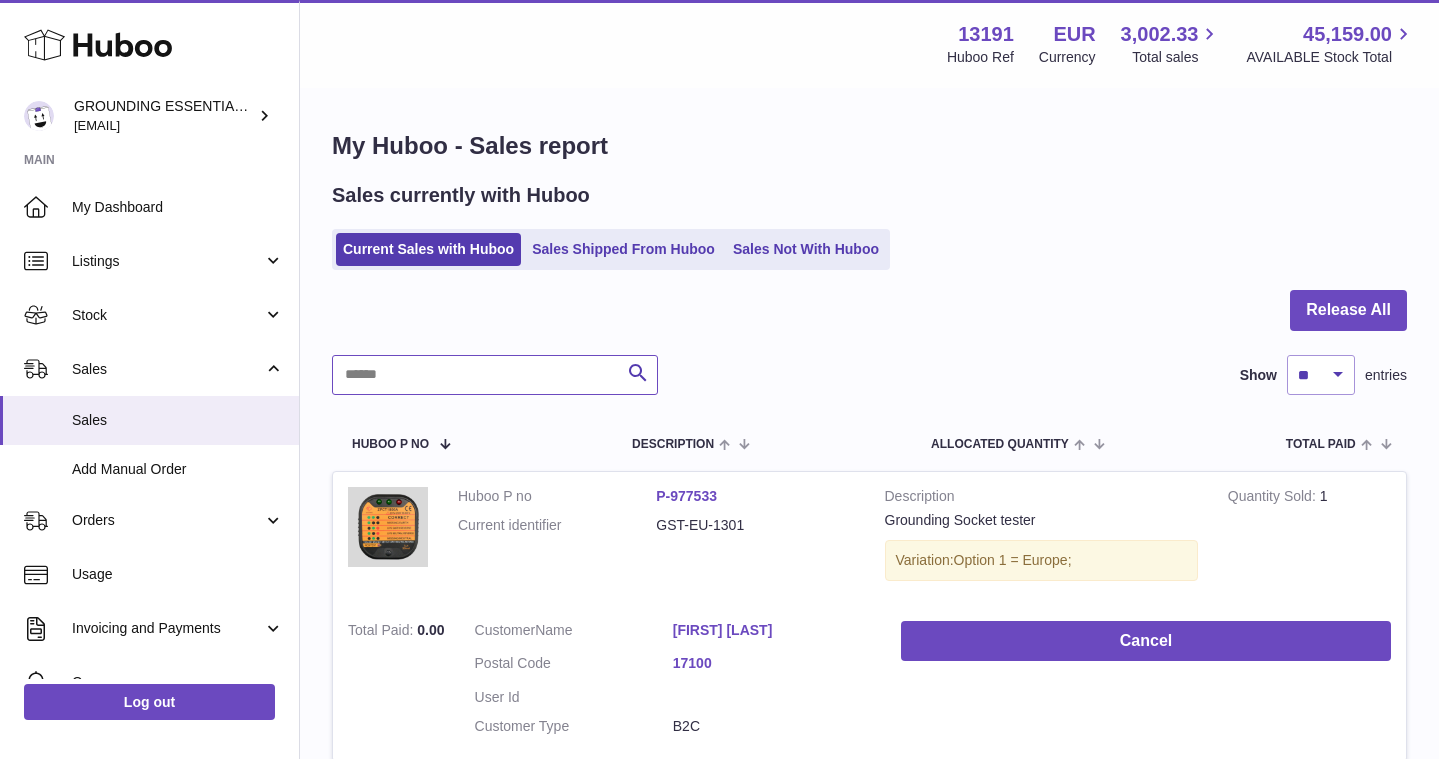 click at bounding box center [495, 375] 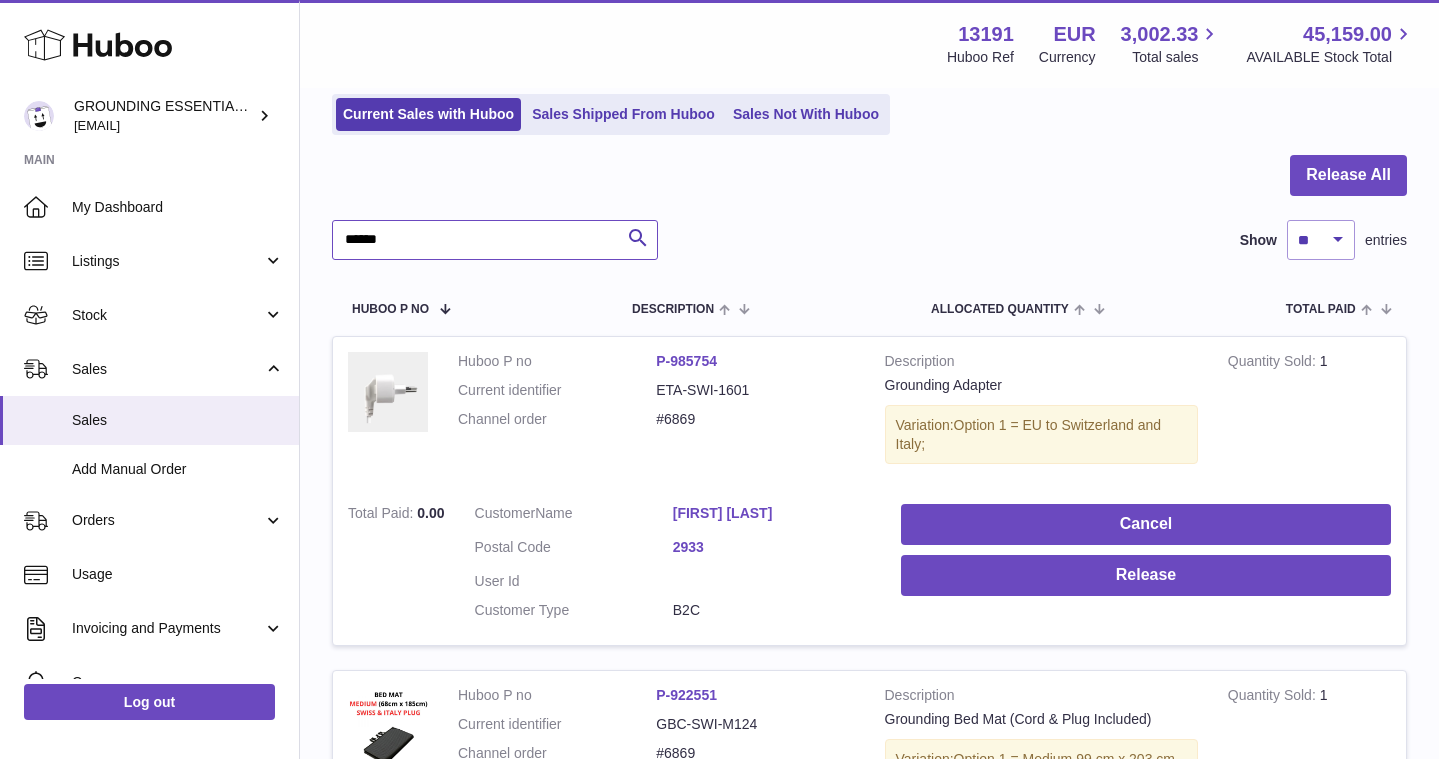 scroll, scrollTop: 209, scrollLeft: 0, axis: vertical 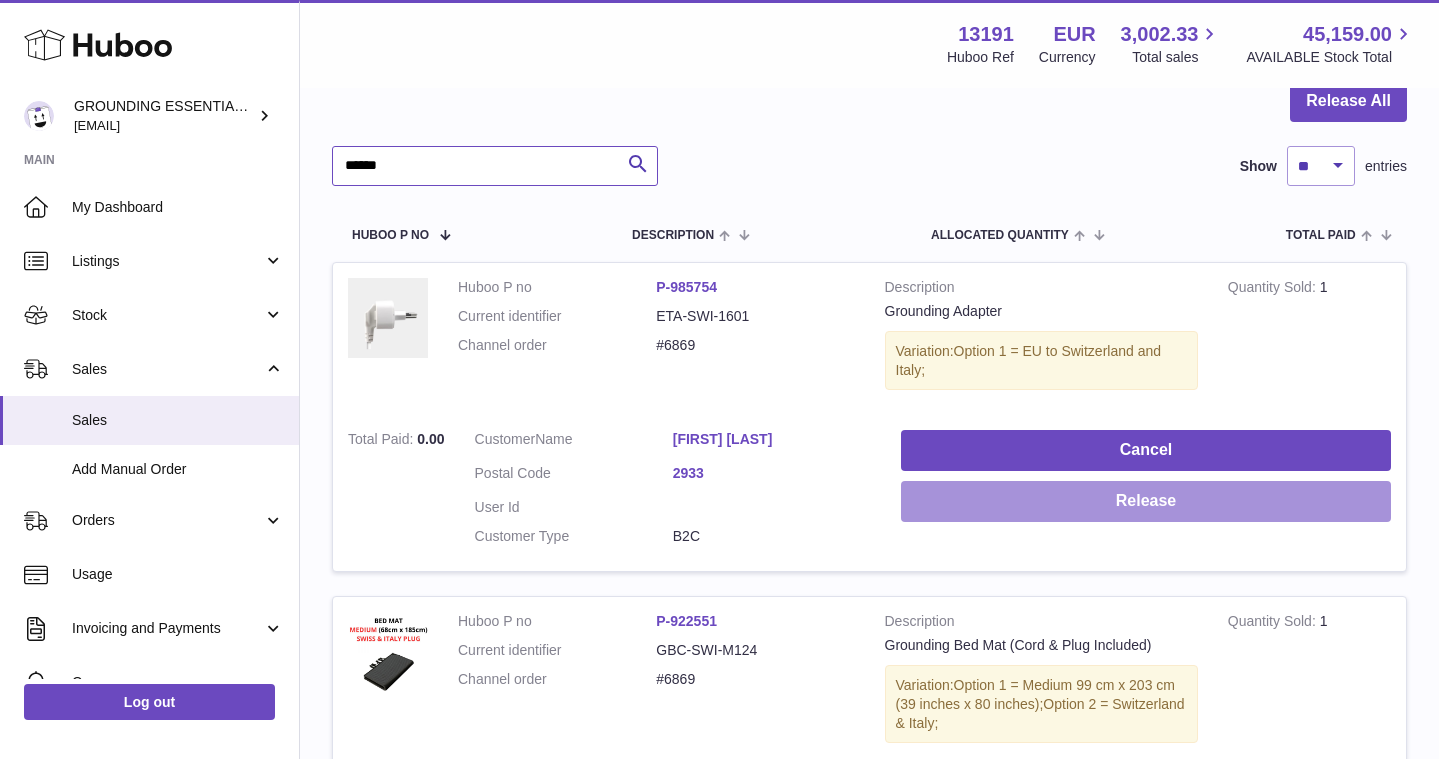 type on "******" 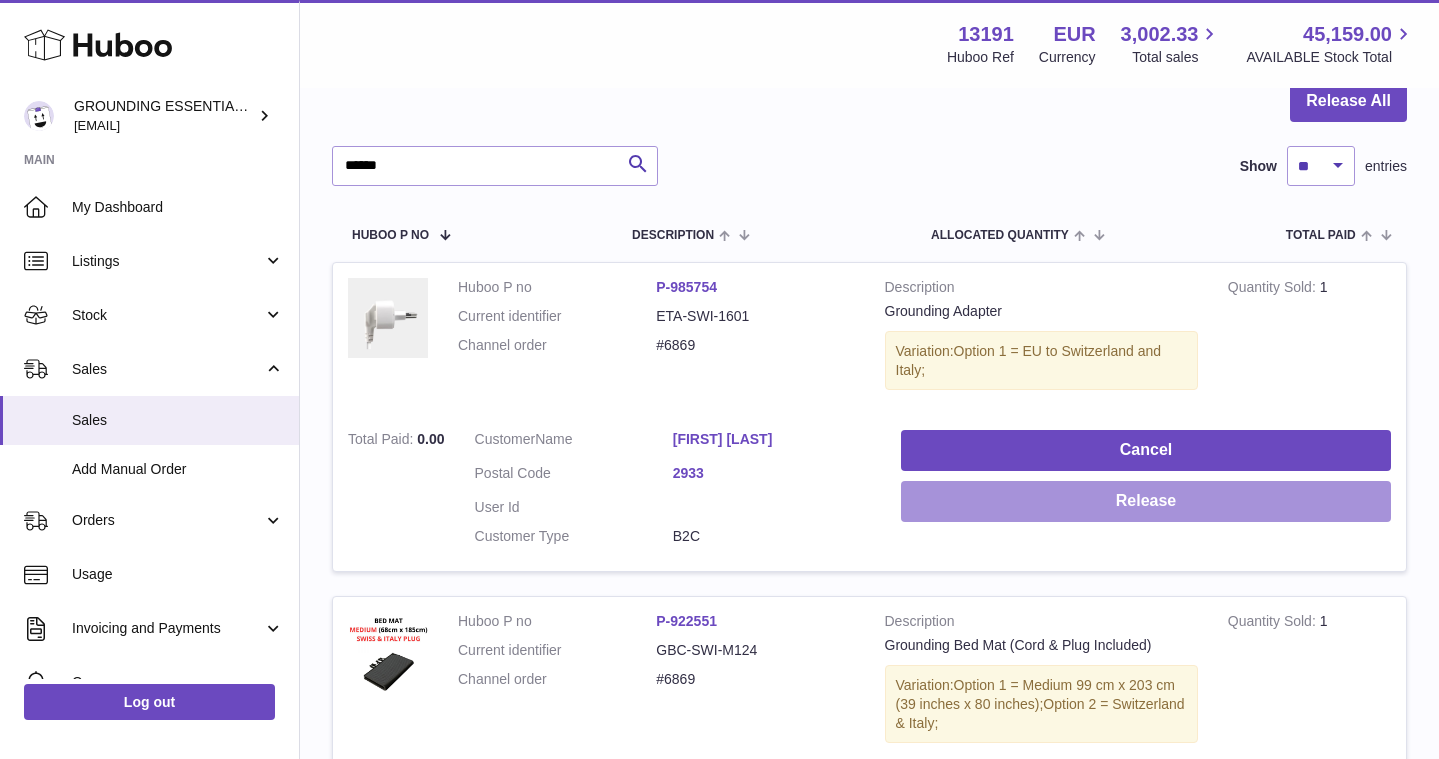 click on "Release" at bounding box center (1146, 501) 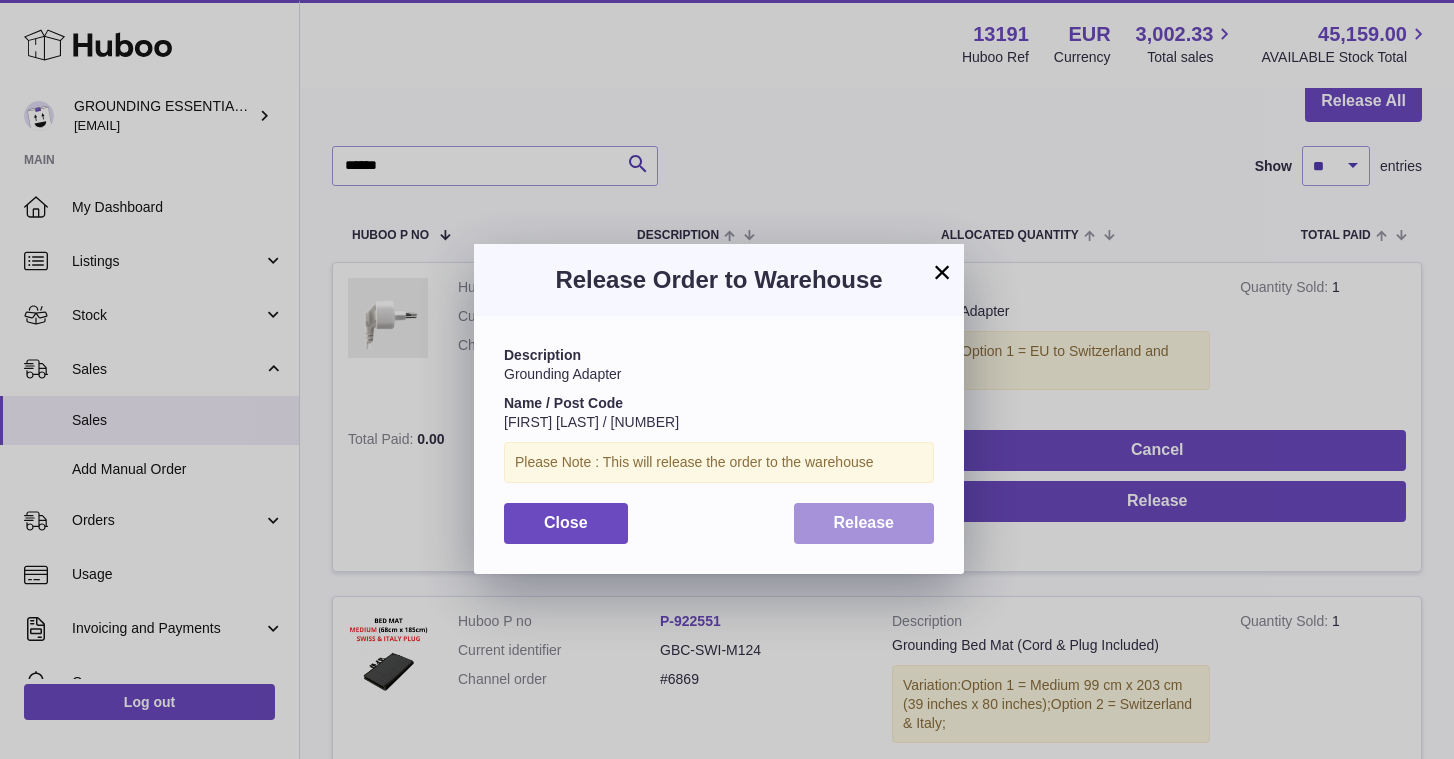 click on "Release" at bounding box center (864, 522) 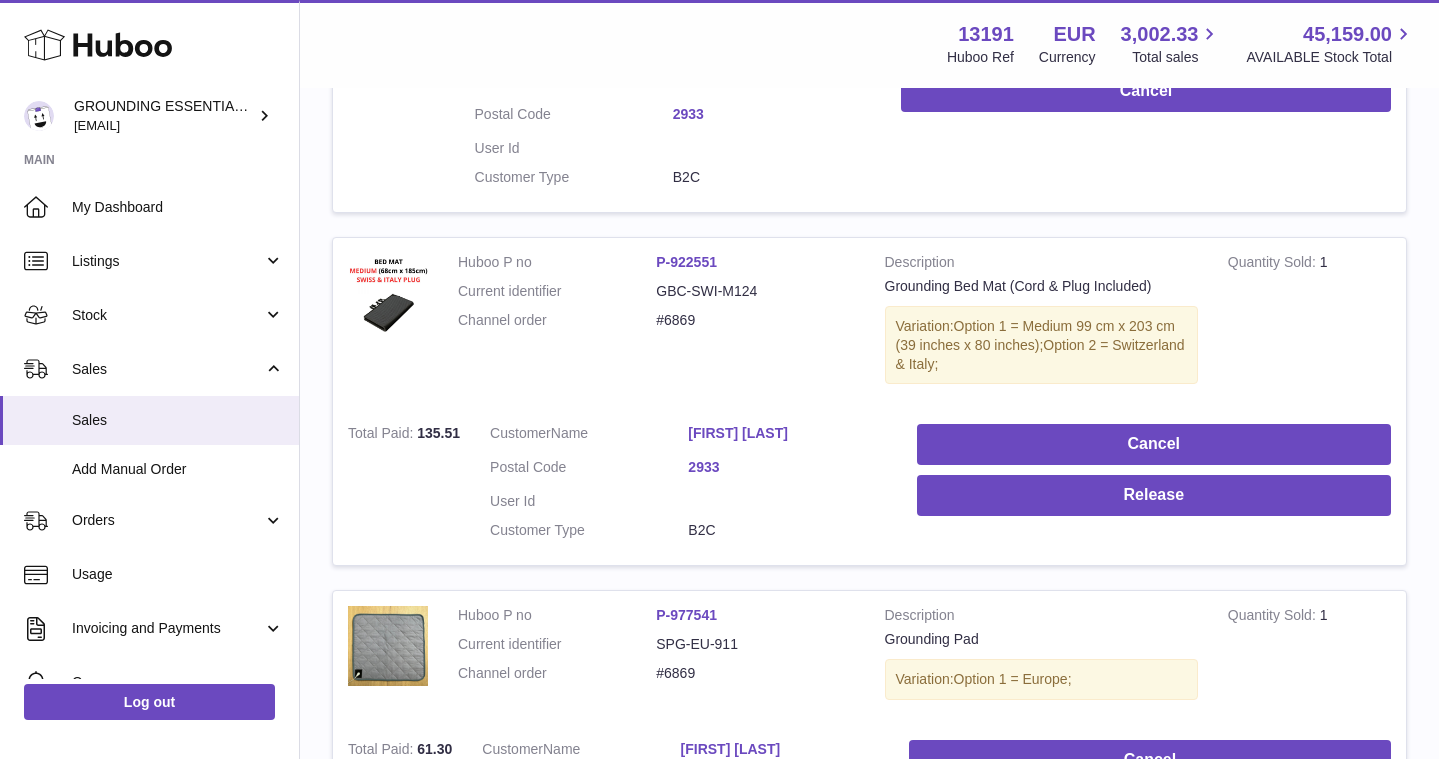 scroll, scrollTop: 603, scrollLeft: 0, axis: vertical 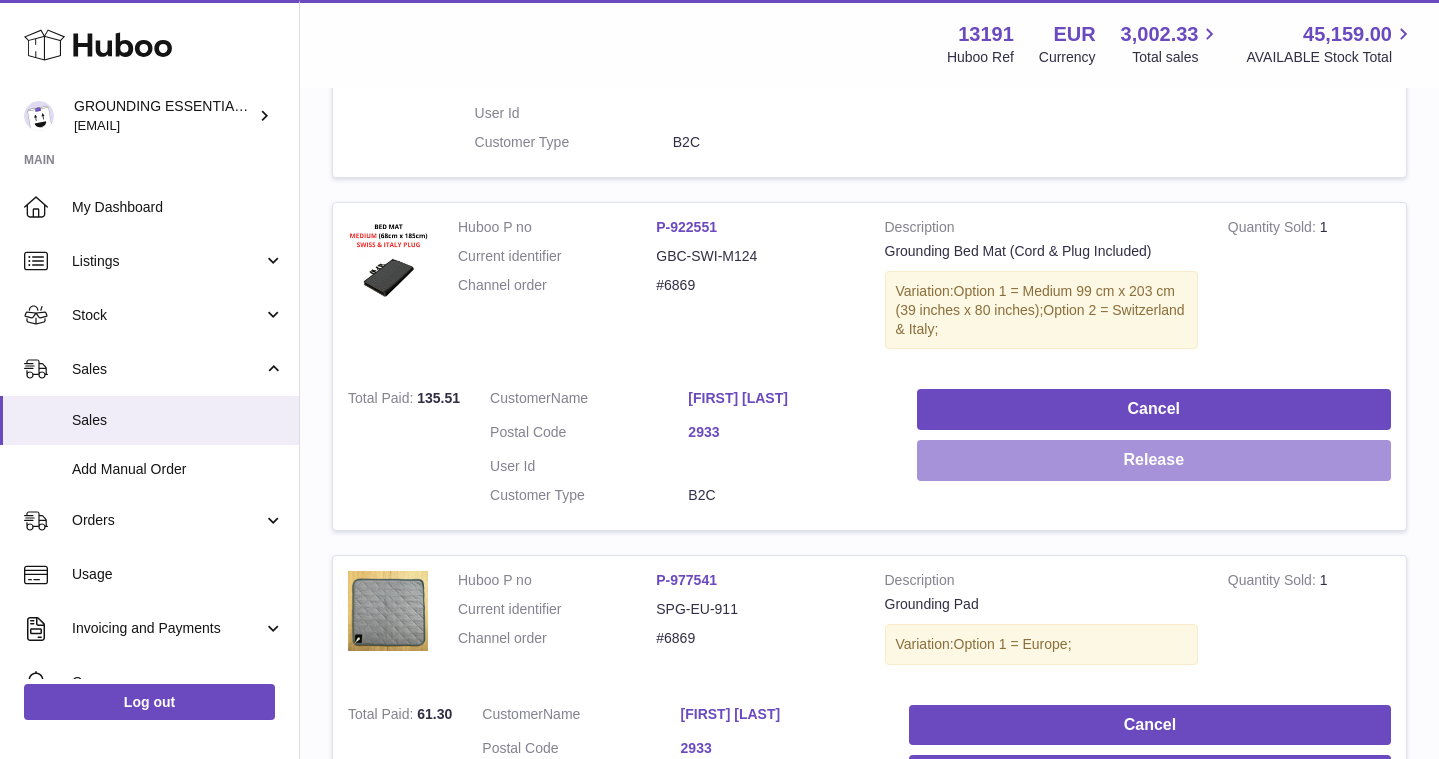 click on "Release" at bounding box center (1154, 460) 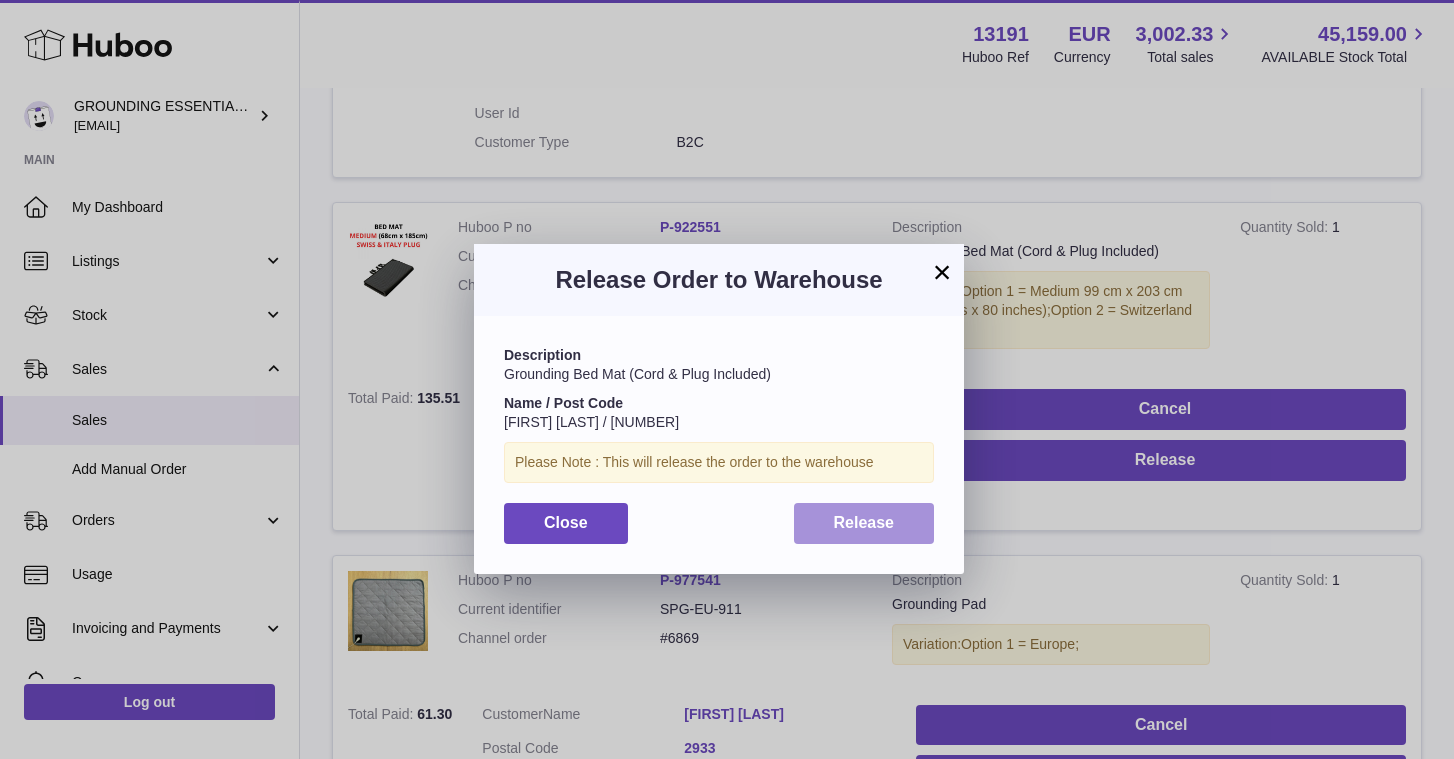 click on "Release" at bounding box center (864, 523) 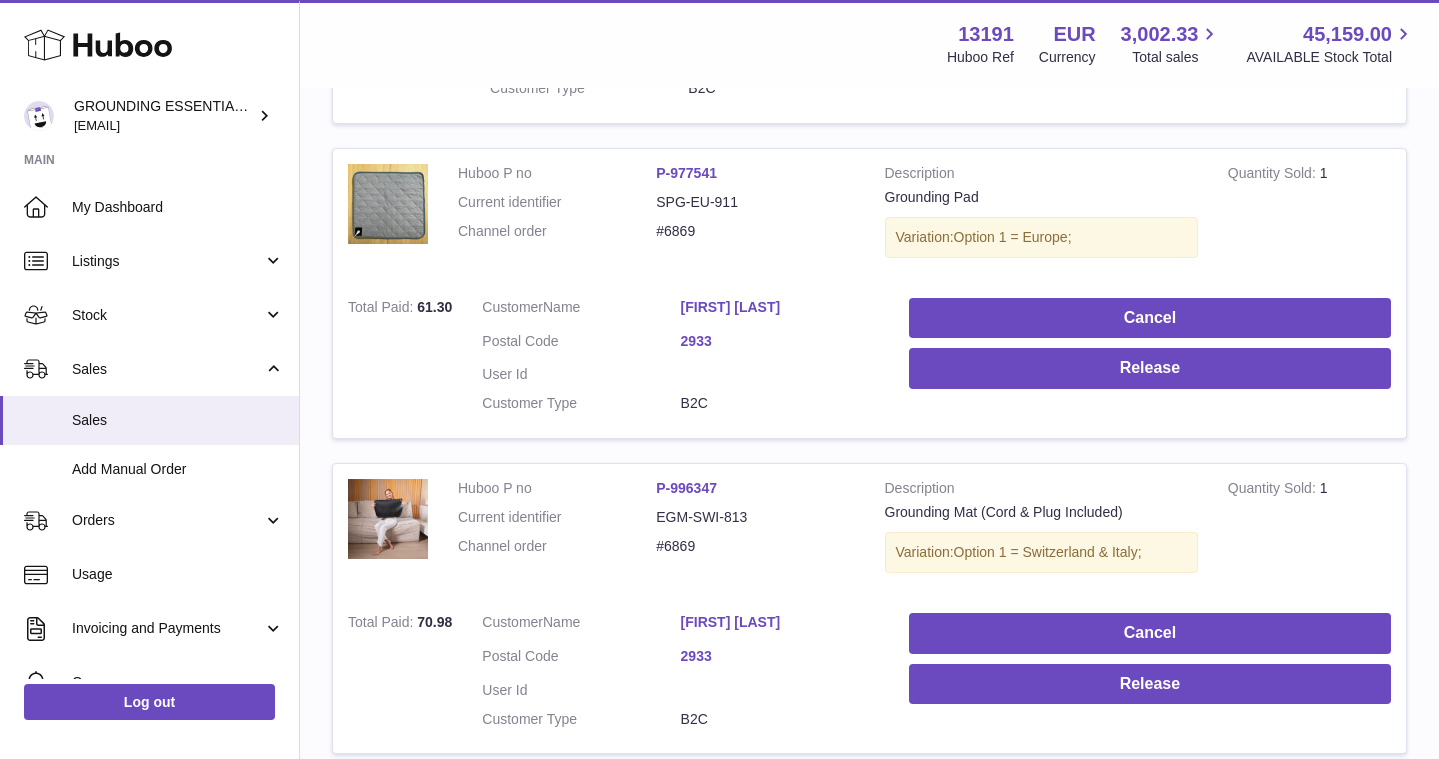 scroll, scrollTop: 1057, scrollLeft: 0, axis: vertical 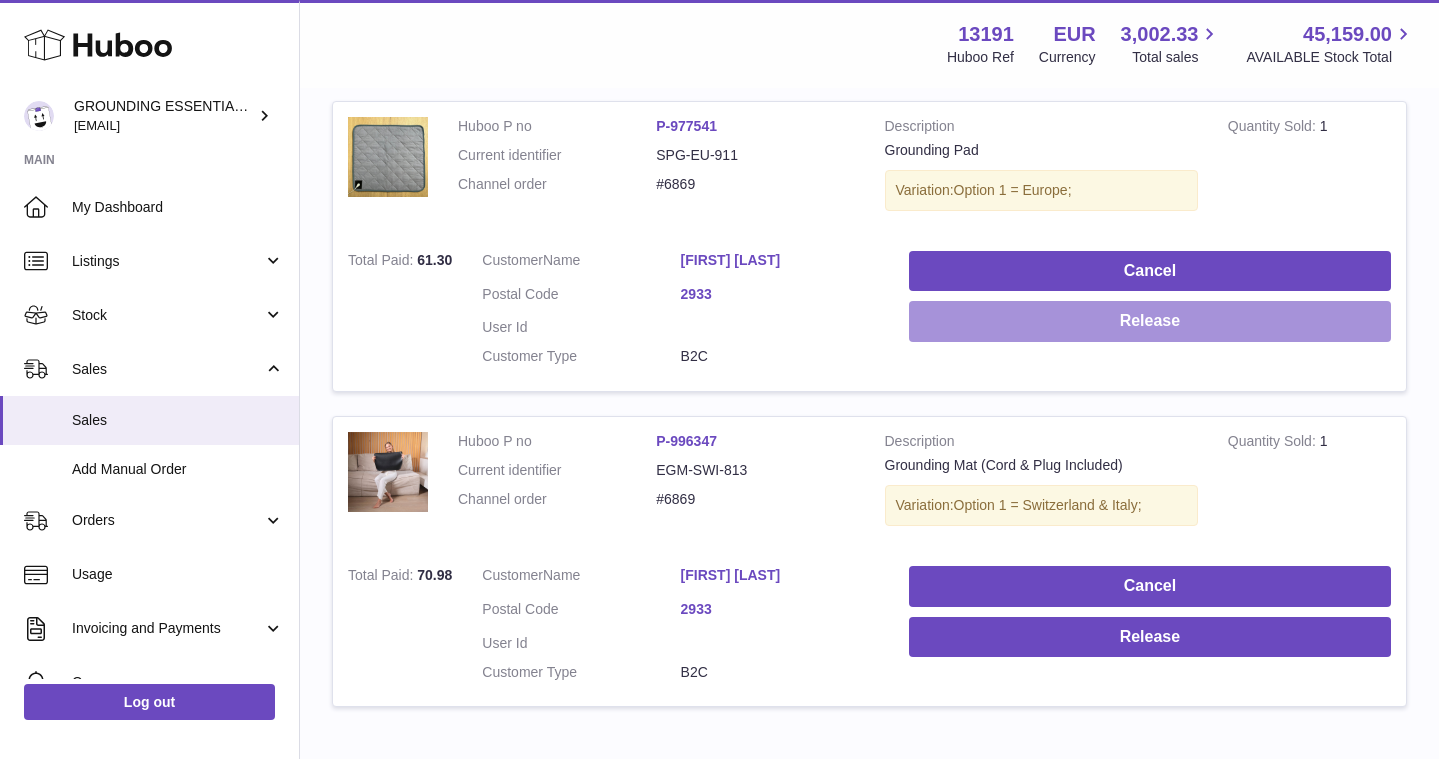 click on "Release" at bounding box center (1150, 321) 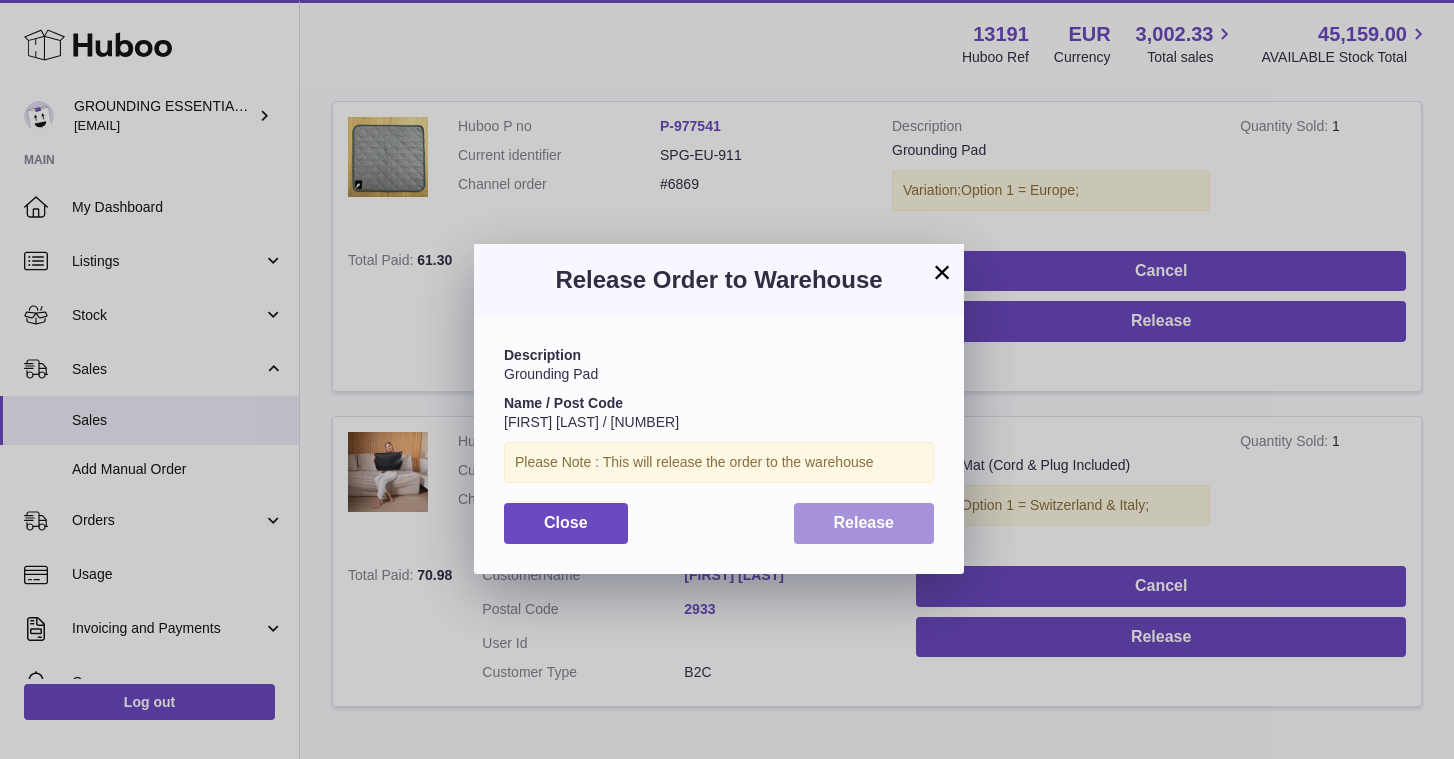 click on "Release" at bounding box center [864, 523] 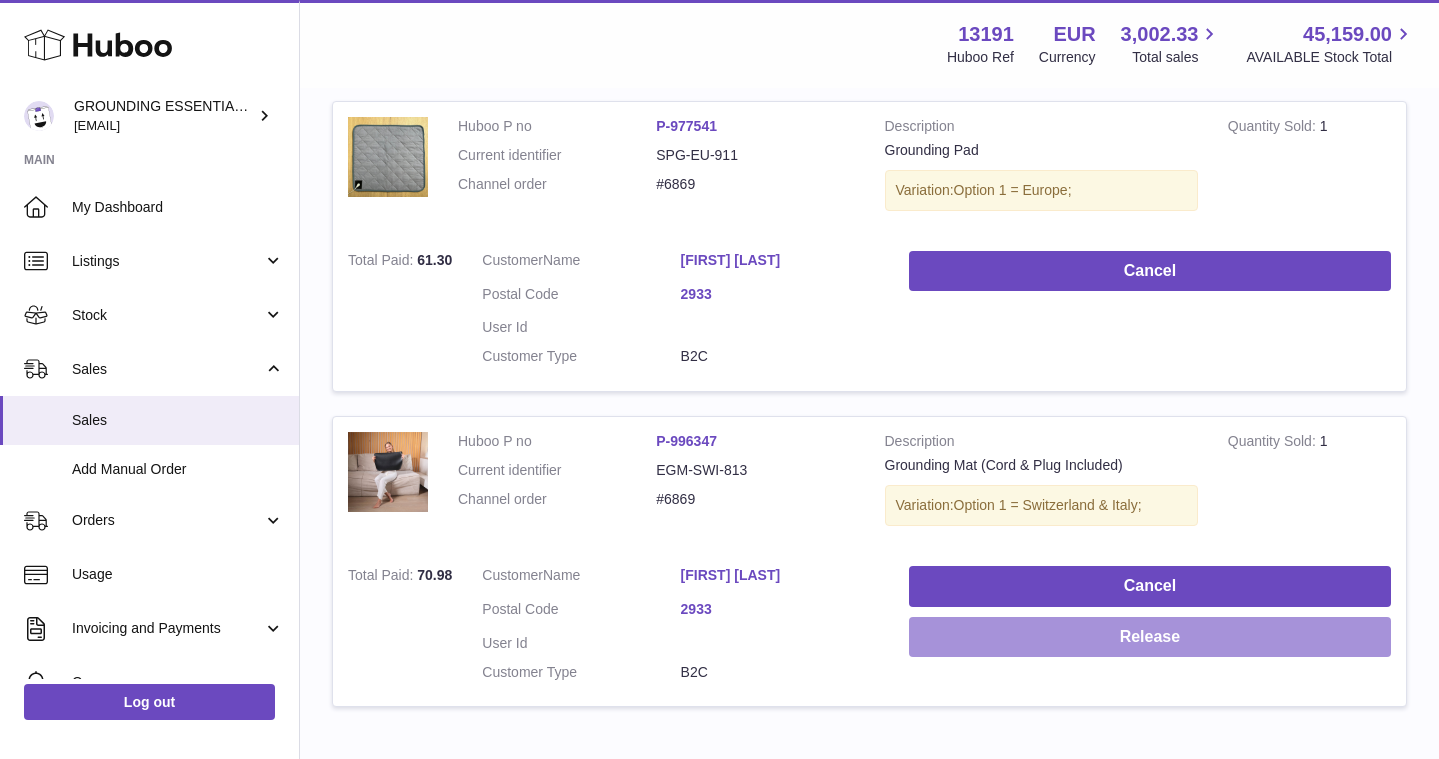 click on "Release" at bounding box center [1150, 637] 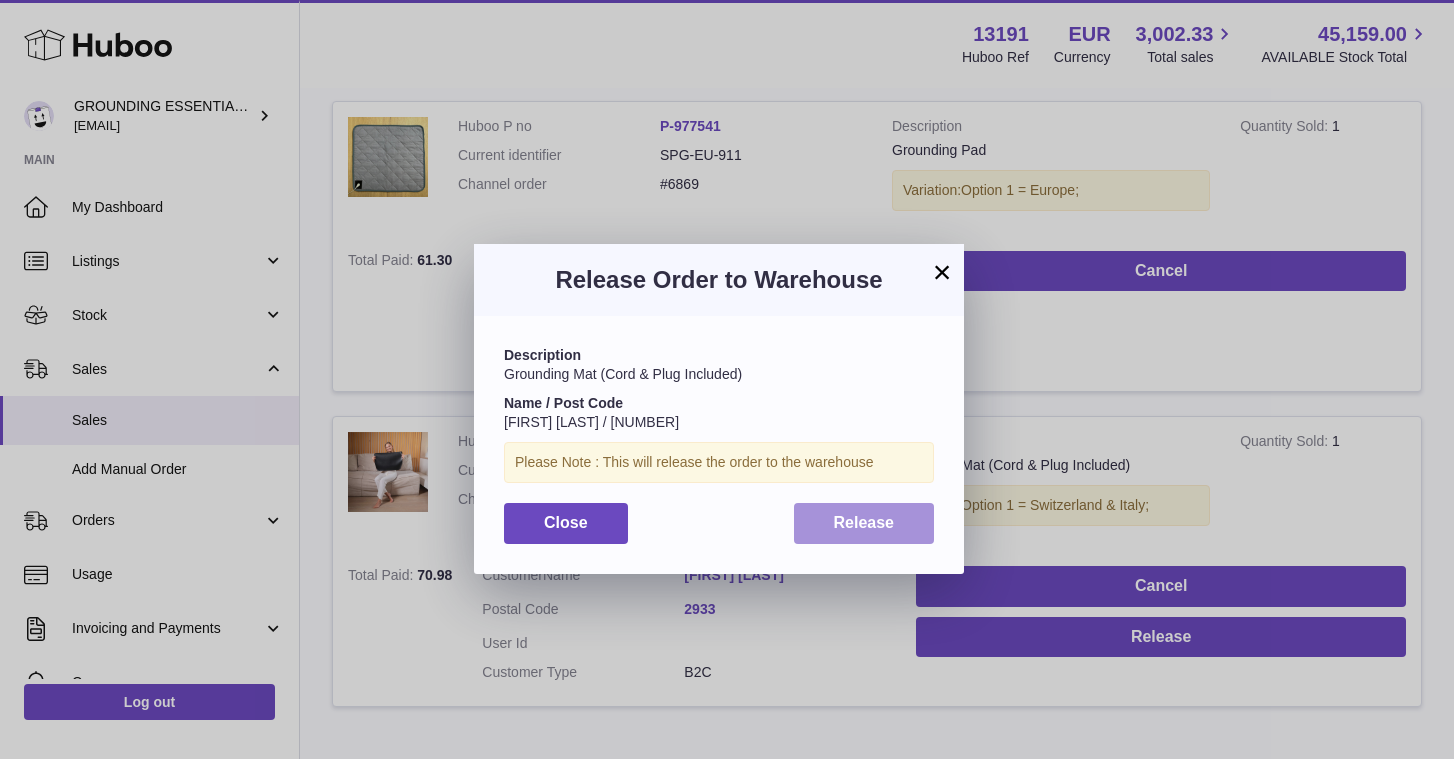click on "Release" at bounding box center (864, 522) 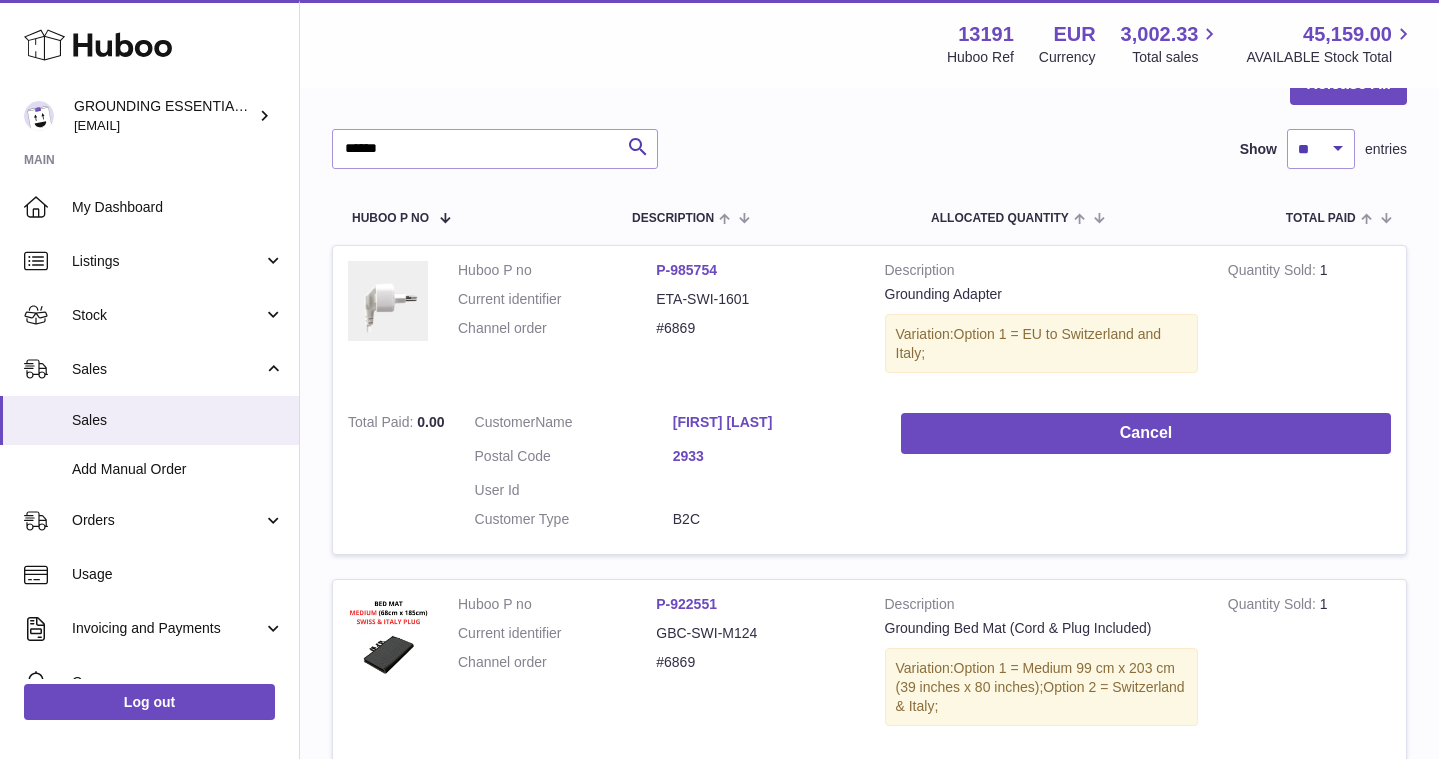 scroll, scrollTop: 141, scrollLeft: 0, axis: vertical 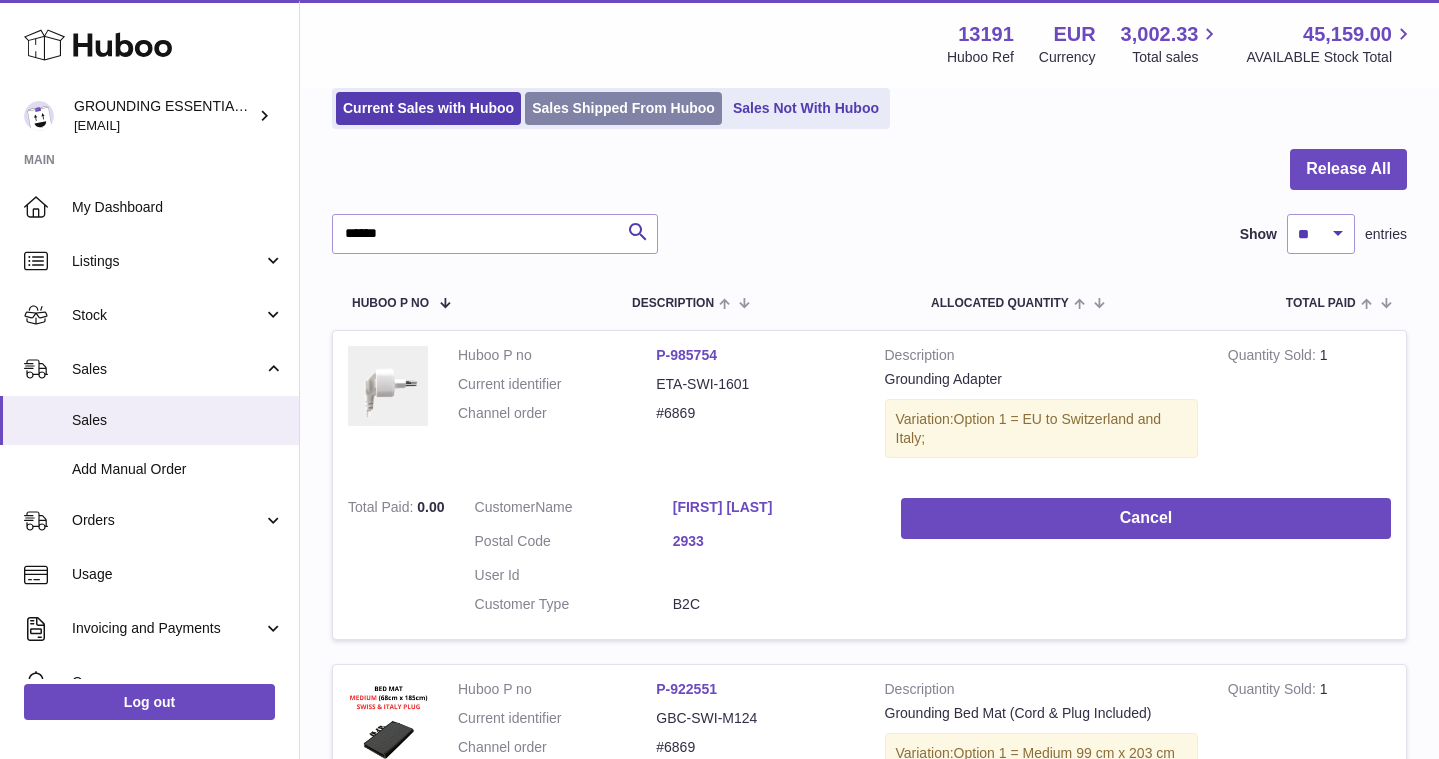 click on "Sales Shipped From Huboo" at bounding box center (623, 108) 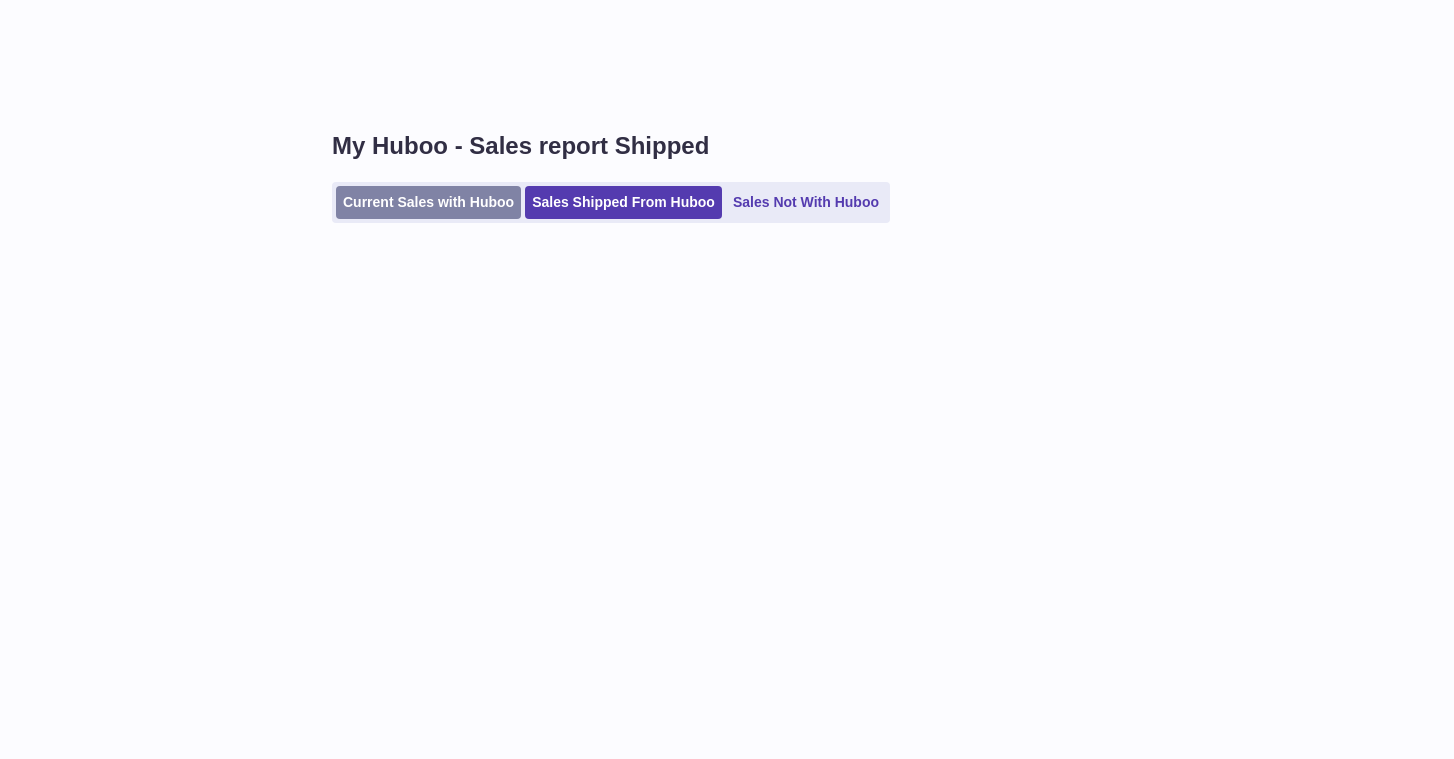 scroll, scrollTop: 0, scrollLeft: 0, axis: both 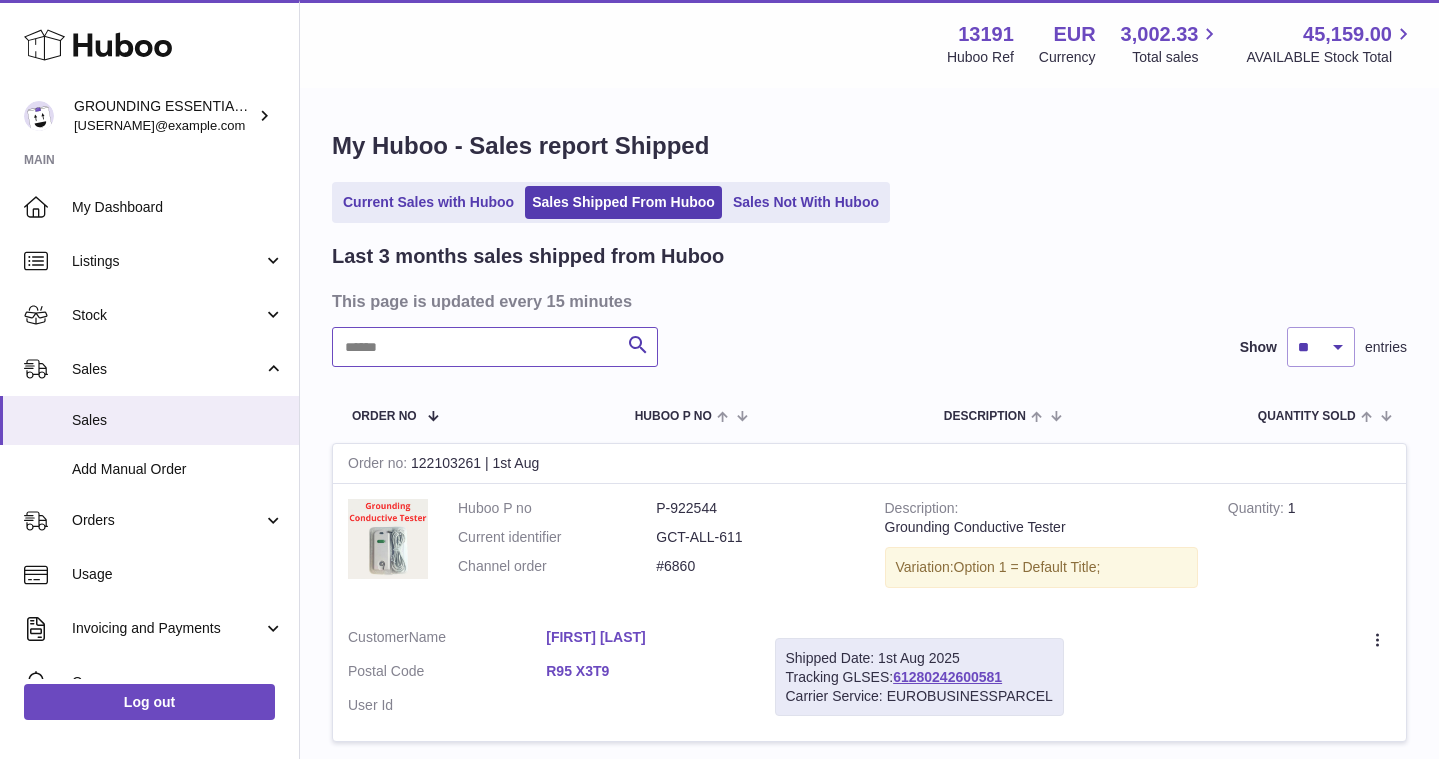 click at bounding box center (495, 347) 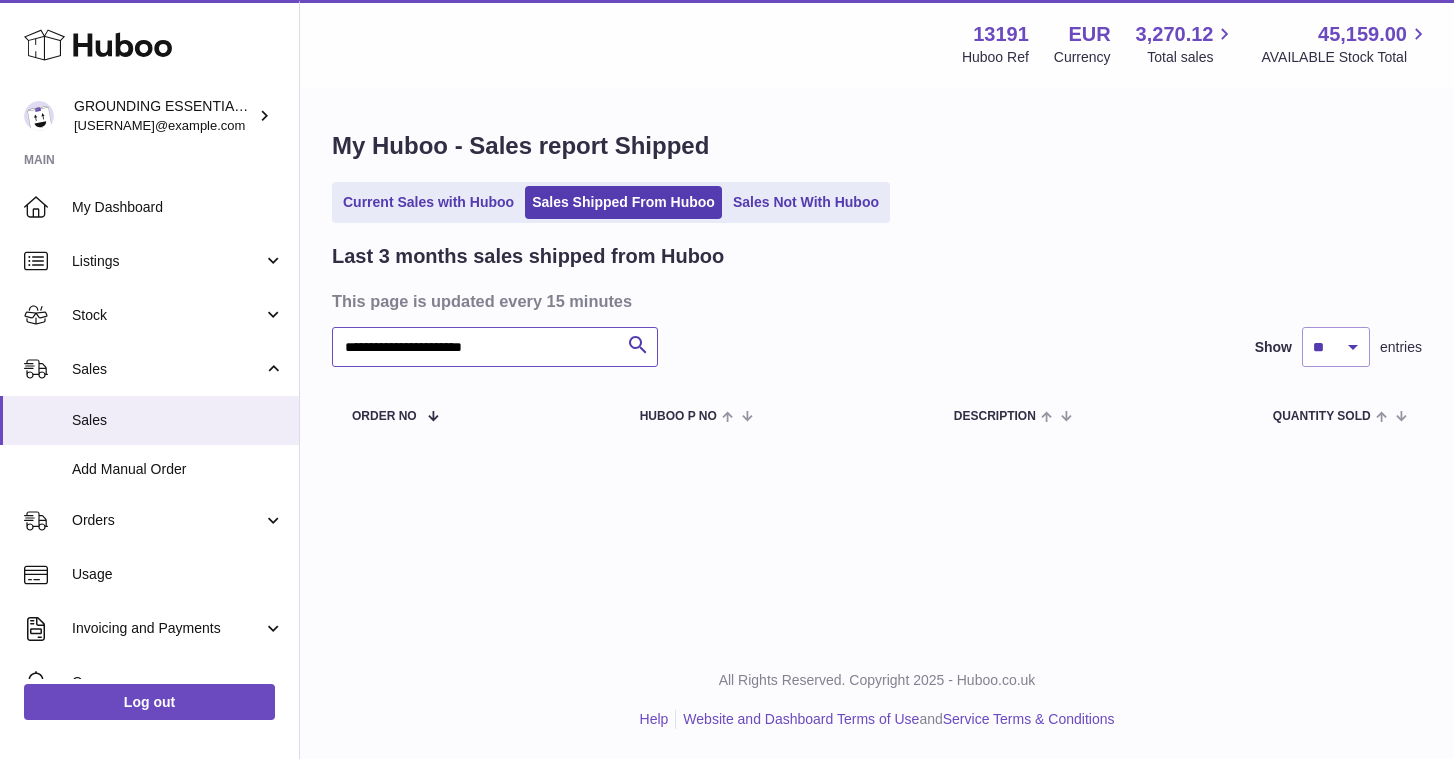 type on "**********" 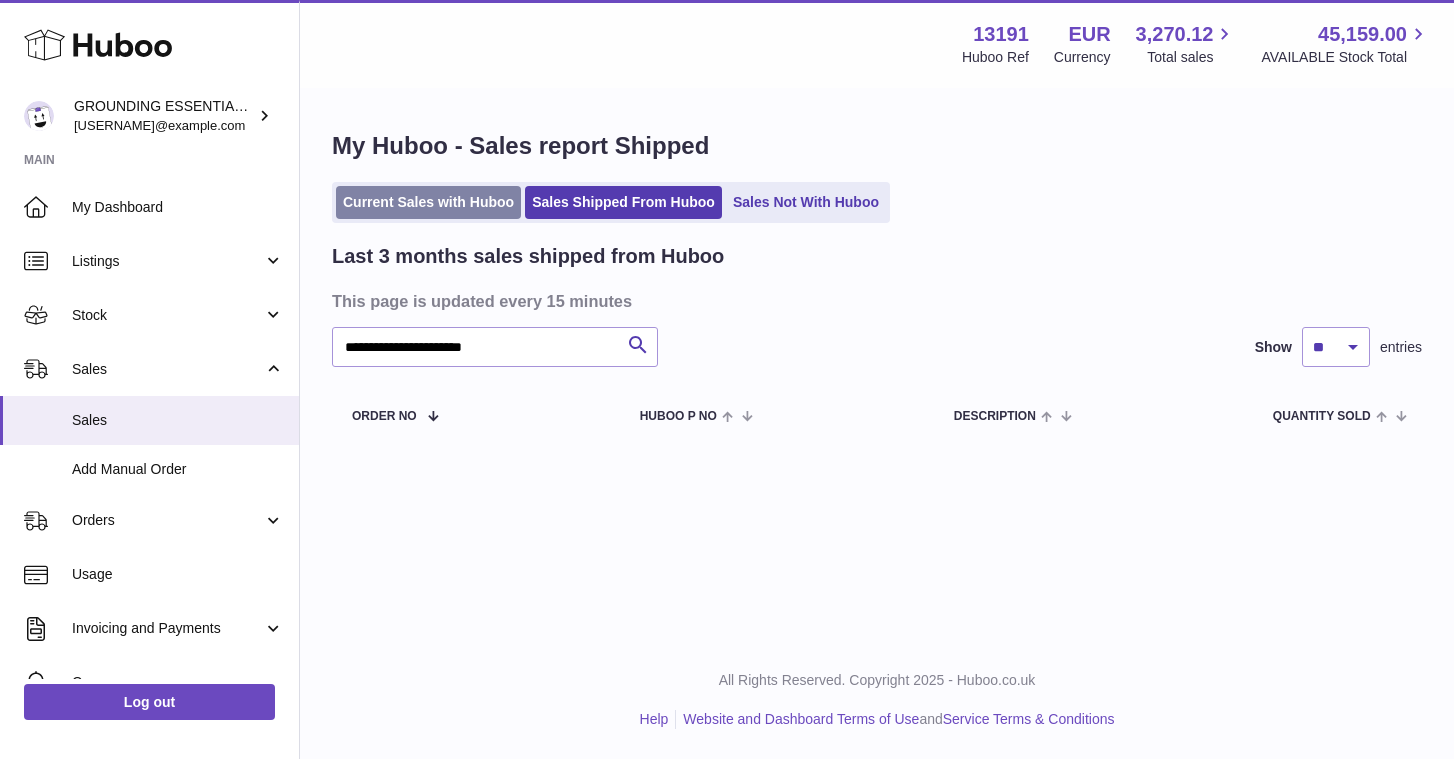 click on "Current Sales with Huboo" at bounding box center [428, 202] 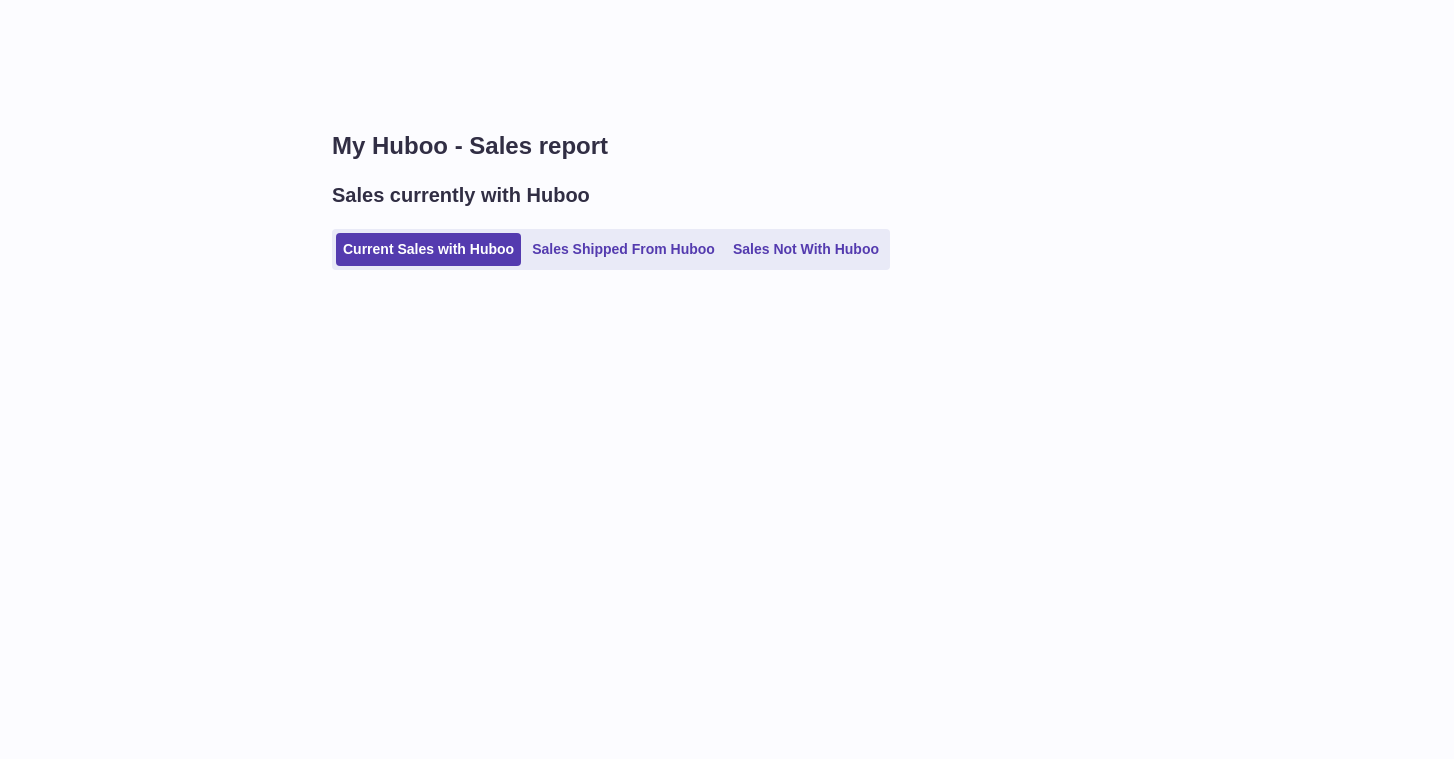 scroll, scrollTop: 0, scrollLeft: 0, axis: both 